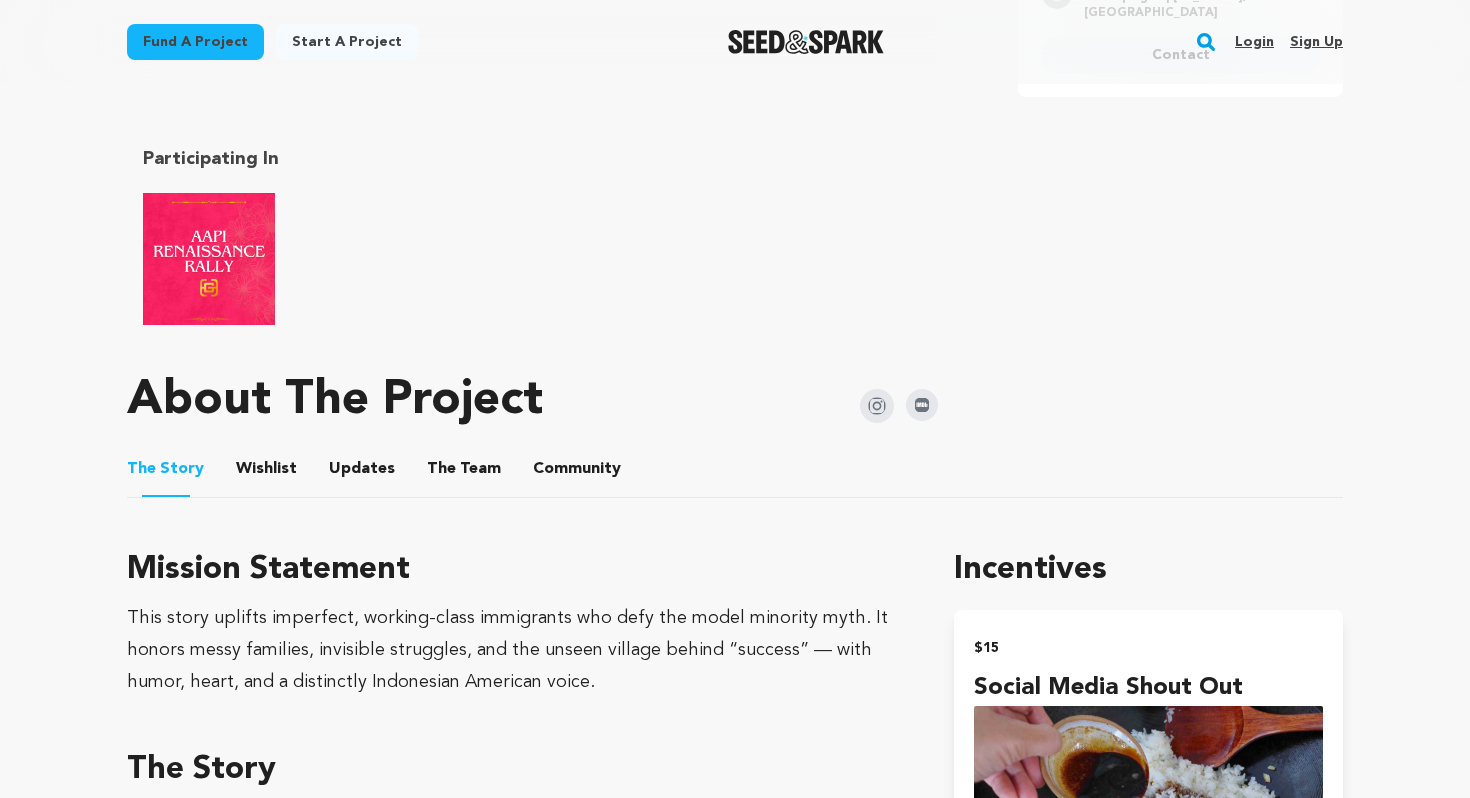 scroll, scrollTop: 770, scrollLeft: 0, axis: vertical 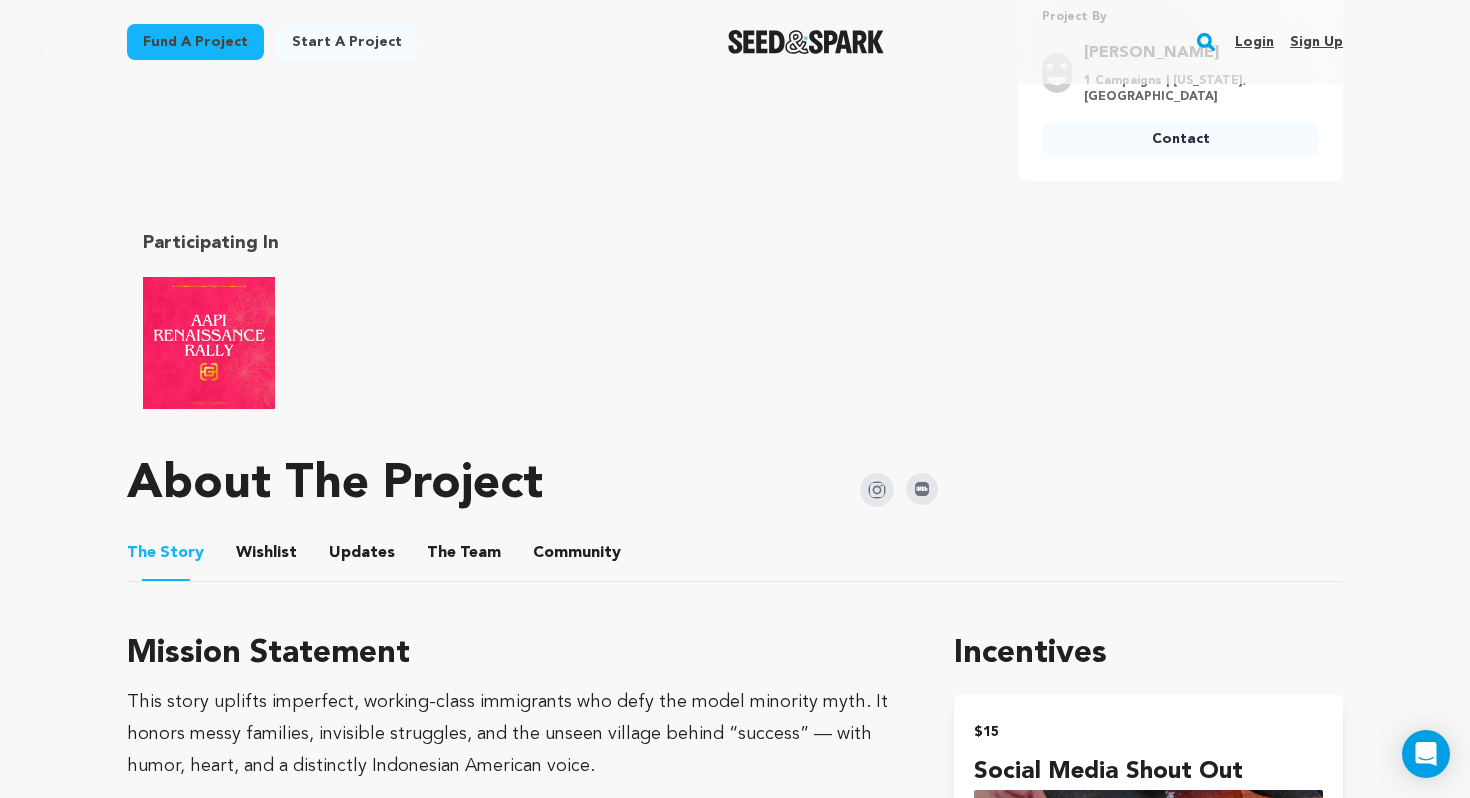 click on "Login
Sign up" at bounding box center (1281, 42) 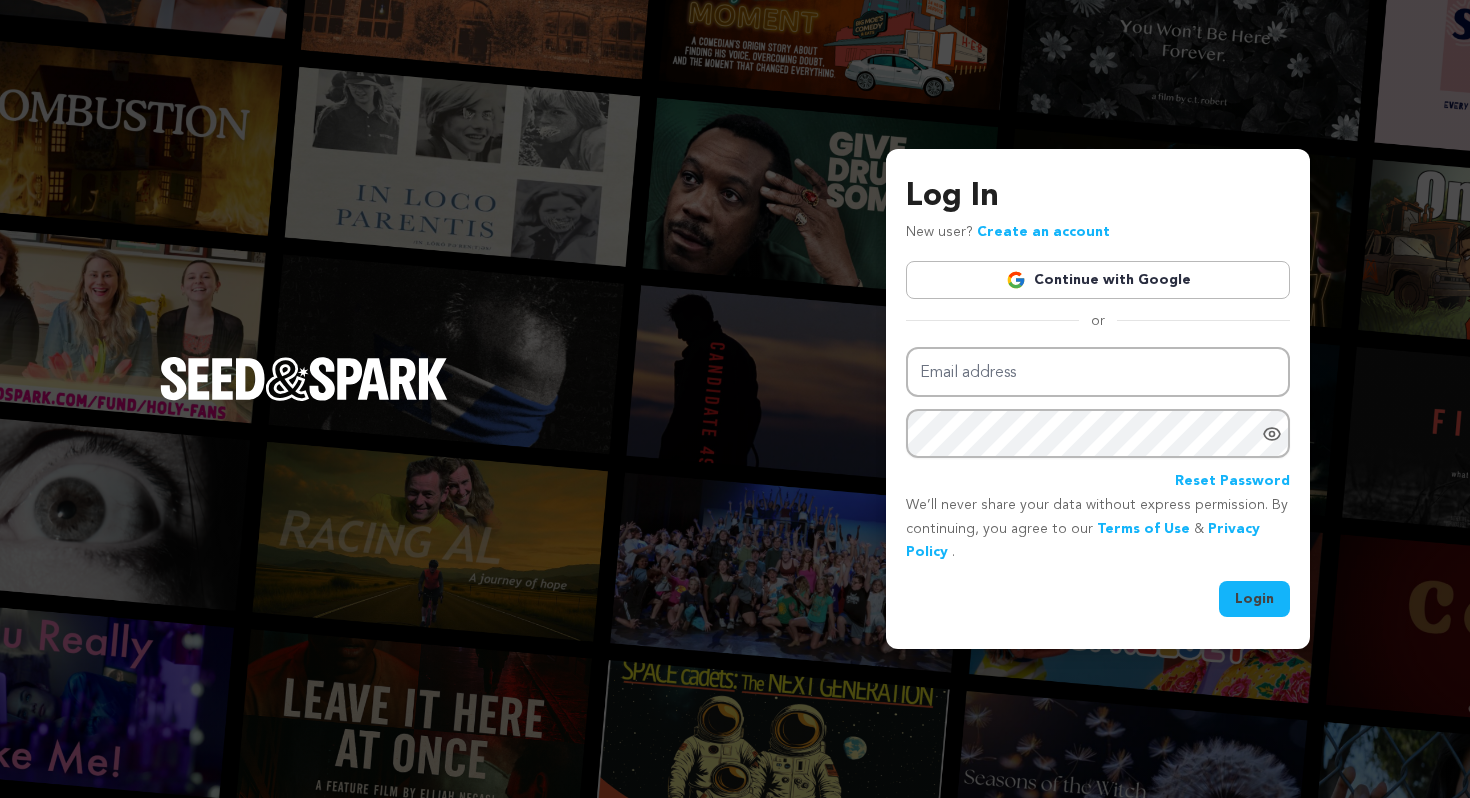 scroll, scrollTop: 0, scrollLeft: 0, axis: both 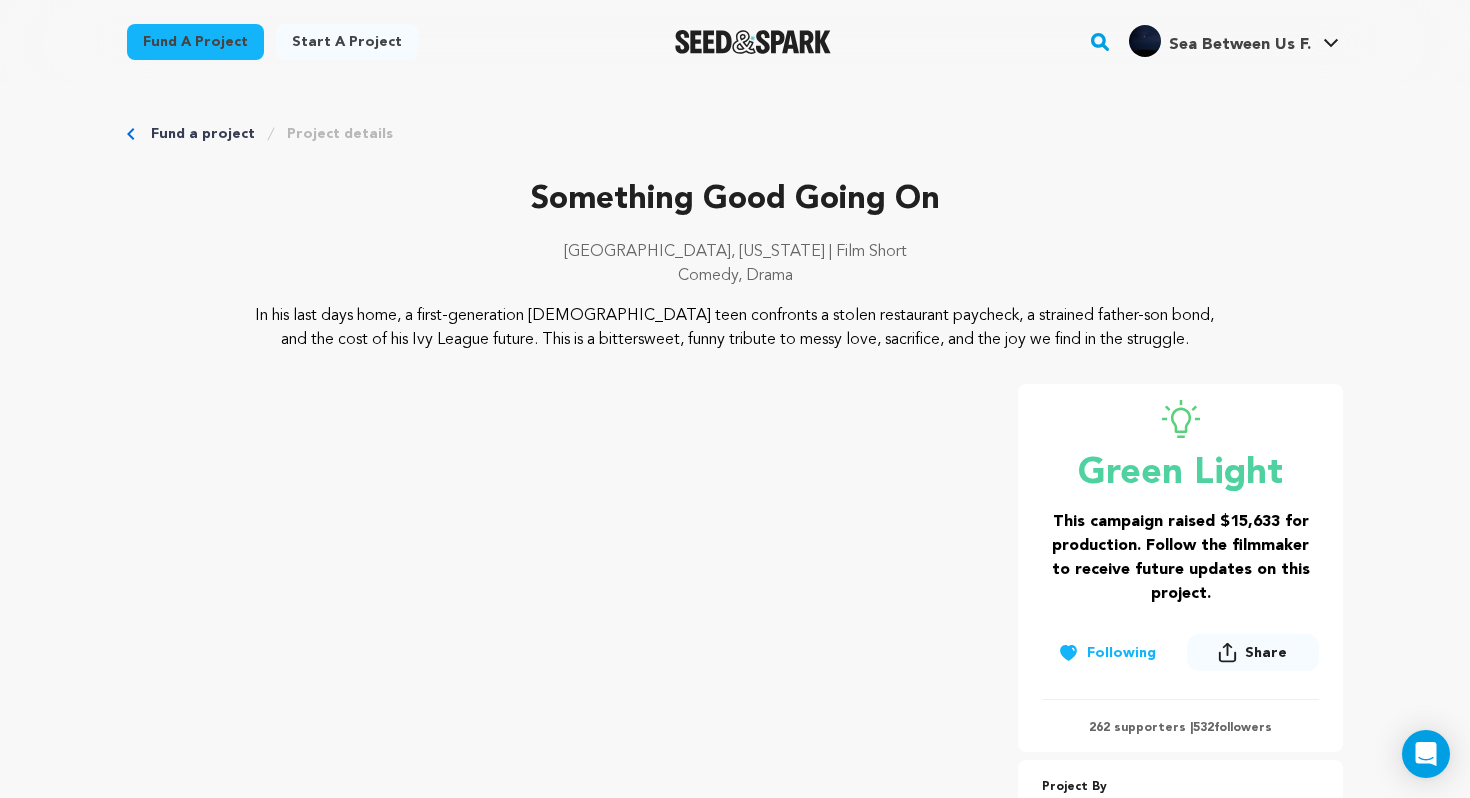 click on "Start a project" at bounding box center [347, 42] 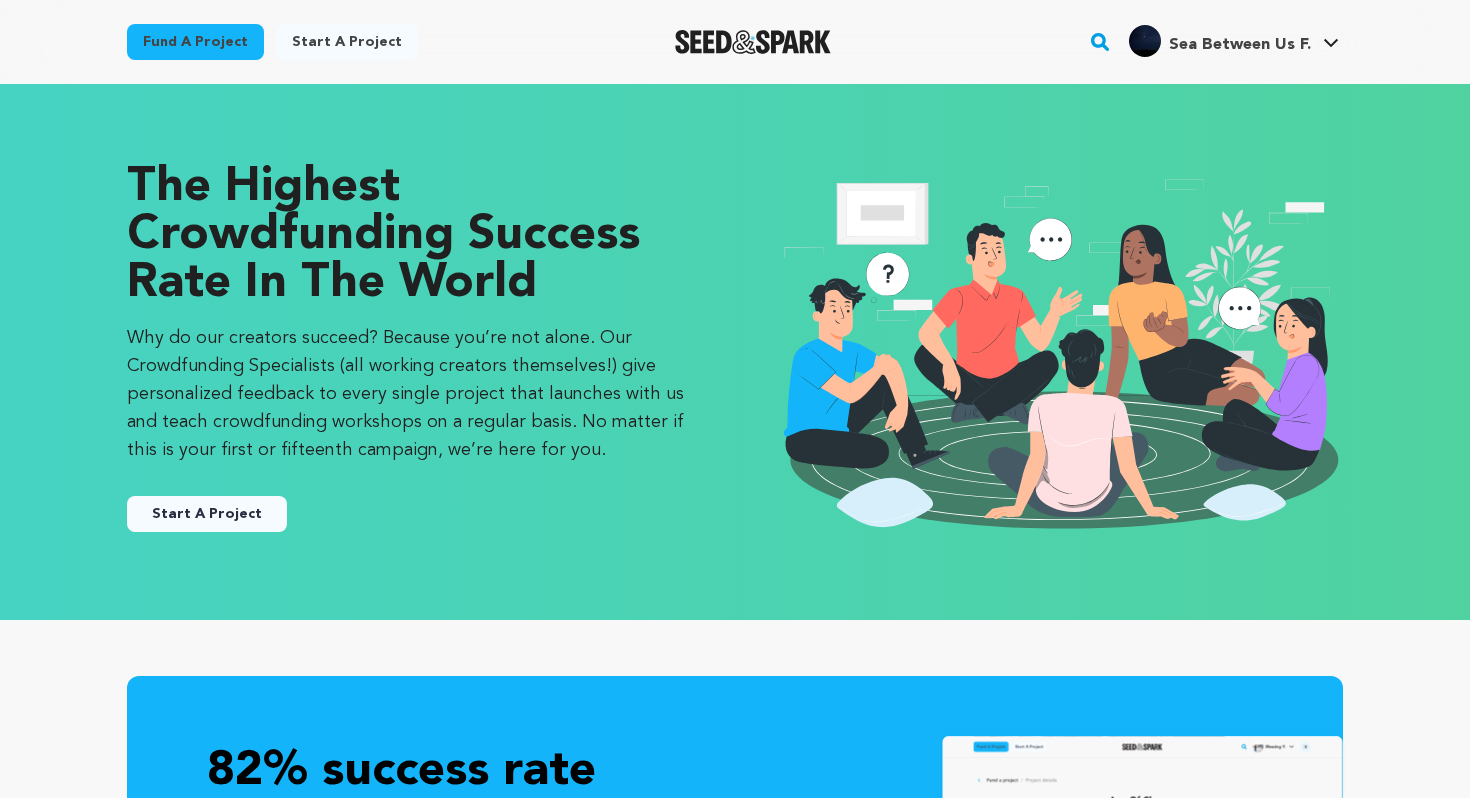 scroll, scrollTop: 0, scrollLeft: 0, axis: both 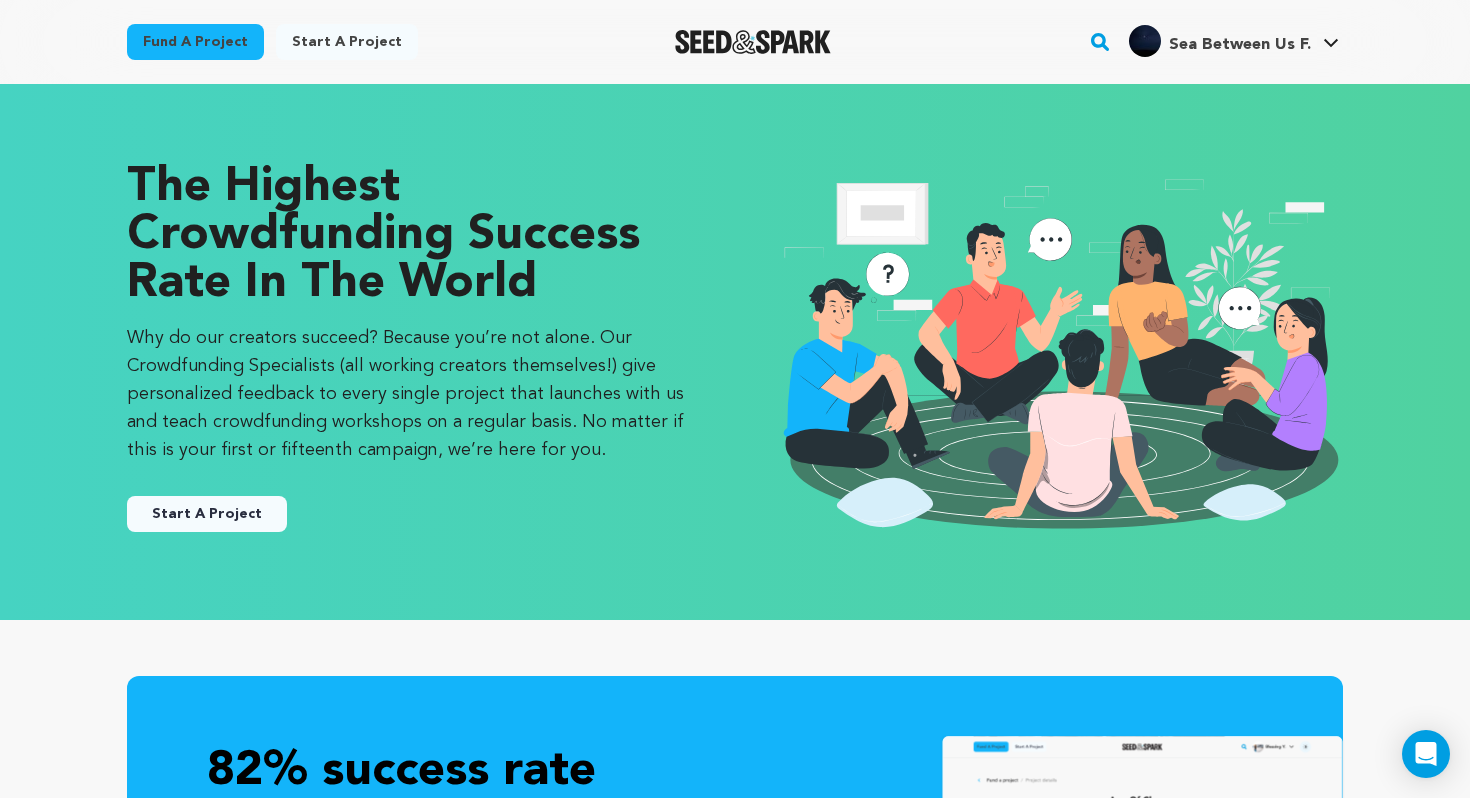 click on "Start A Project" at bounding box center (207, 514) 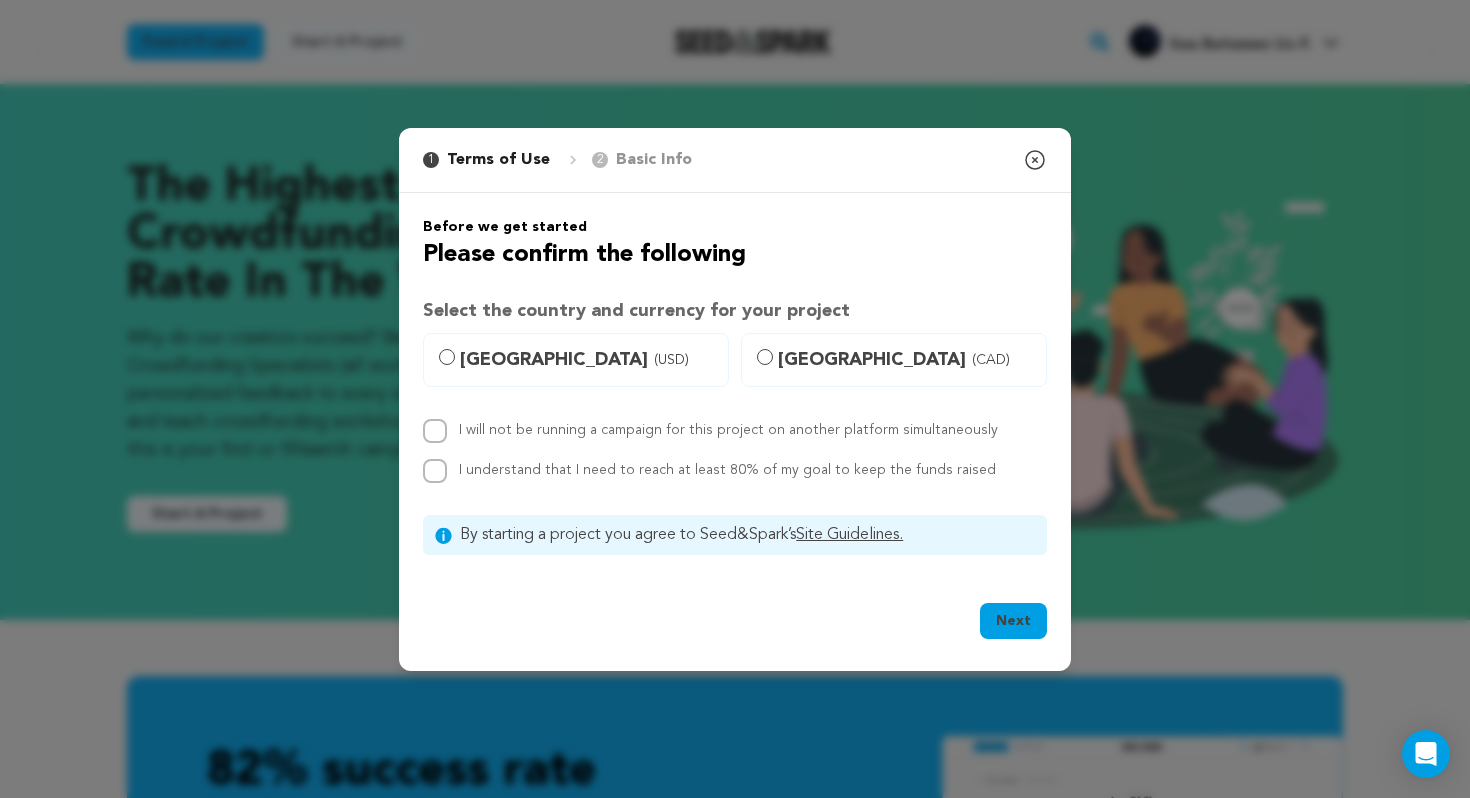 click on "[GEOGRAPHIC_DATA]
(USD)" at bounding box center (588, 360) 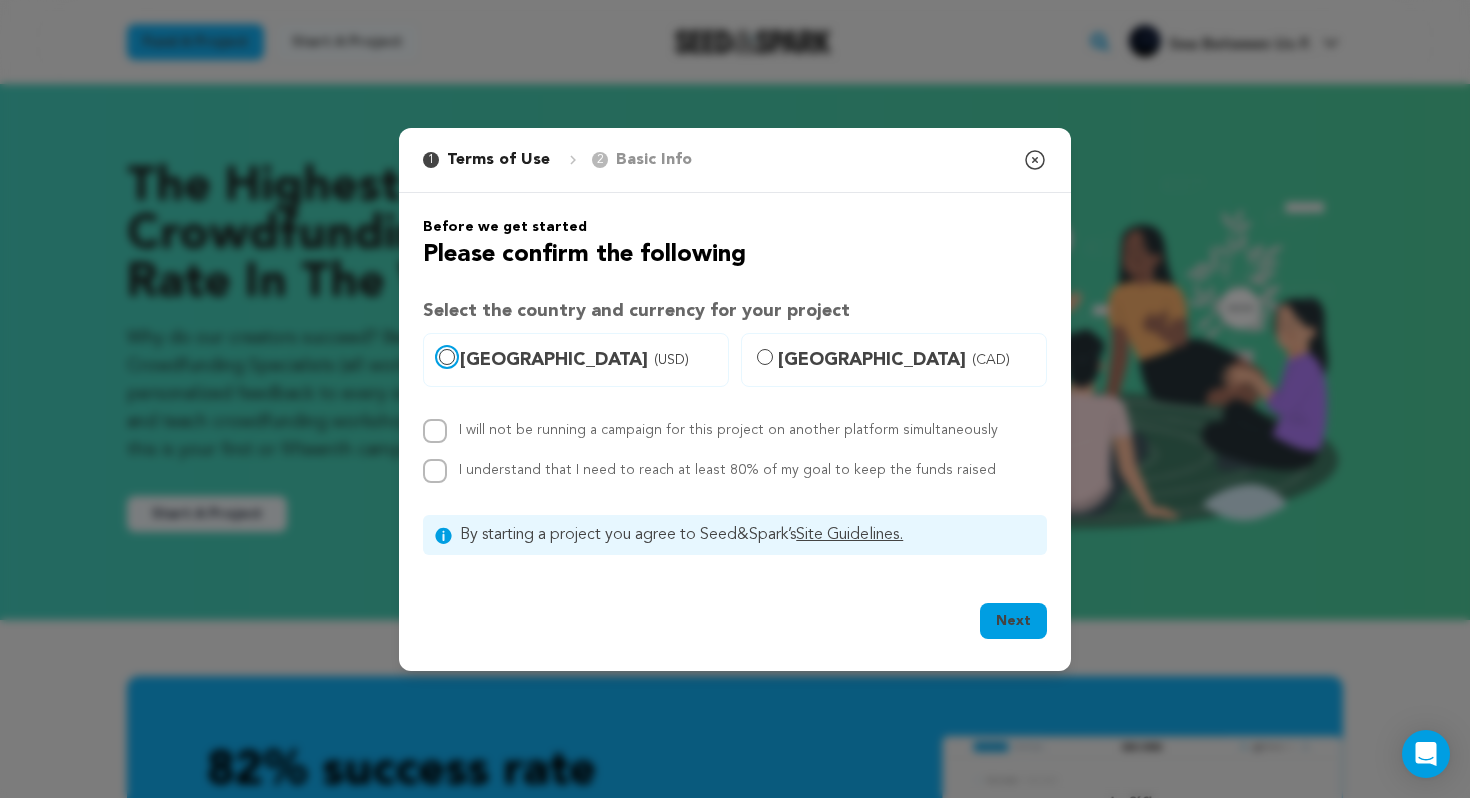 click on "[GEOGRAPHIC_DATA]
(USD)" at bounding box center [447, 357] 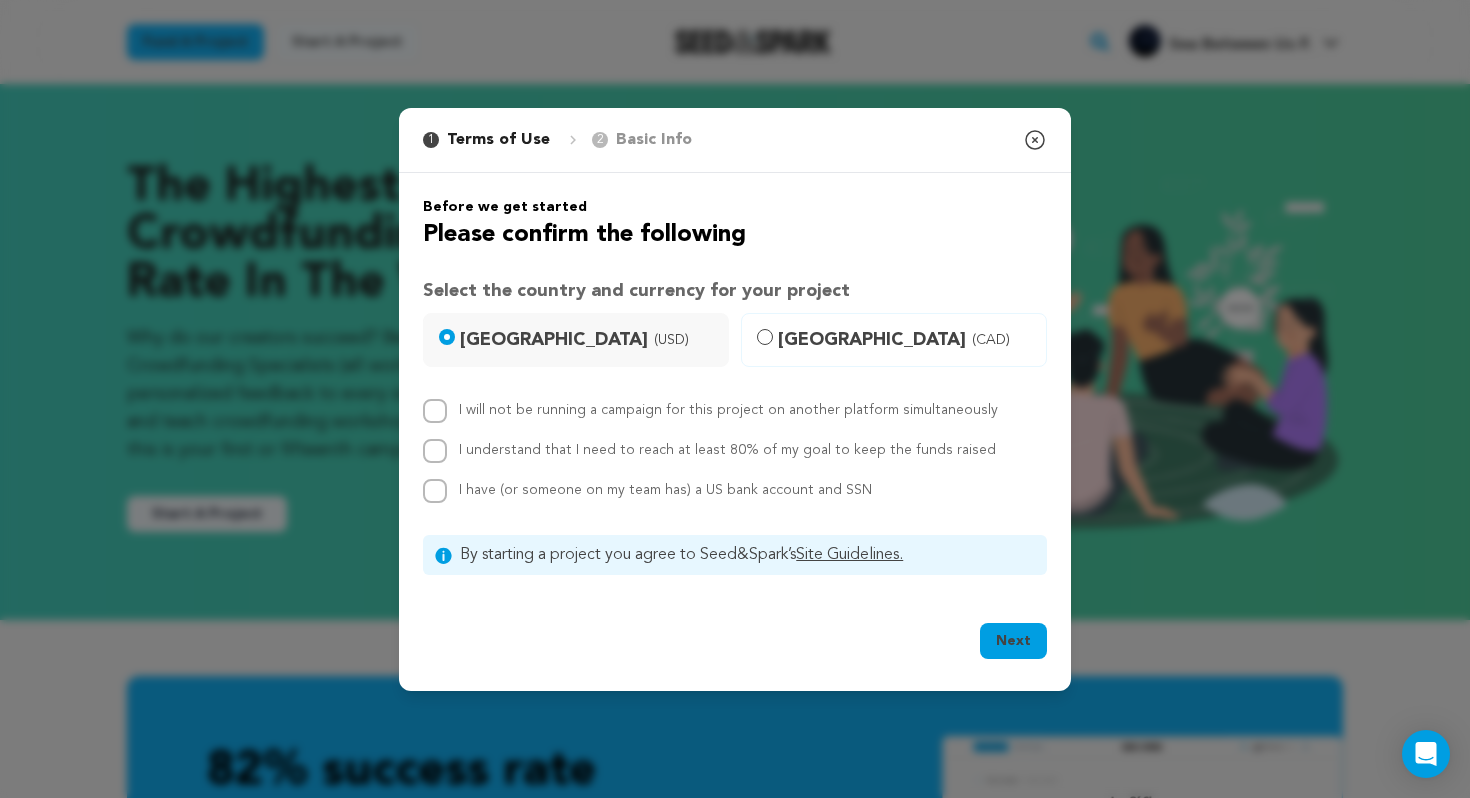 click on "I will not be running a campaign for this project on another platform
simultaneously" at bounding box center [728, 410] 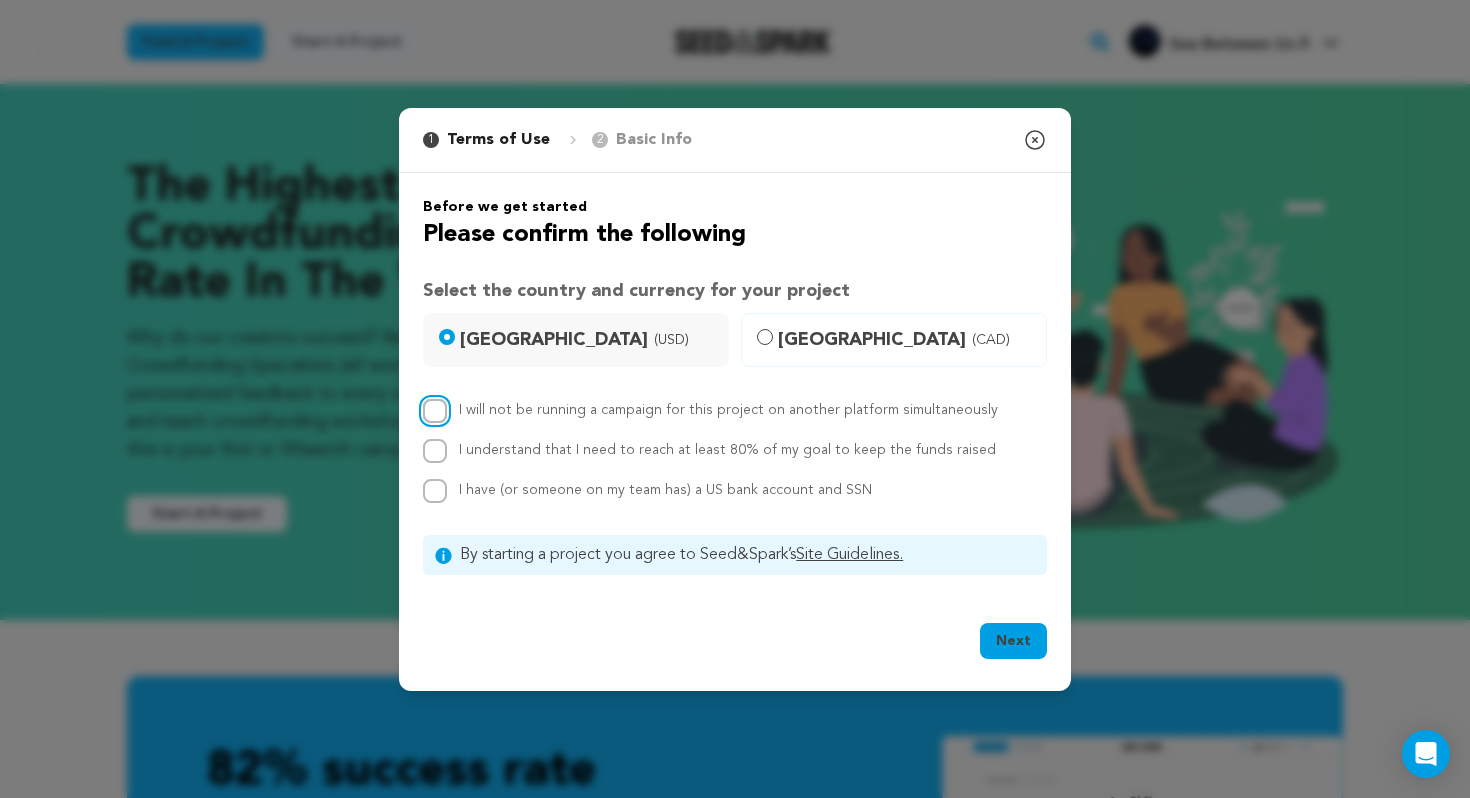 click on "I will not be running a campaign for this project on another platform
simultaneously" at bounding box center (435, 411) 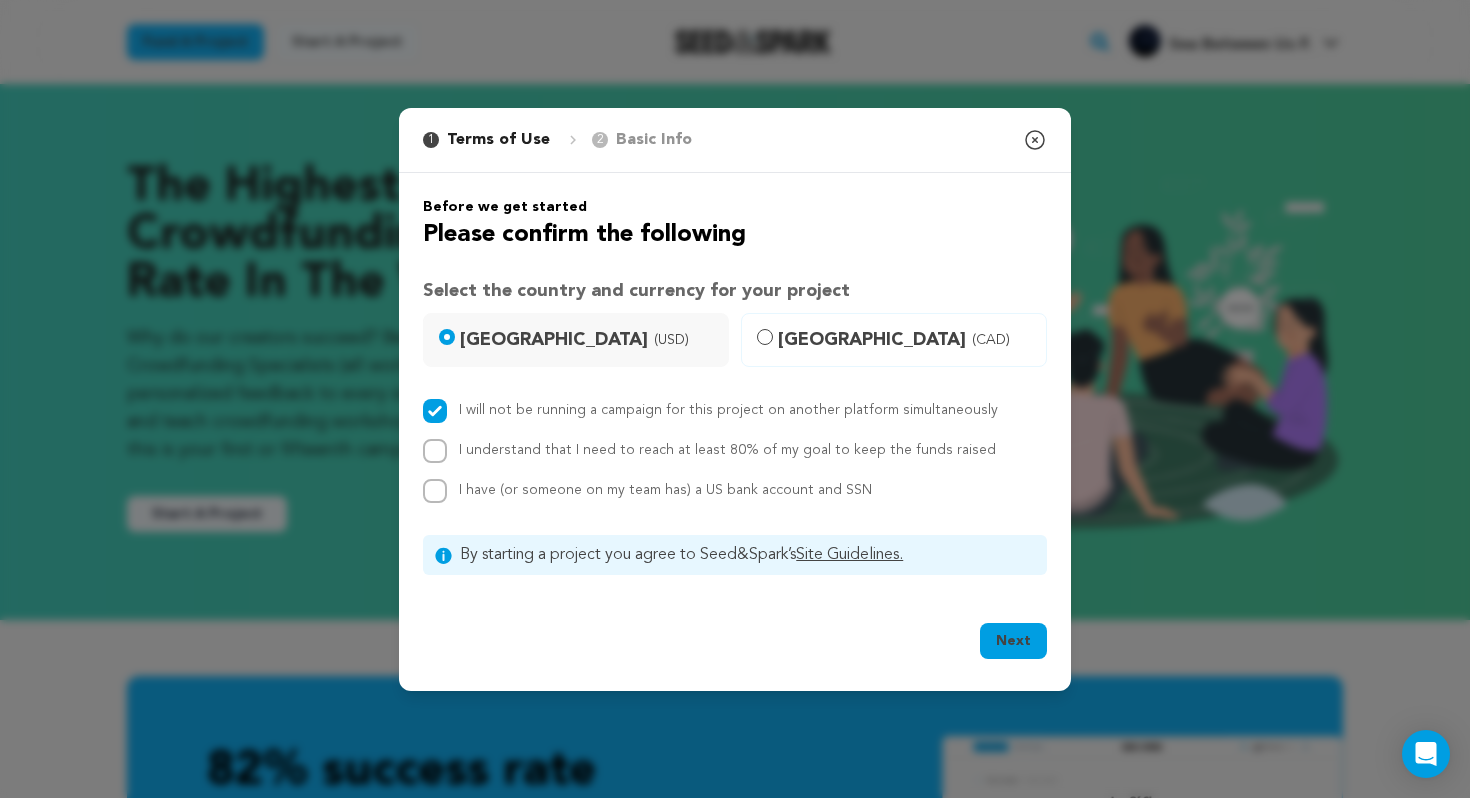 click on "I understand that I need to reach at least 80% of my goal to keep the
funds raised" at bounding box center [727, 450] 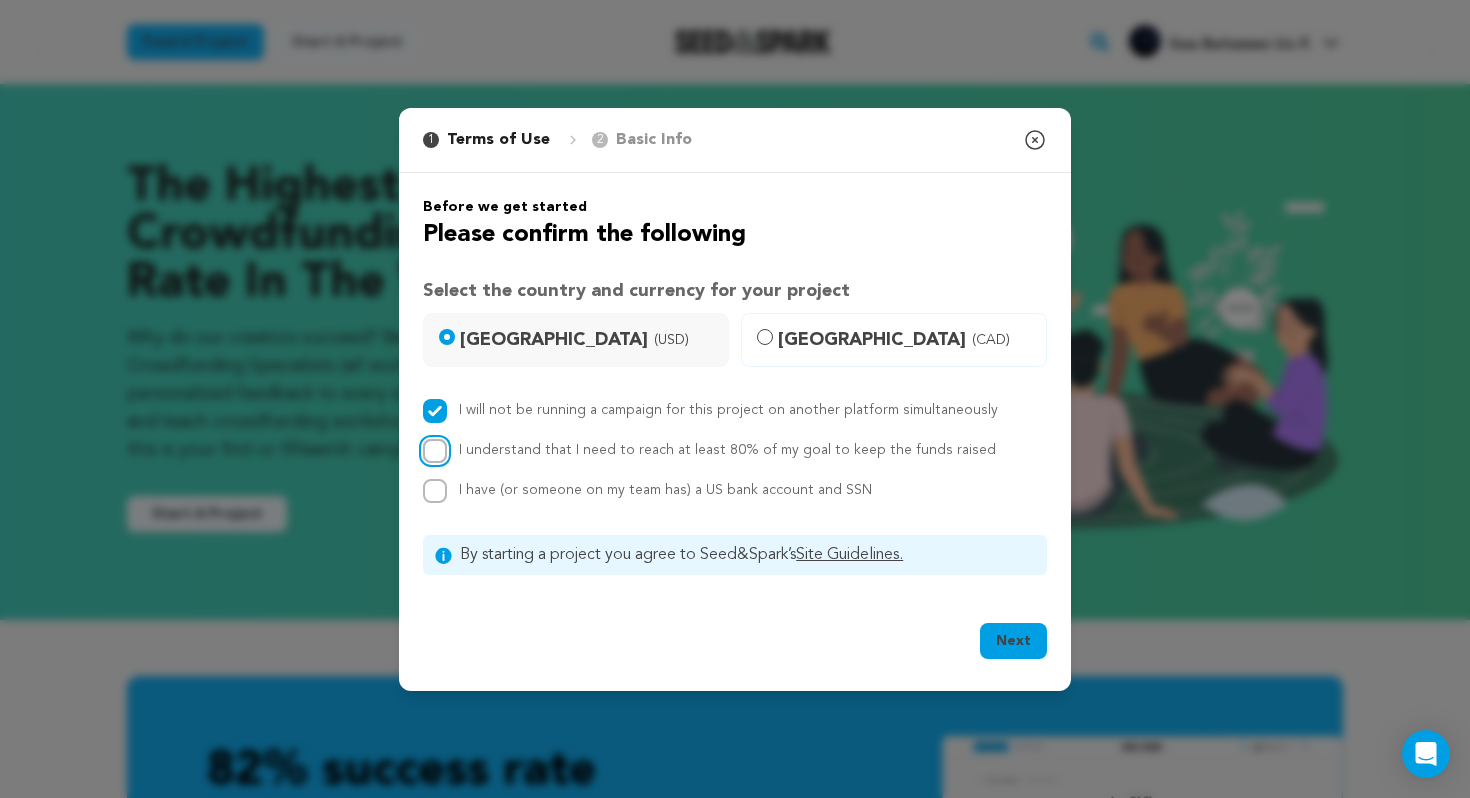 checkbox on "true" 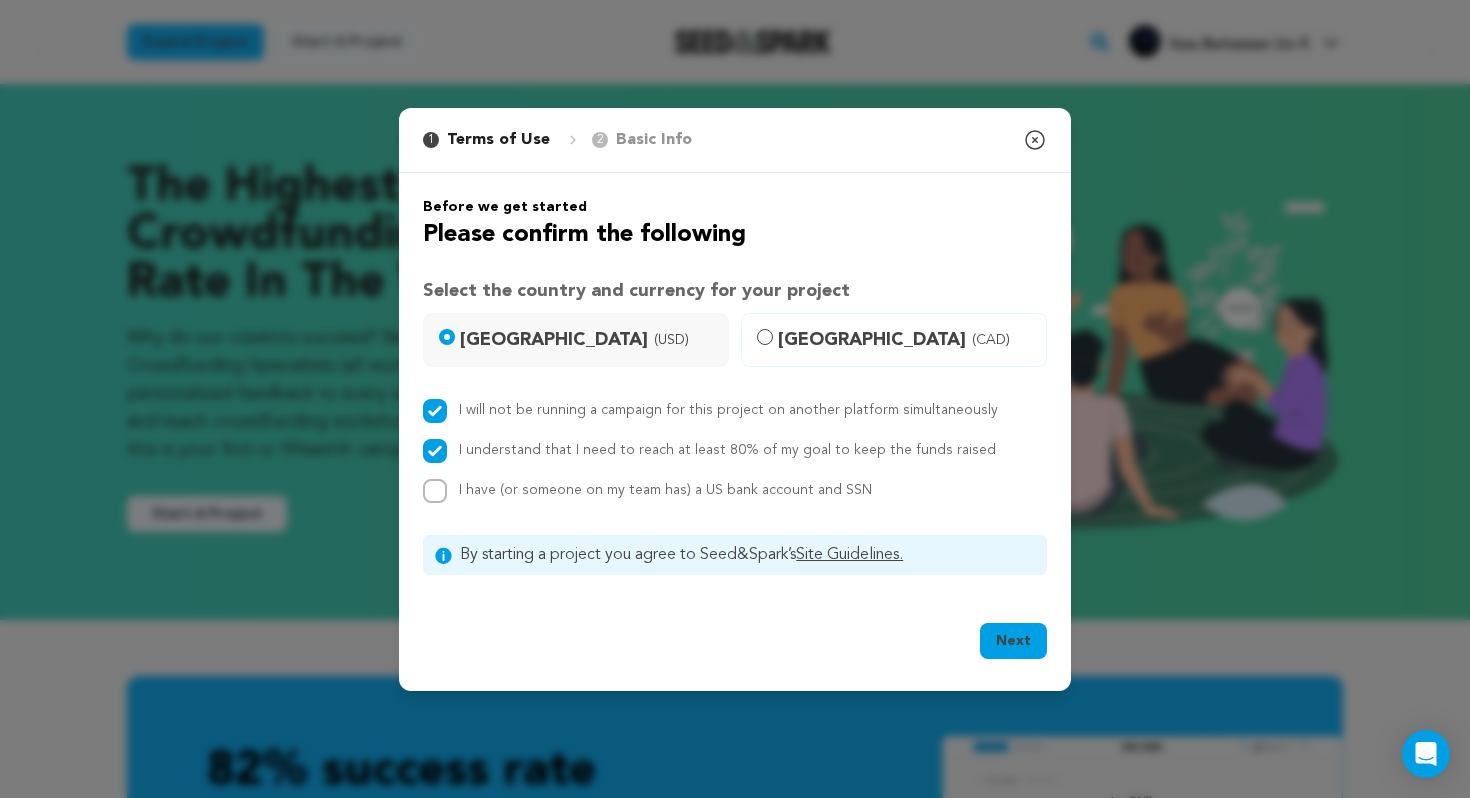 click on "I have (or someone on my team has) a US bank account and SSN" at bounding box center [665, 490] 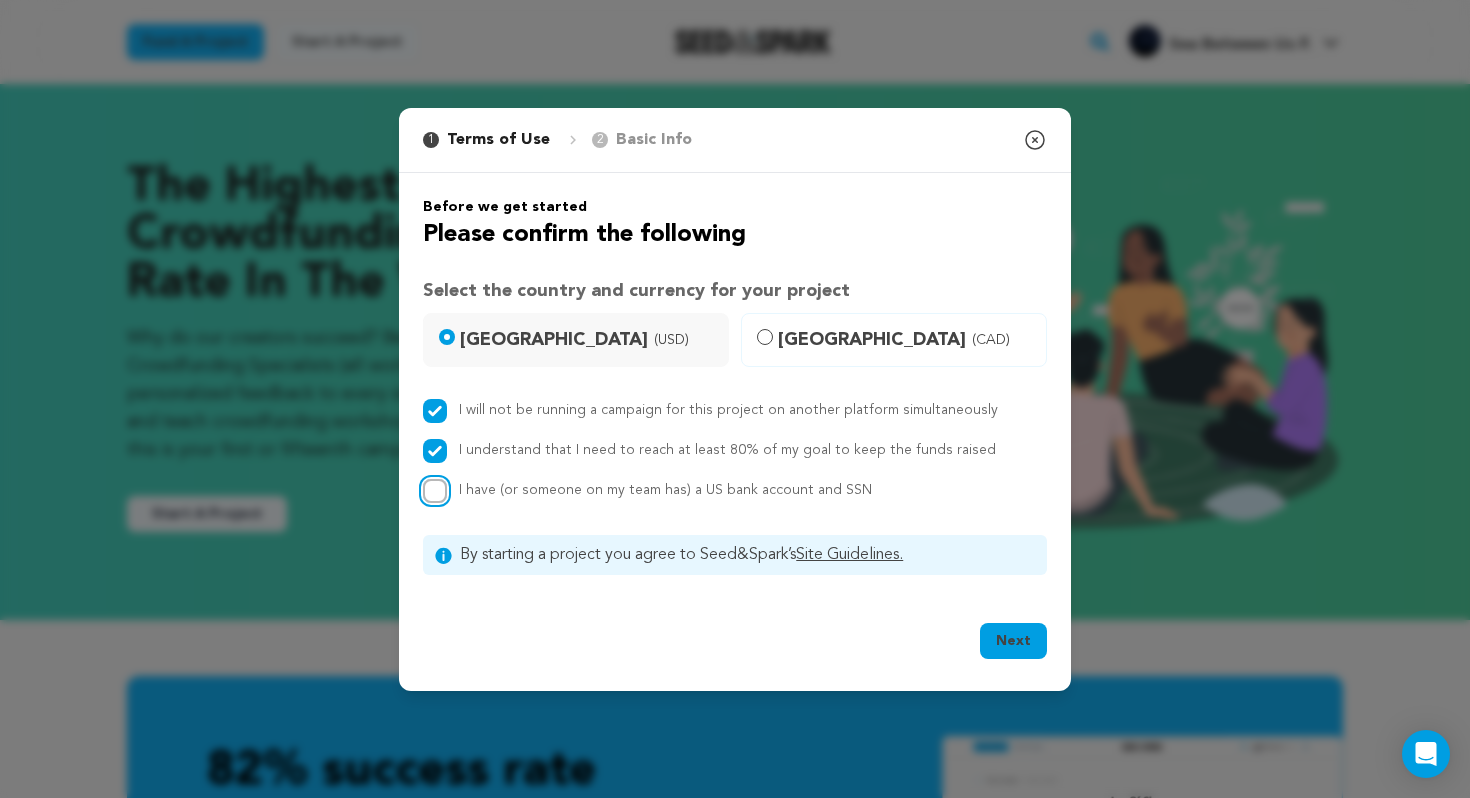 click on "I have (or someone on my team has) a US bank account and SSN" at bounding box center [435, 491] 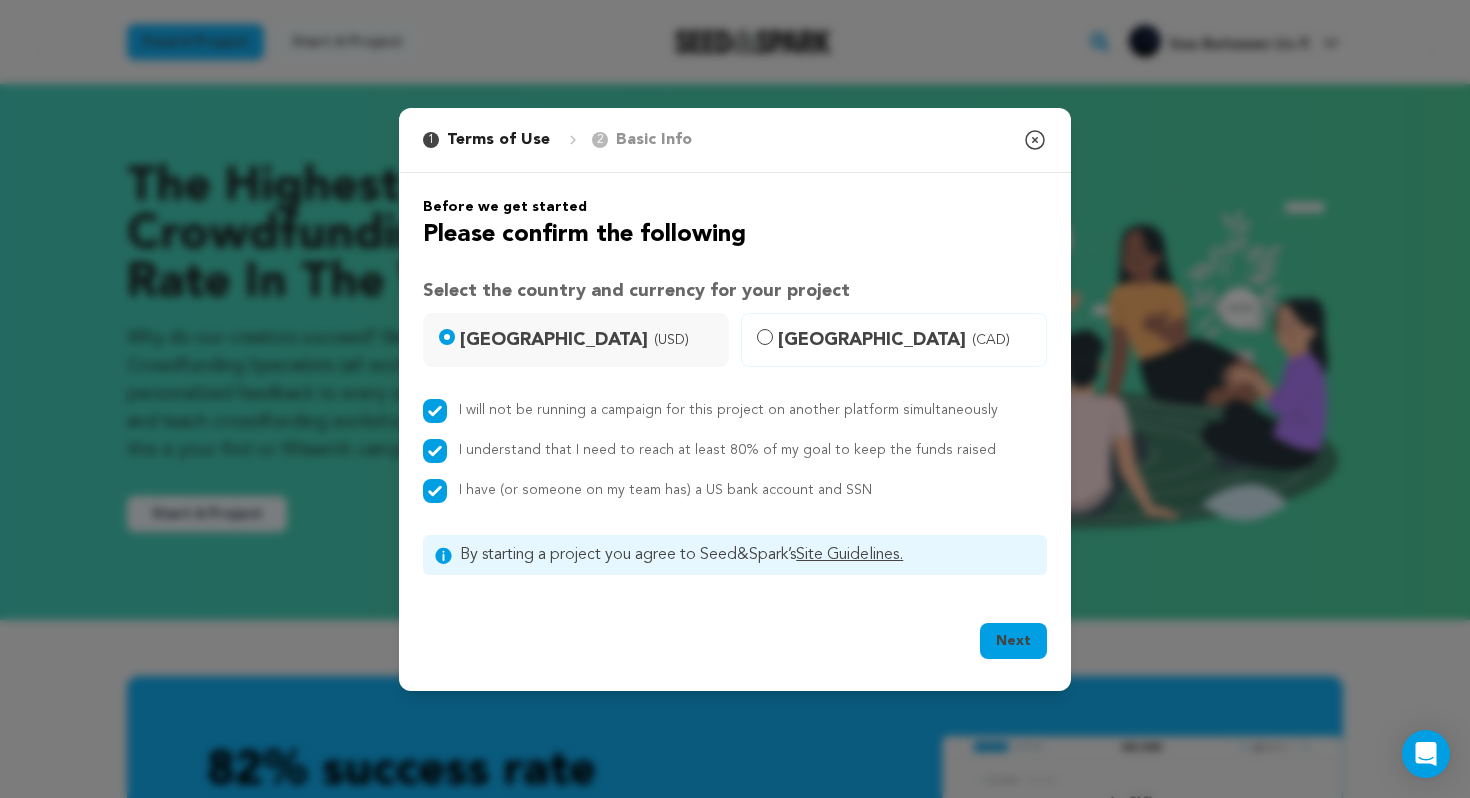 click on "Next" at bounding box center (1013, 641) 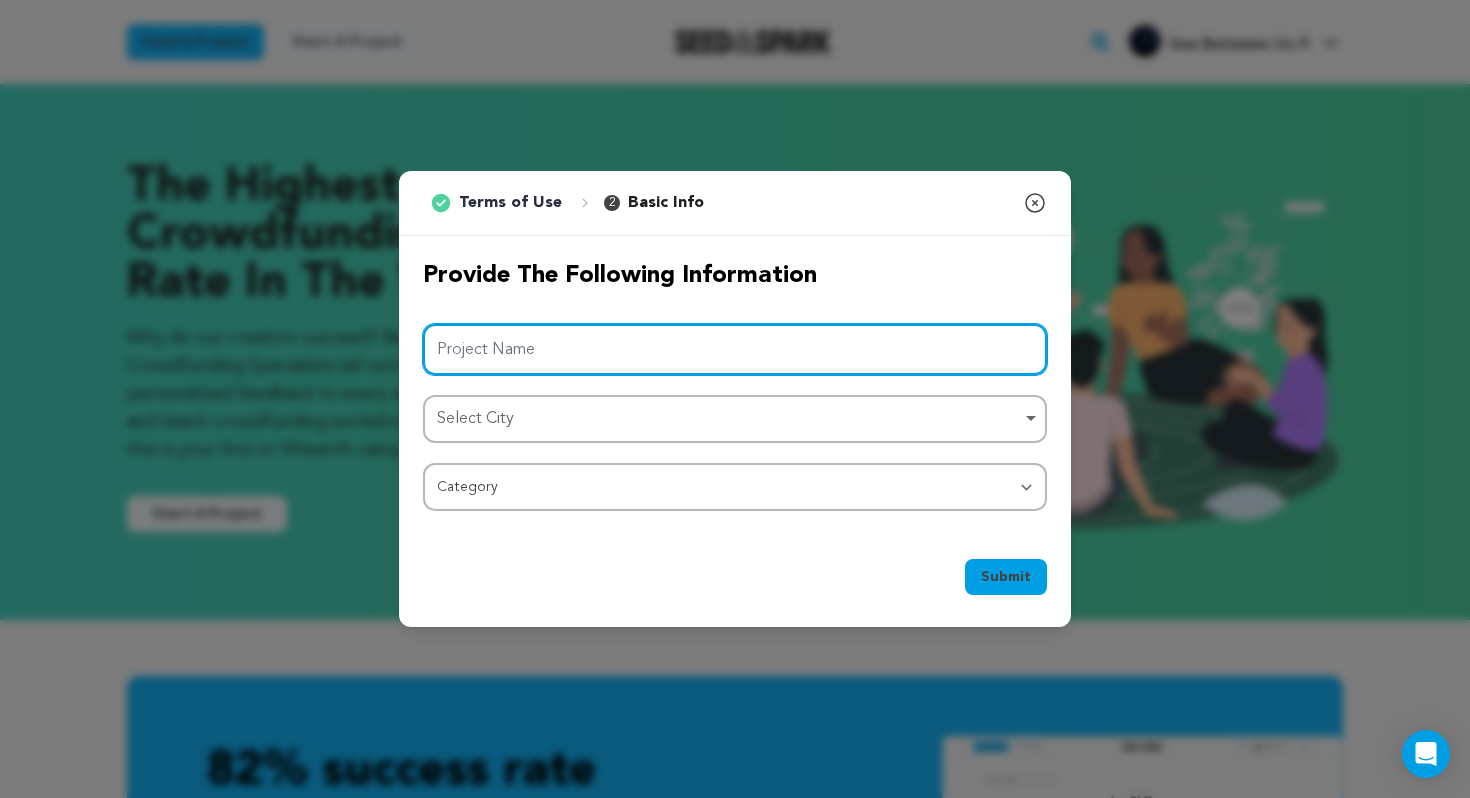 click on "Project Name" at bounding box center (735, 349) 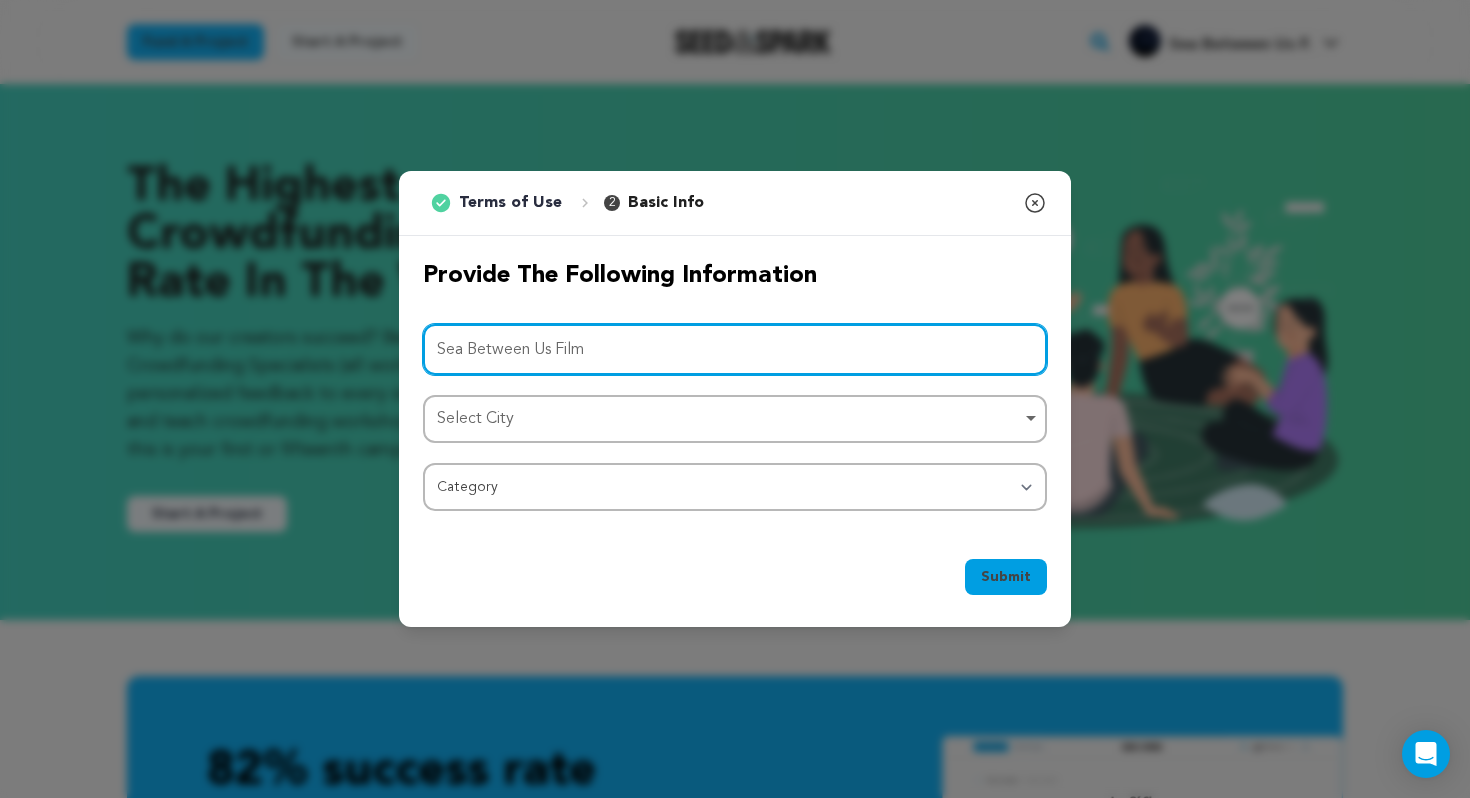click on "Sea Between Us Film" at bounding box center (735, 349) 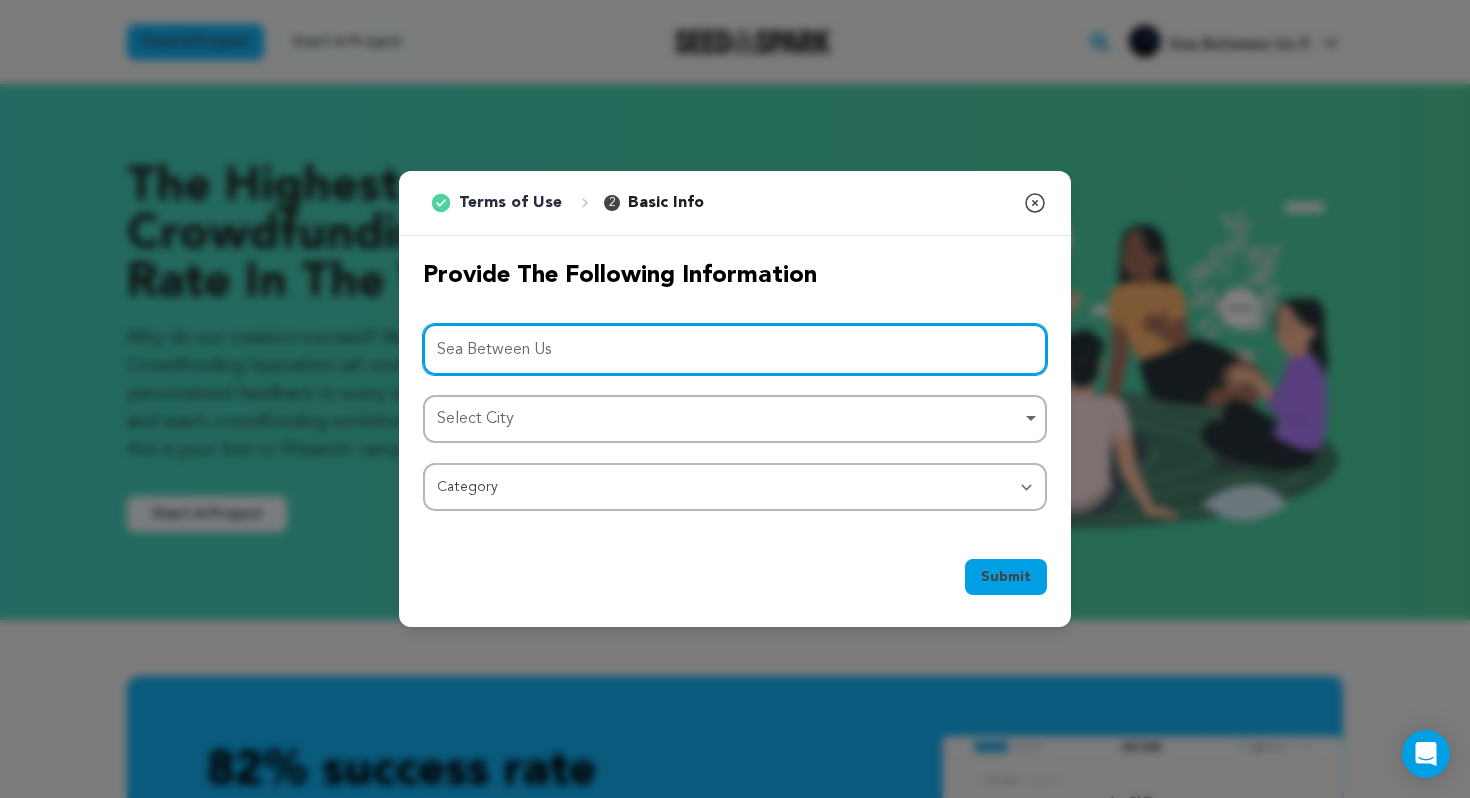 click on "Select City Remove item" at bounding box center [729, 419] 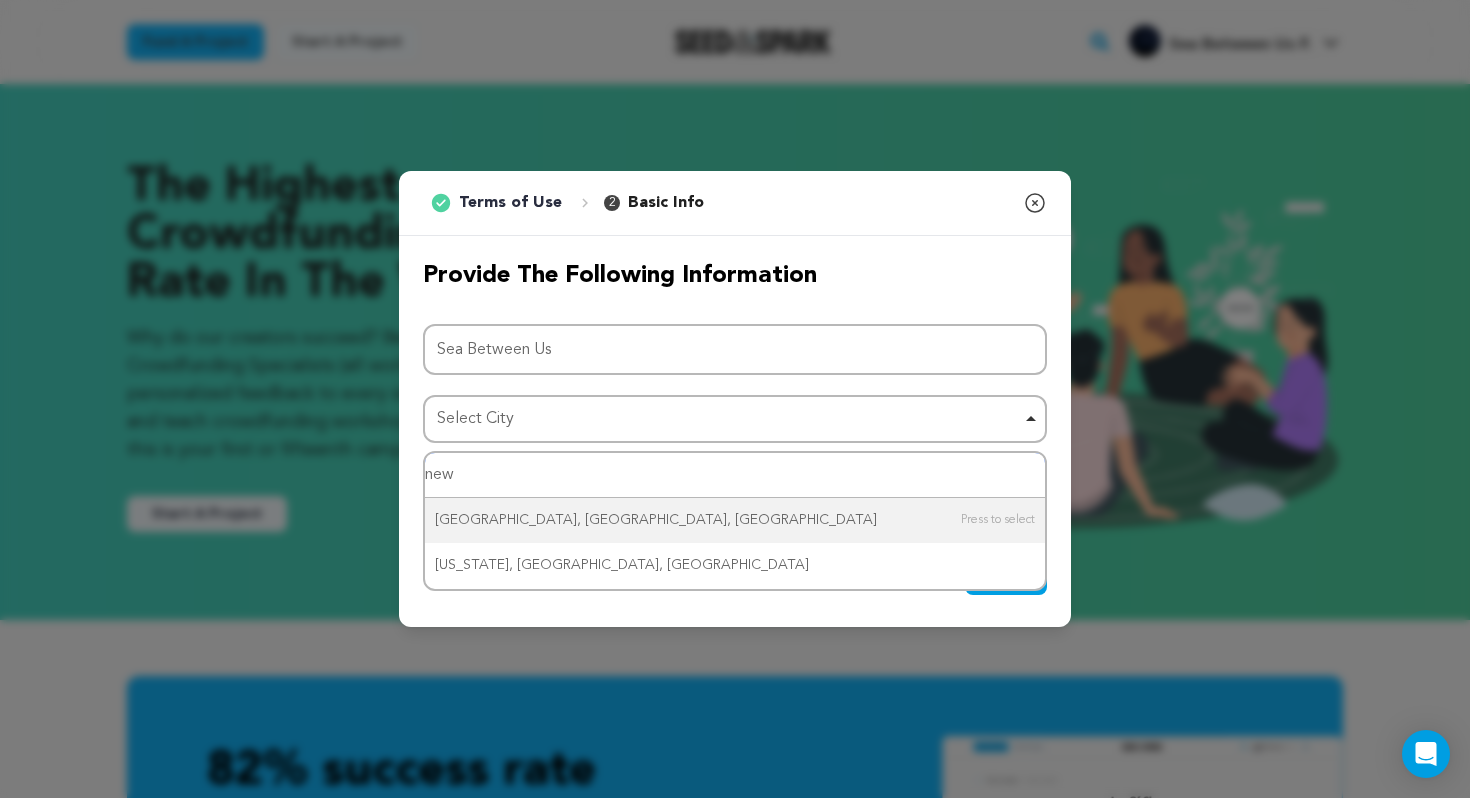 type on "new" 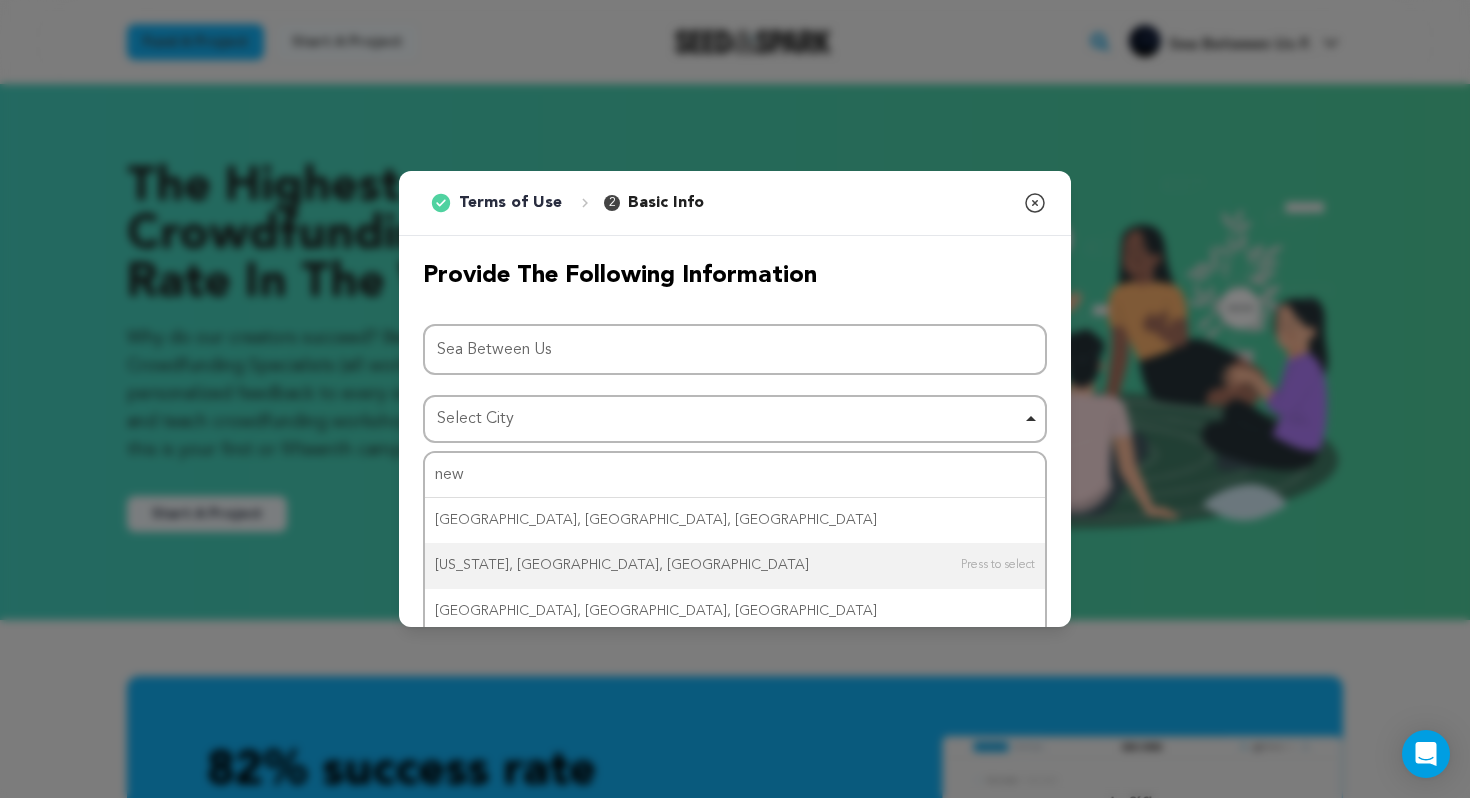 type 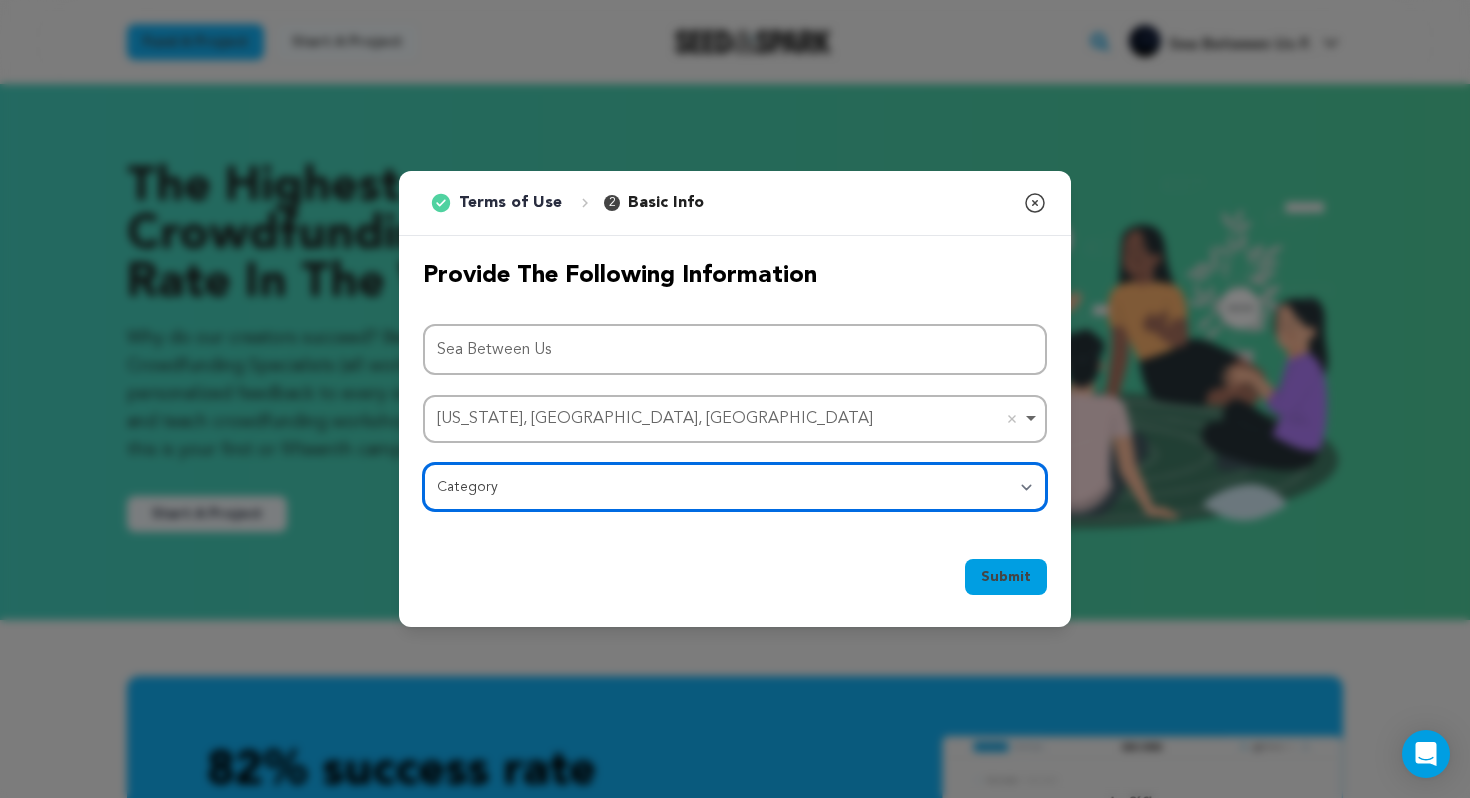 click on "Category
Film Feature
Film Short
Series
Film Festival
Company
Music Video
VR Experience
Comics
Artist Residency
Art & Photography
Collective
Dance
Games
Music
Radio & Podcasts
Orgs & Companies
Writing & Publishing
Venue & Spaces
Theatre" at bounding box center [735, 487] 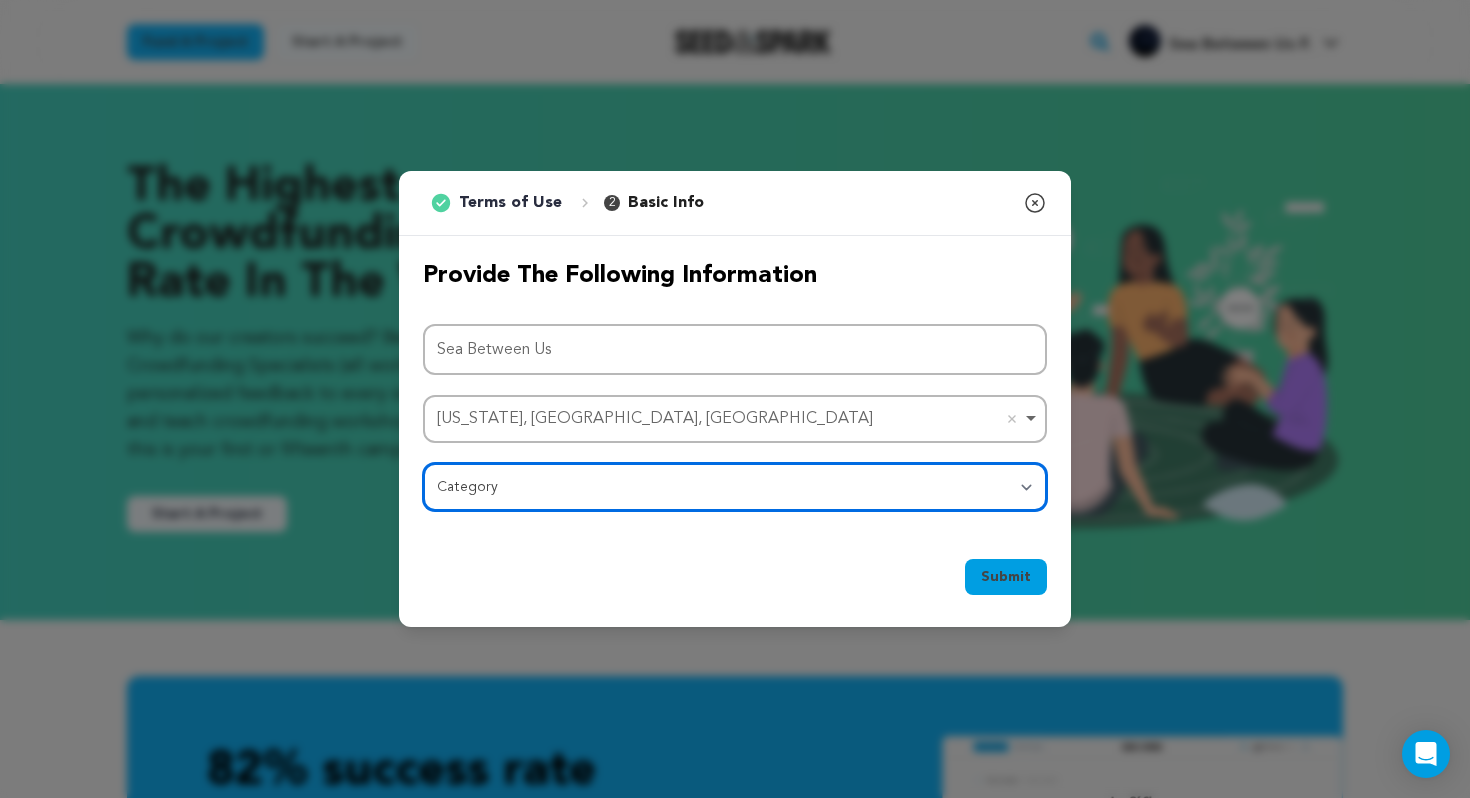 select on "383" 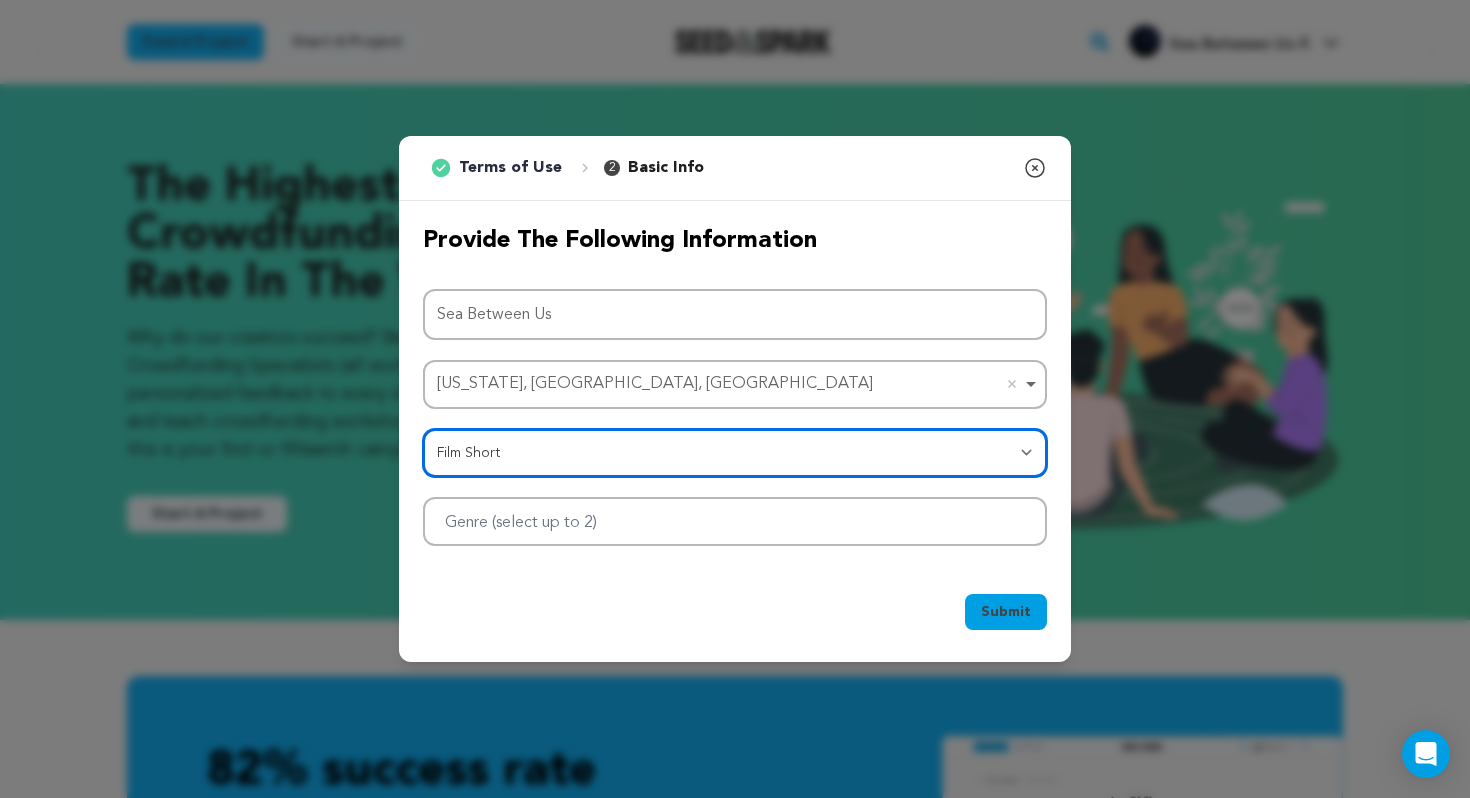 click at bounding box center (735, 521) 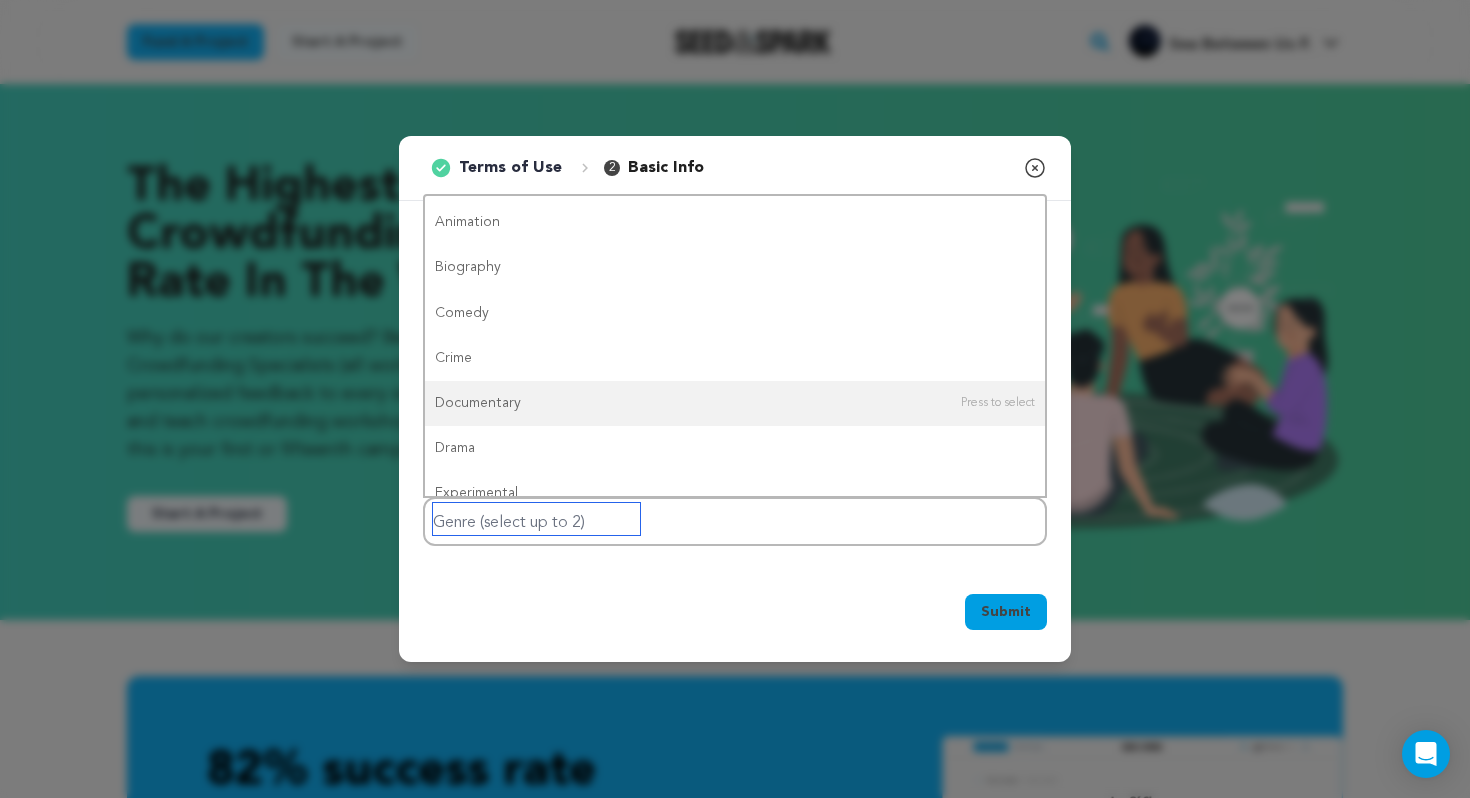 scroll, scrollTop: 174, scrollLeft: 0, axis: vertical 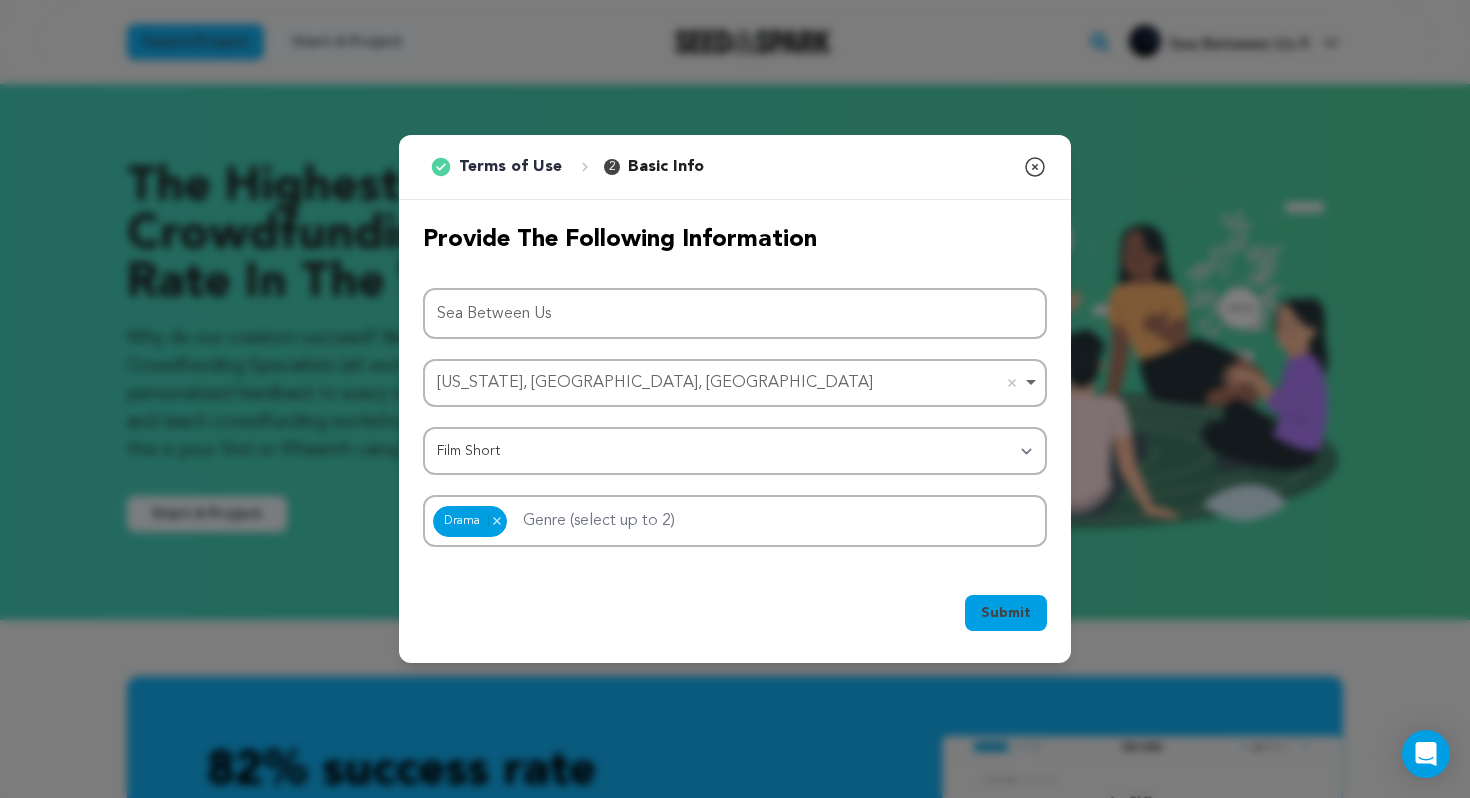 click on "Submit
Ok, Got it" at bounding box center [735, 617] 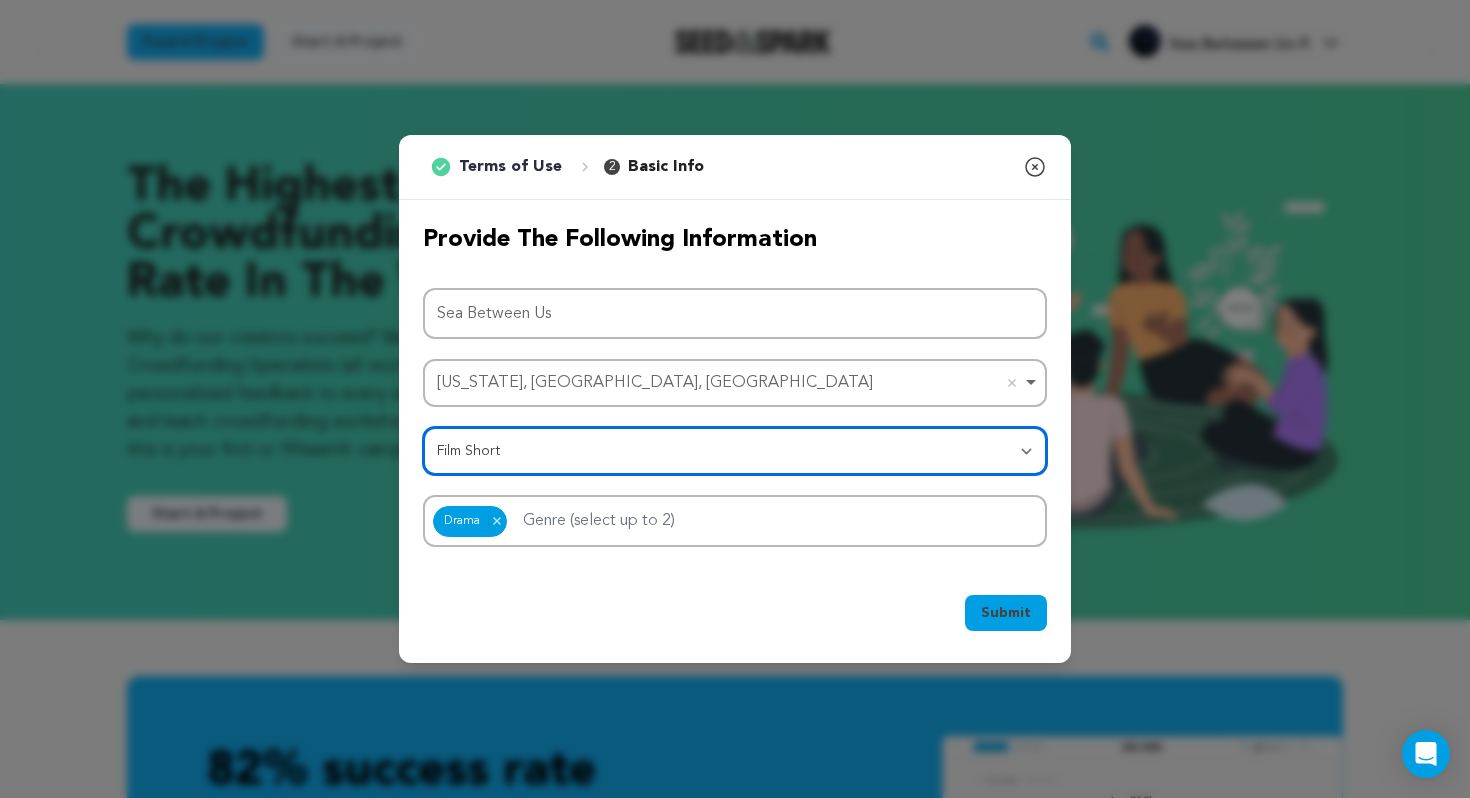 click on "Category
Film Feature
Film Short
Series
Film Festival
Company
Music Video
VR Experience
Comics
Artist Residency
Art & Photography
Collective
Dance
Games
Music
Radio & Podcasts
Orgs & Companies
Writing & Publishing
Venue & Spaces
Theatre" at bounding box center (735, 451) 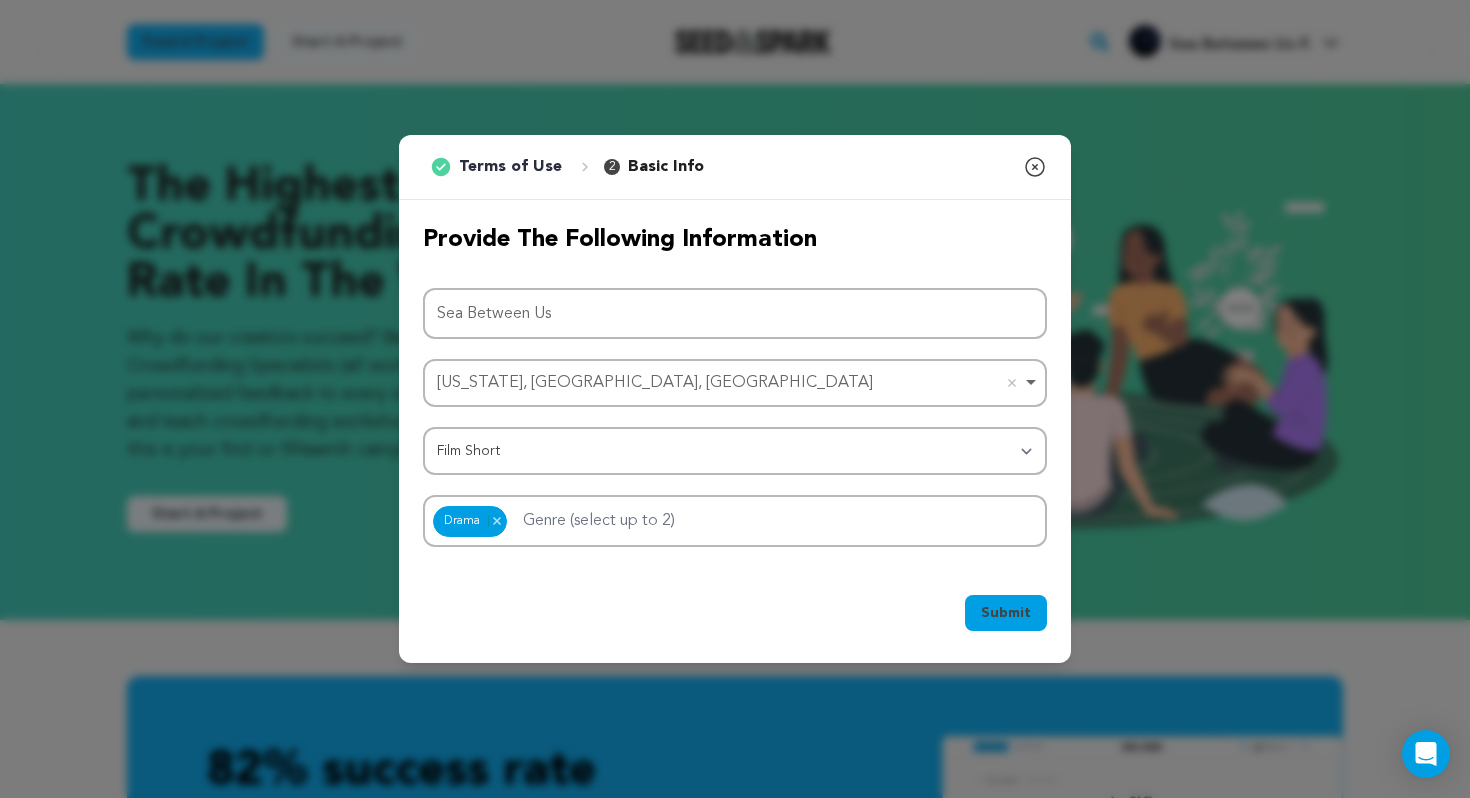 click on "Submit" at bounding box center (1006, 613) 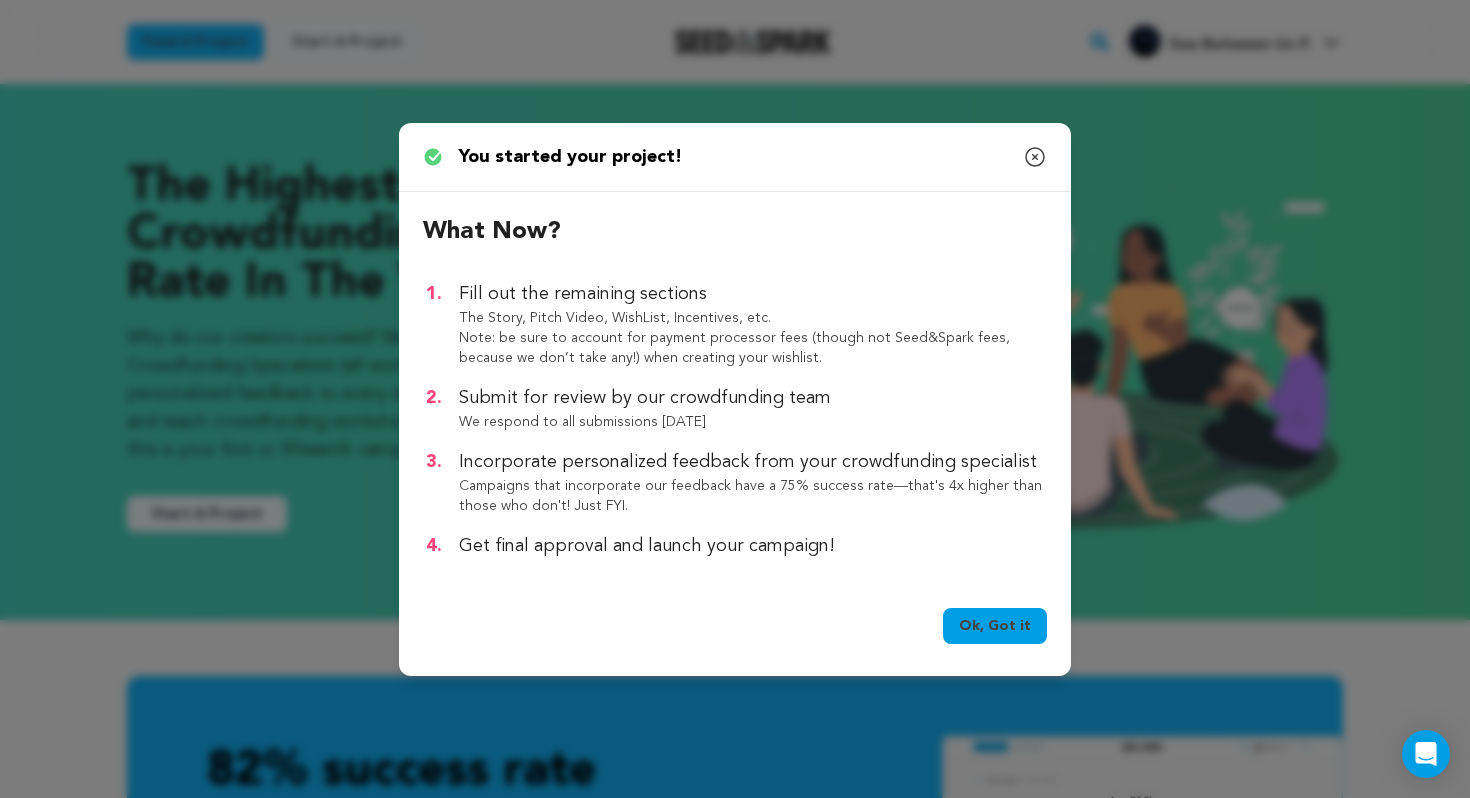 click on "Ok, Got it" at bounding box center (995, 626) 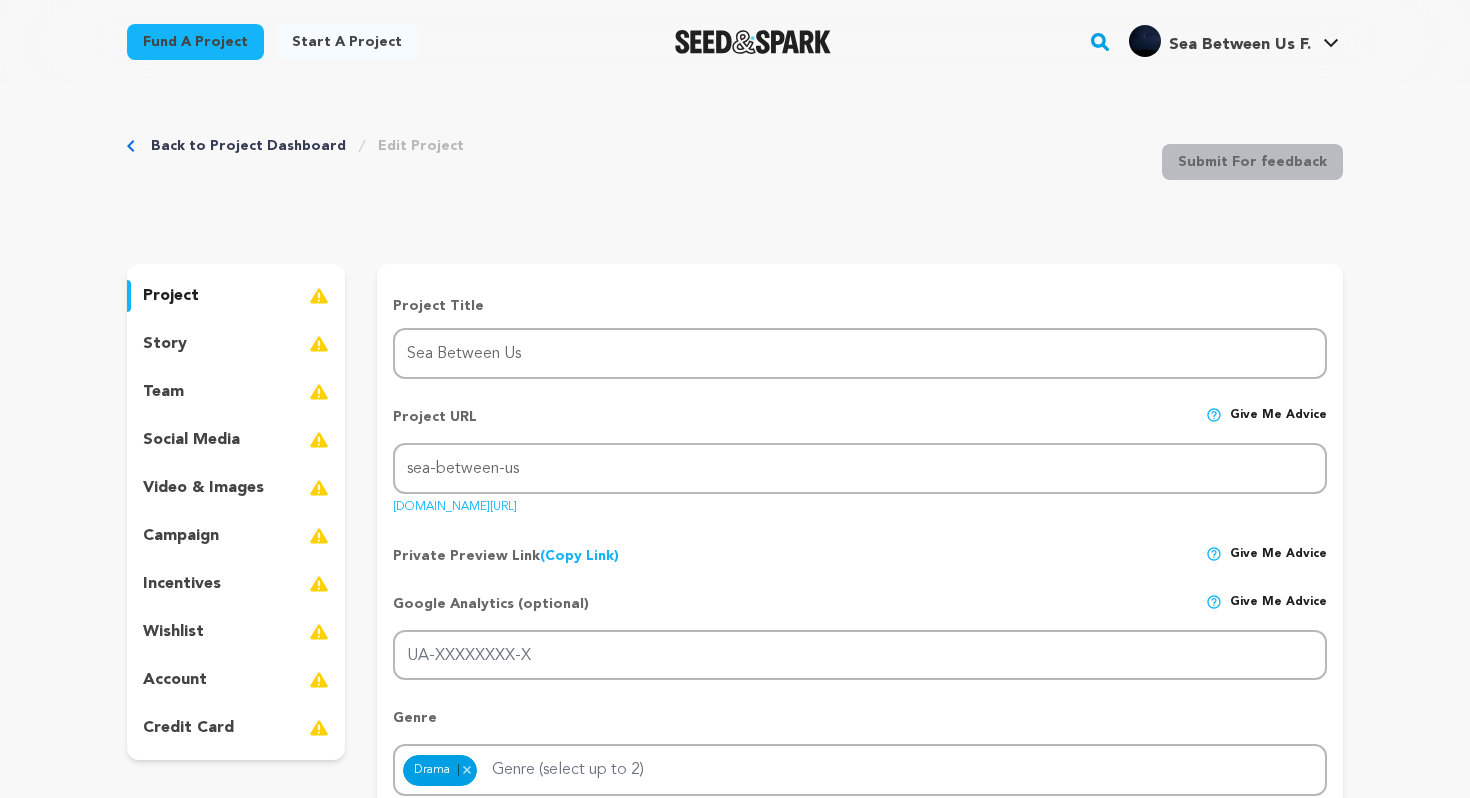 scroll, scrollTop: 0, scrollLeft: 0, axis: both 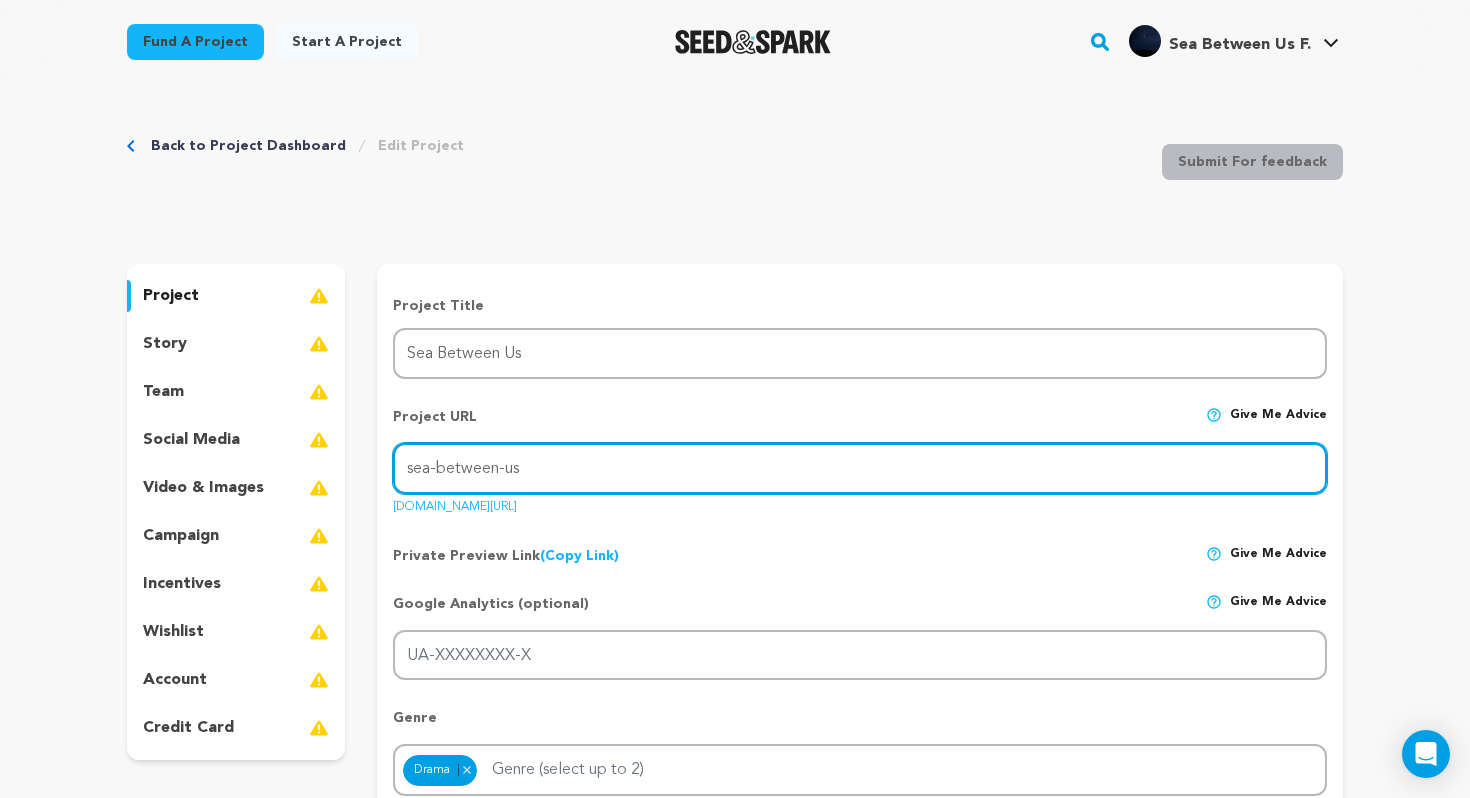 click on "sea-between-us" at bounding box center (860, 468) 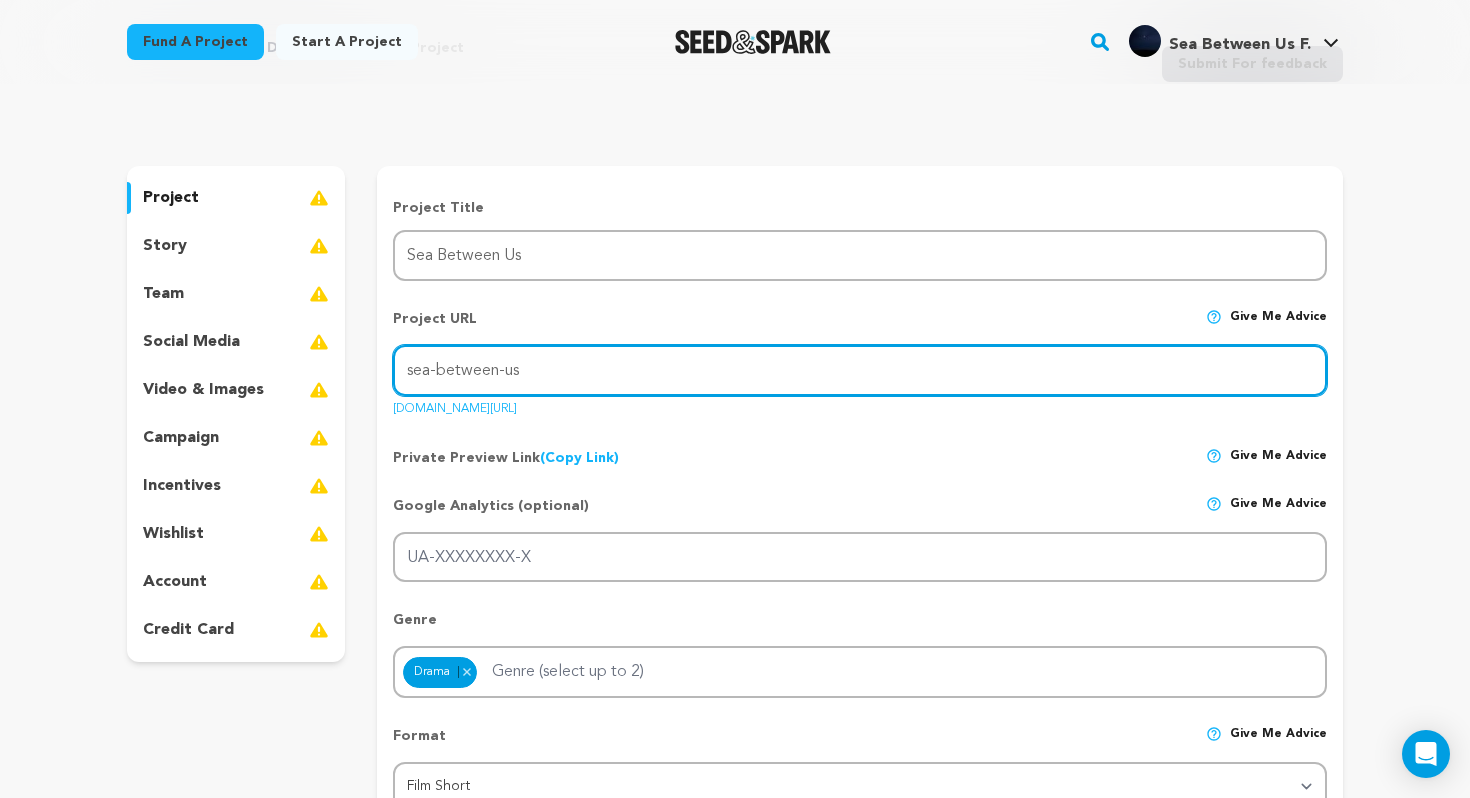 scroll, scrollTop: 152, scrollLeft: 0, axis: vertical 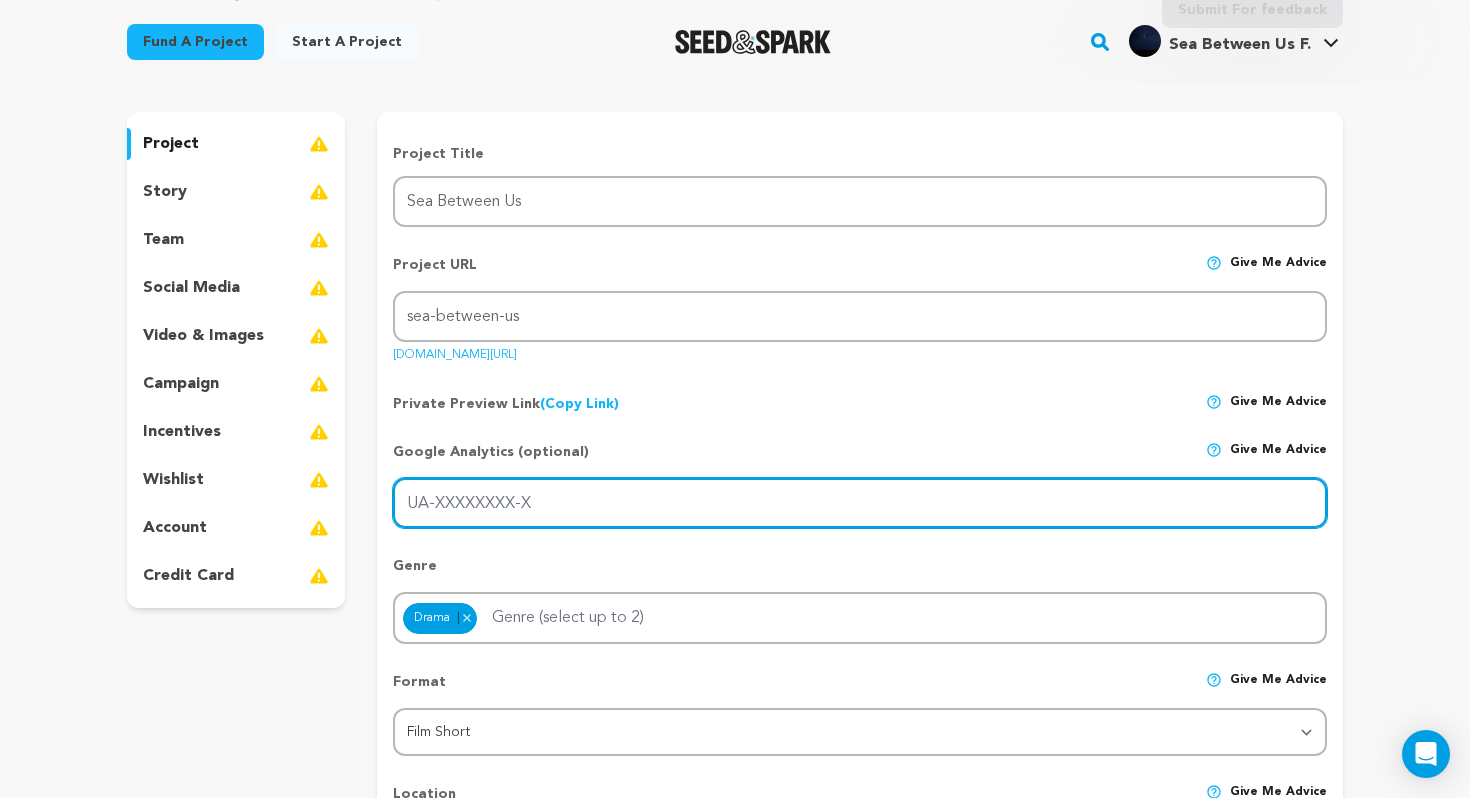 click on "UA-XXXXXXXX-X" at bounding box center (860, 503) 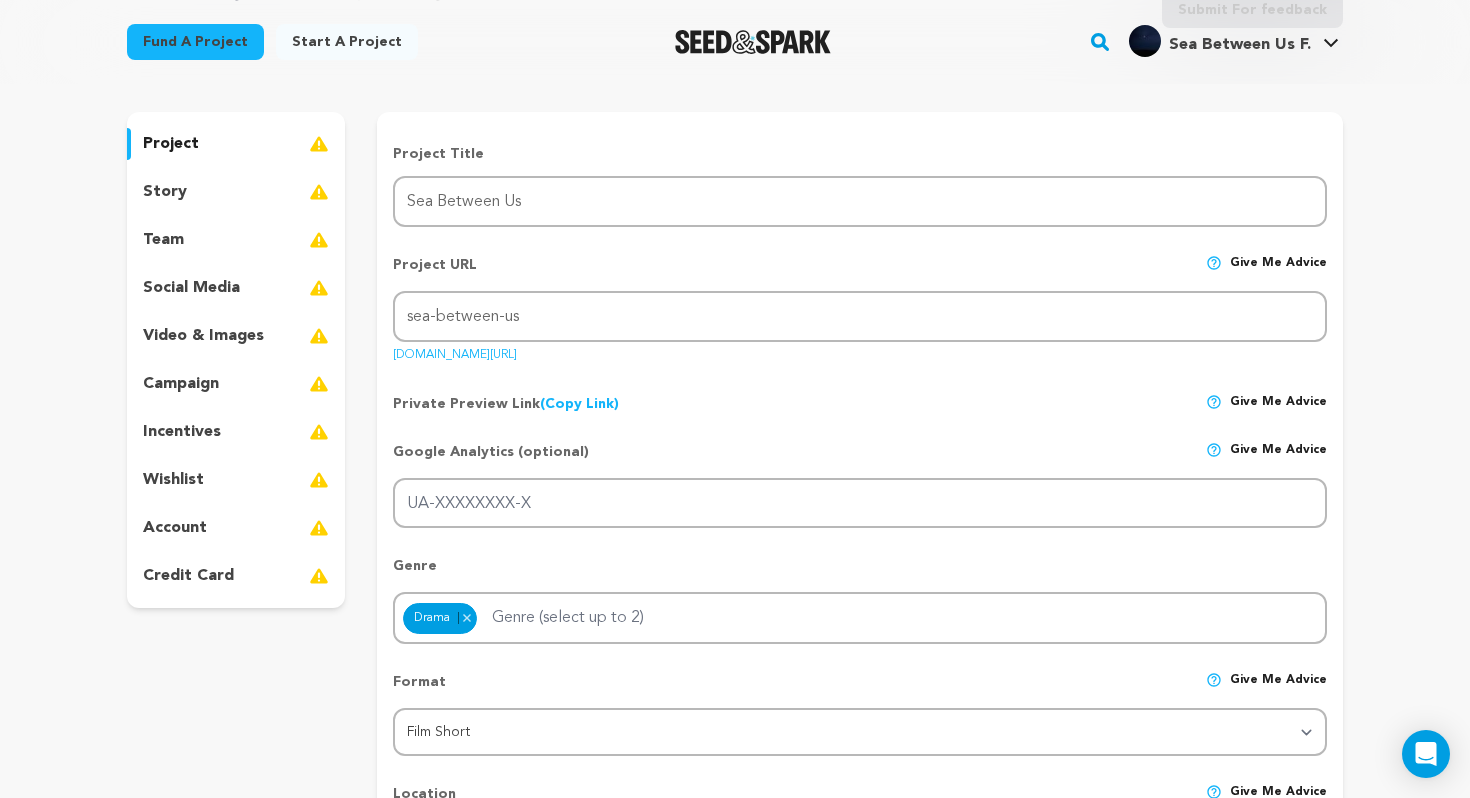 click on "Give me advice" at bounding box center (1278, 460) 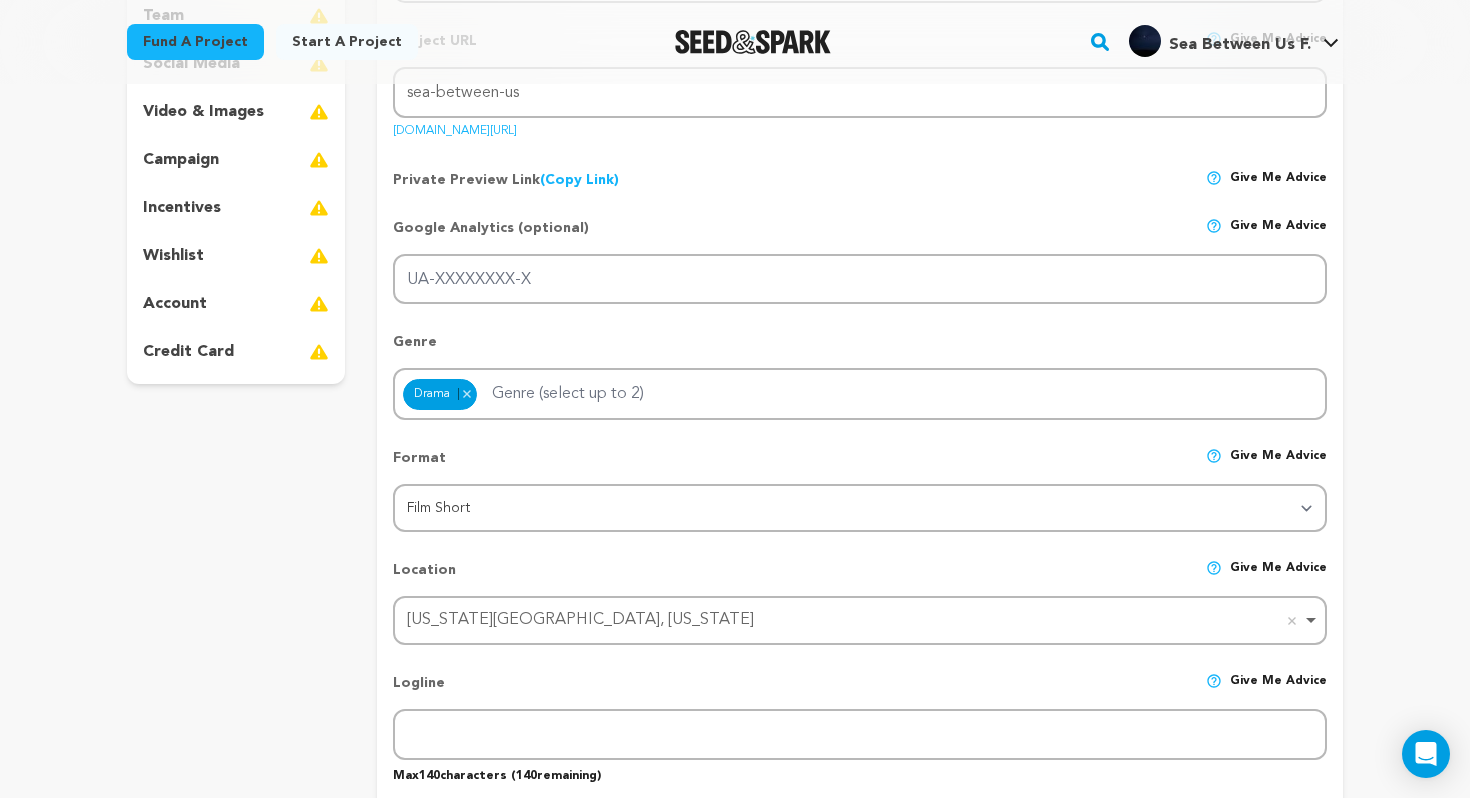 scroll, scrollTop: 379, scrollLeft: 0, axis: vertical 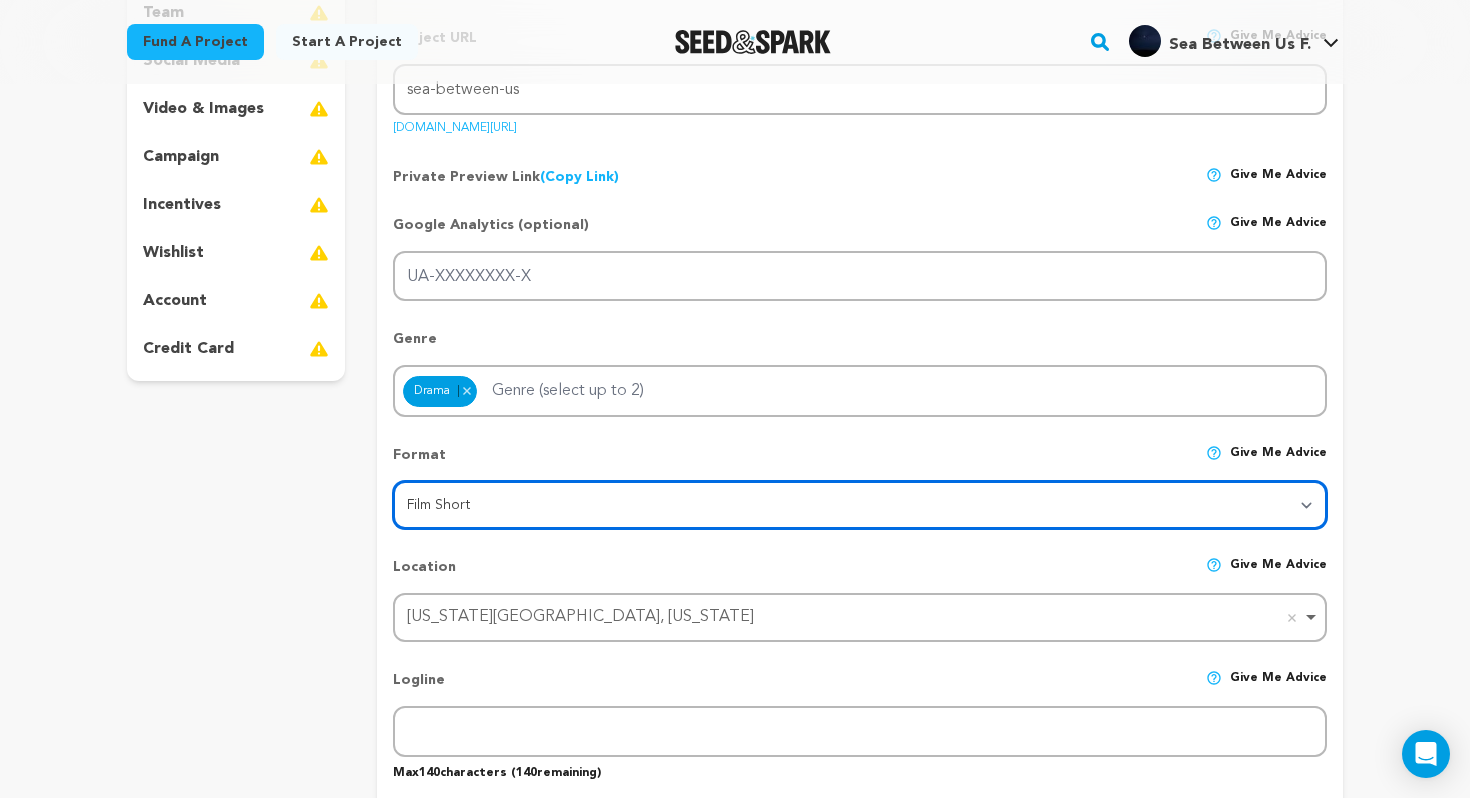 click on "Category
Film Feature
Film Short
Series
VR Experience
Film Festival
Company
Music Video
Comics
Artist Residency
Art & Photography
Collective
Dance
Games
Music
Radio & Podcasts
Venue & Spaces" at bounding box center [860, 505] 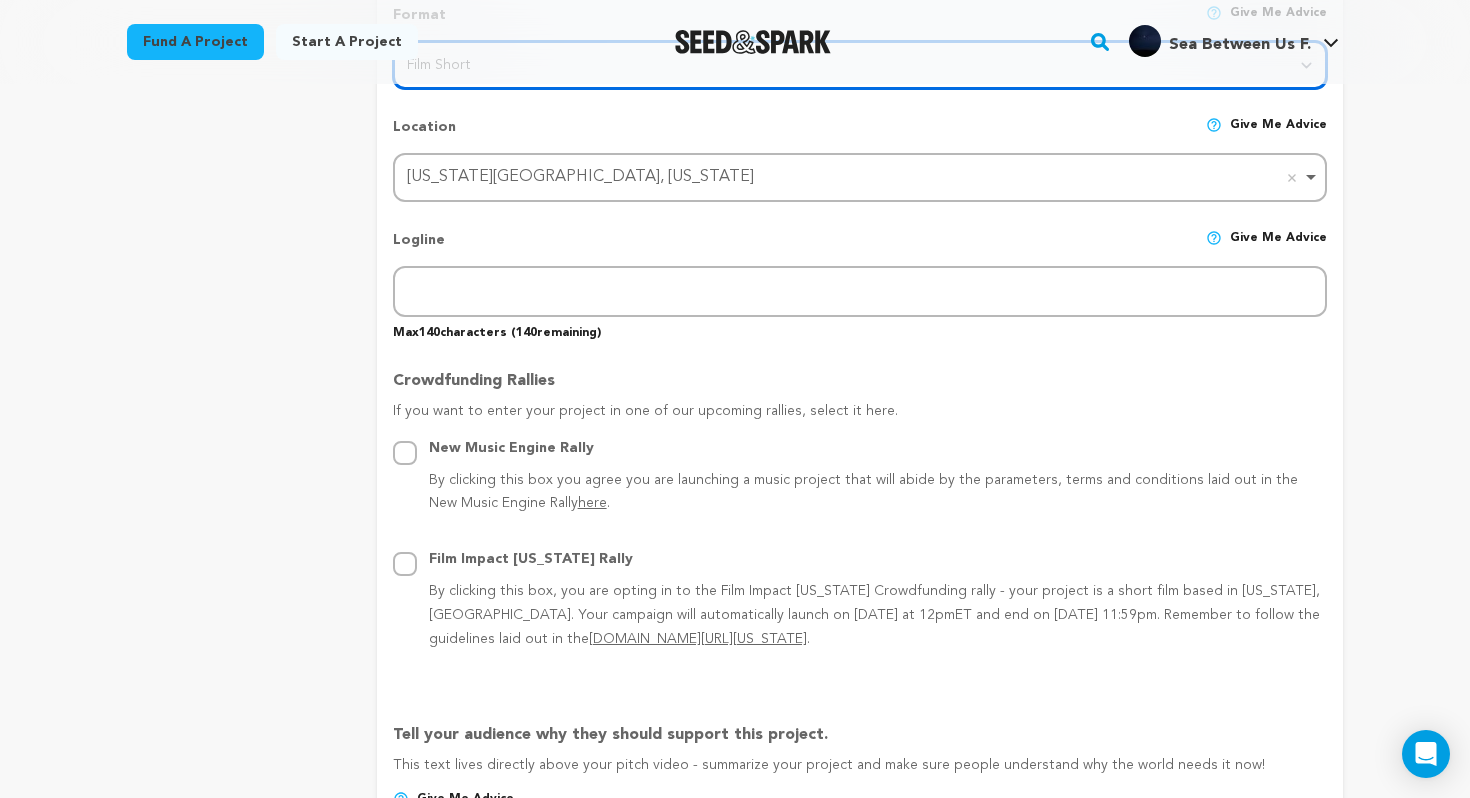 scroll, scrollTop: 811, scrollLeft: 0, axis: vertical 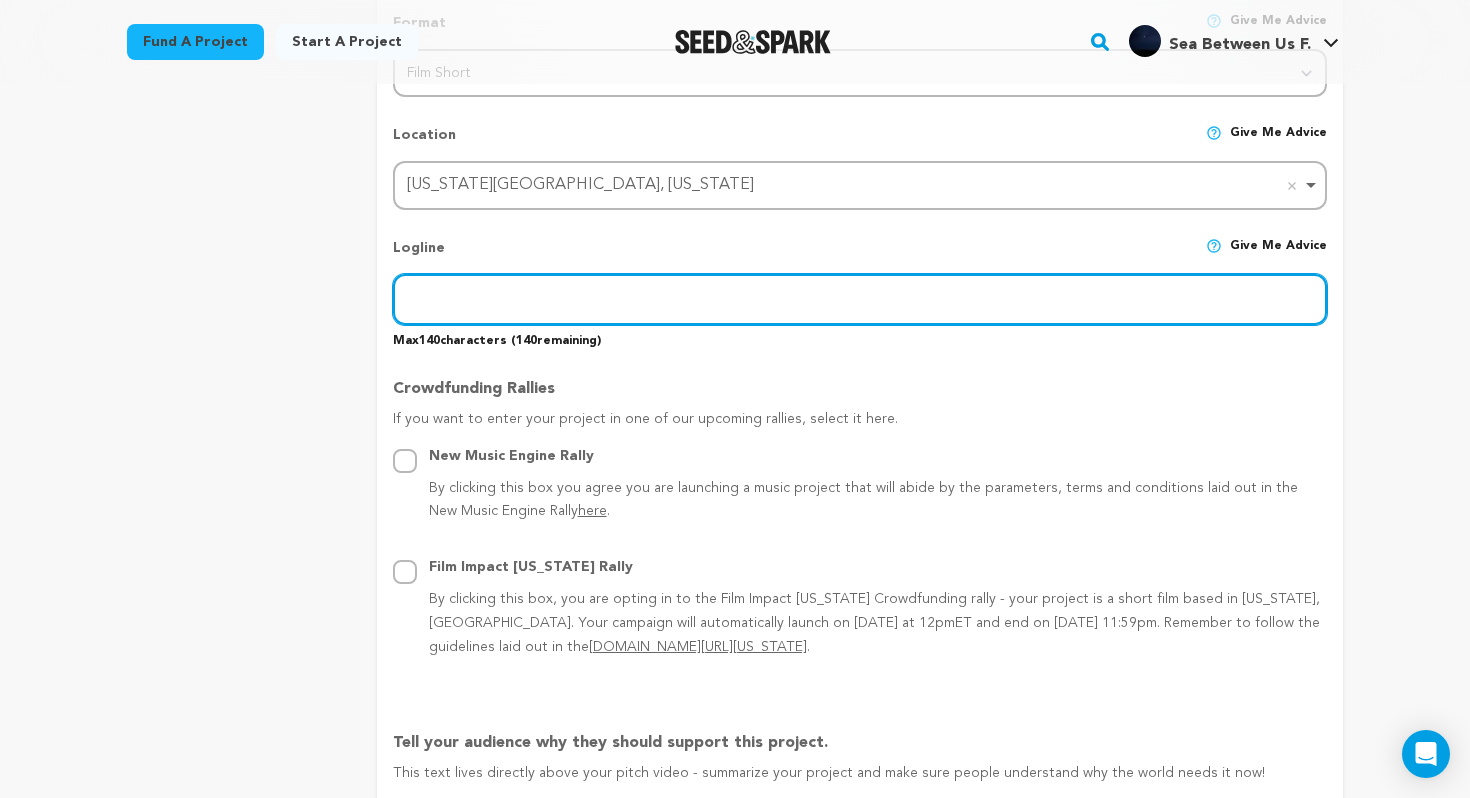 click at bounding box center [860, 299] 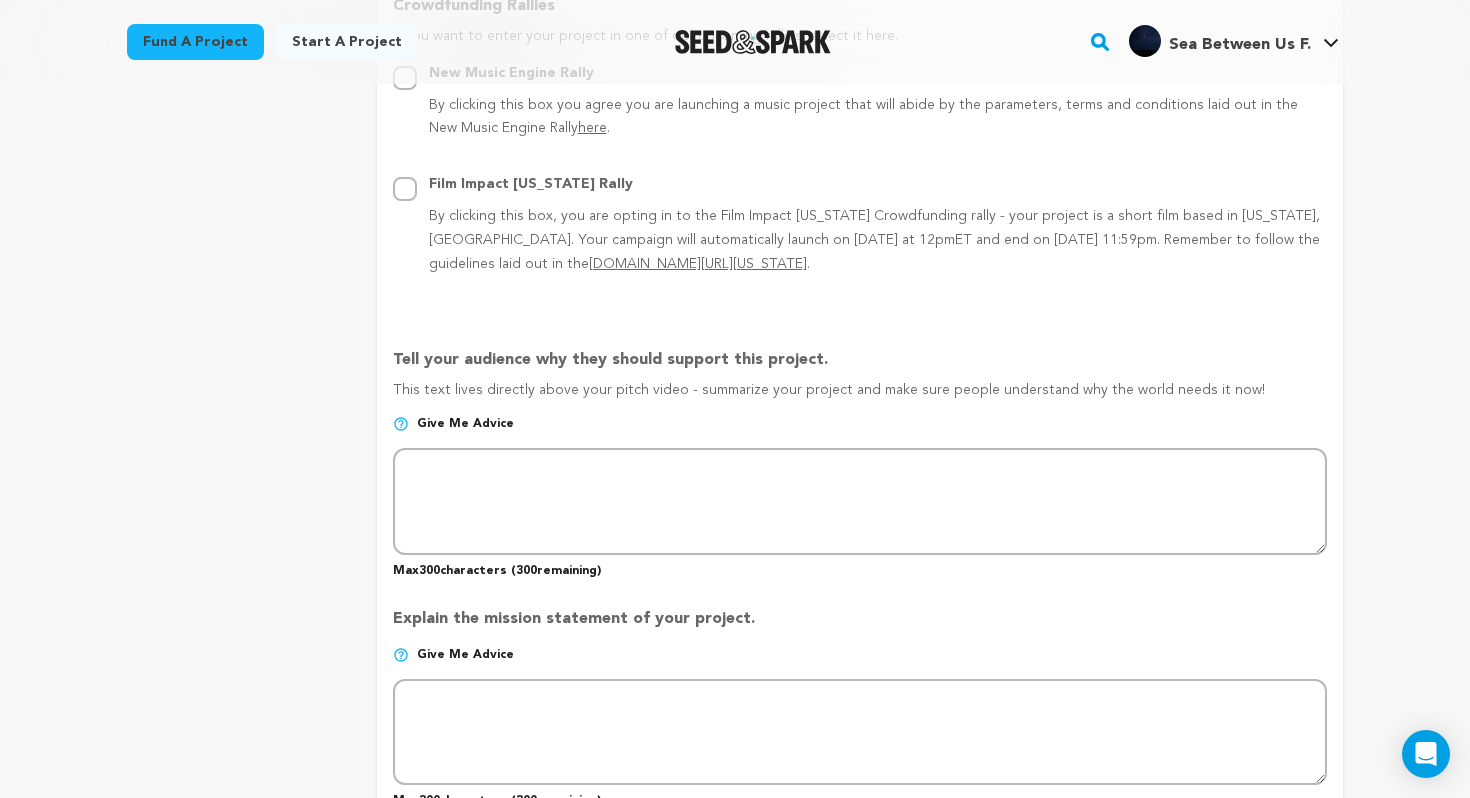 scroll, scrollTop: 1237, scrollLeft: 0, axis: vertical 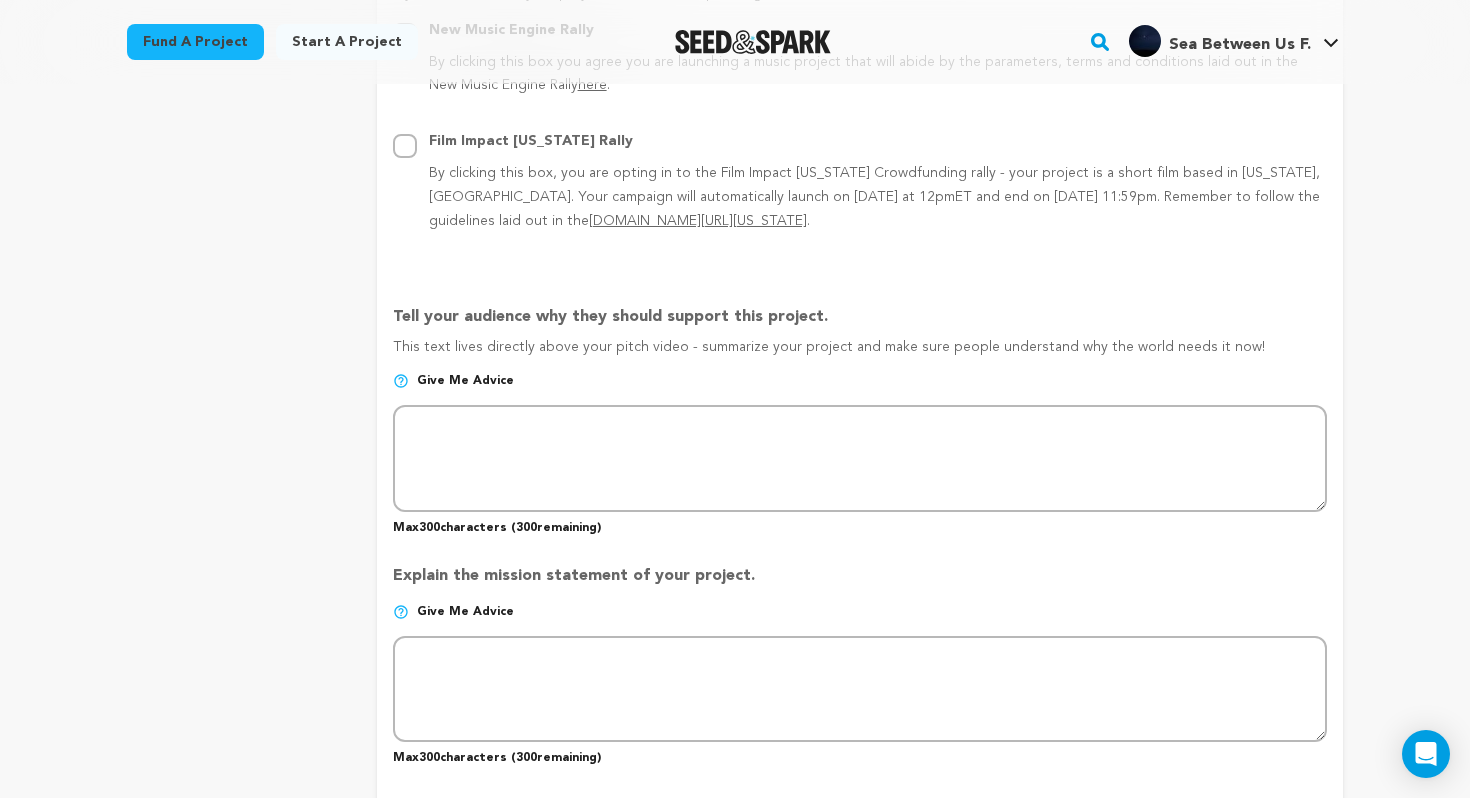 type on "On her sister's death anniversary, a grieving woman confronts family tension and the guilt she's tried to bury." 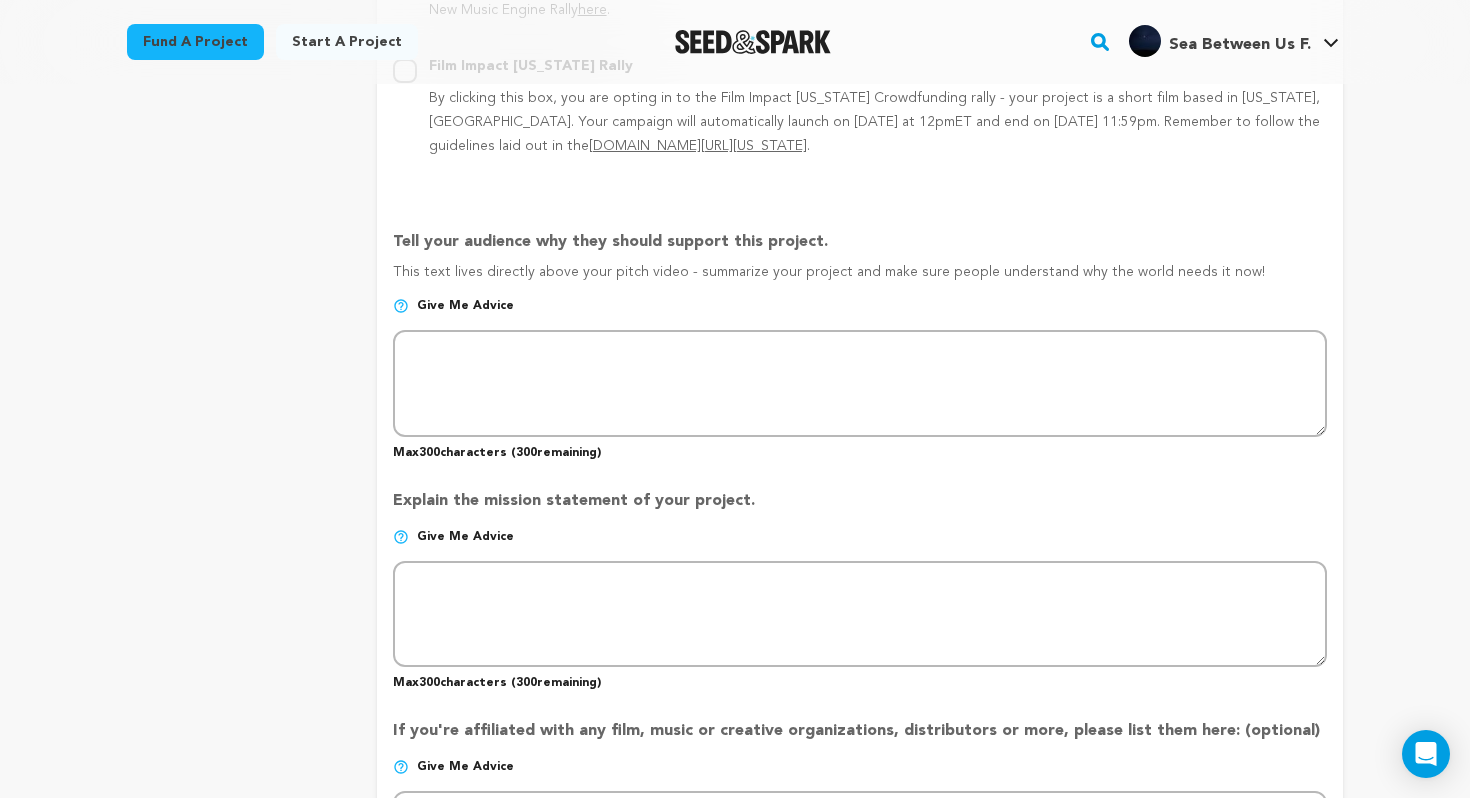 scroll, scrollTop: 1314, scrollLeft: 0, axis: vertical 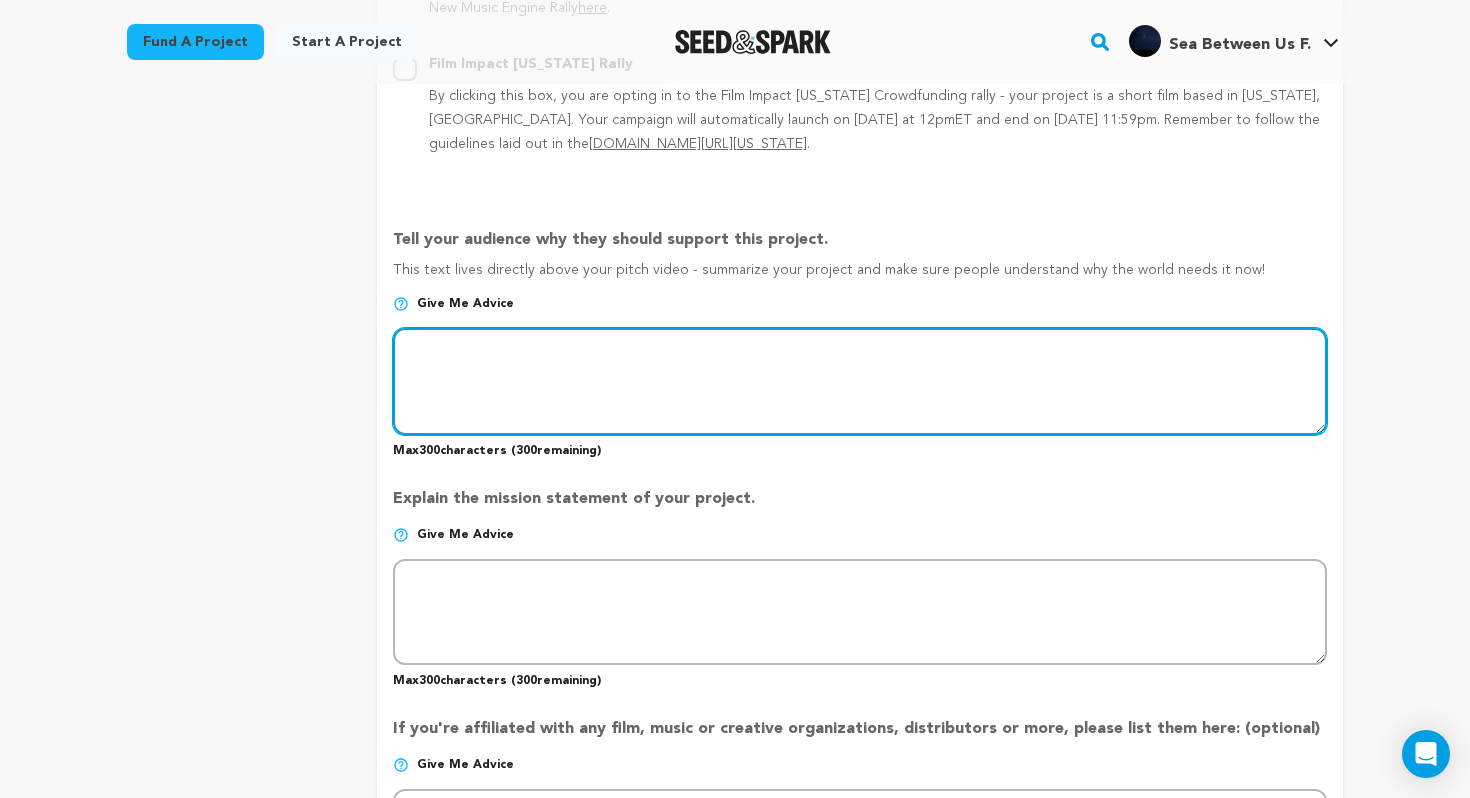 click at bounding box center (860, 381) 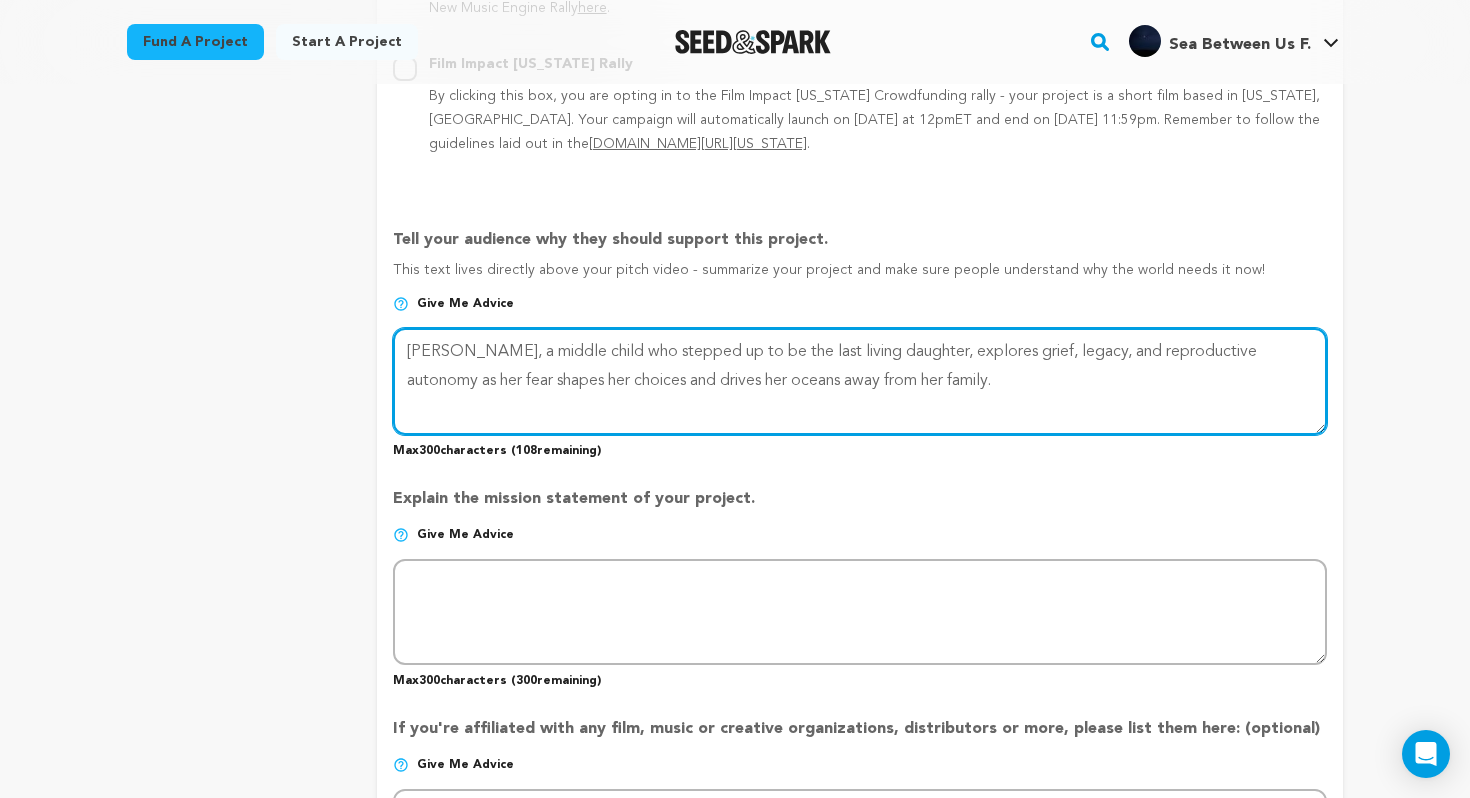 click at bounding box center (860, 381) 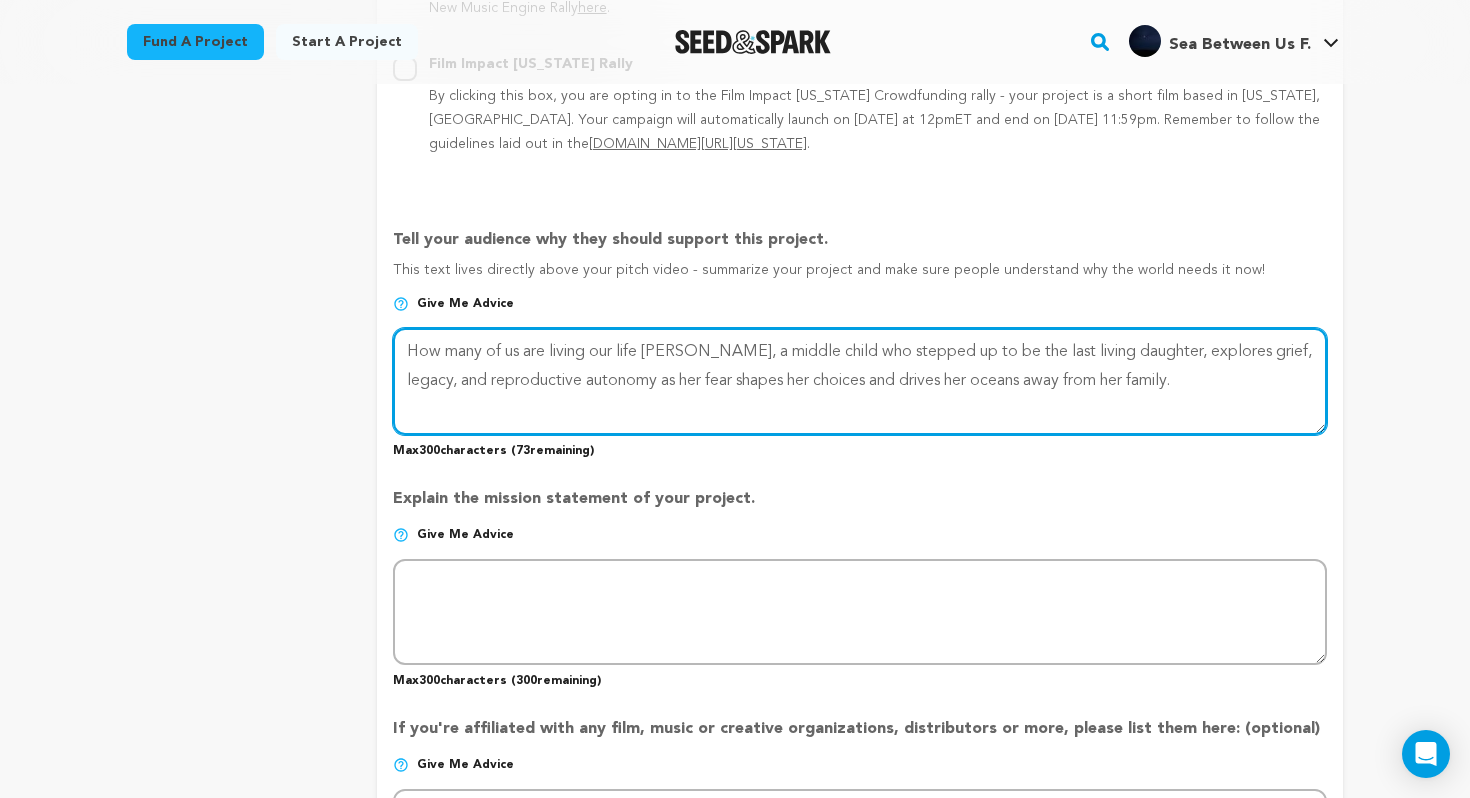 drag, startPoint x: 550, startPoint y: 349, endPoint x: 643, endPoint y: 348, distance: 93.00538 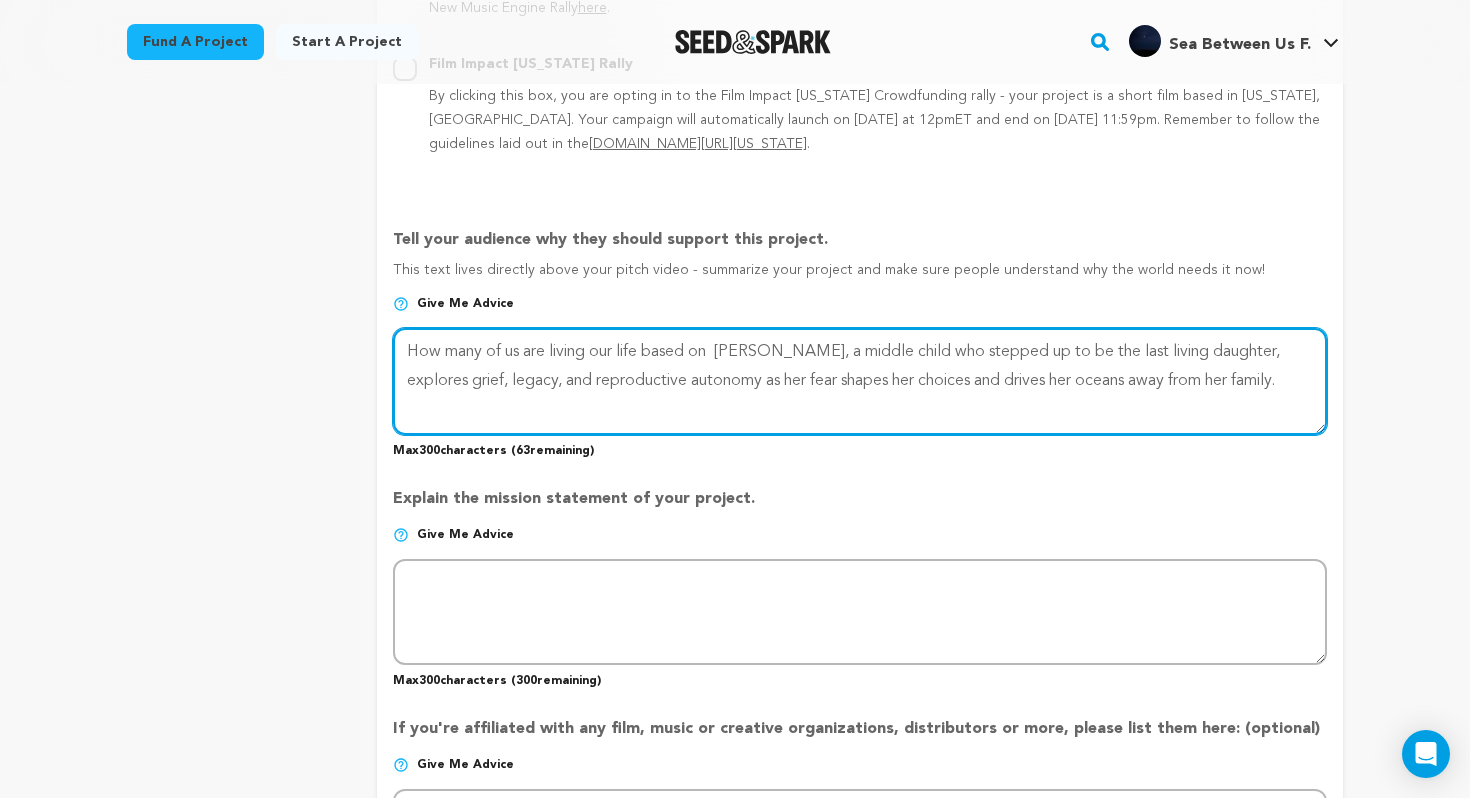drag, startPoint x: 551, startPoint y: 346, endPoint x: 716, endPoint y: 346, distance: 165 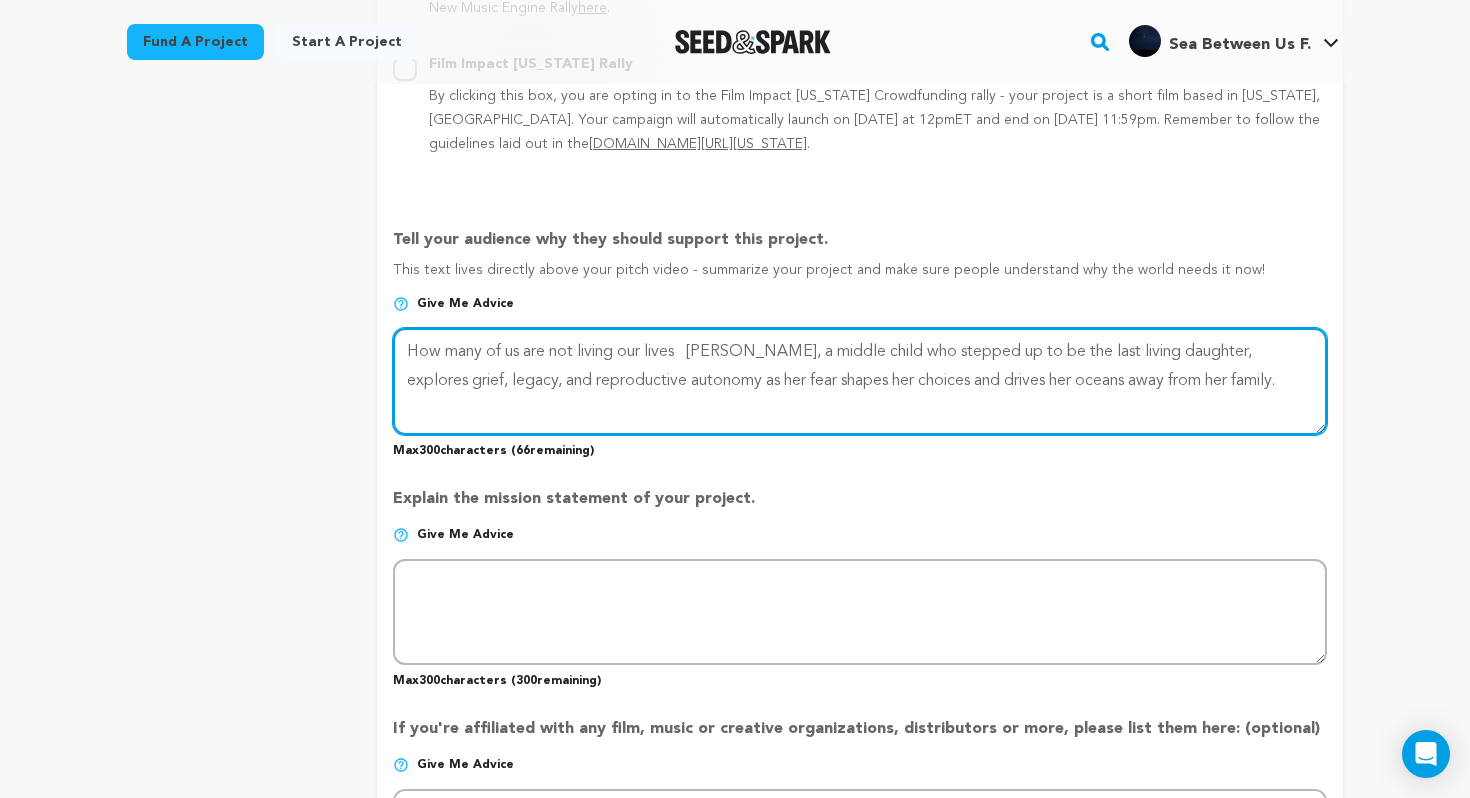 drag, startPoint x: 684, startPoint y: 349, endPoint x: 382, endPoint y: 357, distance: 302.10593 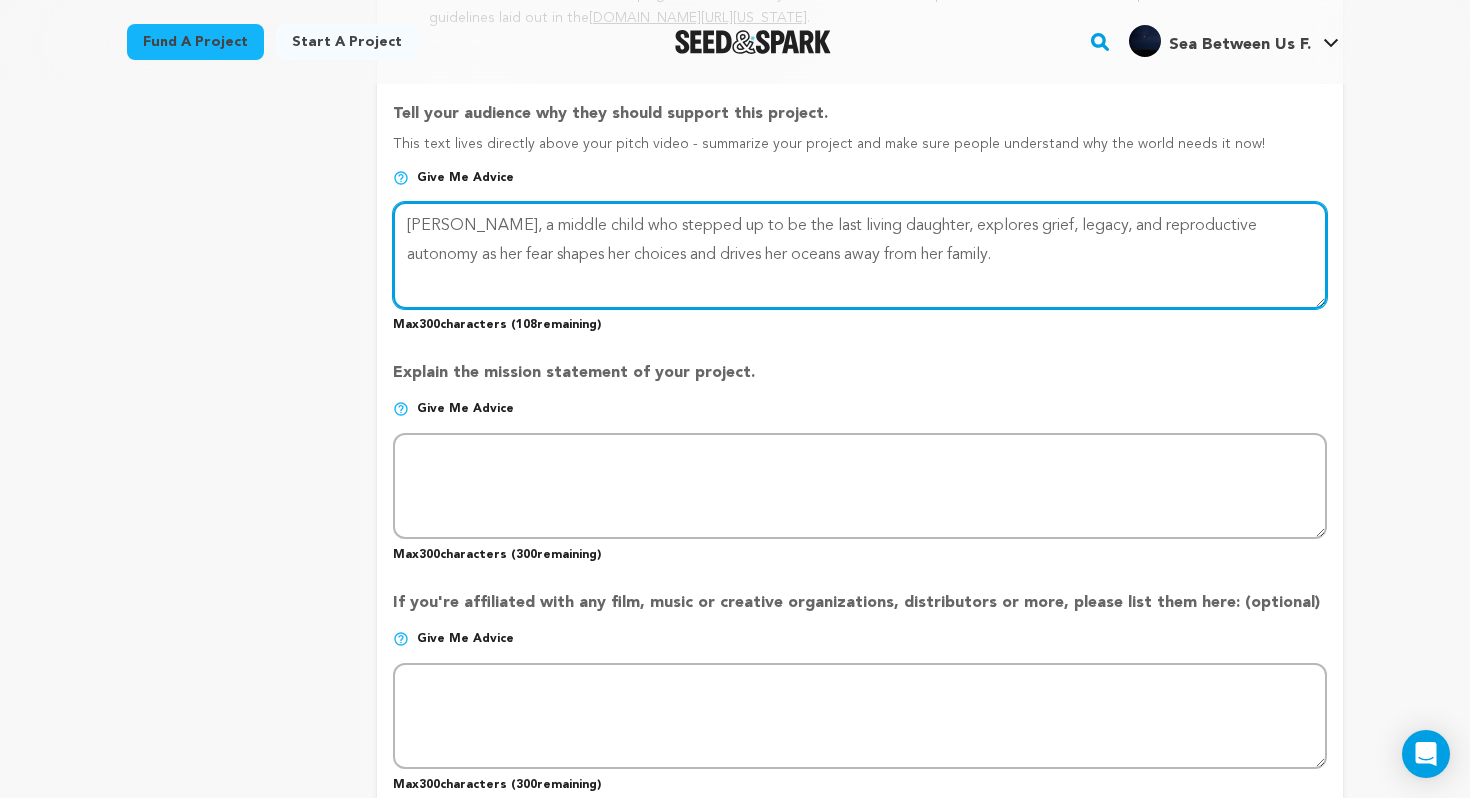 scroll, scrollTop: 1446, scrollLeft: 0, axis: vertical 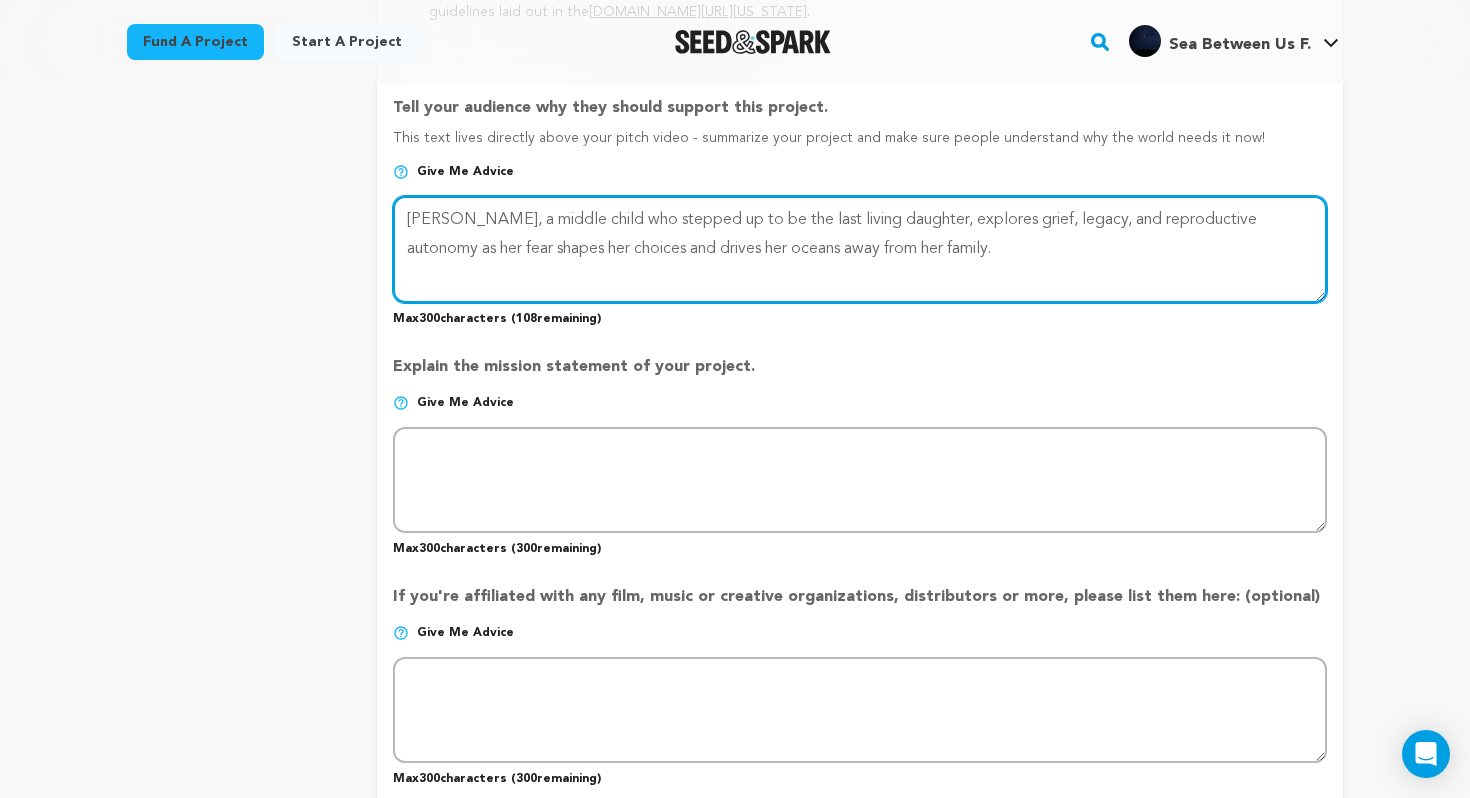 type on "Mia, a middle child who stepped up to be the last living daughter, explores grief, legacy, and reproductive autonomy as her fear shapes her choices and drives her oceans away from her family." 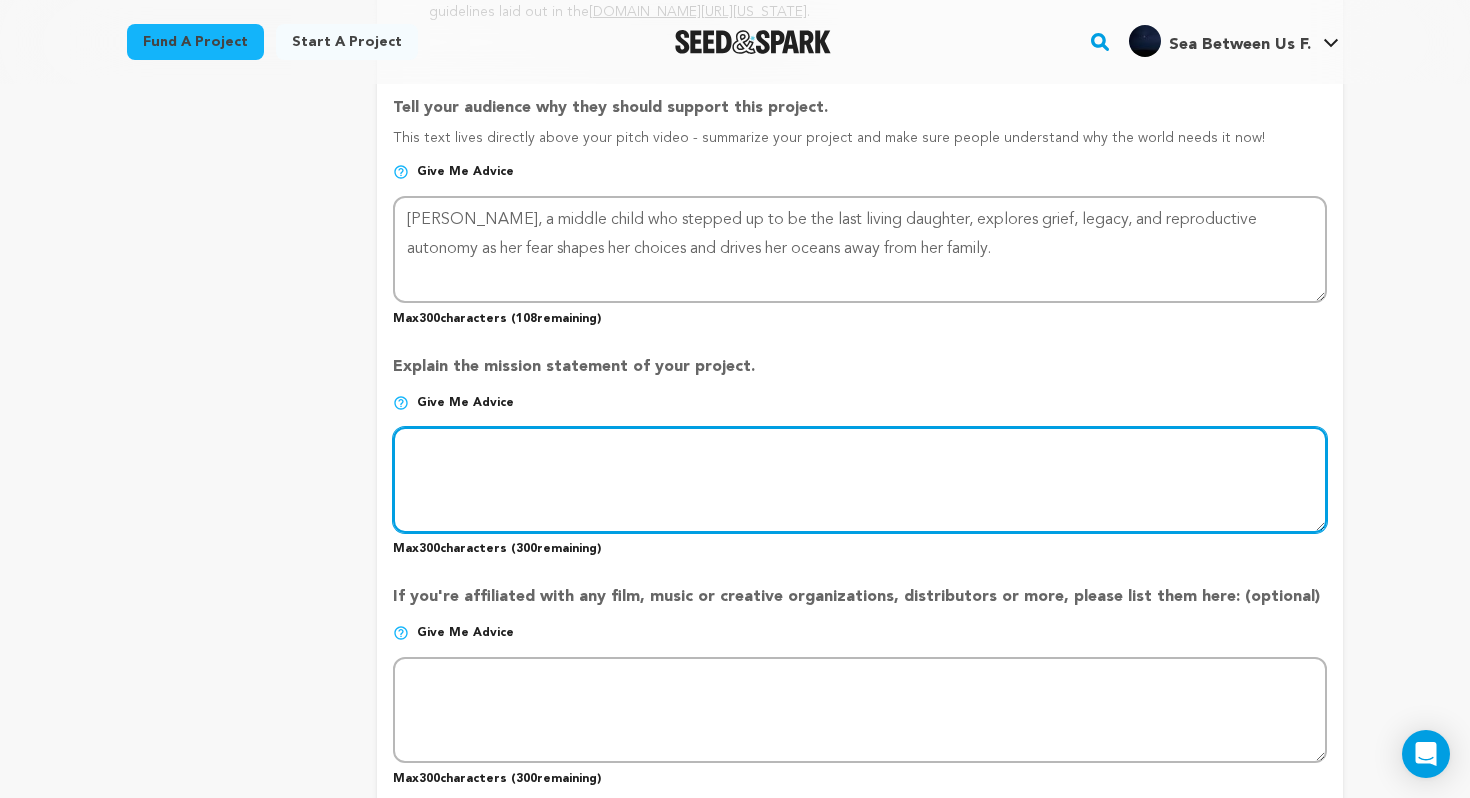 click at bounding box center (860, 480) 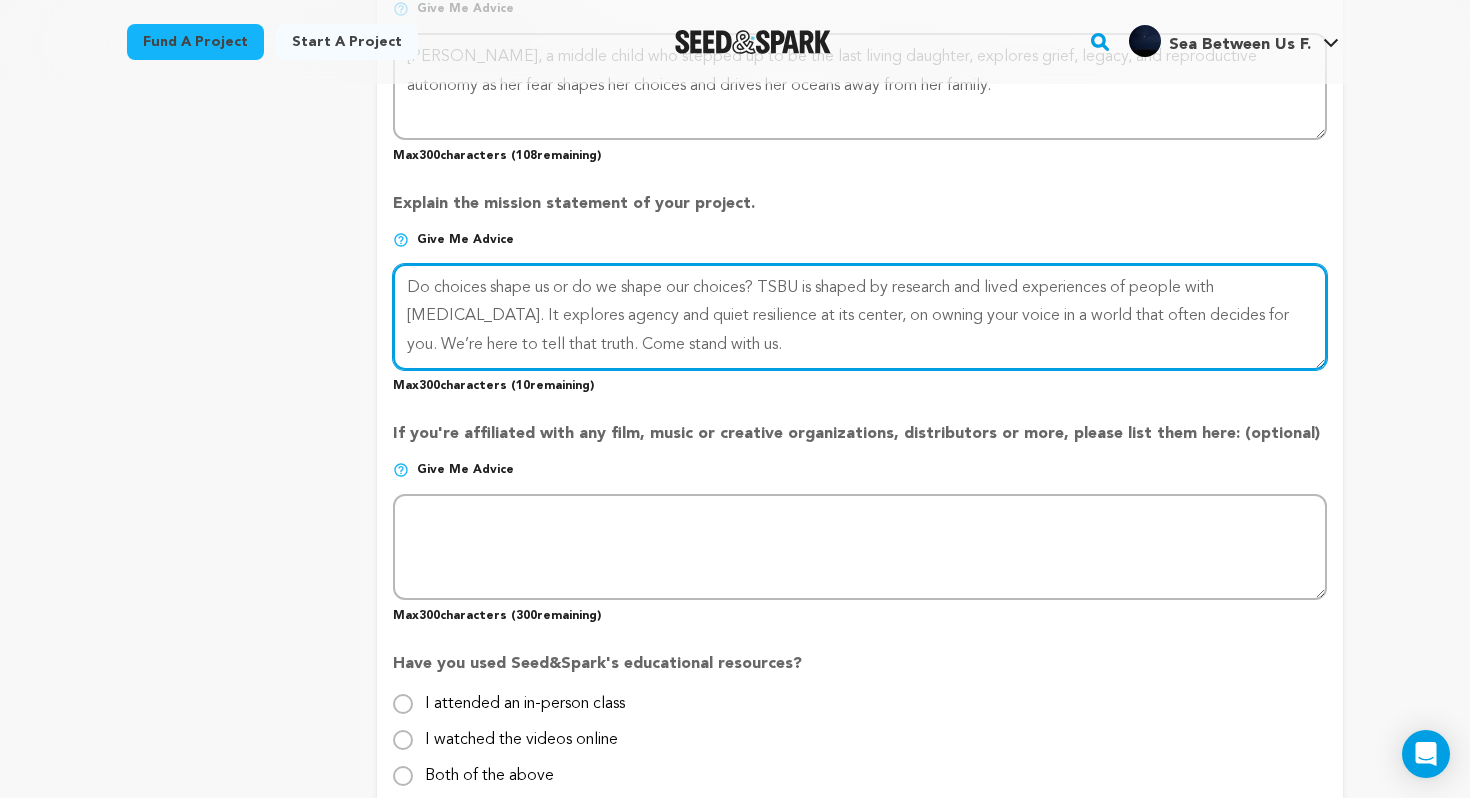scroll, scrollTop: 1620, scrollLeft: 0, axis: vertical 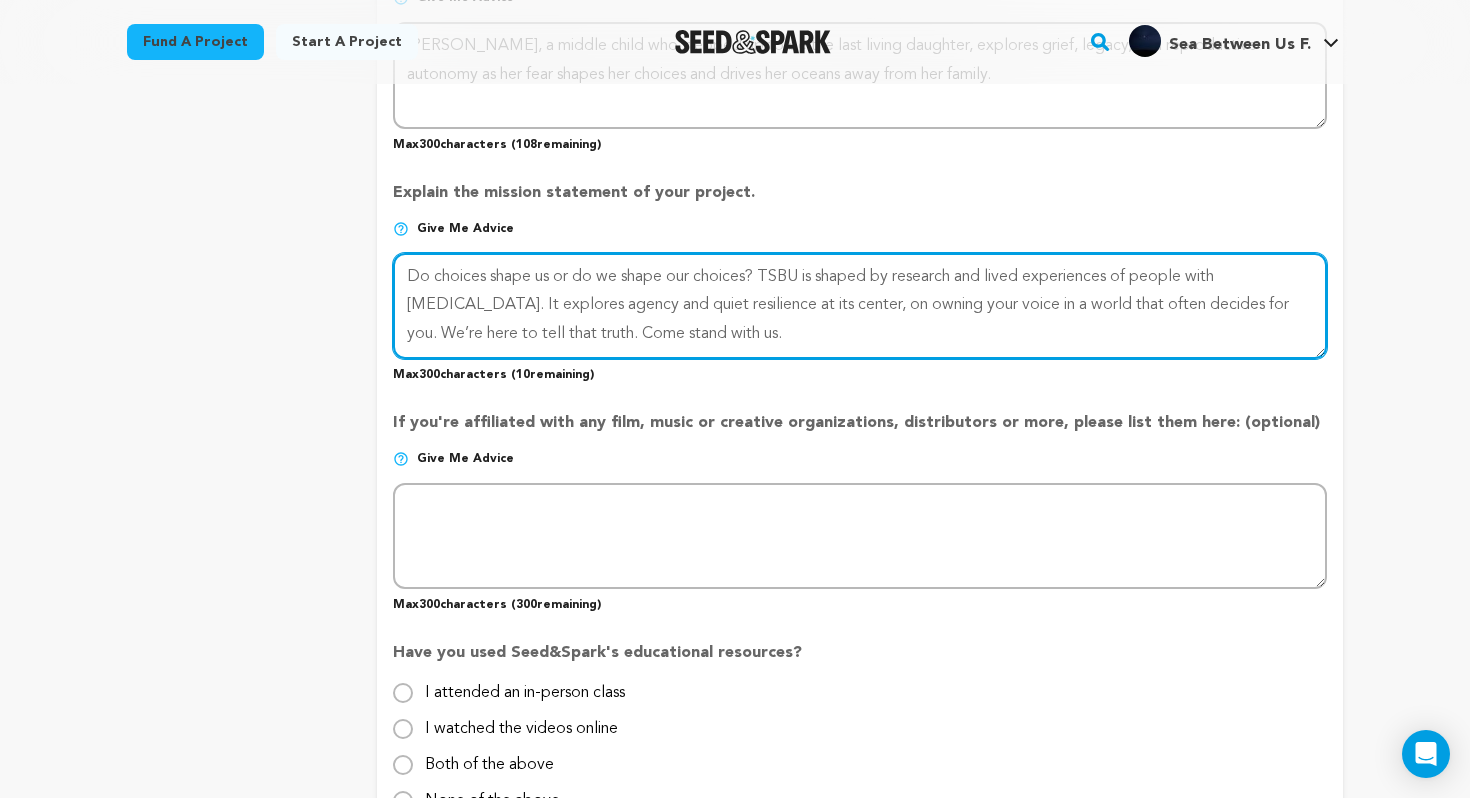 type on "Do choices shape us or do we shape our choices? TSBU is shaped by research and lived experiences of people with thalassemia. It explores agency and quiet resilience at its center, on owning your voice in a world that often decides for you. We’re here to tell that truth. Come stand with us." 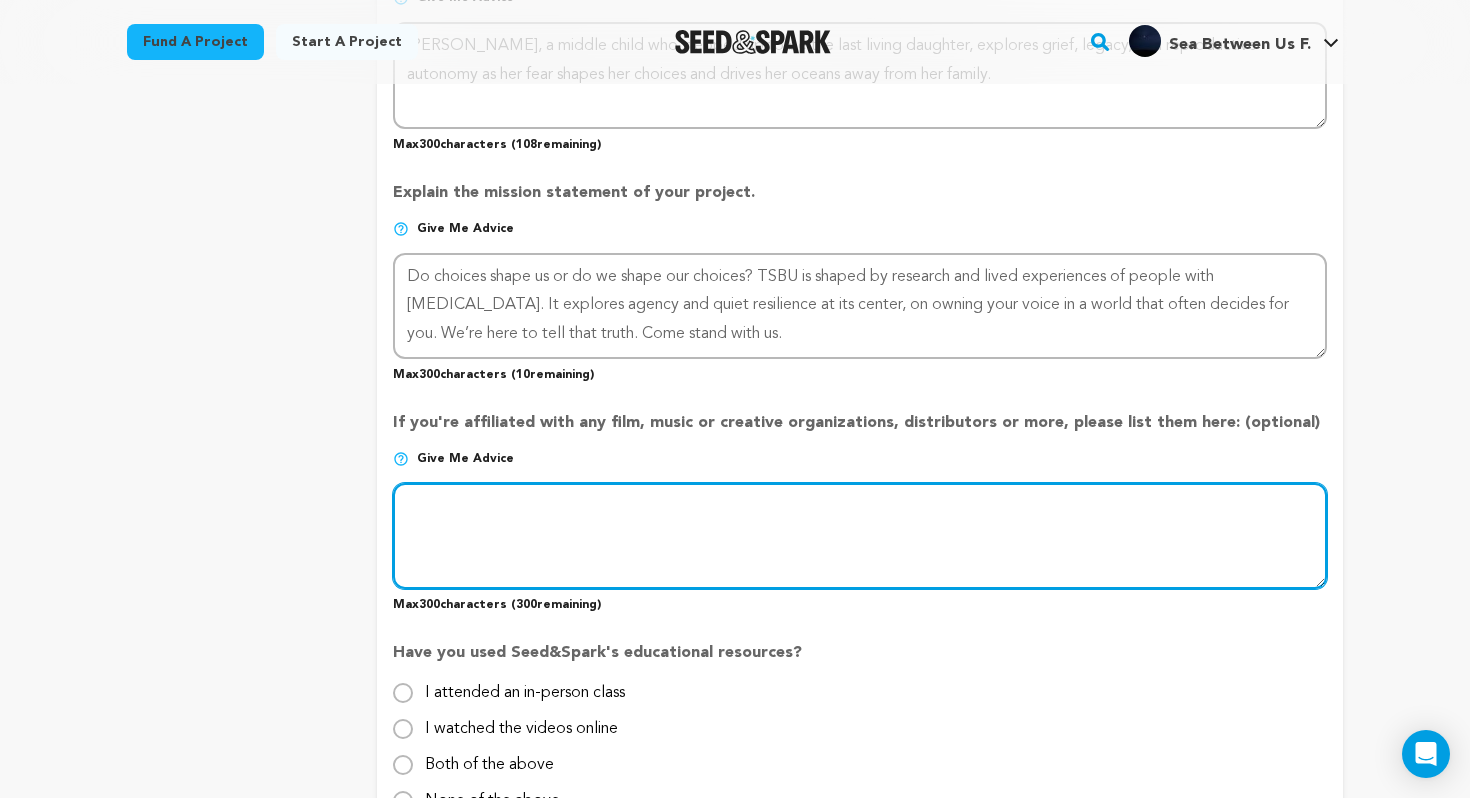 click at bounding box center [860, 536] 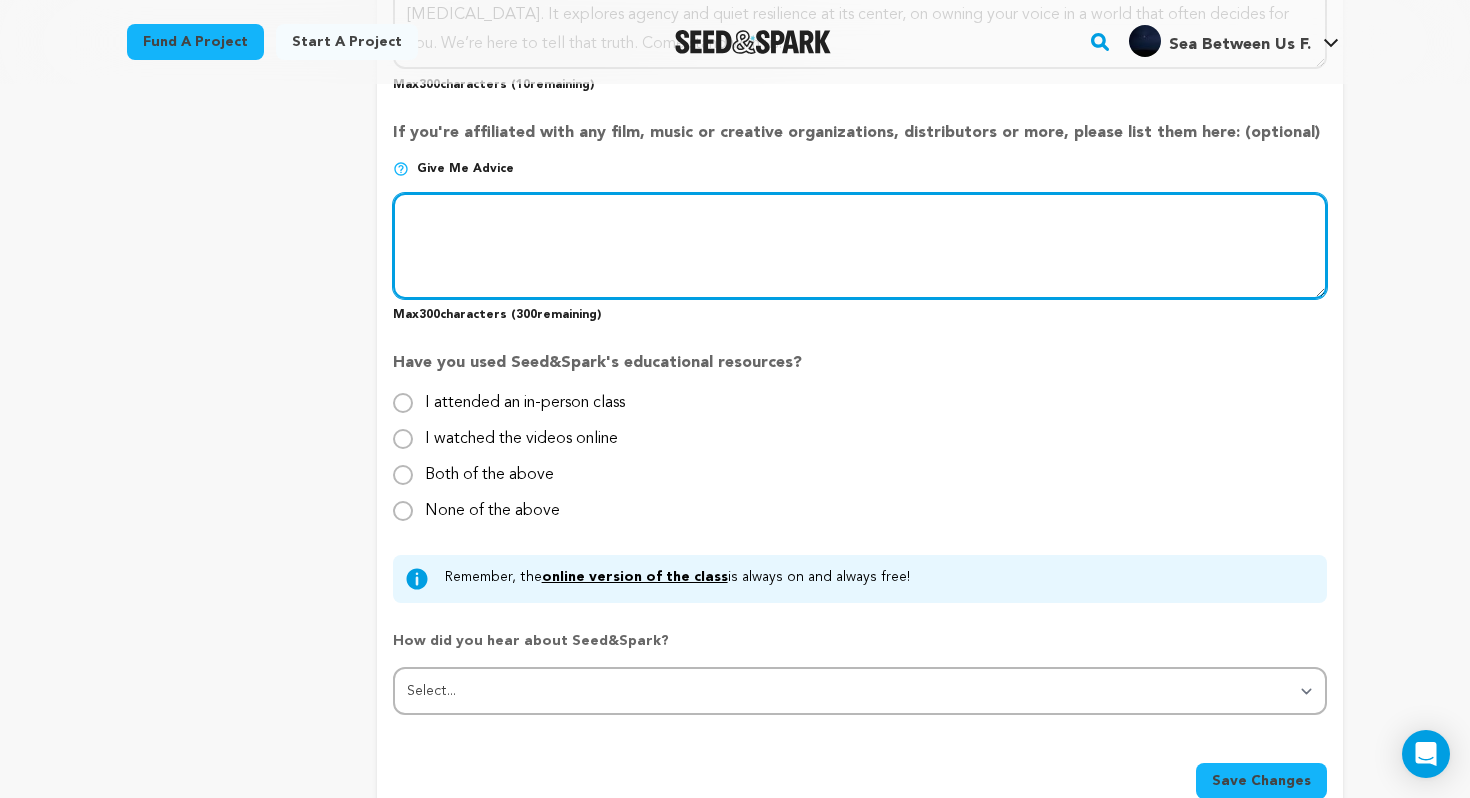 scroll, scrollTop: 1912, scrollLeft: 0, axis: vertical 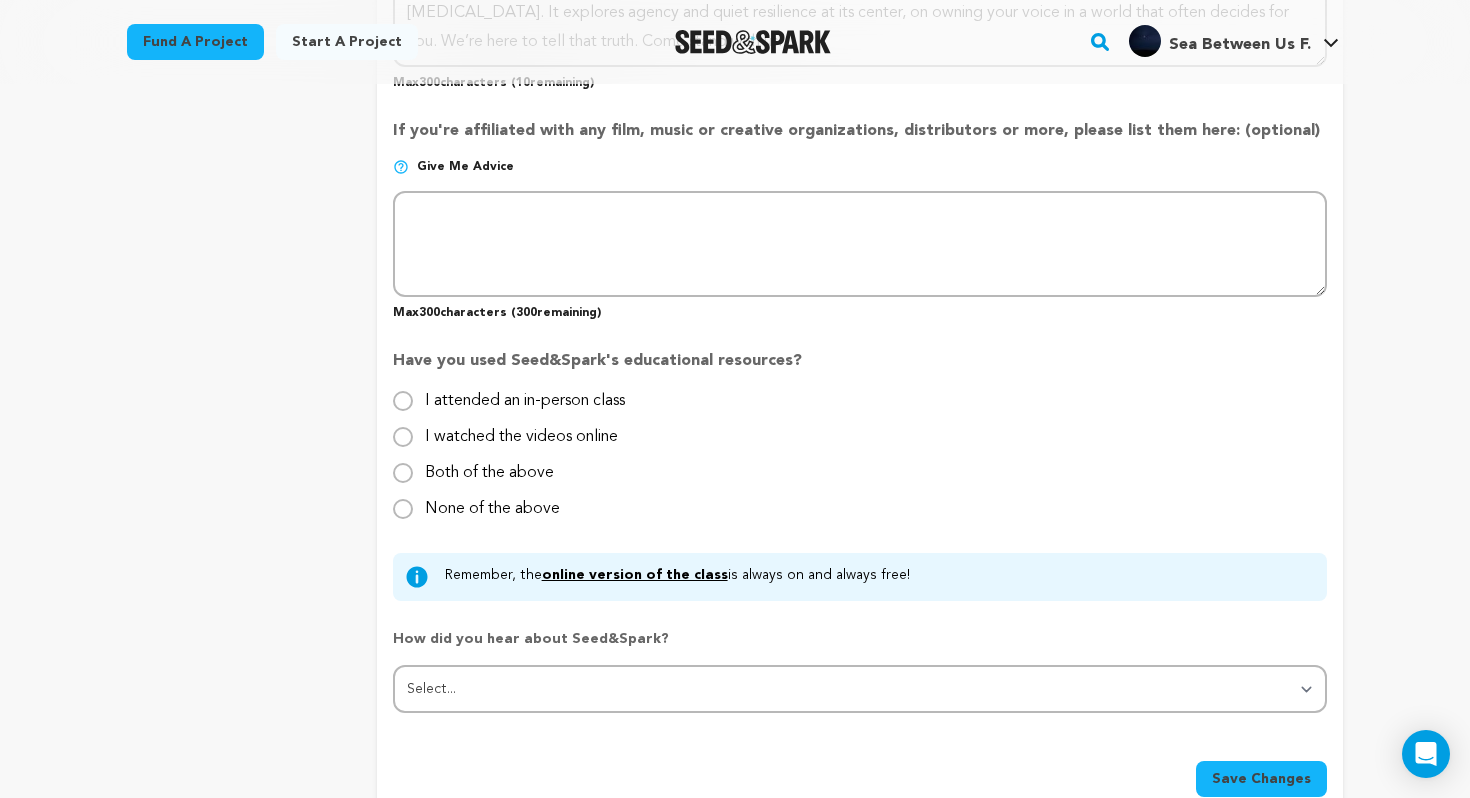 click on "I watched the videos online" at bounding box center [521, 429] 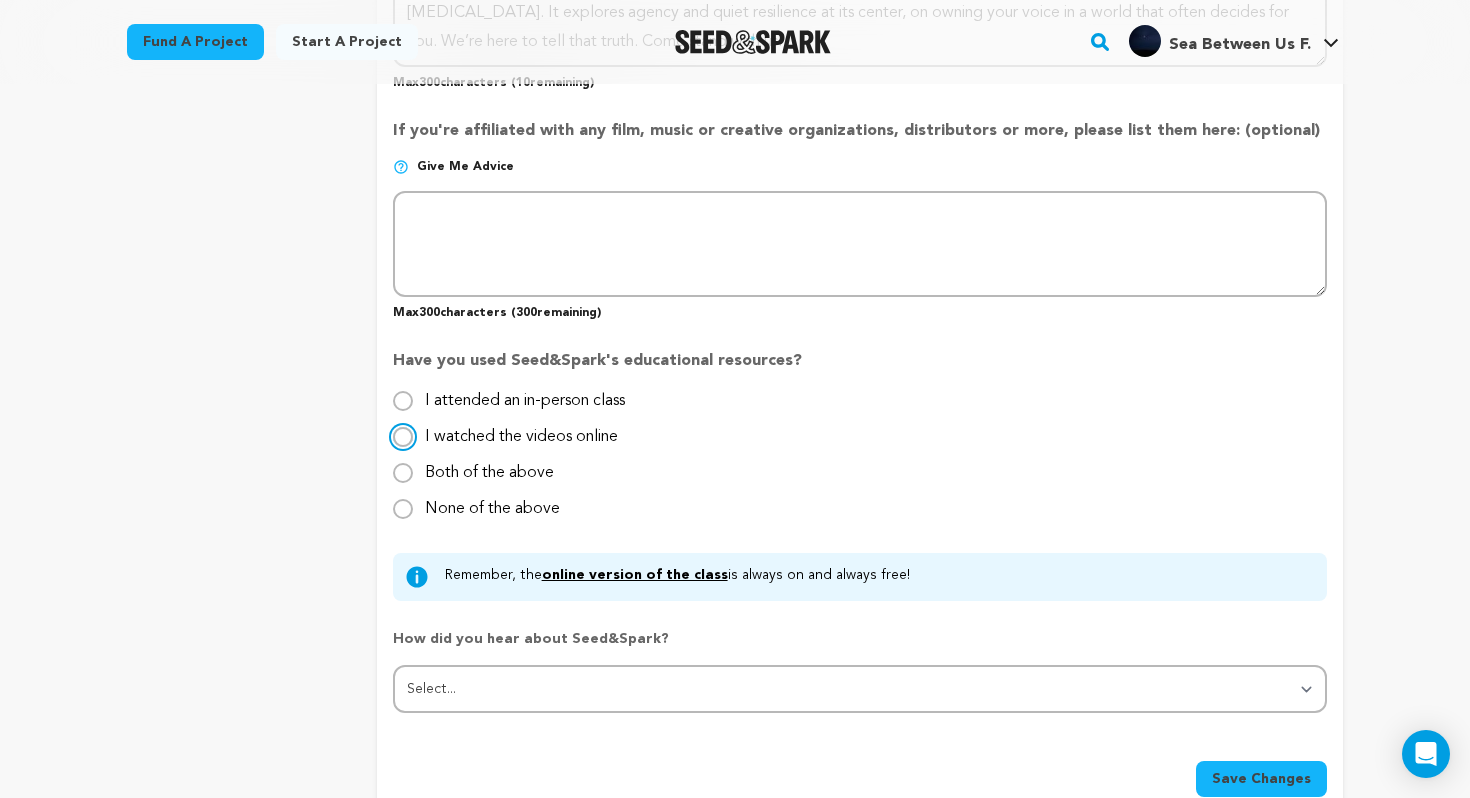 click on "I watched the videos online" at bounding box center [403, 437] 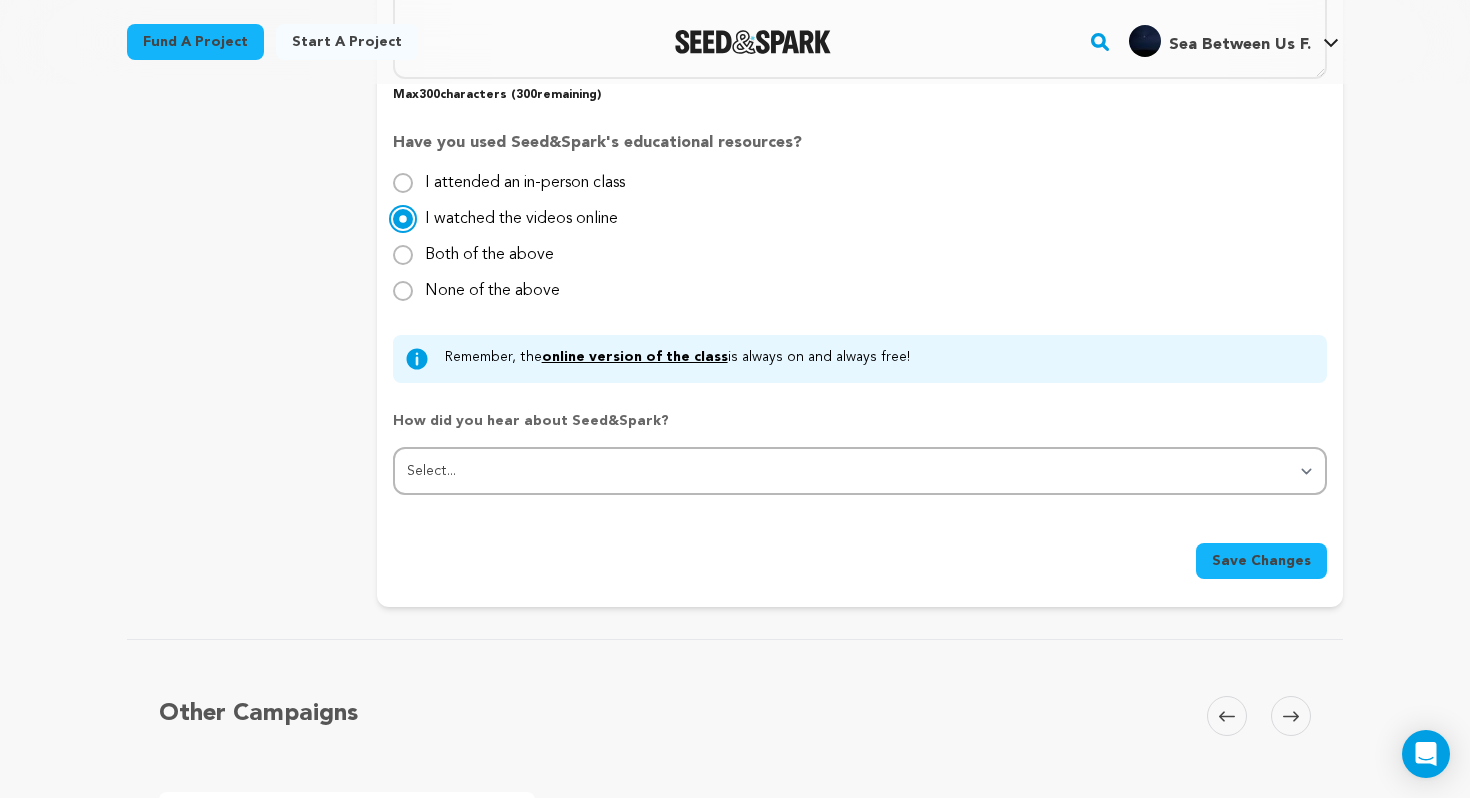 scroll, scrollTop: 2138, scrollLeft: 0, axis: vertical 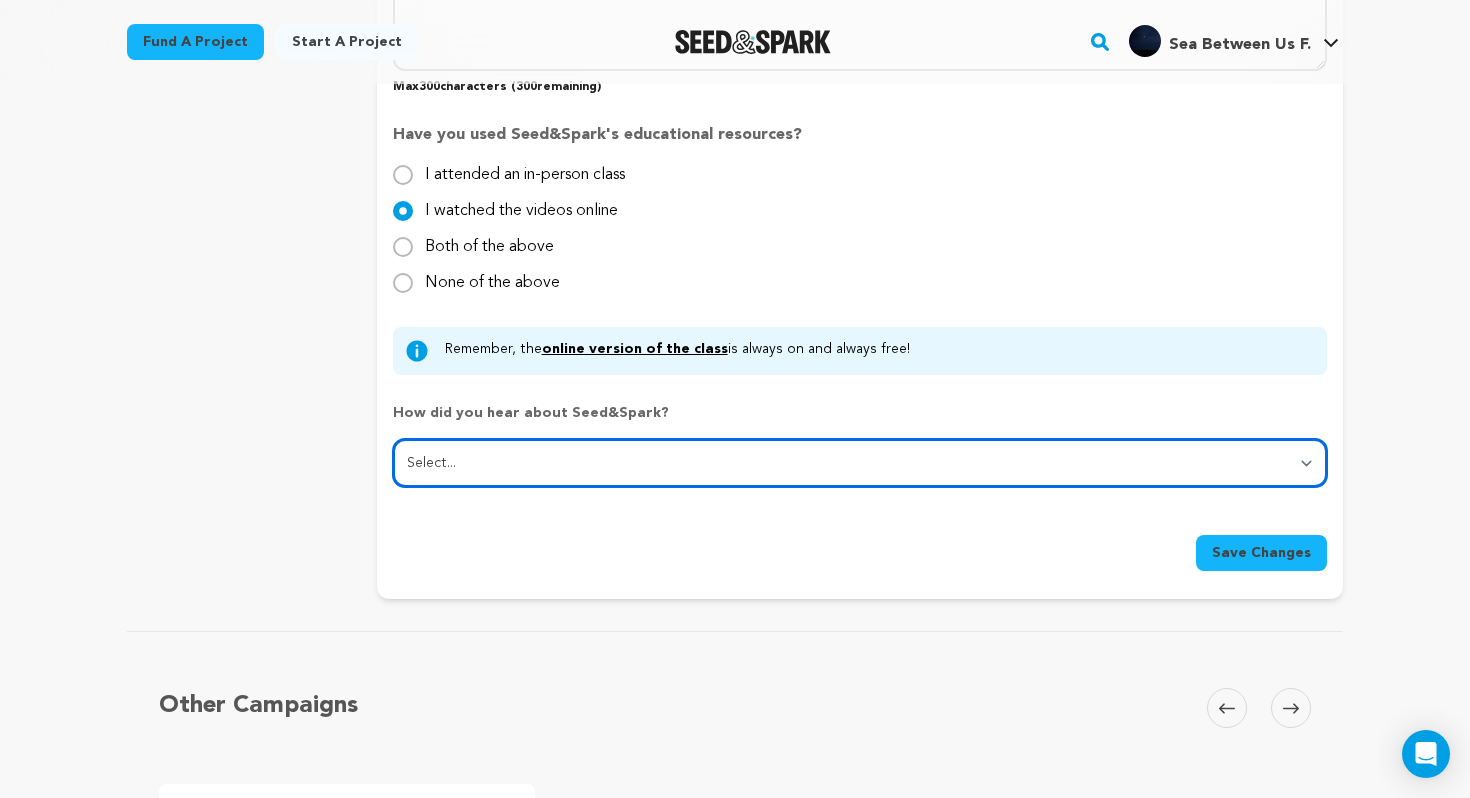 click on "Select...
From a friend Social media Film festival or film organization Took an in-person class Online search Article or podcast Email Other" at bounding box center (860, 463) 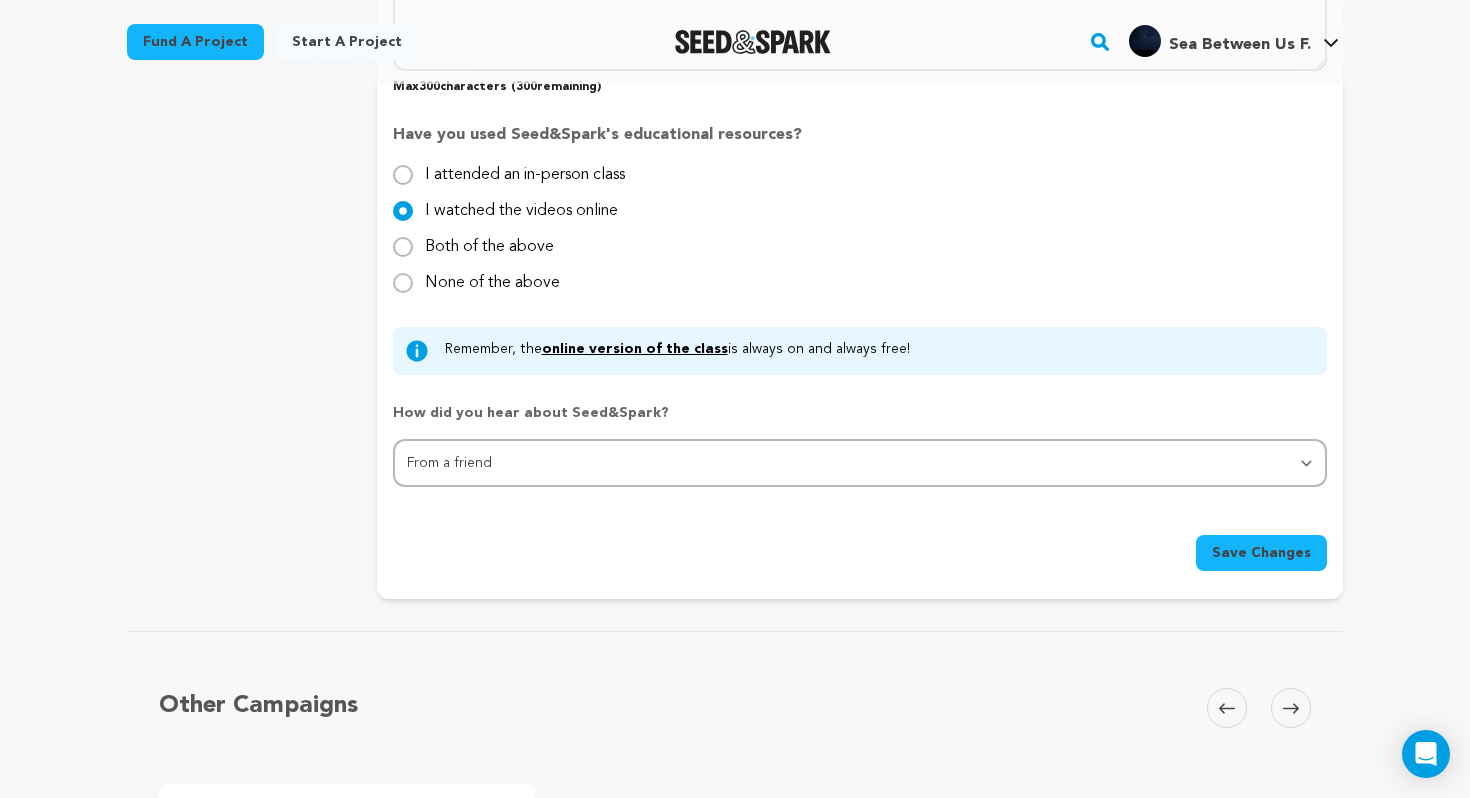 click on "Save Changes" at bounding box center (1261, 553) 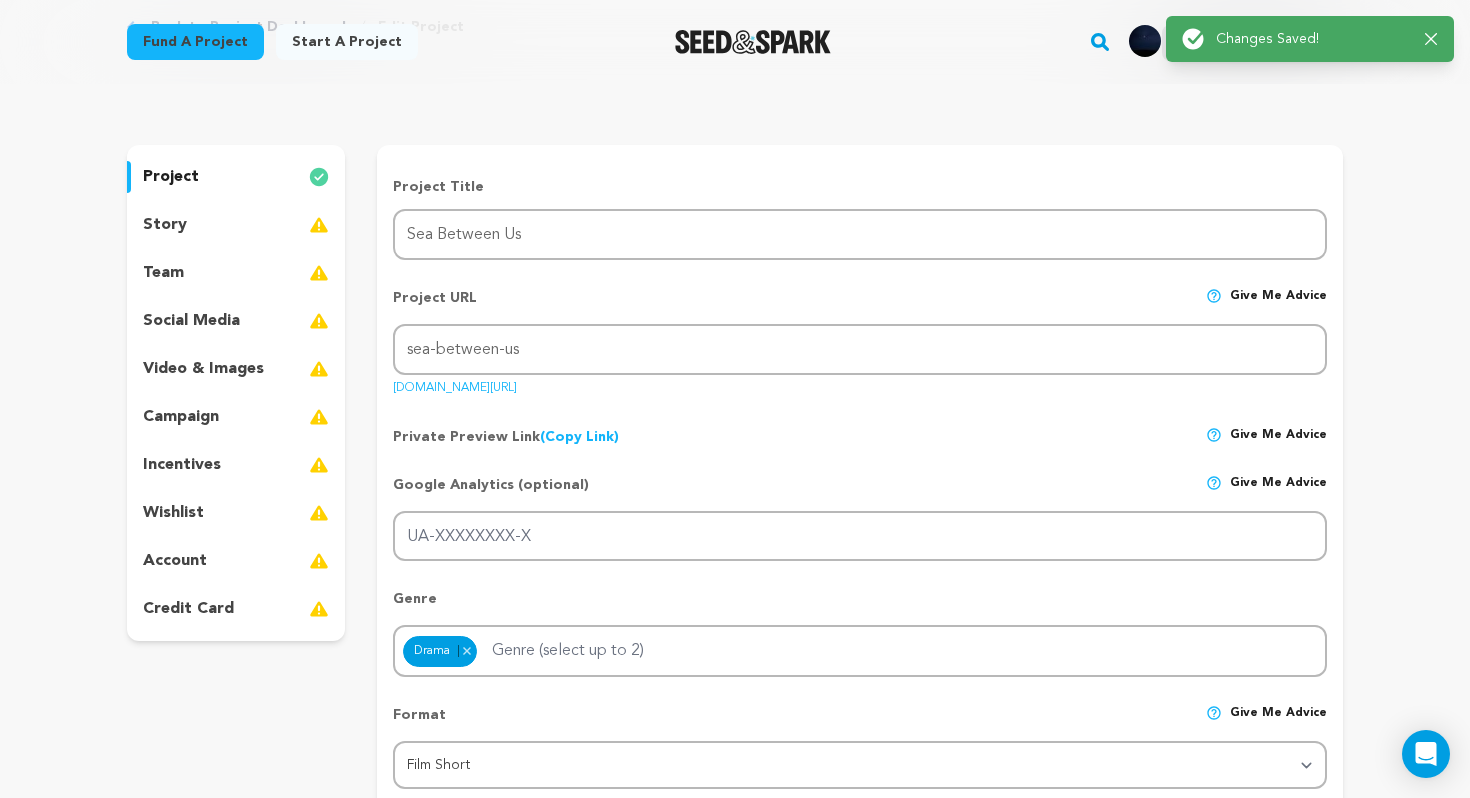 scroll, scrollTop: 0, scrollLeft: 0, axis: both 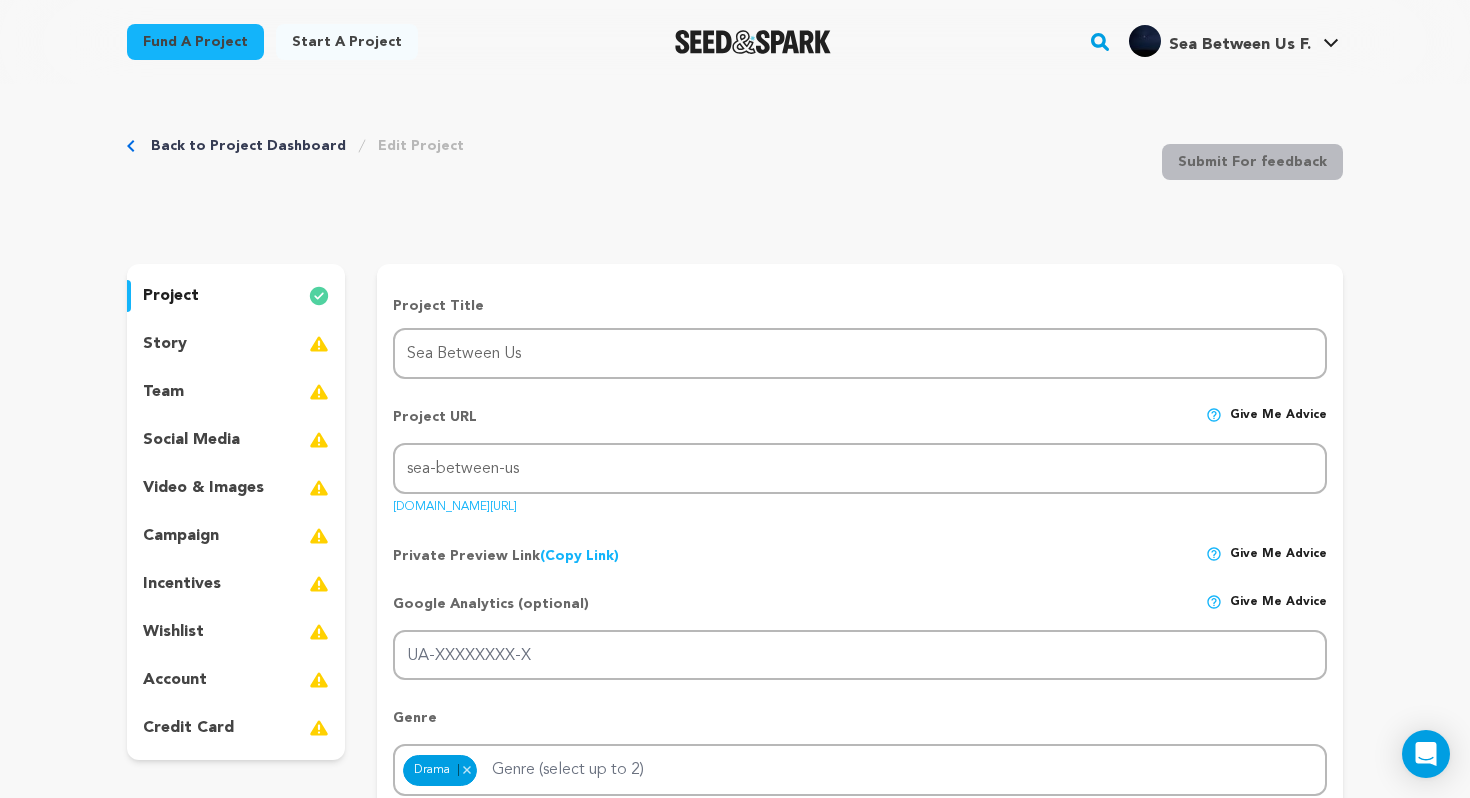 click on "story" at bounding box center [236, 344] 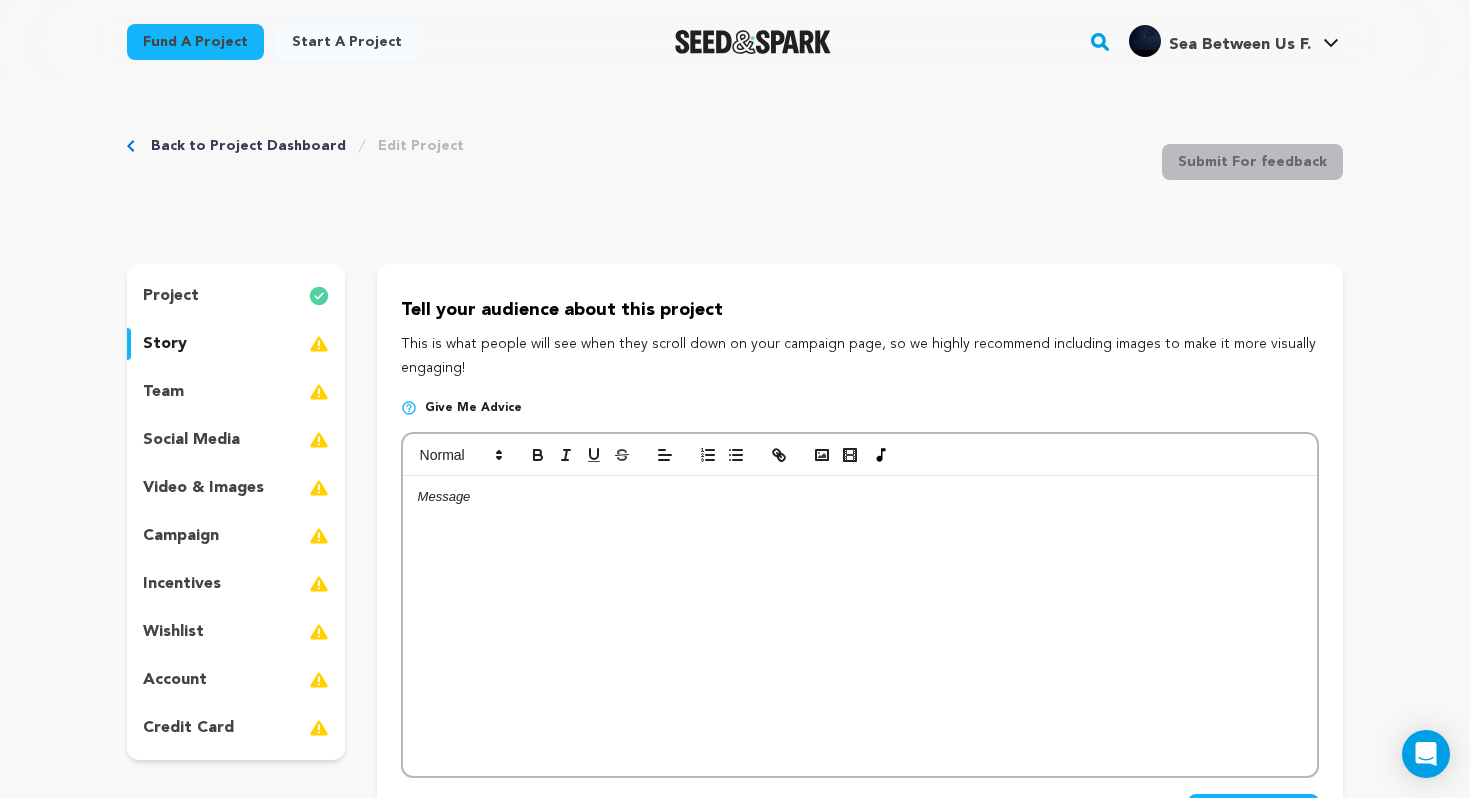 click at bounding box center (860, 626) 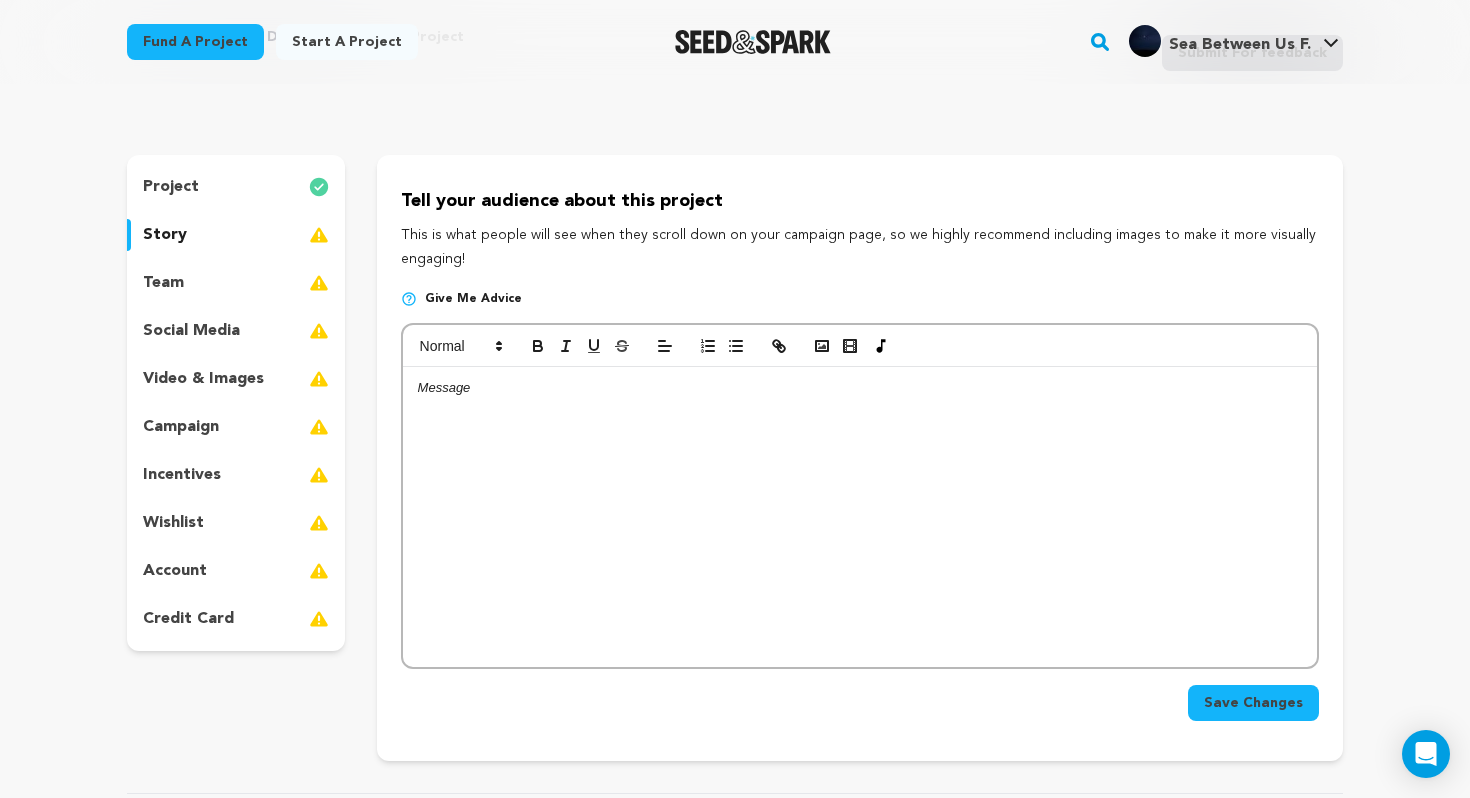 scroll, scrollTop: 161, scrollLeft: 0, axis: vertical 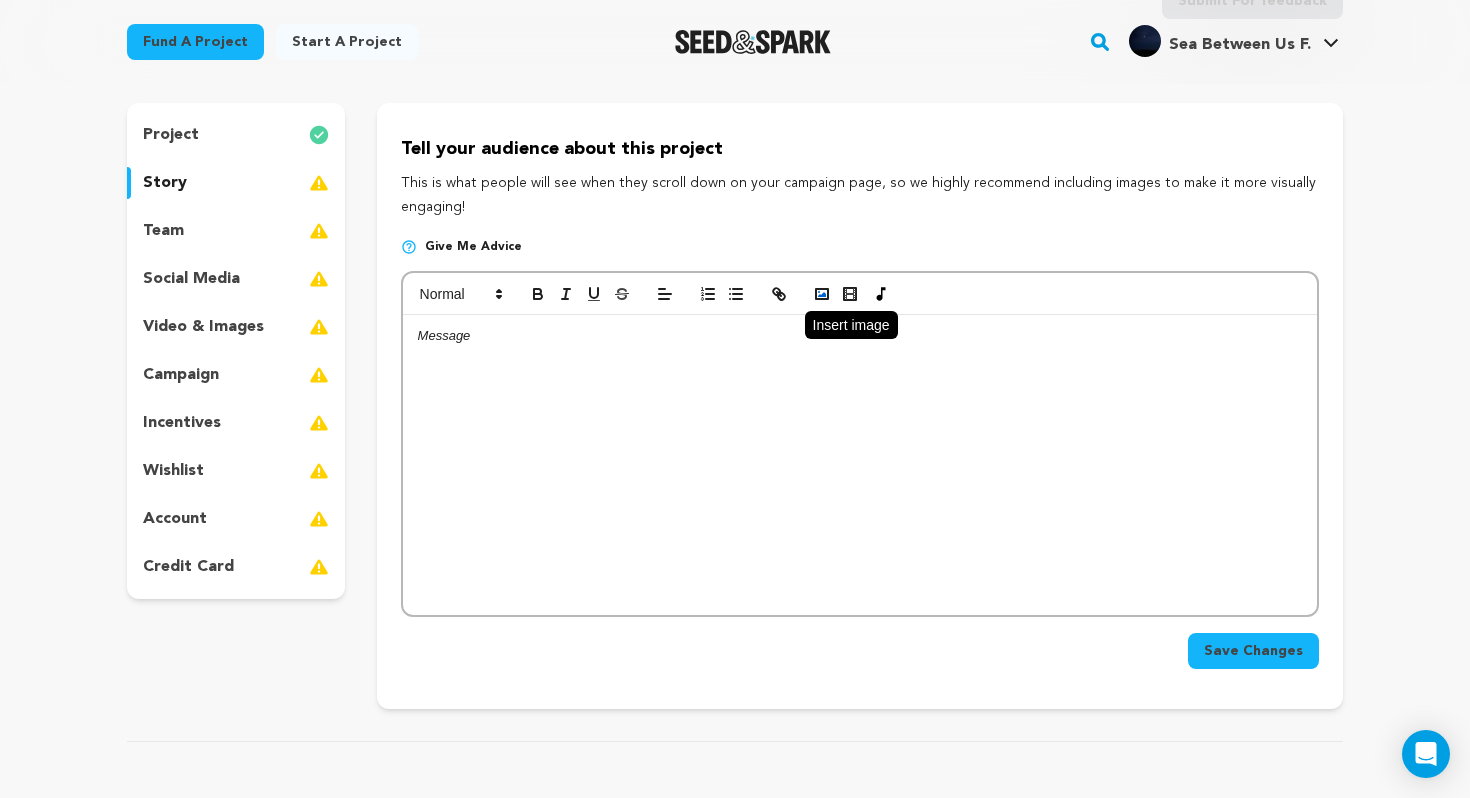 click 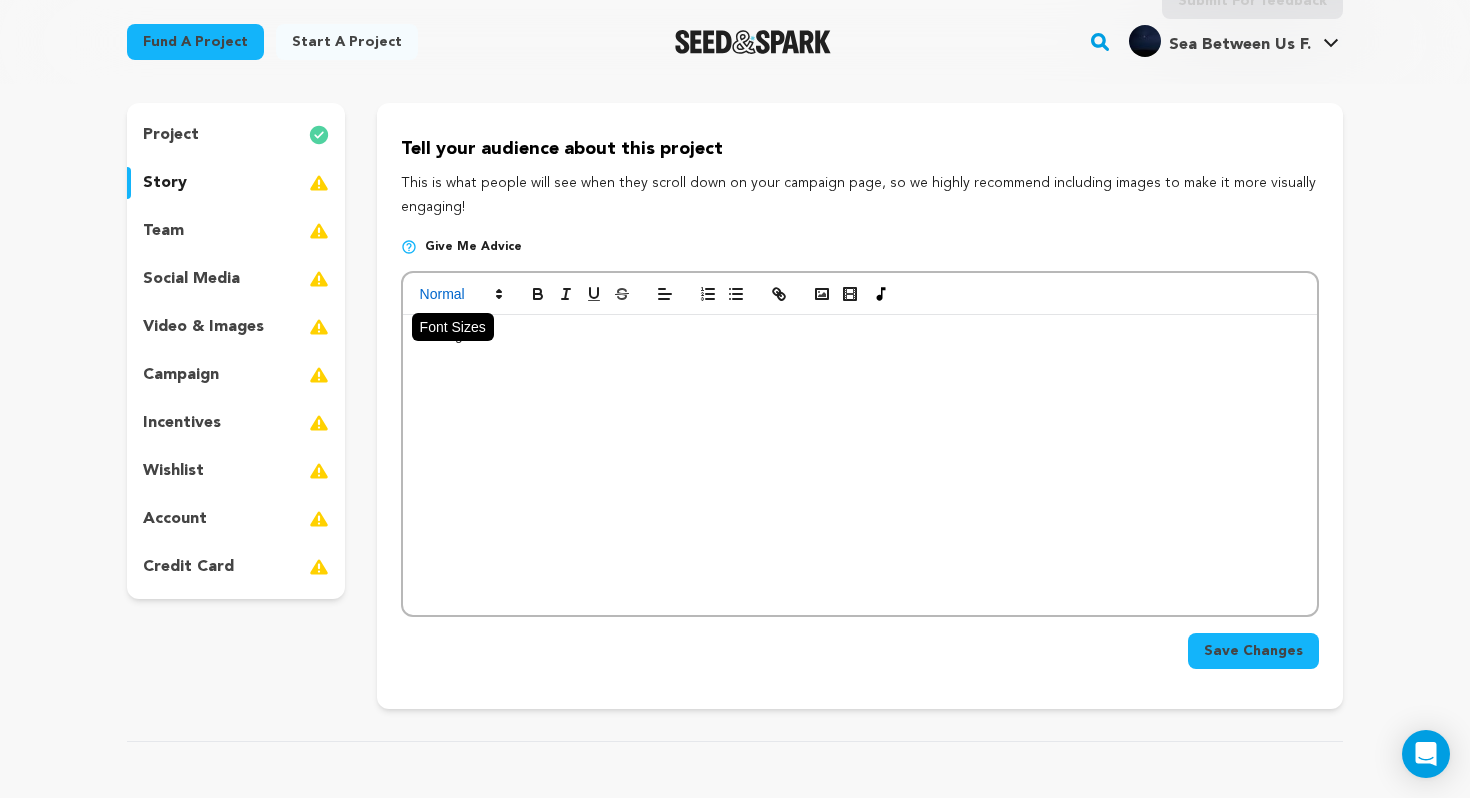 click 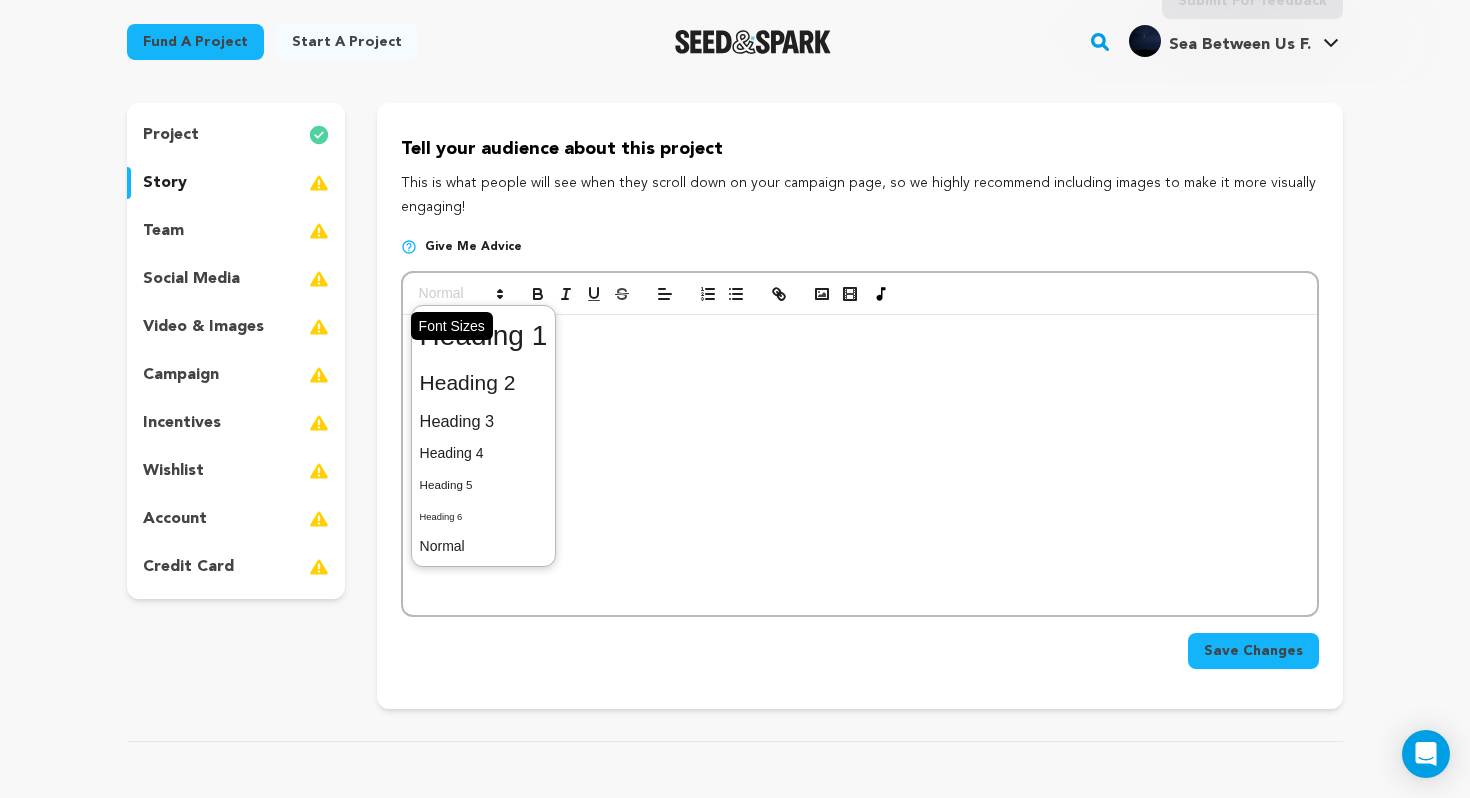 click 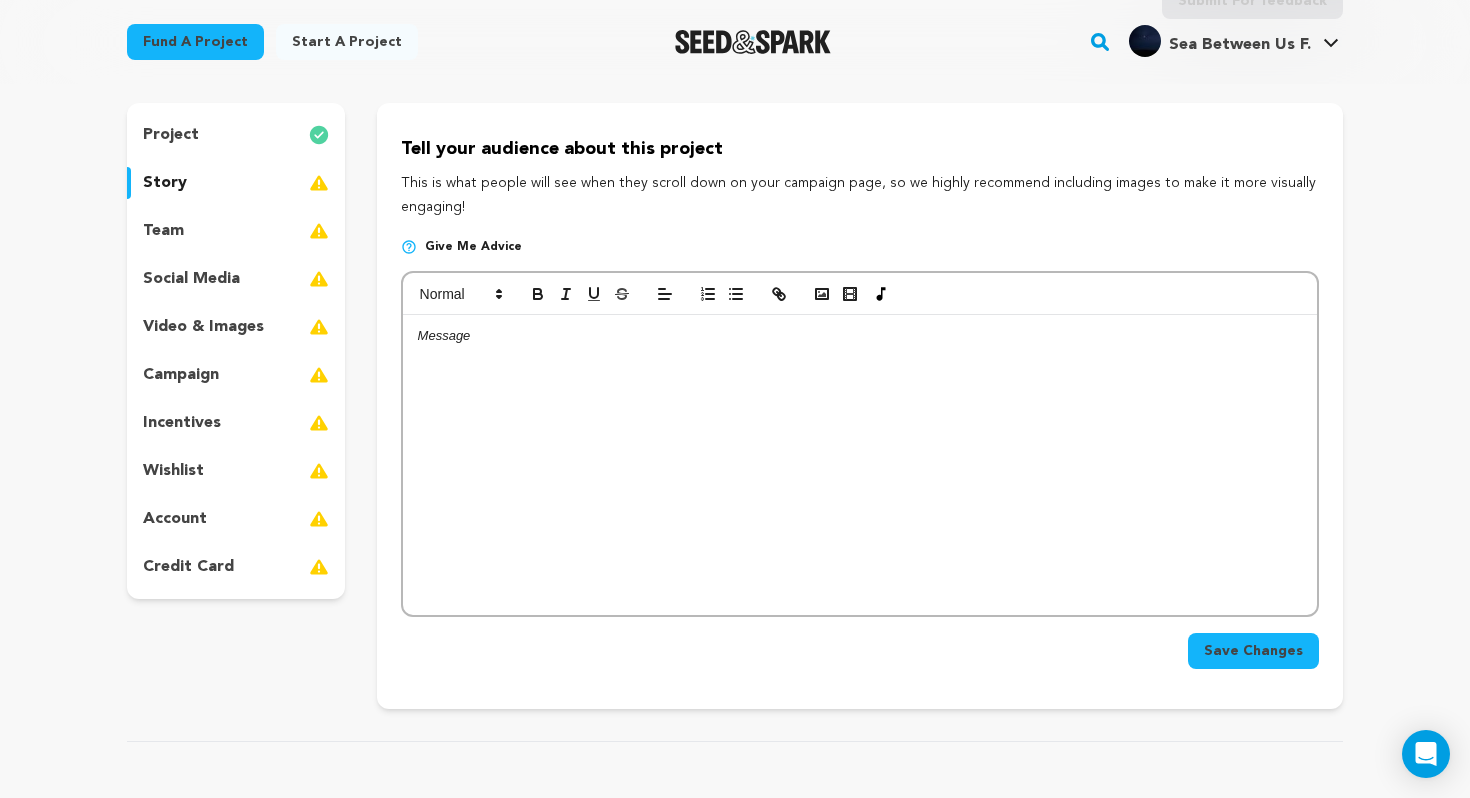 click at bounding box center (860, 465) 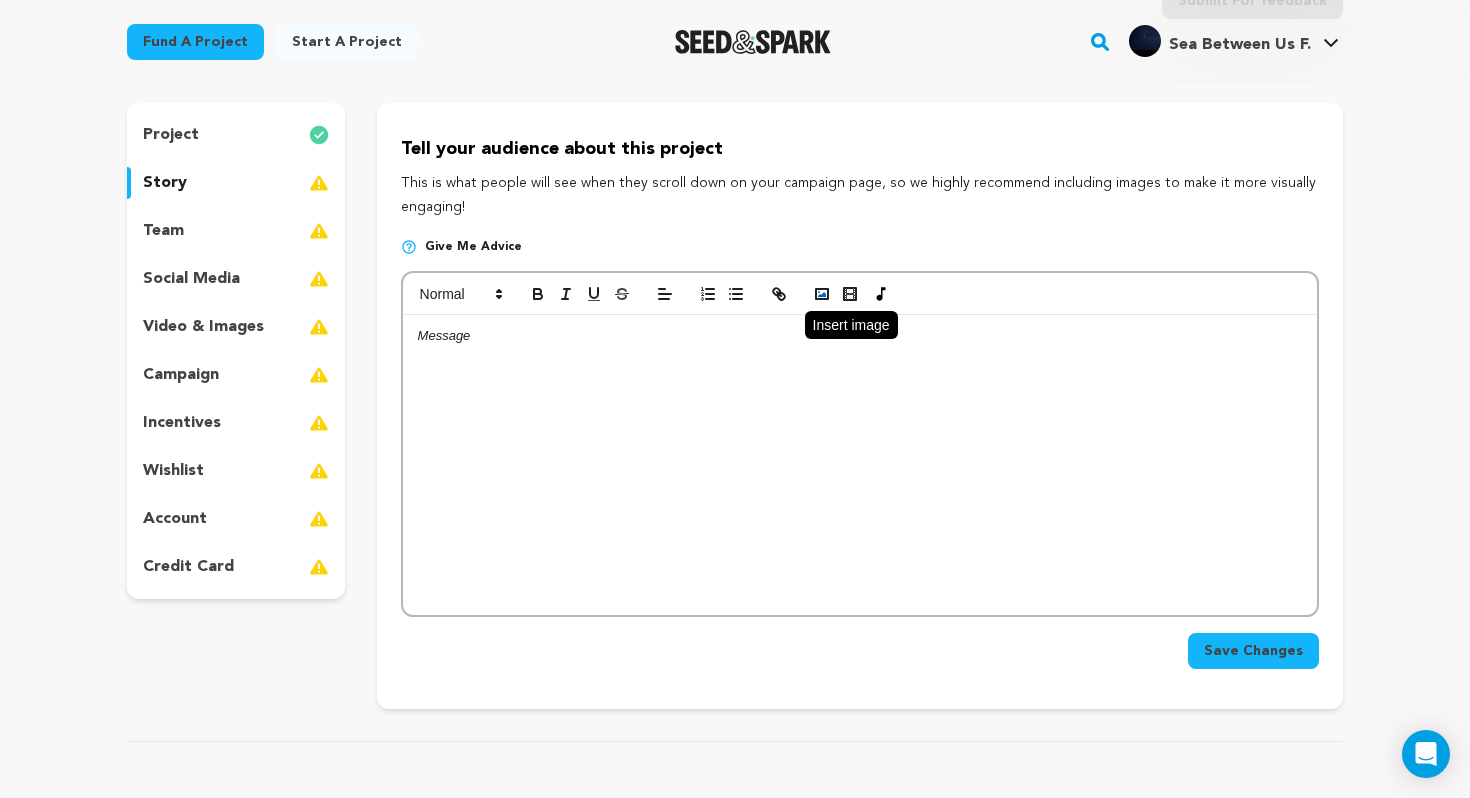 click 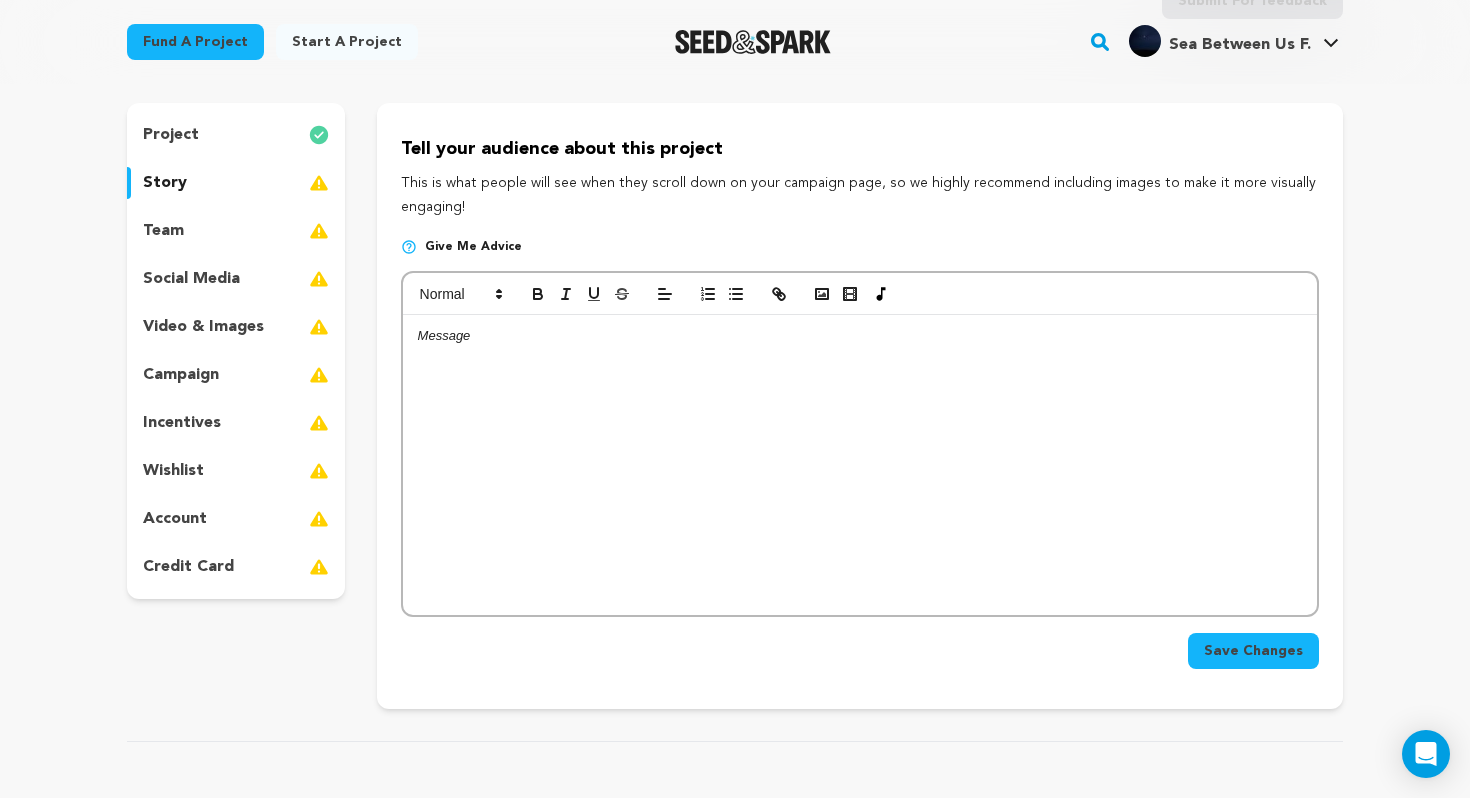 click at bounding box center (860, 465) 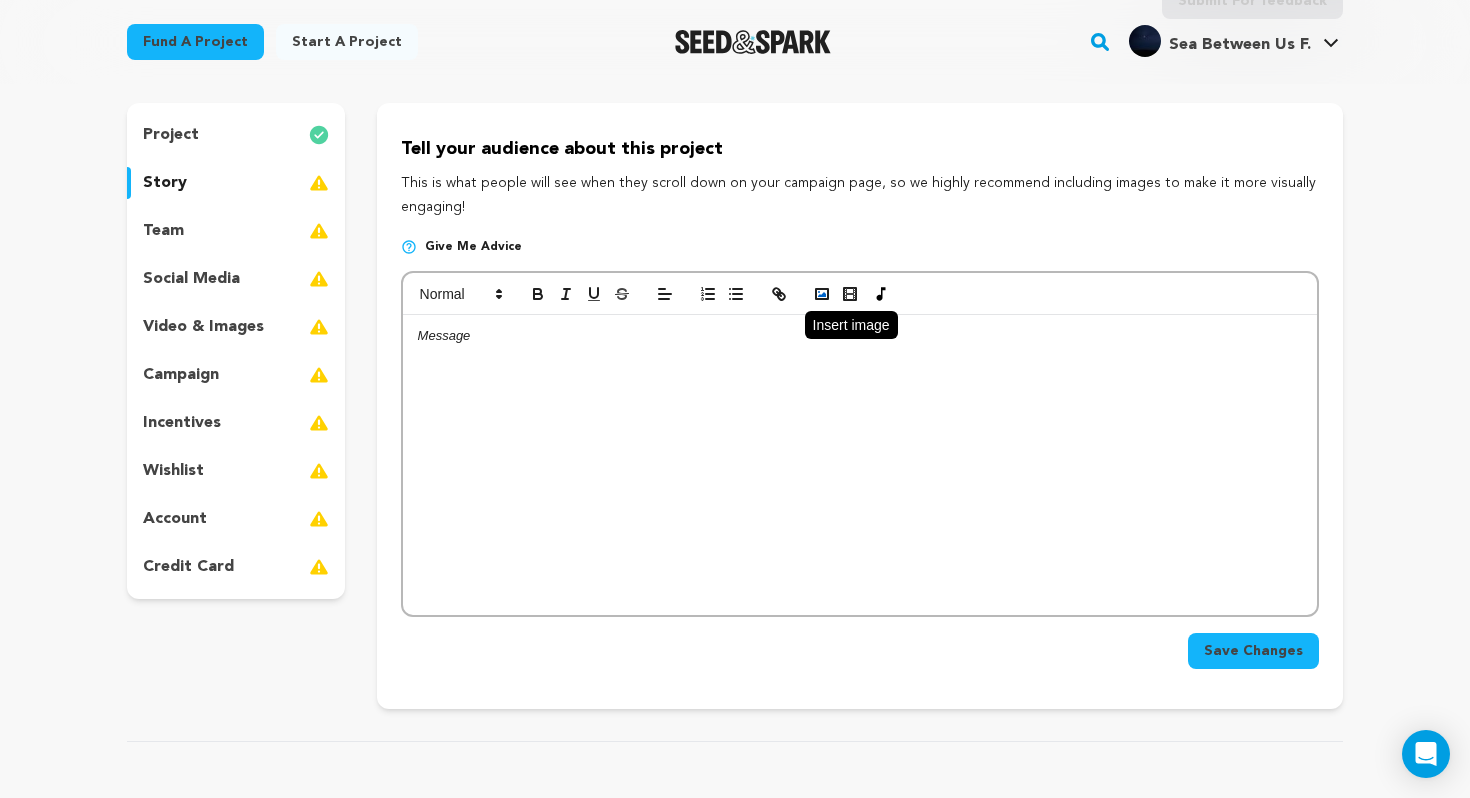 click 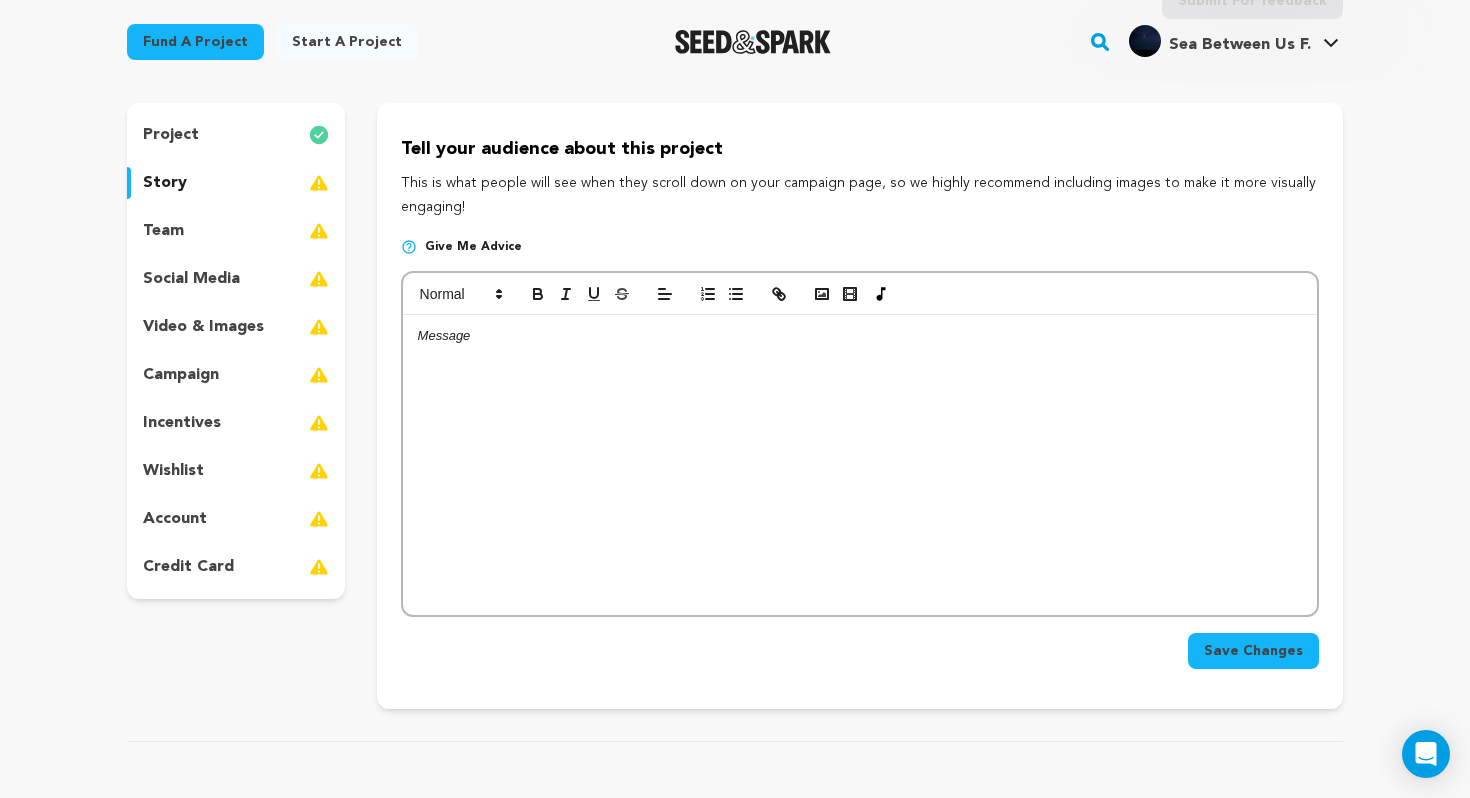type 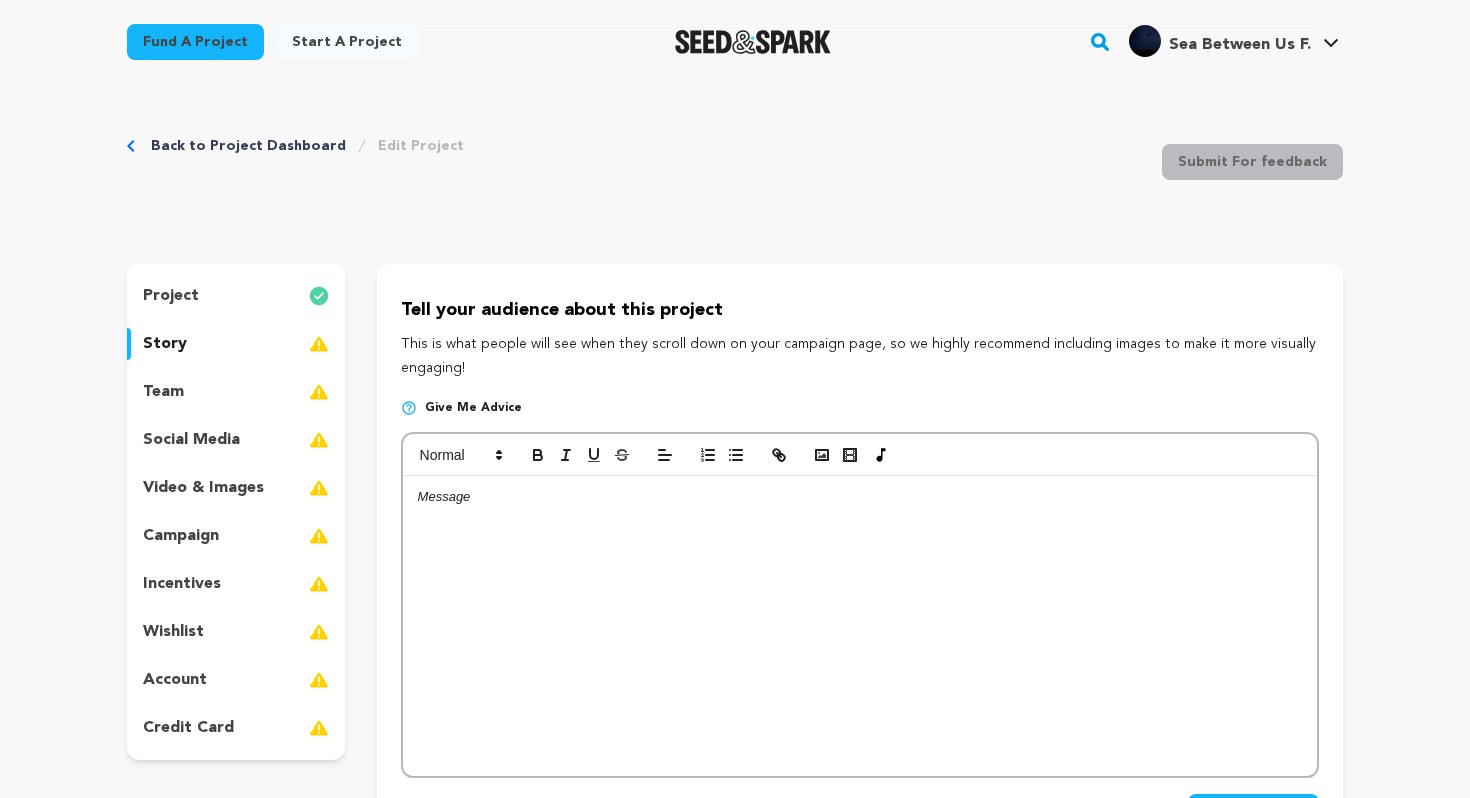 scroll, scrollTop: 161, scrollLeft: 0, axis: vertical 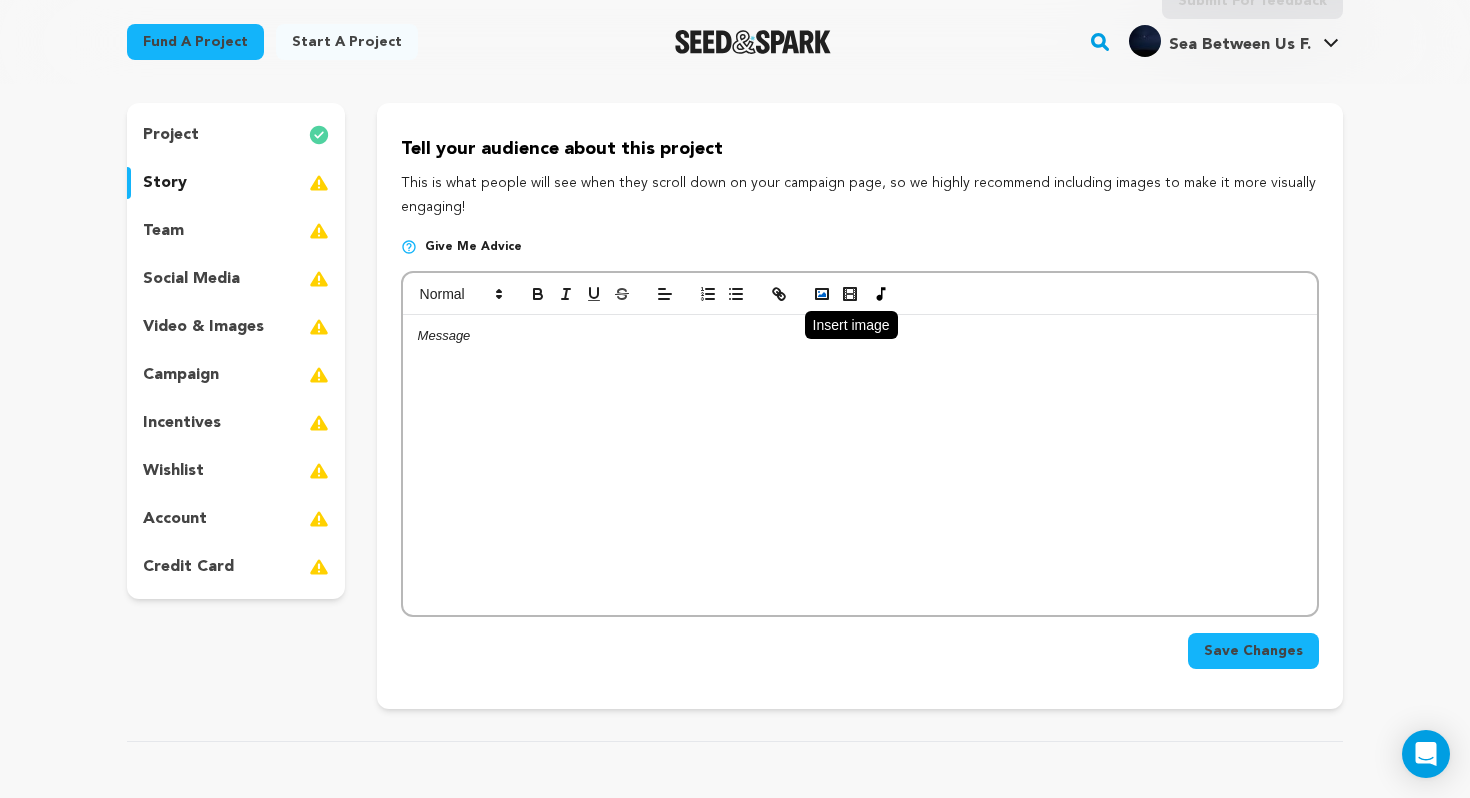click 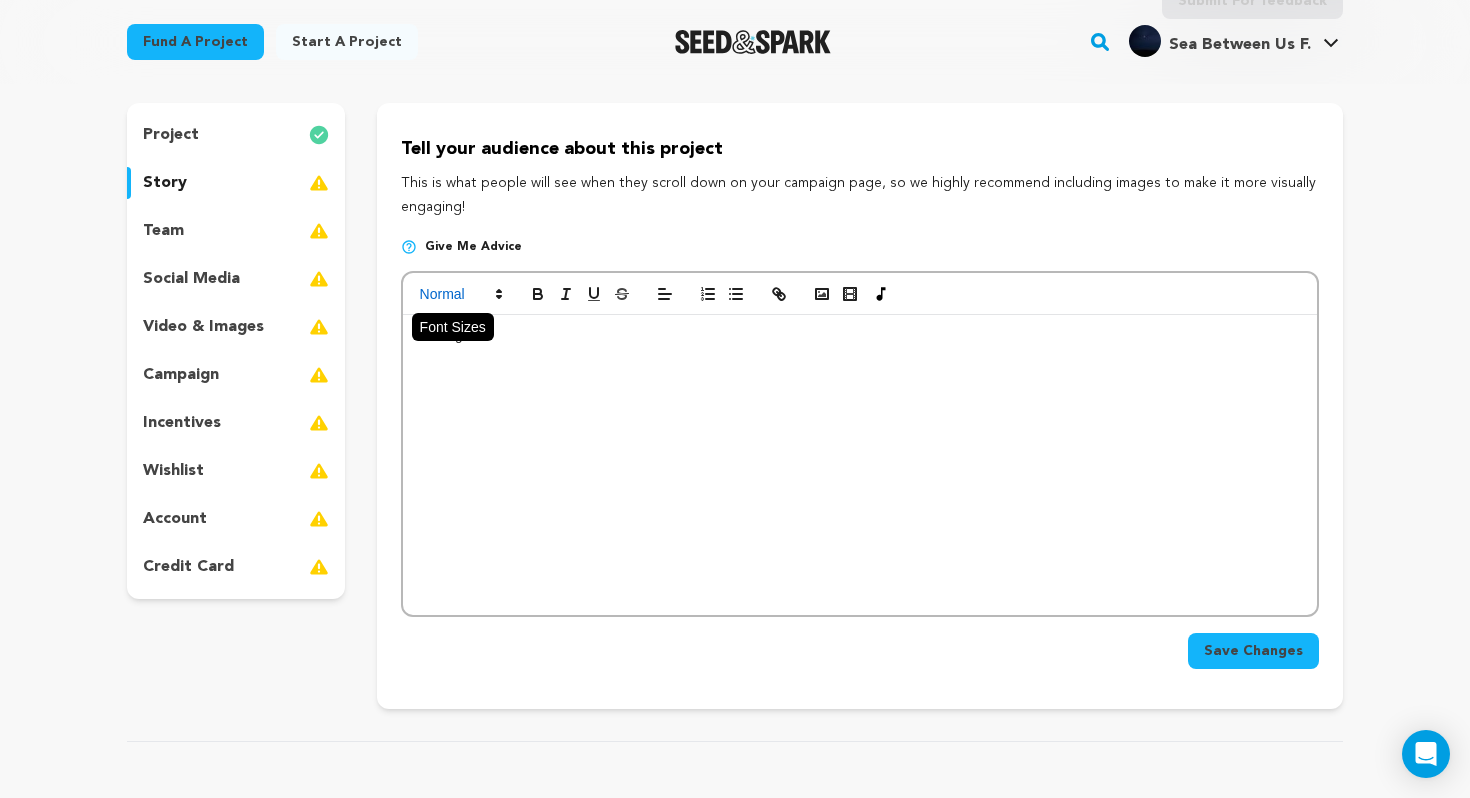 click at bounding box center (460, 294) 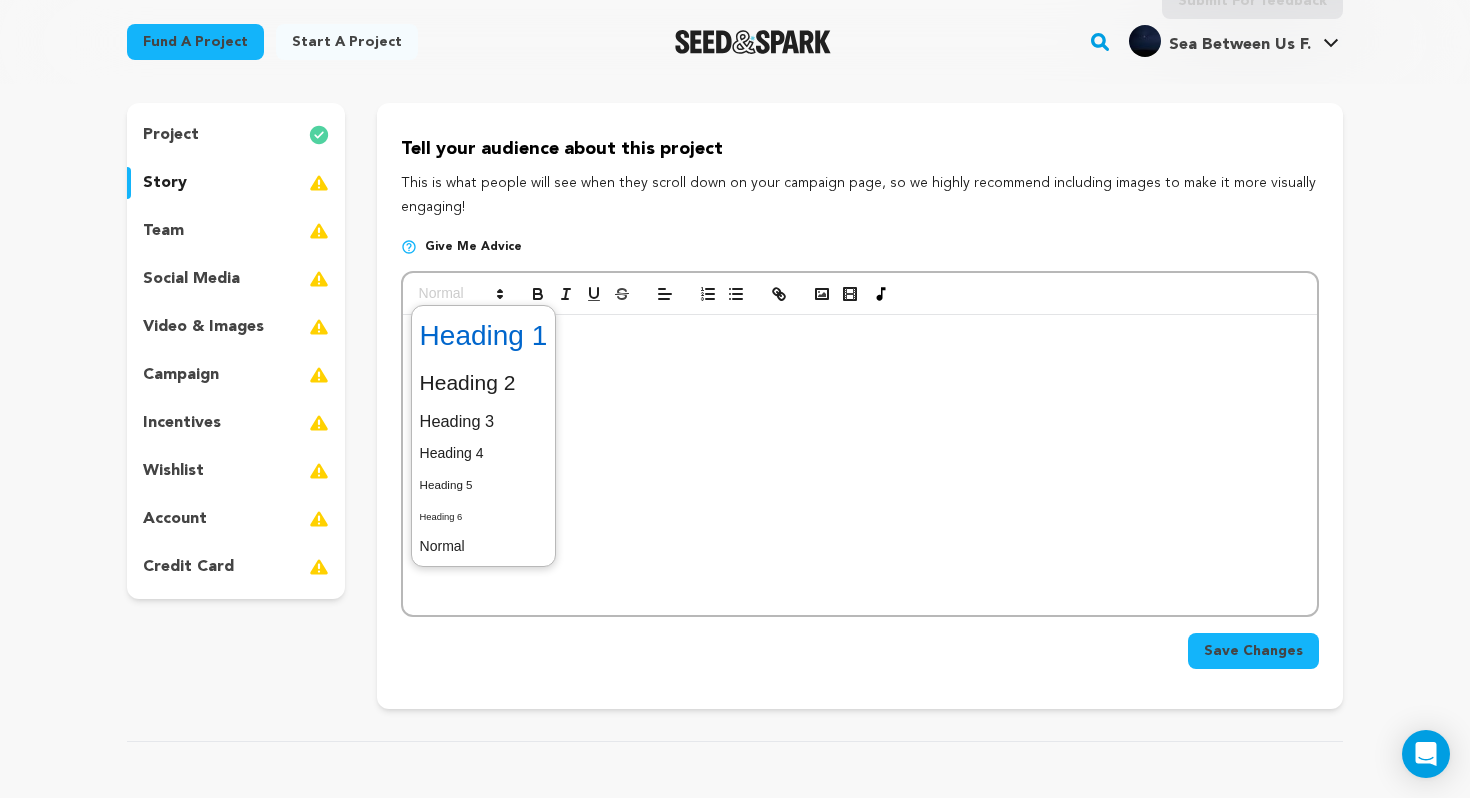 click at bounding box center (484, 336) 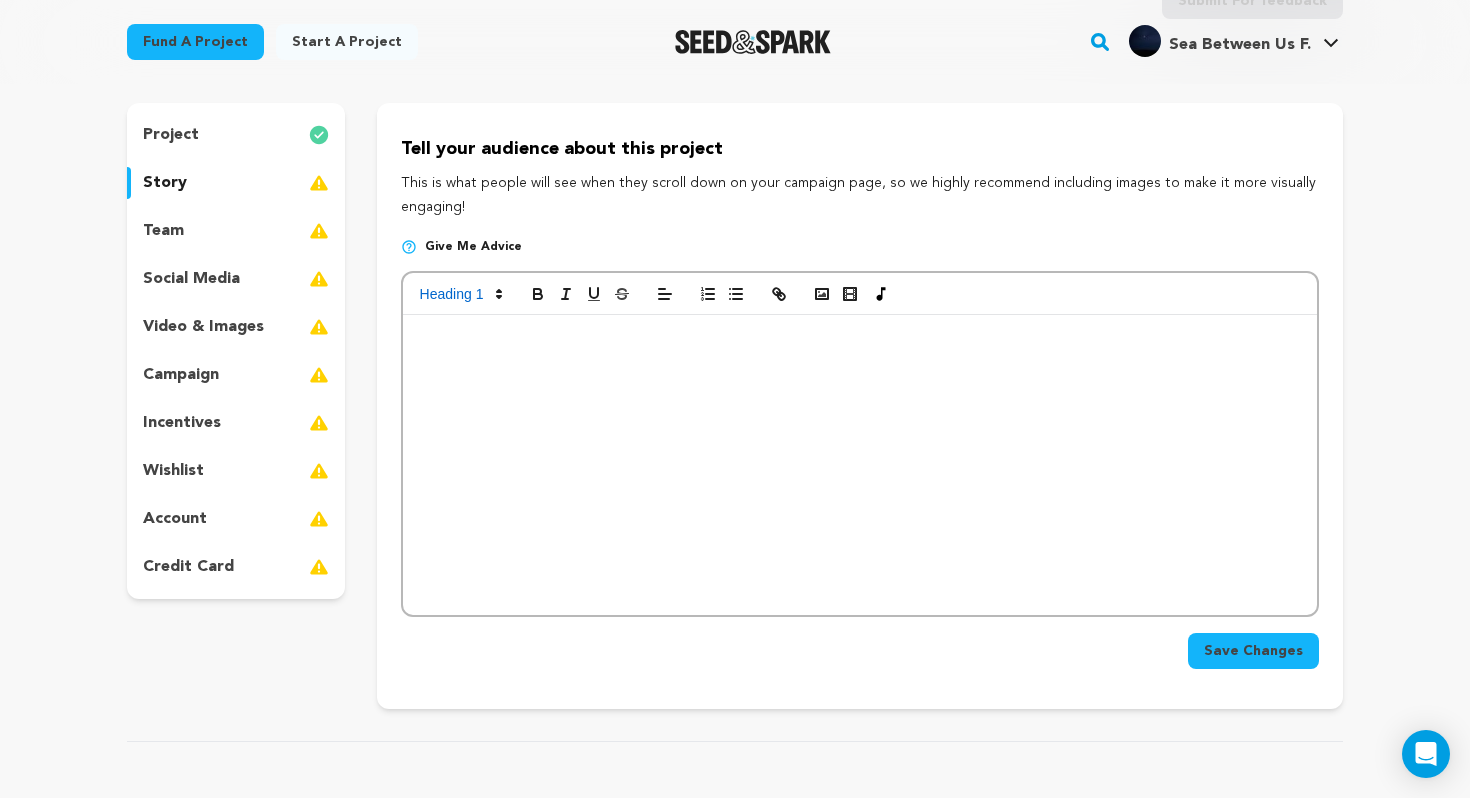 type 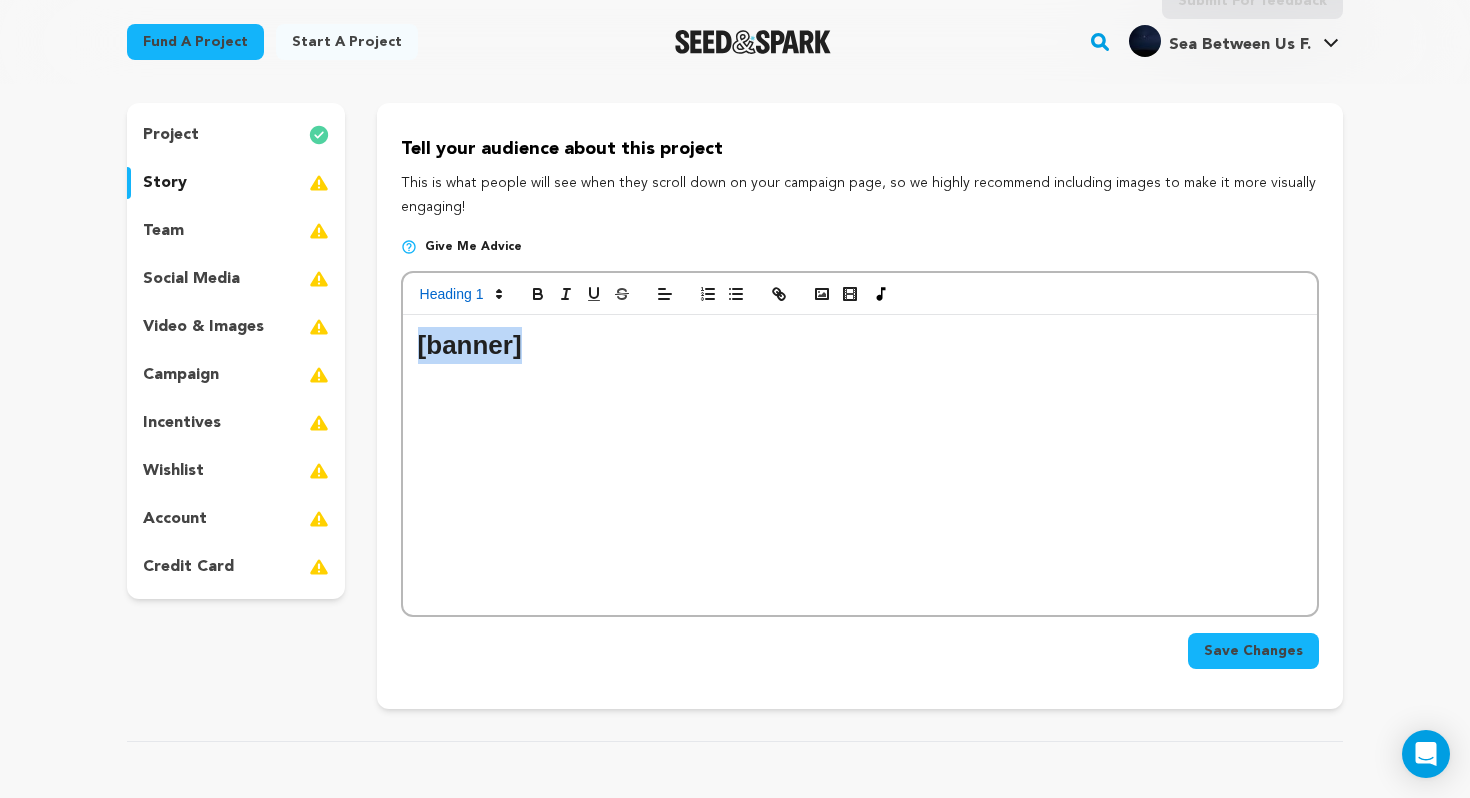 drag, startPoint x: 412, startPoint y: 351, endPoint x: 560, endPoint y: 351, distance: 148 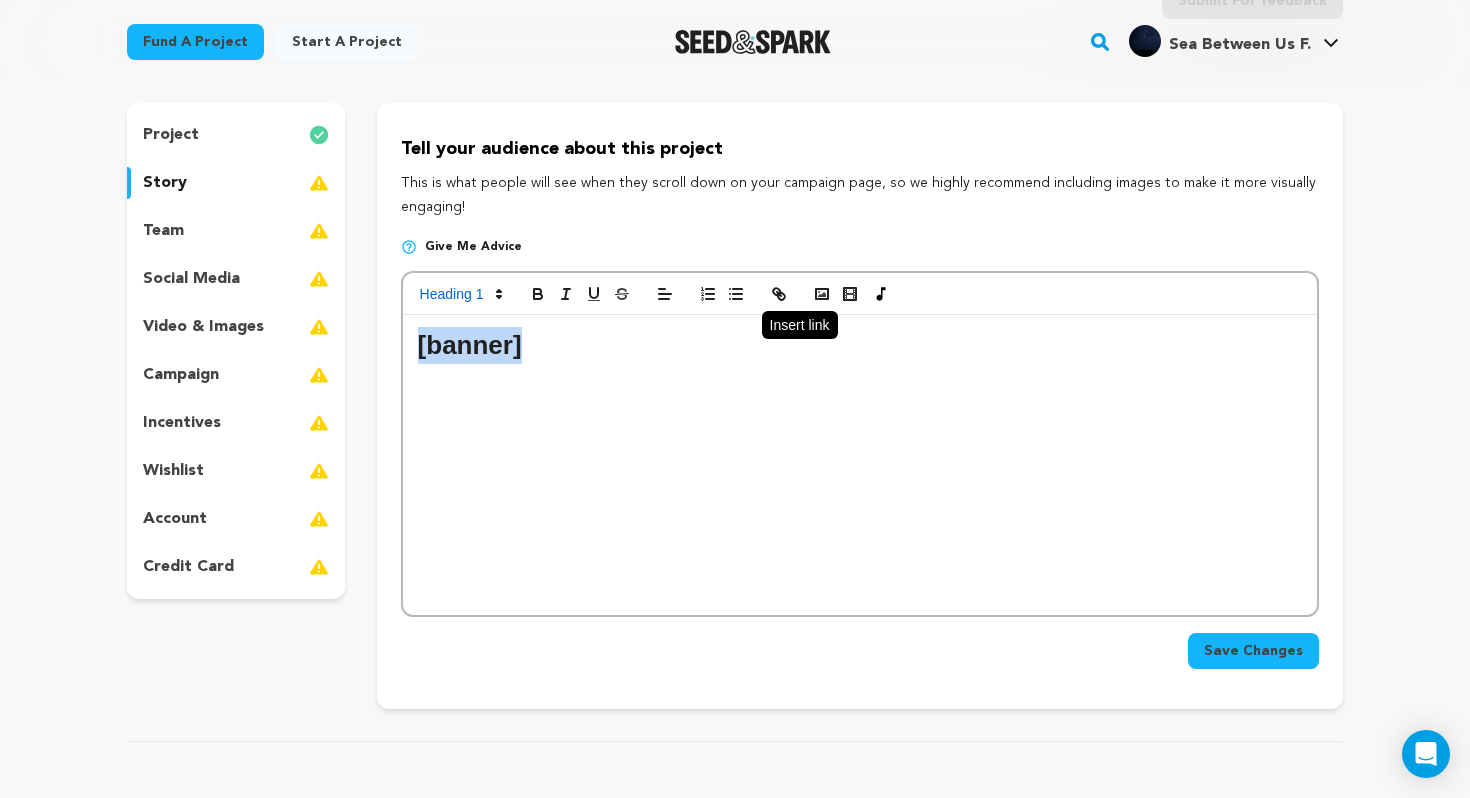 click 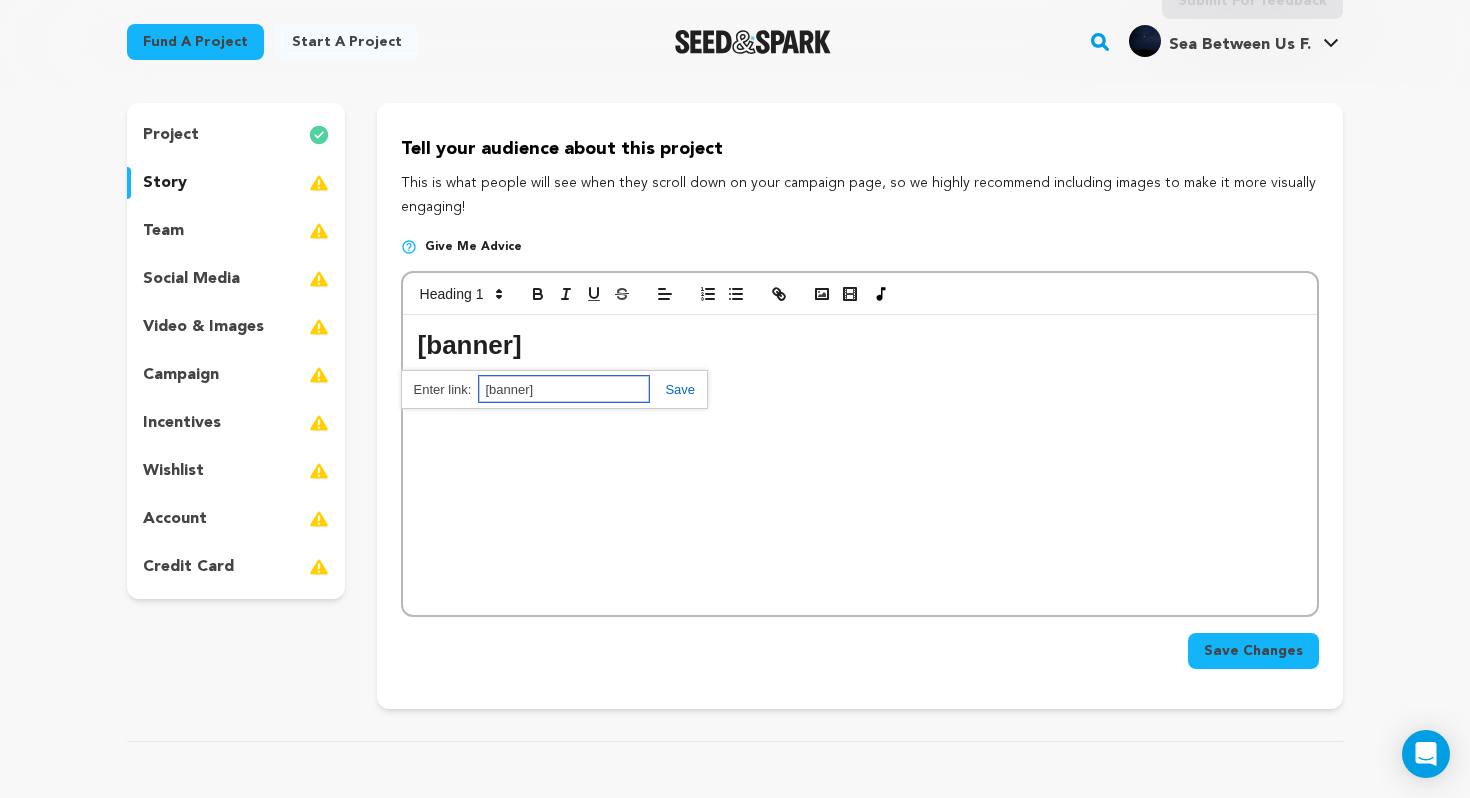 paste on "https://drive.google.com/file/d/1zQUPzFCqcV7LmkKxVshRN_G6YSBflq9V/view?usp=drive_link" 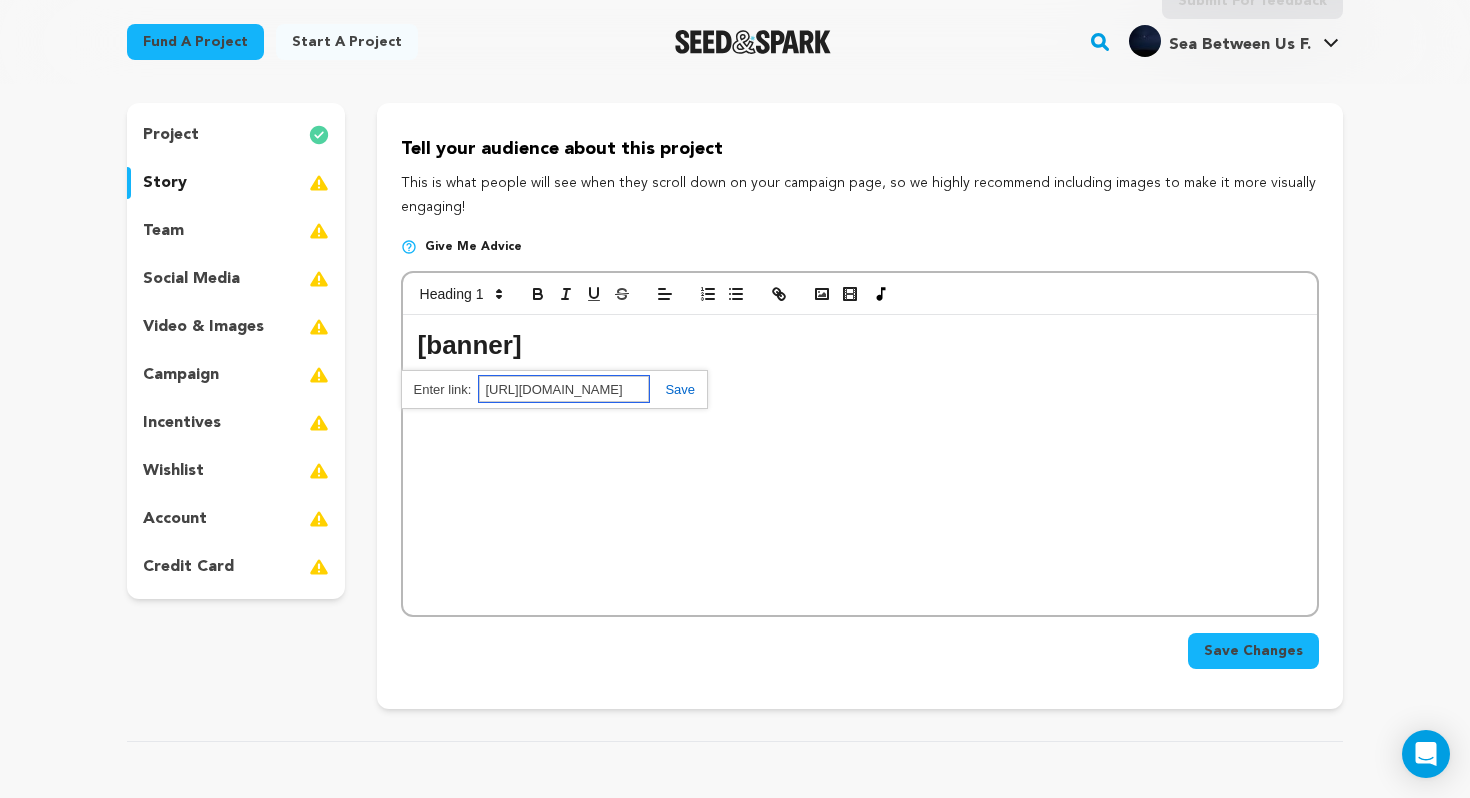 scroll, scrollTop: 0, scrollLeft: 391, axis: horizontal 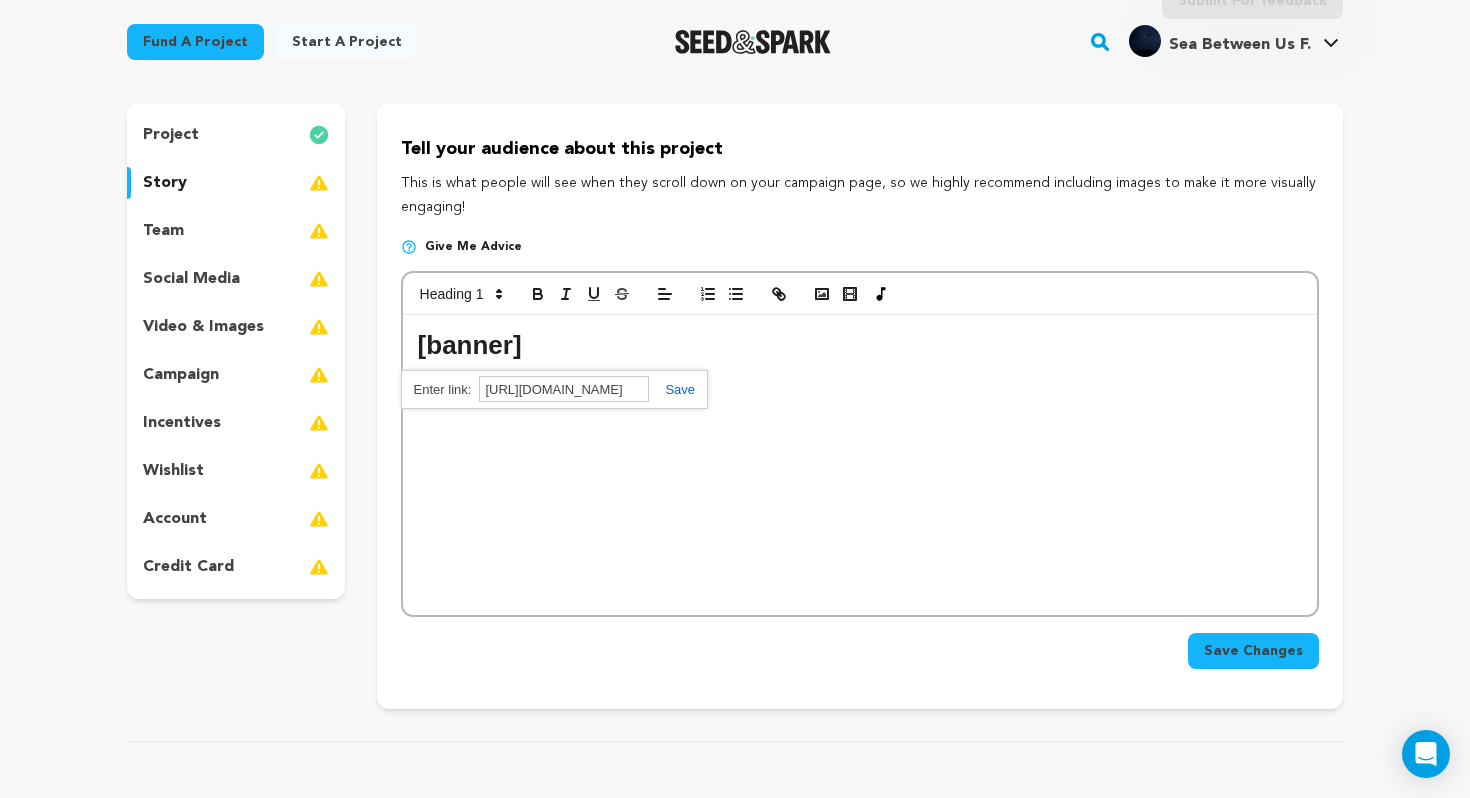 click at bounding box center (672, 389) 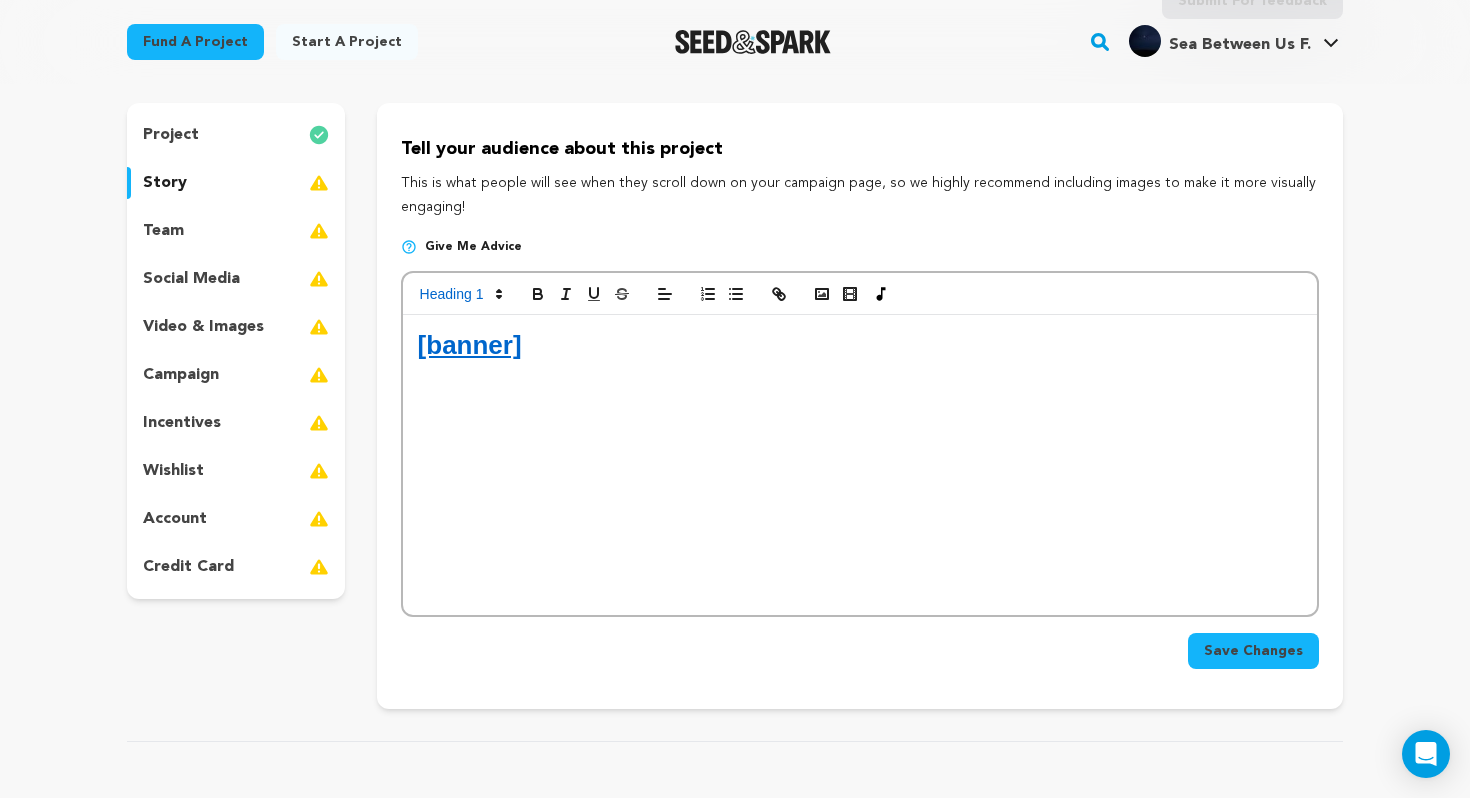 click on "[banner]" at bounding box center (860, 465) 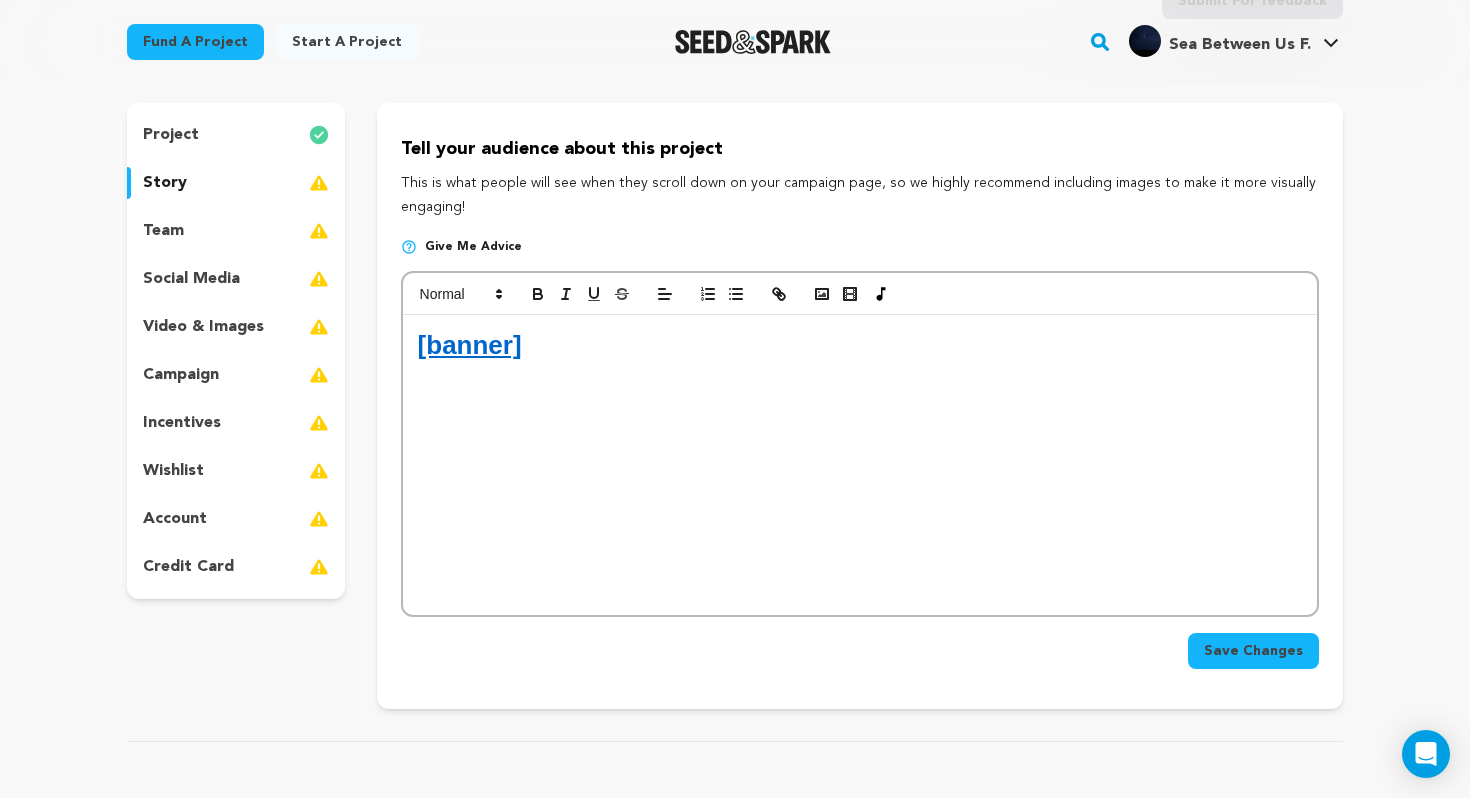 scroll, scrollTop: 0, scrollLeft: 0, axis: both 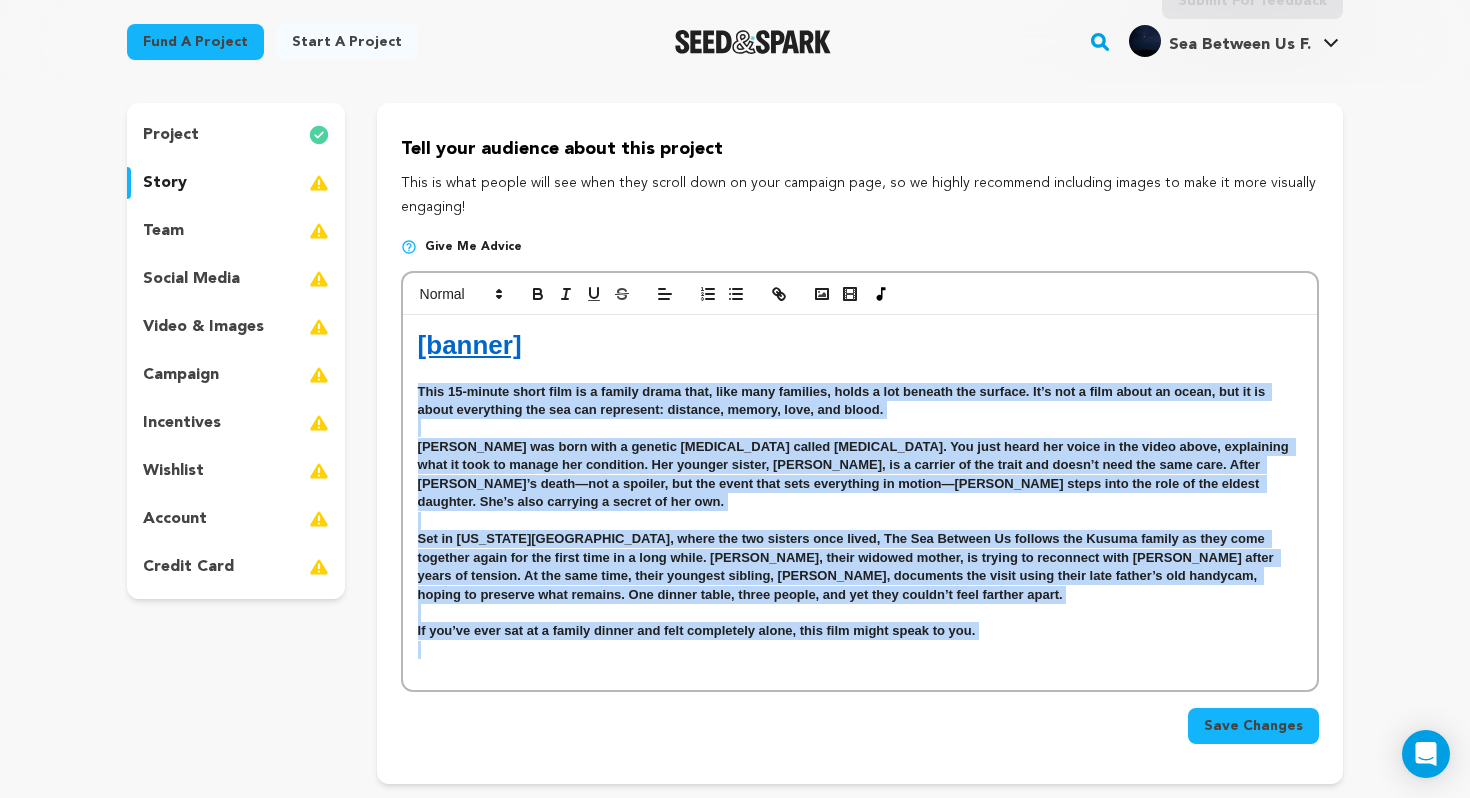 drag, startPoint x: 431, startPoint y: 393, endPoint x: 858, endPoint y: 633, distance: 489.82547 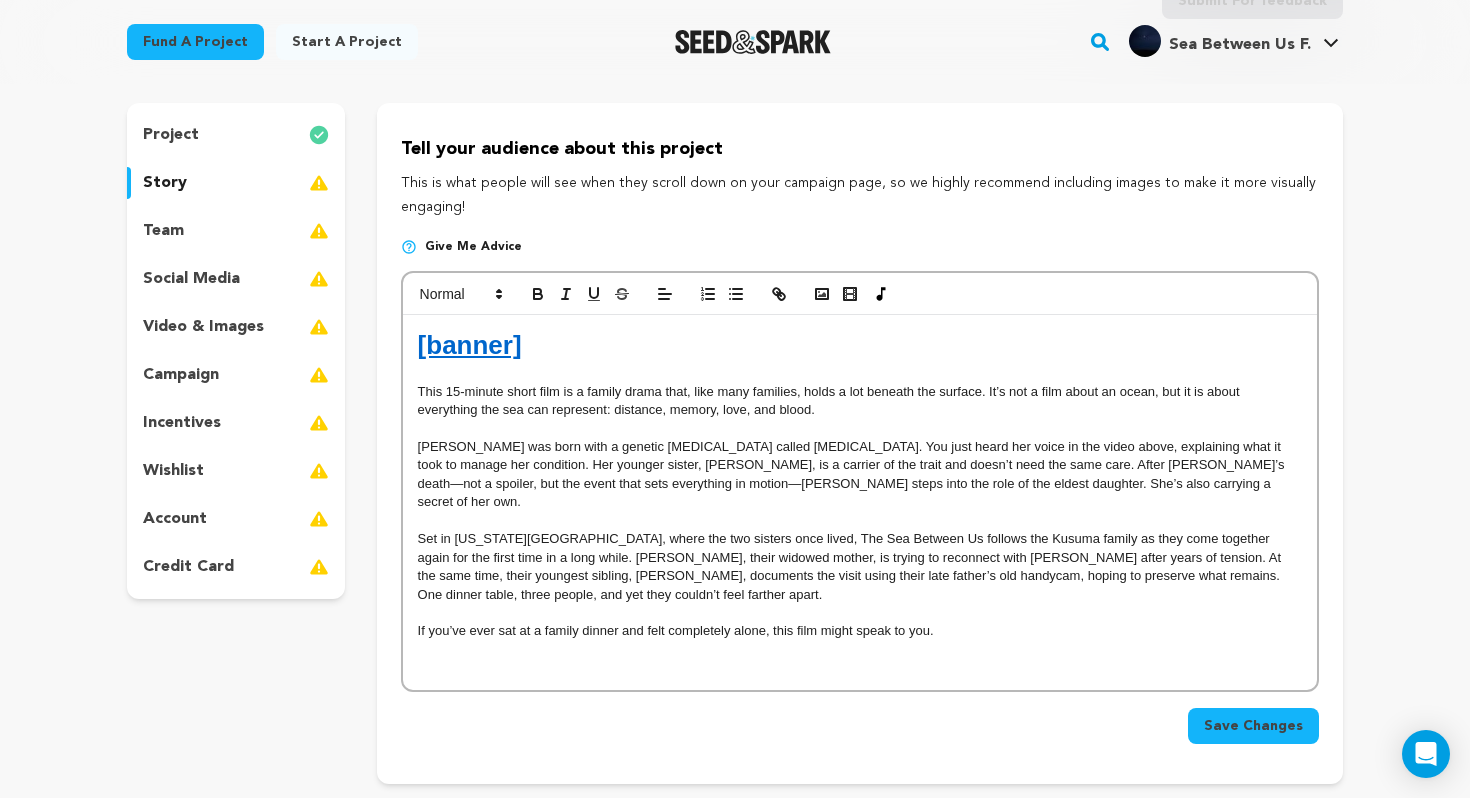 click at bounding box center (860, 650) 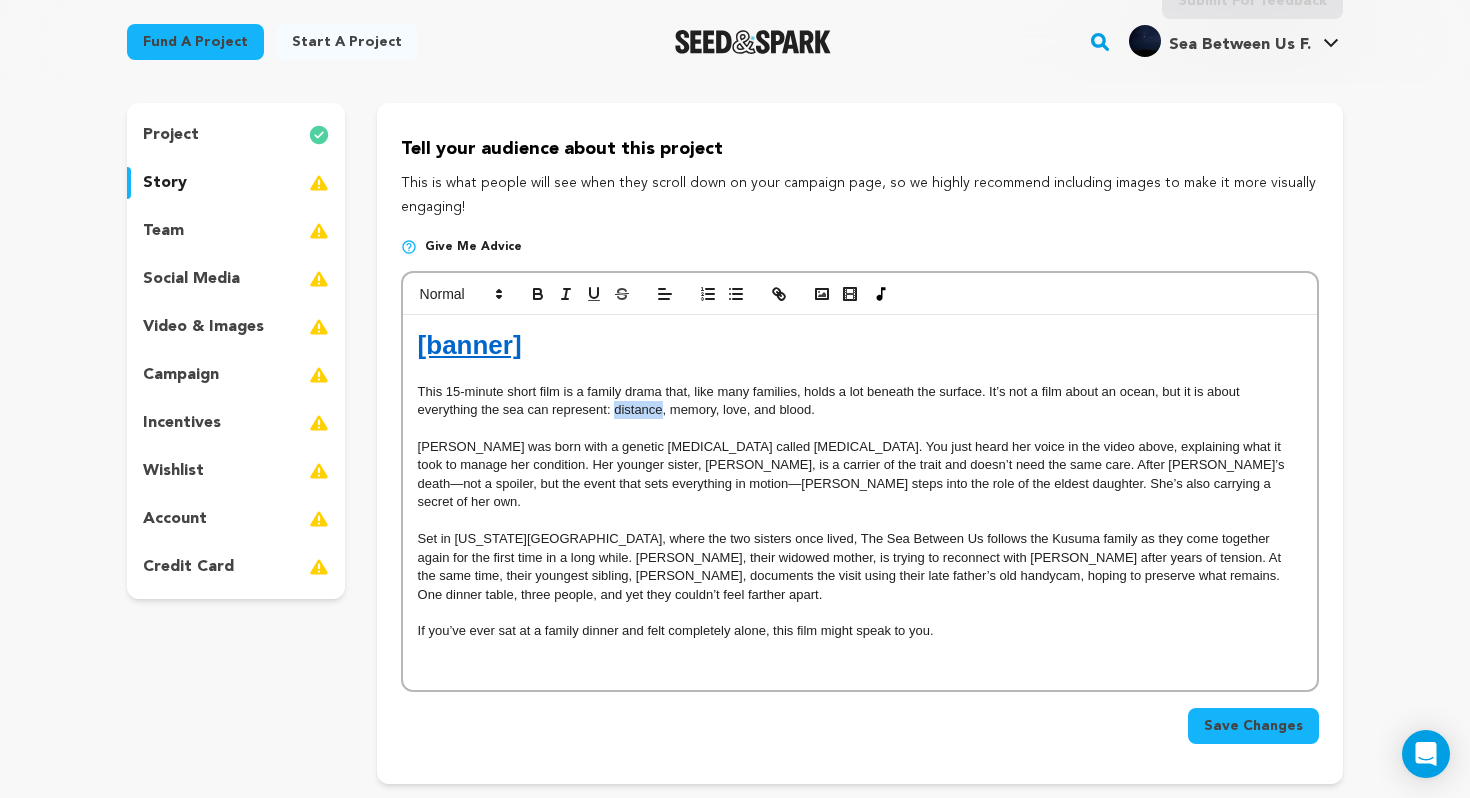 drag, startPoint x: 614, startPoint y: 410, endPoint x: 663, endPoint y: 409, distance: 49.010204 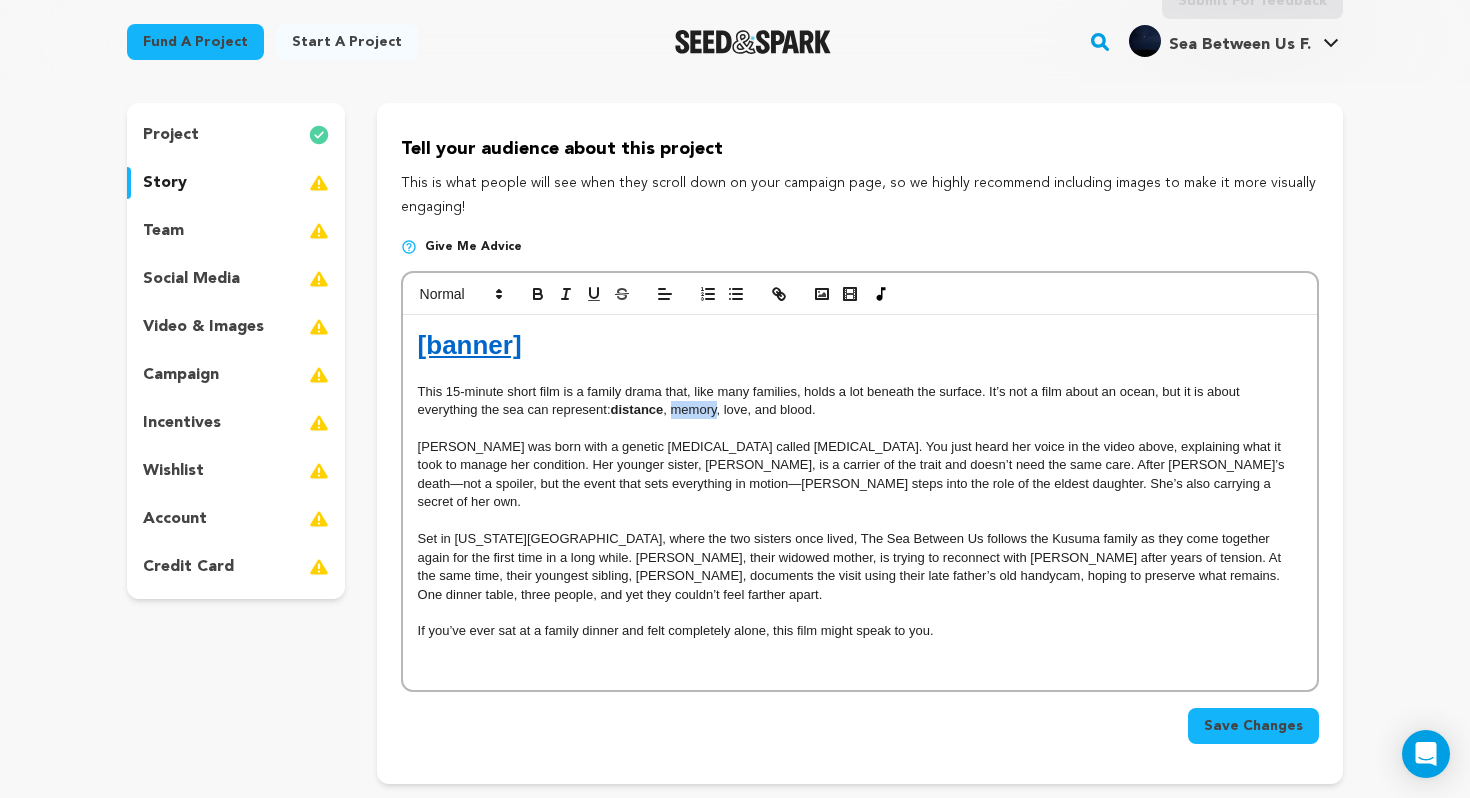 drag, startPoint x: 675, startPoint y: 407, endPoint x: 719, endPoint y: 407, distance: 44 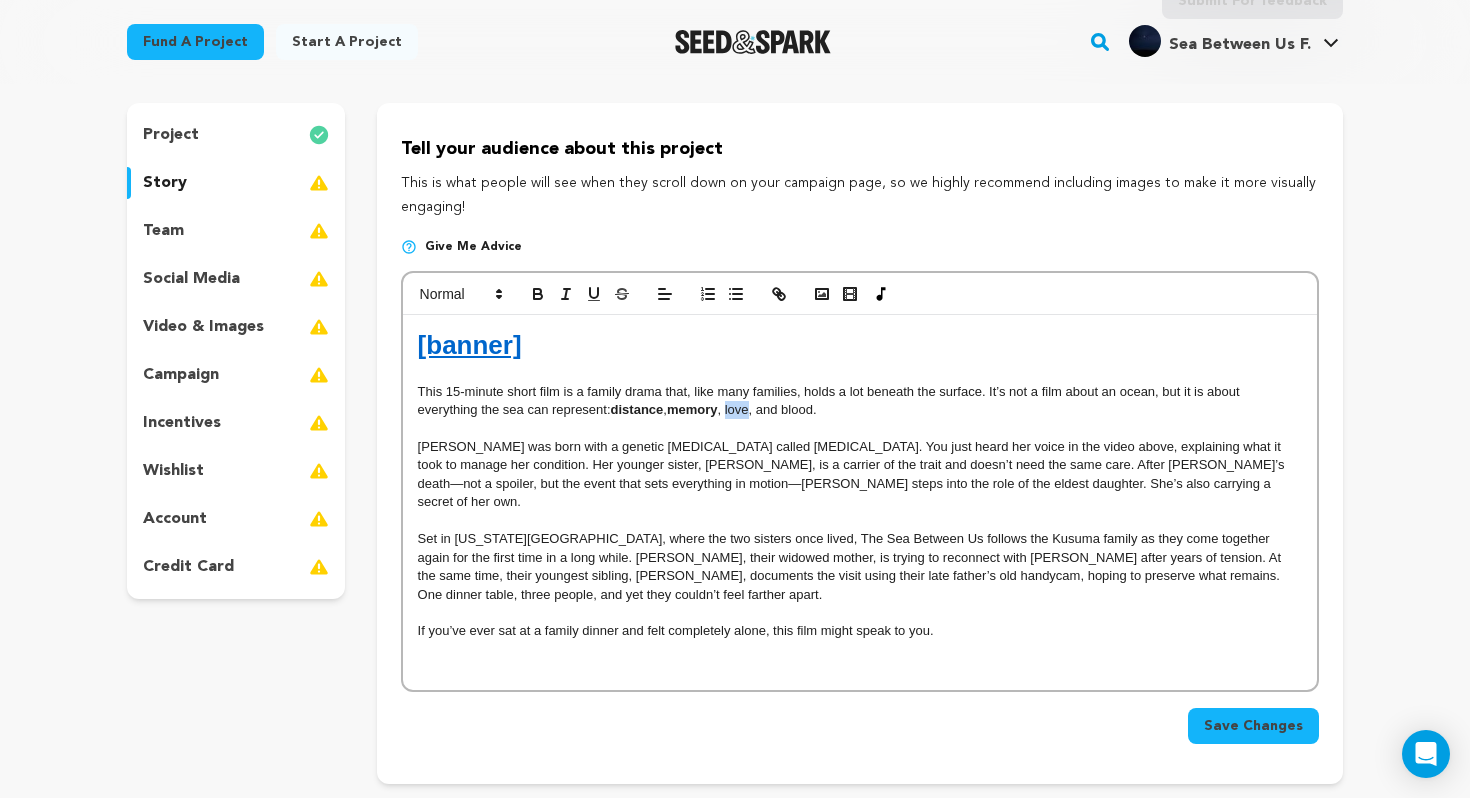 drag, startPoint x: 731, startPoint y: 409, endPoint x: 756, endPoint y: 409, distance: 25 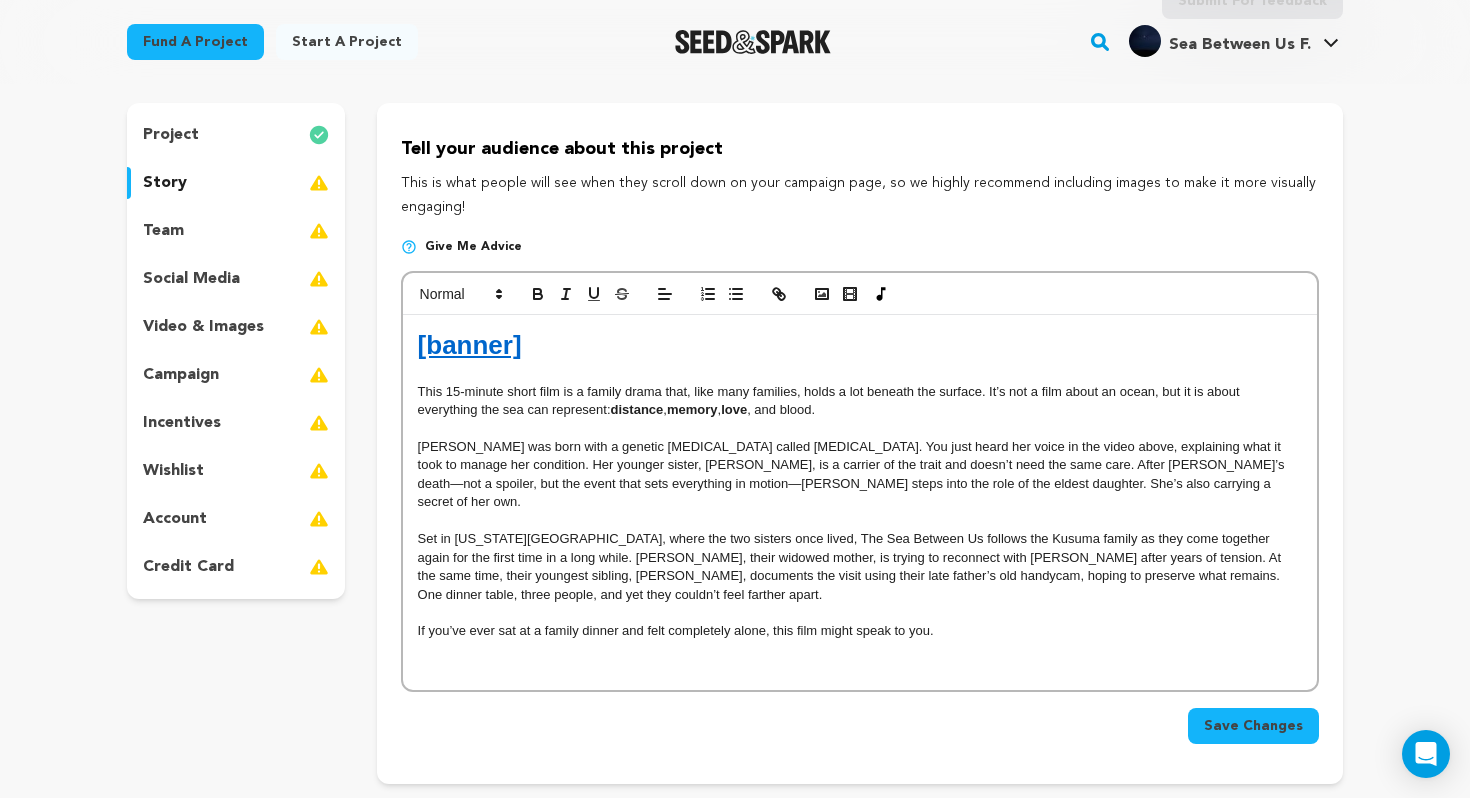 click on "This 15-minute short film is a family drama that, like many families, holds a lot beneath the surface. It’s not a film about an ocean, but it is about everything the sea can represent:  distance ,  memory ,  love , and blood." at bounding box center [860, 401] 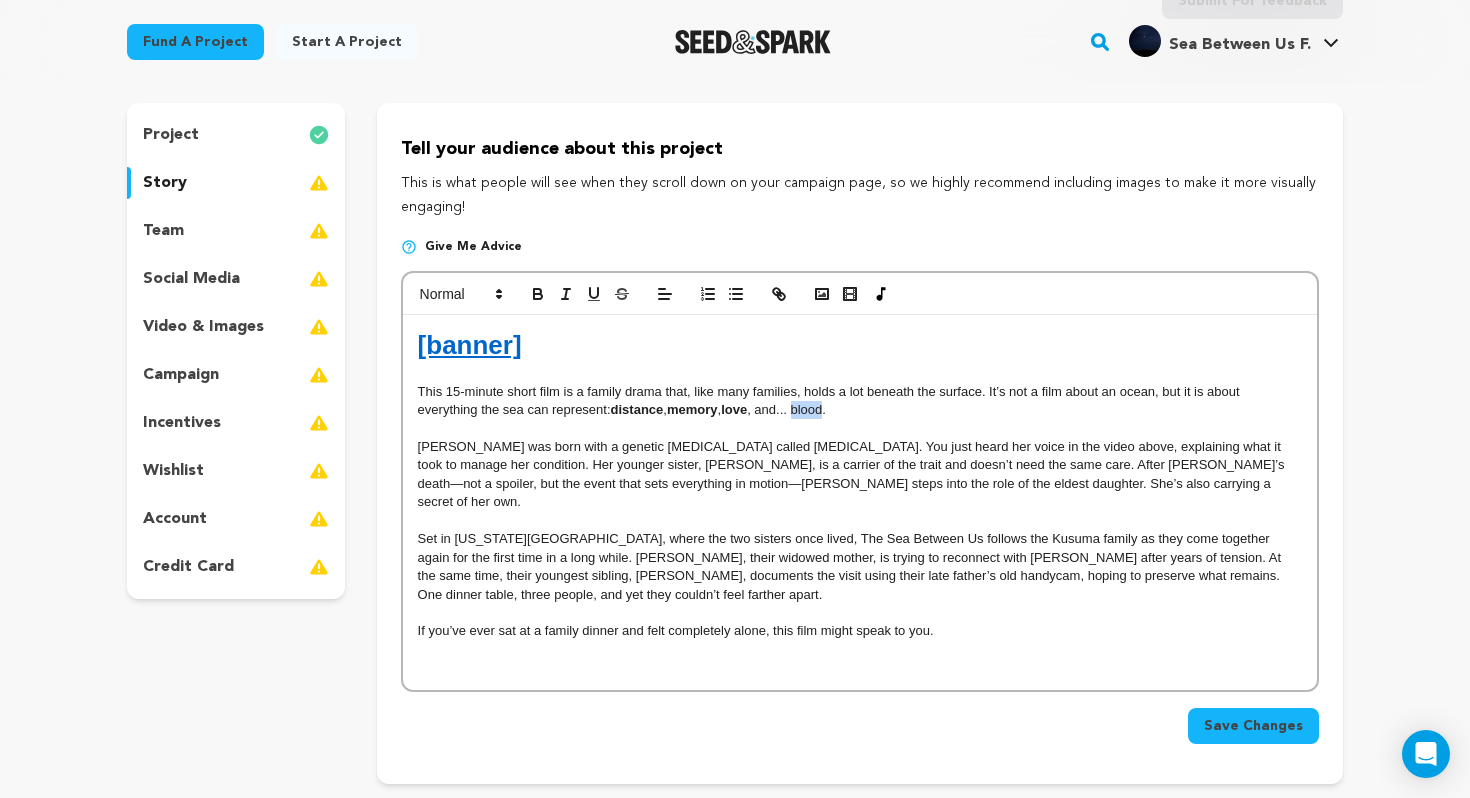 click on "This 15-minute short film is a family drama that, like many families, holds a lot beneath the surface. It’s not a film about an ocean, but it is about everything the sea can represent:  distance ,  memory ,  love , and... blood." at bounding box center [860, 401] 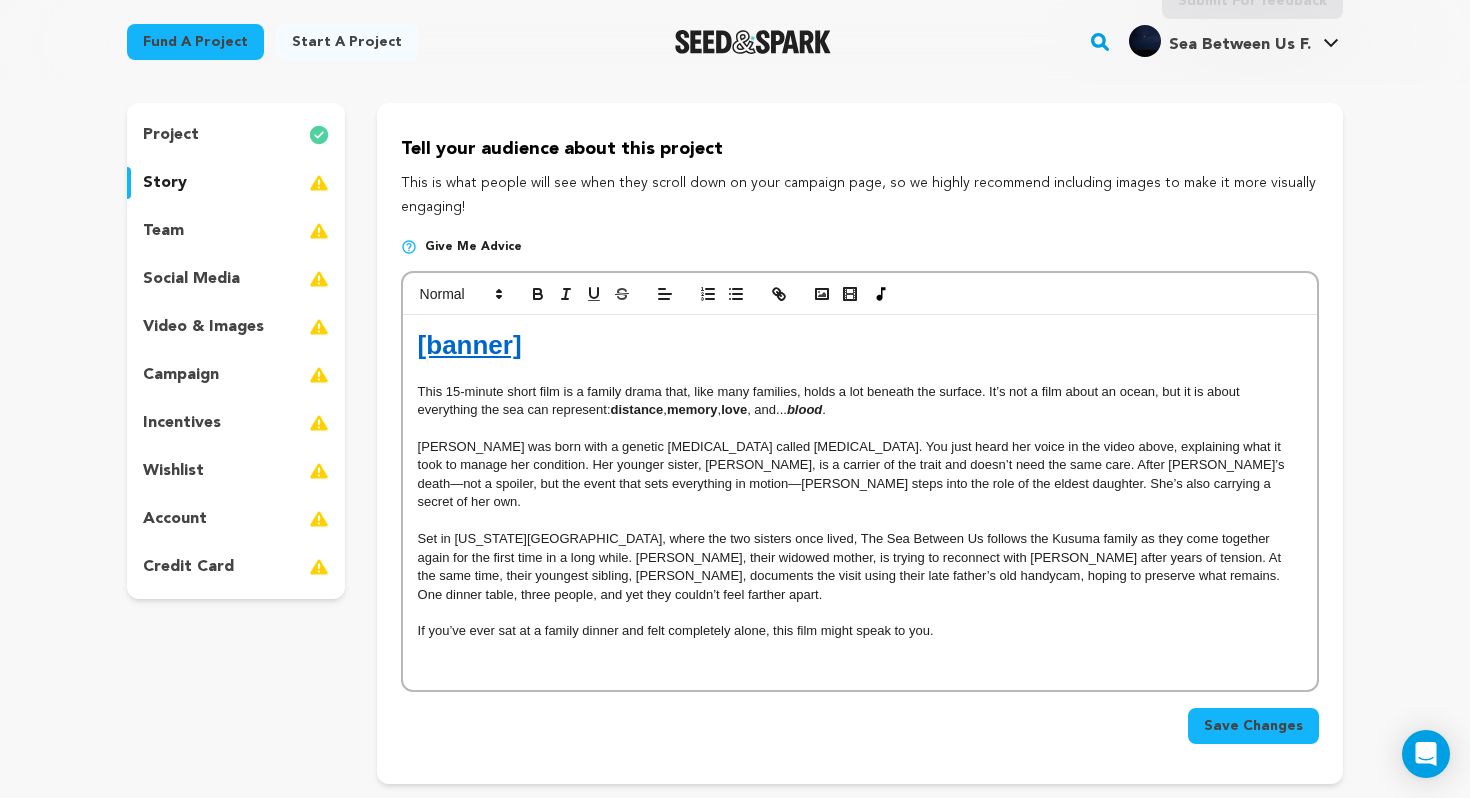 click on "This 15-minute short film is a family drama that, like many families, holds a lot beneath the surface. It’s not a film about an ocean, but it is about everything the sea can represent:  distance ,  memory ,  love , and...  blood ." at bounding box center [860, 401] 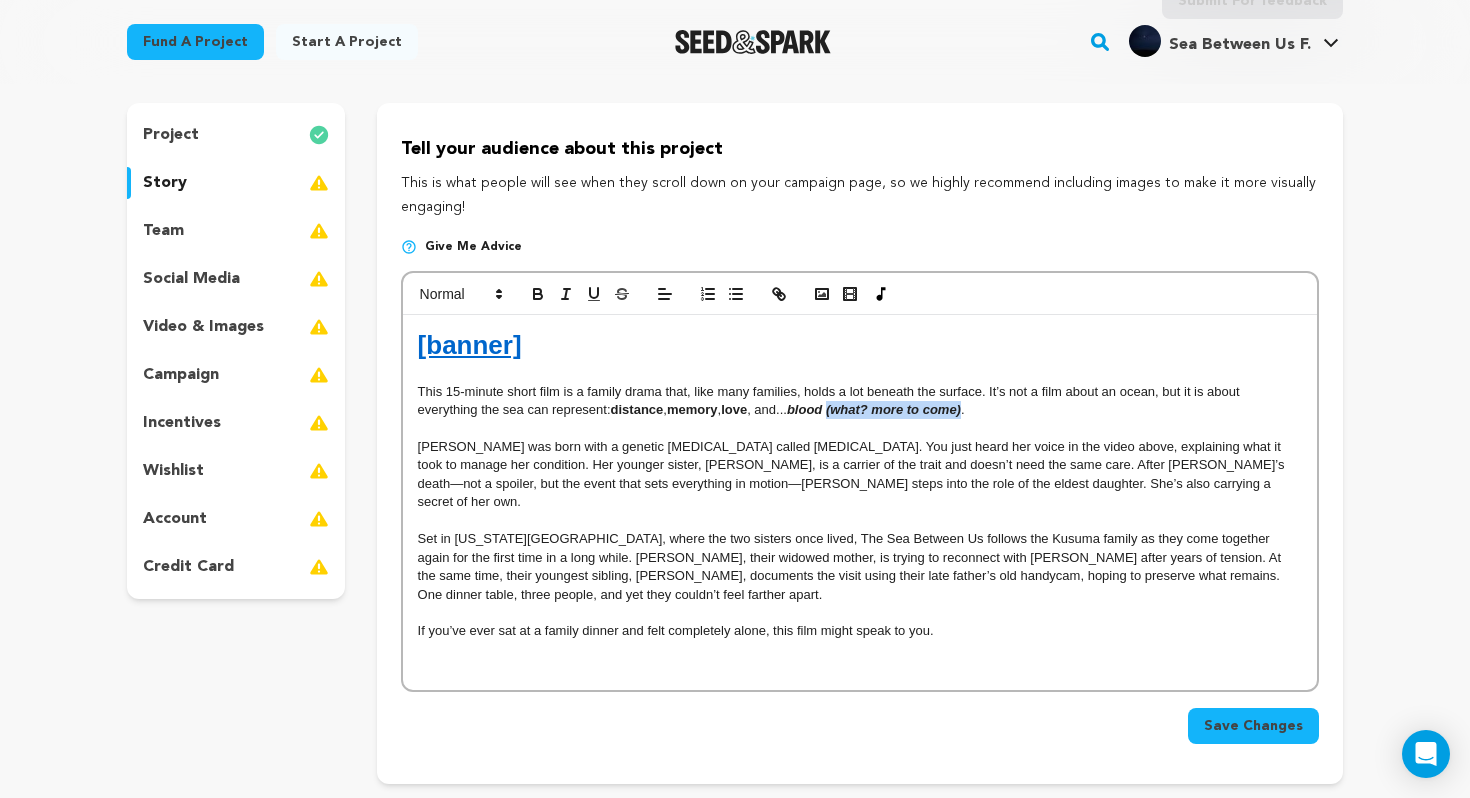 drag, startPoint x: 840, startPoint y: 411, endPoint x: 975, endPoint y: 408, distance: 135.03333 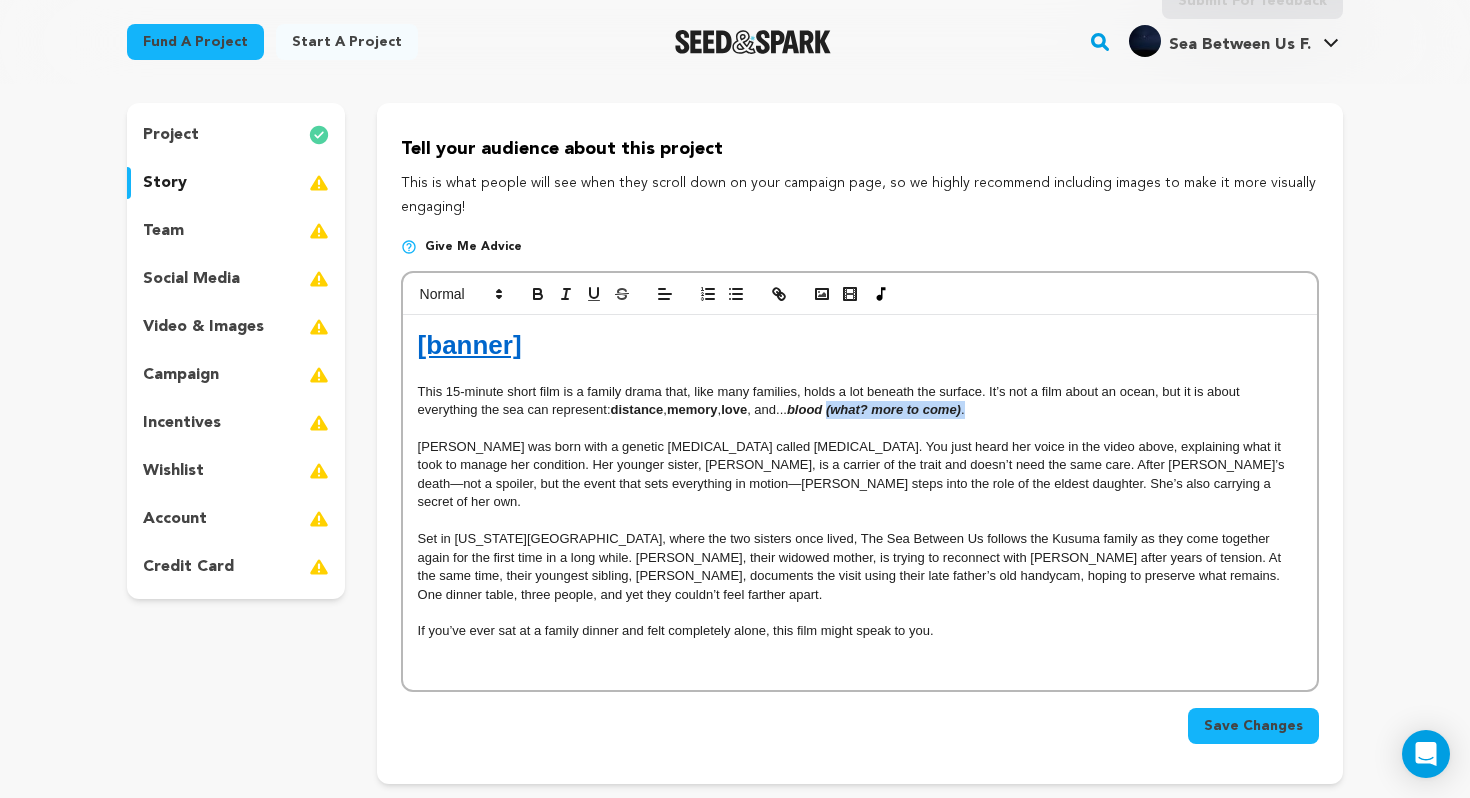 drag, startPoint x: 980, startPoint y: 408, endPoint x: 839, endPoint y: 418, distance: 141.35417 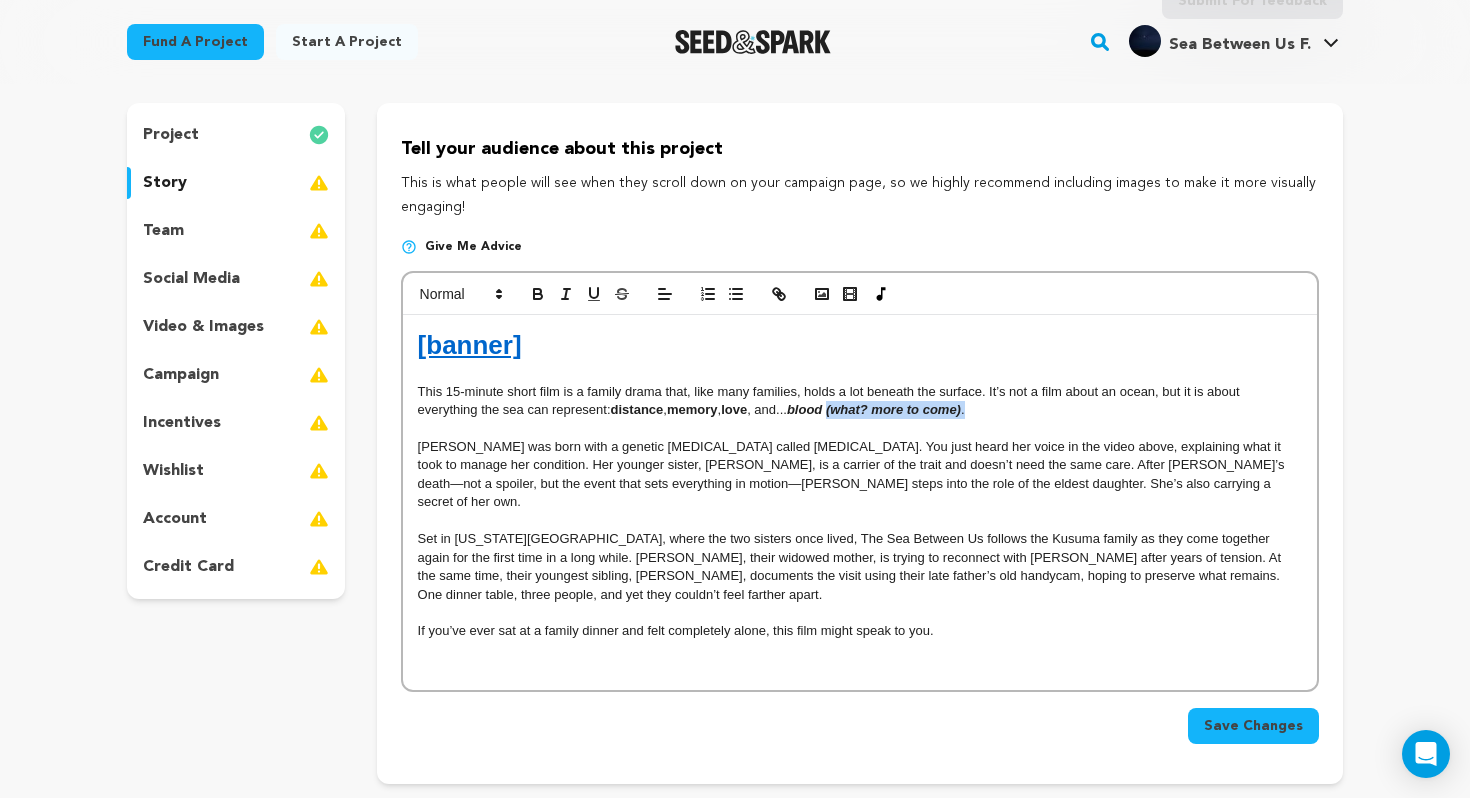 click on "This 15-minute short film is a family drama that, like many families, holds a lot beneath the surface. It’s not a film about an ocean, but it is about everything the sea can represent:  distance ,  memory ,  love , and...  blood (what? more to come) ." at bounding box center [860, 401] 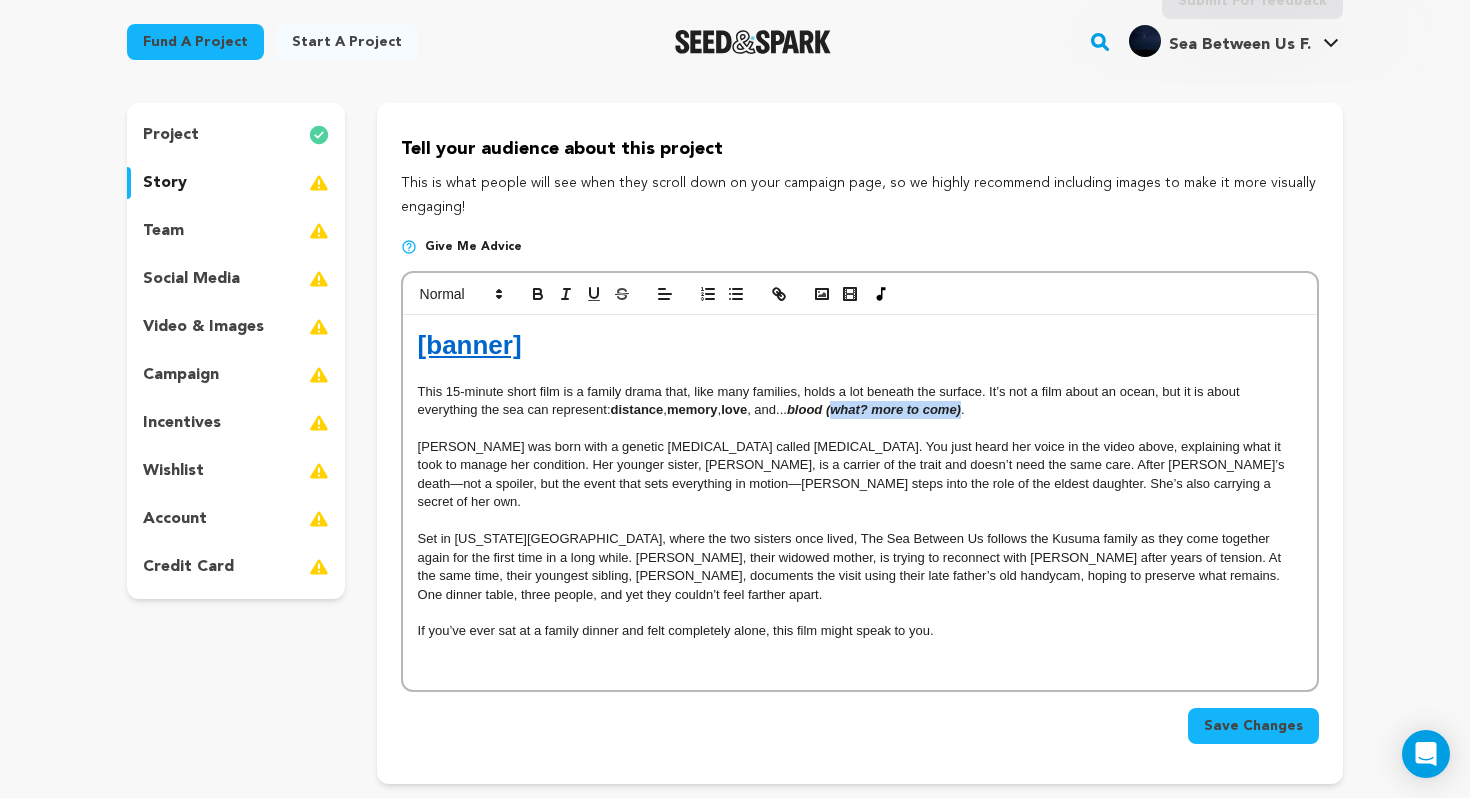 drag, startPoint x: 842, startPoint y: 410, endPoint x: 974, endPoint y: 408, distance: 132.01515 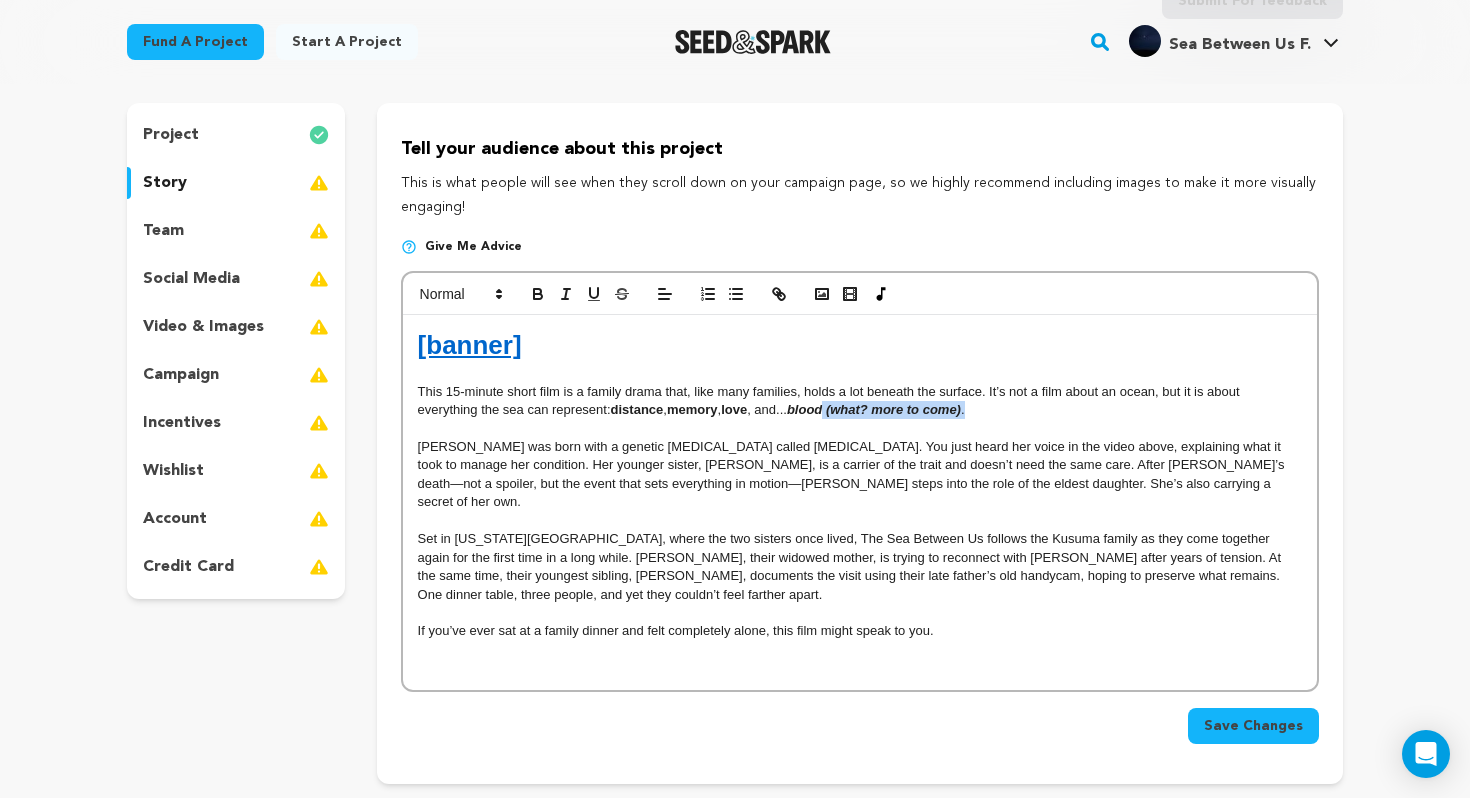 drag, startPoint x: 838, startPoint y: 408, endPoint x: 977, endPoint y: 408, distance: 139 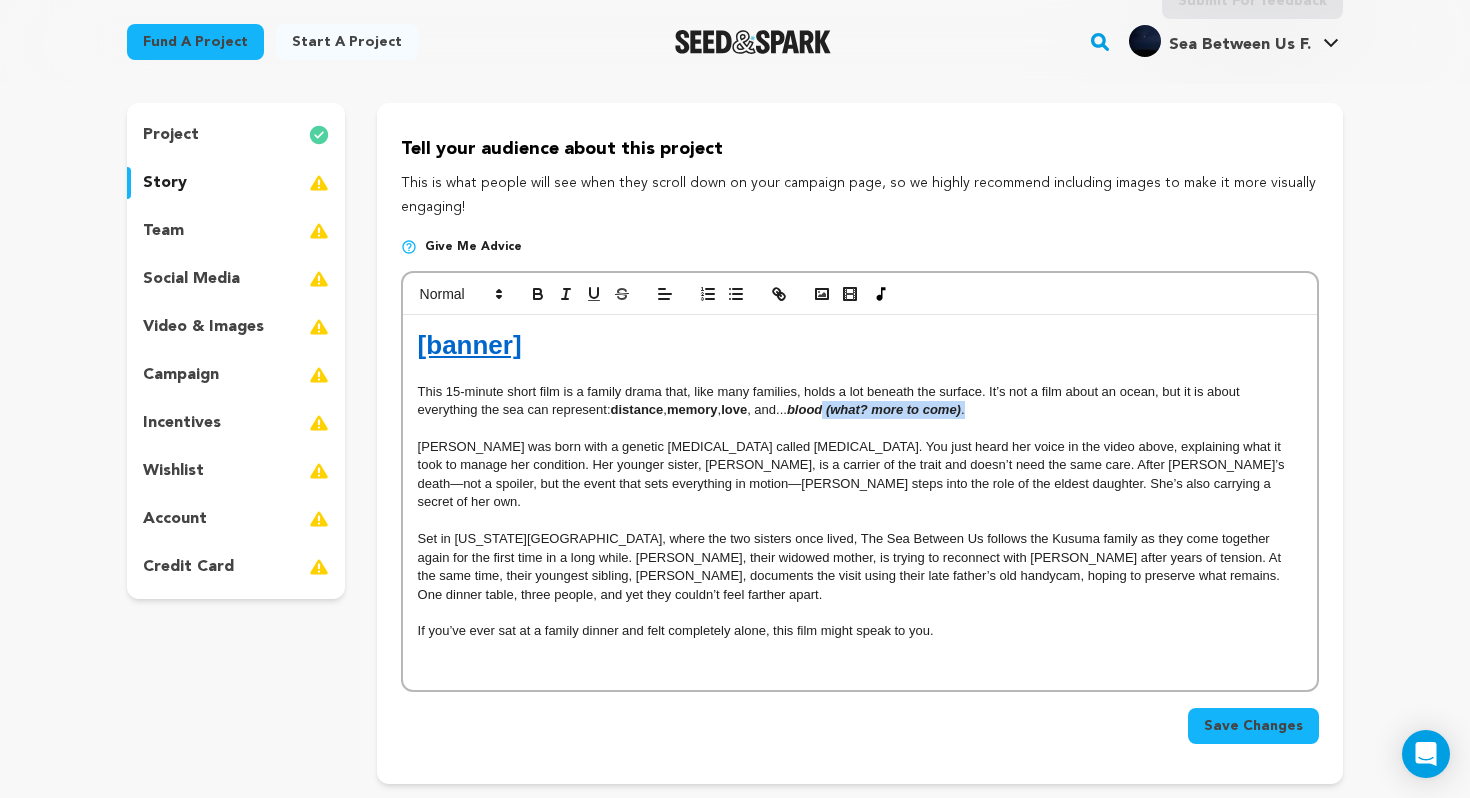 click on "This 15-minute short film is a family drama that, like many families, holds a lot beneath the surface. It’s not a film about an ocean, but it is about everything the sea can represent:  distance ,  memory ,  love , and...  blood (what? more to come) ." at bounding box center [860, 401] 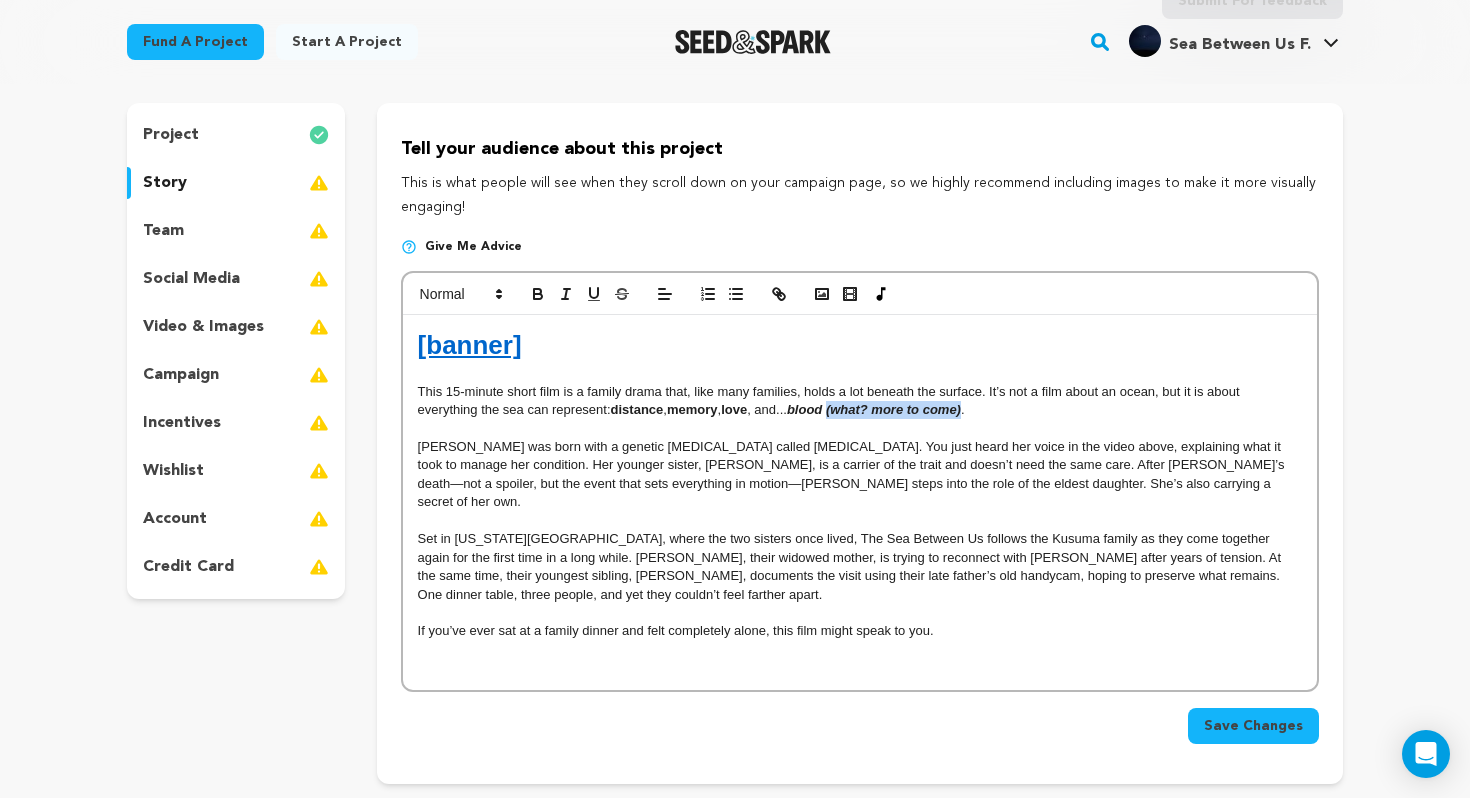 drag, startPoint x: 840, startPoint y: 405, endPoint x: 976, endPoint y: 405, distance: 136 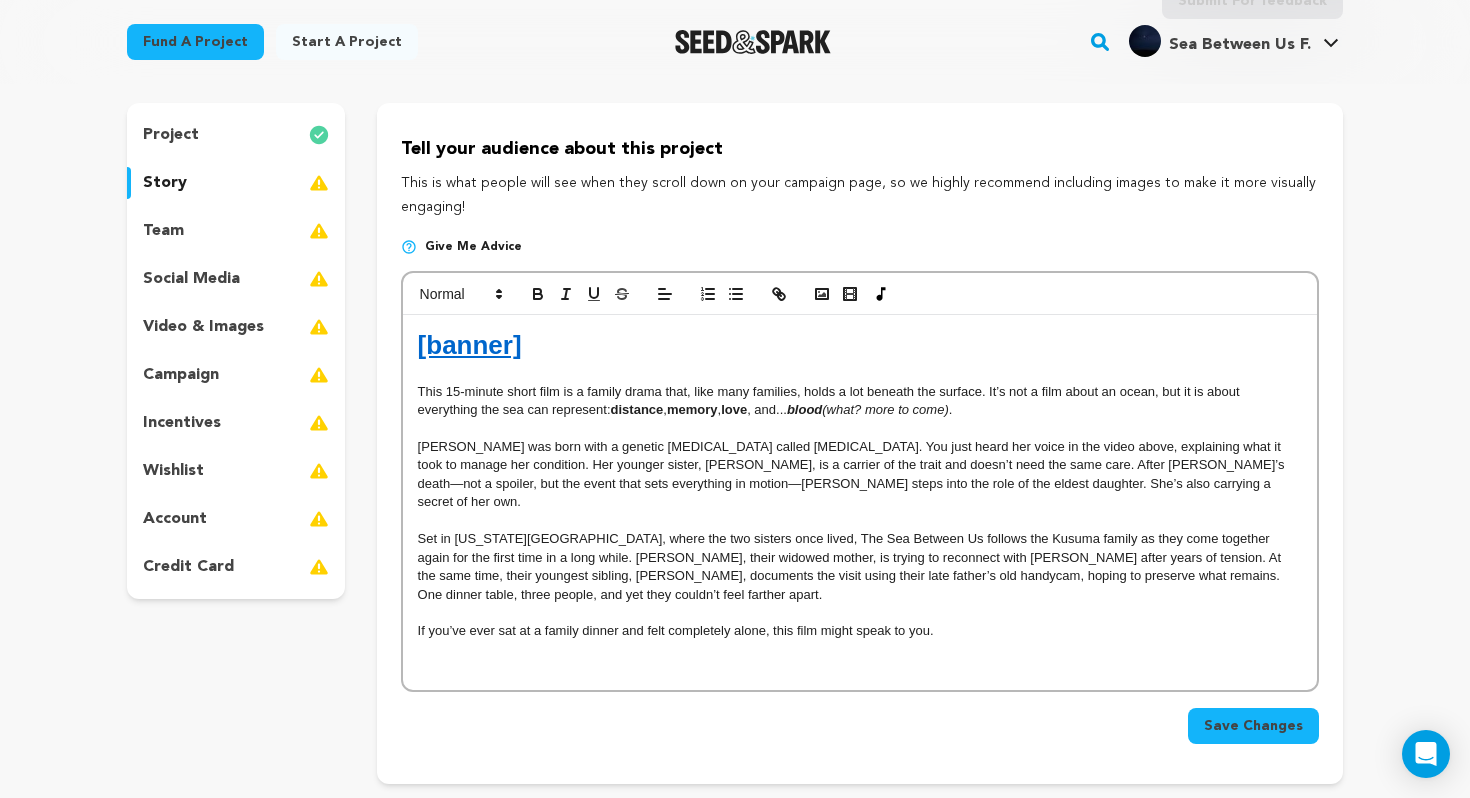 click on "blood" at bounding box center [804, 409] 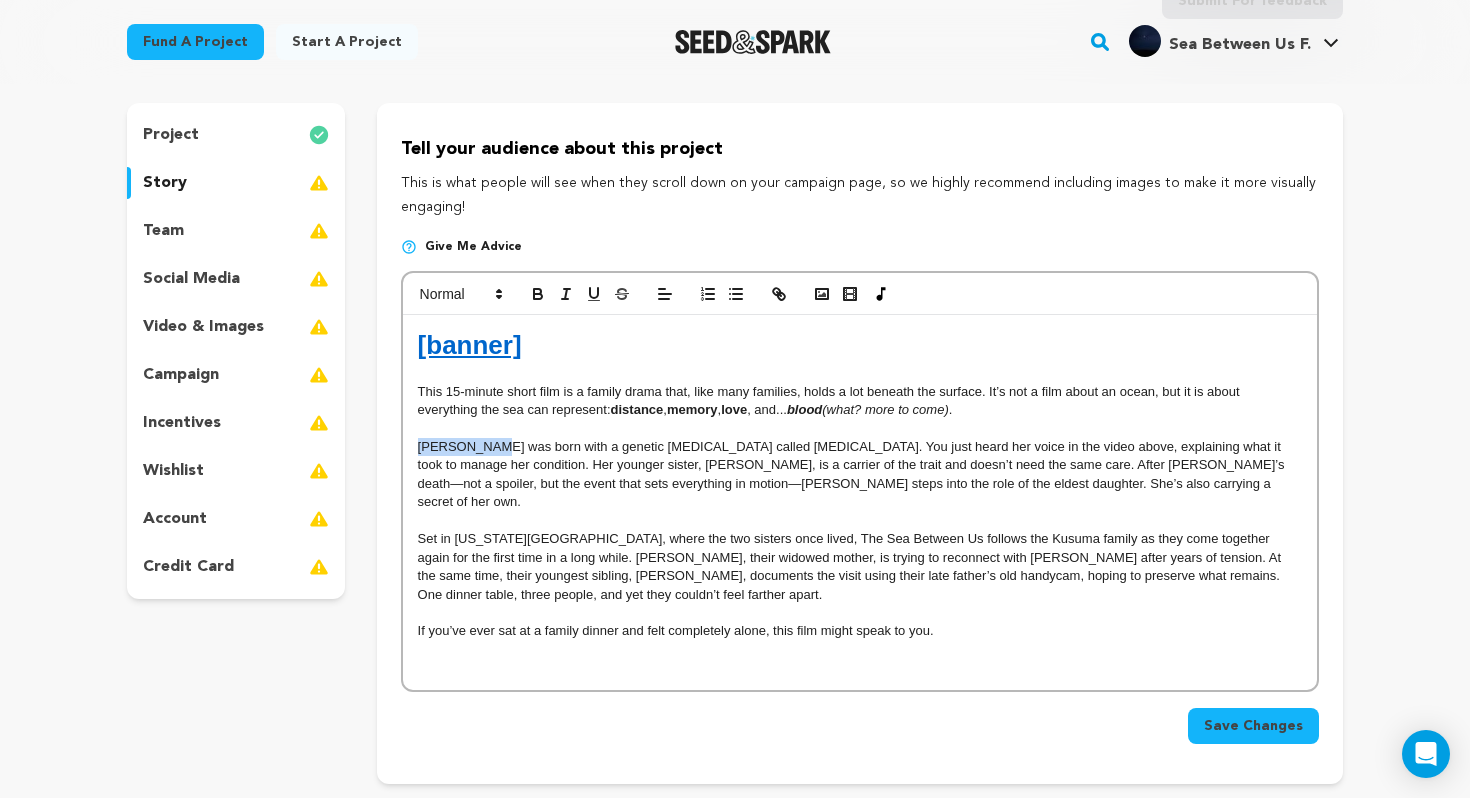 drag, startPoint x: 413, startPoint y: 449, endPoint x: 489, endPoint y: 445, distance: 76.105194 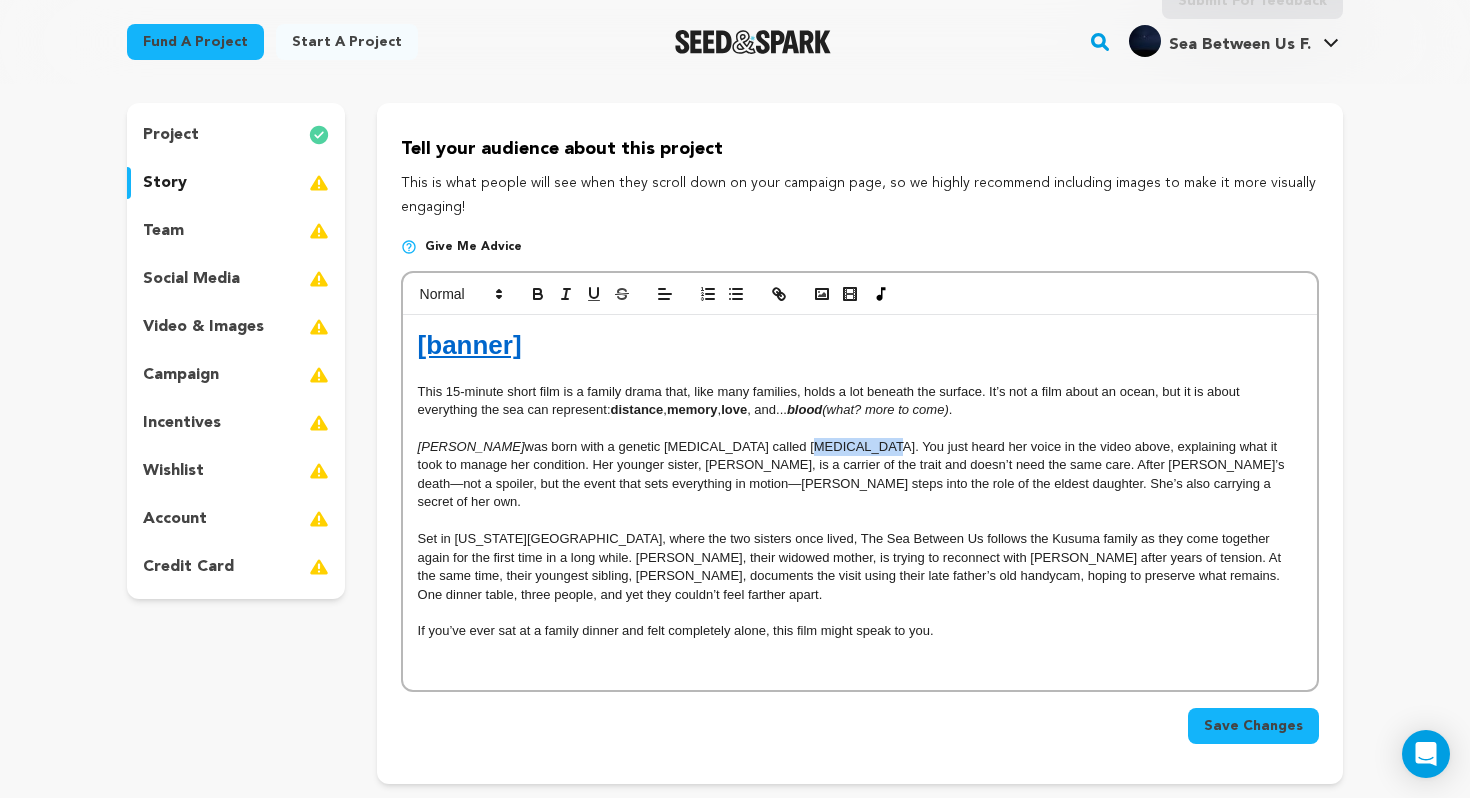 drag, startPoint x: 756, startPoint y: 443, endPoint x: 831, endPoint y: 447, distance: 75.10659 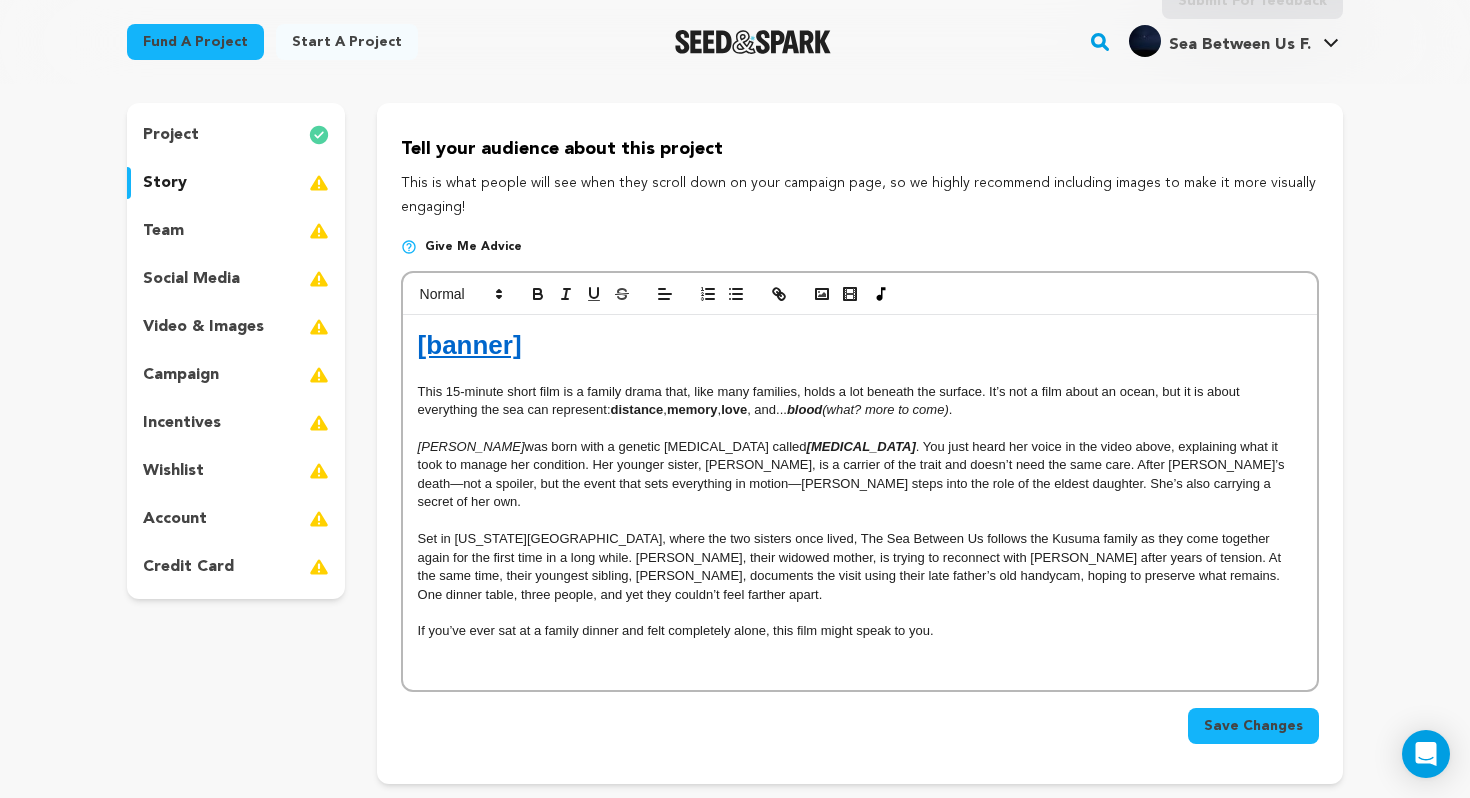 click on "Alia Kusuma  was born with a genetic blood disorder called  Thalassemia . You just heard her voice in the video above, explaining what it took to manage her condition. Her younger sister, Mia, is a carrier of the trait and doesn’t need the same care. After Alia’s death—not a spoiler, but the event that sets everything in motion—Mia steps into the role of the eldest daughter. She’s also carrying a secret of her own." at bounding box center (860, 475) 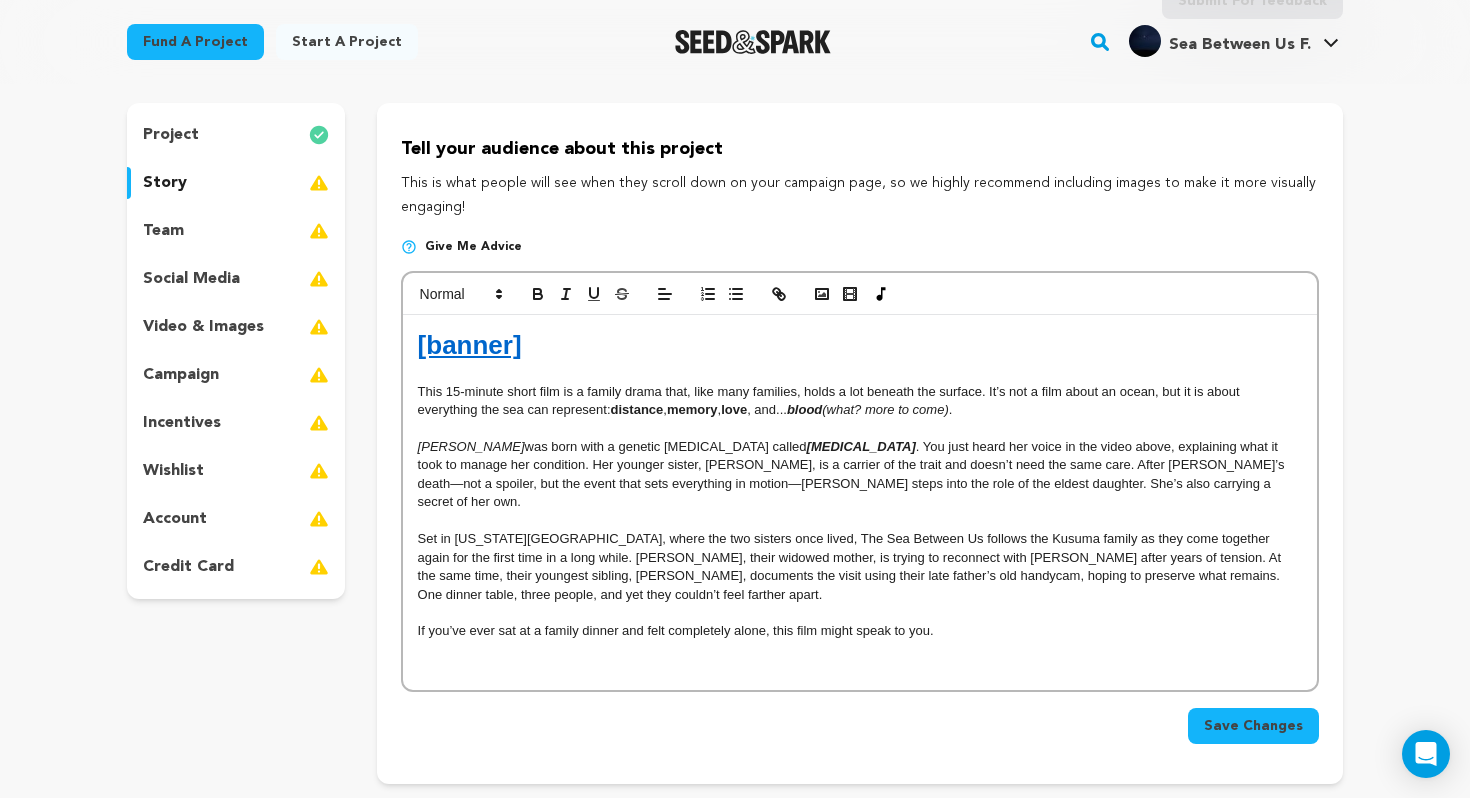 click on "Alia Kusuma  was born with a genetic blood disorder called  Thalassemia . You just heard her voice in the video above, explaining what it took to manage her condition. Her younger sister, Mia, is a carrier of the trait and doesn’t need the same care. After Alia’s death—not a spoiler, but the event that sets everything in motion—Mia steps into the role of the eldest daughter. She’s also carrying a secret of her own." at bounding box center [860, 475] 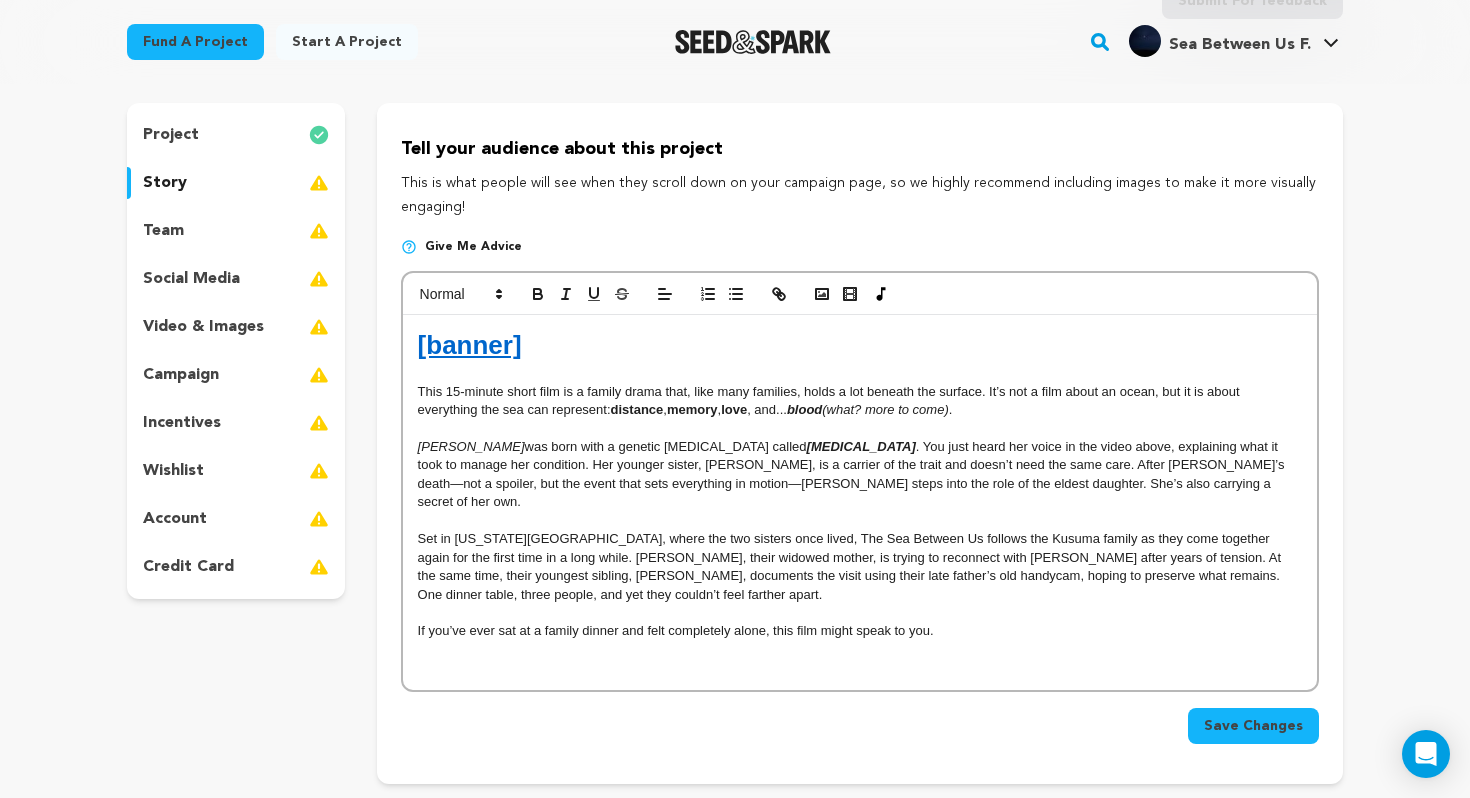 click on "Alia Kusuma  was born with a genetic blood disorder called  Thalassemia . You just heard her voice in the video above, explaining what it took to manage her condition. Her younger sister, Mia, is a carrier of the trait and doesn’t need the same care. After Alia’s death—not a spoiler, but the event that sets everything in motion—Mia steps into the role of the eldest daughter. She’s also carrying a secret of her own." at bounding box center (860, 475) 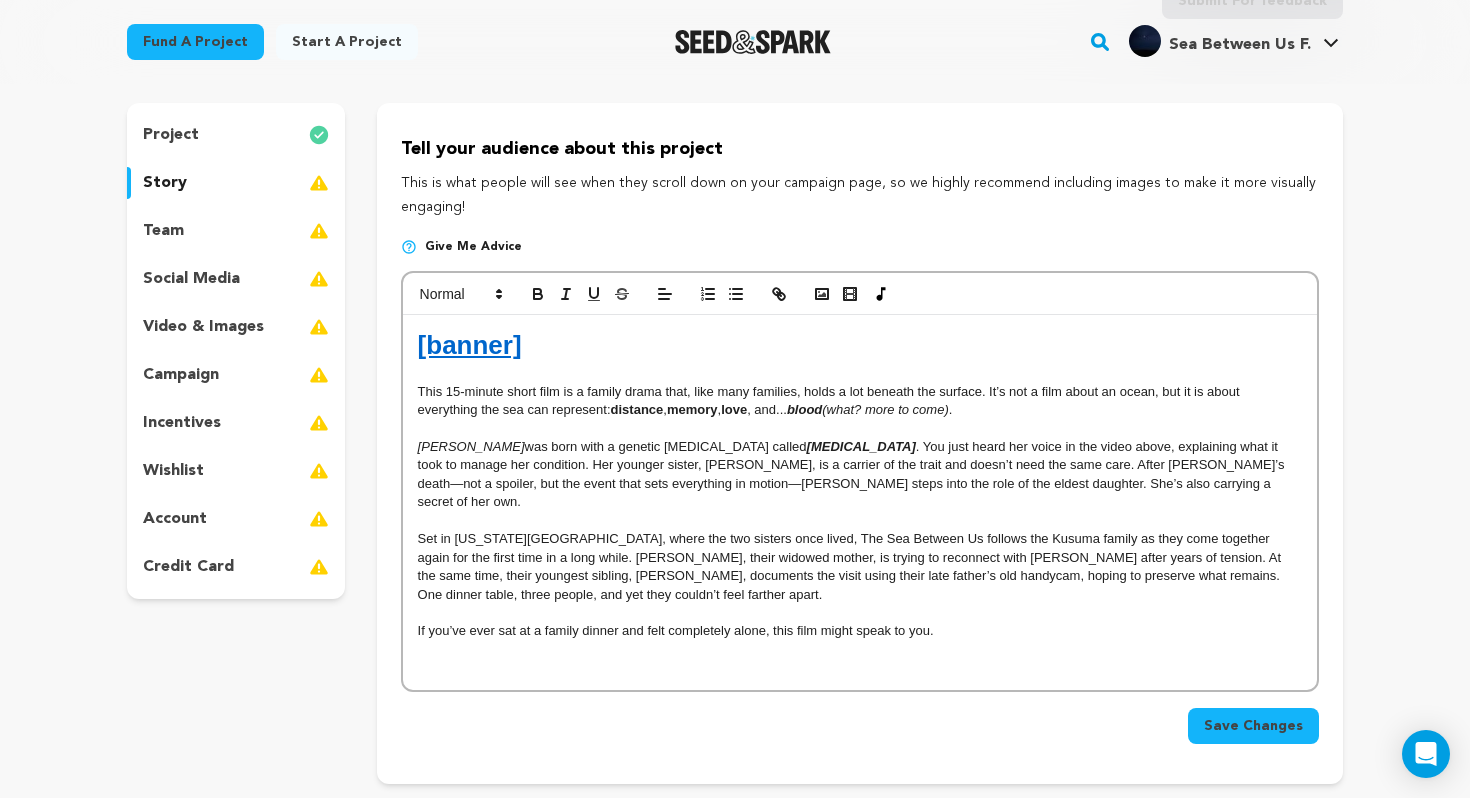 click on "Alia Kusuma  was born with a genetic blood disorder called  Thalassemia . You just heard her voice in the video above, explaining what it took to manage her condition. Her younger sister, Mia, is a carrier of the trait and doesn’t need the same care. After Alia’s death—not a spoiler, but the event that sets everything in motion—Mia steps into the role of the eldest daughter. She’s also carrying a secret of her own." at bounding box center [860, 475] 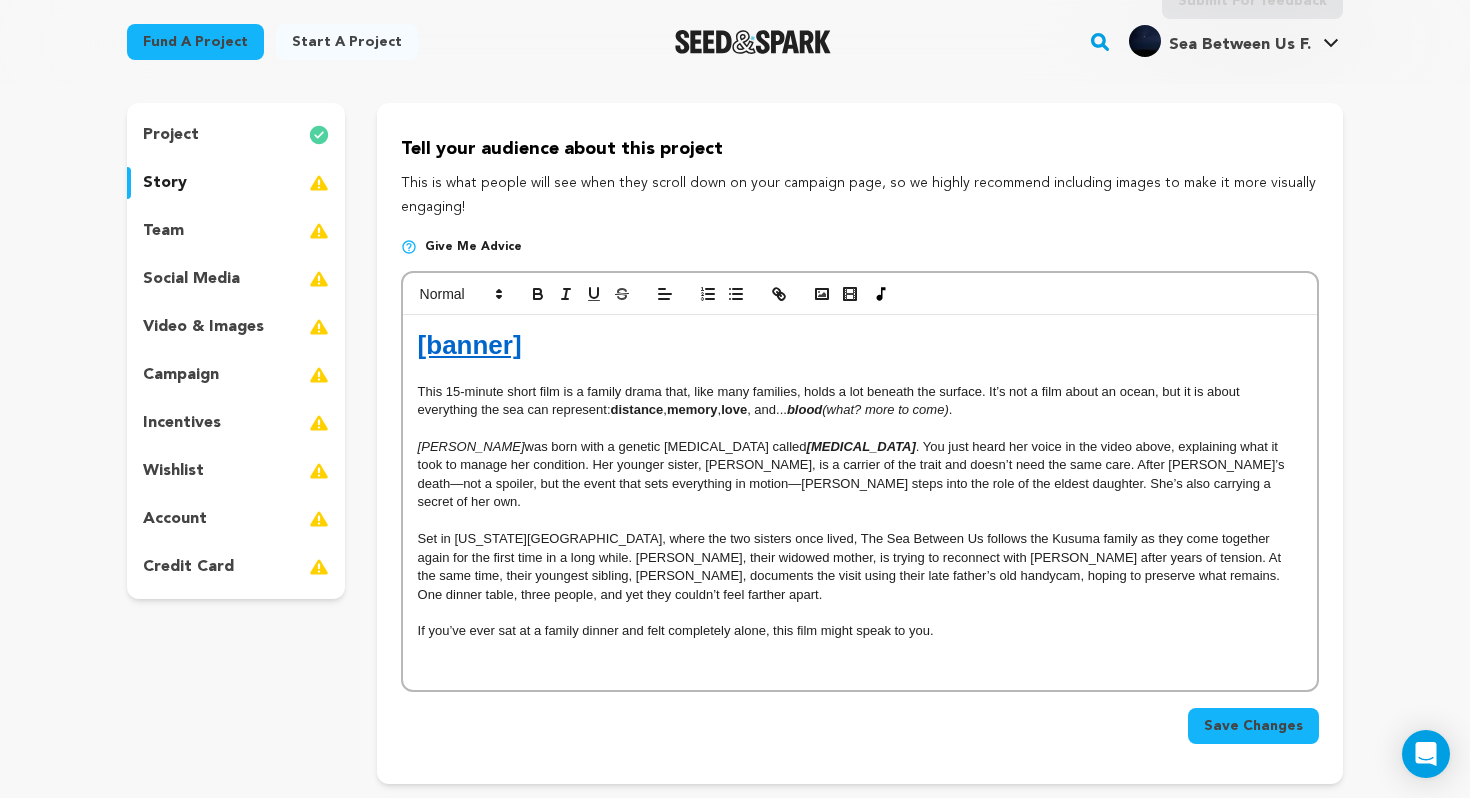 click on "Alia Kusuma  was born with a genetic blood disorder called  Thalassemia . You just heard her voice in the video above, explaining what it took to manage her condition. Her younger sister, Mia, is a carrier of the trait and doesn’t need the same care. After Alia’s death—not a spoiler, but the event that sets everything in motion—Mia steps into the role of the eldest daughter. She’s also carrying a secret of her own." at bounding box center [860, 475] 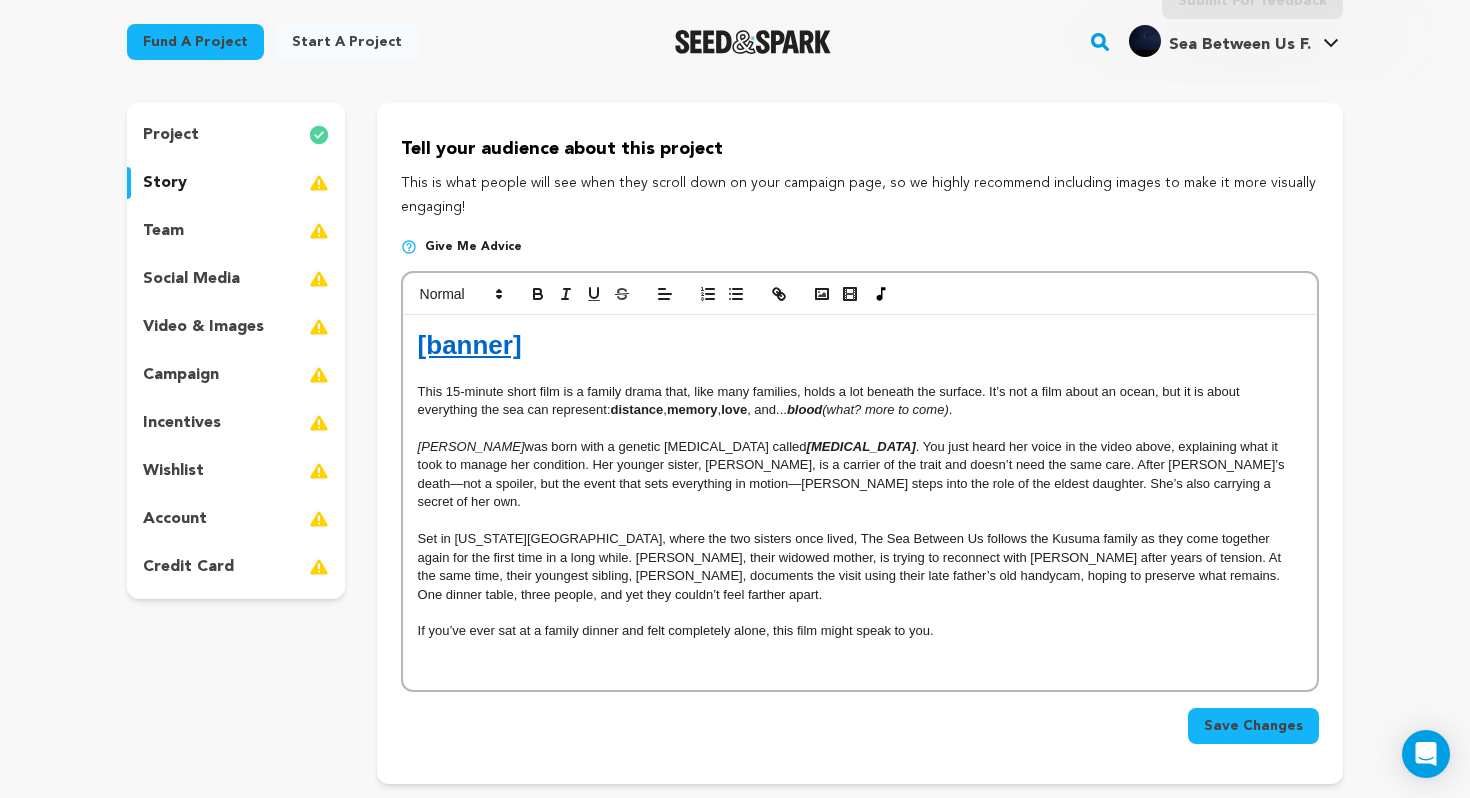 click on "Alia Kusuma  was born with a genetic blood disorder called  Thalassemia . You just heard her voice in the video above, explaining what it took to manage her condition. Her younger sister, Mia, is a carrier of the trait and doesn’t need the same care. After Alia’s death—not a spoiler, but the event that sets everything in motion—Mia steps into the role of the eldest daughter. She’s also carrying a secret of her own." at bounding box center (860, 475) 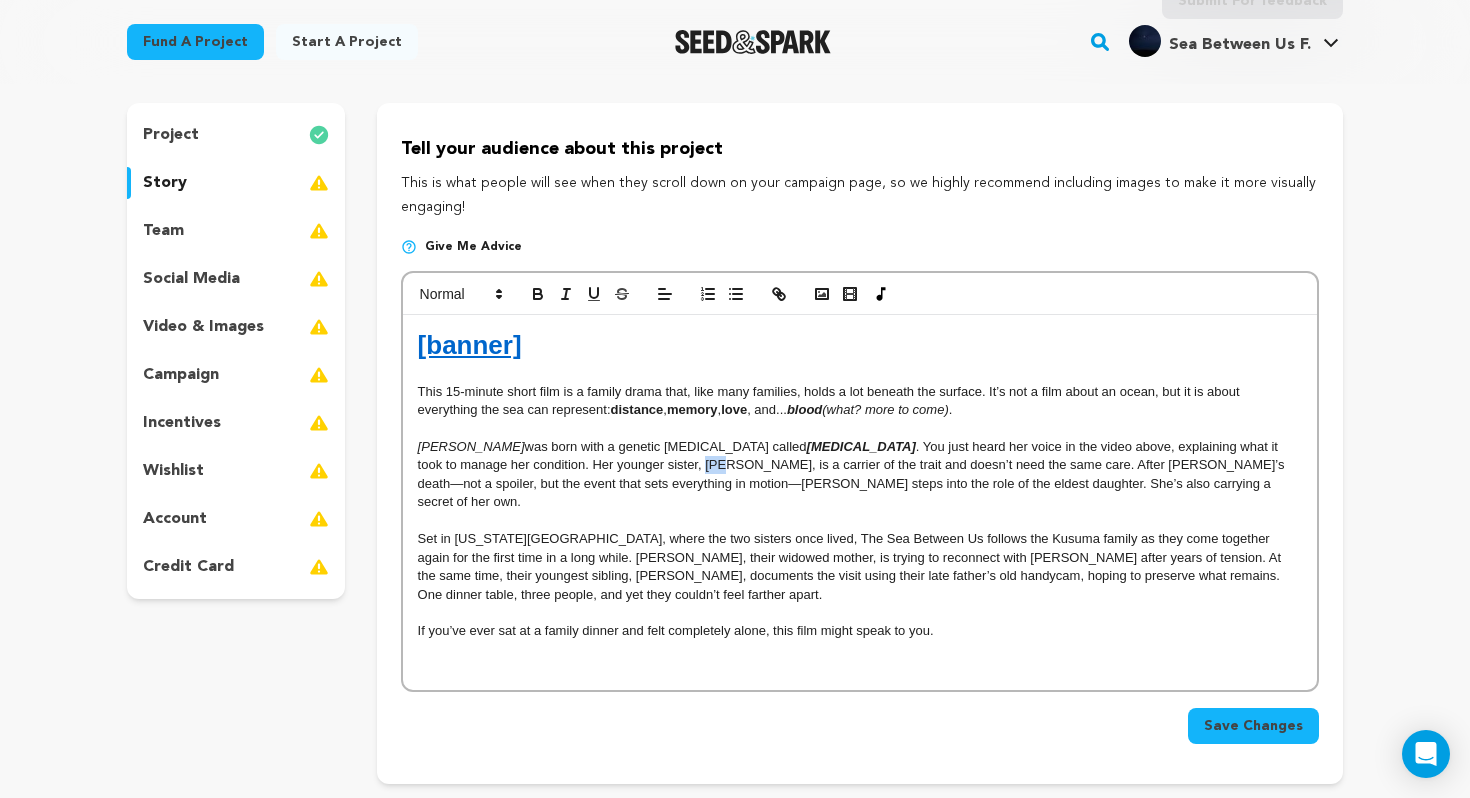 drag, startPoint x: 610, startPoint y: 460, endPoint x: 630, endPoint y: 459, distance: 20.024984 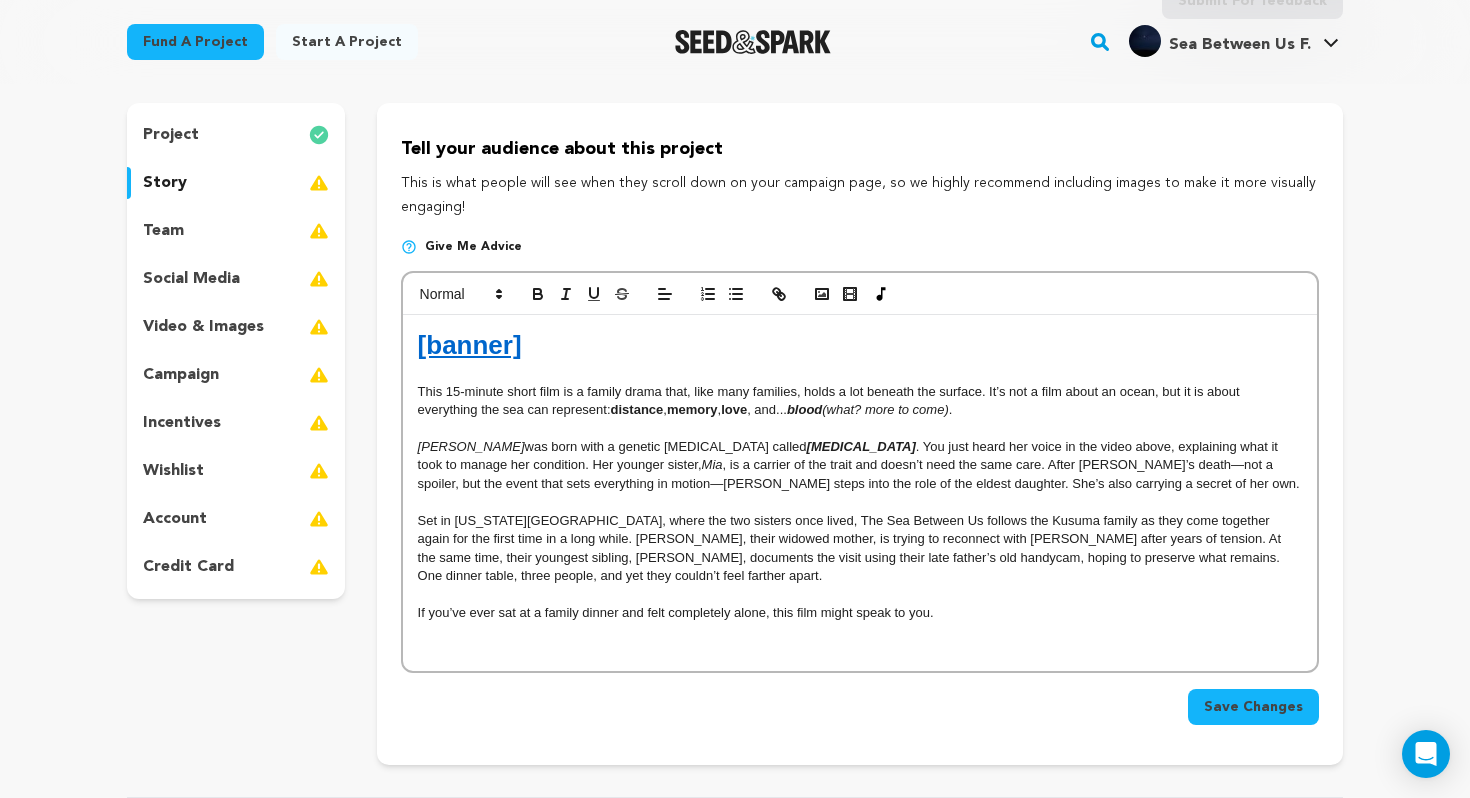 click on "Alia Kusuma  was born with a genetic blood disorder called  Thalassemia . You just heard her voice in the video above, explaining what it took to manage her condition. Her younger sister,  Mia , is a carrier of the trait and doesn’t need the same care. After Alia’s death—not a spoiler, but the event that sets everything in motion—Mia steps into the role of the eldest daughter. She’s also carrying a secret of her own." at bounding box center (860, 465) 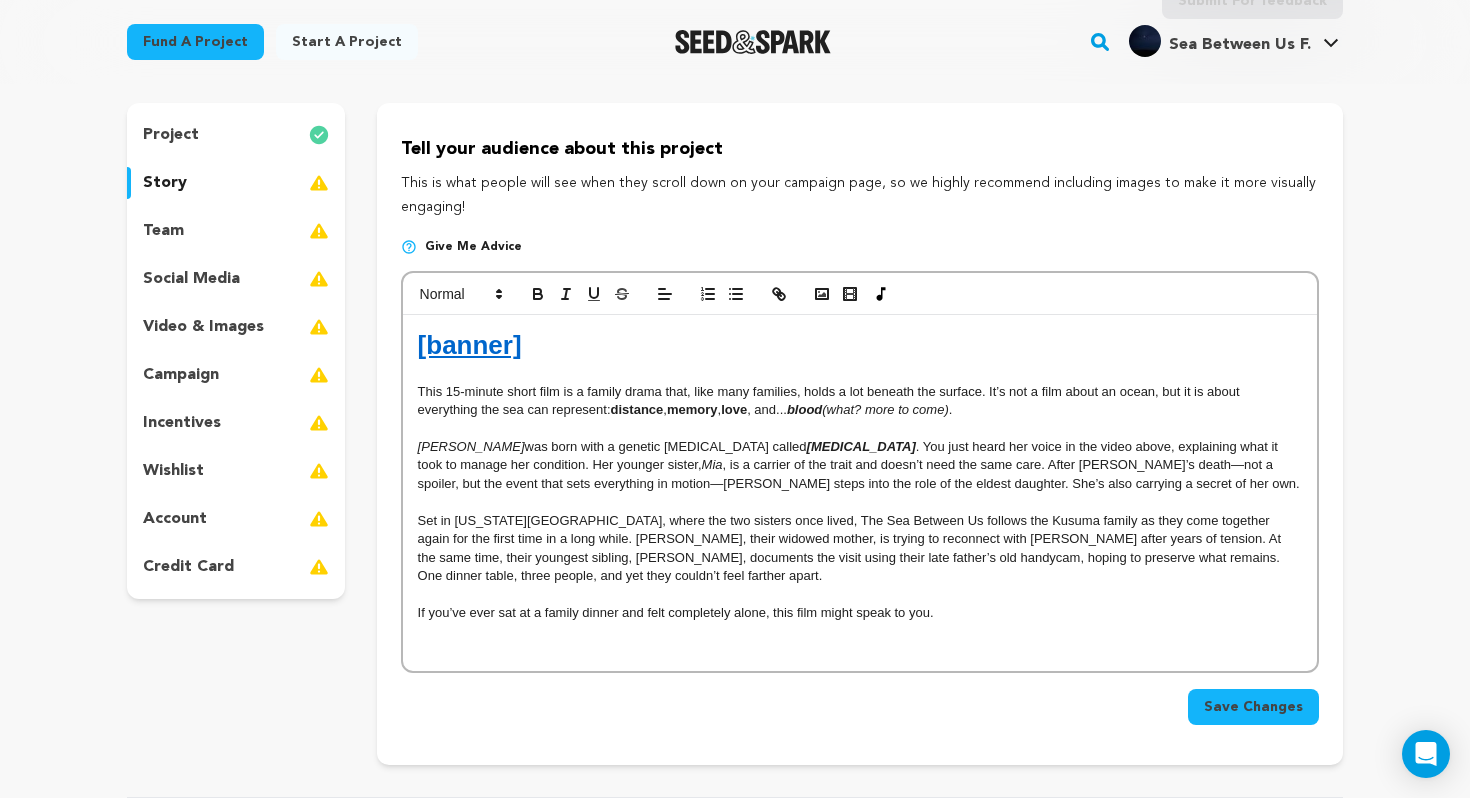 click on "Alia Kusuma  was born with a genetic blood disorder called  Thalassemia . You just heard her voice in the video above, explaining what it took to manage her condition. Her younger sister,  Mia , is a carrier of the trait and doesn’t need the same care. After Alia’s death—not a spoiler, but the event that sets everything in motion—Mia steps into the role of the eldest daughter. She’s also carrying a secret of her own." at bounding box center [860, 465] 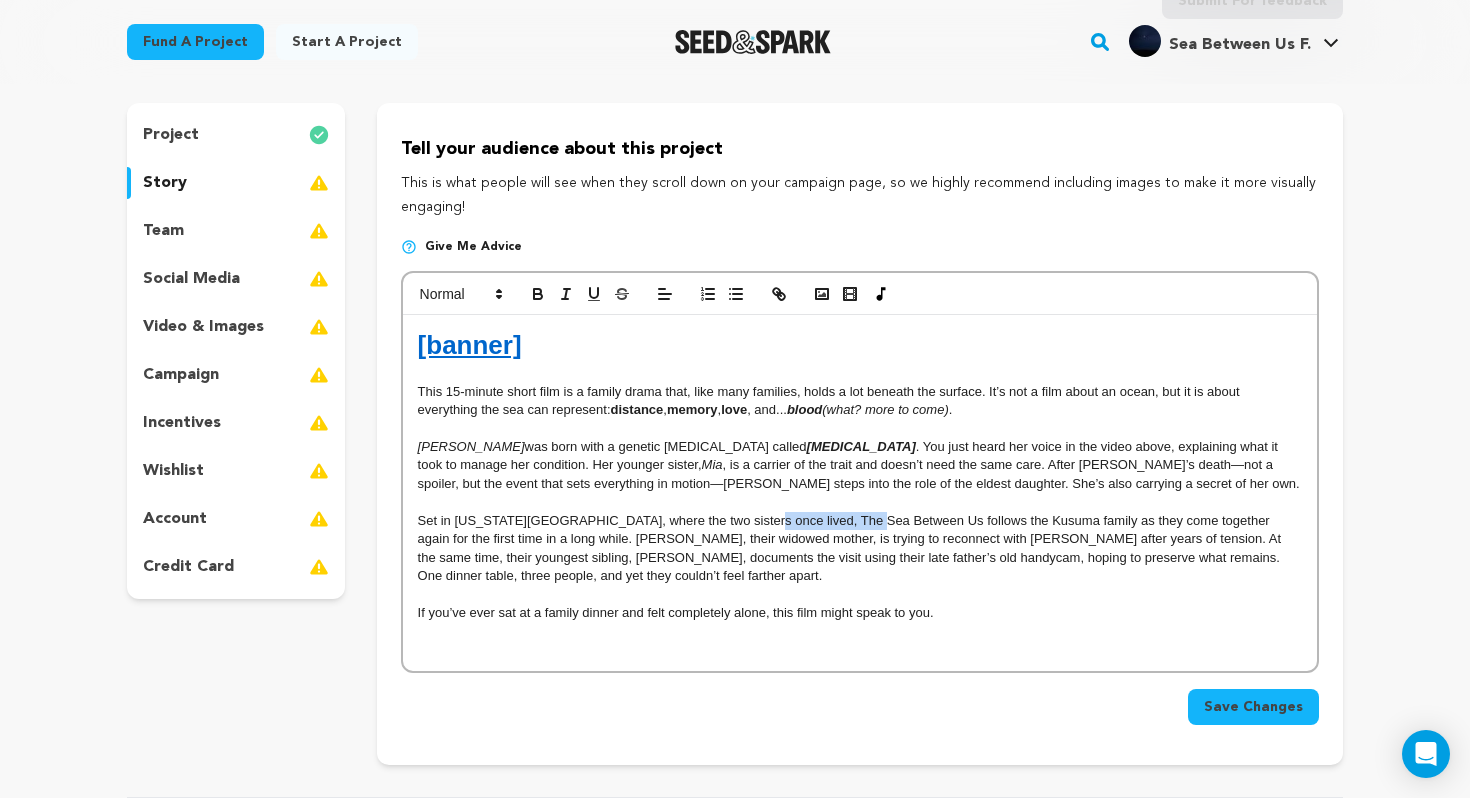 drag, startPoint x: 732, startPoint y: 519, endPoint x: 856, endPoint y: 521, distance: 124.01613 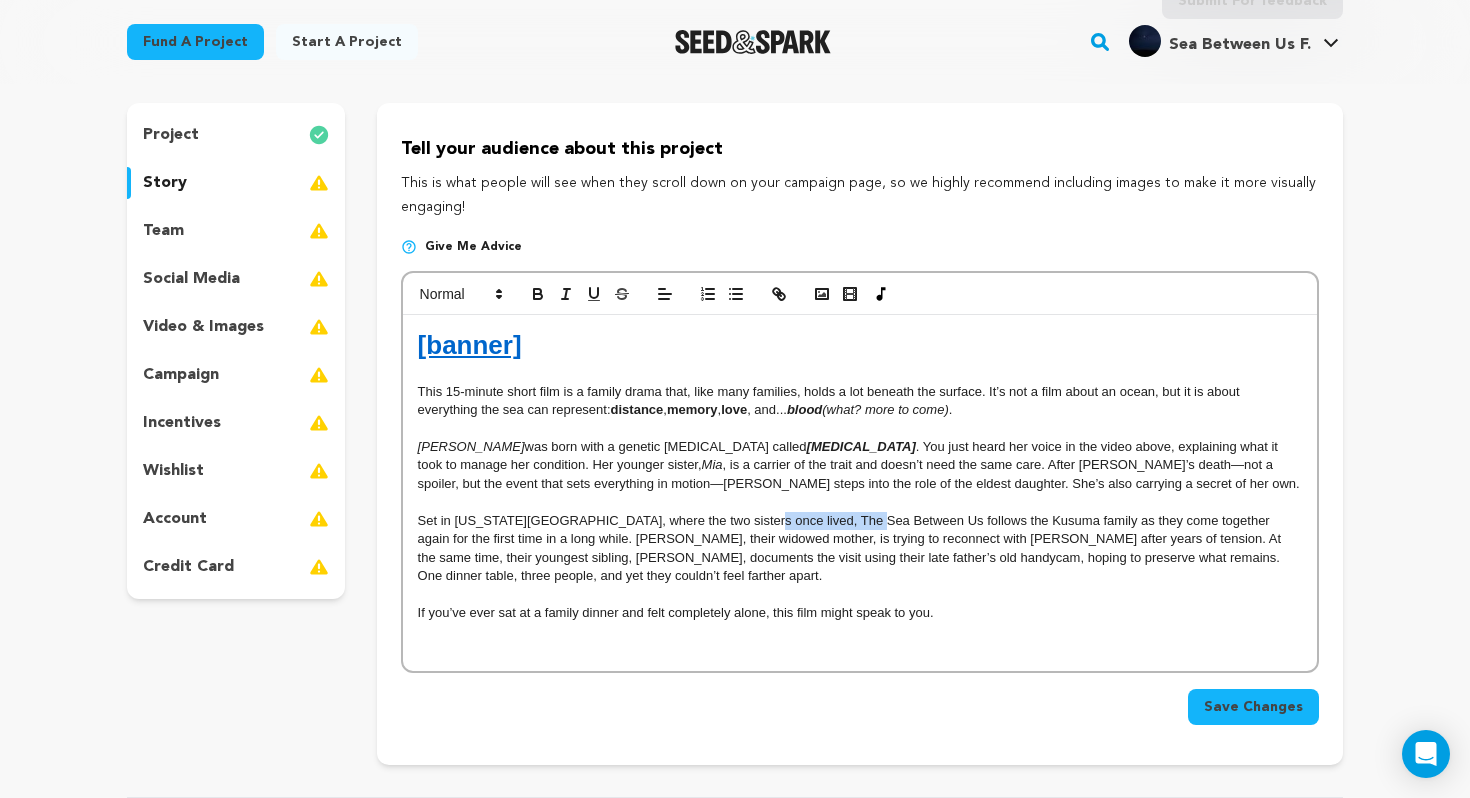 click on "Set in New York City, where the two sisters once lived, The Sea Between Us follows the Kusuma family as they come together again for the first time in a long while. Jenny, their widowed mother, is trying to reconnect with Mia after years of tension. At the same time, their youngest sibling, Asa, documents the visit using their late father’s old handycam, hoping to preserve what remains. One dinner table, three people, and yet they couldn’t feel farther apart." at bounding box center (860, 549) 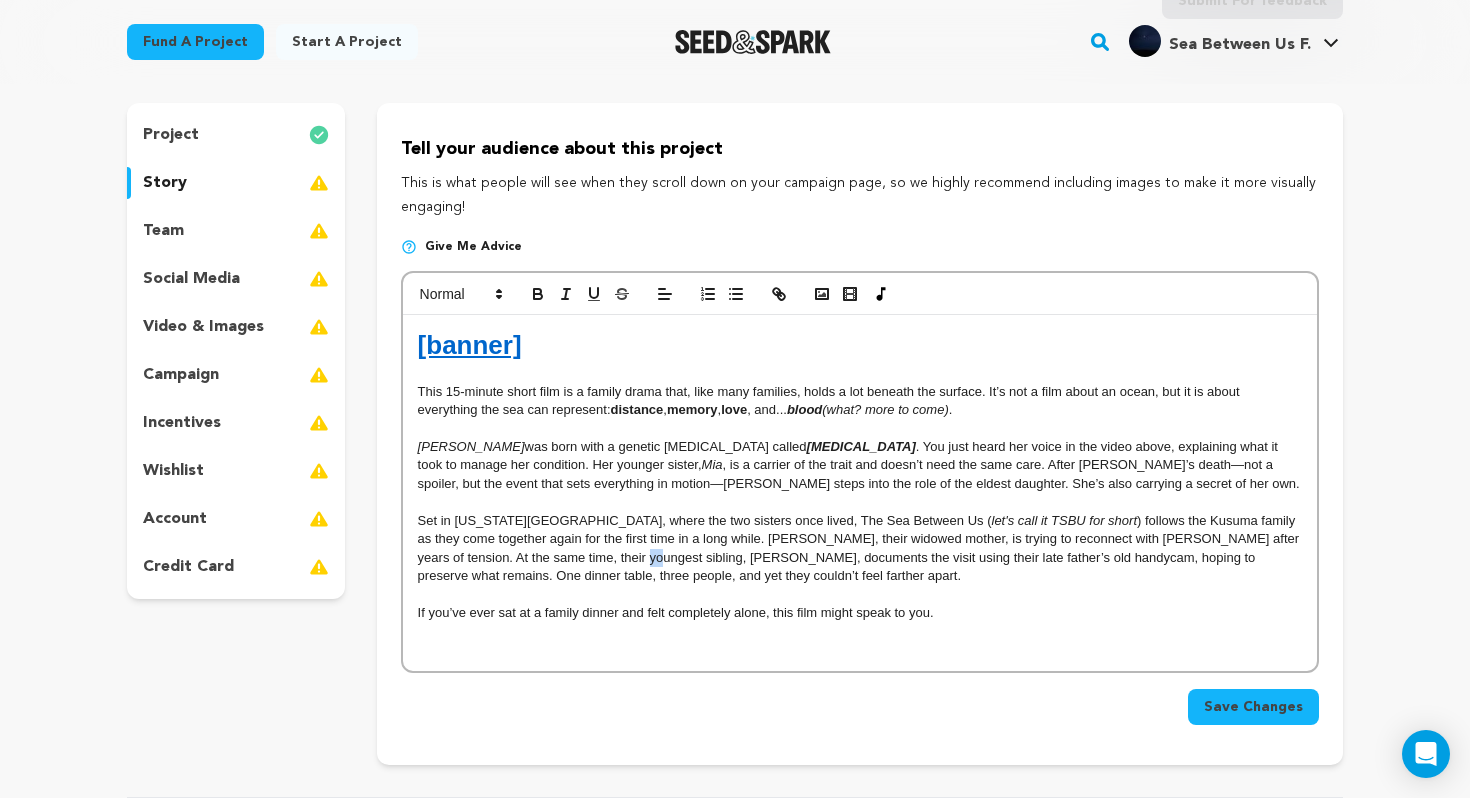 drag, startPoint x: 462, startPoint y: 557, endPoint x: 479, endPoint y: 557, distance: 17 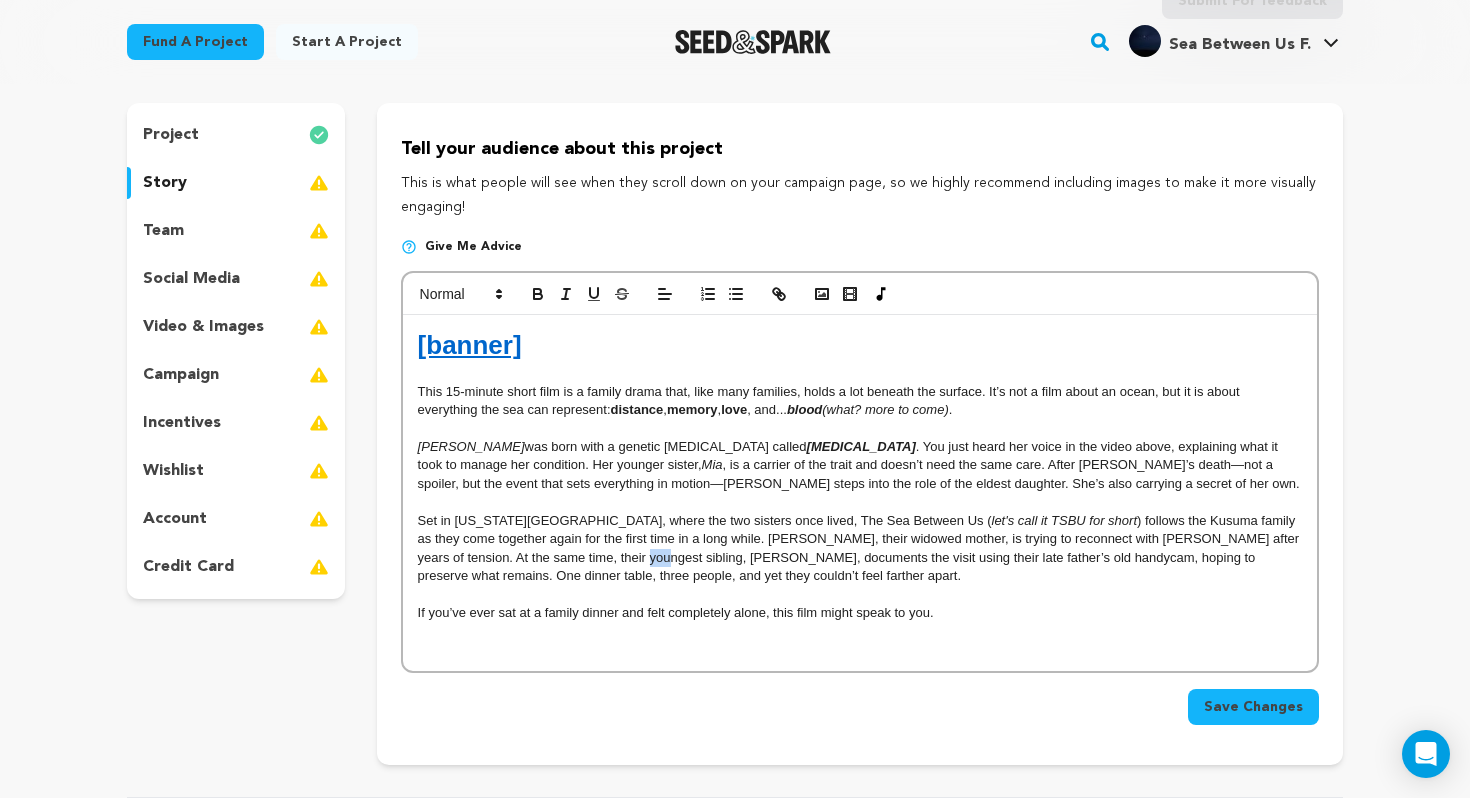 click on "Set in New York City, where the two sisters once lived, The Sea Between Us ( let's call it TSBU for short ) follows the Kusuma family as they come together again for the first time in a long while. Jenny, their widowed mother, is trying to reconnect with Mia after years of tension. At the same time, their youngest sibling, Asa, documents the visit using their late father’s old handycam, hoping to preserve what remains. One dinner table, three people, and yet they couldn’t feel farther apart." at bounding box center [860, 549] 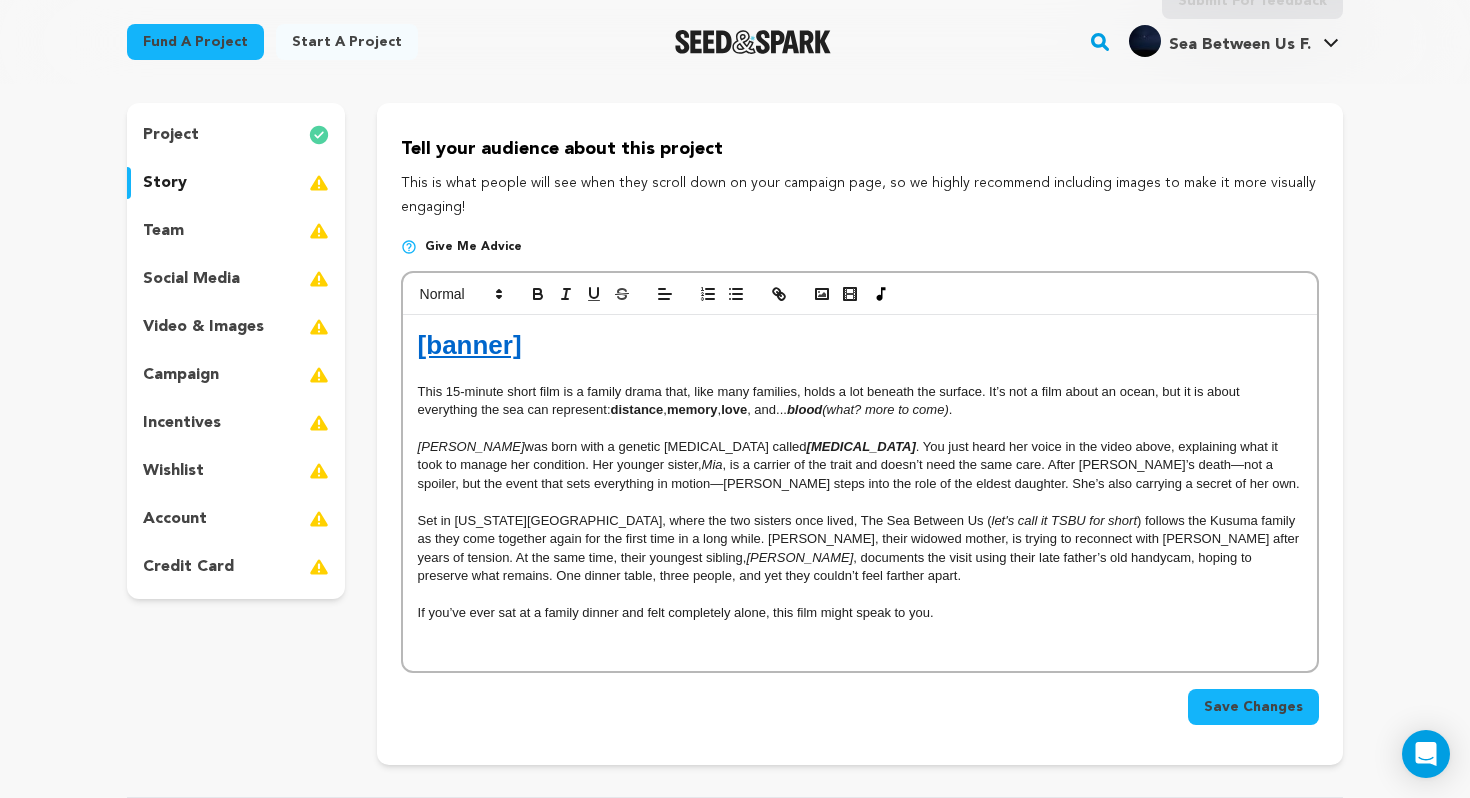 click on "Set in New York City, where the two sisters once lived, The Sea Between Us ( let's call it TSBU for short ) follows the Kusuma family as they come together again for the first time in a long while. Jenny, their widowed mother, is trying to reconnect with Mia after years of tension. At the same time, their youngest sibling,  Asa , documents the visit using their late father’s old handycam, hoping to preserve what remains. One dinner table, three people, and yet they couldn’t feel farther apart." at bounding box center (860, 549) 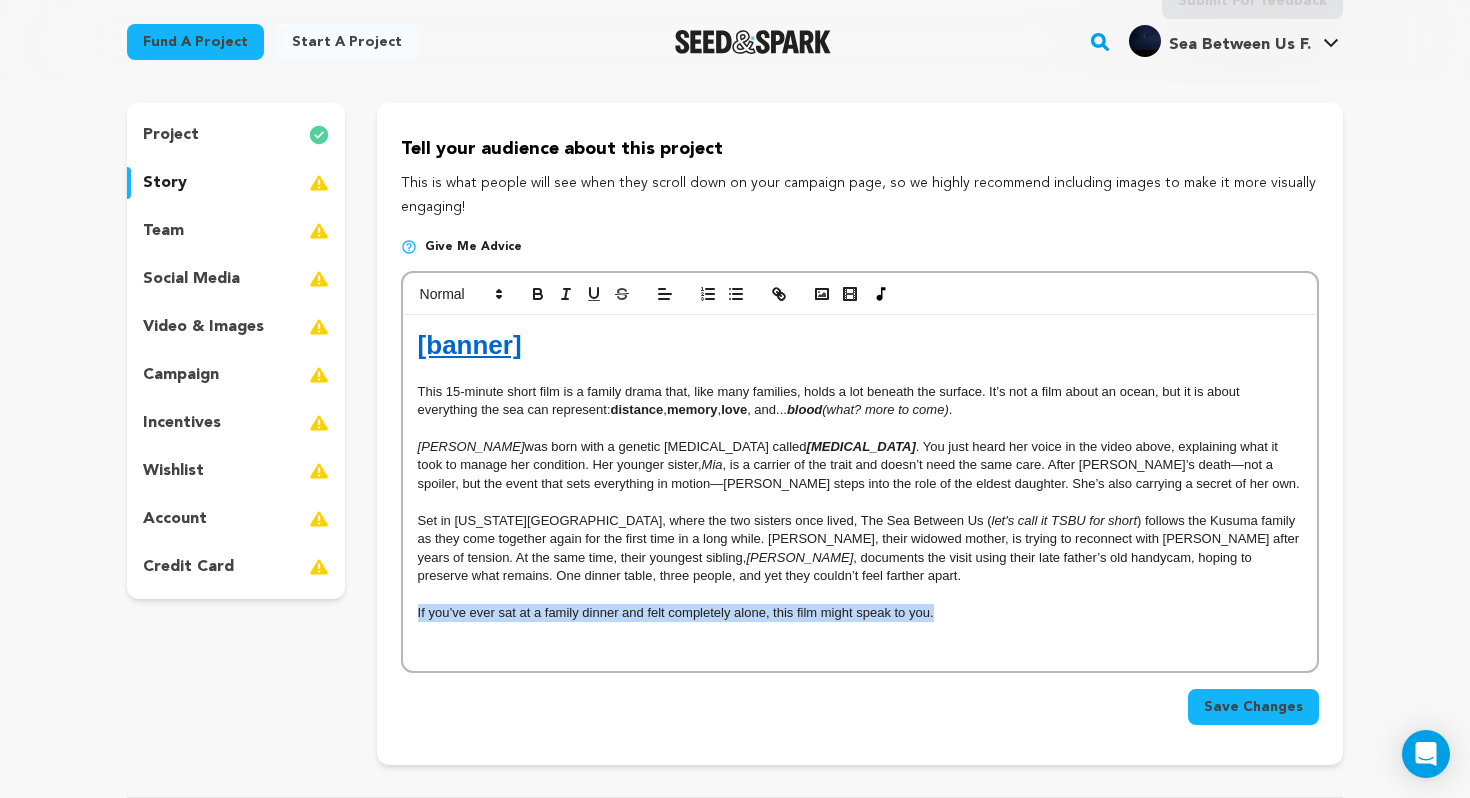 drag, startPoint x: 411, startPoint y: 614, endPoint x: 986, endPoint y: 607, distance: 575.0426 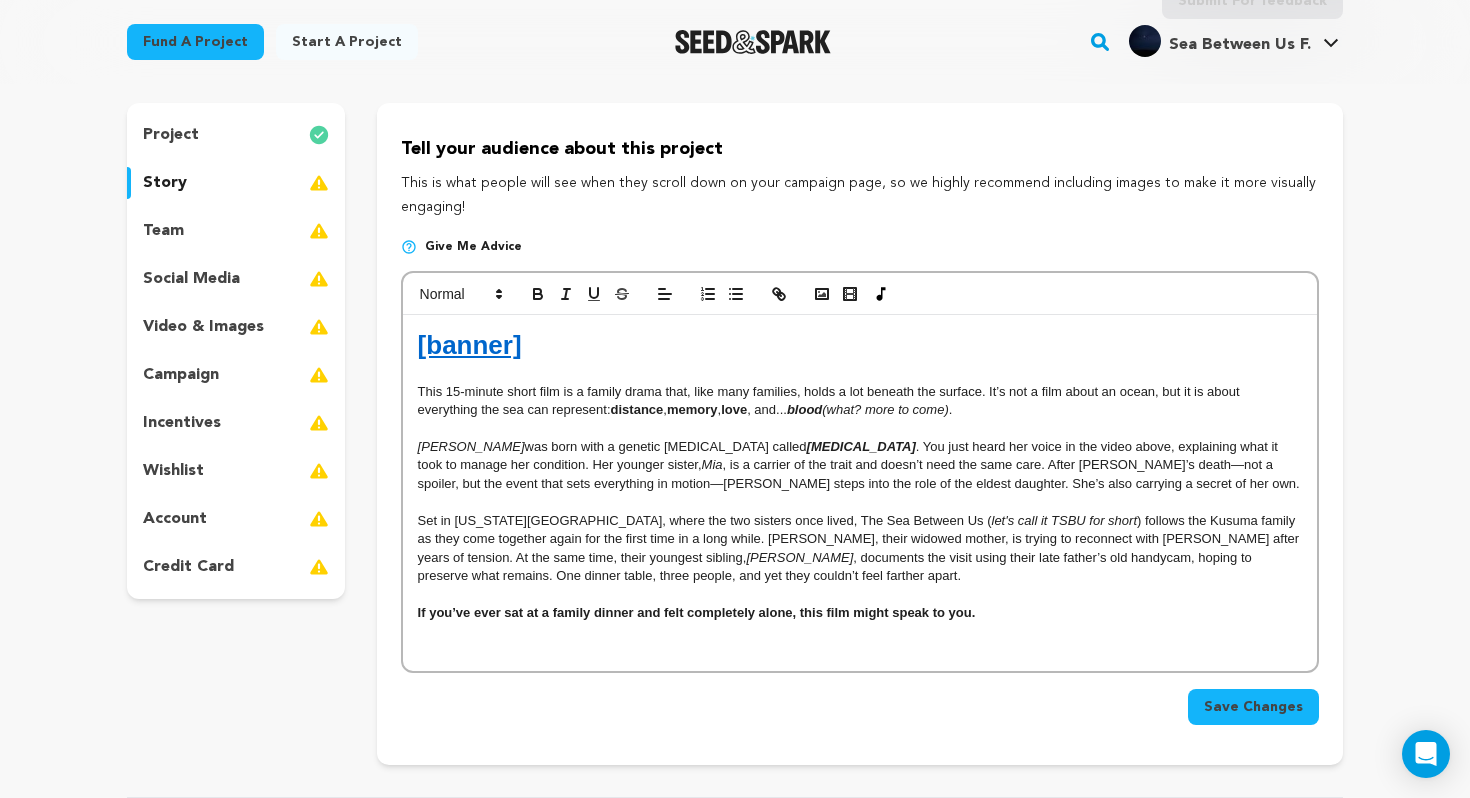 click on "If you’ve ever sat at a family dinner and felt completely alone, this film might speak to you." at bounding box center (860, 613) 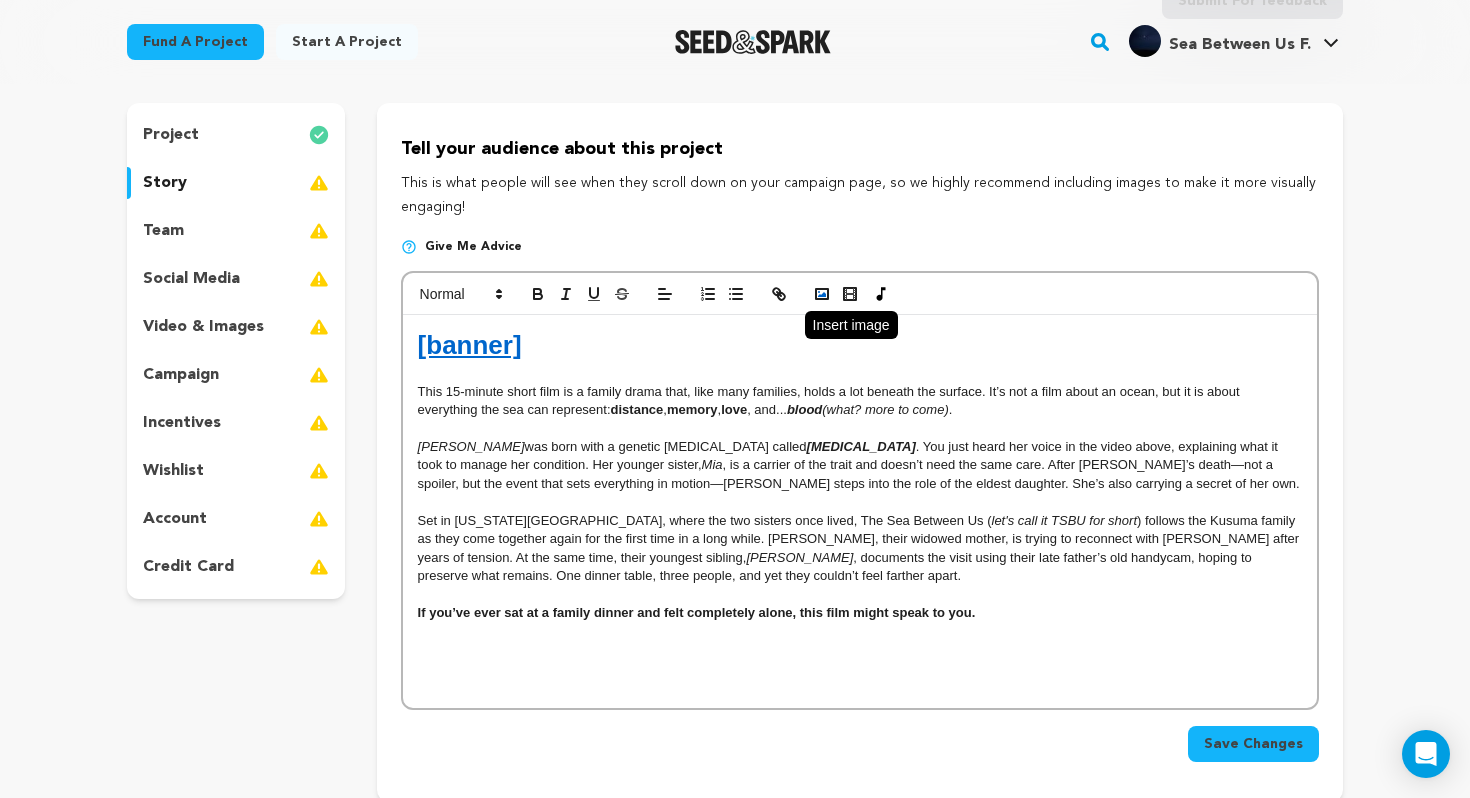 click 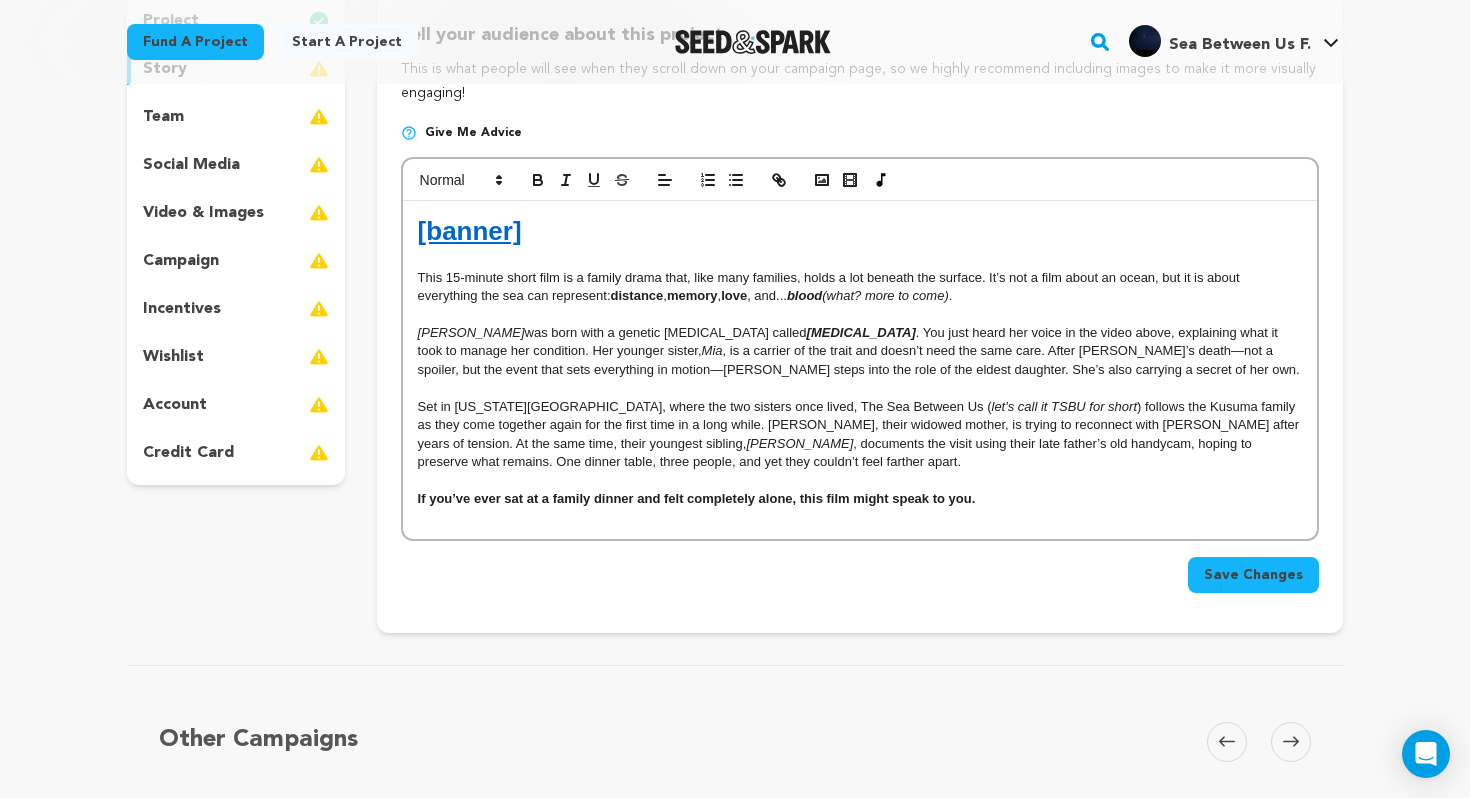 scroll, scrollTop: 276, scrollLeft: 0, axis: vertical 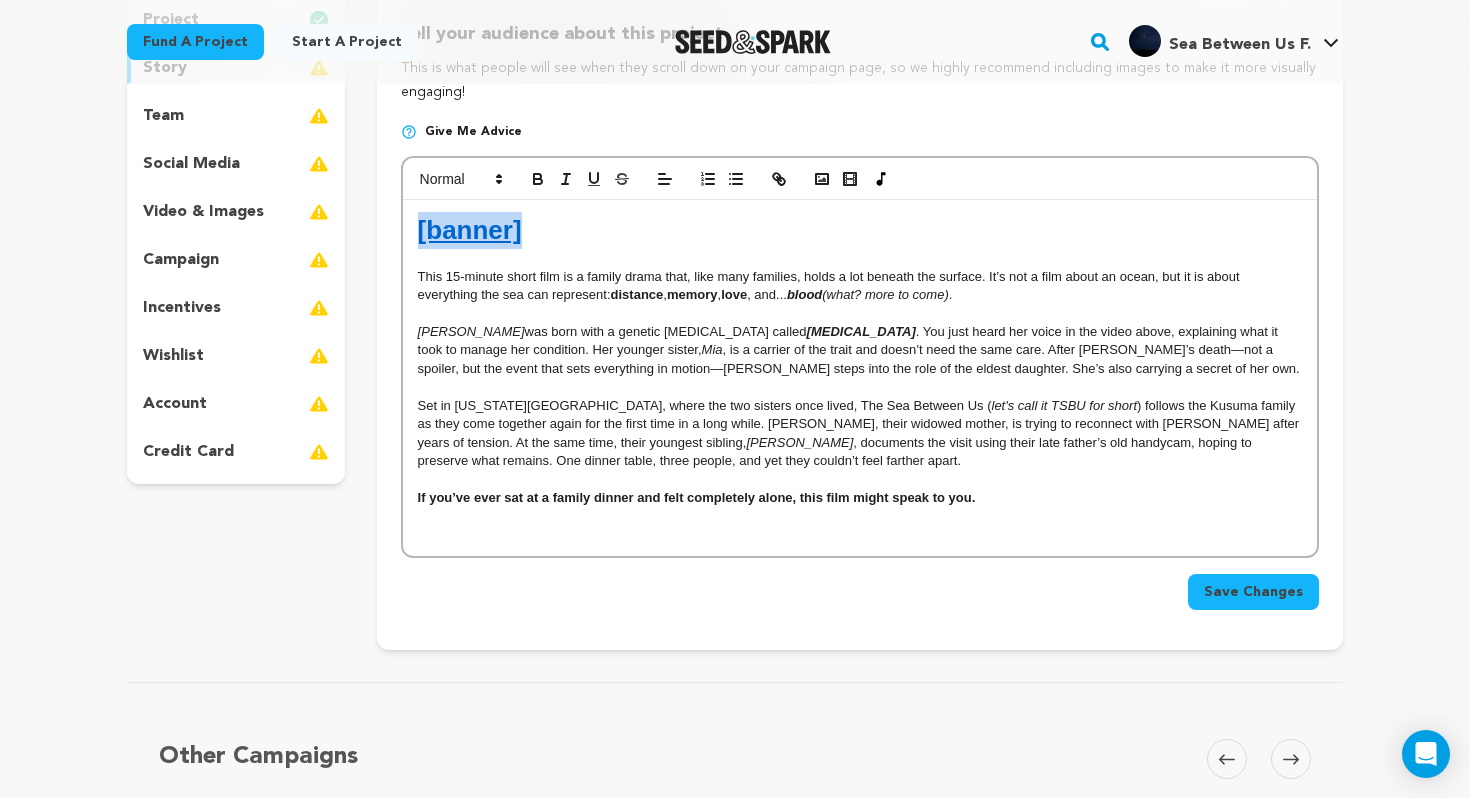 drag, startPoint x: 412, startPoint y: 234, endPoint x: 533, endPoint y: 233, distance: 121.004135 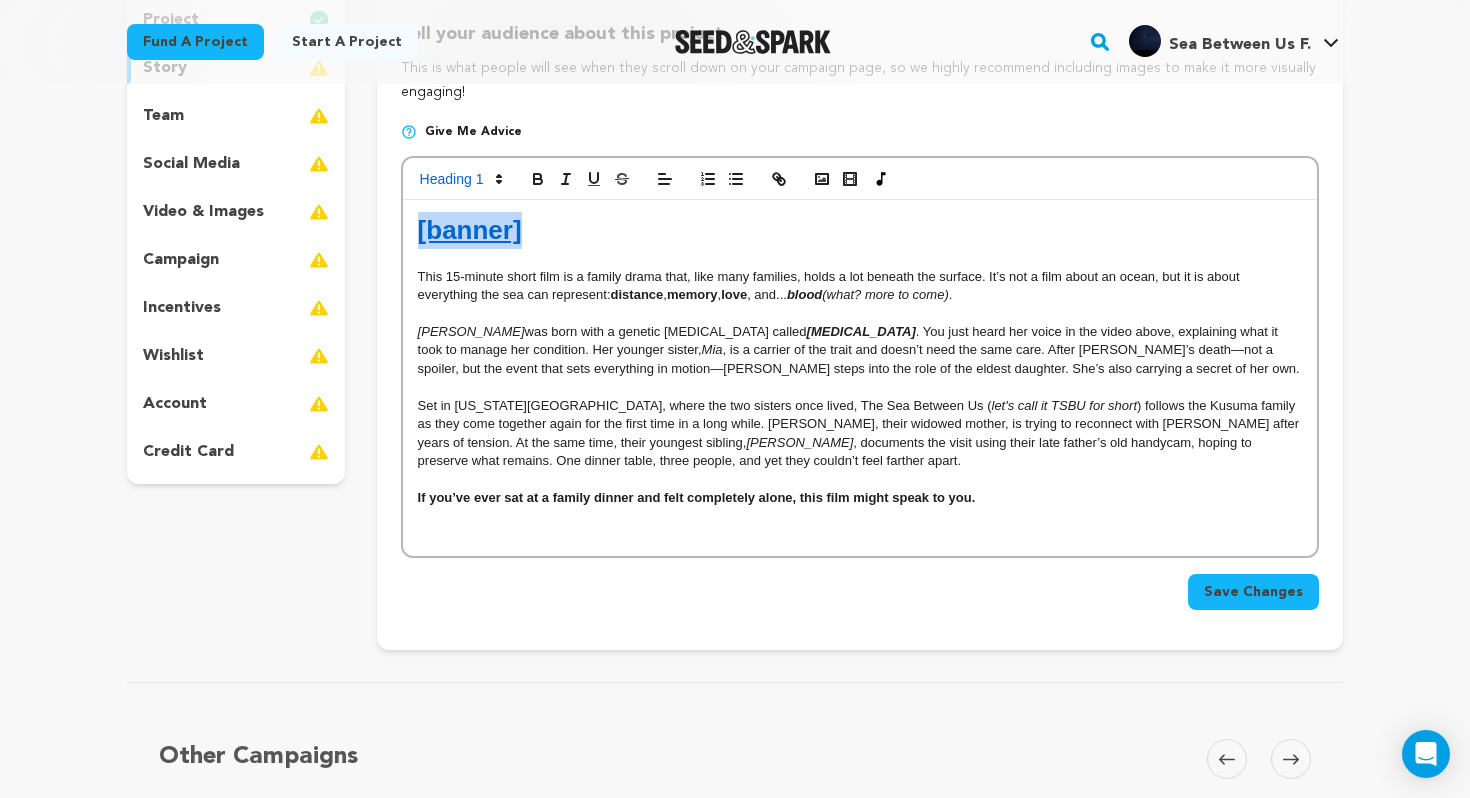 copy on "[banner]" 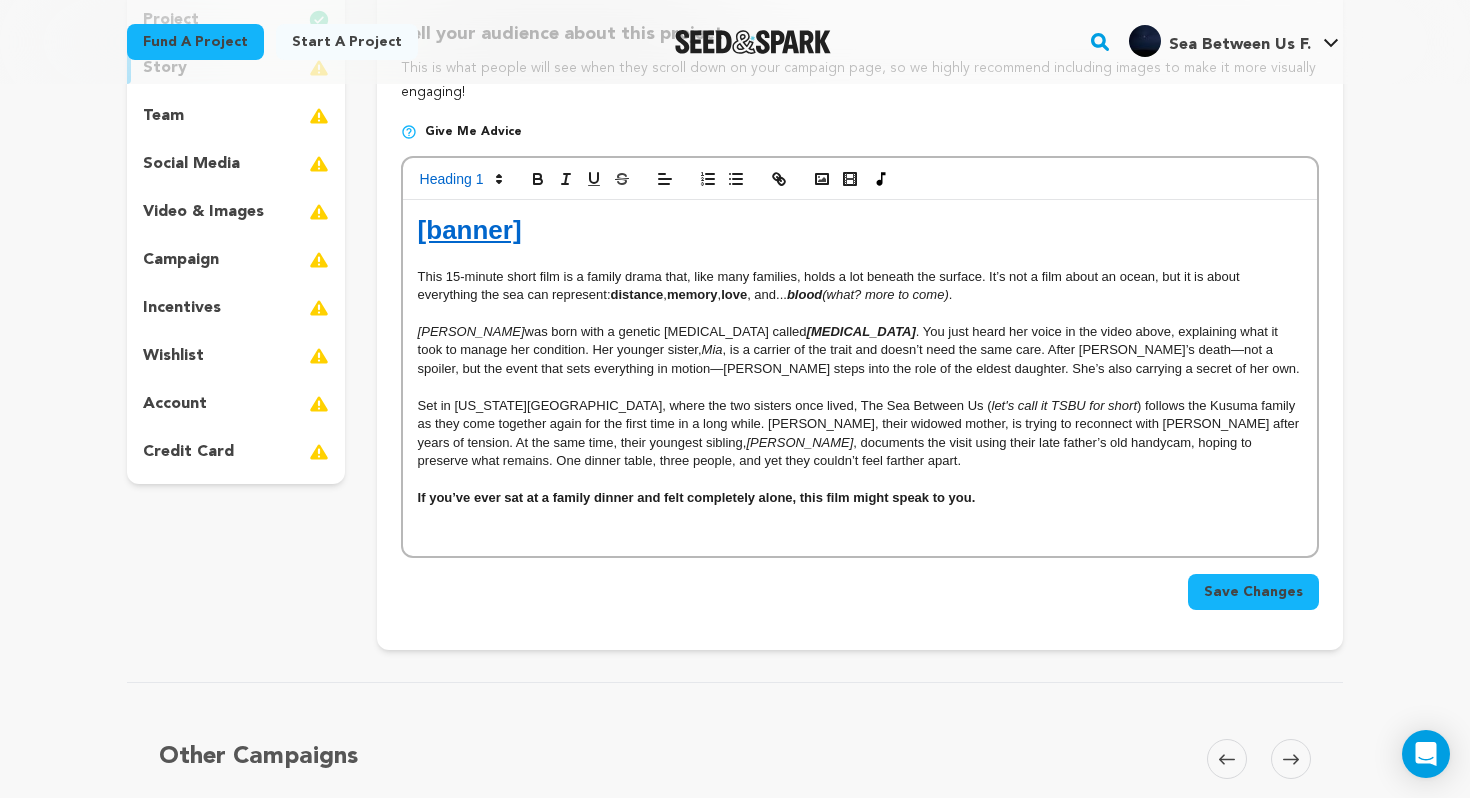 click at bounding box center [860, 535] 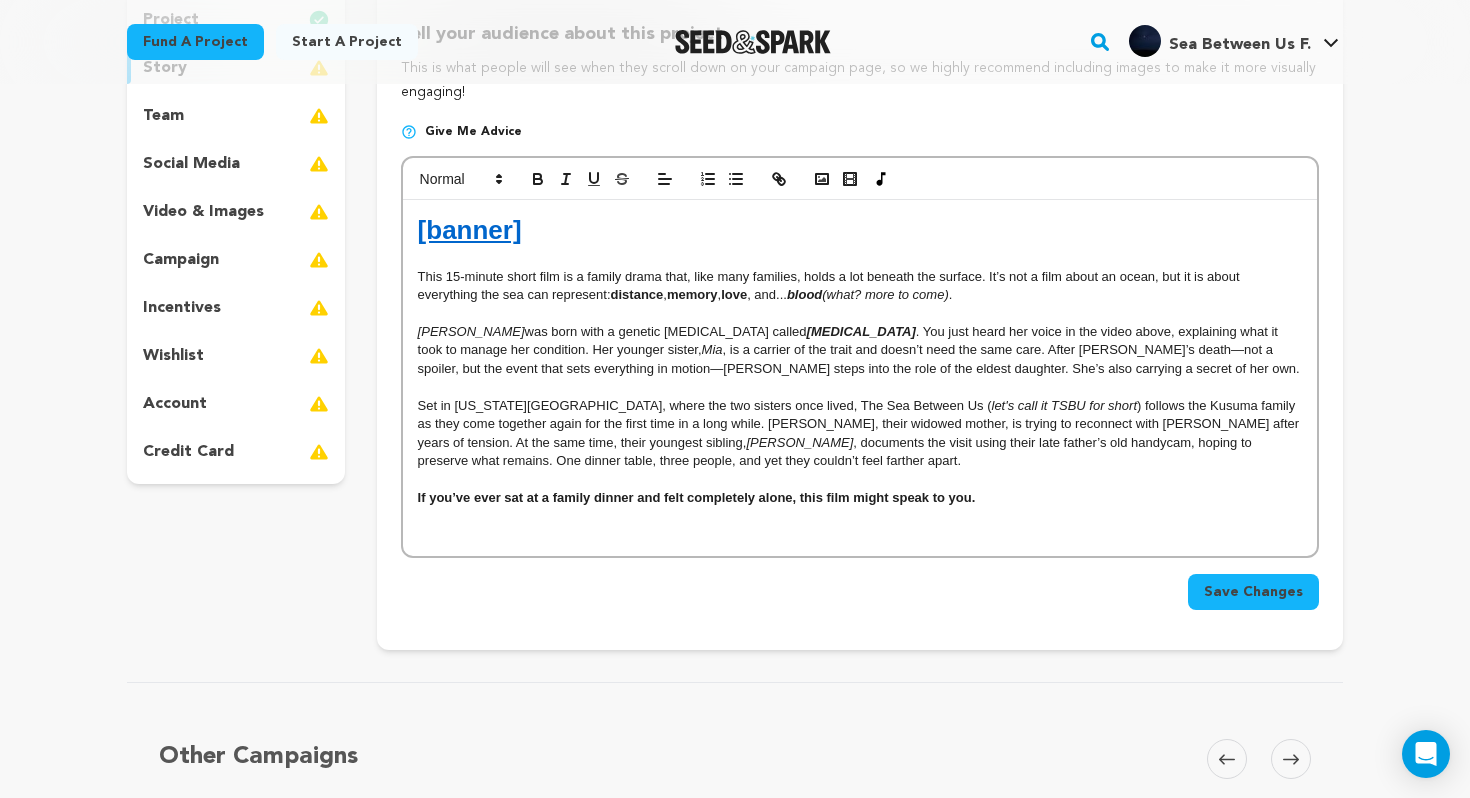 scroll, scrollTop: 0, scrollLeft: 0, axis: both 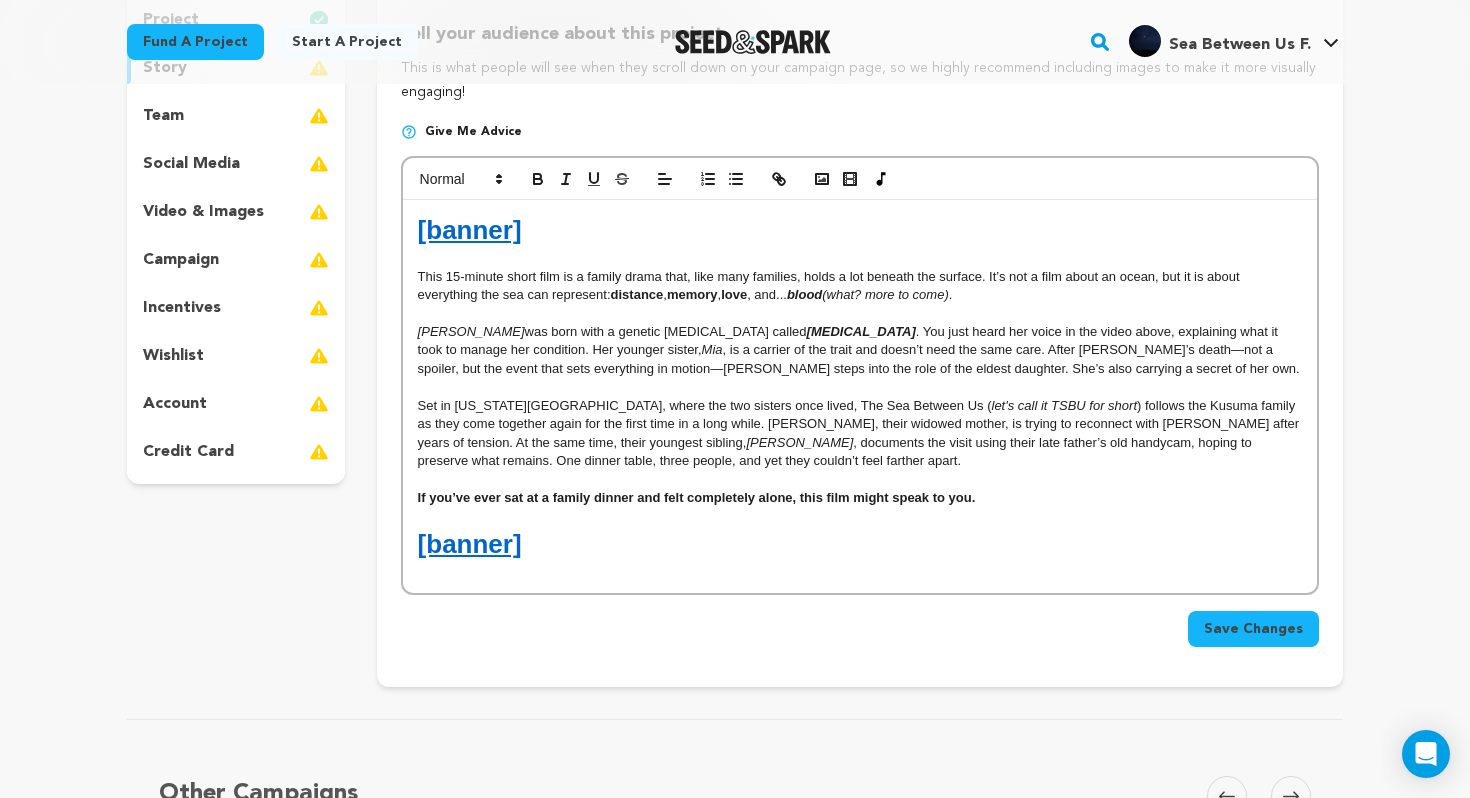 click on "[banner]" at bounding box center [470, 544] 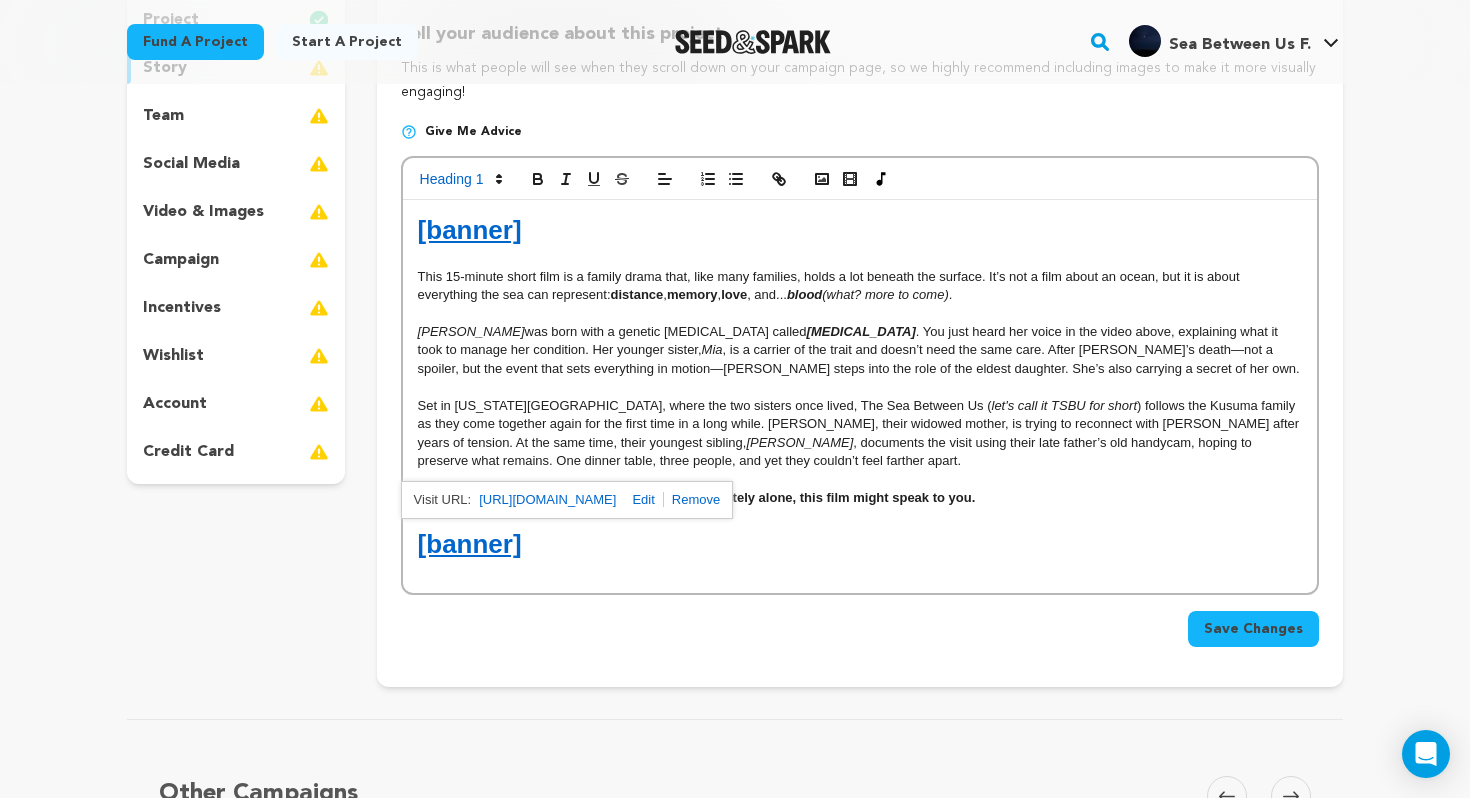 click at bounding box center (639, 499) 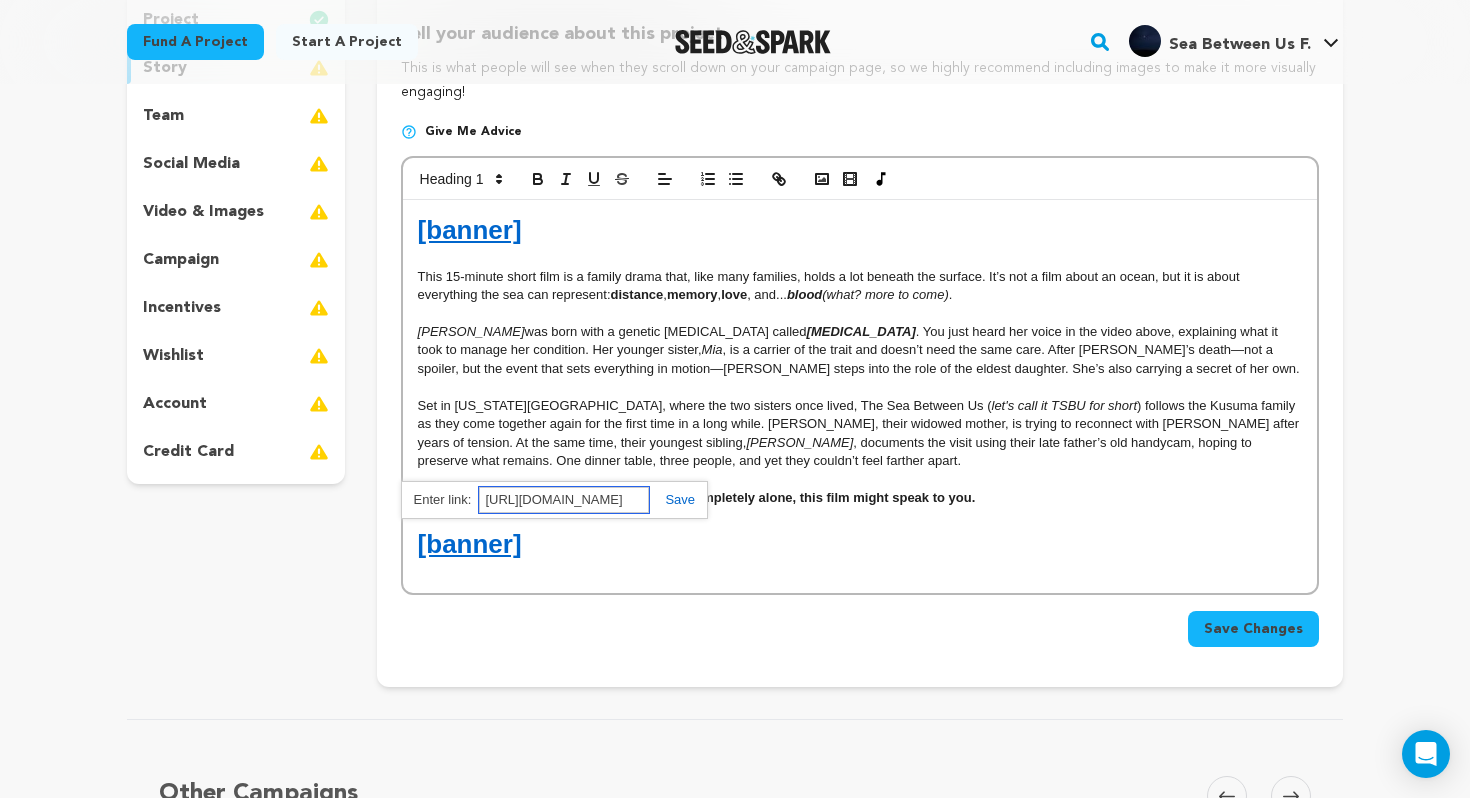 paste on "7_CTsditBMtuS4jBloLmu7kufLHYDjnX" 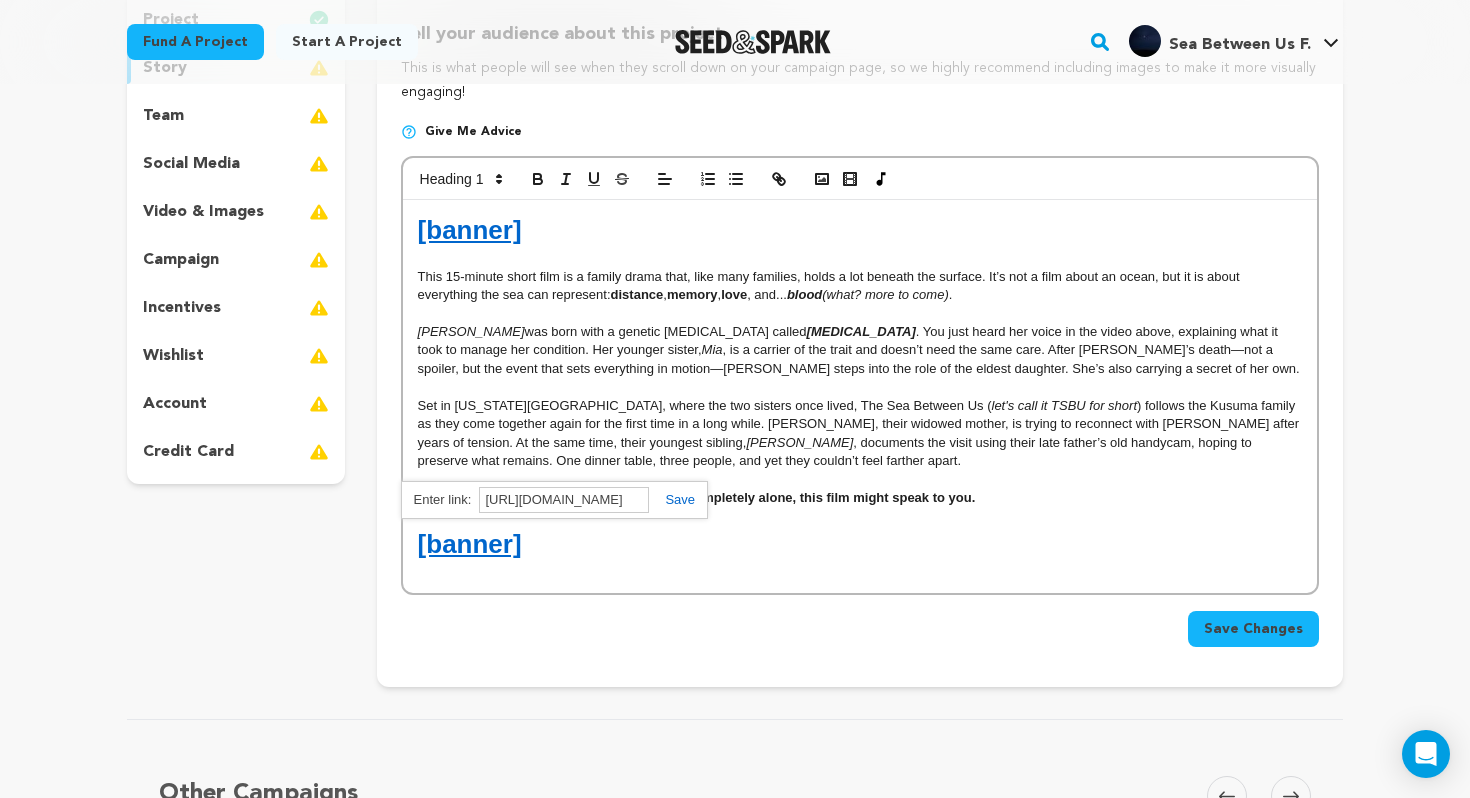 scroll, scrollTop: 0, scrollLeft: 0, axis: both 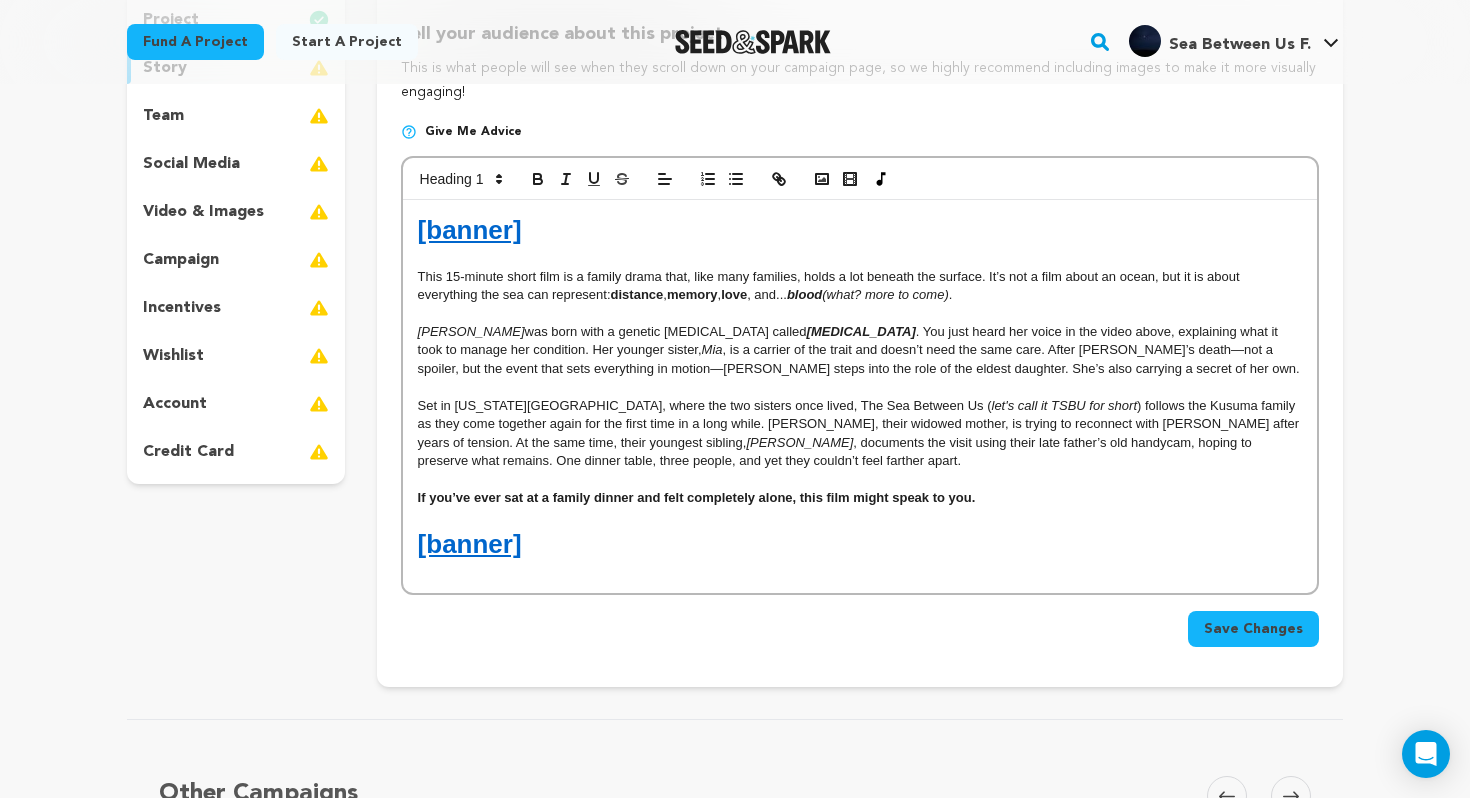 click on "[banner]" at bounding box center (470, 544) 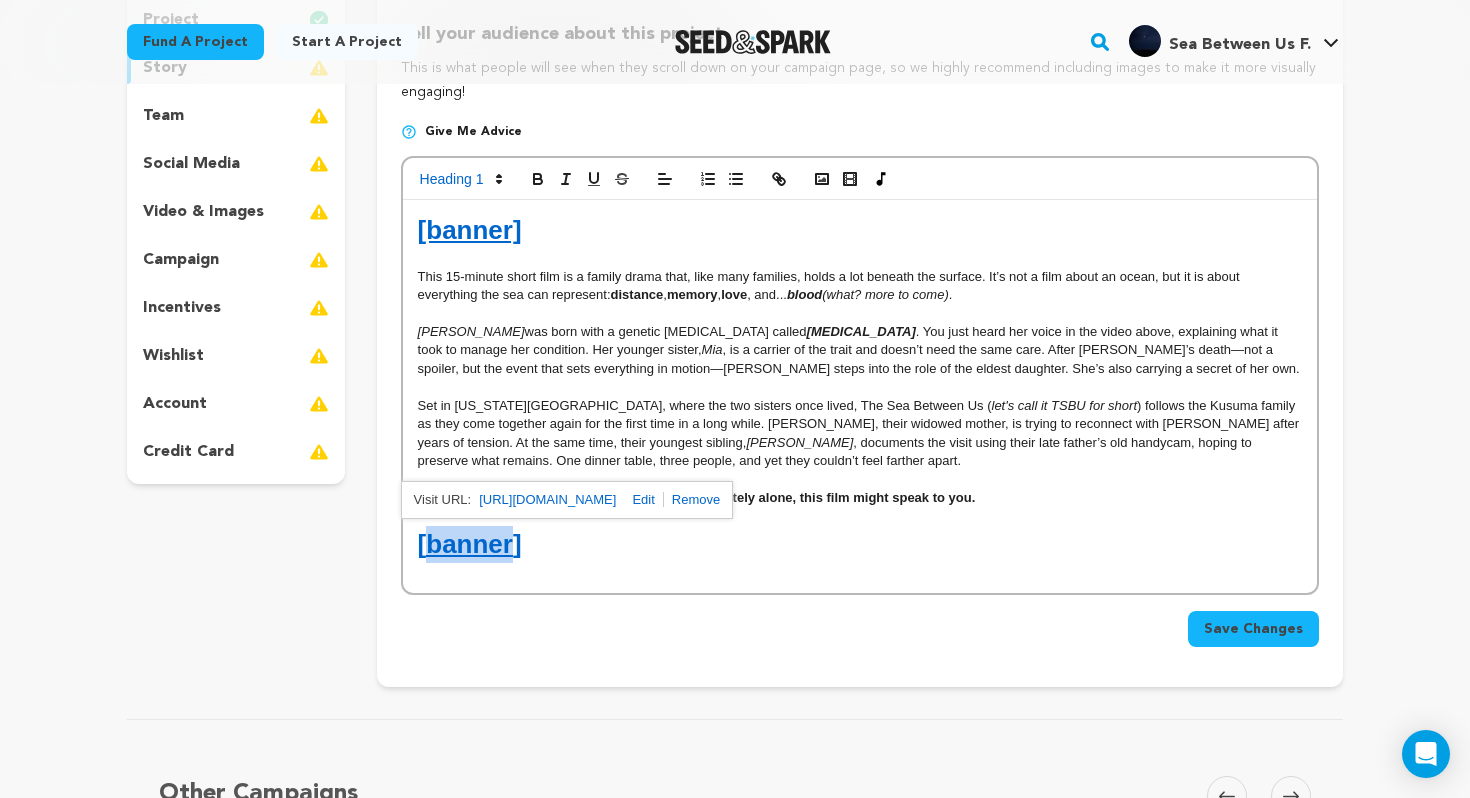drag, startPoint x: 513, startPoint y: 545, endPoint x: 430, endPoint y: 546, distance: 83.00603 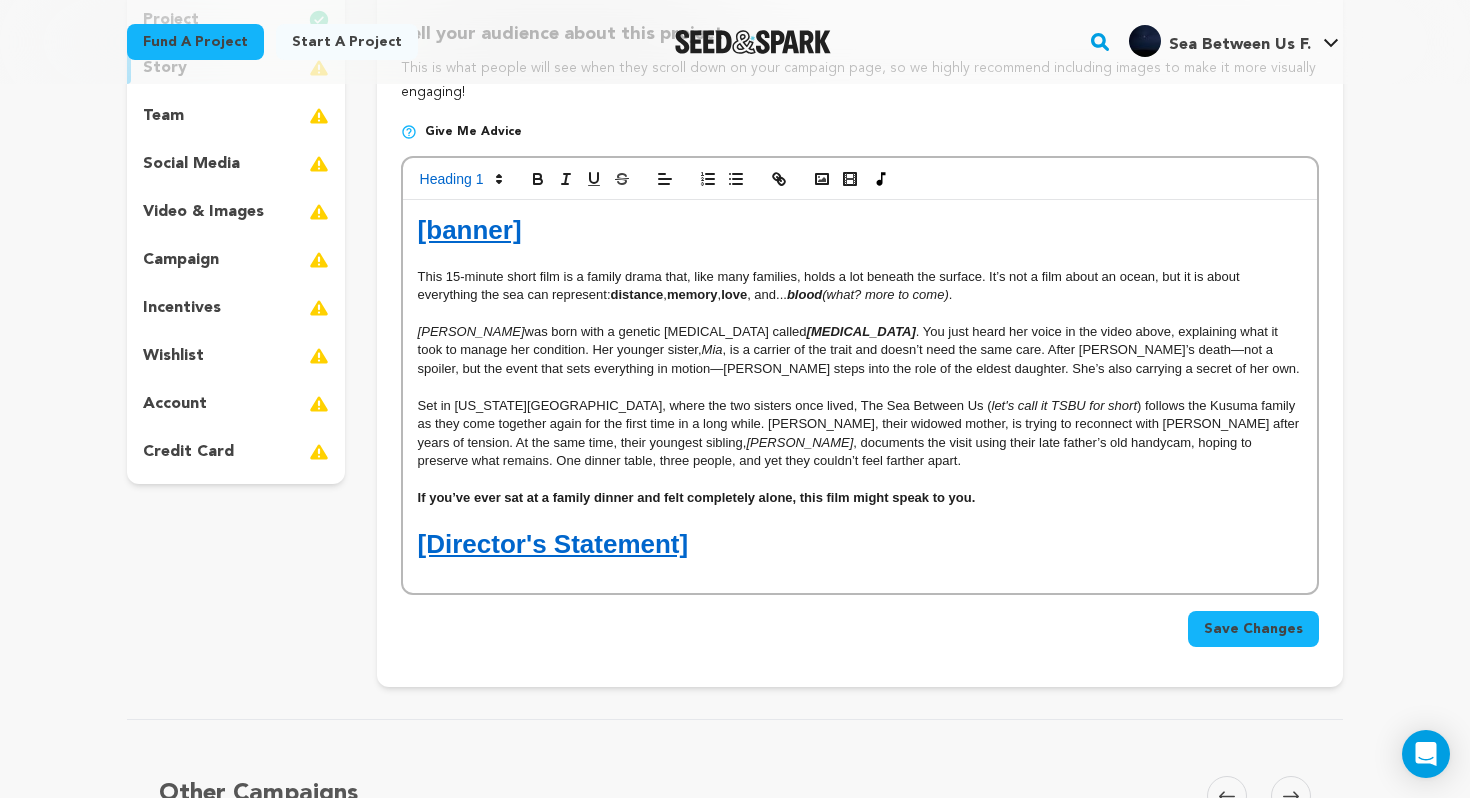 click on "[Director's Statement]" at bounding box center [553, 544] 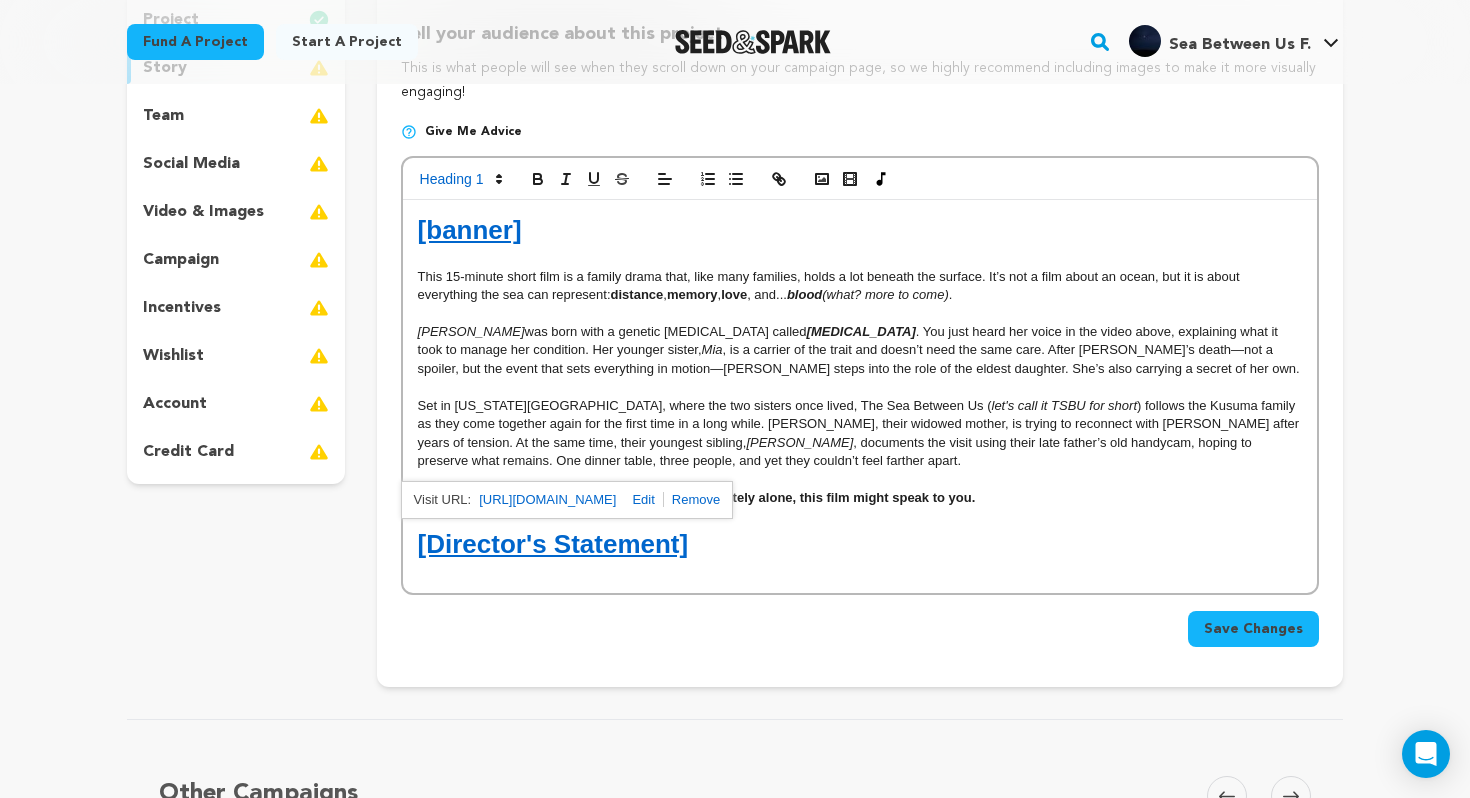 click on "[banner]" at bounding box center (470, 230) 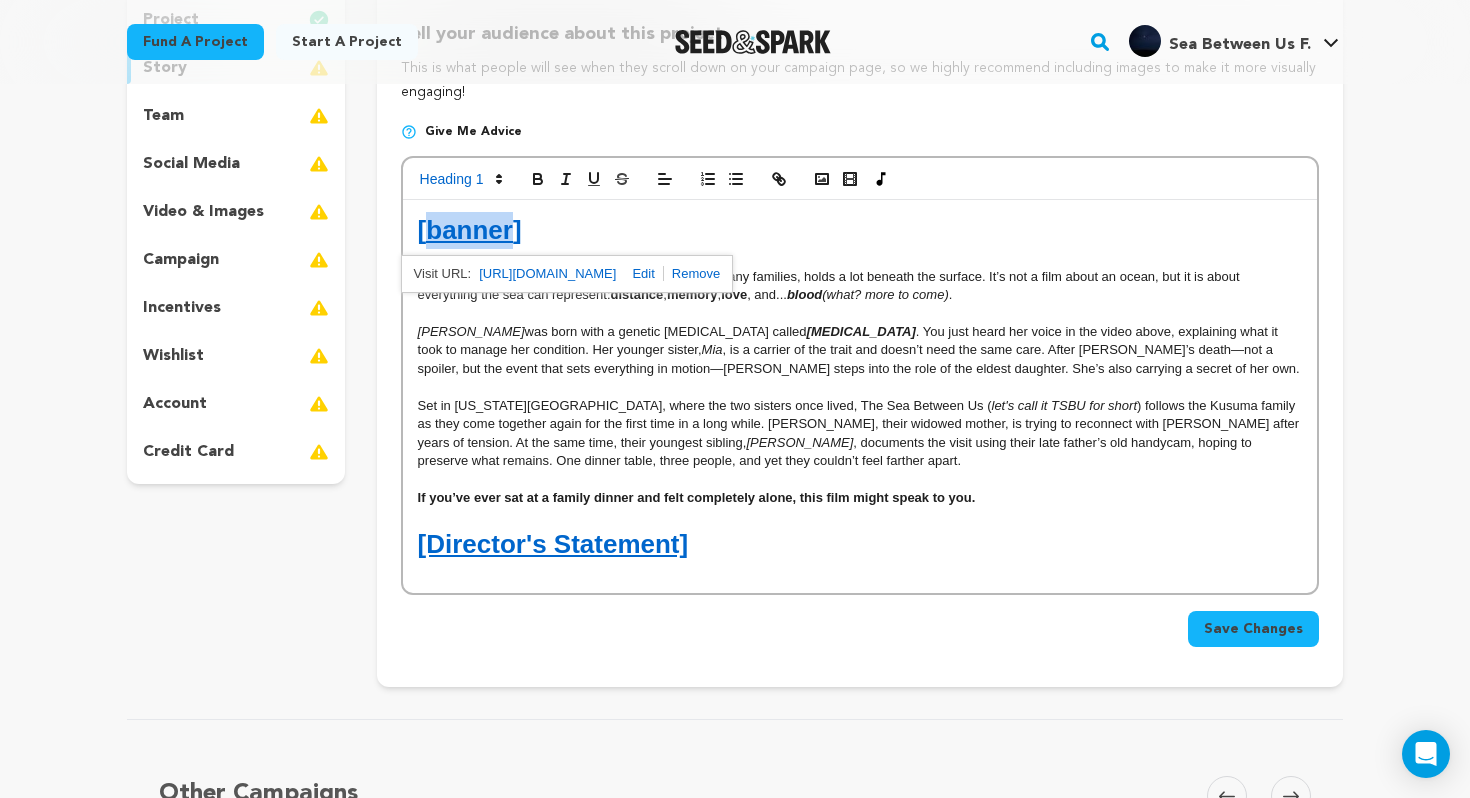 drag, startPoint x: 426, startPoint y: 229, endPoint x: 510, endPoint y: 228, distance: 84.00595 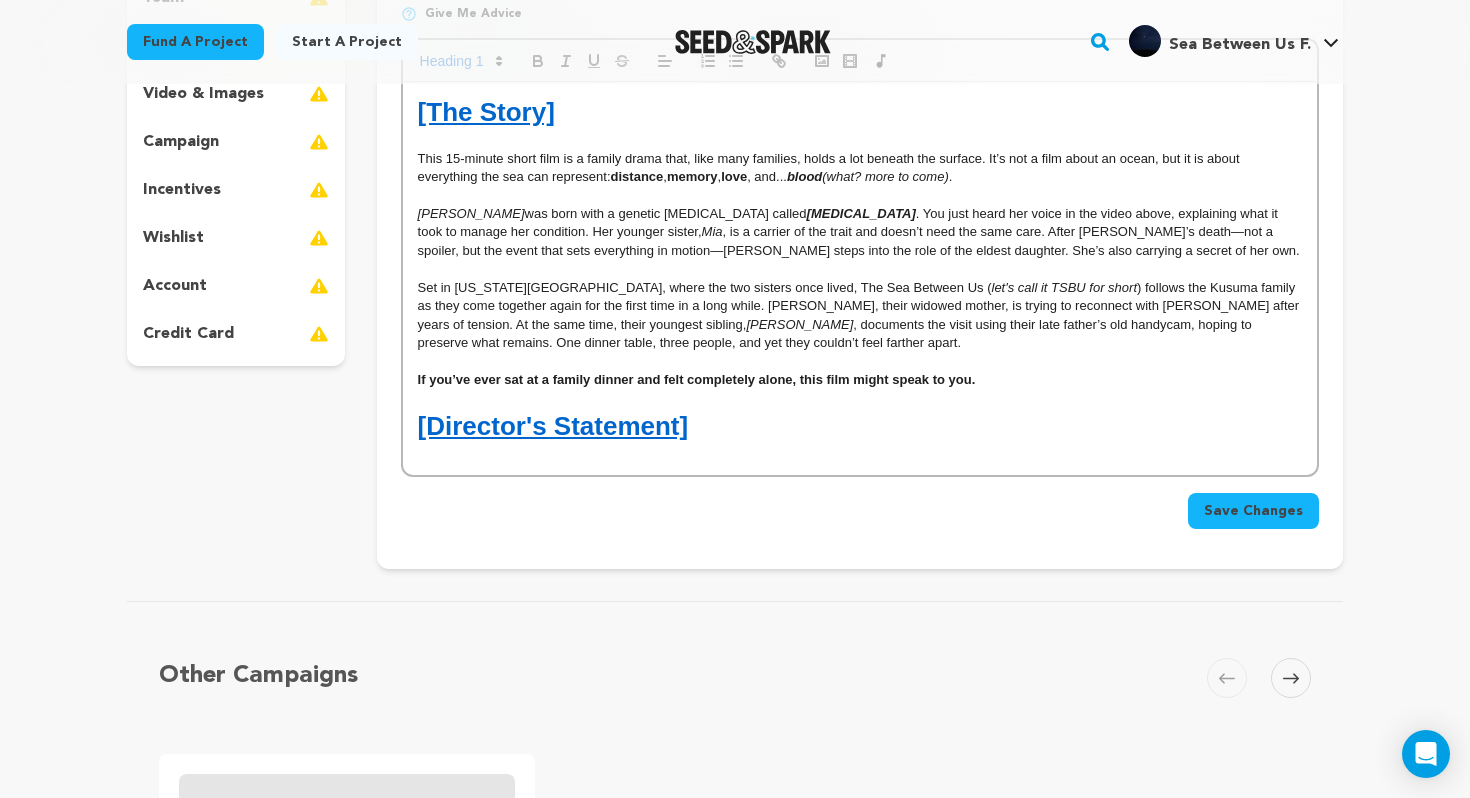 scroll, scrollTop: 423, scrollLeft: 0, axis: vertical 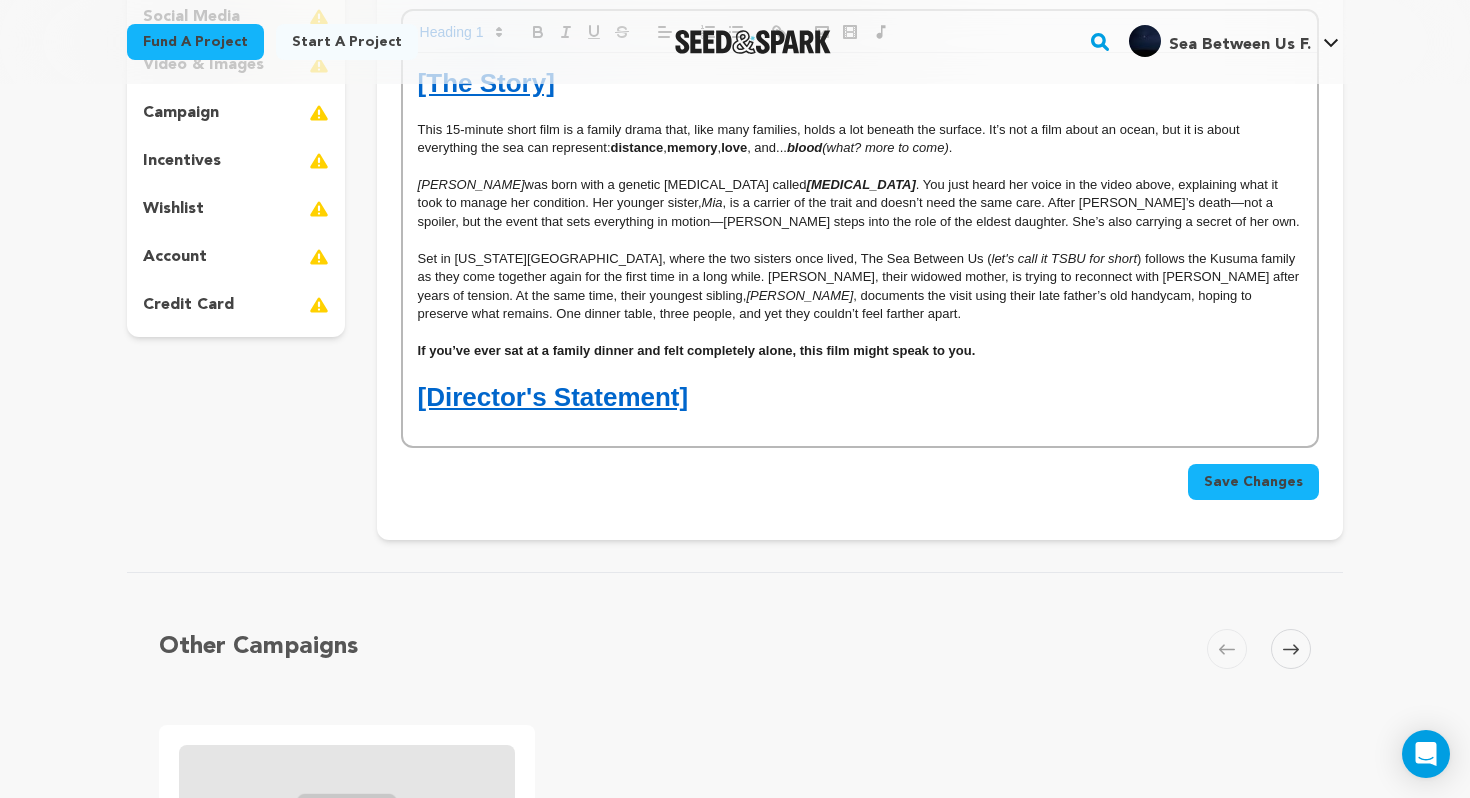 click on "[Director's Statement]" at bounding box center [860, 397] 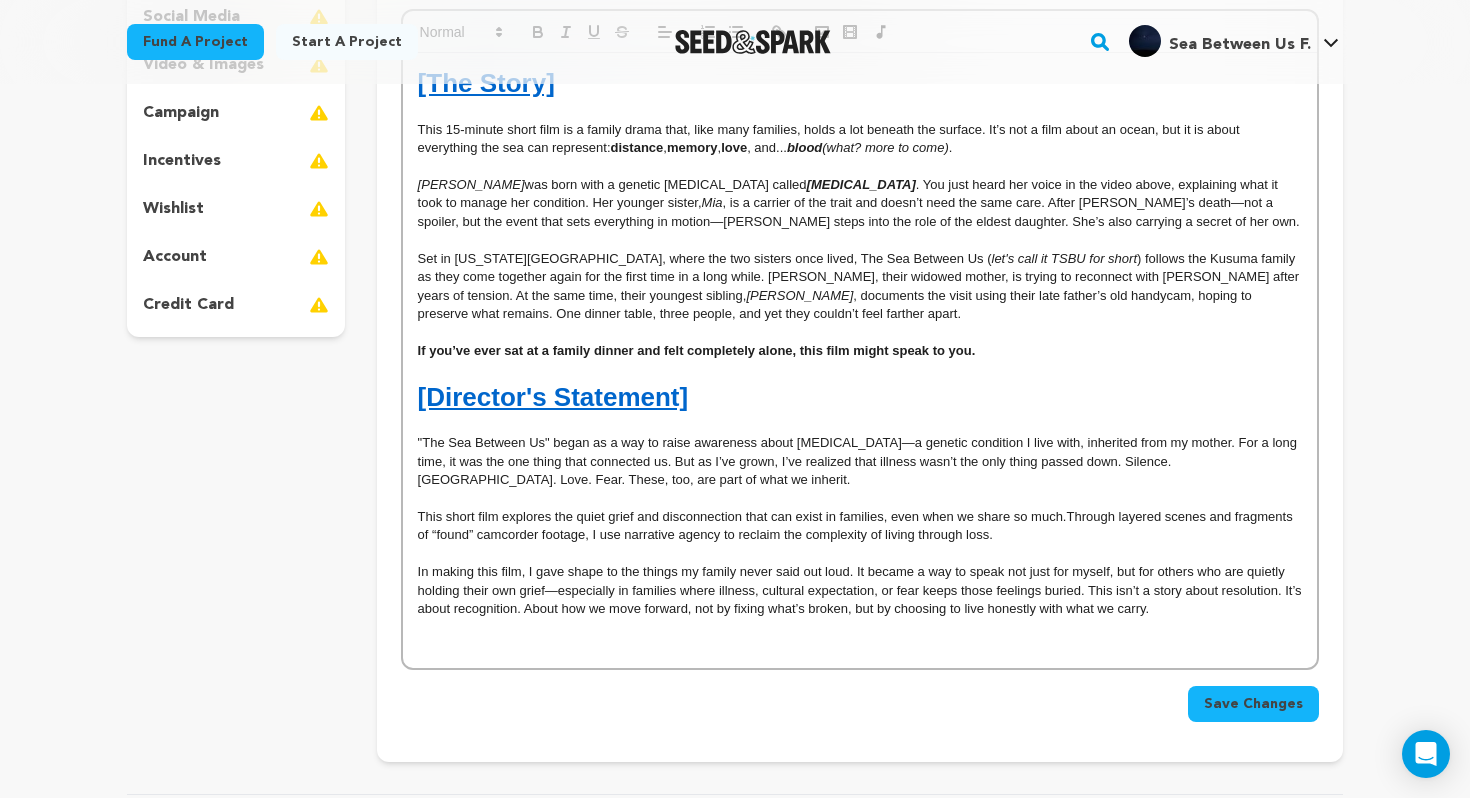 scroll, scrollTop: 0, scrollLeft: 0, axis: both 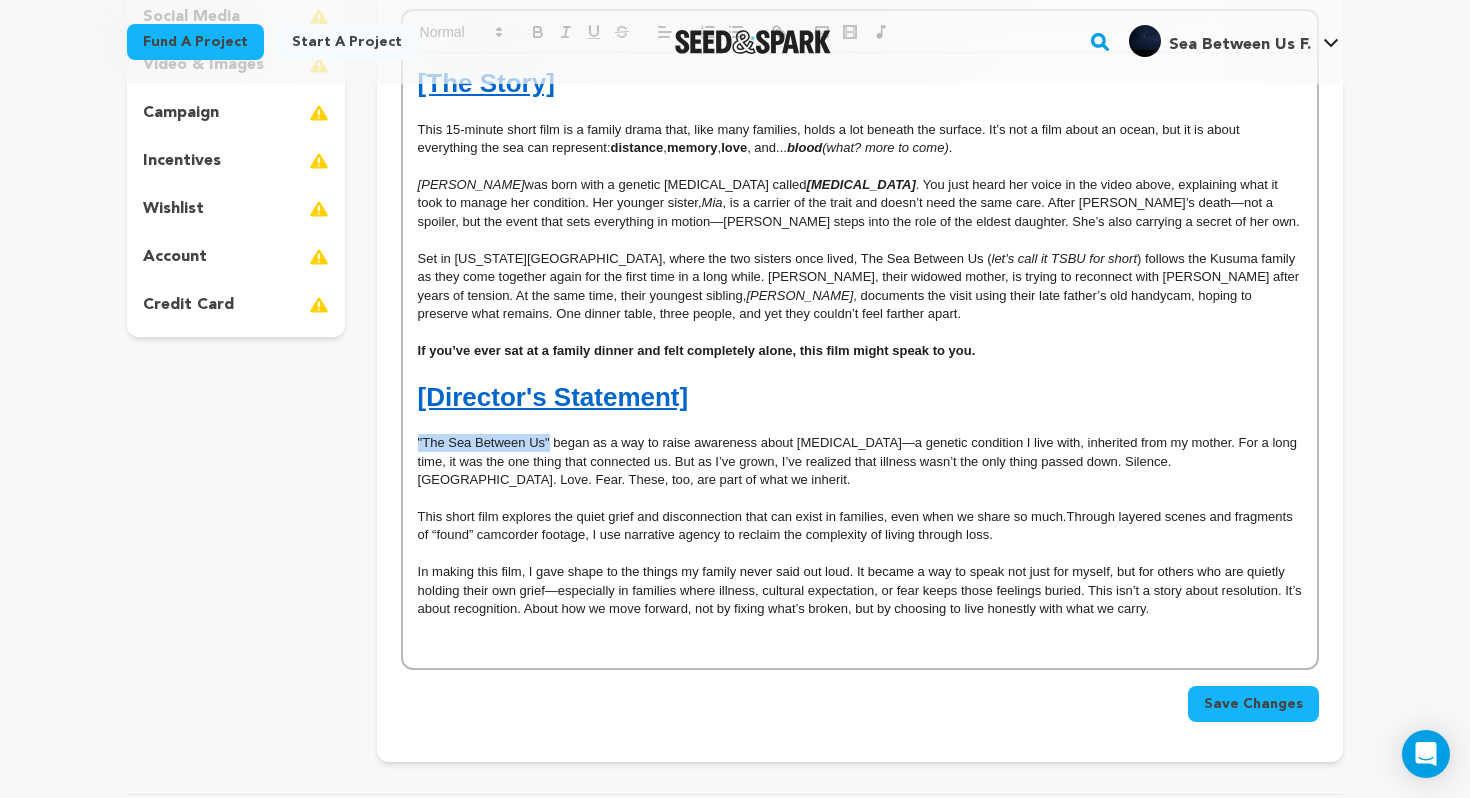 drag, startPoint x: 411, startPoint y: 444, endPoint x: 548, endPoint y: 442, distance: 137.0146 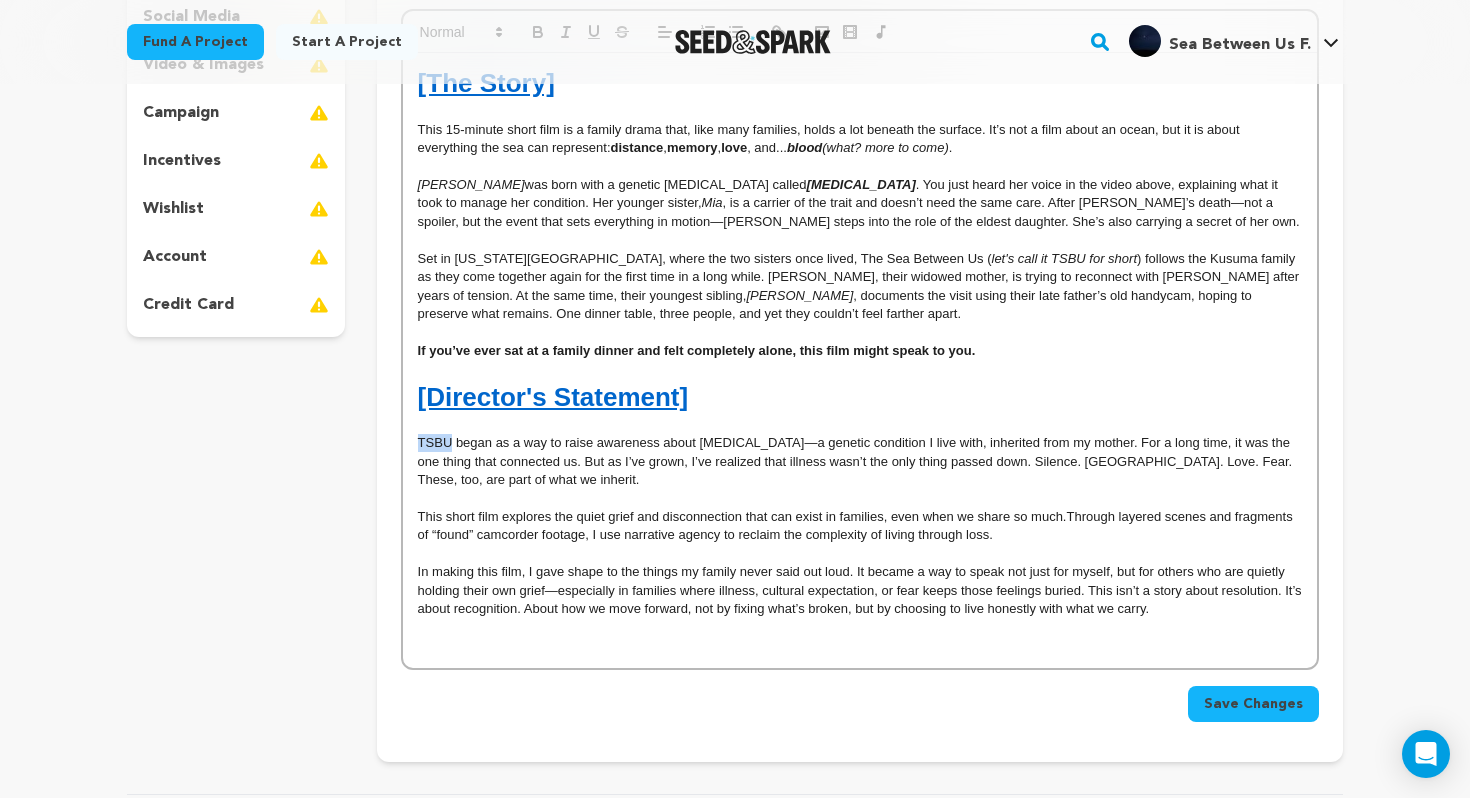 click on "[The Story] This 15-minute short film is a family drama that, like many families, holds a lot beneath the surface. It’s not a film about an ocean, but it is about everything the sea can represent:  distance ,  memory ,  love , and...  blood  (what? more to come) . Alia Kusuma  was born with a genetic blood disorder called  Thalassemia . You just heard her voice in the video above, explaining what it took to manage her condition. Her younger sister,  Mia , is a carrier of the trait and doesn’t need the same care. After Alia’s death—not a spoiler, but the event that sets everything in motion—Mia steps into the role of the eldest daughter. She’s also carrying a secret of her own. Set in New York City, where the two sisters once lived, The Sea Between Us ( let's call it TSBU for short ) follows the Kusuma family as they come together again for the first time in a long while. Jenny, their widowed mother, is trying to reconnect with Mia after years of tension. At the same time, their youngest sibling," at bounding box center [860, 360] 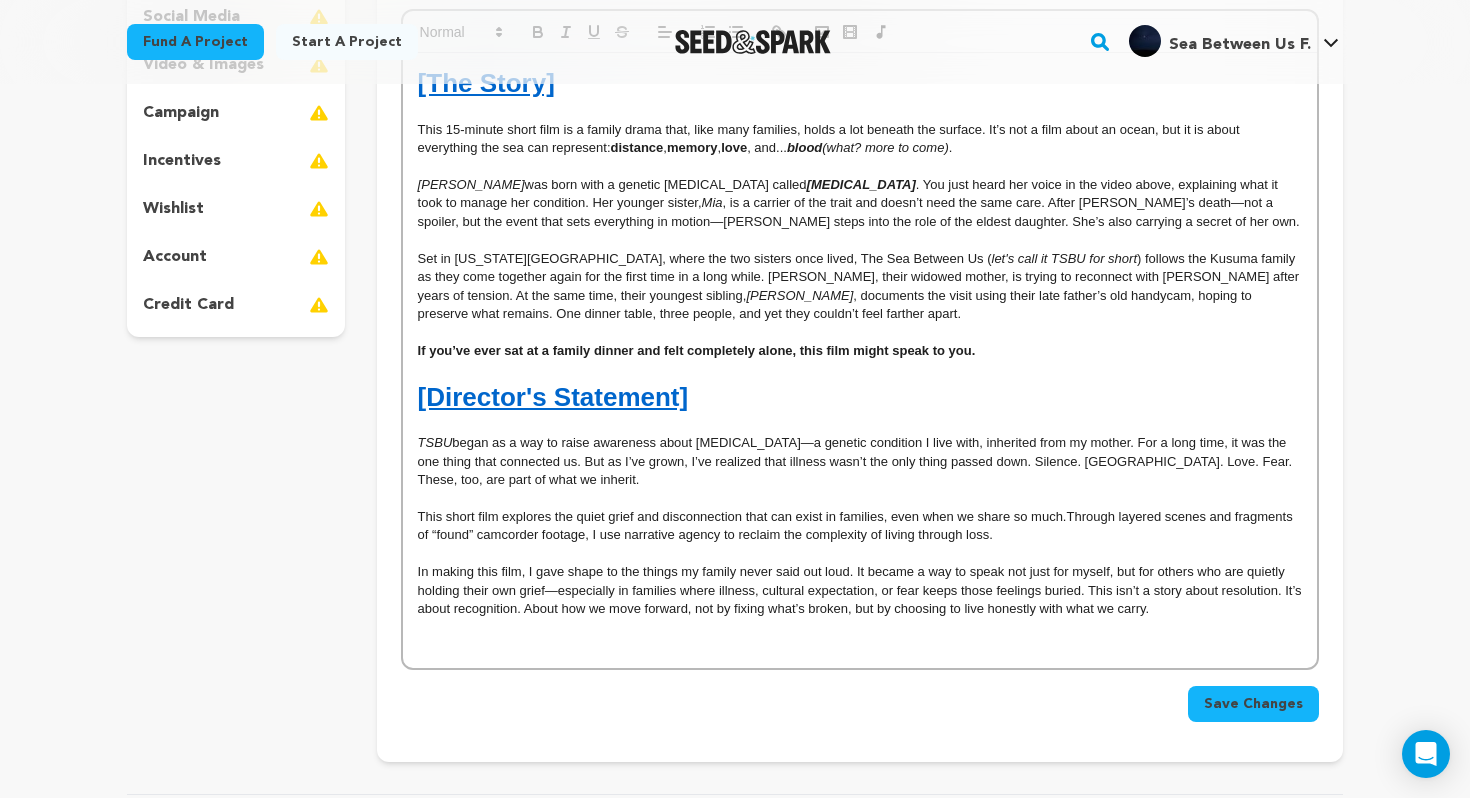 click on "TSBU  began as a way to raise awareness about thalassemia—a genetic condition I live with, inherited from my mother. For a long time, it was the one thing that connected us. But as I’ve grown, I’ve realized that illness wasn’t the only thing passed down. Silence. Guilt. Love. Fear. These, too, are part of what we inherit." at bounding box center (860, 461) 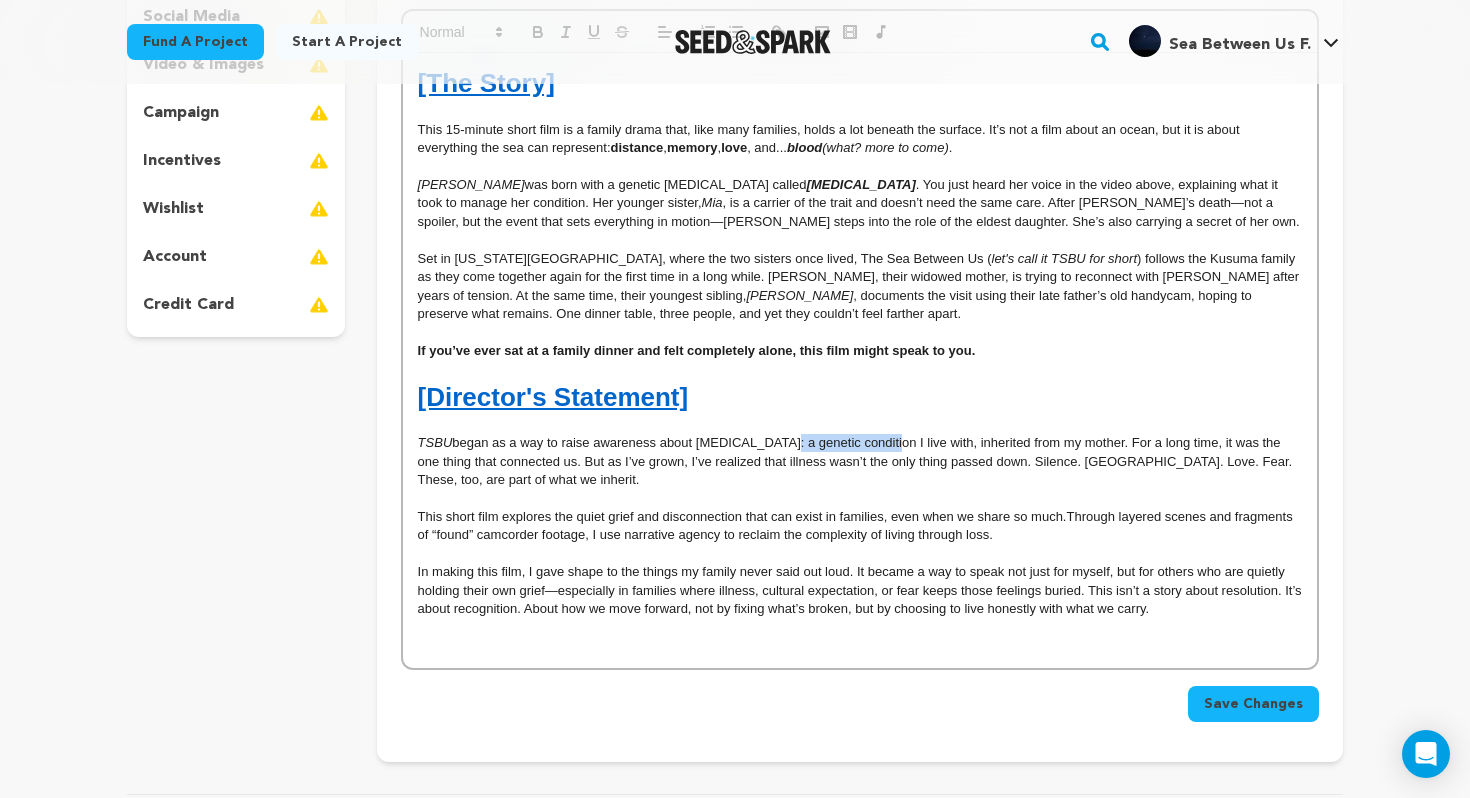drag, startPoint x: 776, startPoint y: 440, endPoint x: 881, endPoint y: 450, distance: 105.47511 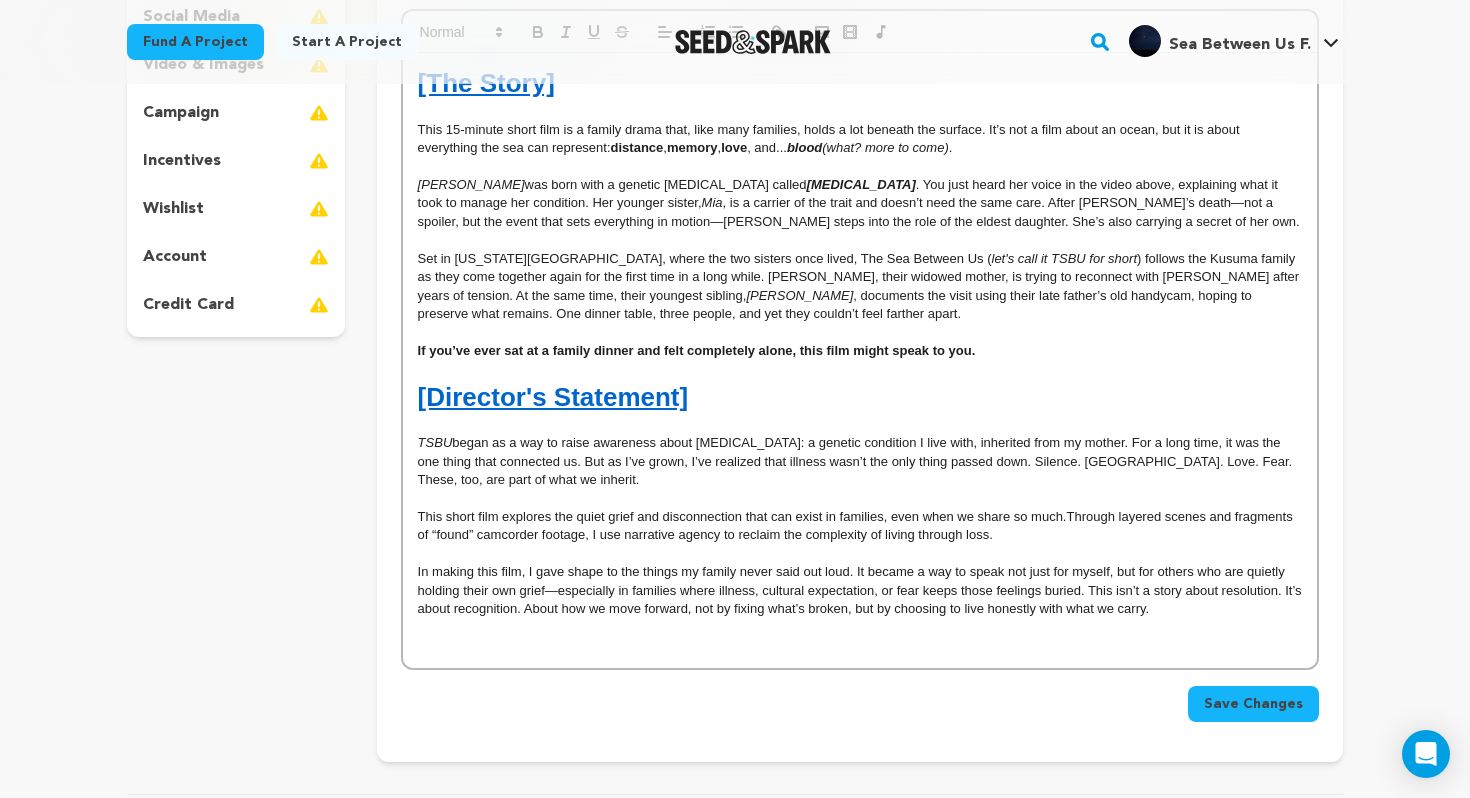click at bounding box center [860, 499] 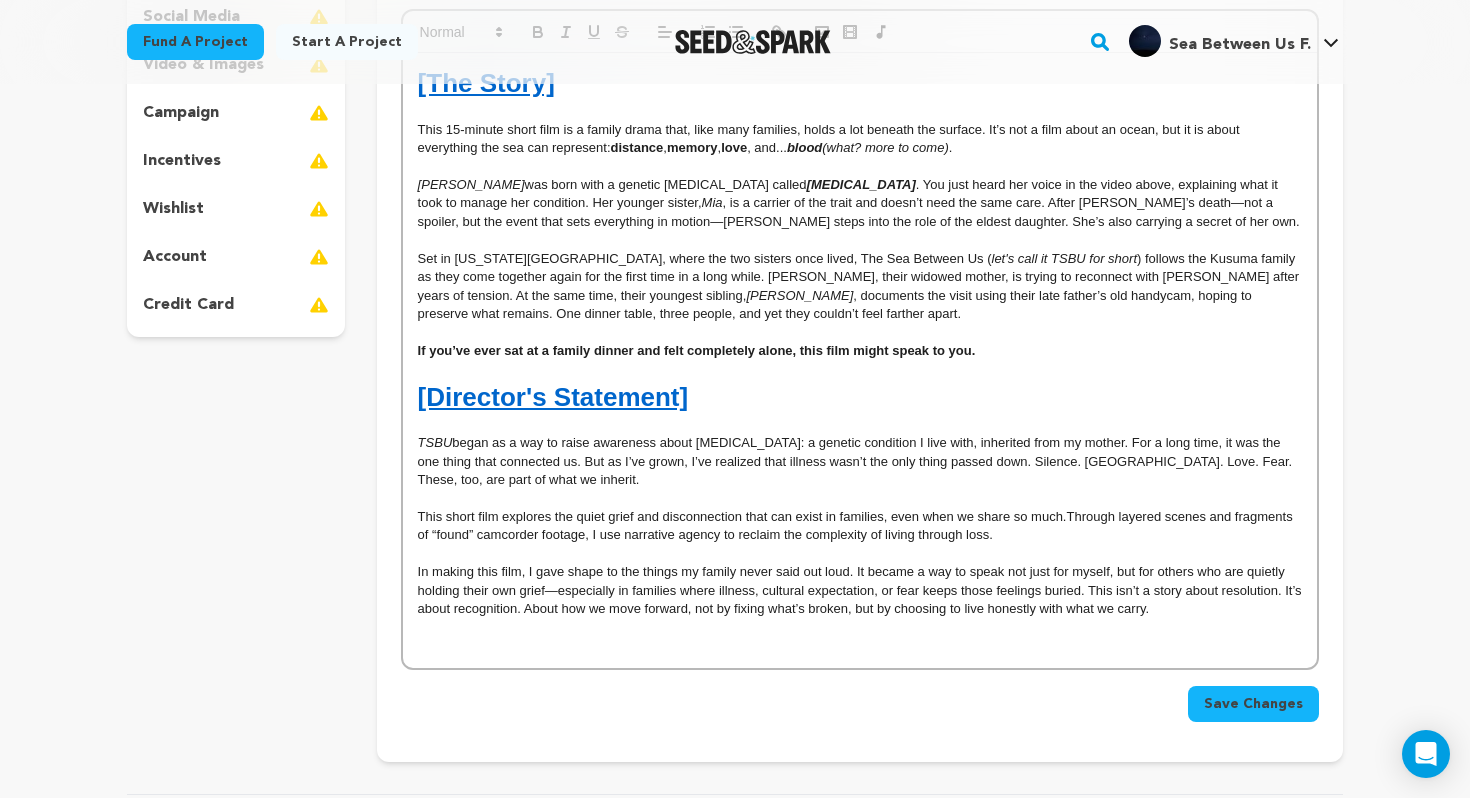 click on "In making this film, I gave shape to the things my family never said out loud. It became a way to speak not just for myself, but for others who are quietly holding their own grief—especially in families where illness, cultural expectation, or fear keeps those feelings buried. This isn’t a story about resolution. It’s about recognition. About how we move forward, not by fixing what’s broken, but by choosing to live honestly with what we carry." at bounding box center [860, 590] 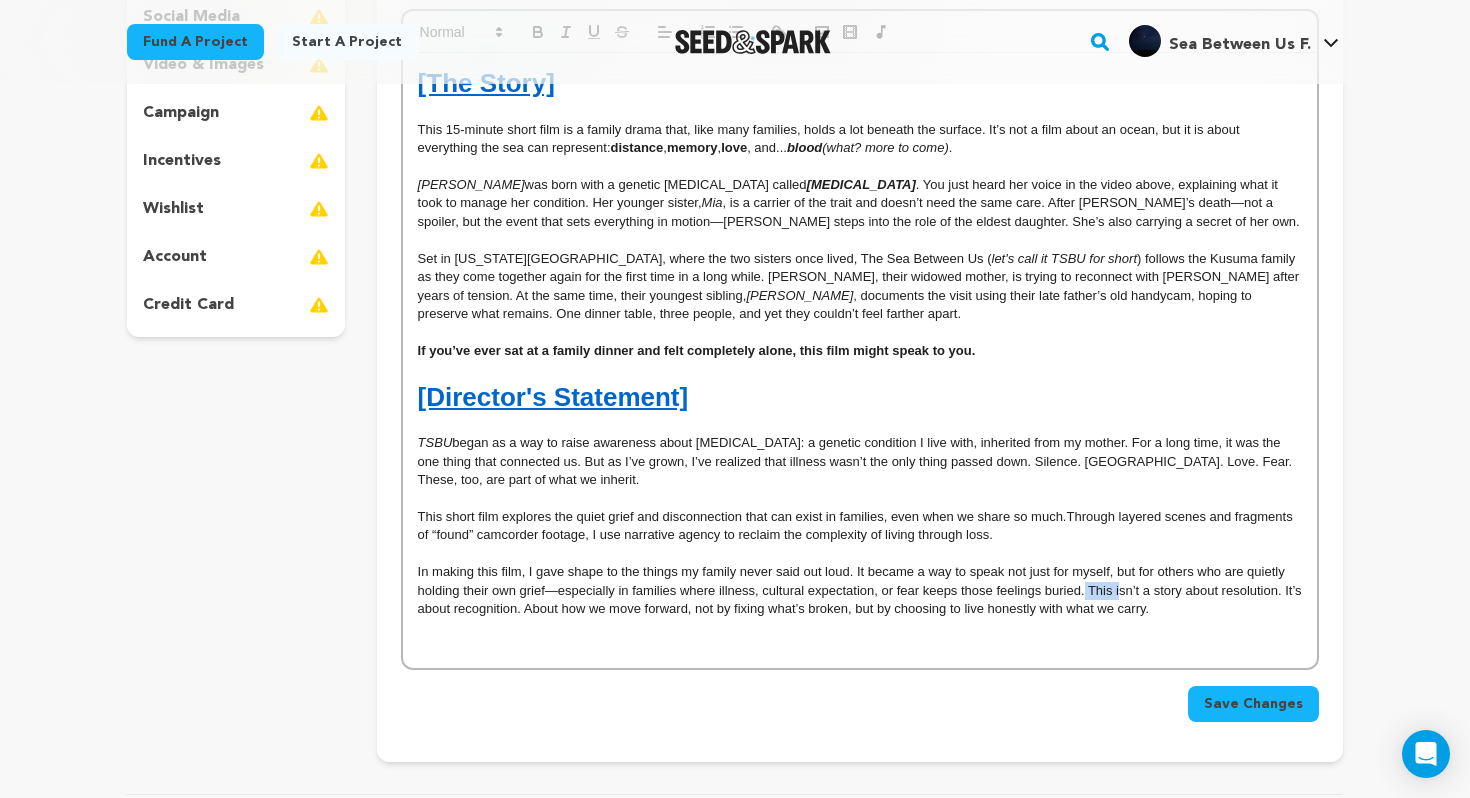 drag, startPoint x: 1084, startPoint y: 588, endPoint x: 1118, endPoint y: 588, distance: 34 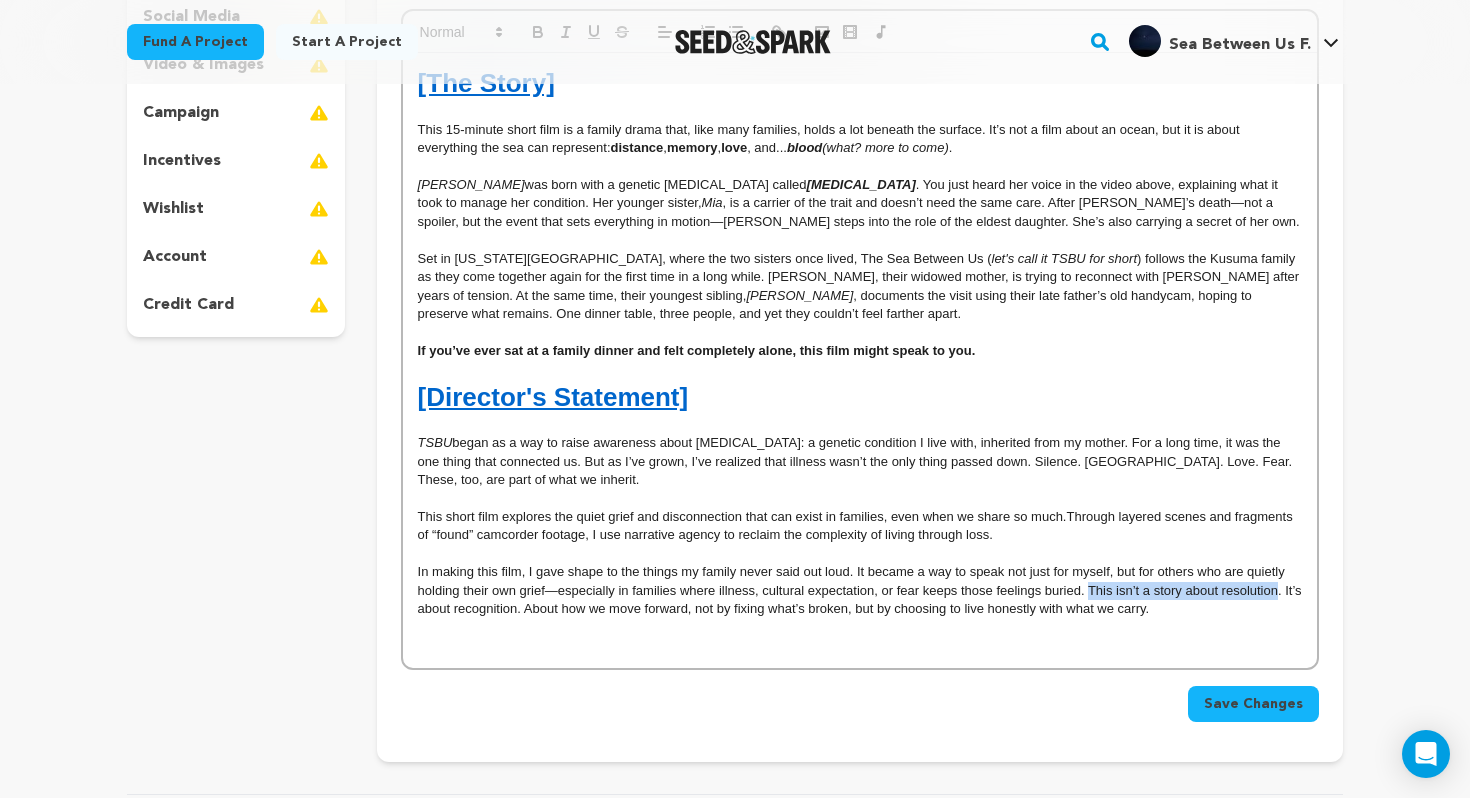 drag, startPoint x: 1086, startPoint y: 591, endPoint x: 1276, endPoint y: 585, distance: 190.09471 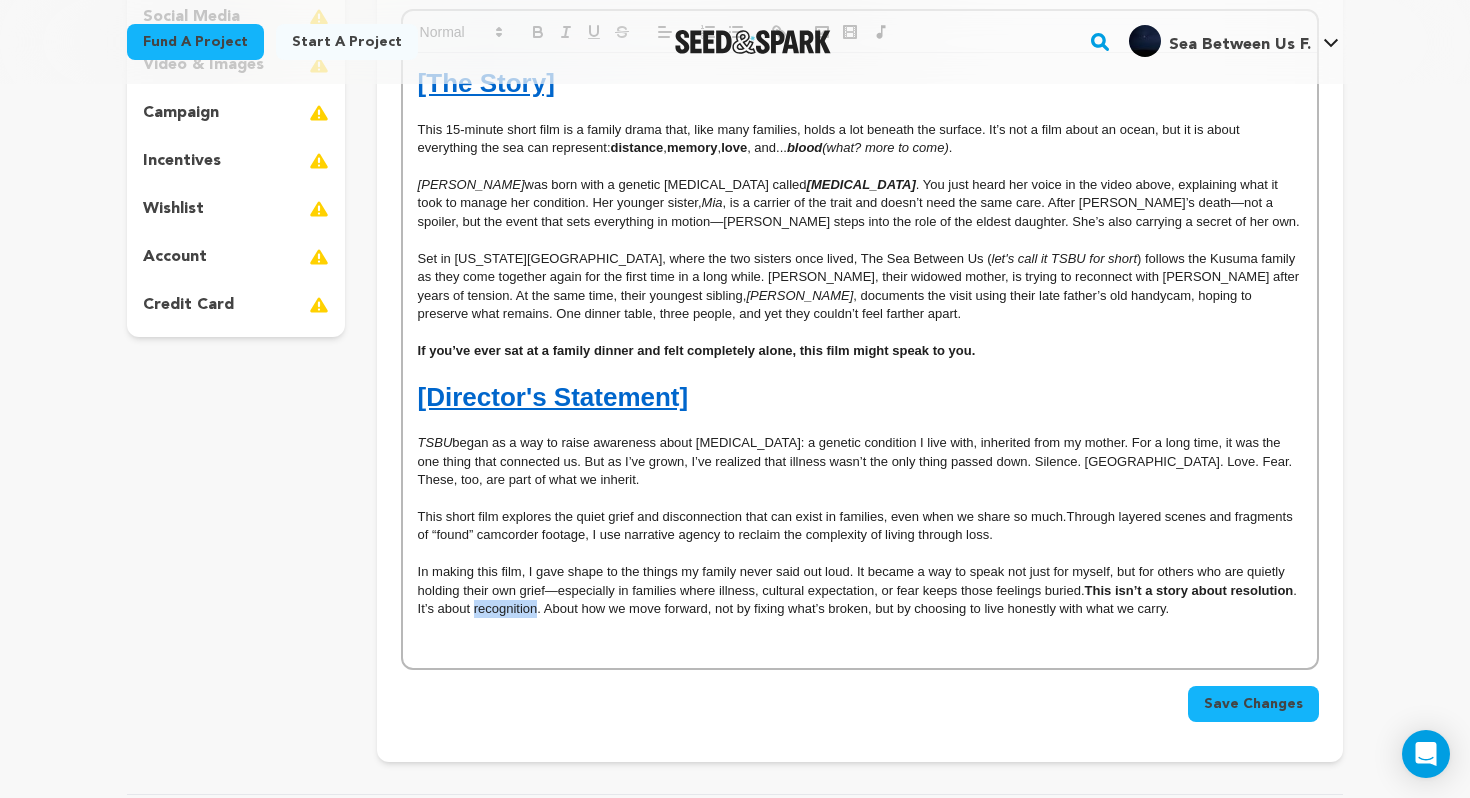 drag, startPoint x: 473, startPoint y: 608, endPoint x: 537, endPoint y: 606, distance: 64.03124 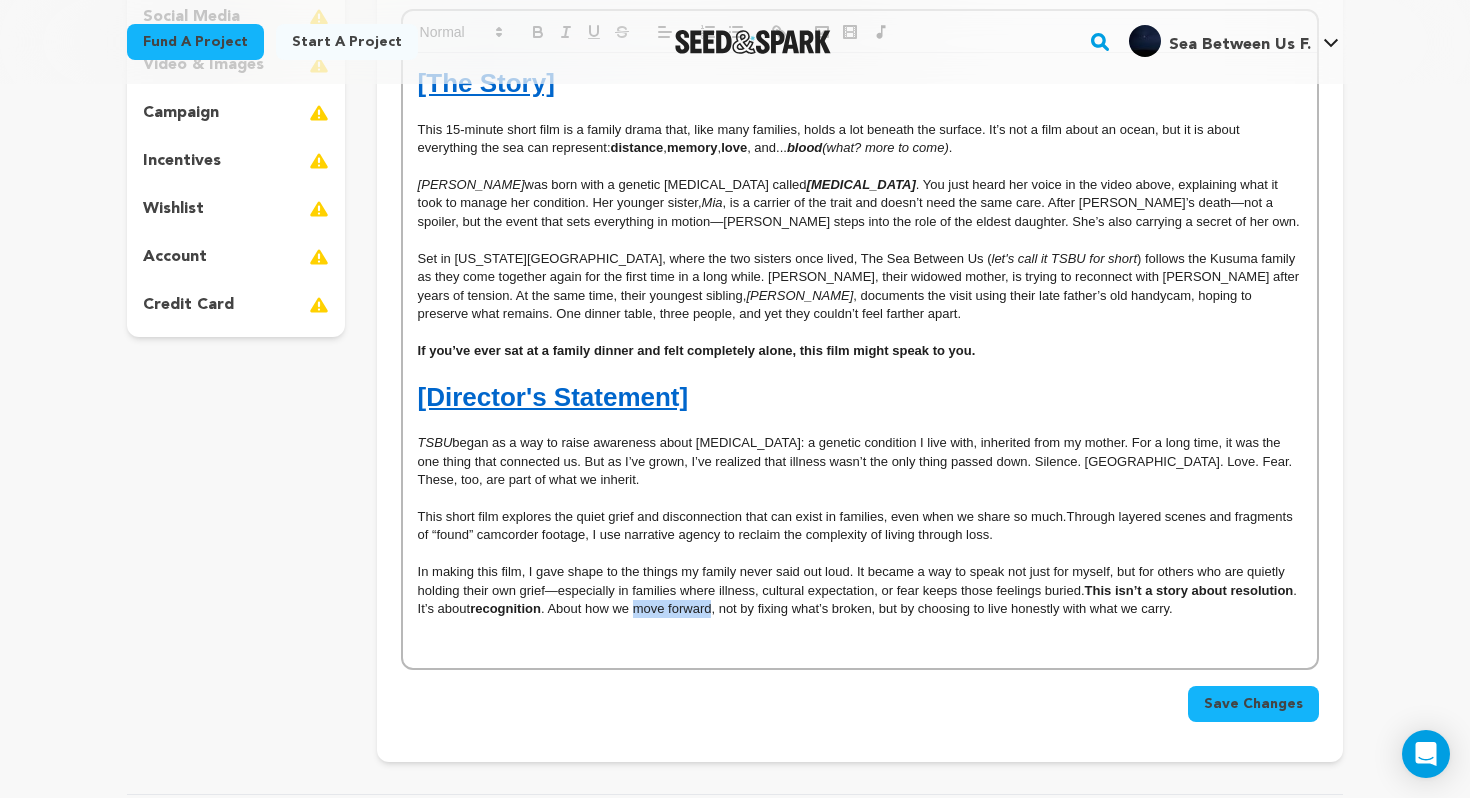drag, startPoint x: 637, startPoint y: 609, endPoint x: 716, endPoint y: 609, distance: 79 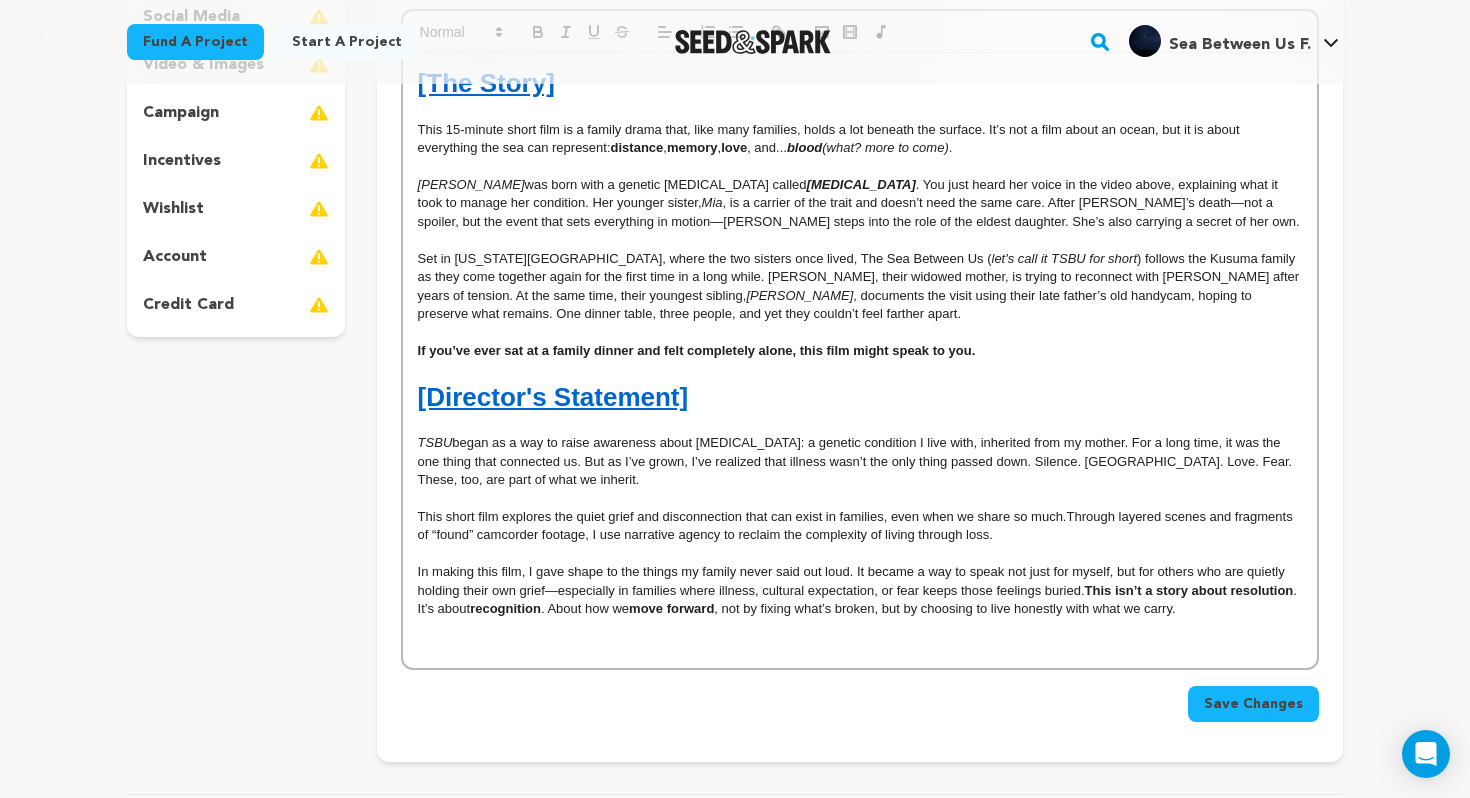 click on "In making this film, I gave shape to the things my family never said out loud. It became a way to speak not just for myself, but for others who are quietly holding their own grief—especially in families where illness, cultural expectation, or fear keeps those feelings buried.  This isn’t a story about resolution . It’s about  recognition . About how we  move forward , not by fixing what’s broken, but by choosing to live honestly with what we carry." at bounding box center [860, 590] 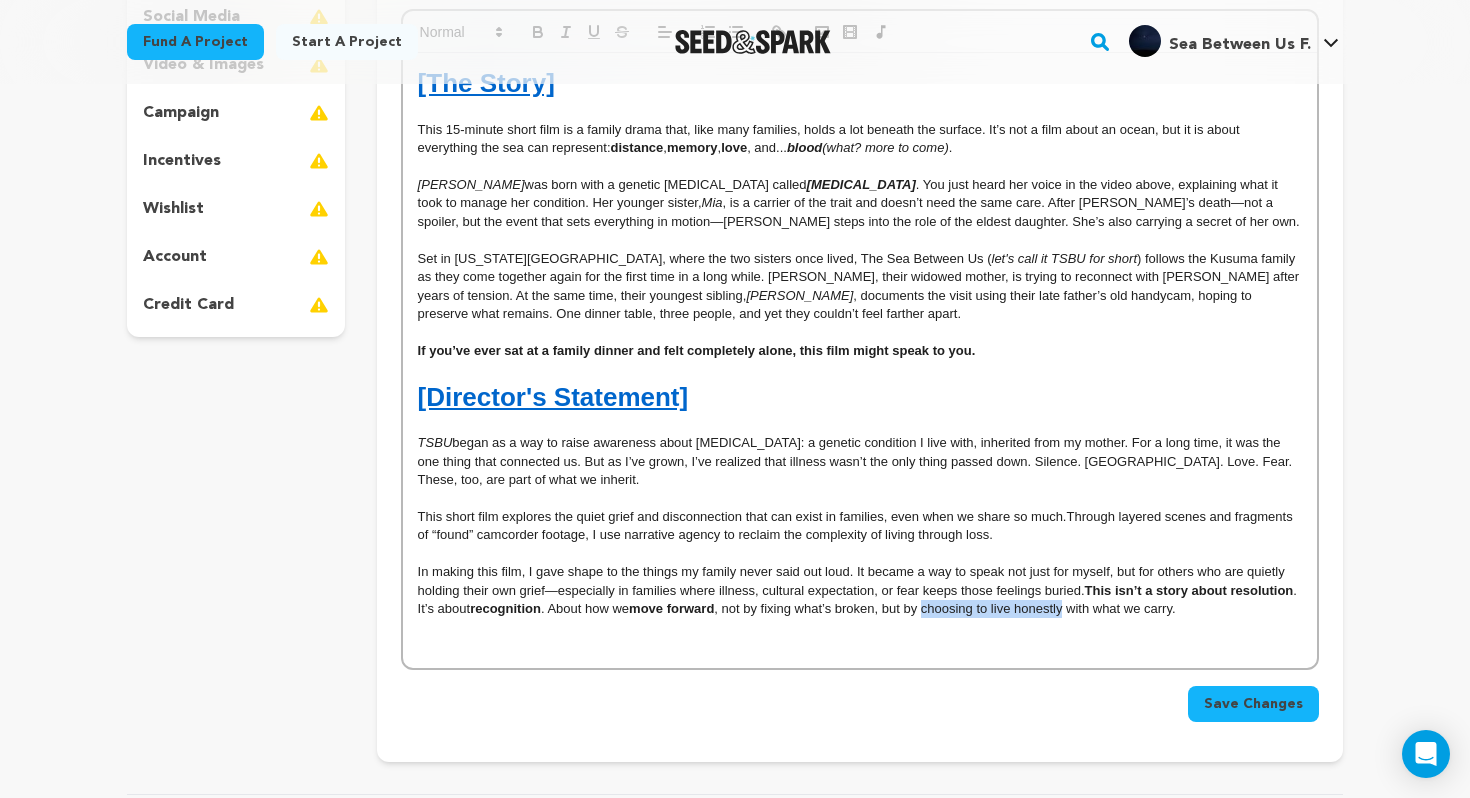 drag, startPoint x: 929, startPoint y: 611, endPoint x: 1069, endPoint y: 609, distance: 140.01428 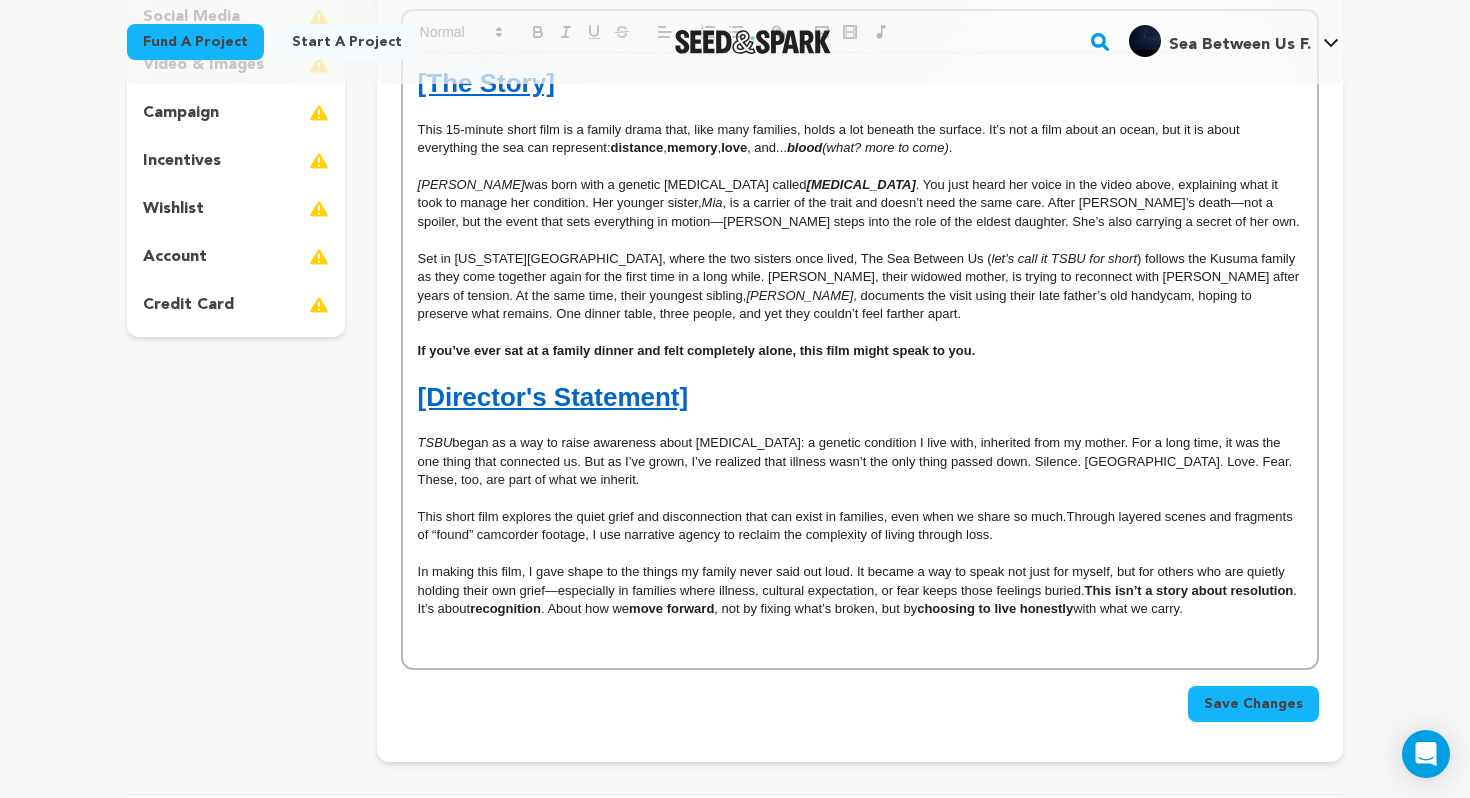 click on "This short film explores the quiet grief and disconnection that can exist in families, even when we share so much.Through layered scenes and fragments of “found” camcorder footage, I use narrative agency to reclaim the complexity of living through loss." at bounding box center (860, 526) 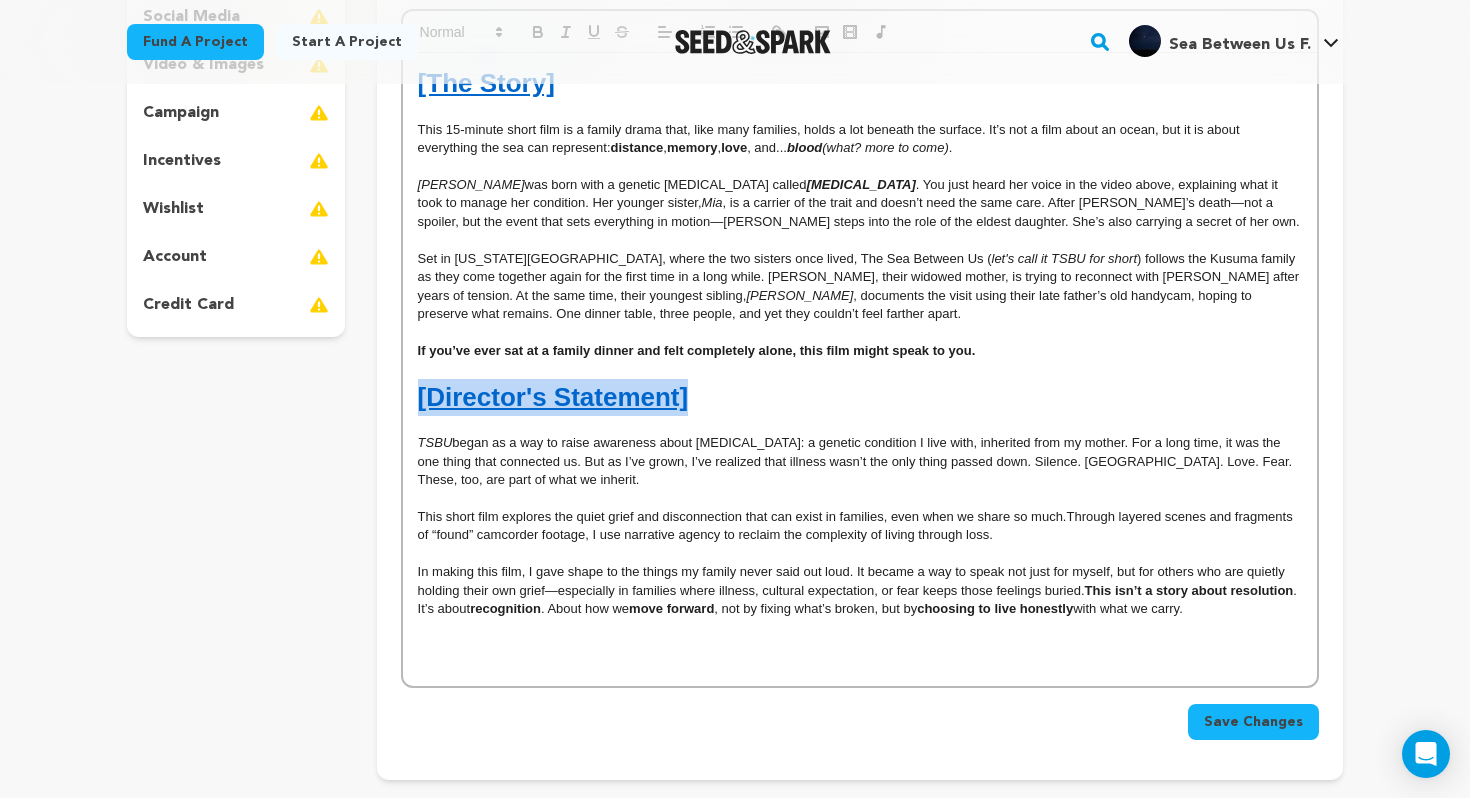 drag, startPoint x: 704, startPoint y: 401, endPoint x: 400, endPoint y: 412, distance: 304.19894 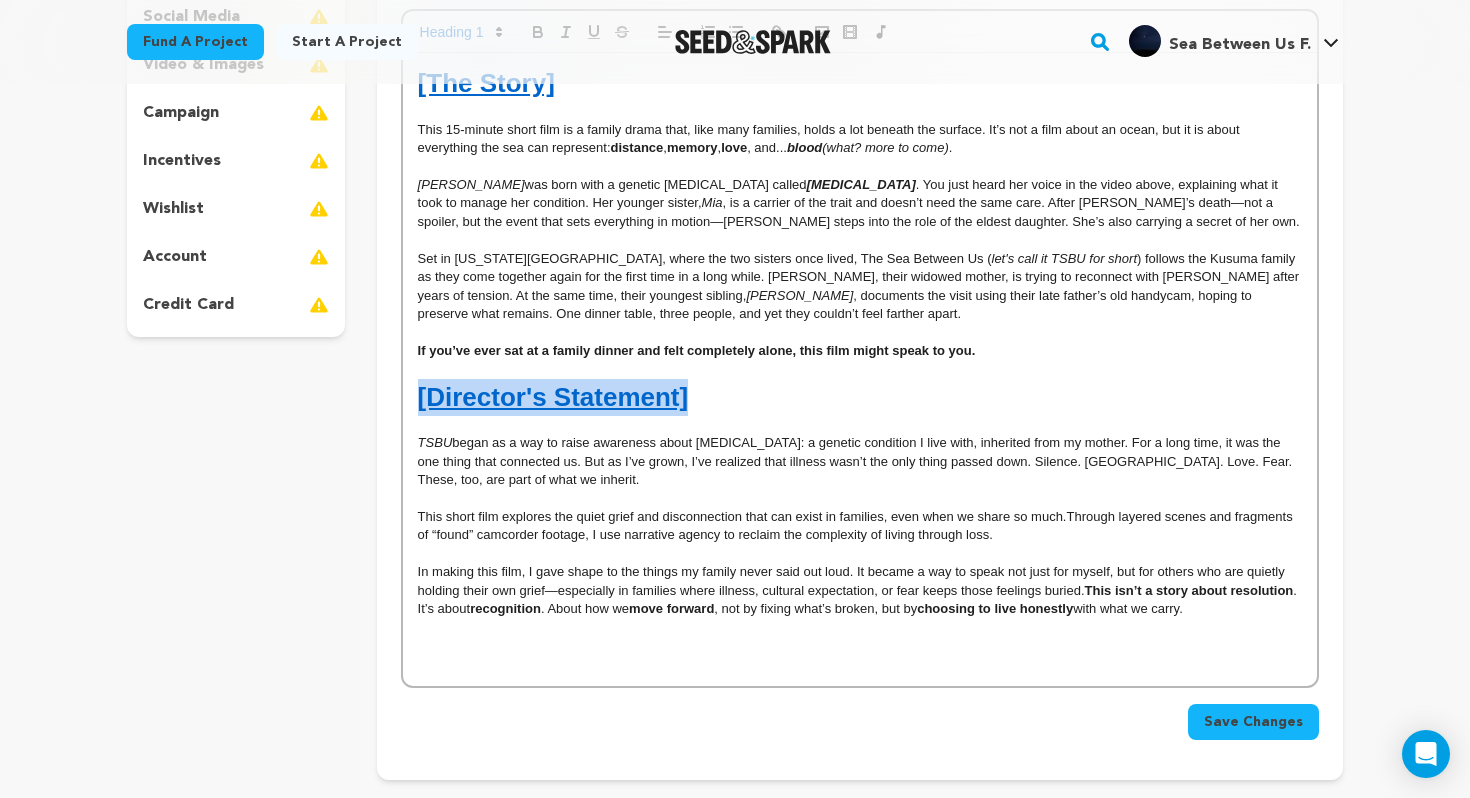 copy on "[Director's Statement]" 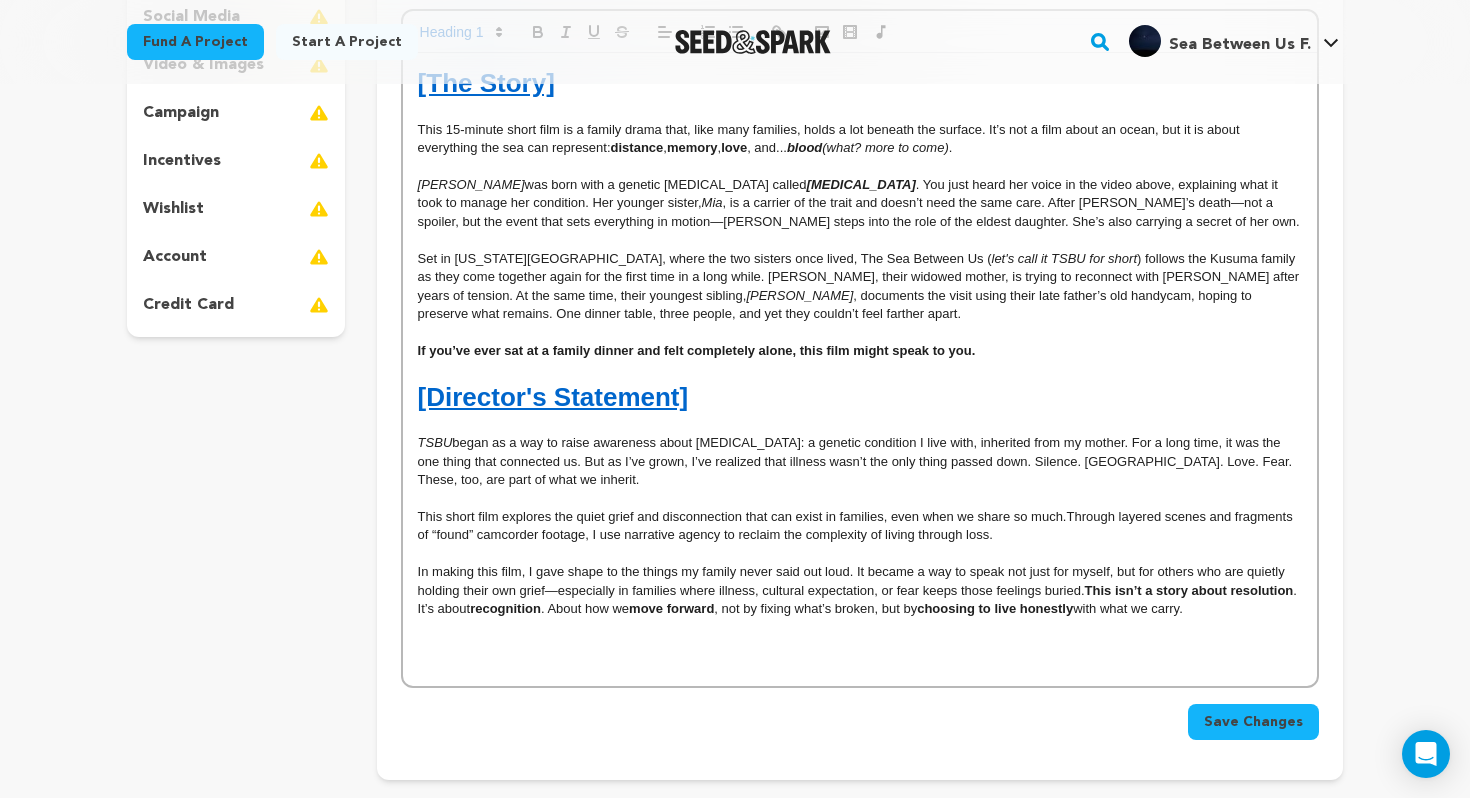 click at bounding box center (860, 646) 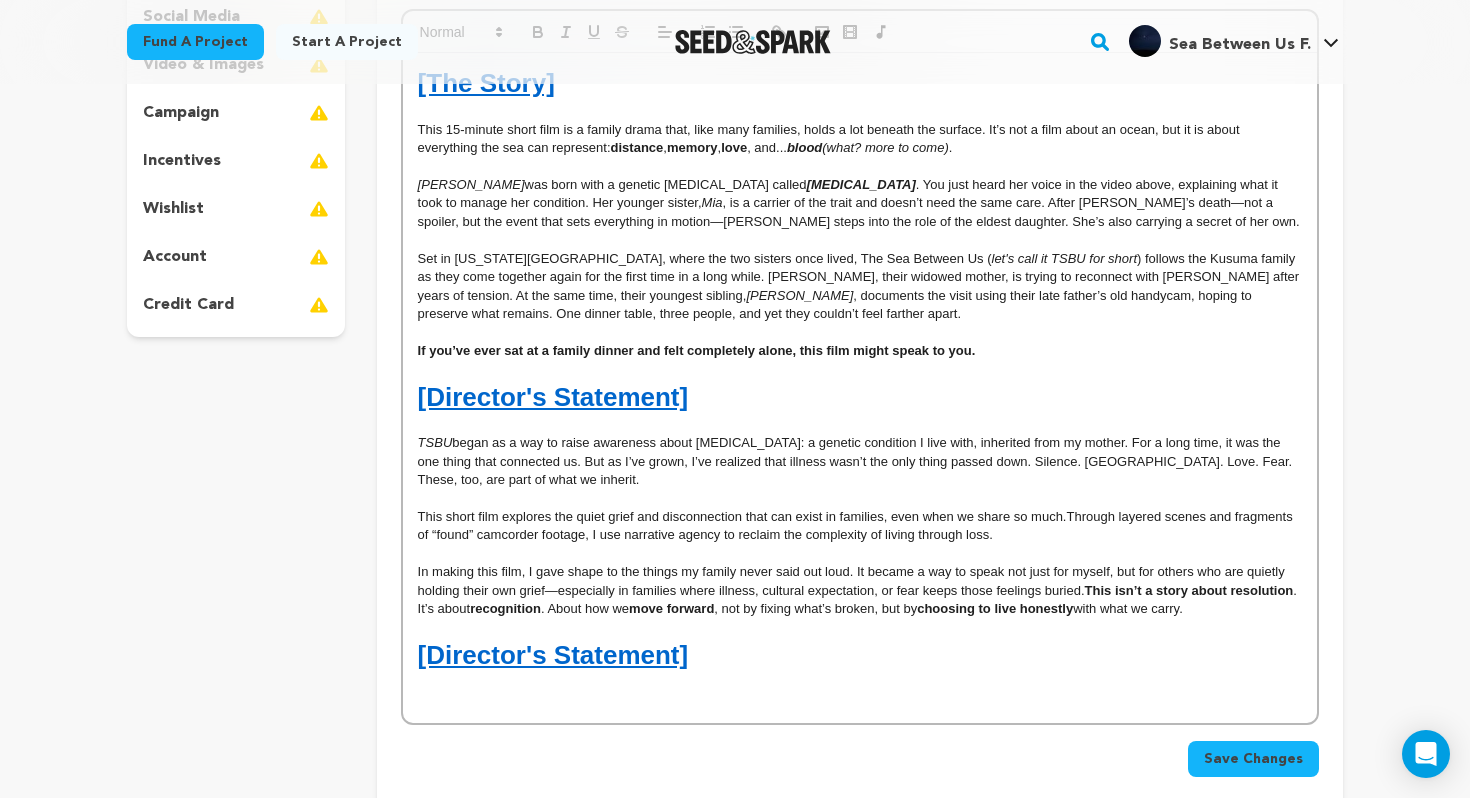 scroll, scrollTop: 0, scrollLeft: 0, axis: both 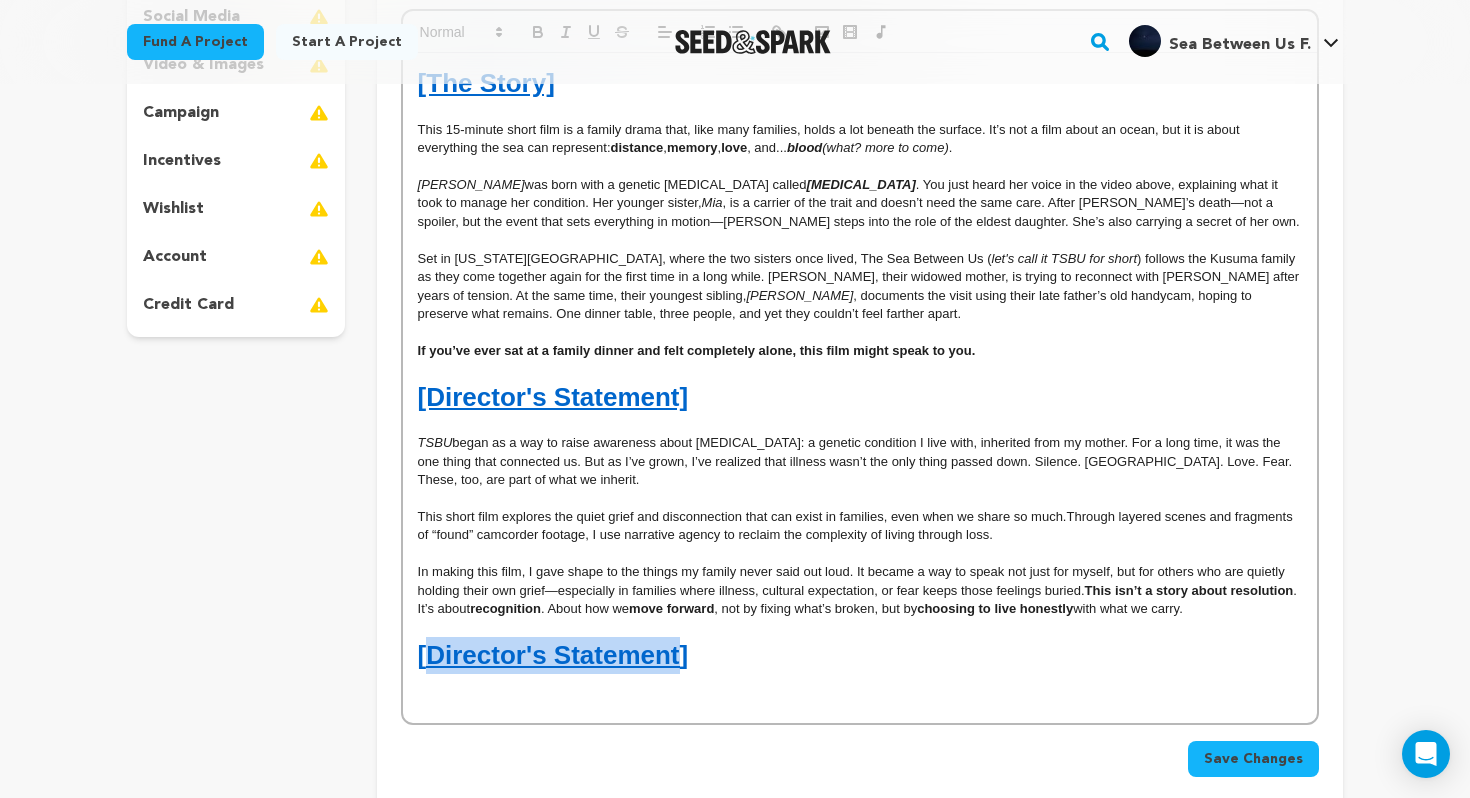 drag, startPoint x: 423, startPoint y: 658, endPoint x: 676, endPoint y: 657, distance: 253.00198 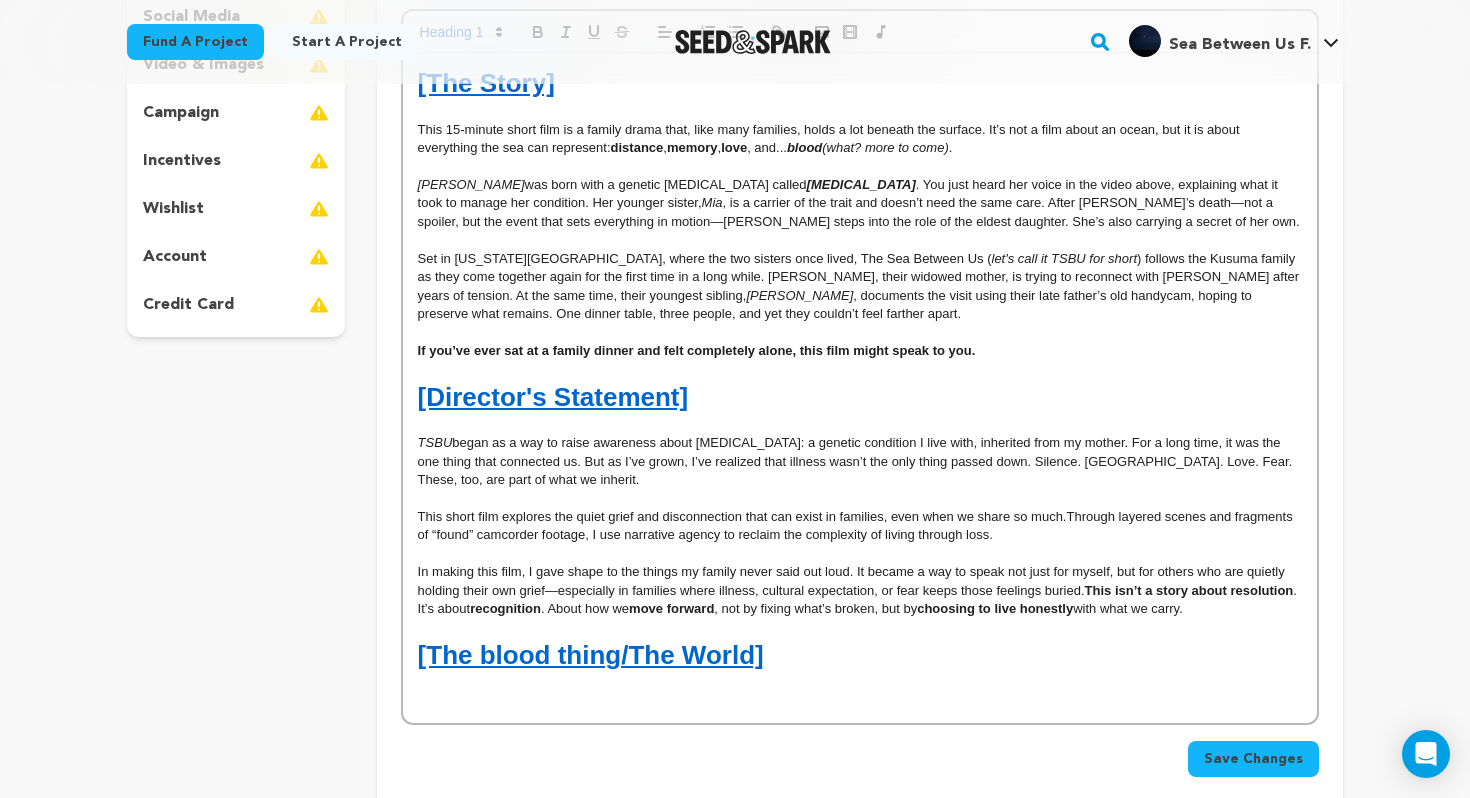 click at bounding box center [860, 702] 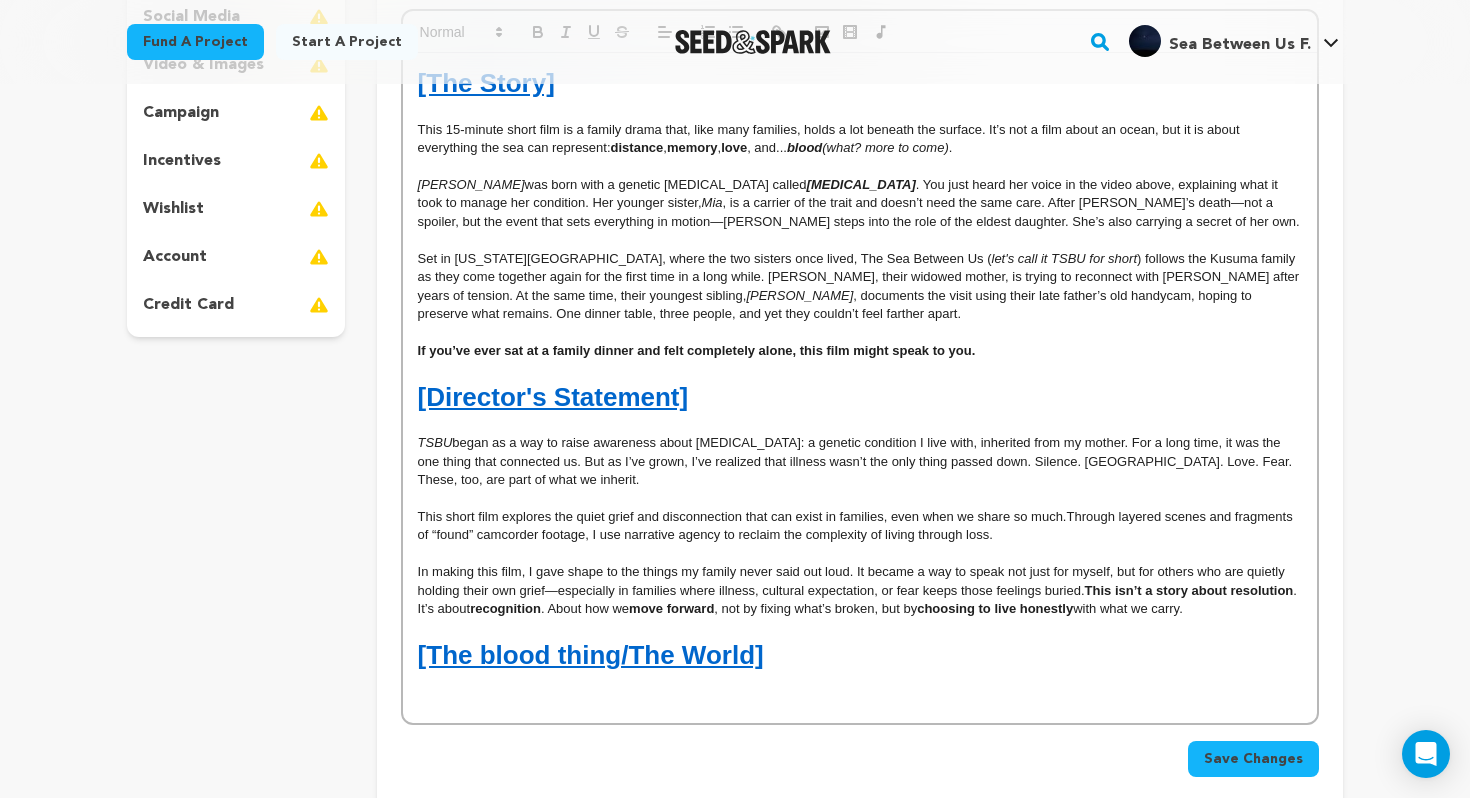 click at bounding box center [860, 425] 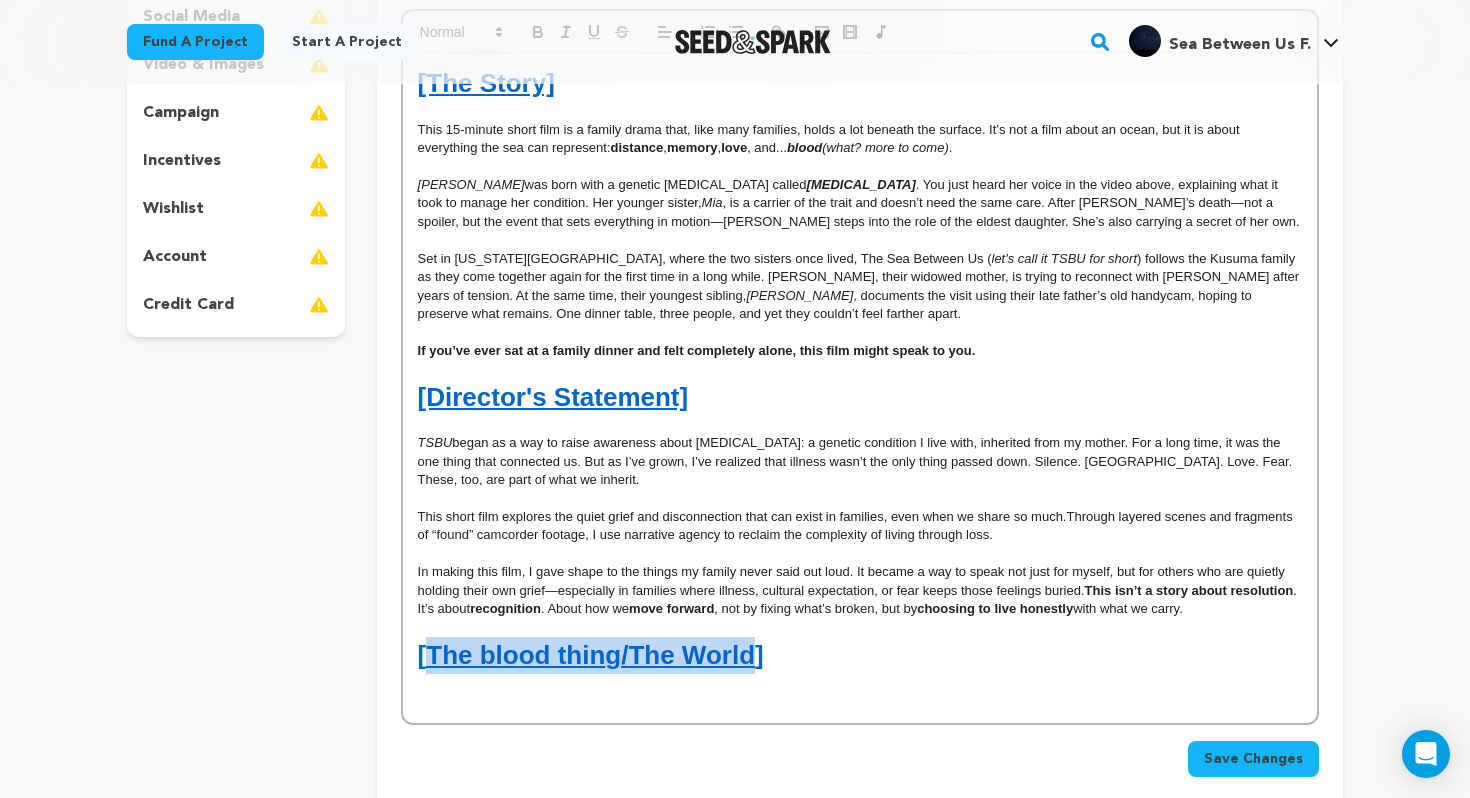 drag, startPoint x: 756, startPoint y: 659, endPoint x: 433, endPoint y: 657, distance: 323.0062 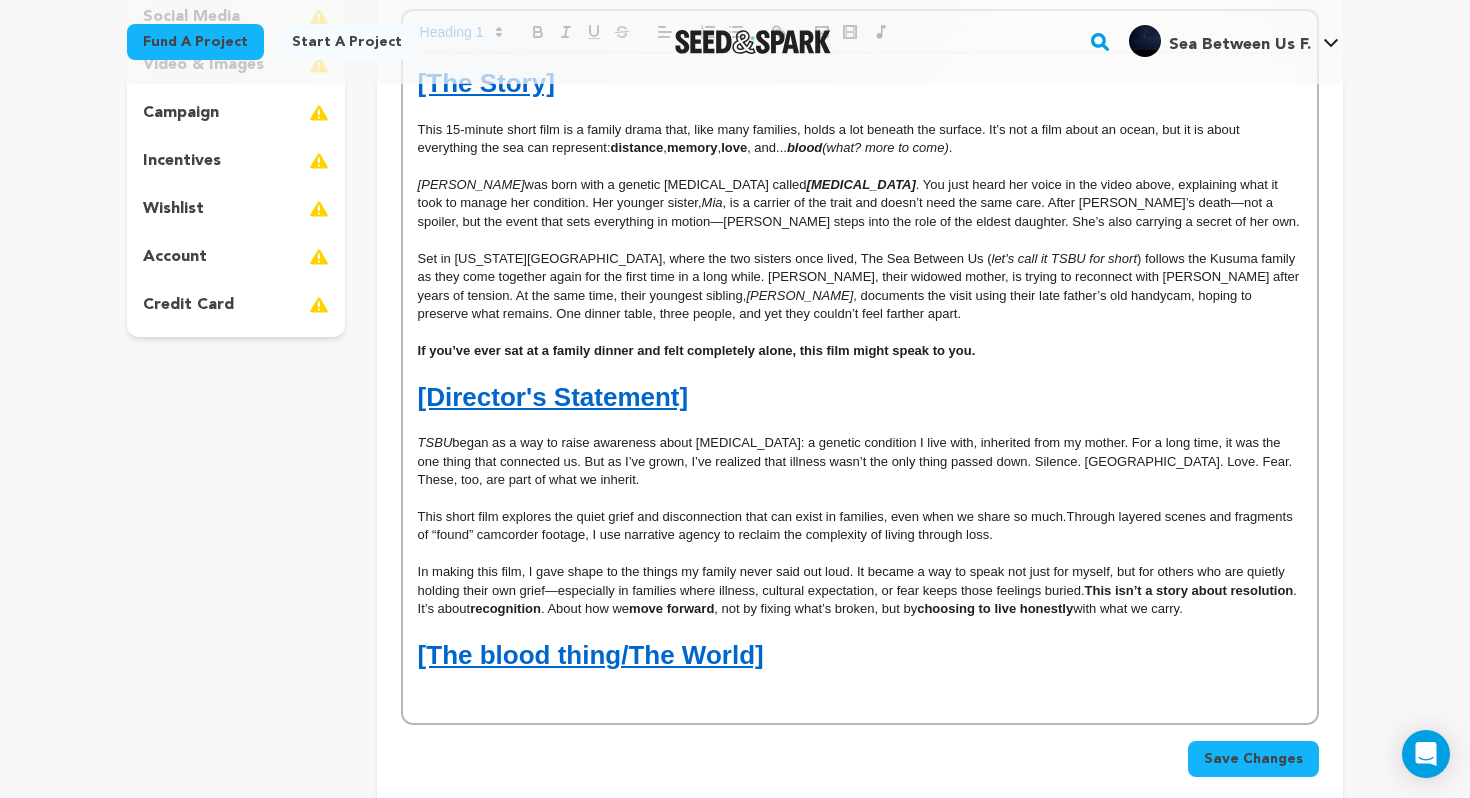 click on "[The blood thing/The World]" at bounding box center [591, 655] 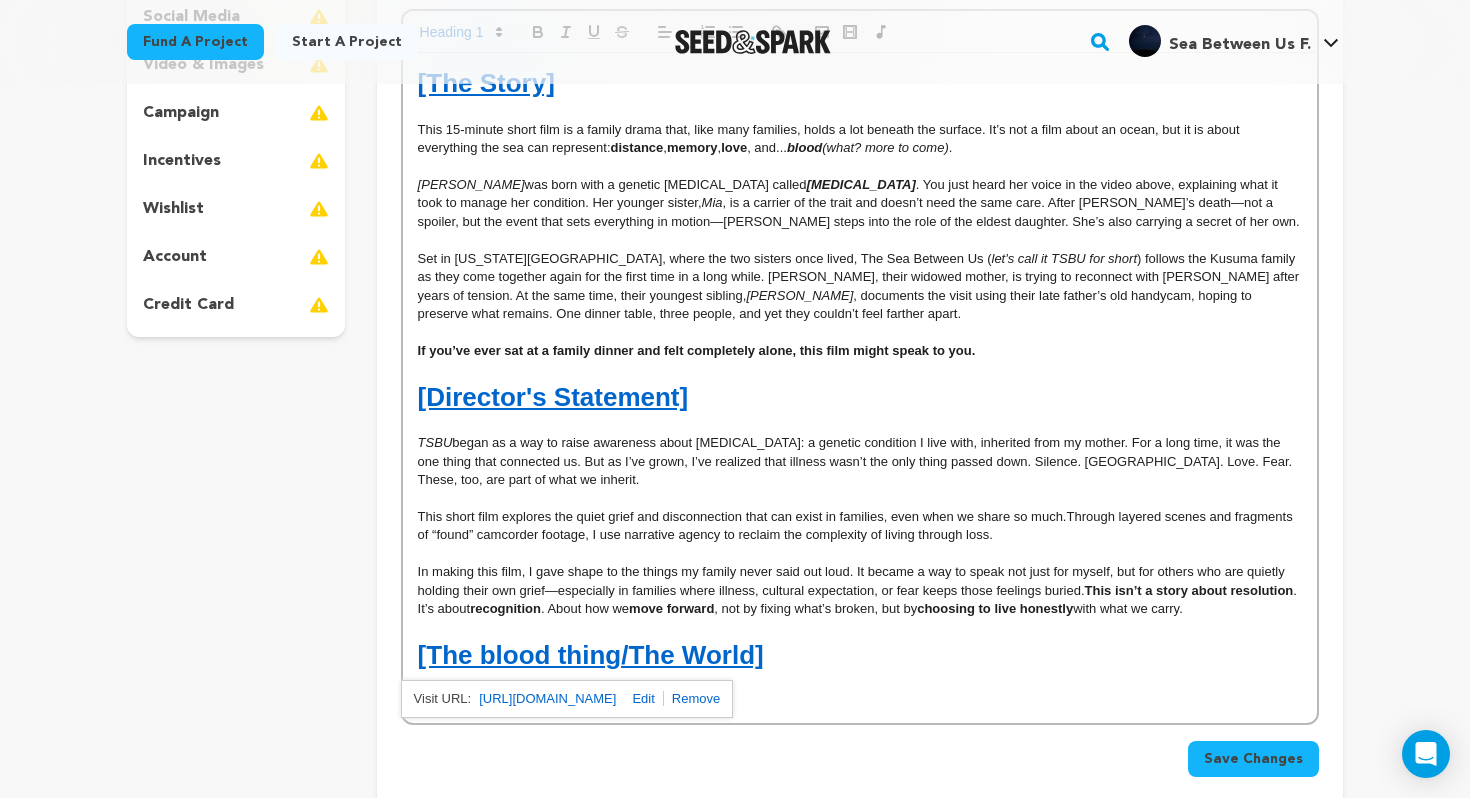 click on "[The blood thing/The World]" at bounding box center (591, 655) 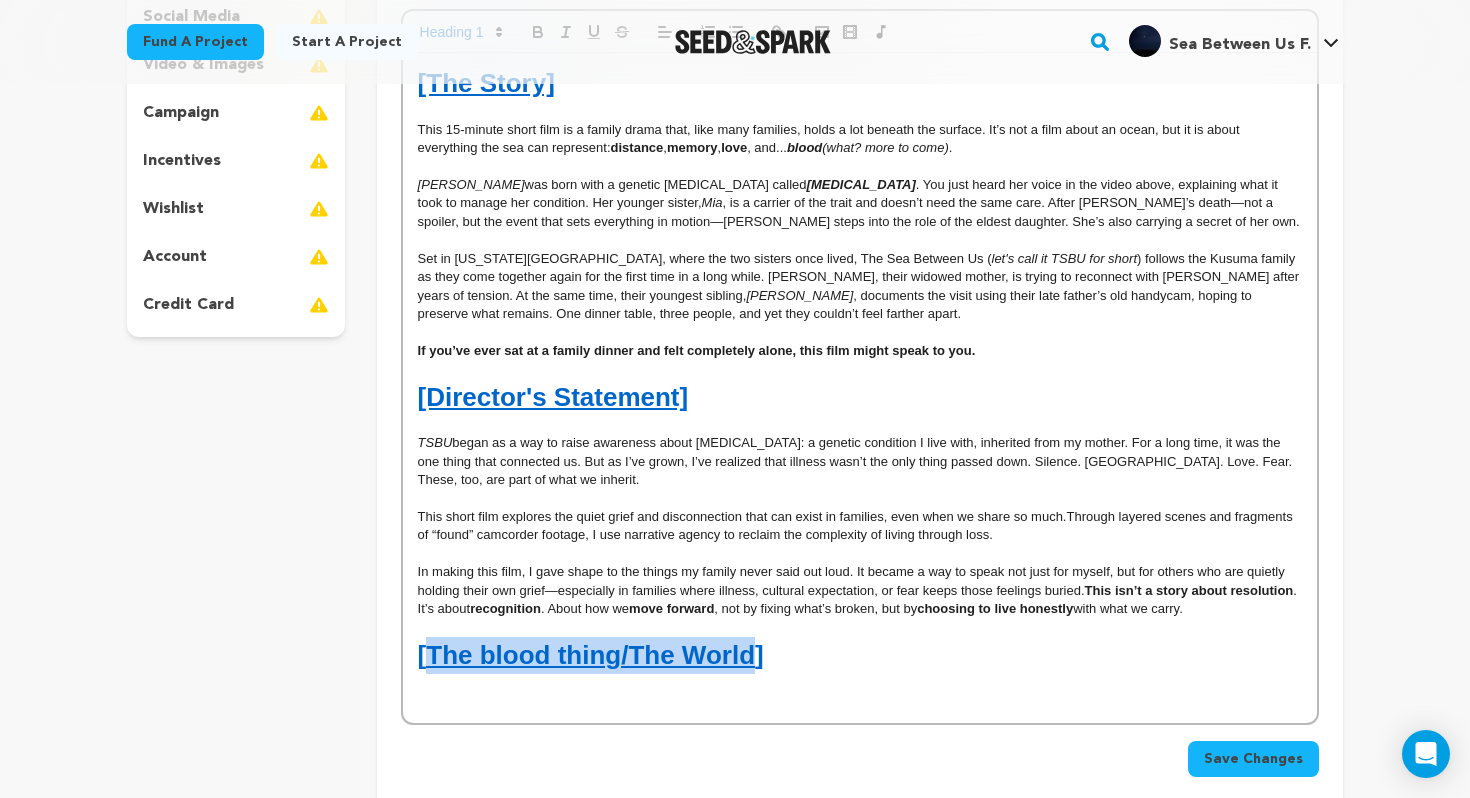 drag, startPoint x: 753, startPoint y: 653, endPoint x: 427, endPoint y: 668, distance: 326.3449 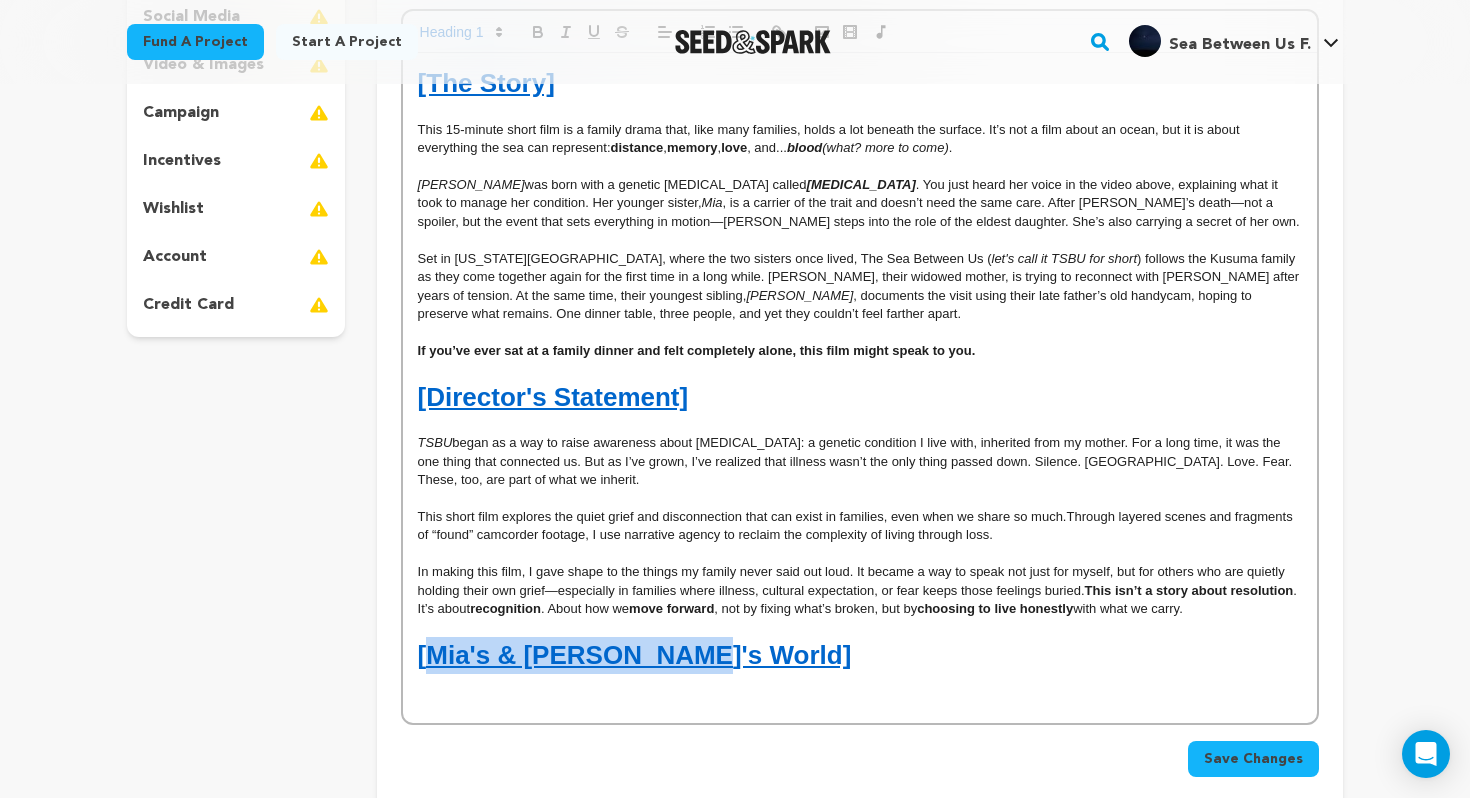 drag, startPoint x: 458, startPoint y: 654, endPoint x: 673, endPoint y: 641, distance: 215.39267 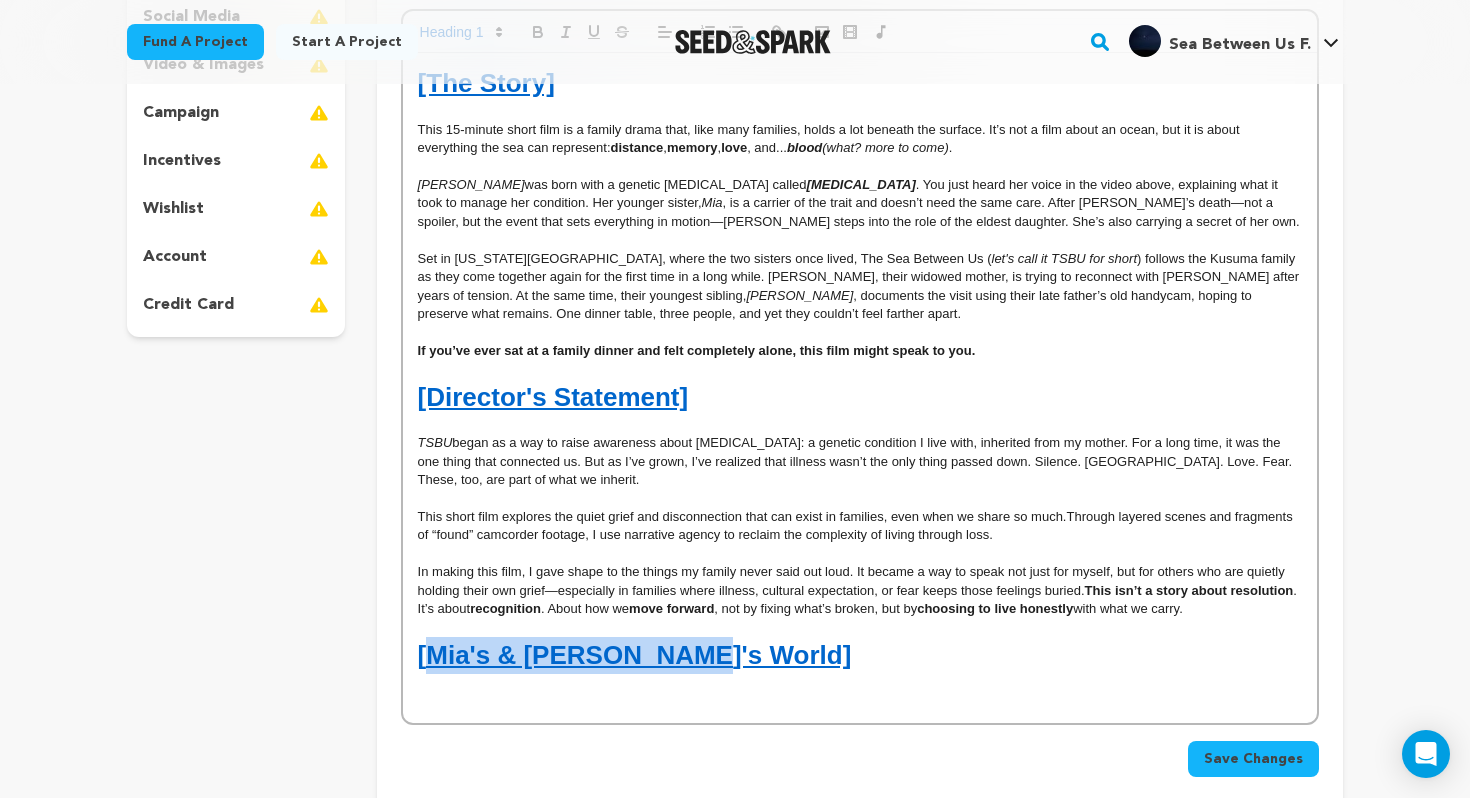 click on "[Mia's & Alia's World]" at bounding box center (635, 655) 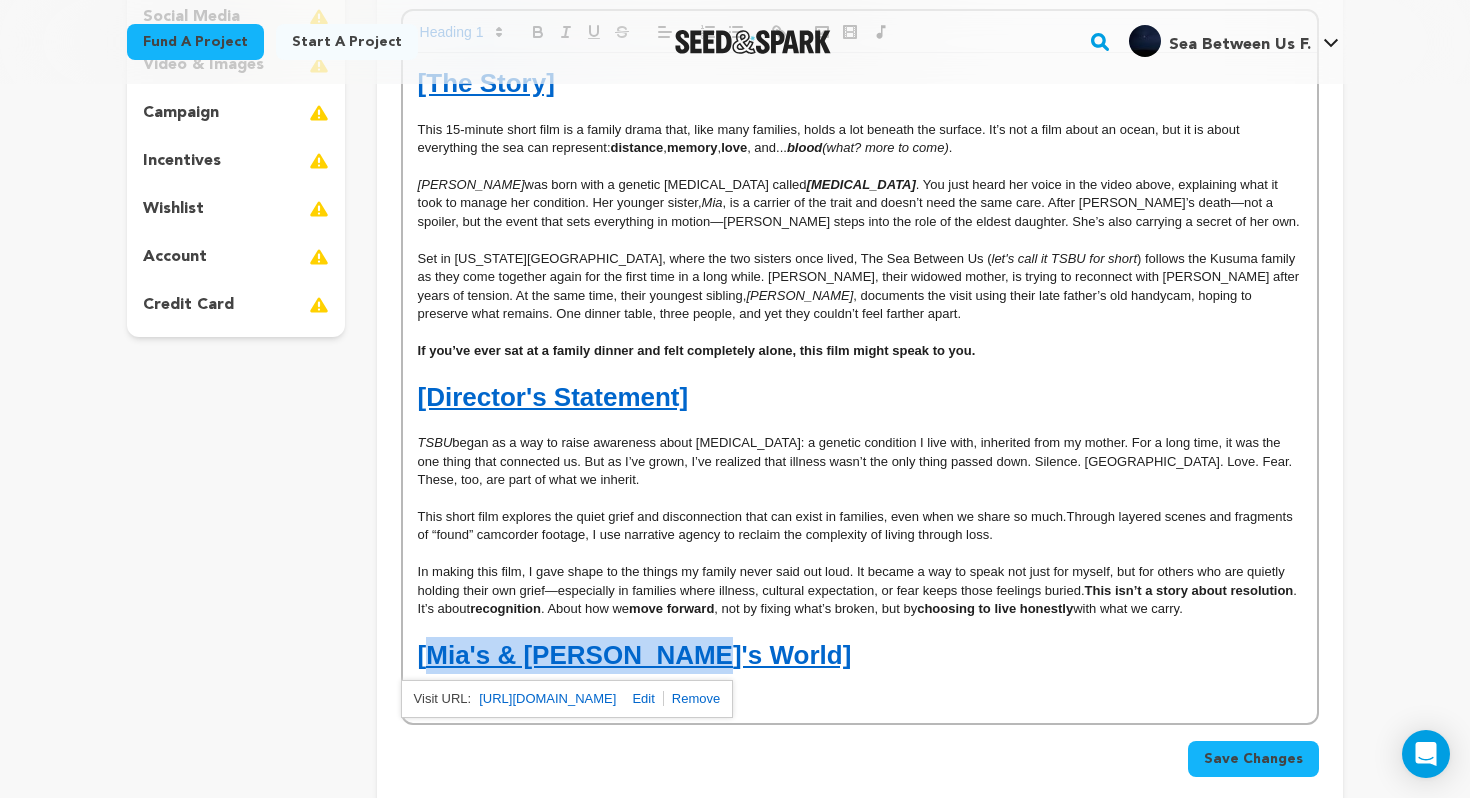 drag, startPoint x: 670, startPoint y: 653, endPoint x: 429, endPoint y: 657, distance: 241.03319 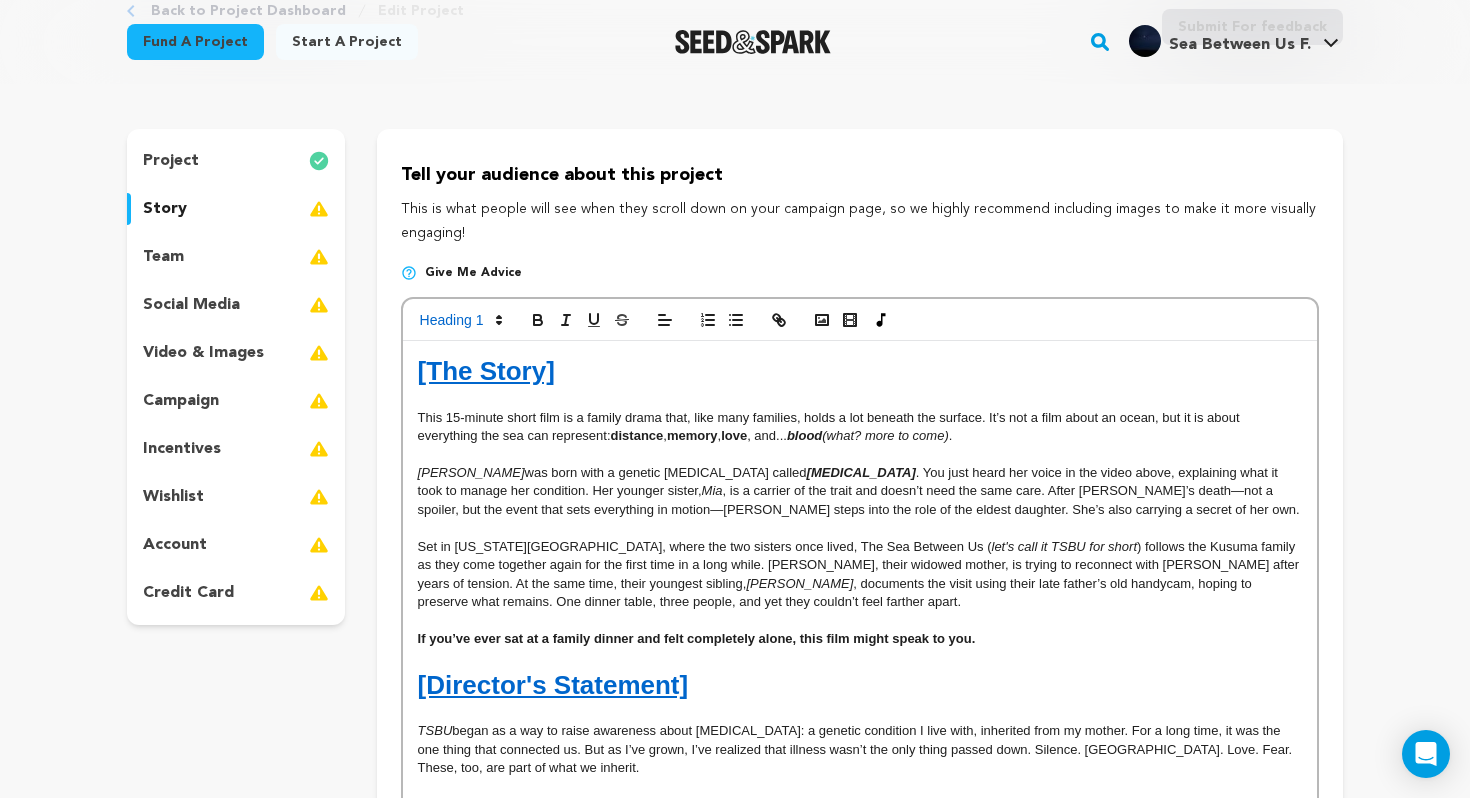 scroll, scrollTop: 184, scrollLeft: 0, axis: vertical 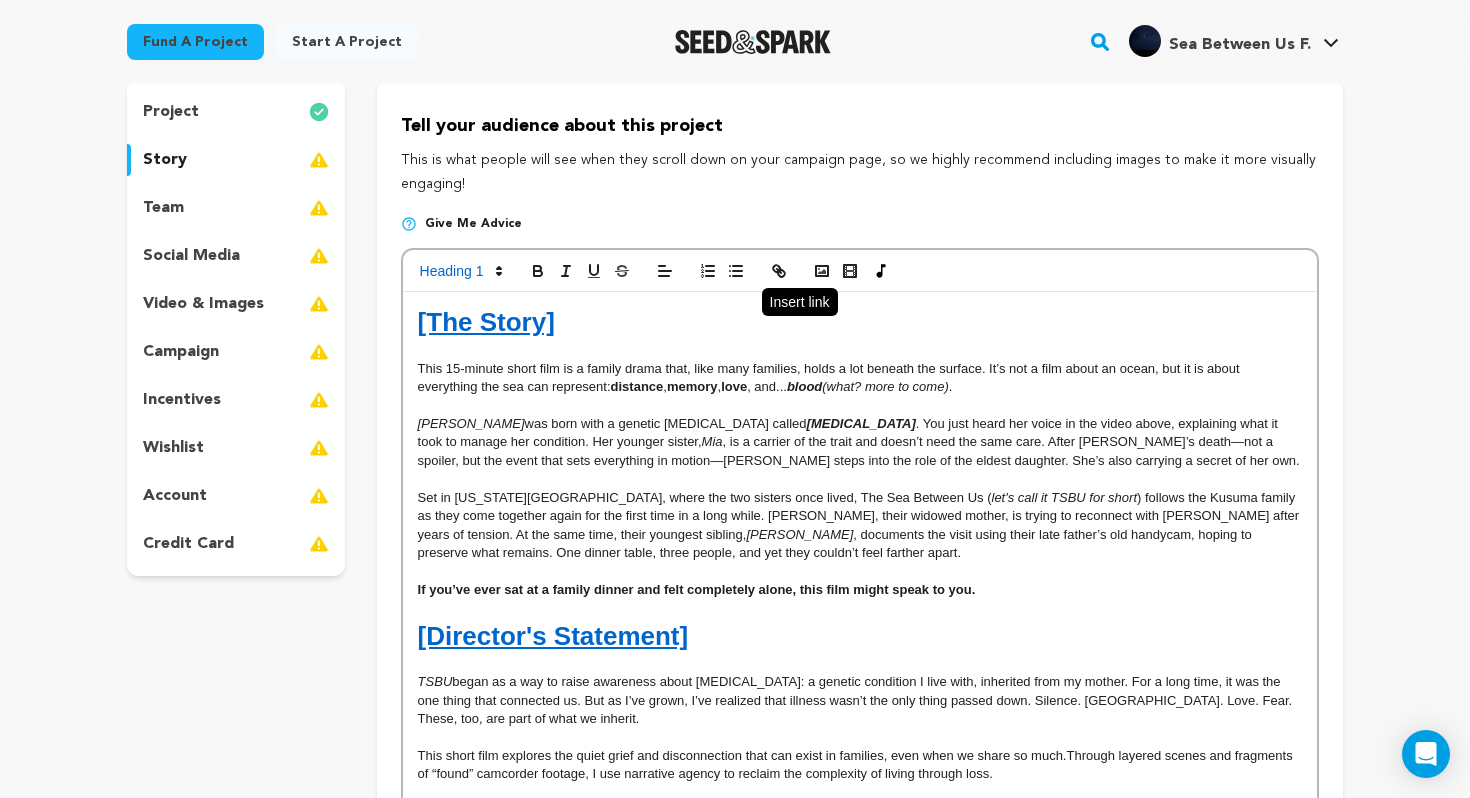 click 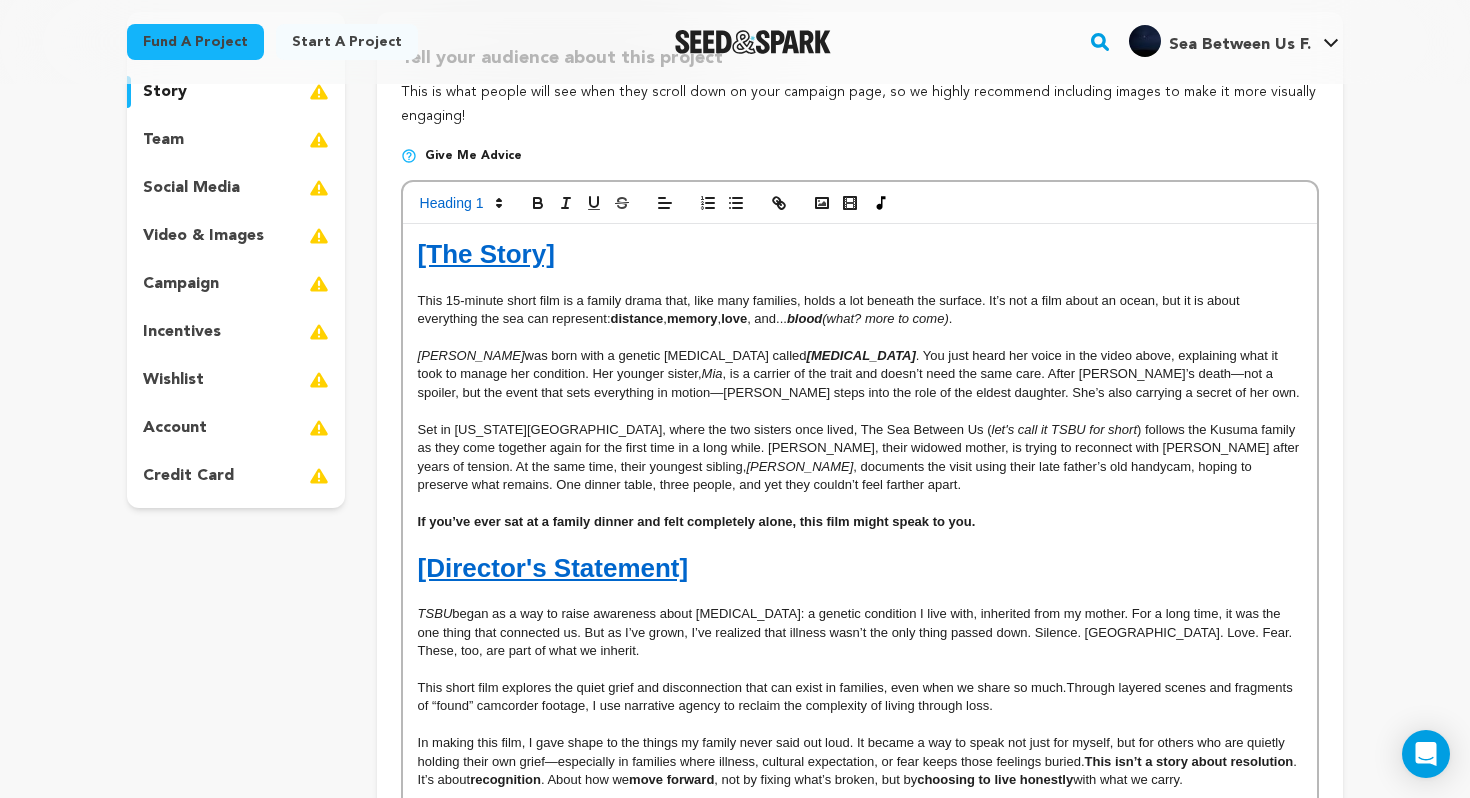 scroll, scrollTop: 253, scrollLeft: 0, axis: vertical 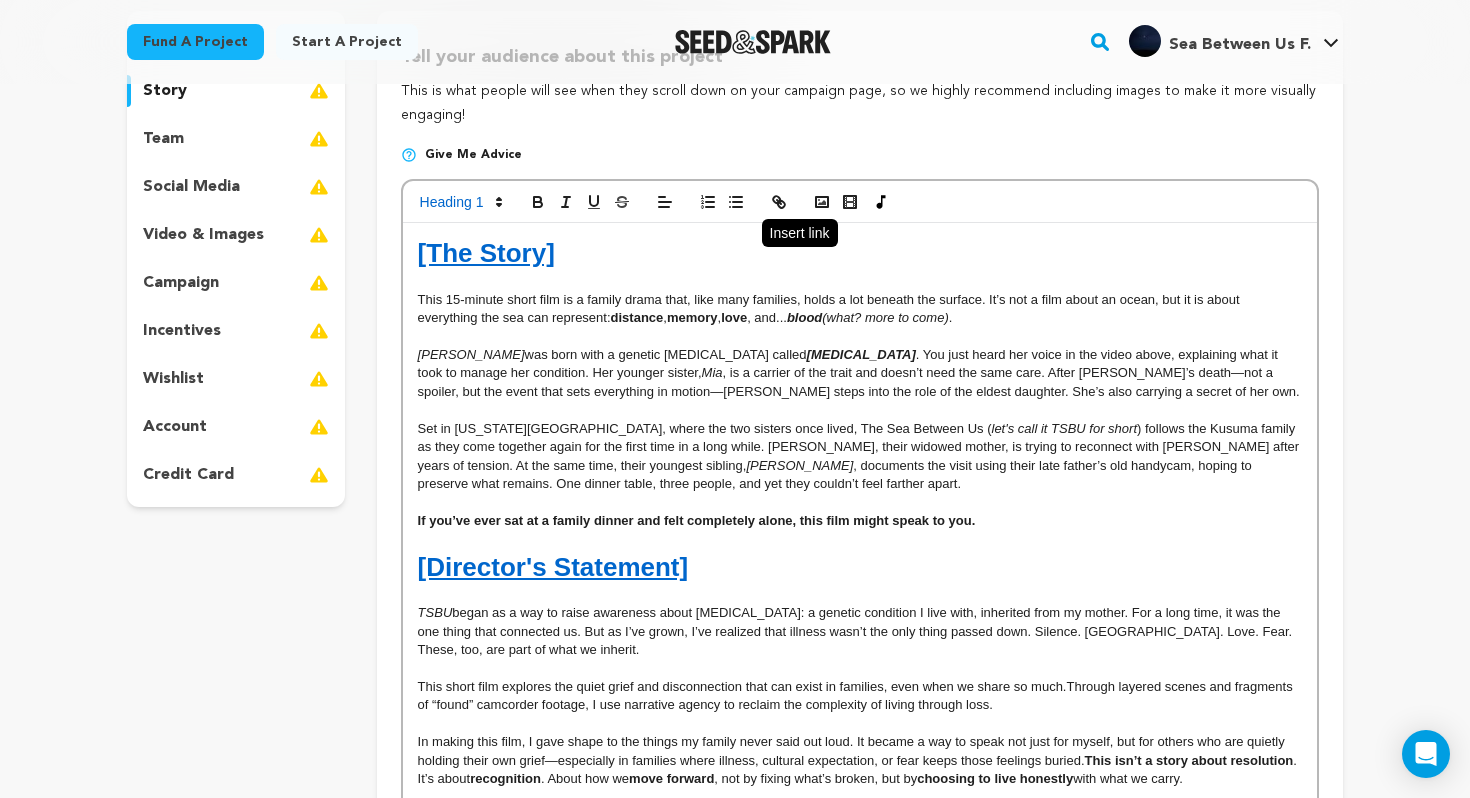 click at bounding box center [779, 202] 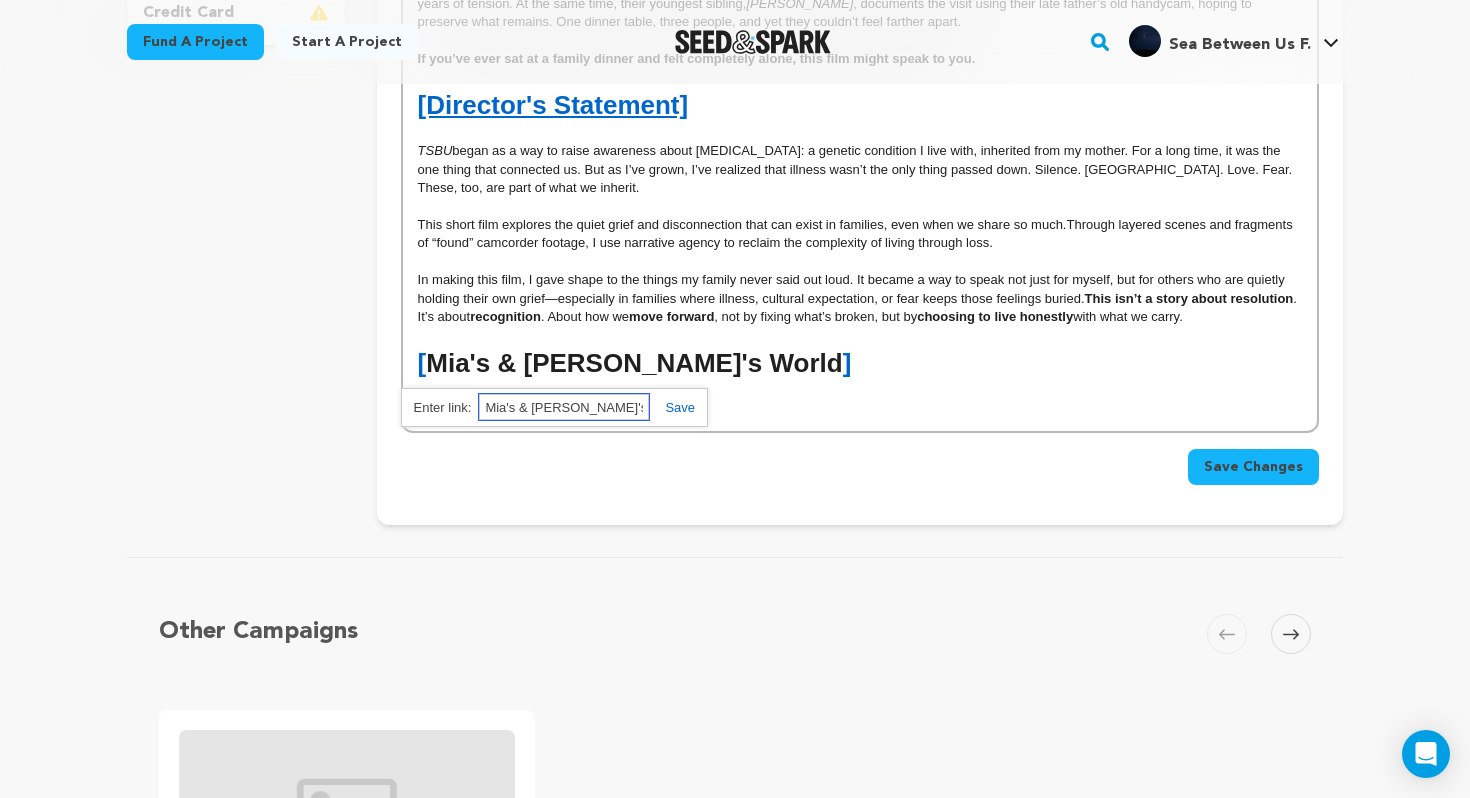 scroll, scrollTop: 712, scrollLeft: 0, axis: vertical 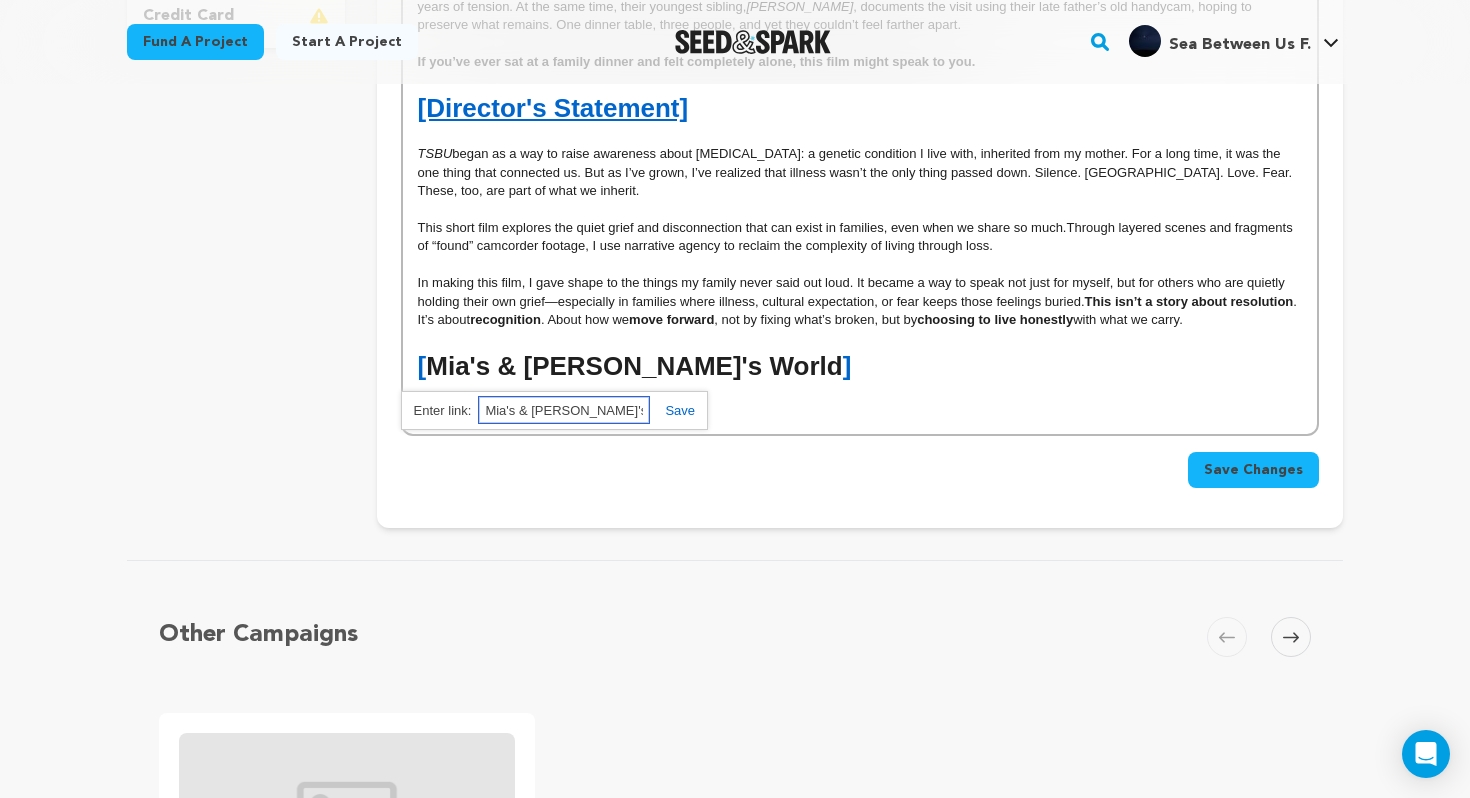 paste on "https://drive.google.com/file/d/1BEp7lgG_noxF1W72Wn4PDJlDHYvQYbYt/view?usp=drive_link" 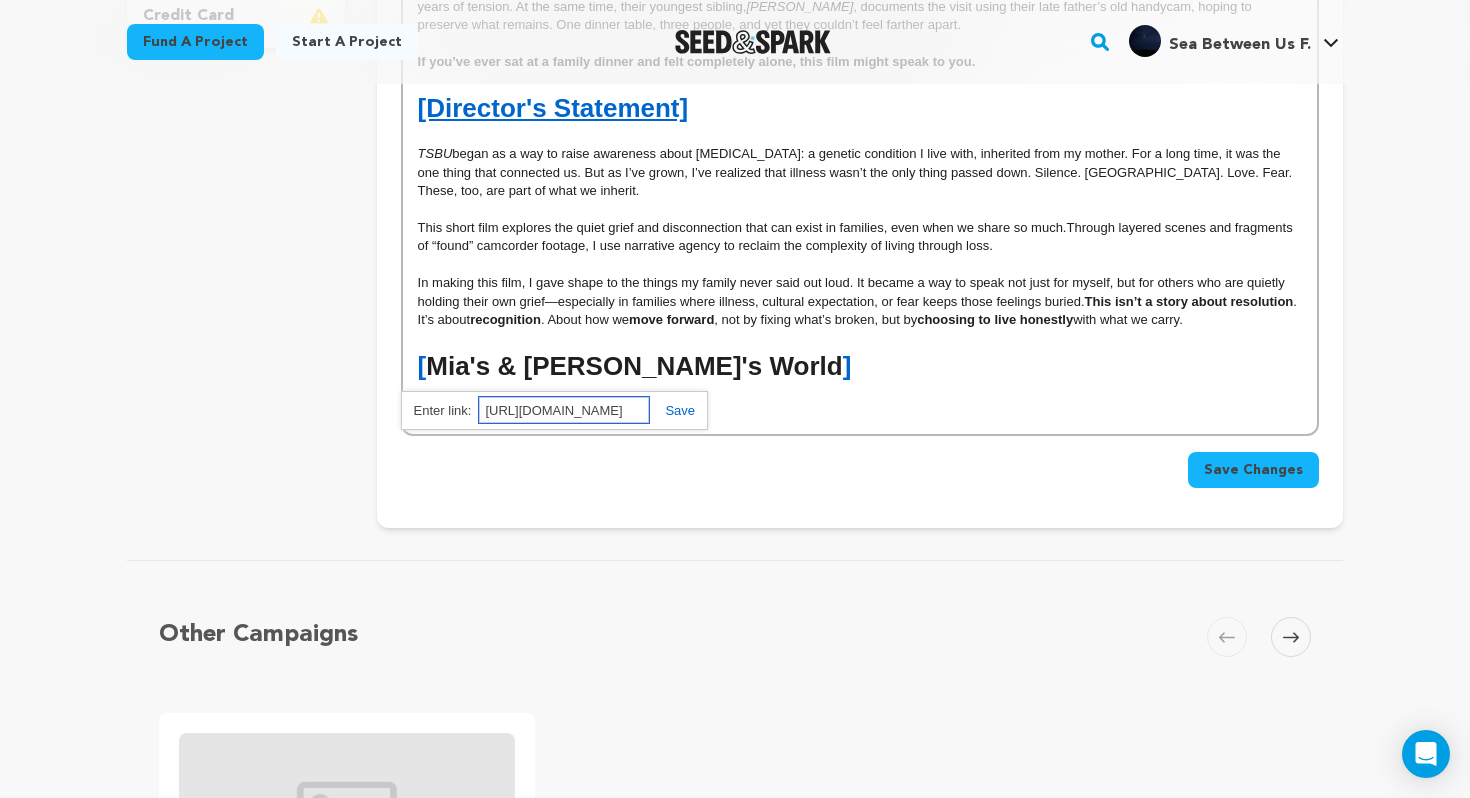scroll, scrollTop: 0, scrollLeft: 390, axis: horizontal 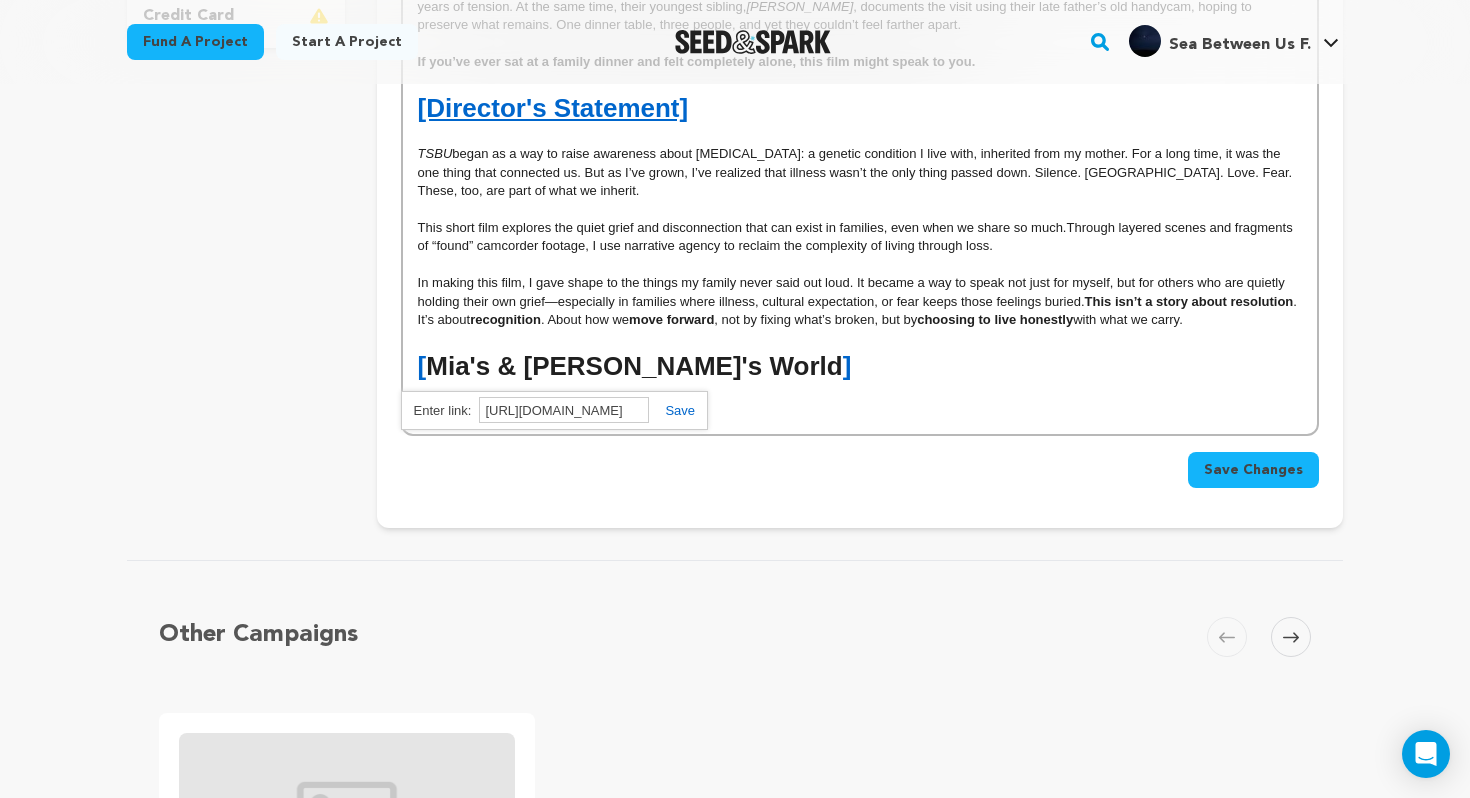 click at bounding box center [672, 410] 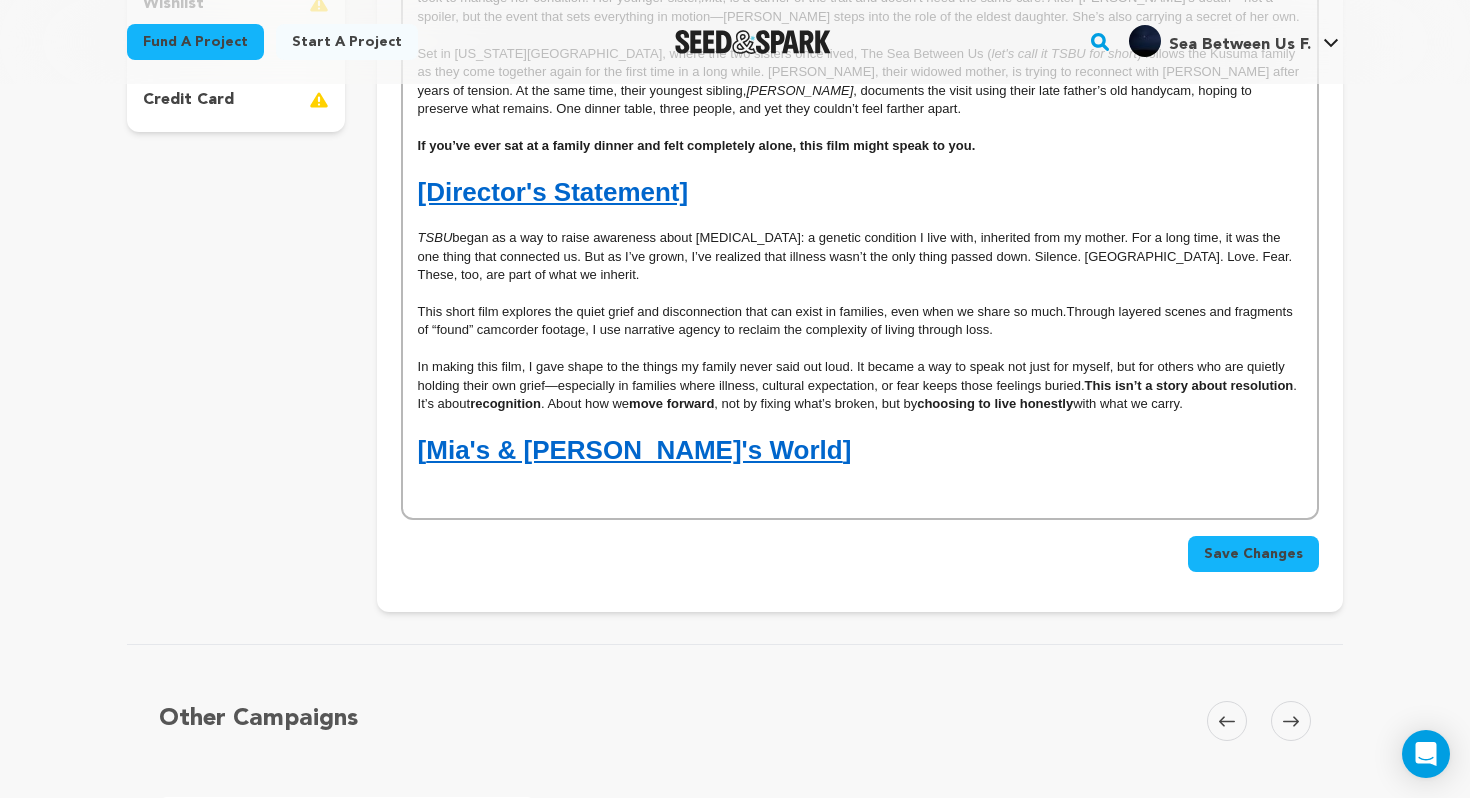 scroll, scrollTop: 631, scrollLeft: 0, axis: vertical 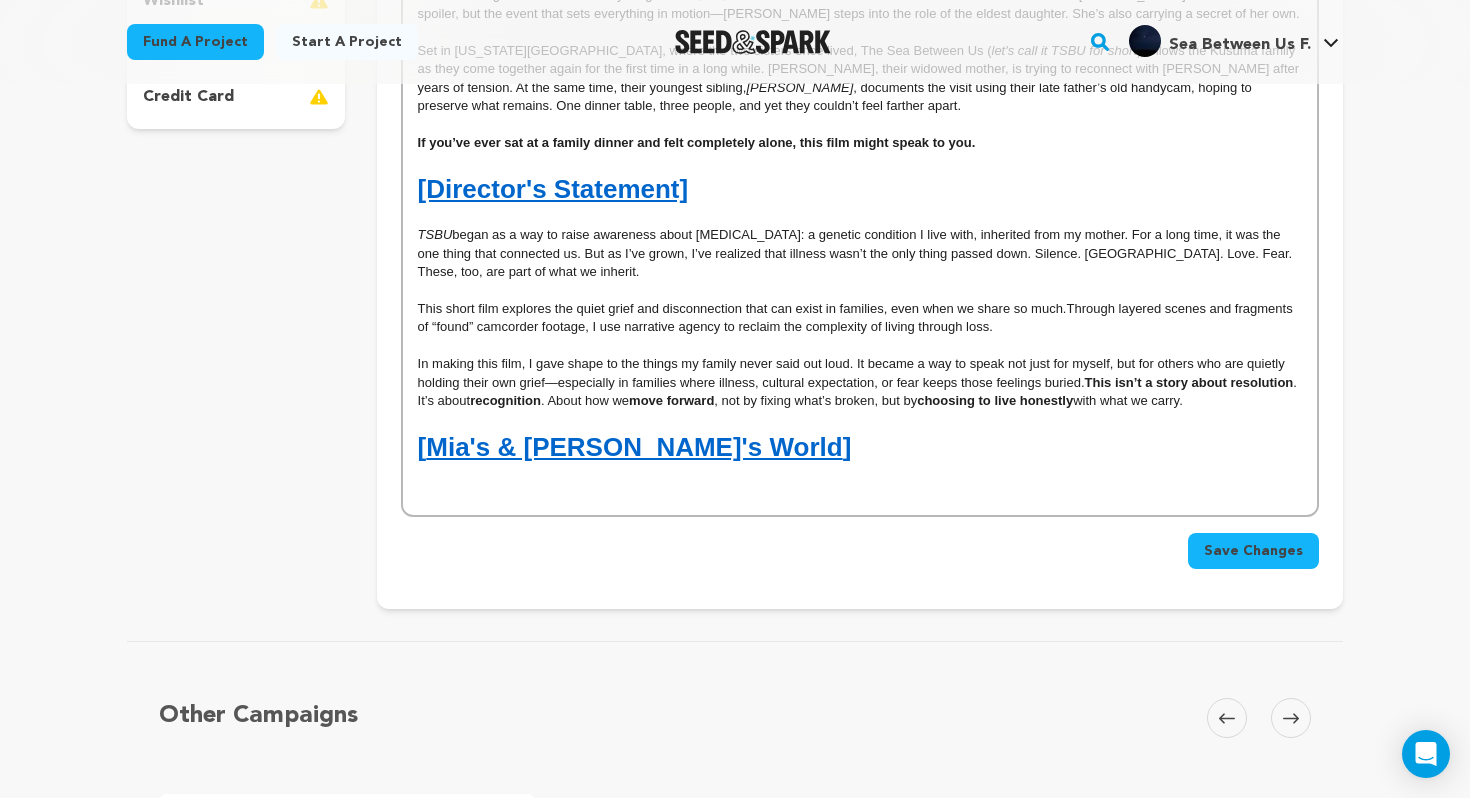 click on "Mia's & Alia's World" at bounding box center [634, 447] 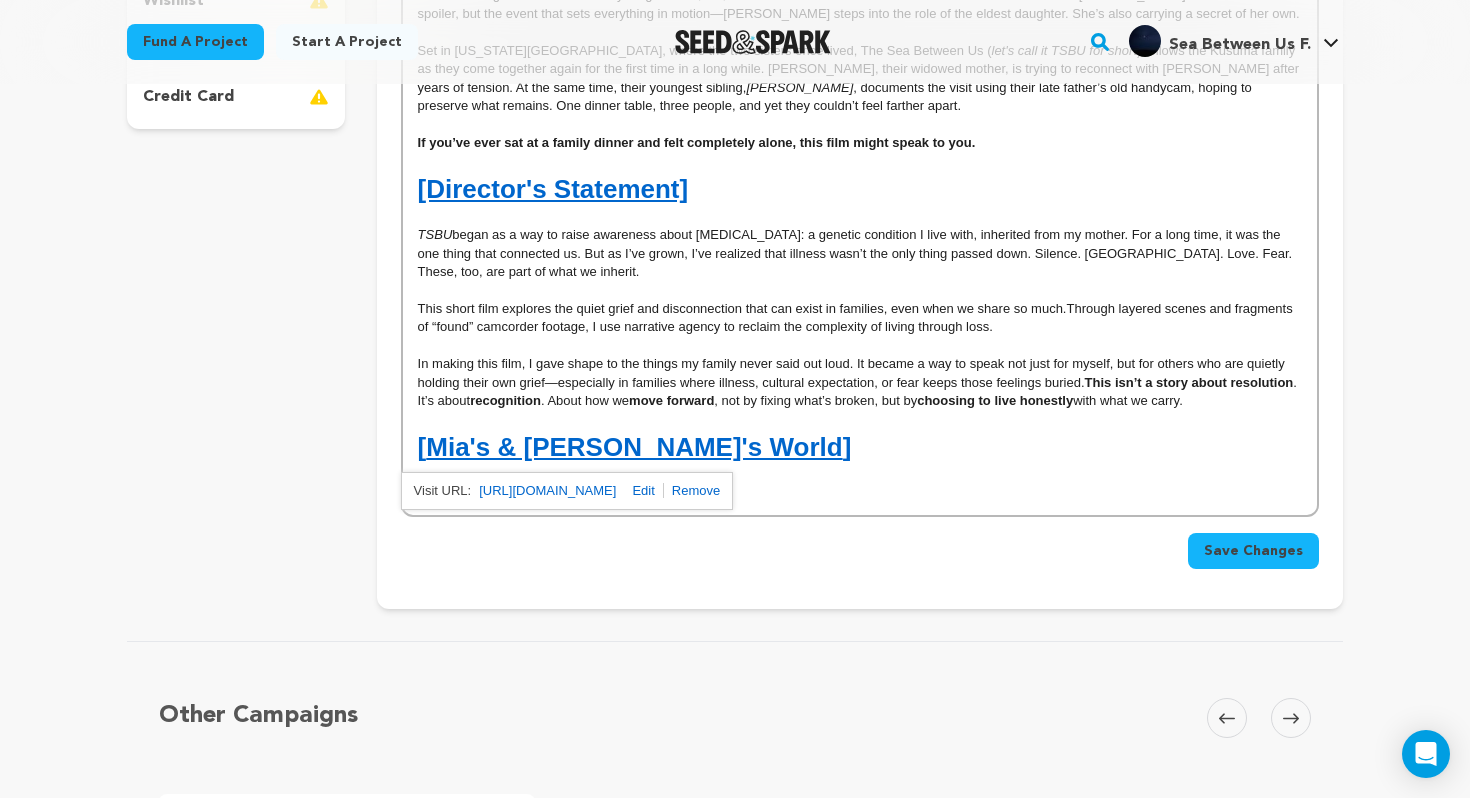 click on "[ Mia's & Alia's World ]" at bounding box center [860, 447] 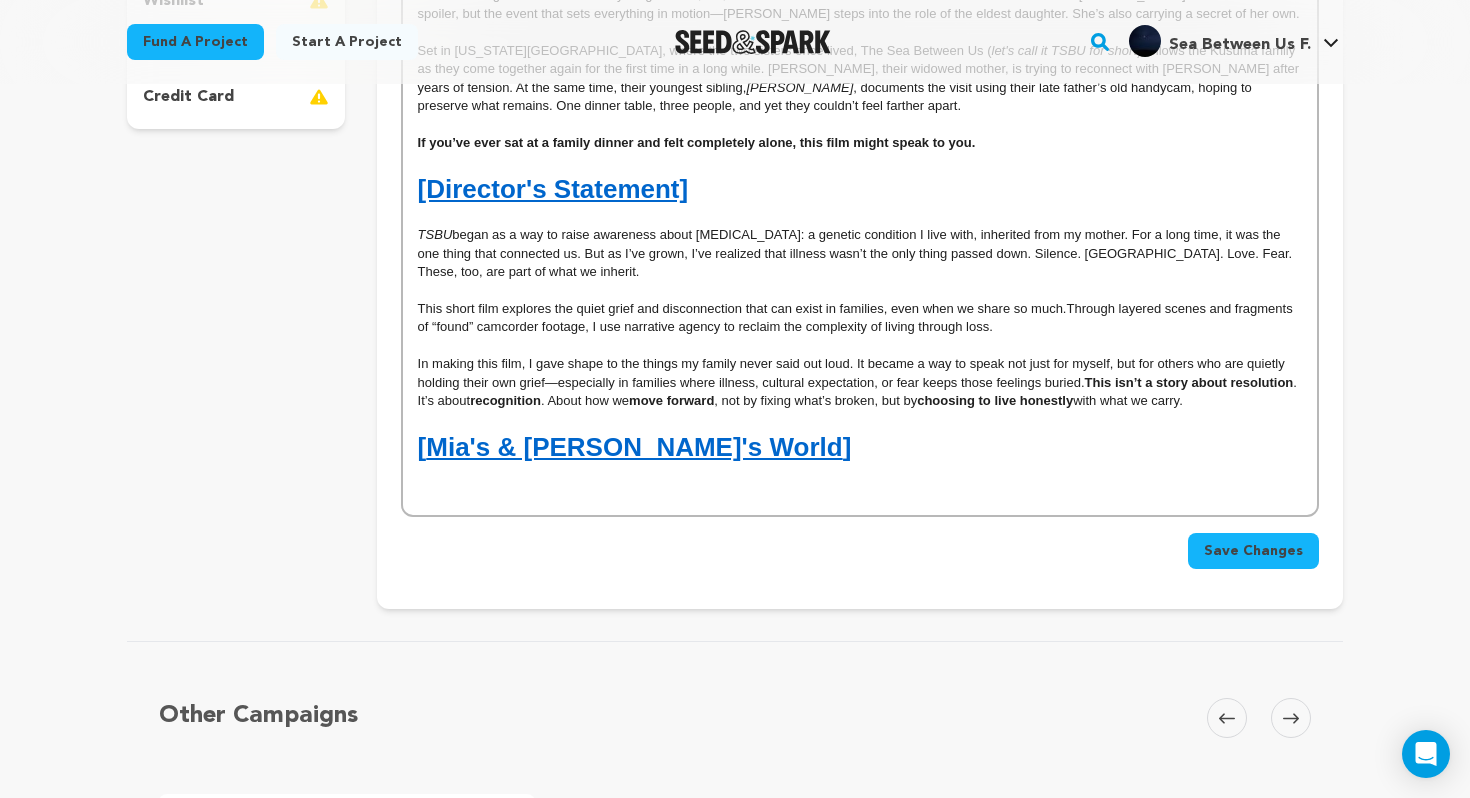 click on "Mia's & Alia's World" at bounding box center (634, 447) 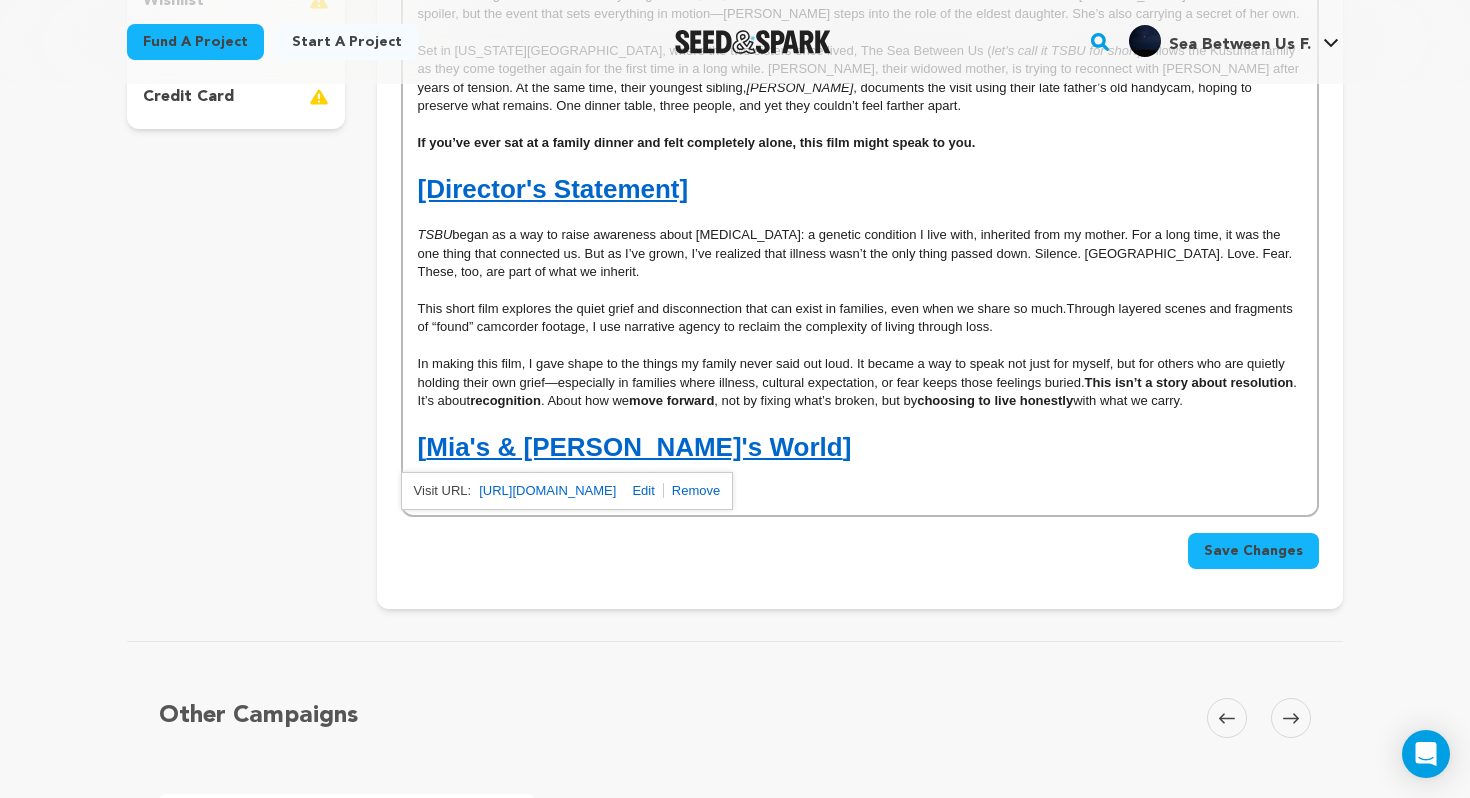 click on "[ Mia's & Alia's World ]" at bounding box center (860, 447) 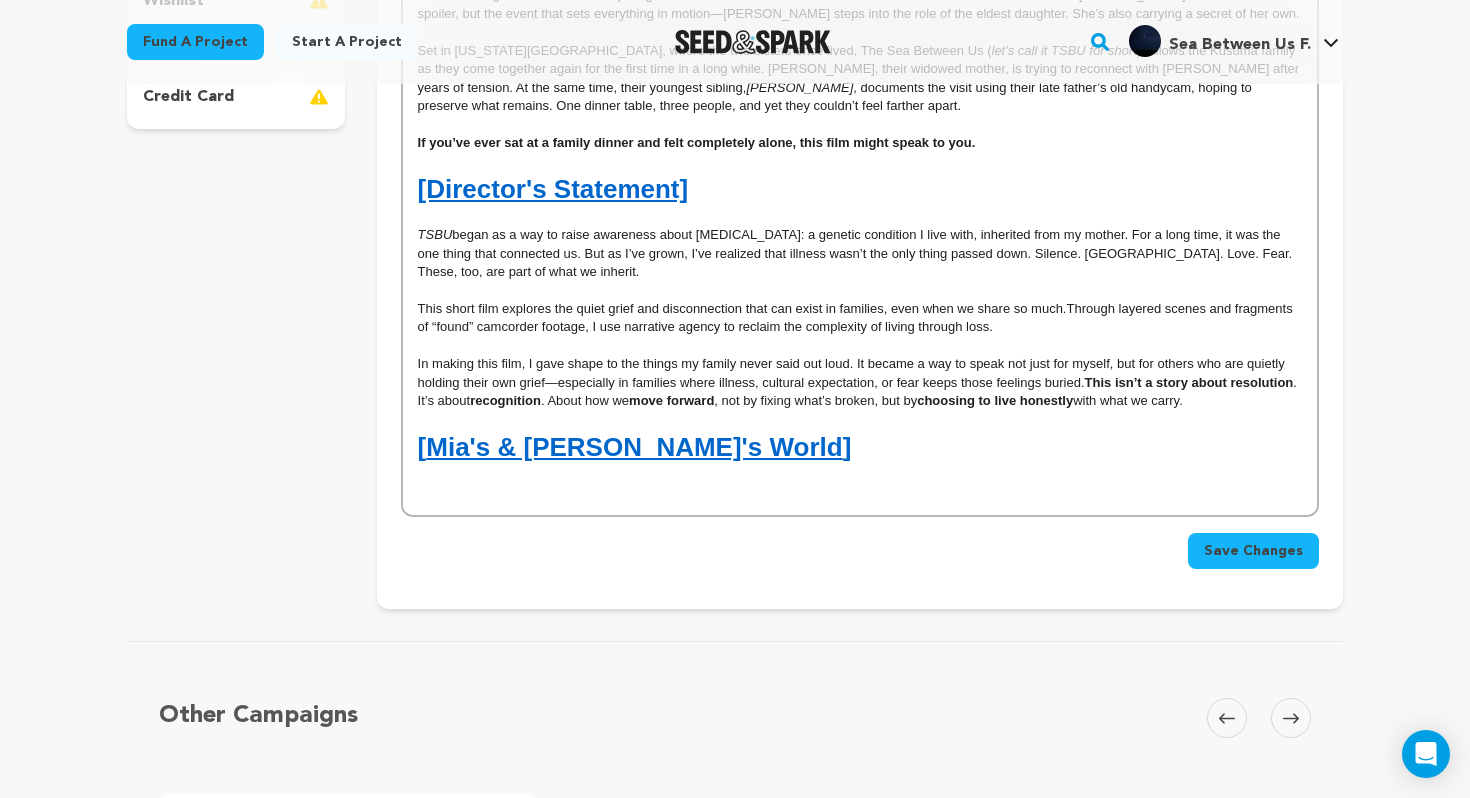 click on "[ Mia's & Alia's World ]" at bounding box center [860, 447] 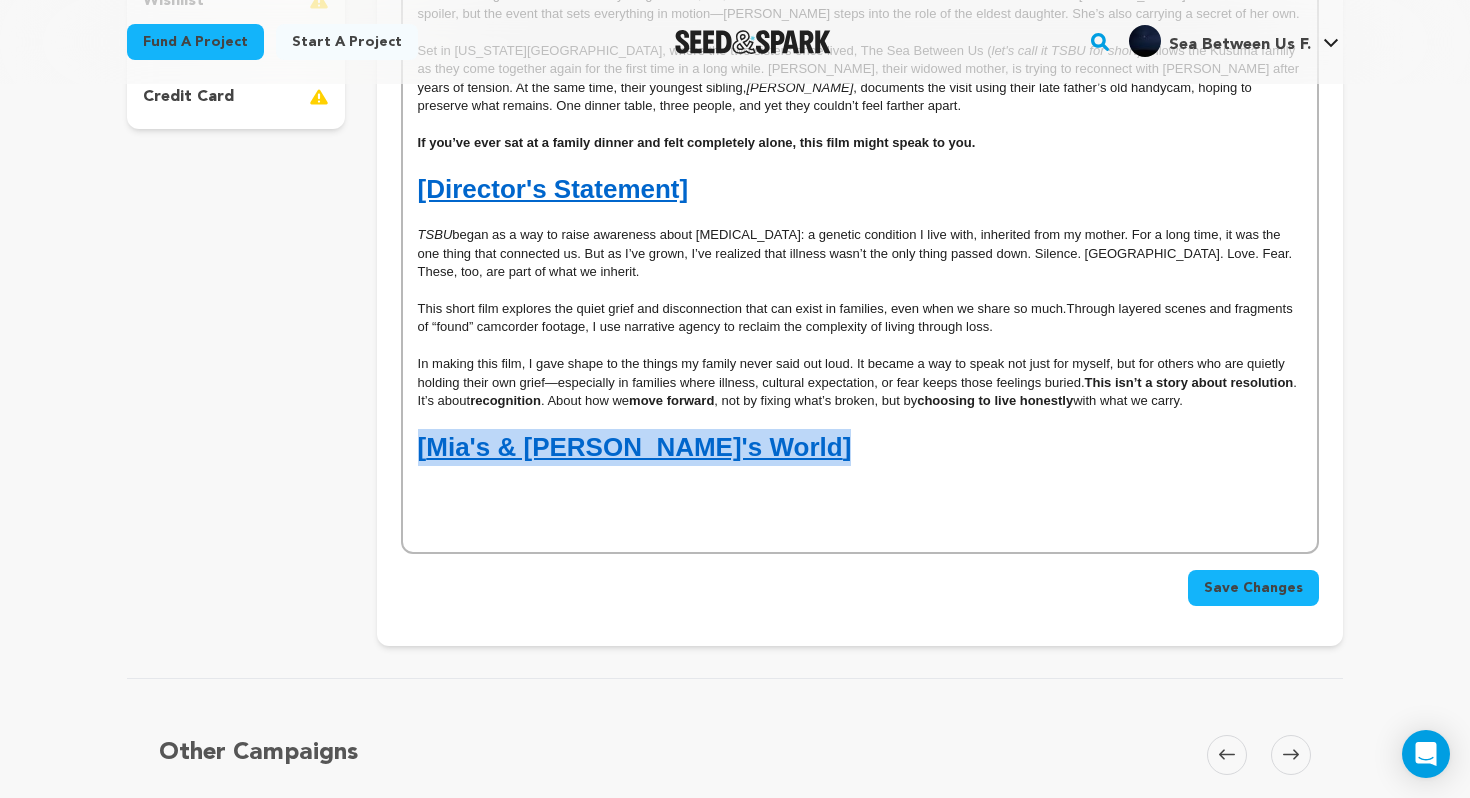 drag, startPoint x: 700, startPoint y: 452, endPoint x: 381, endPoint y: 450, distance: 319.00626 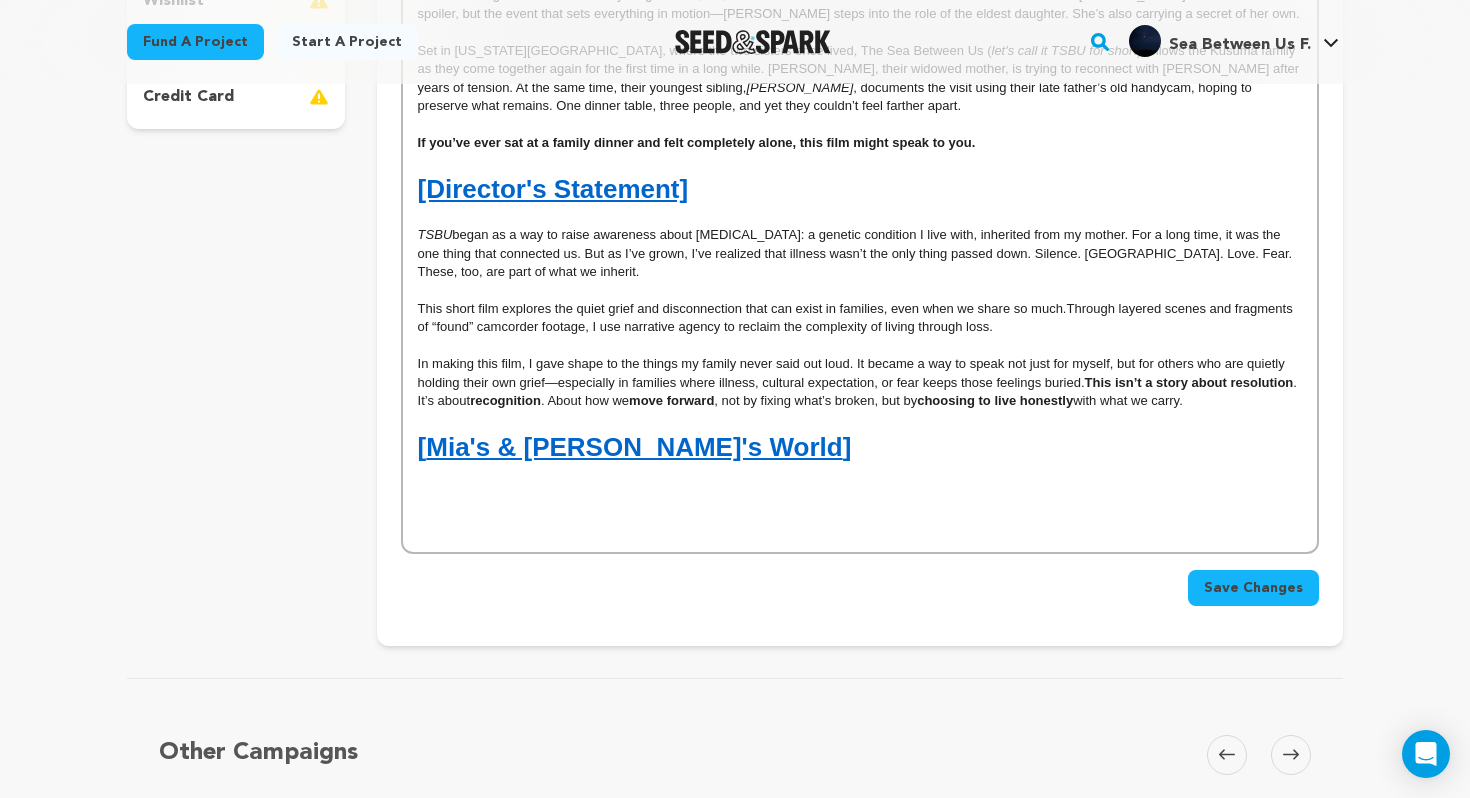 click at bounding box center (860, 512) 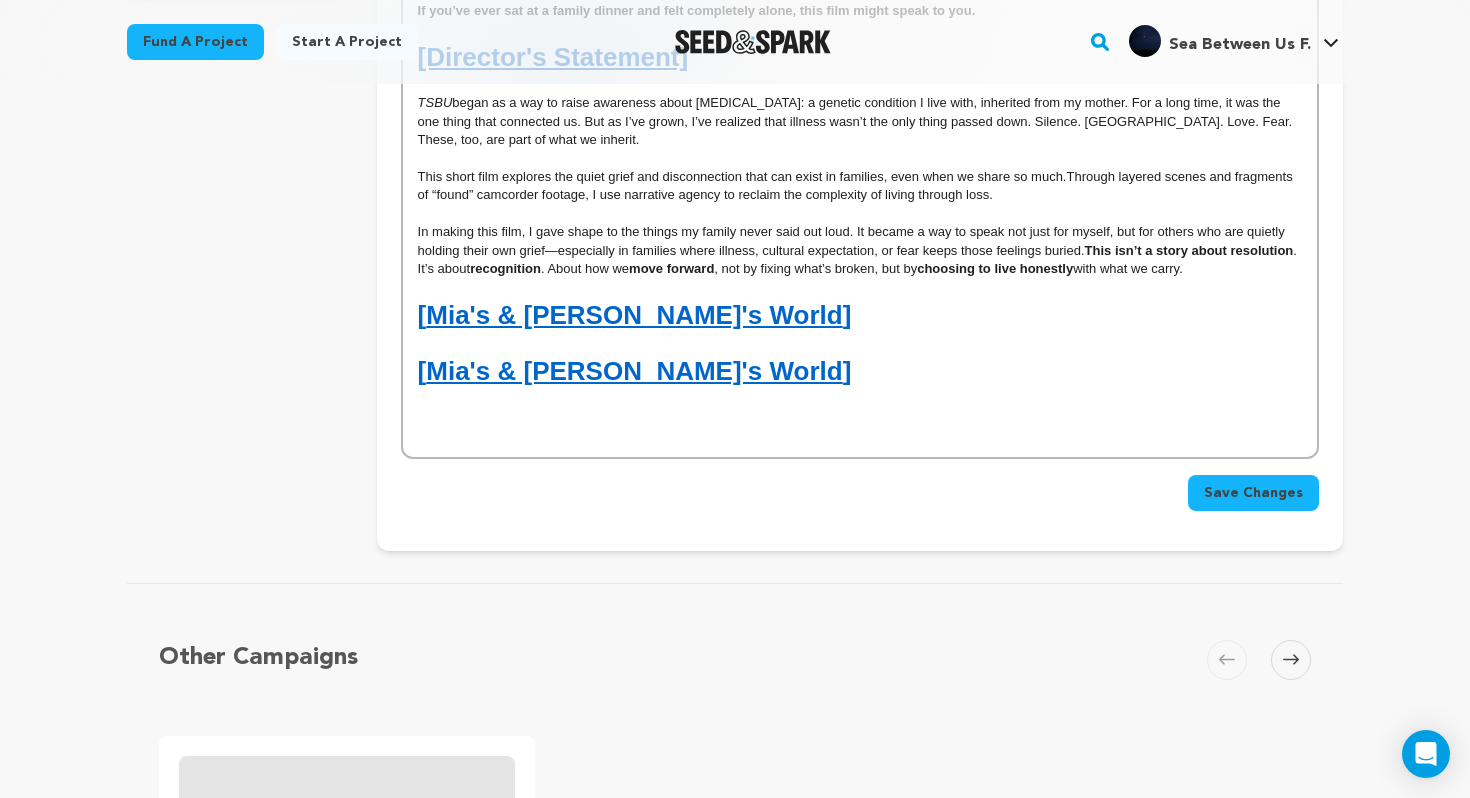 scroll, scrollTop: 785, scrollLeft: 0, axis: vertical 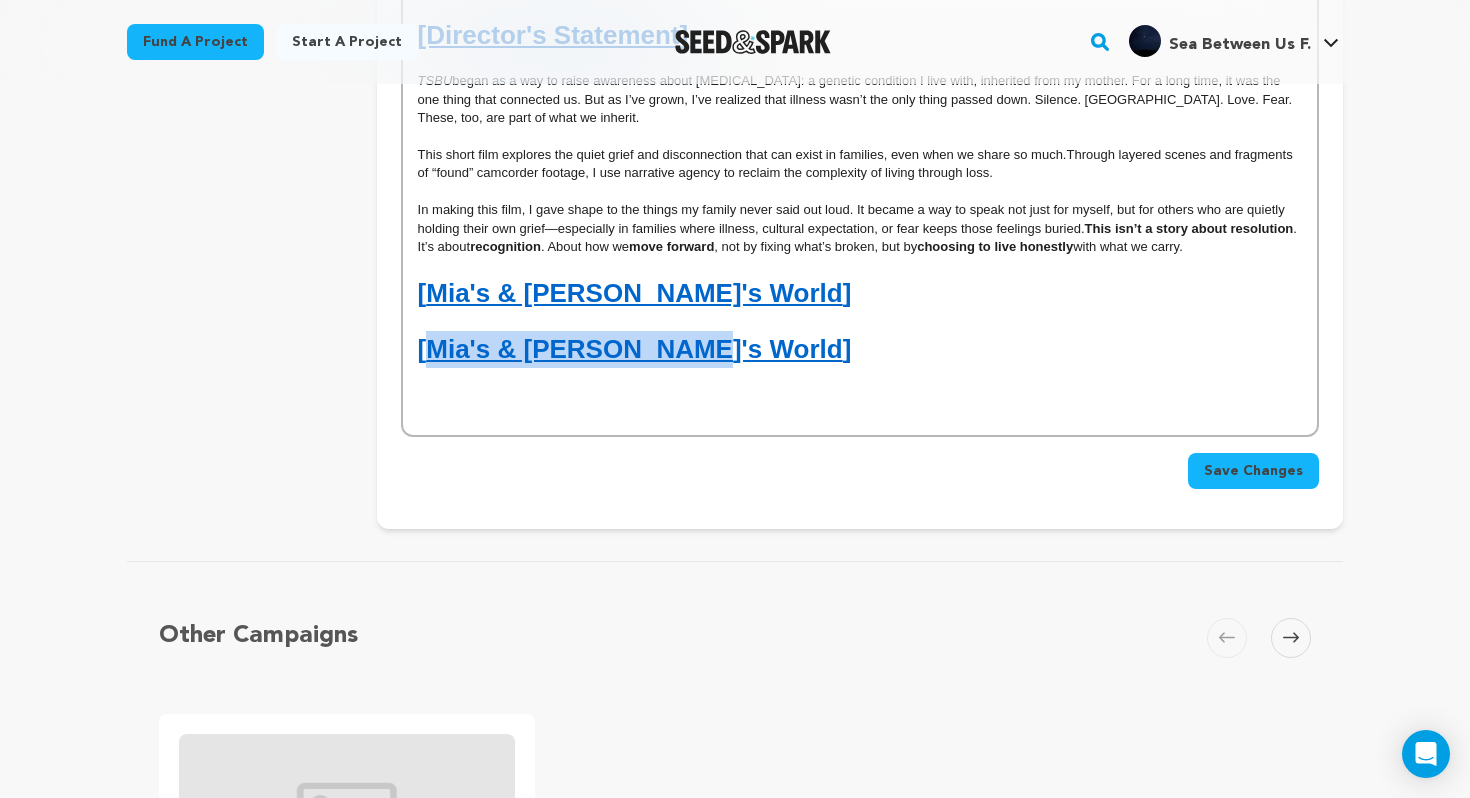 drag, startPoint x: 422, startPoint y: 346, endPoint x: 664, endPoint y: 347, distance: 242.00206 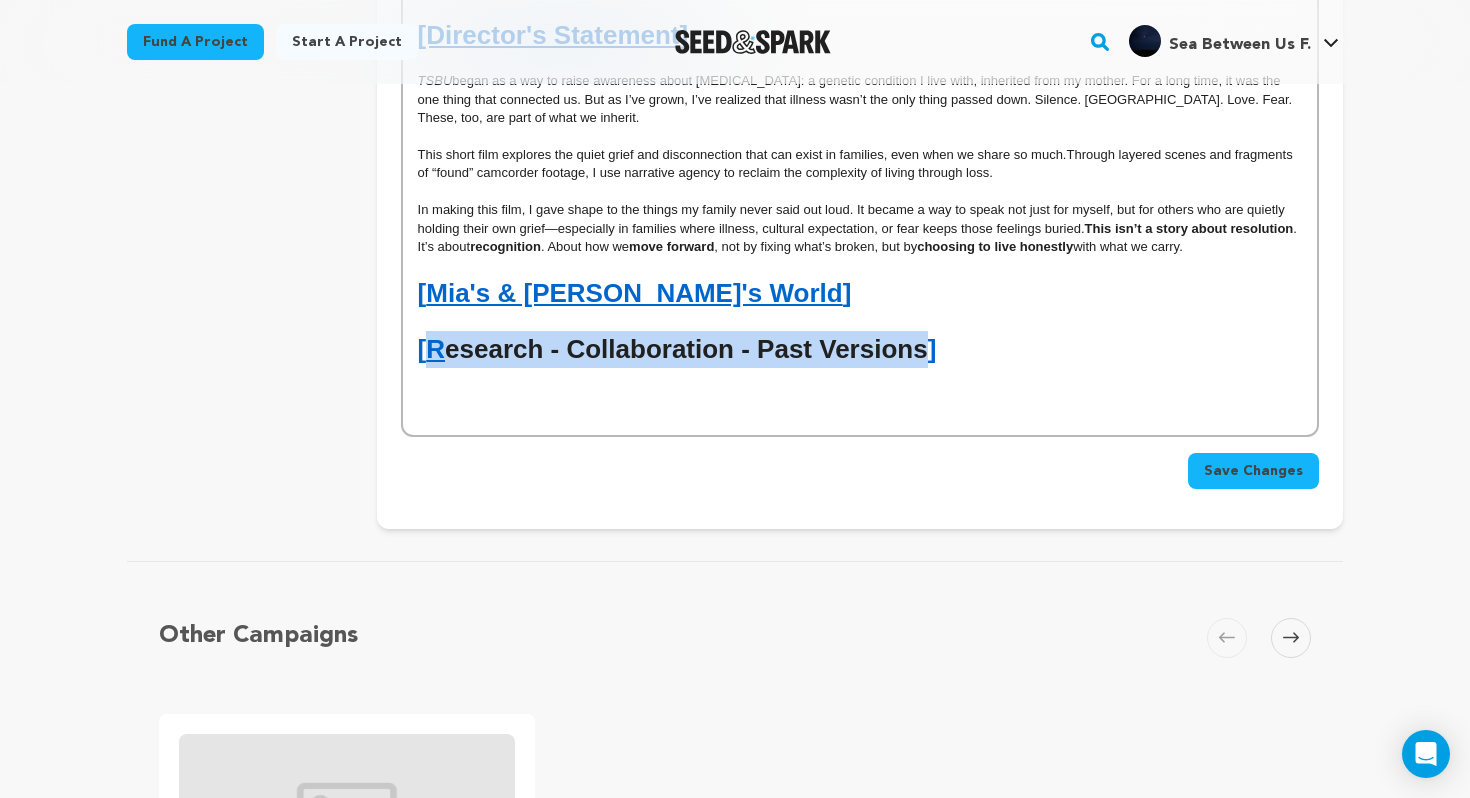 drag, startPoint x: 428, startPoint y: 354, endPoint x: 926, endPoint y: 349, distance: 498.0251 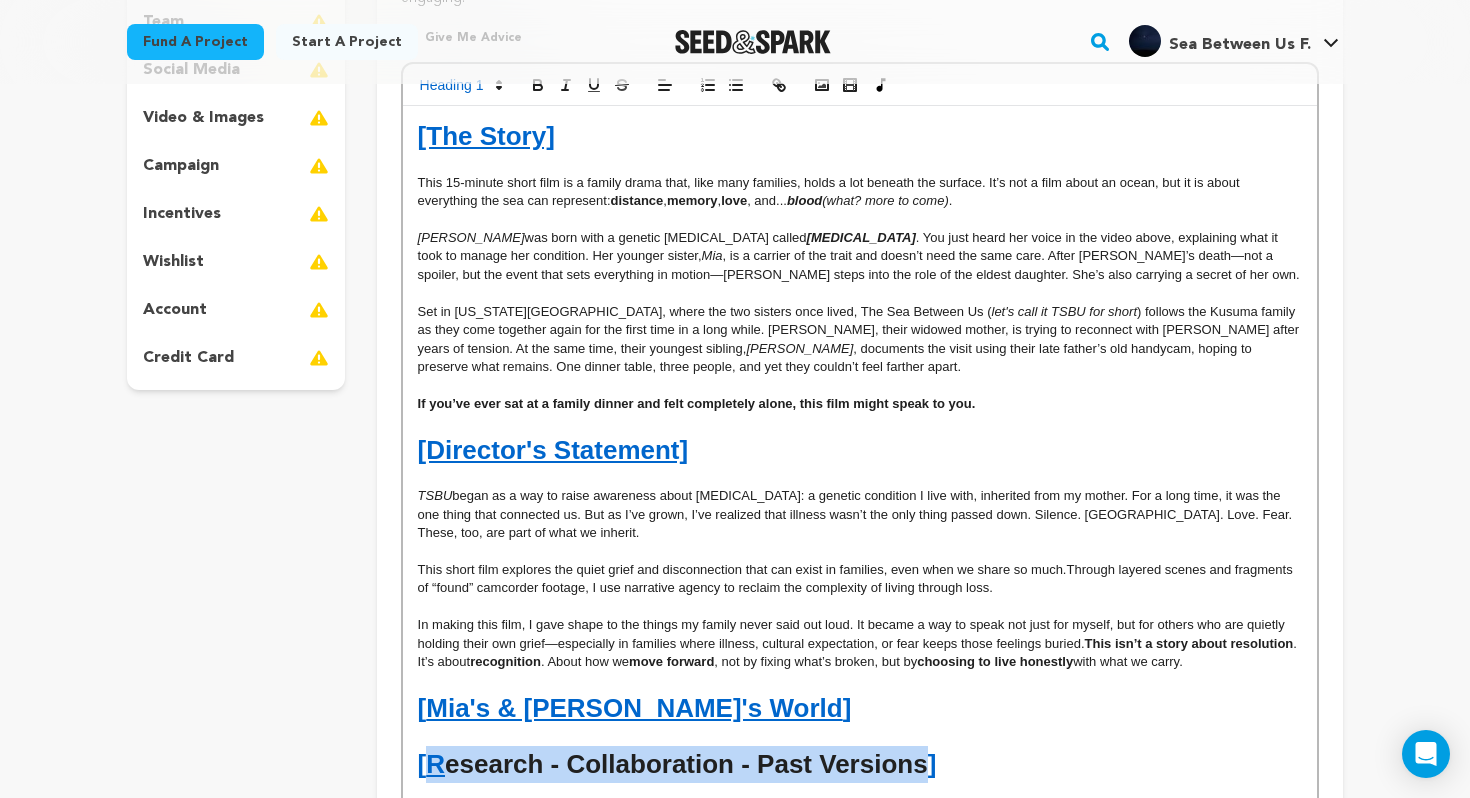 scroll, scrollTop: 355, scrollLeft: 0, axis: vertical 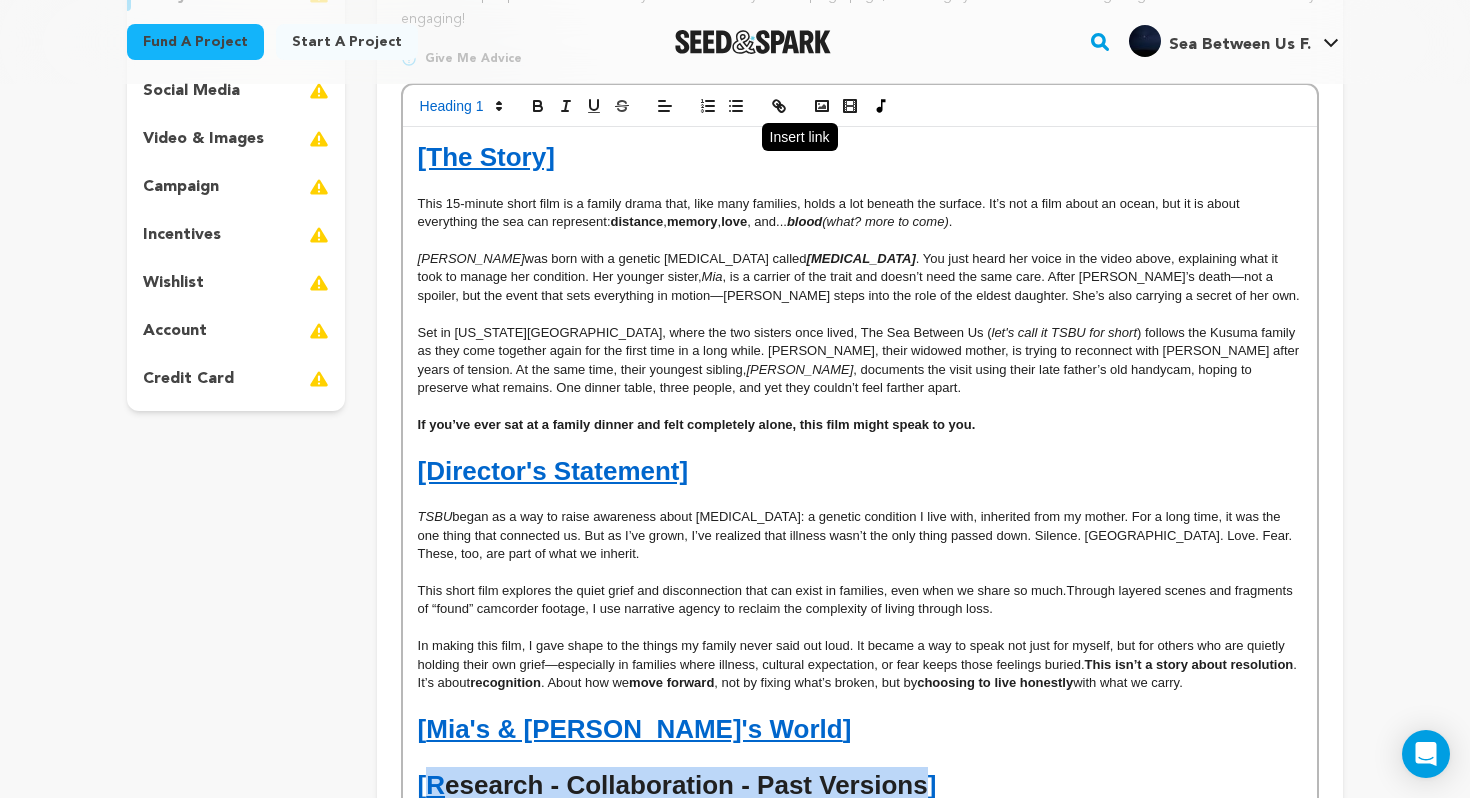 click at bounding box center (779, 106) 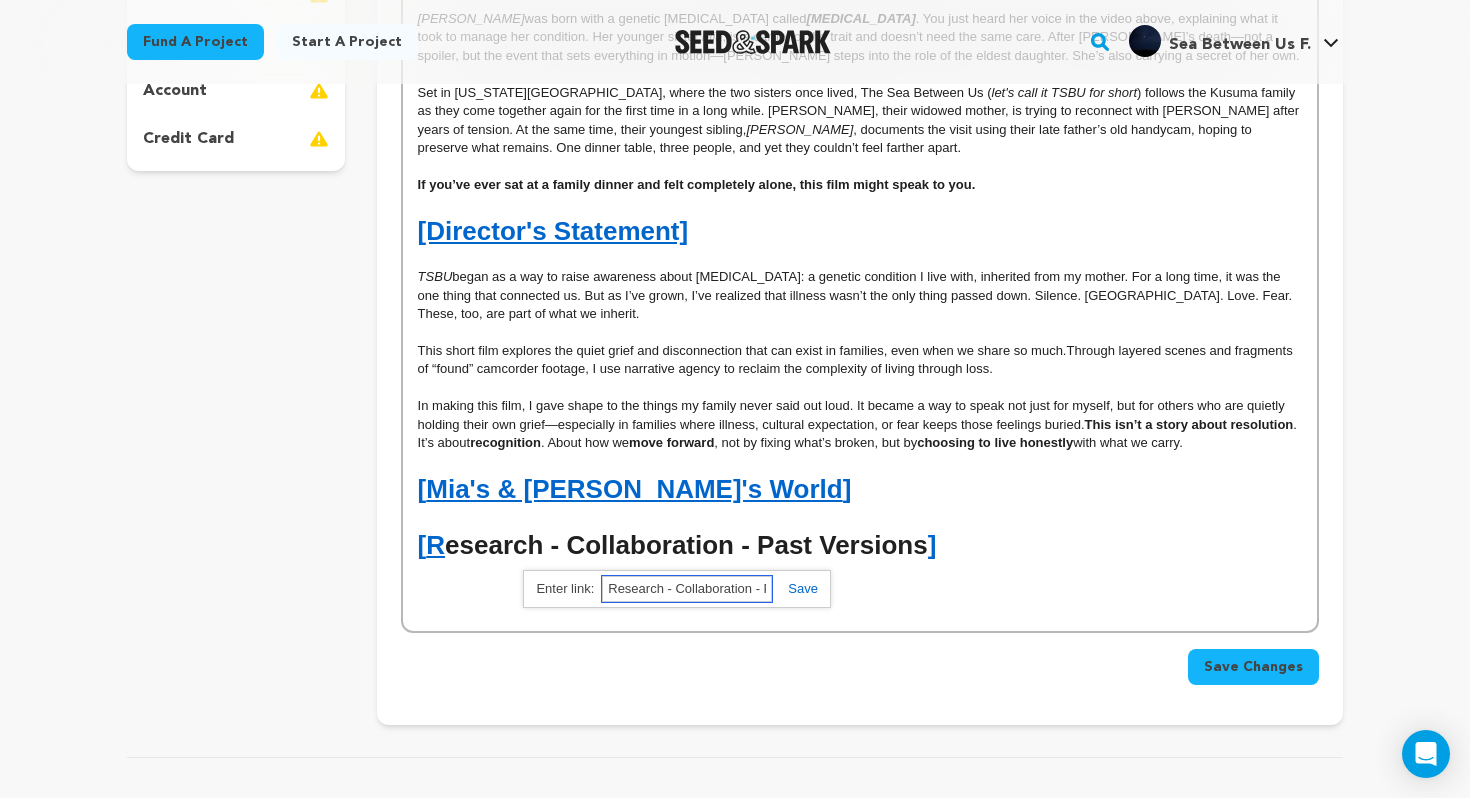 scroll, scrollTop: 592, scrollLeft: 0, axis: vertical 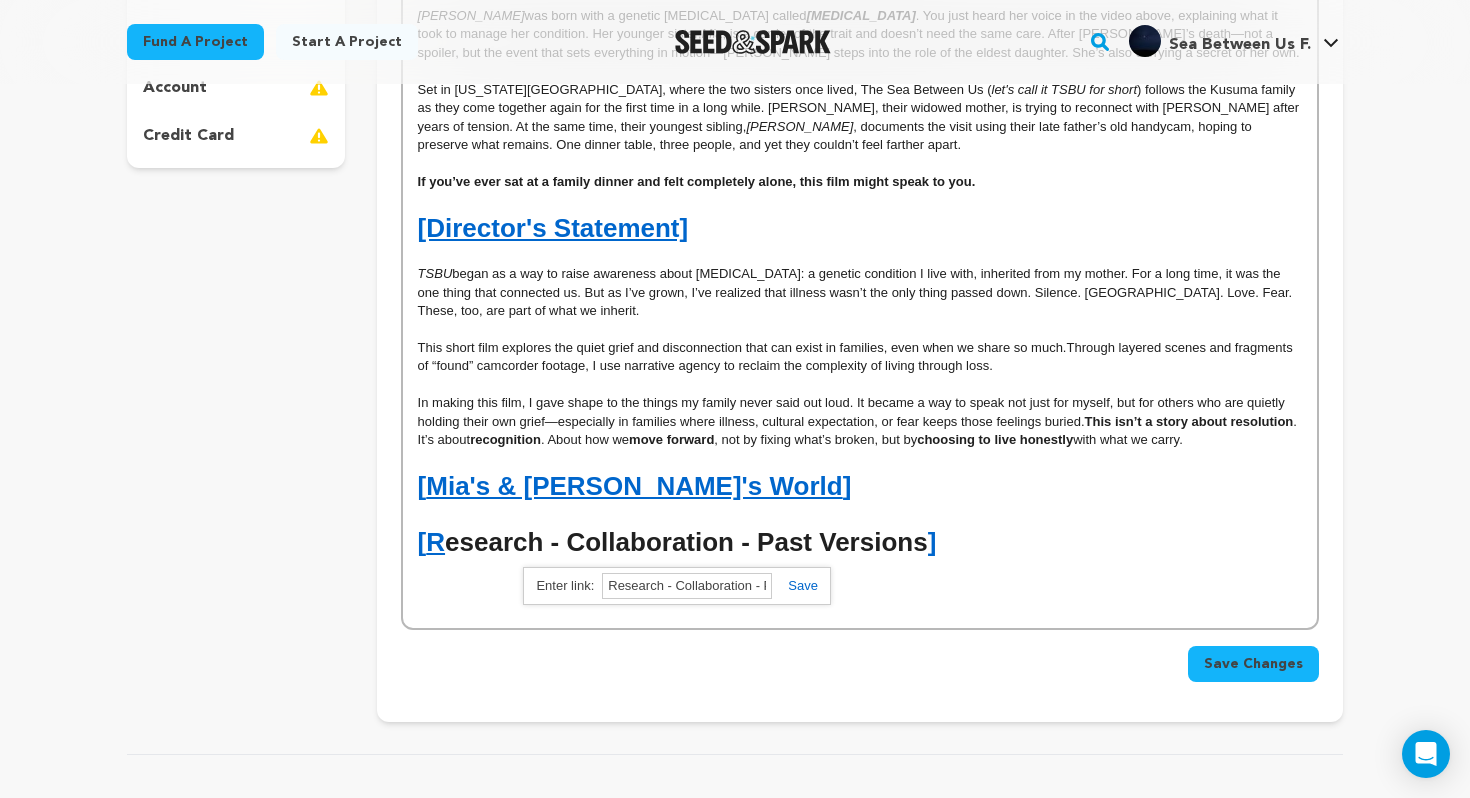 click on "[ R esearch - Collaboration - Past Versions ]" at bounding box center [860, 542] 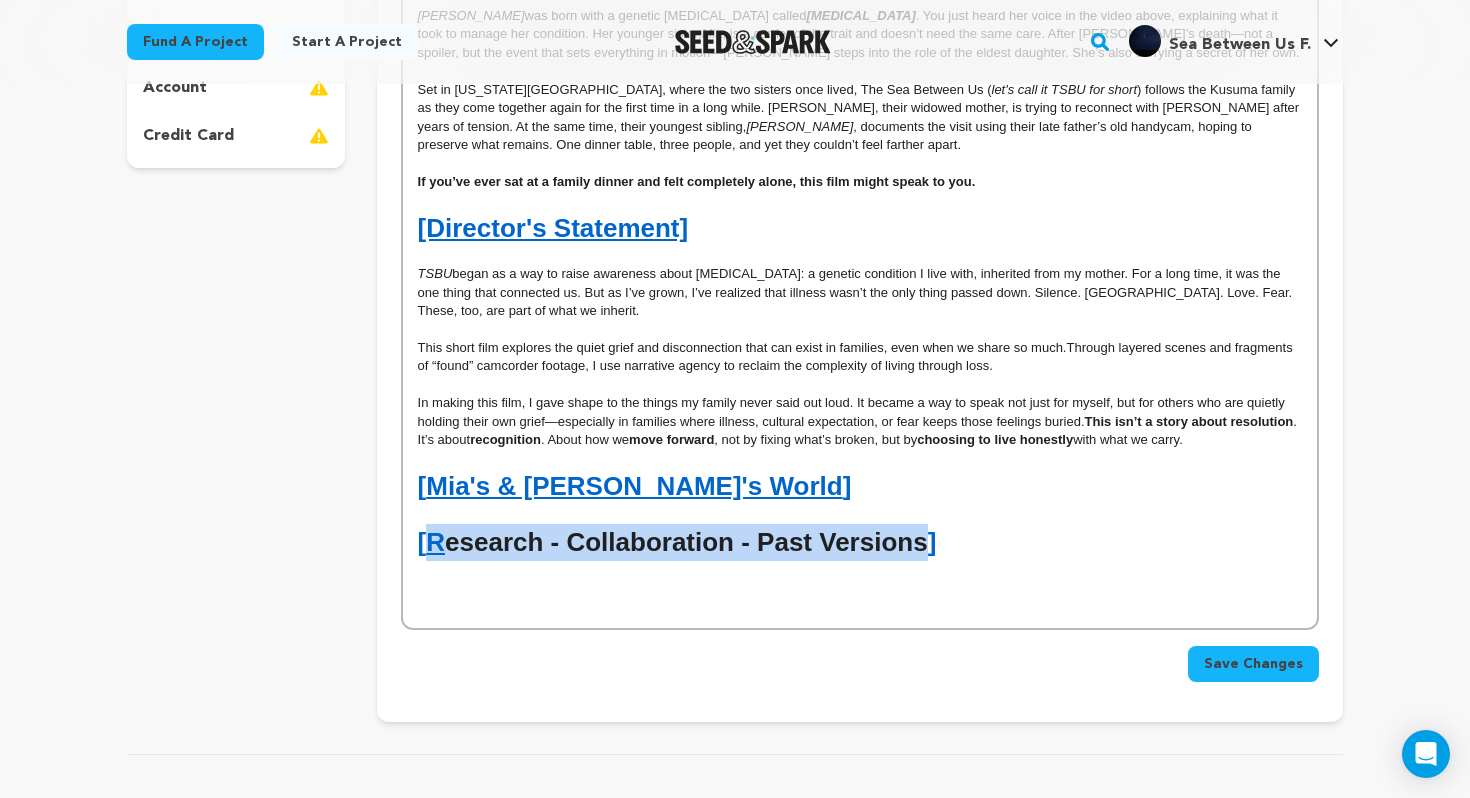 drag, startPoint x: 926, startPoint y: 543, endPoint x: 432, endPoint y: 546, distance: 494.0091 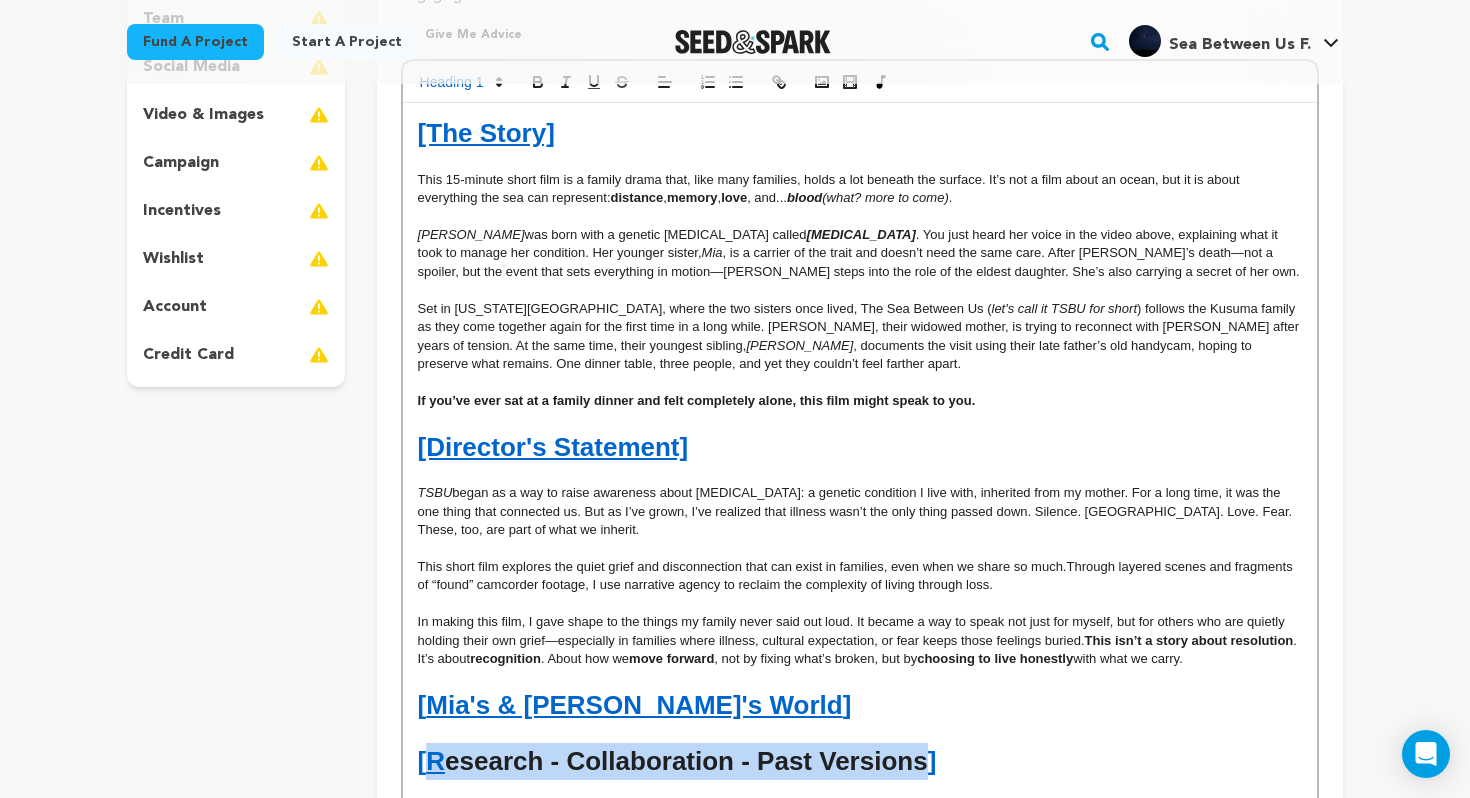 scroll, scrollTop: 359, scrollLeft: 0, axis: vertical 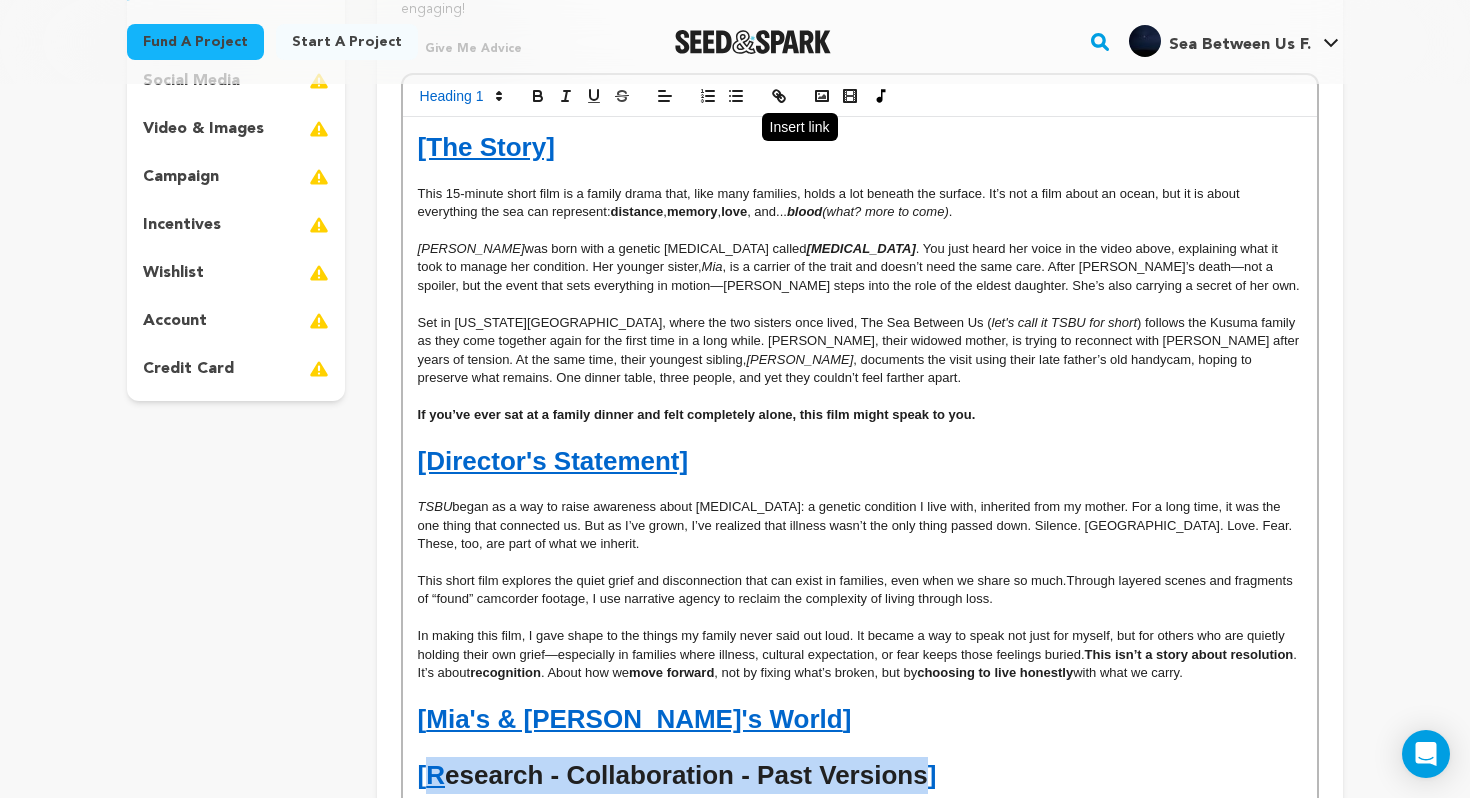 click 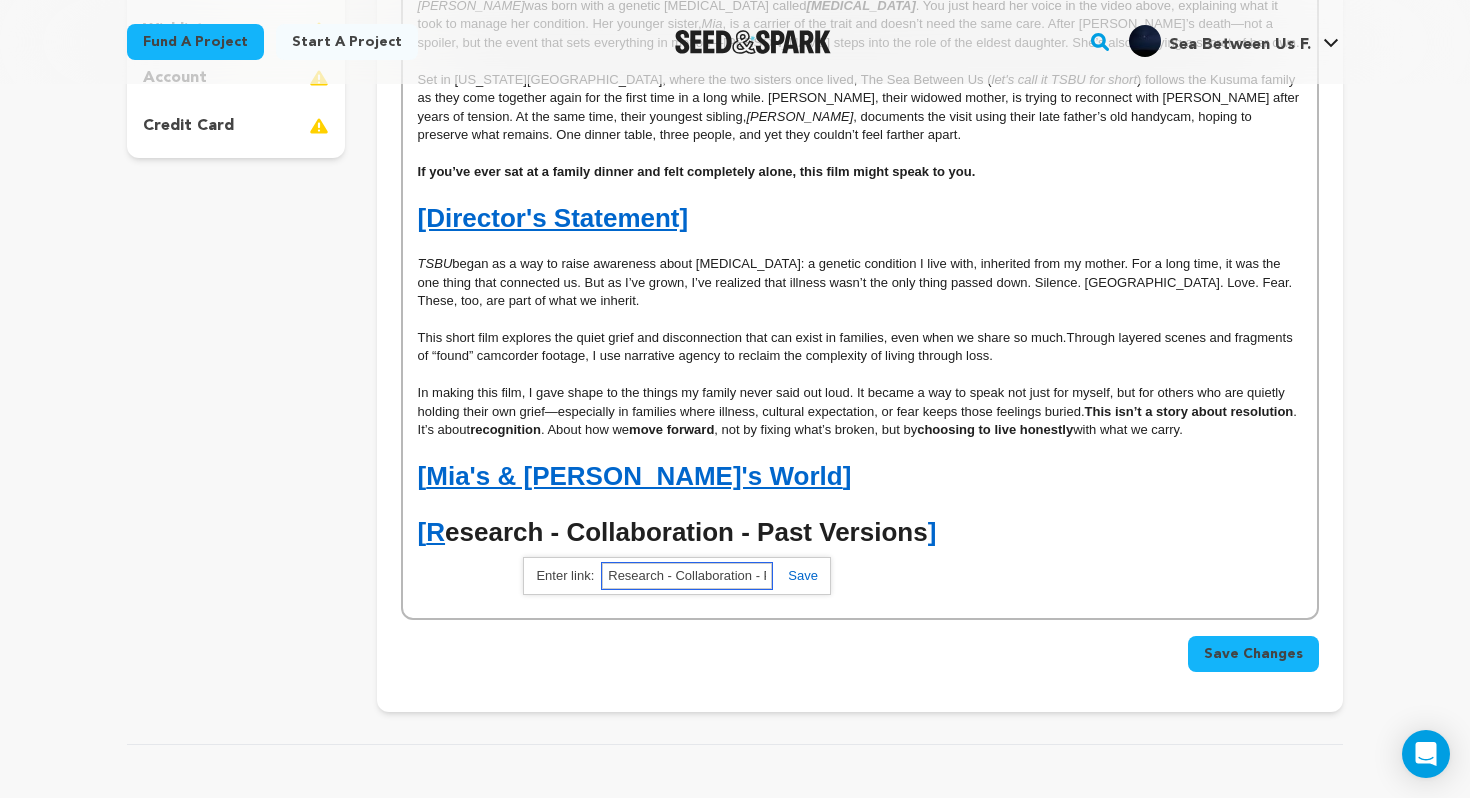 scroll, scrollTop: 603, scrollLeft: 0, axis: vertical 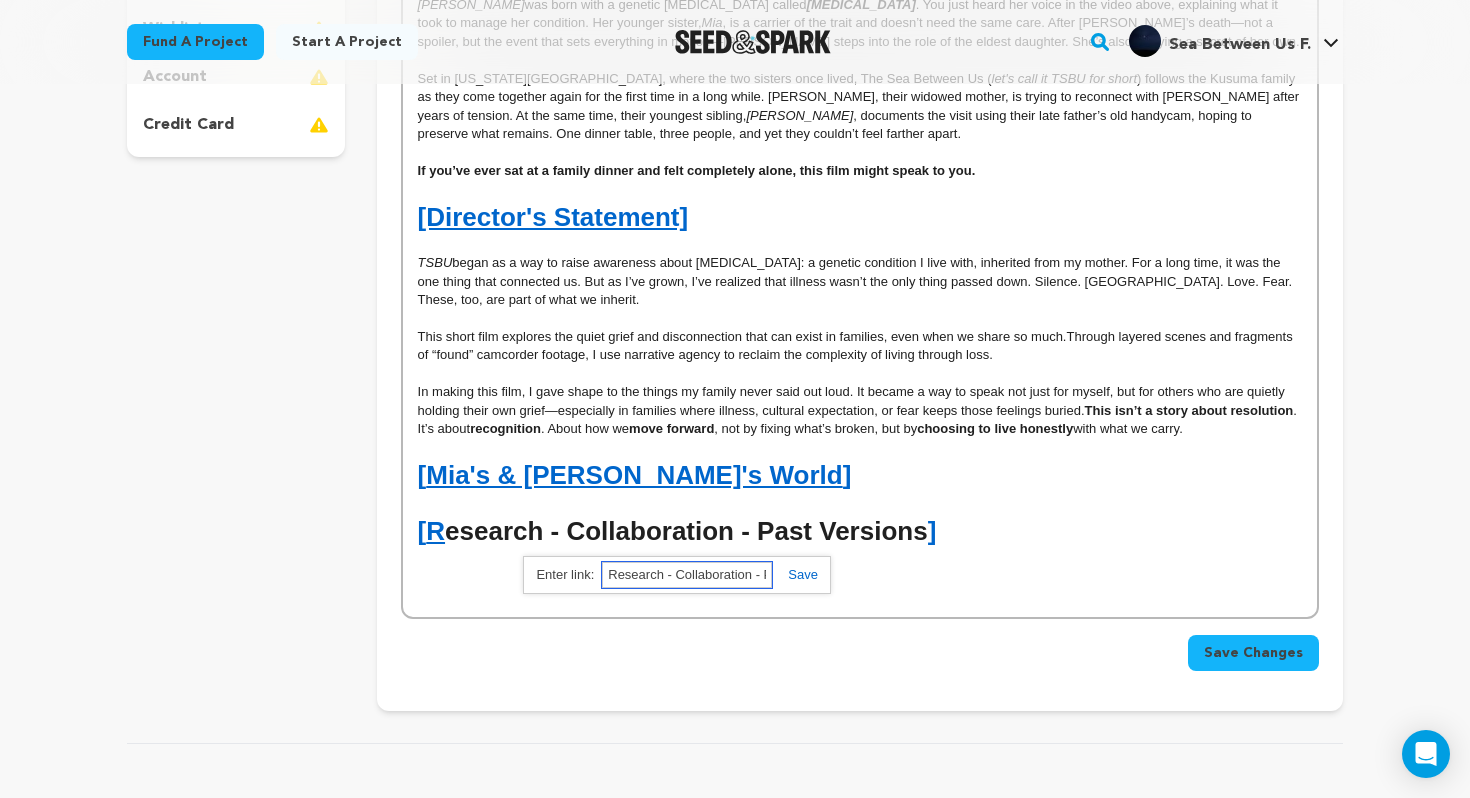paste on "https://drive.google.com/file/d/1Z3gcY9dwizLgWosNkGNOSXNo9AgLycz8/view?usp=drive_link" 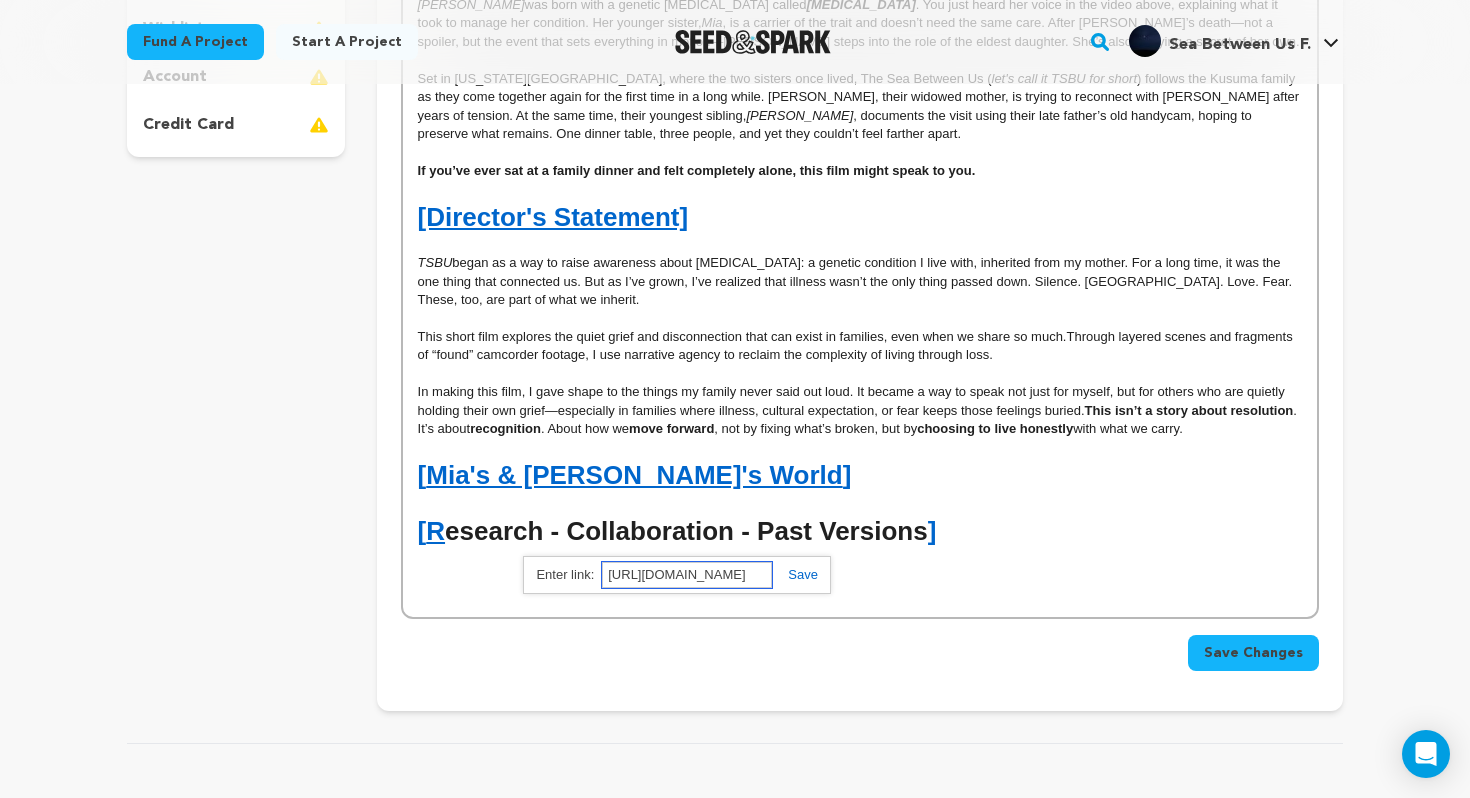 scroll, scrollTop: 0, scrollLeft: 389, axis: horizontal 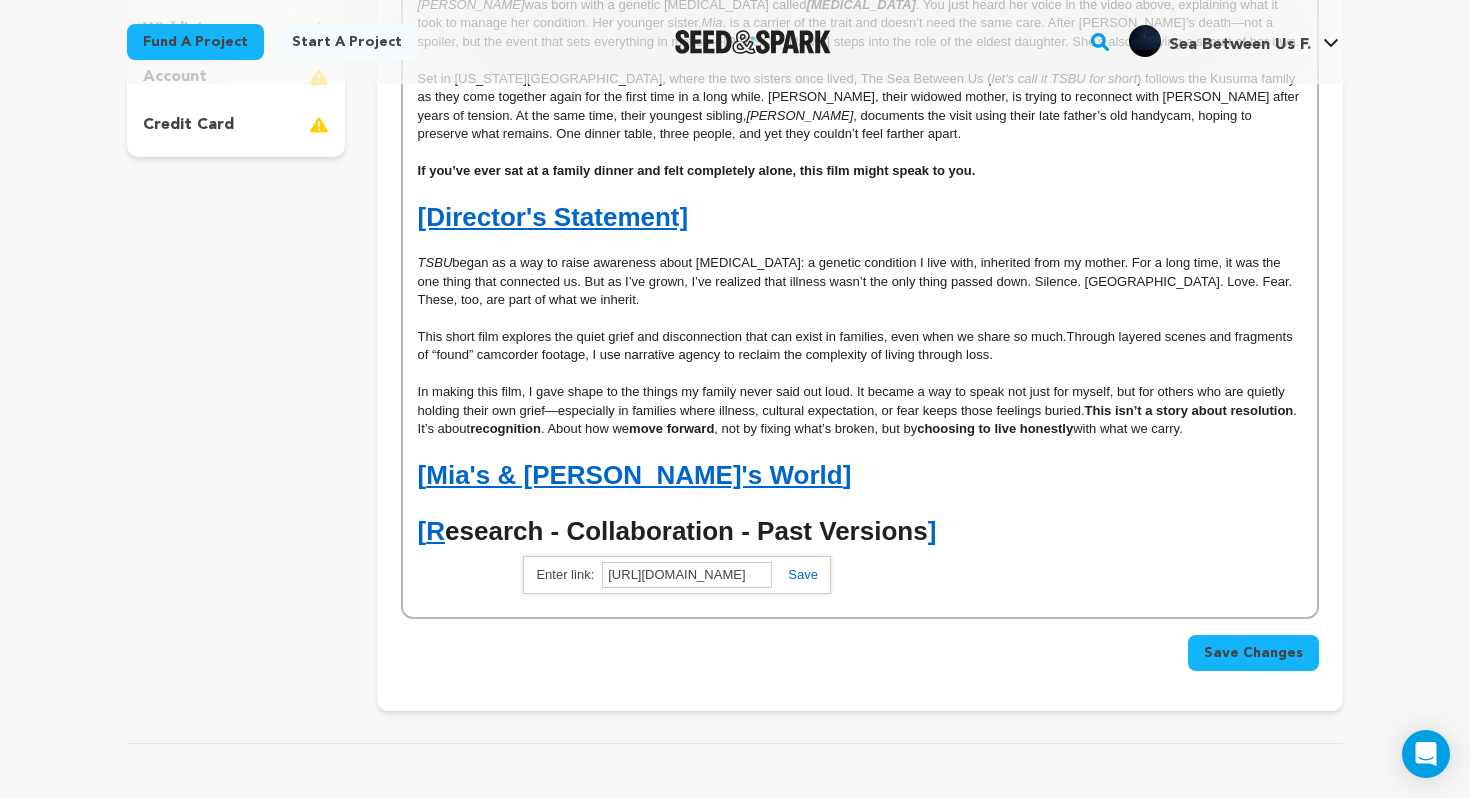 click at bounding box center [795, 574] 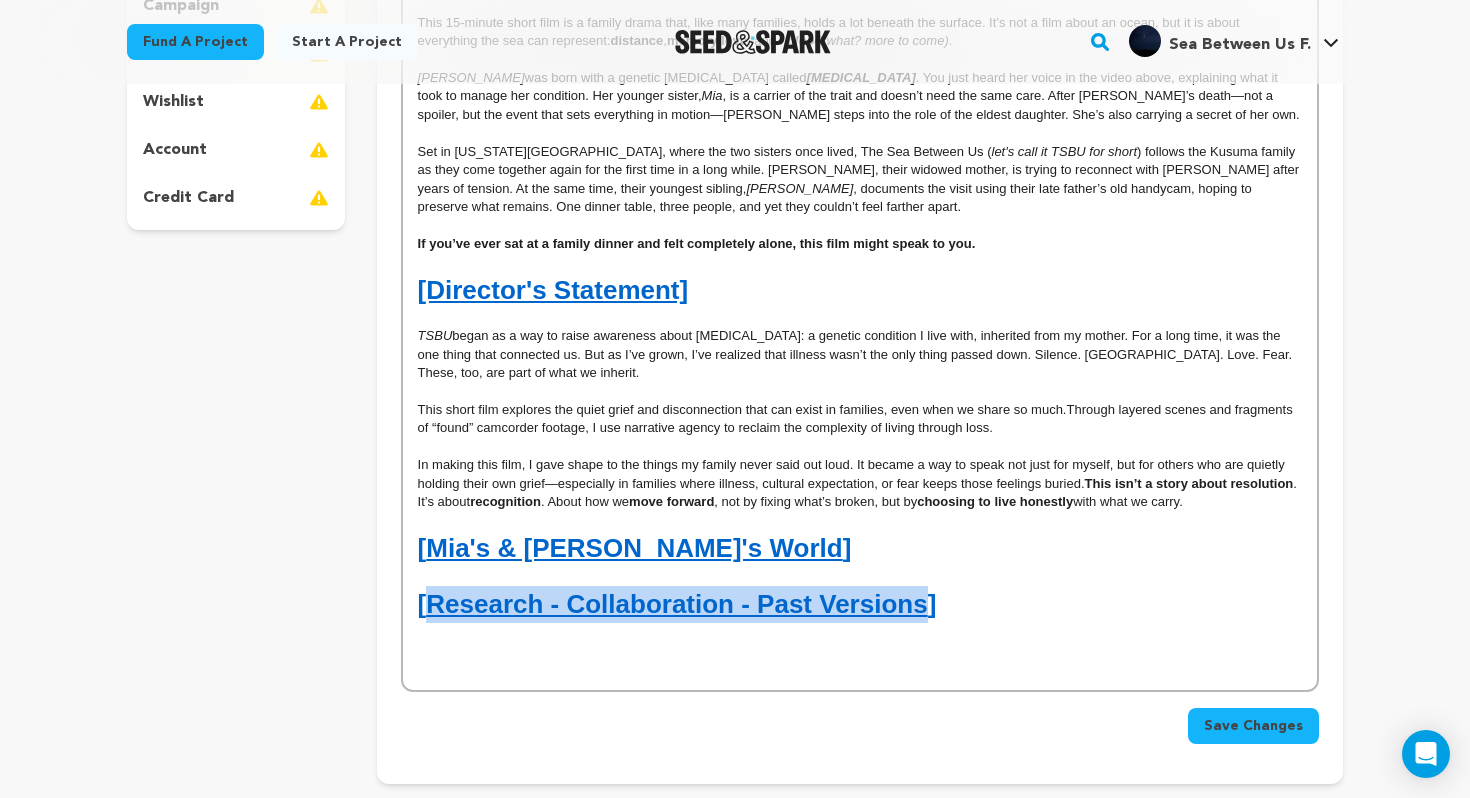 scroll, scrollTop: 532, scrollLeft: 0, axis: vertical 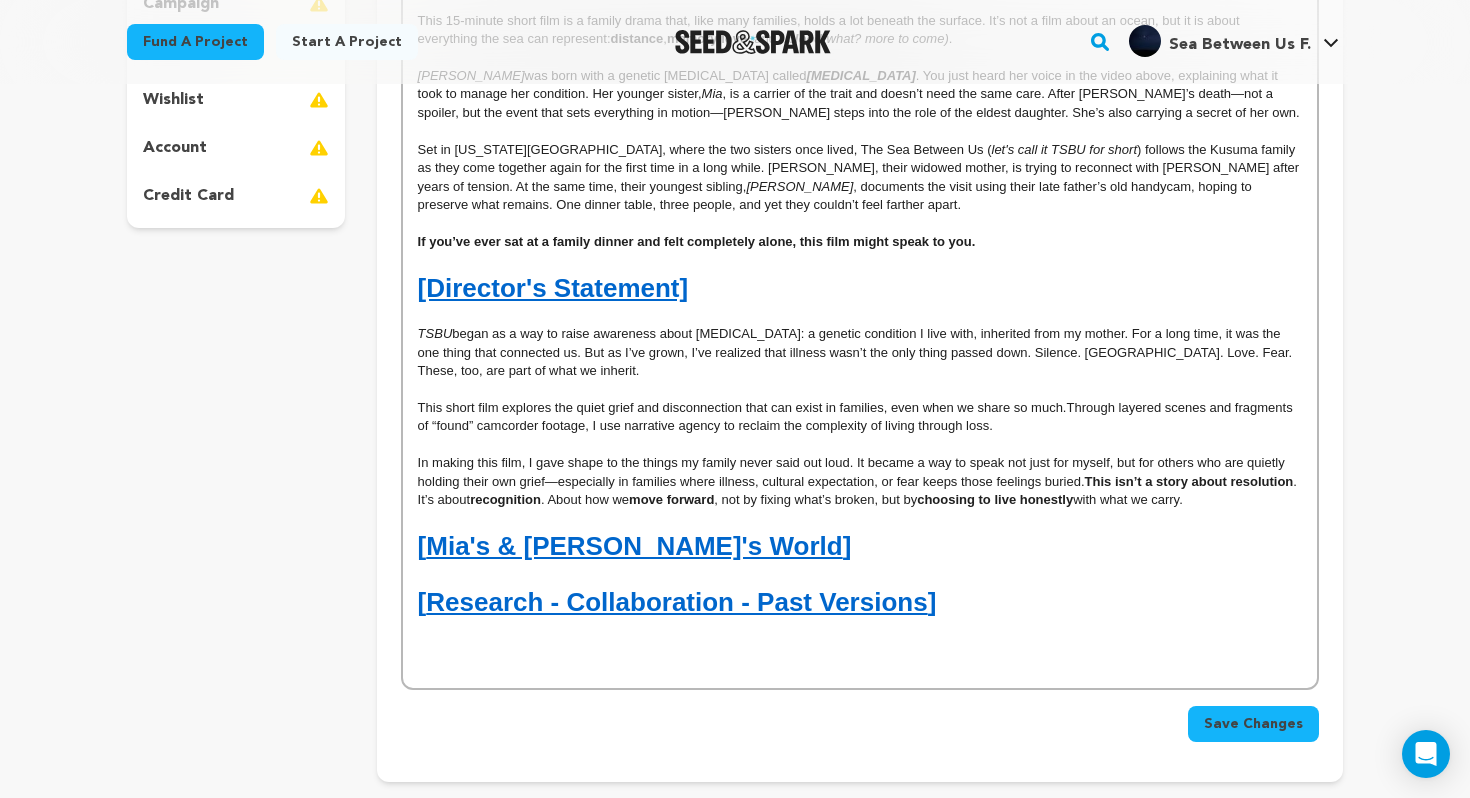 click at bounding box center [860, 629] 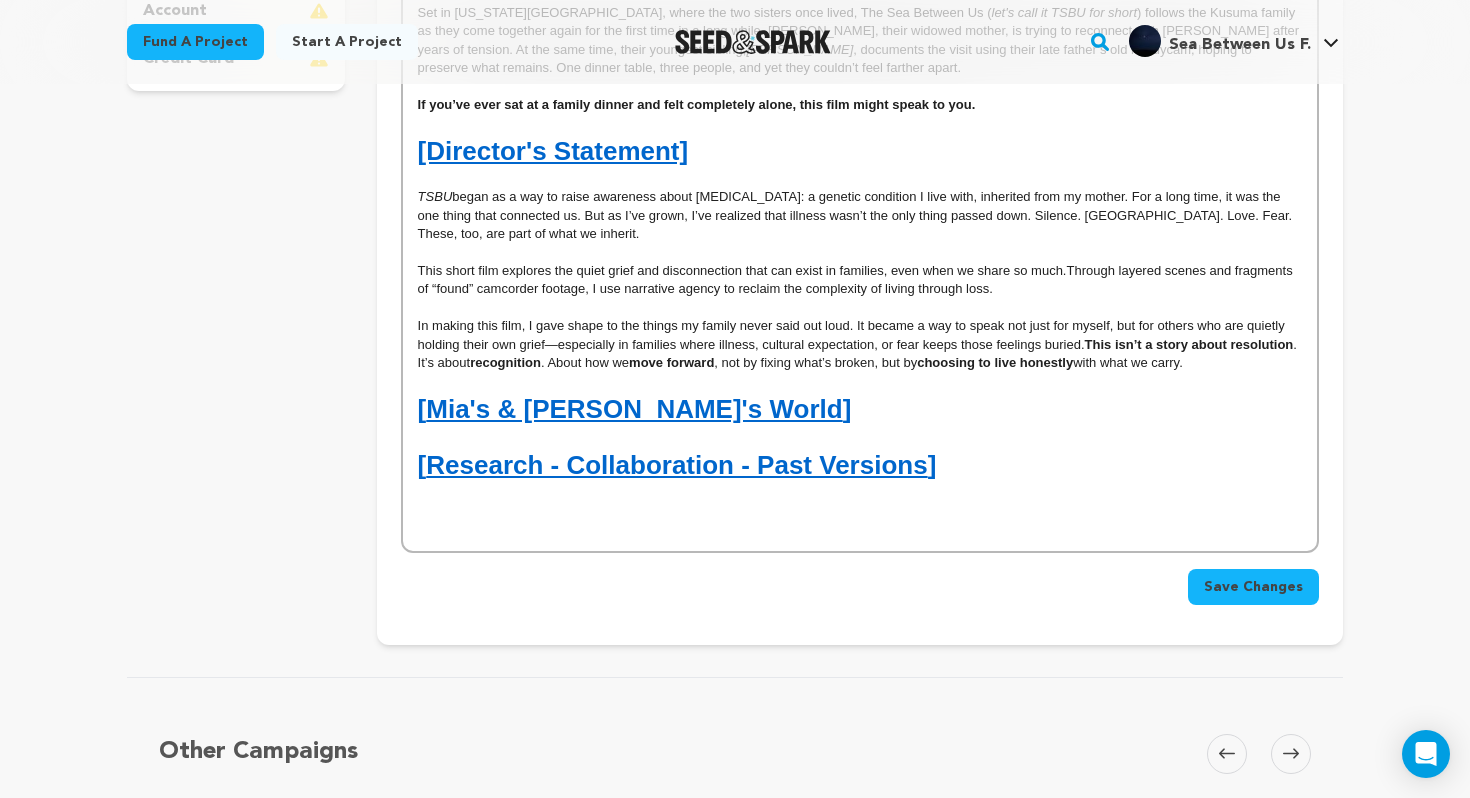 scroll, scrollTop: 674, scrollLeft: 0, axis: vertical 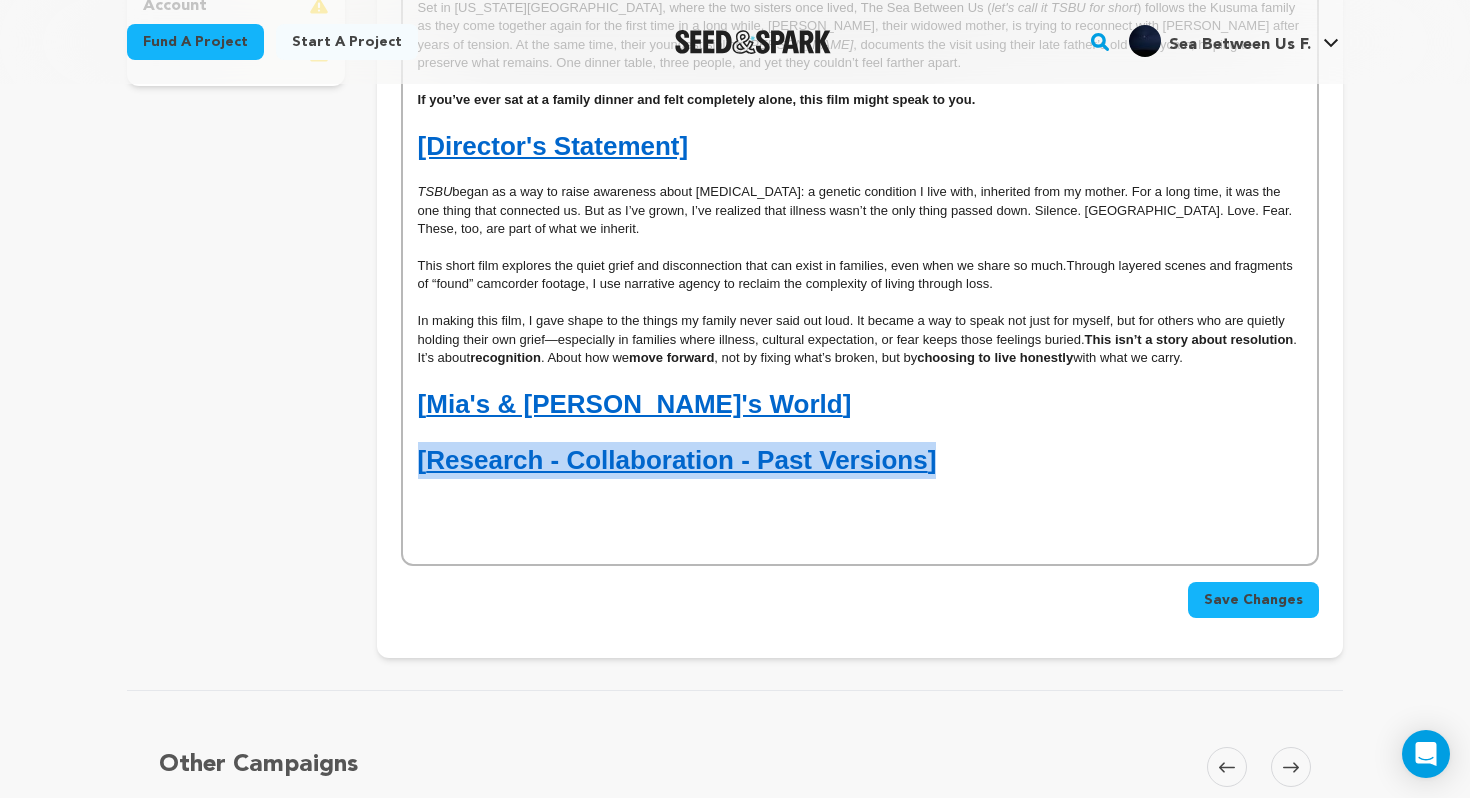 drag, startPoint x: 953, startPoint y: 471, endPoint x: 412, endPoint y: 458, distance: 541.1562 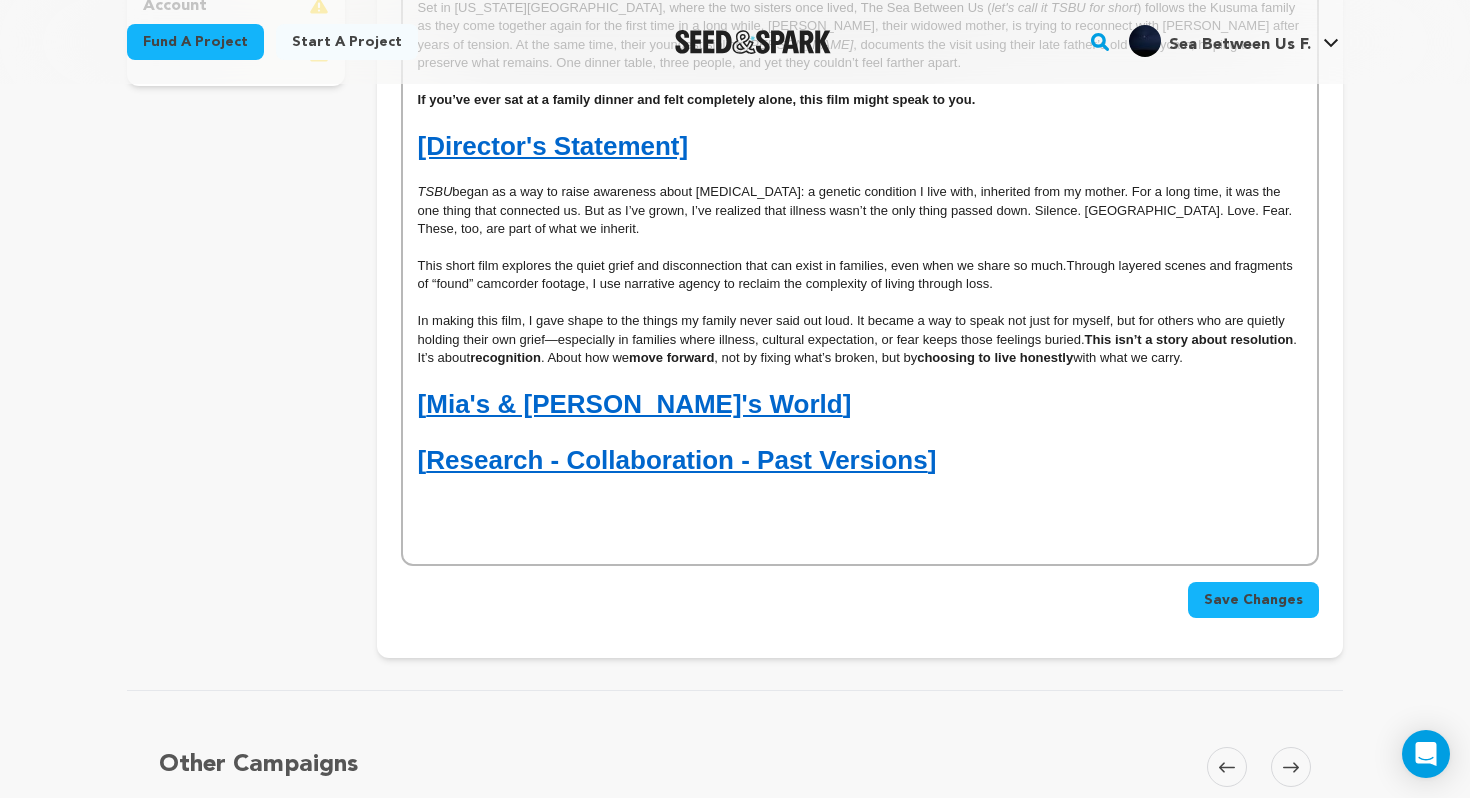click at bounding box center [860, 506] 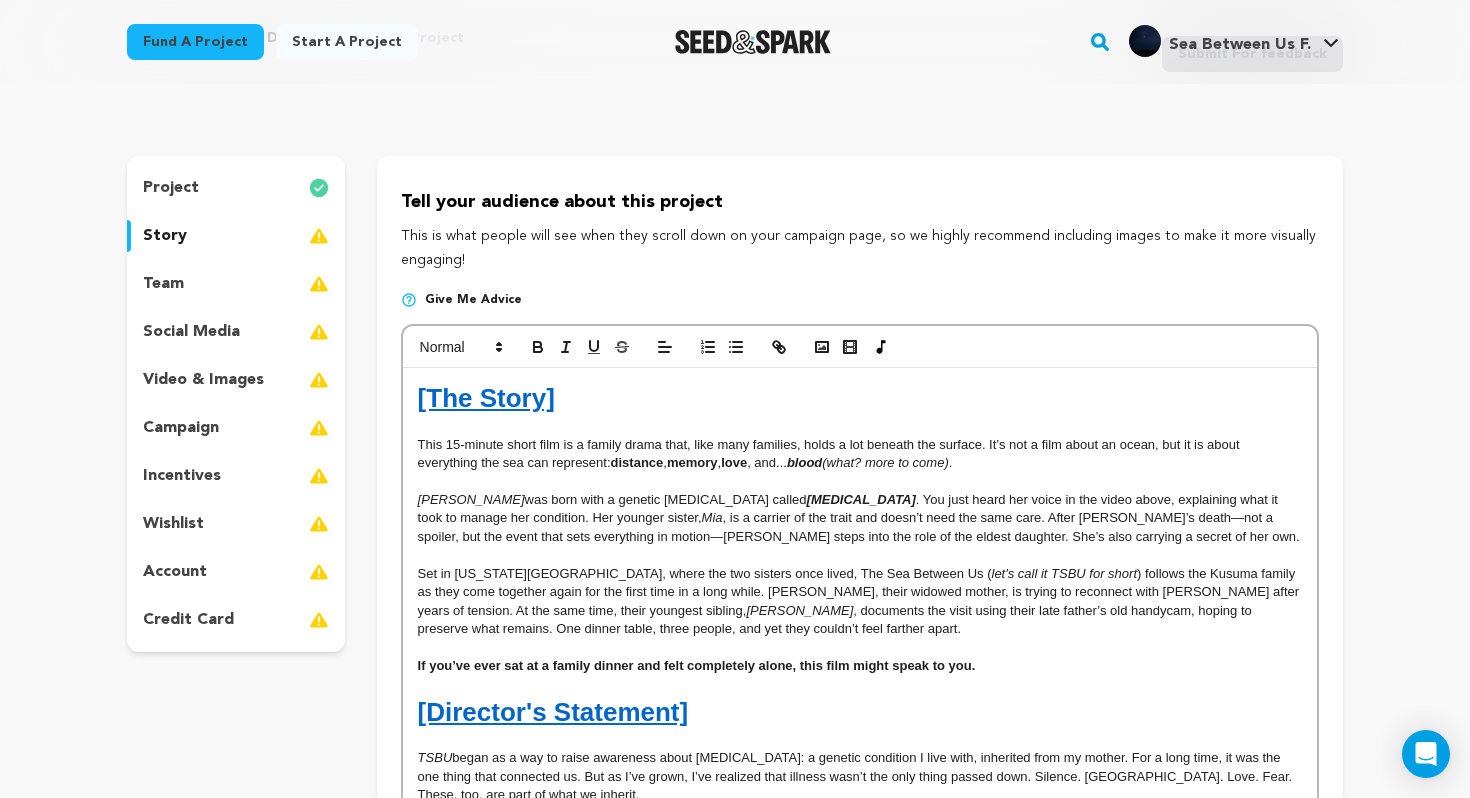 scroll, scrollTop: 0, scrollLeft: 0, axis: both 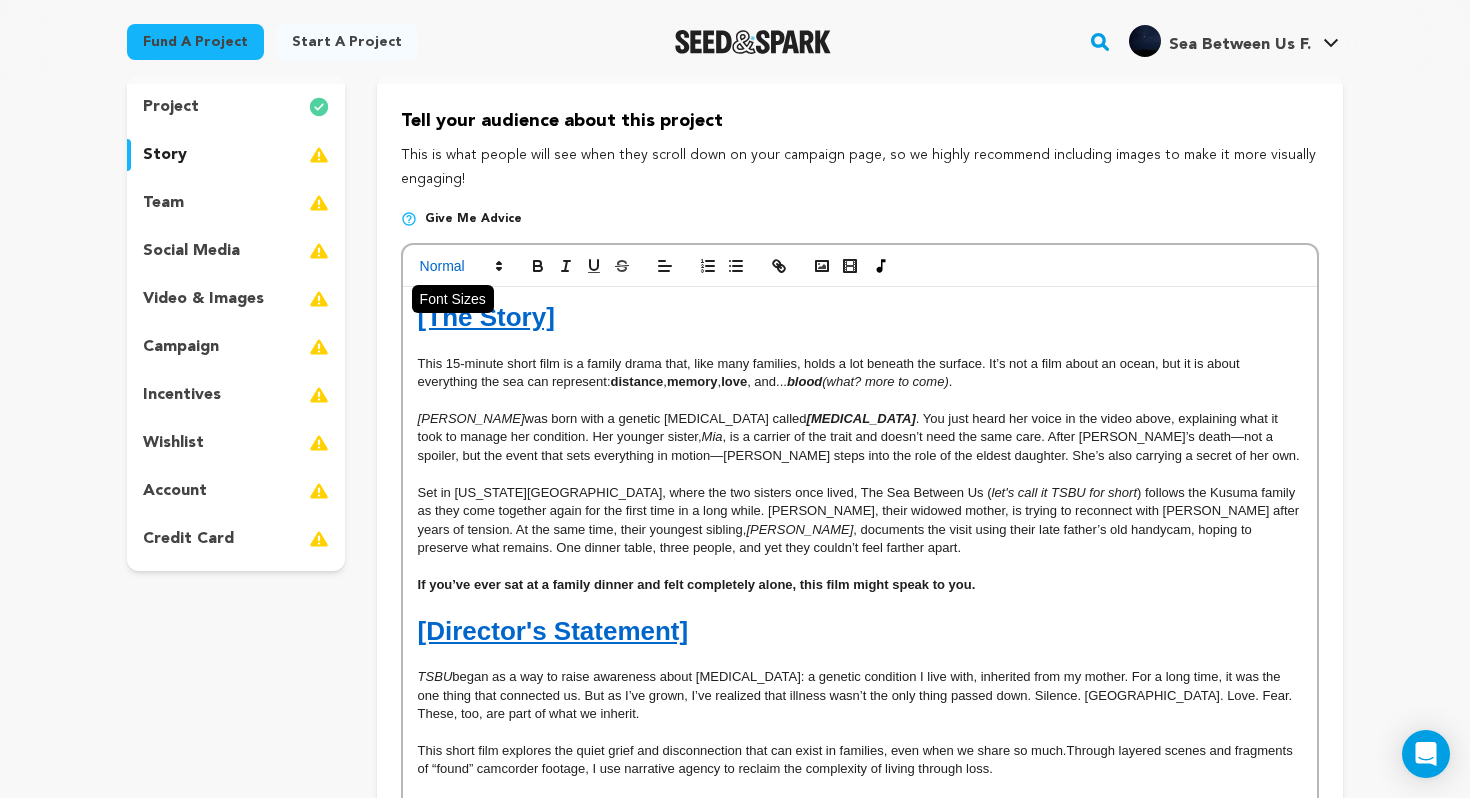 click at bounding box center [460, 266] 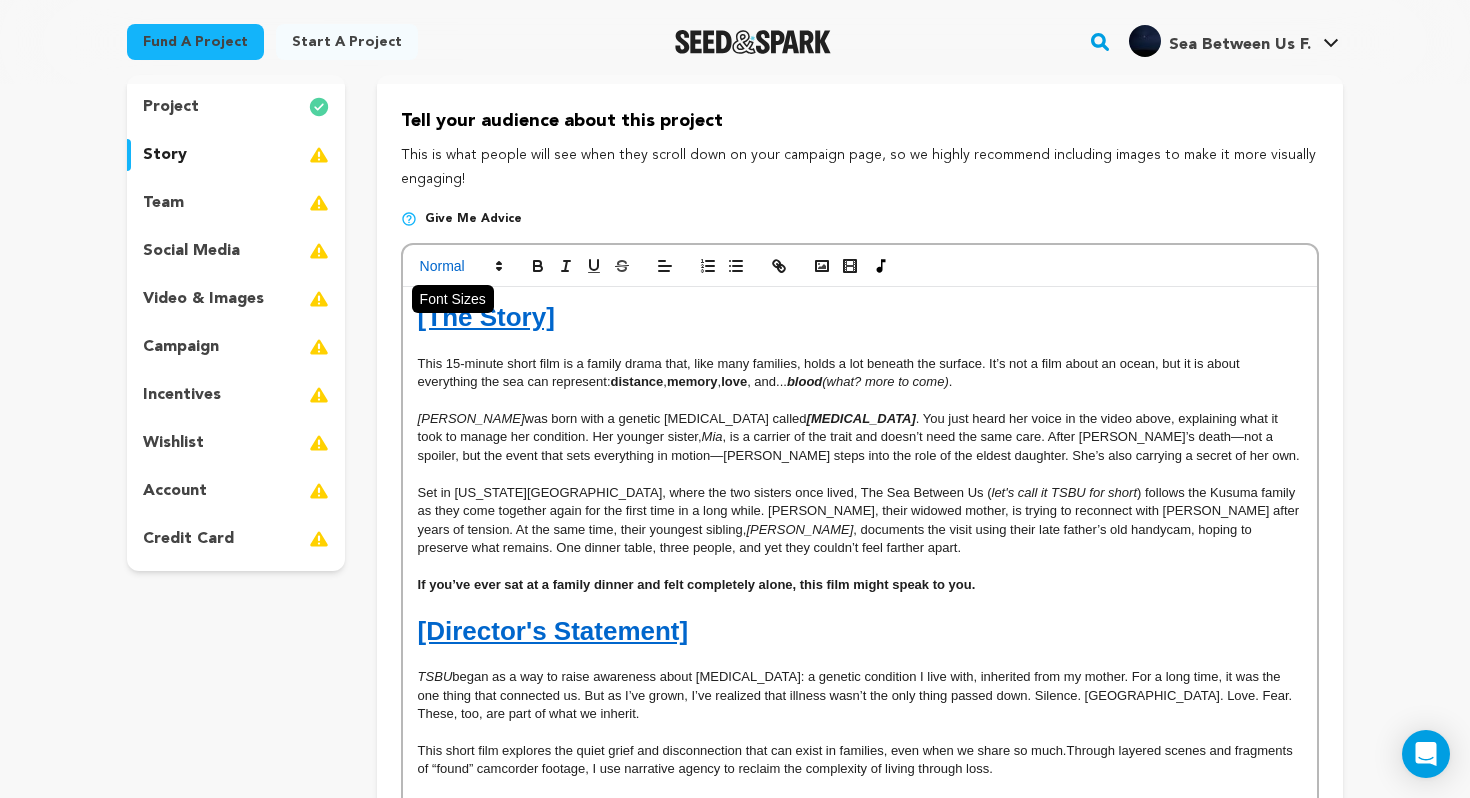 click at bounding box center (460, 266) 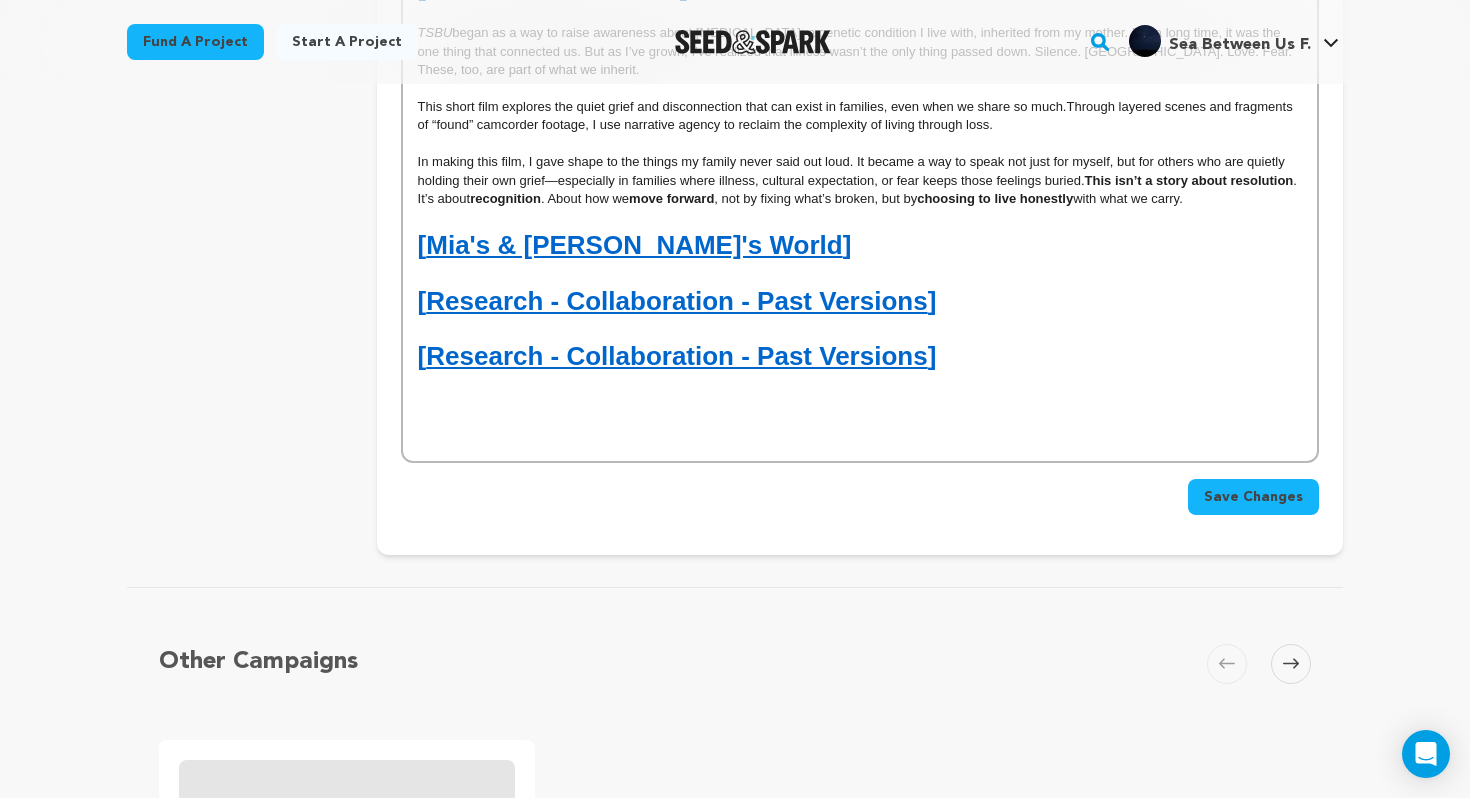 scroll, scrollTop: 835, scrollLeft: 0, axis: vertical 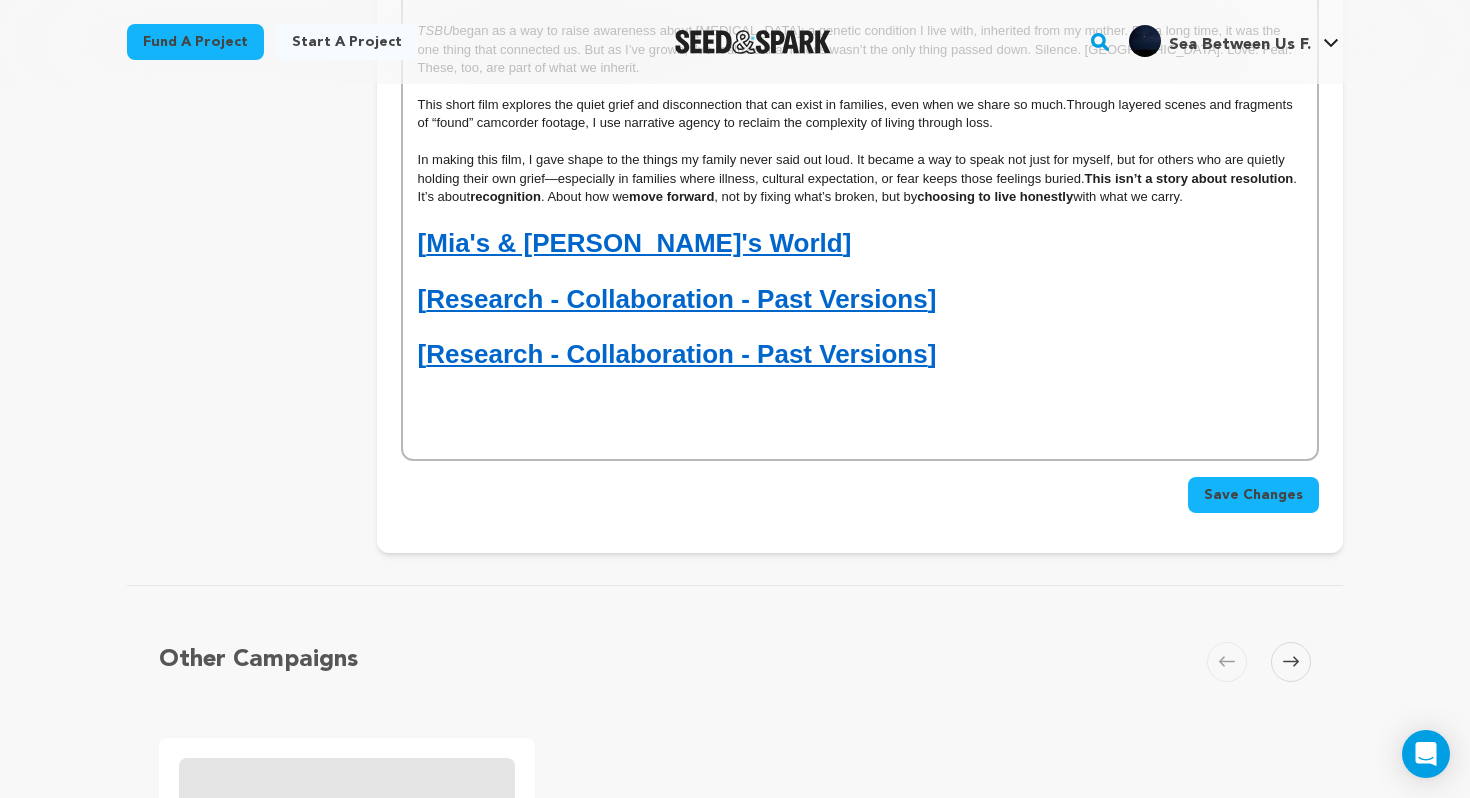 click at bounding box center [860, 400] 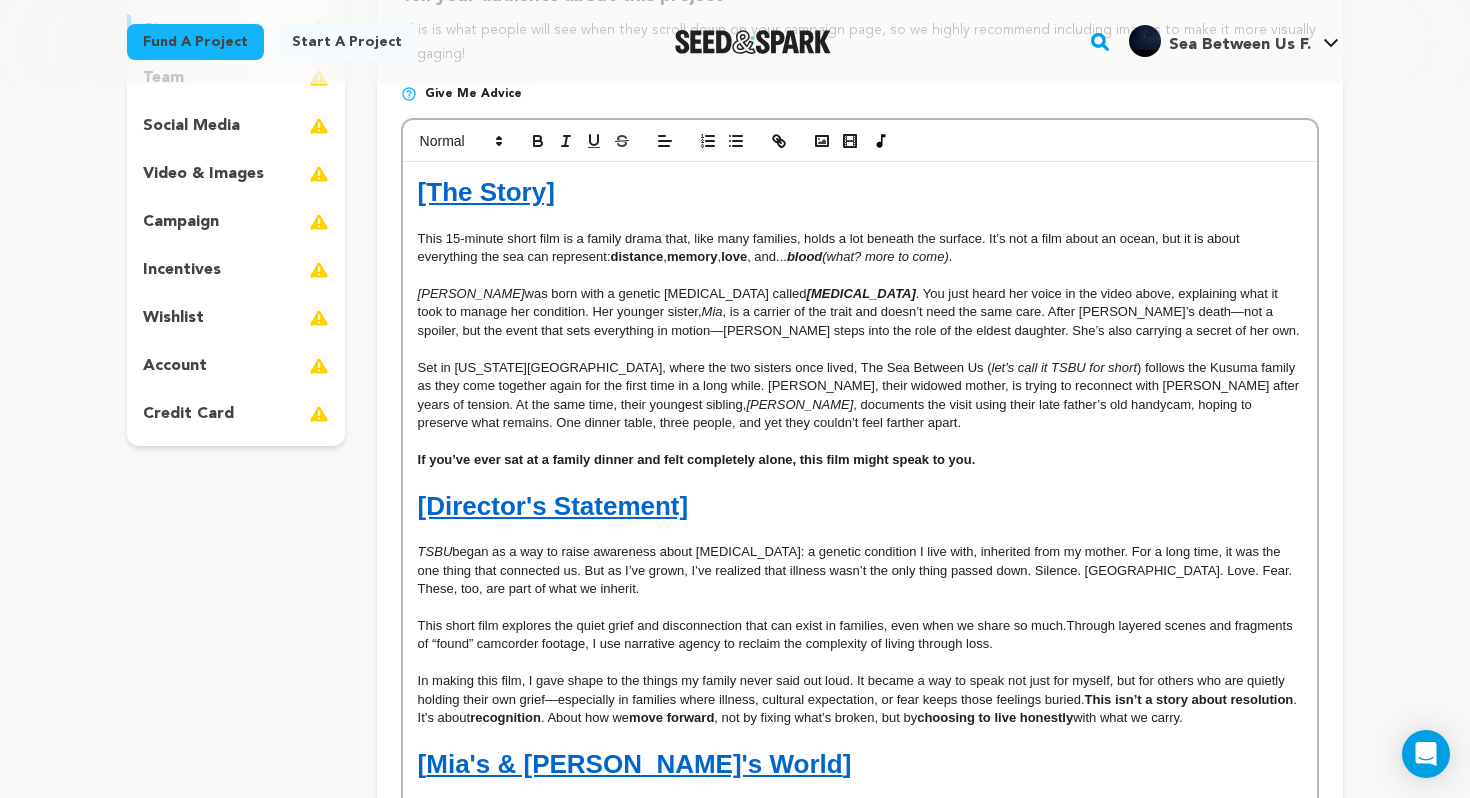 scroll, scrollTop: 297, scrollLeft: 0, axis: vertical 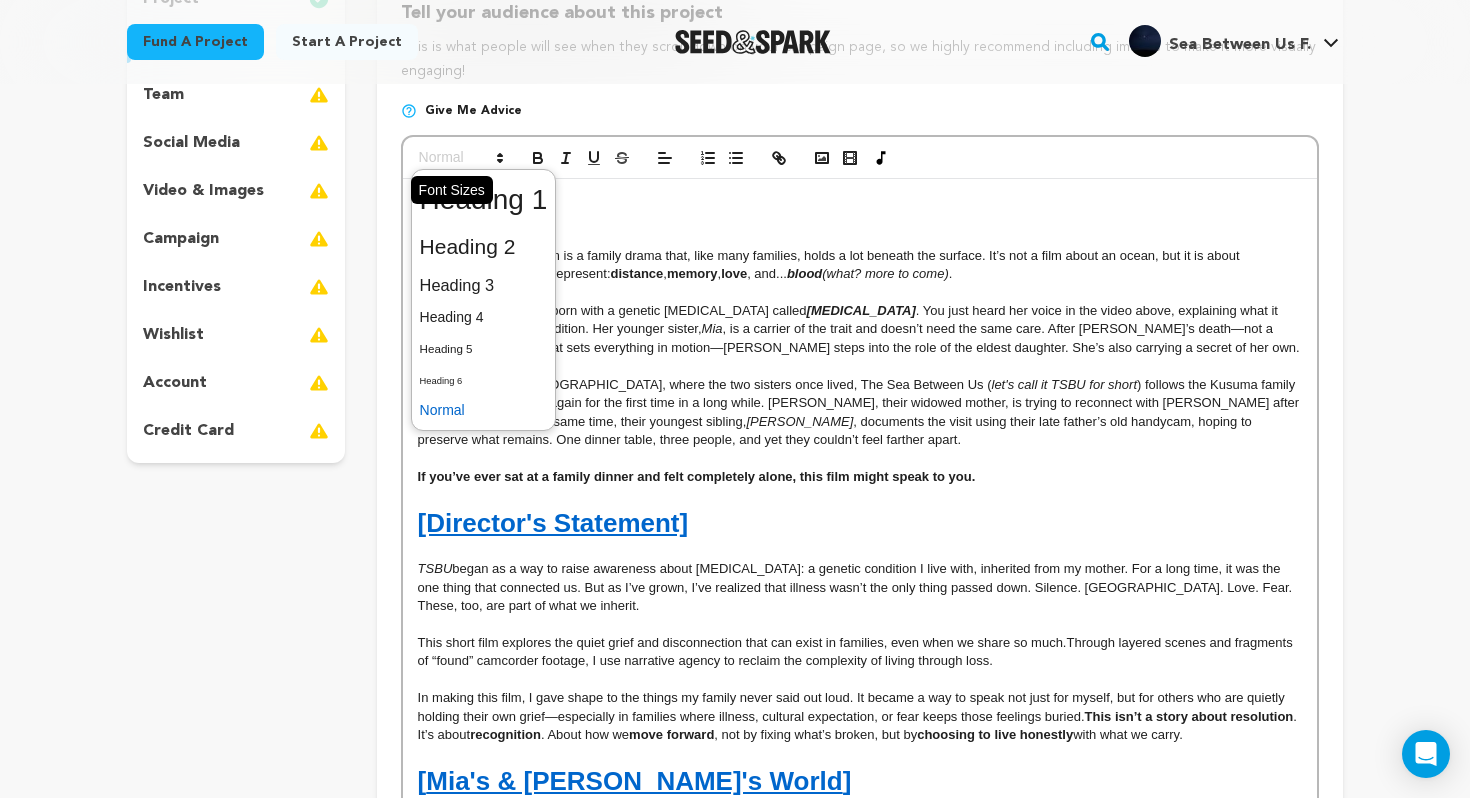 click at bounding box center [460, 158] 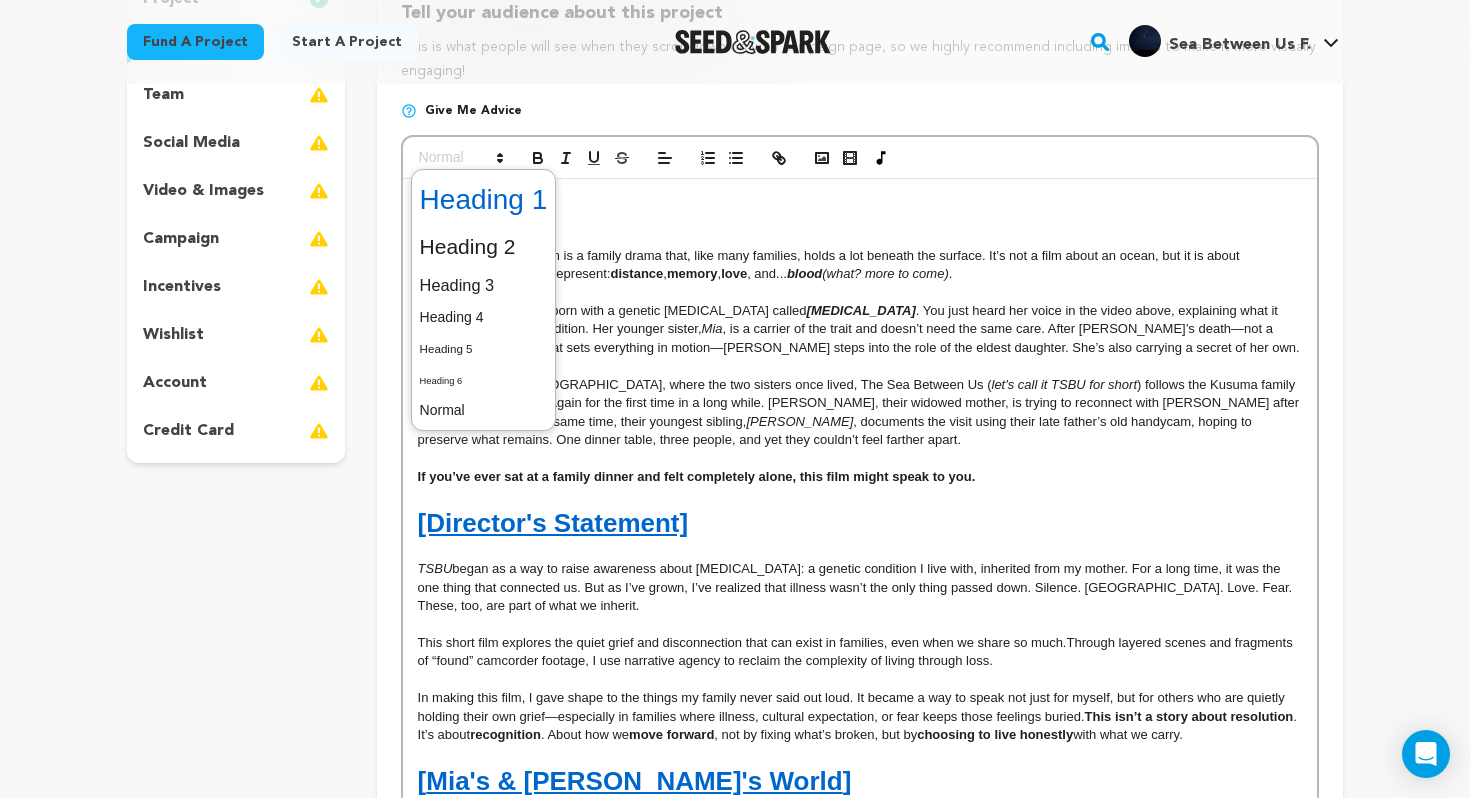 click at bounding box center [484, 200] 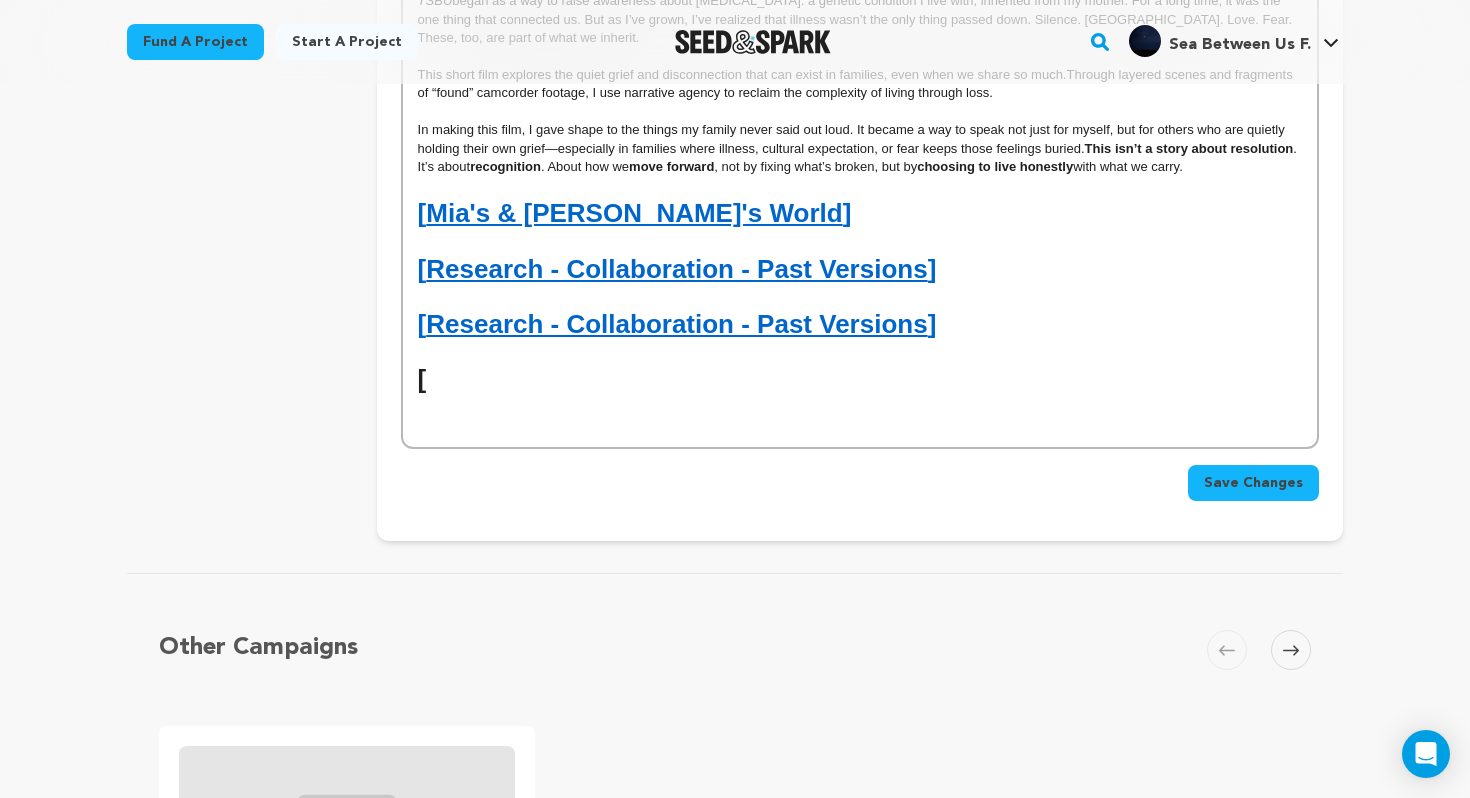 scroll, scrollTop: 863, scrollLeft: 0, axis: vertical 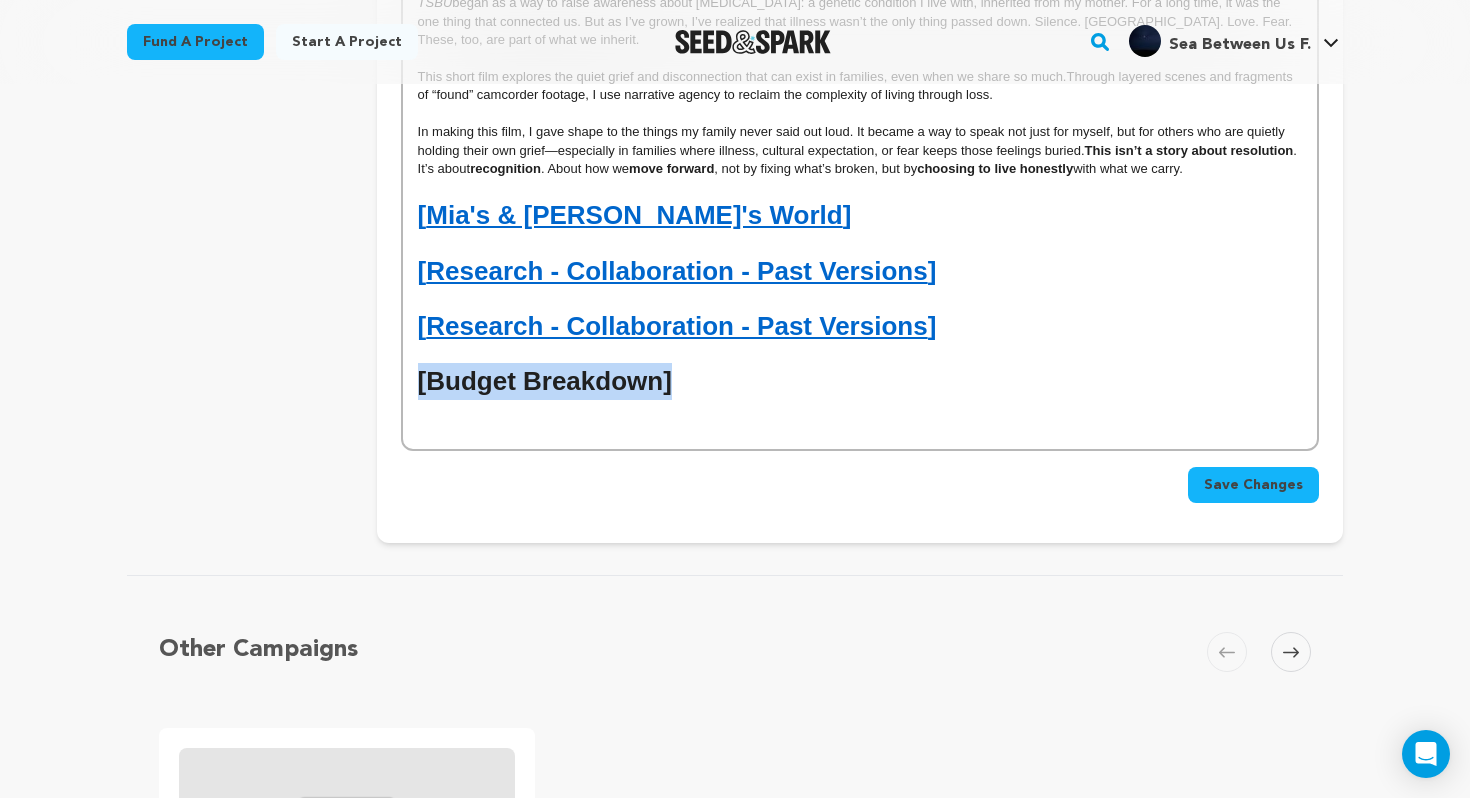 click on "[Budget Breakdown]" at bounding box center (860, 381) 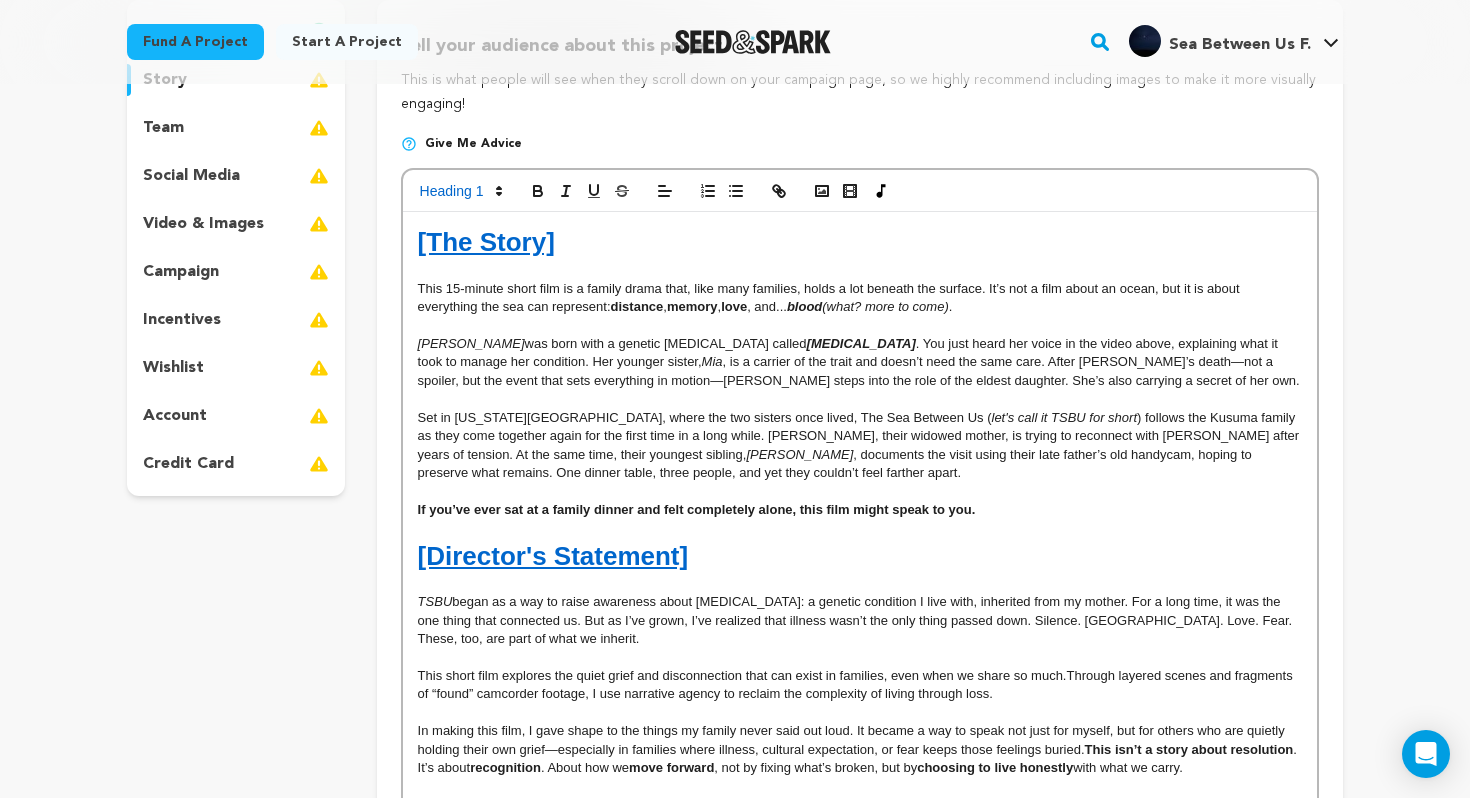 scroll, scrollTop: 260, scrollLeft: 0, axis: vertical 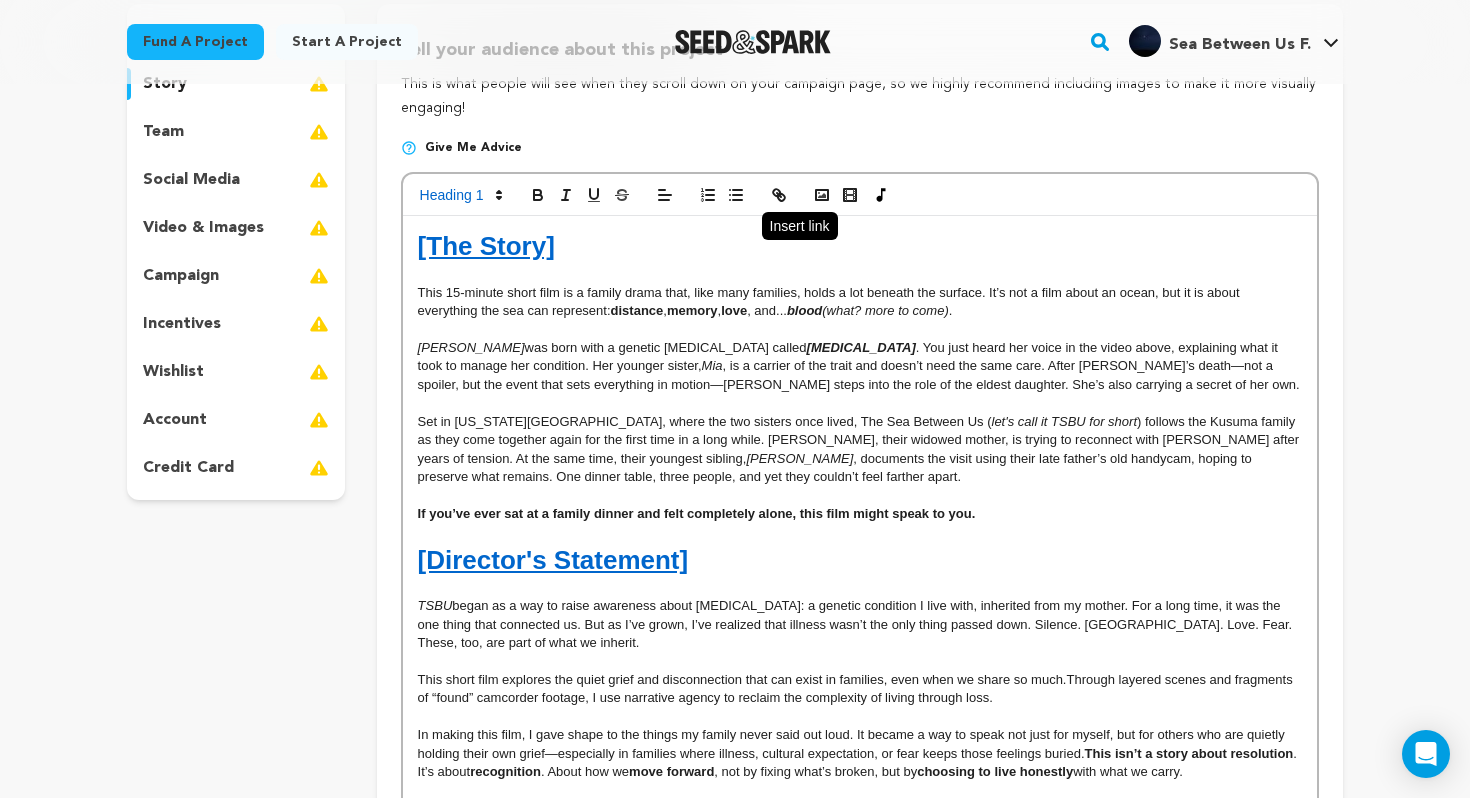 click 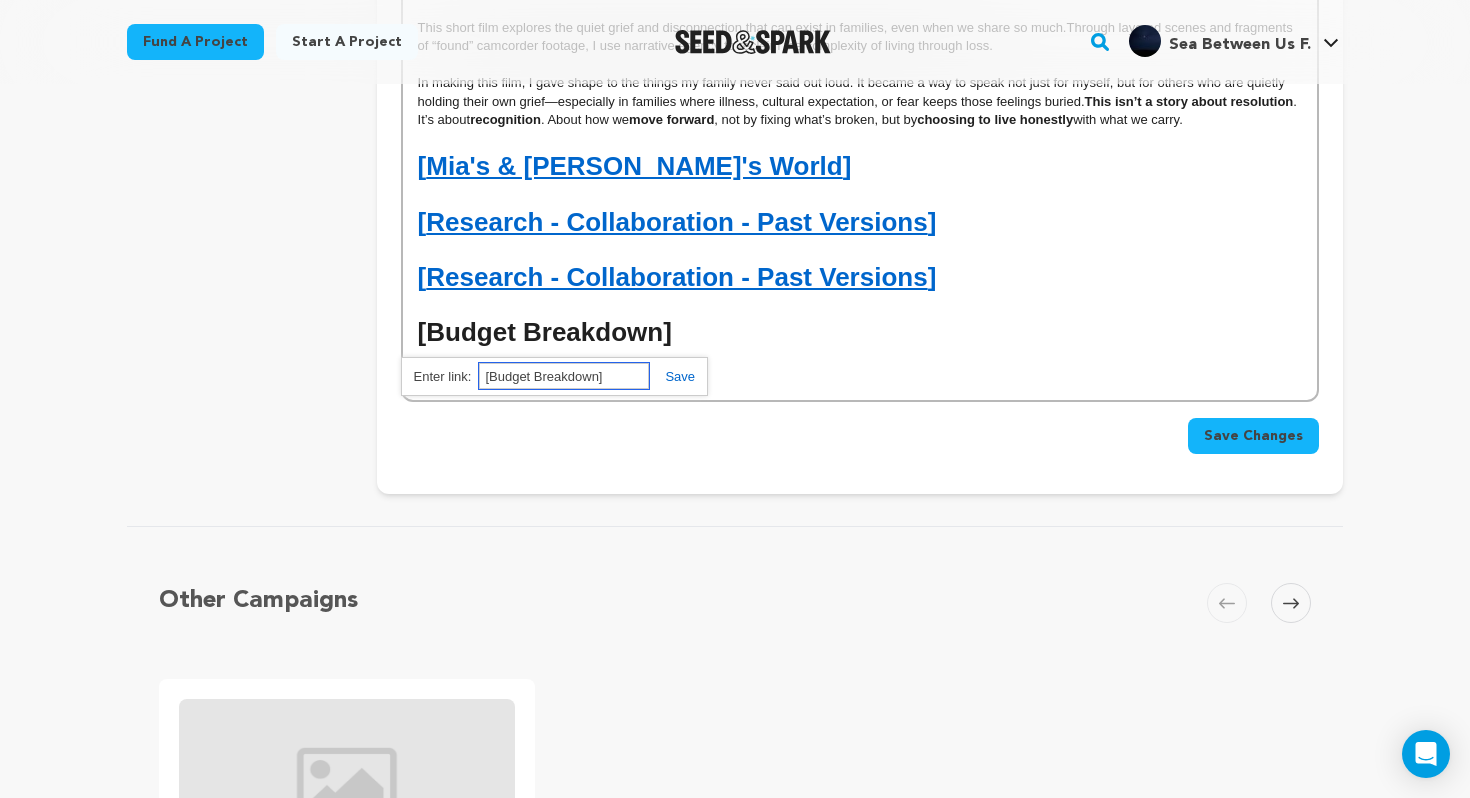 scroll, scrollTop: 919, scrollLeft: 0, axis: vertical 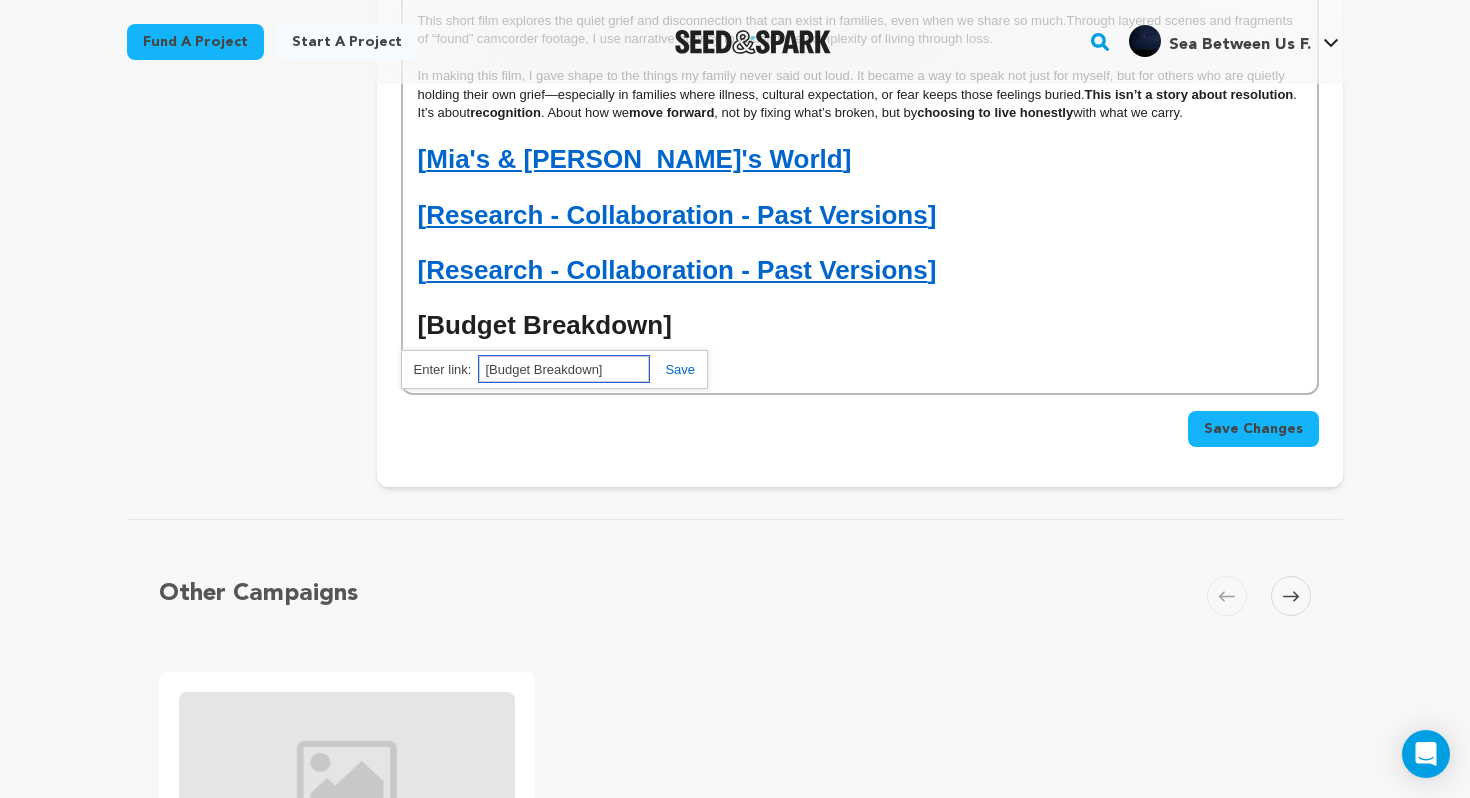 paste on "https://drive.google.com/file/d/1Pc9t-Nhq91nnvcdgnxQRLR7rS-oa173r/view?usp=drive_link" 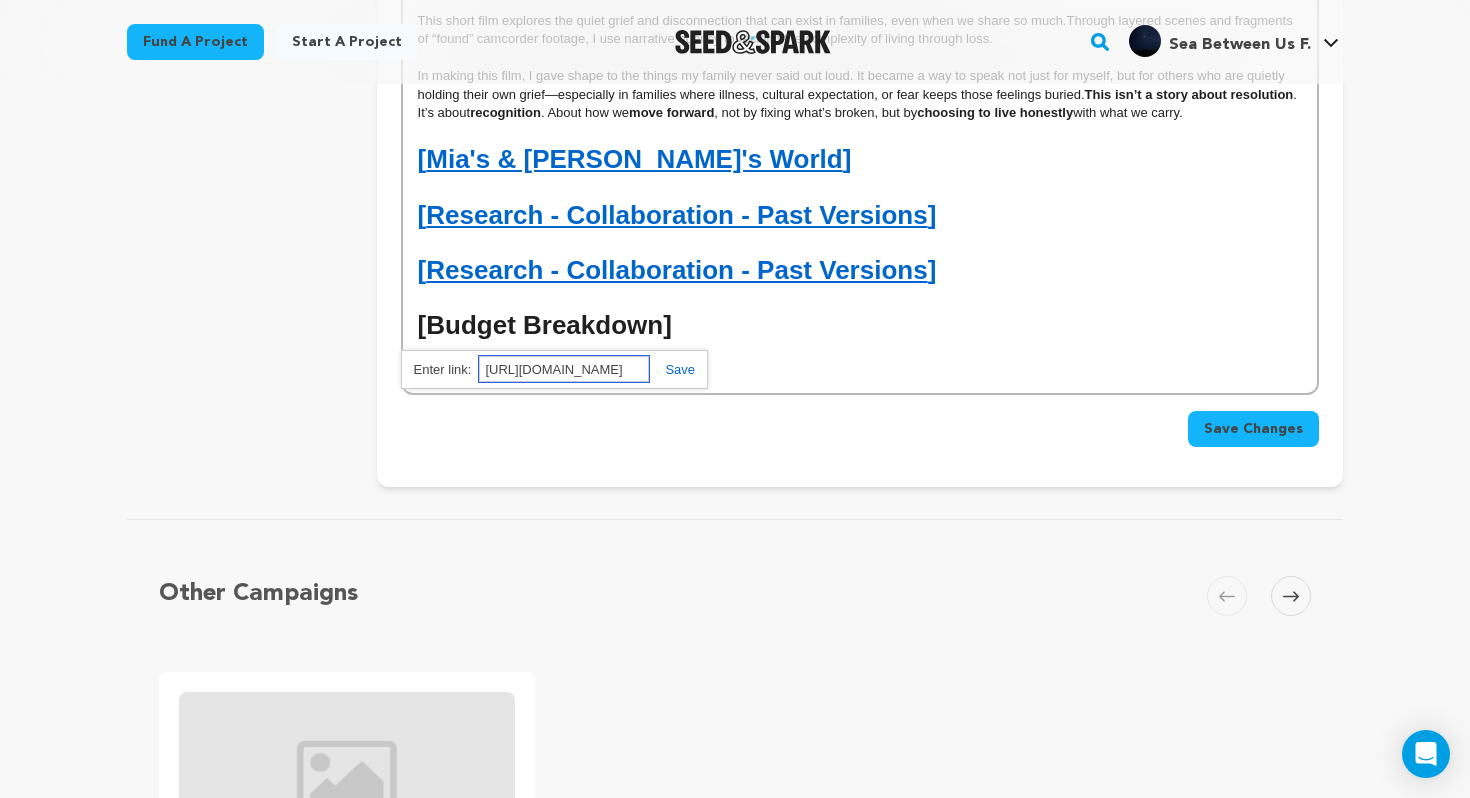 scroll, scrollTop: 0, scrollLeft: 367, axis: horizontal 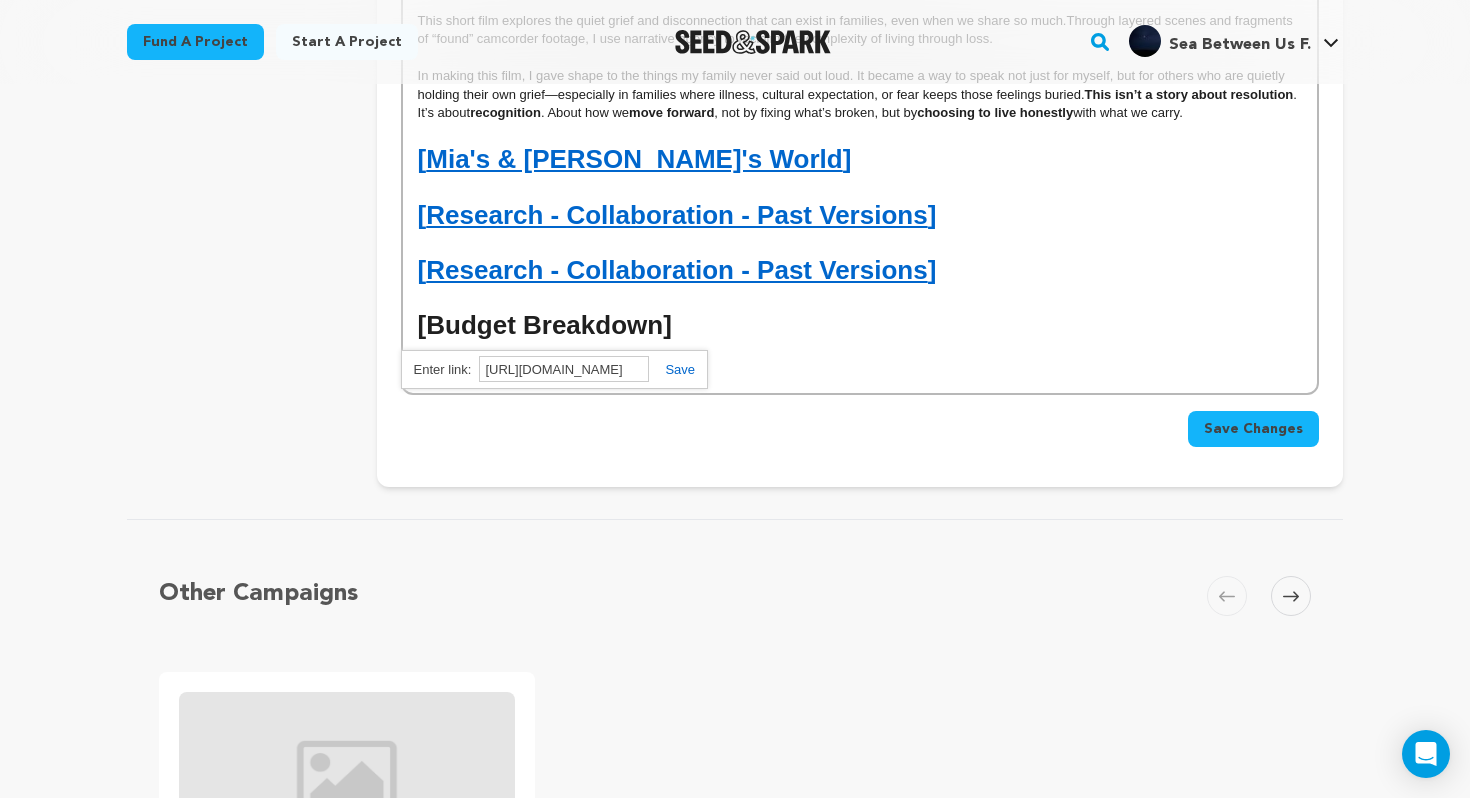 click at bounding box center [672, 369] 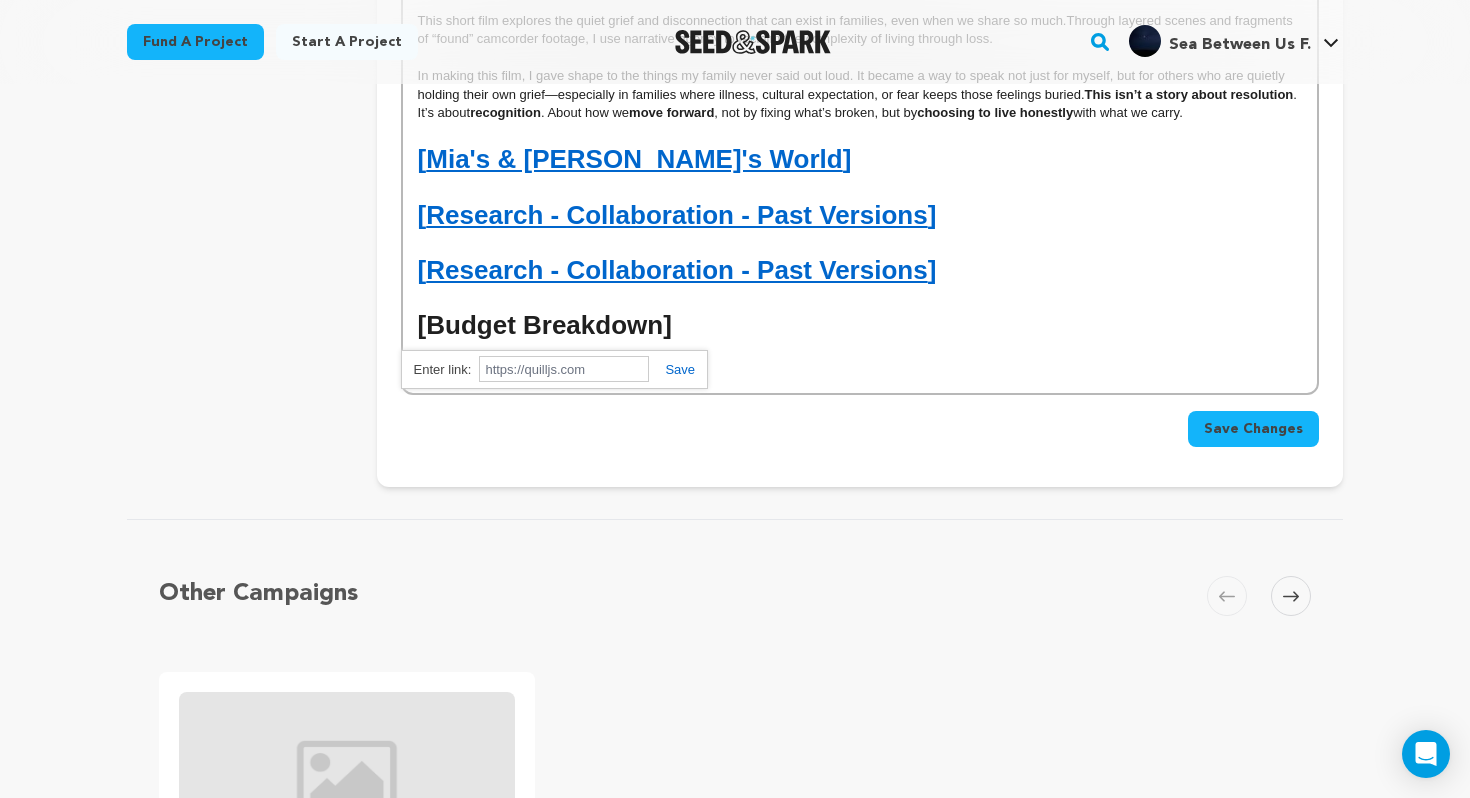 scroll, scrollTop: 0, scrollLeft: 0, axis: both 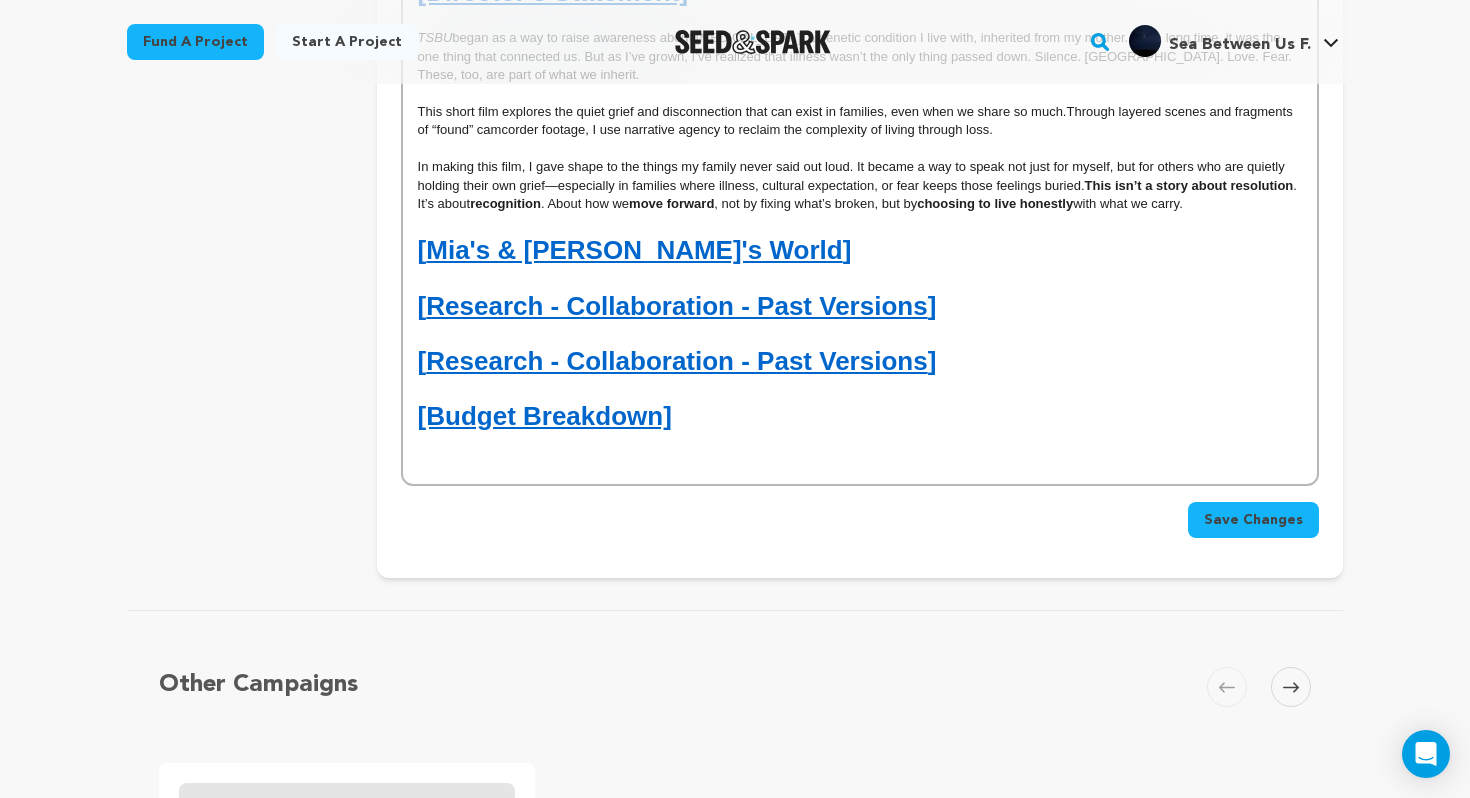 click on "[Budget Breakdown]" at bounding box center (860, 416) 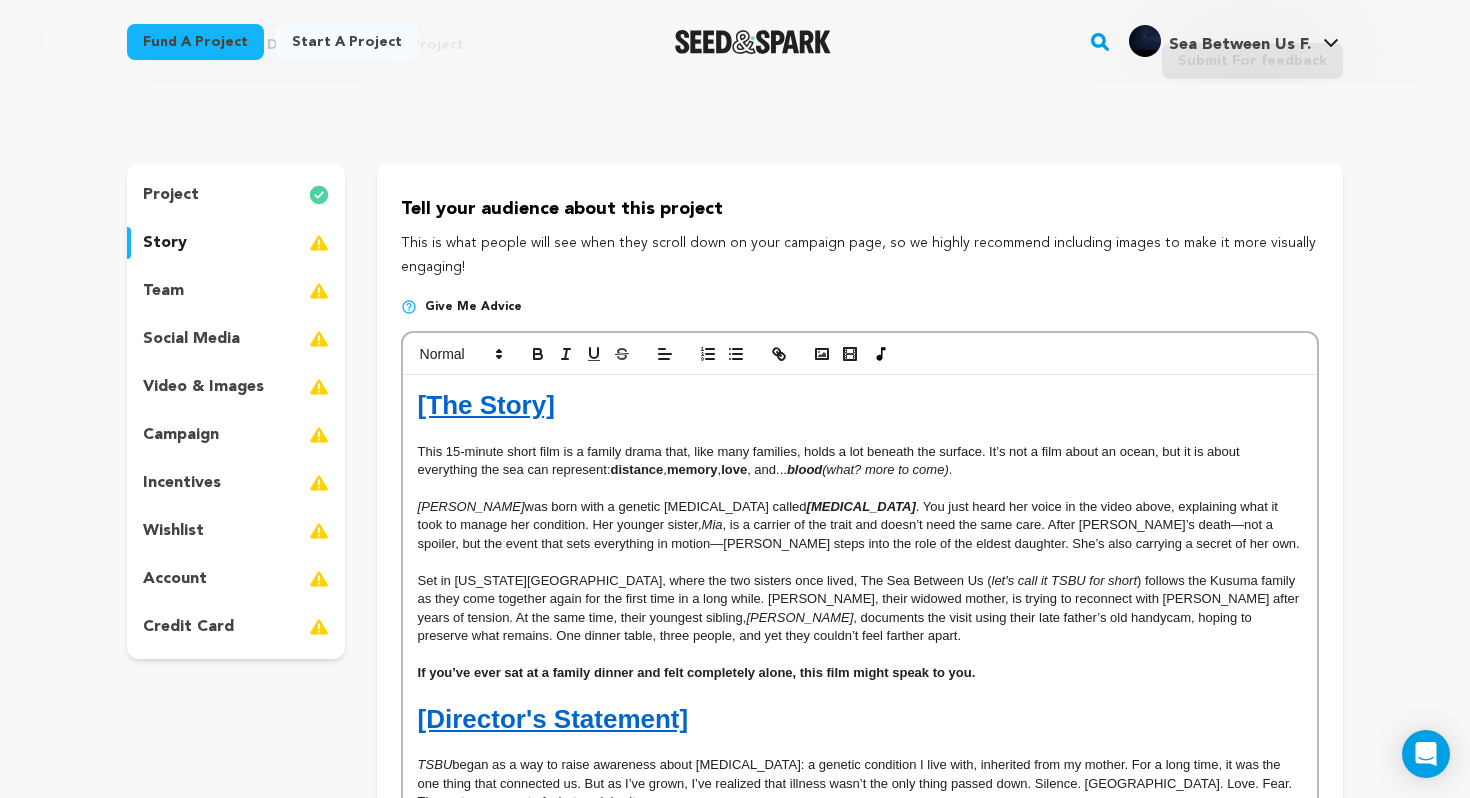scroll, scrollTop: 203, scrollLeft: 0, axis: vertical 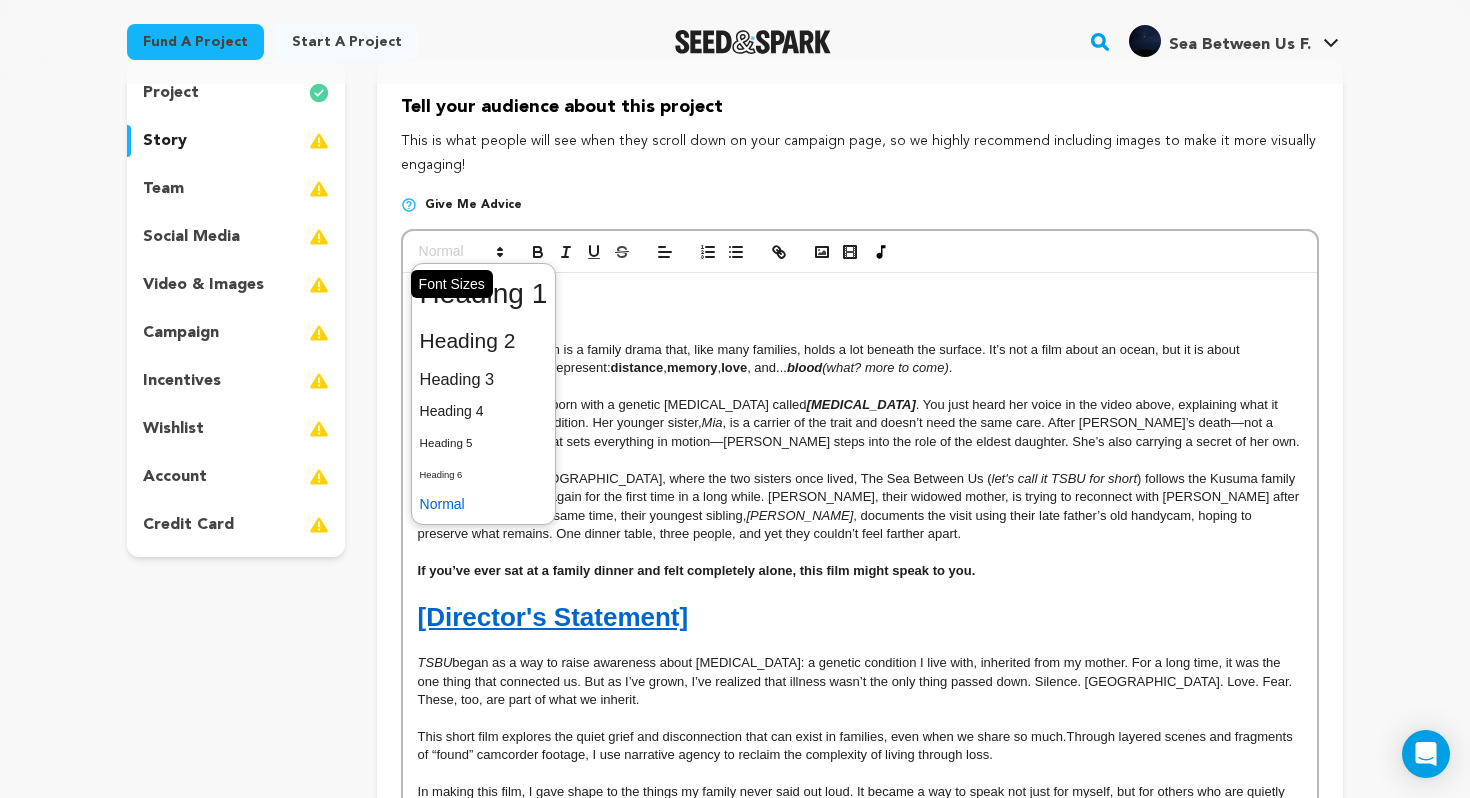 click at bounding box center (460, 252) 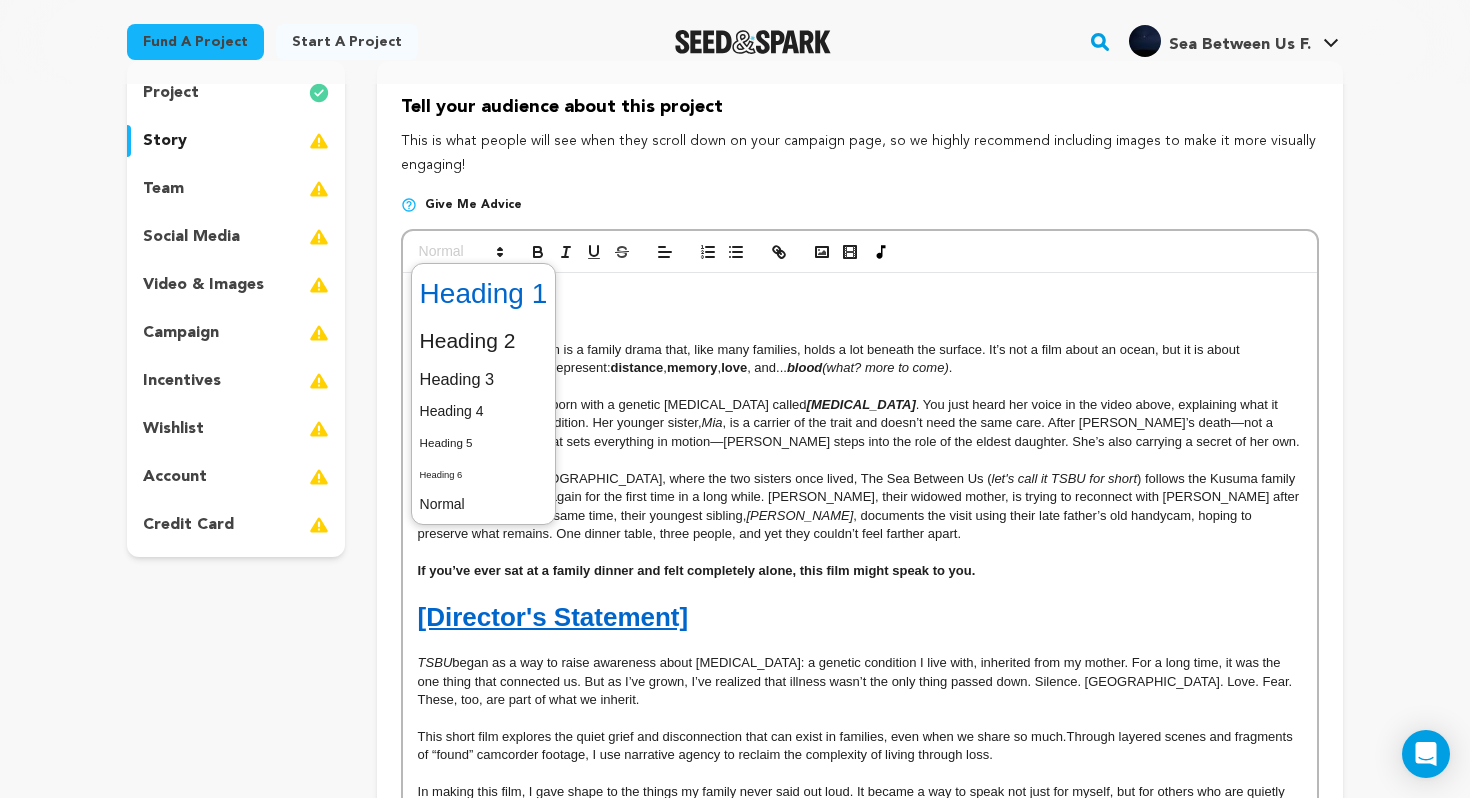 click at bounding box center [484, 294] 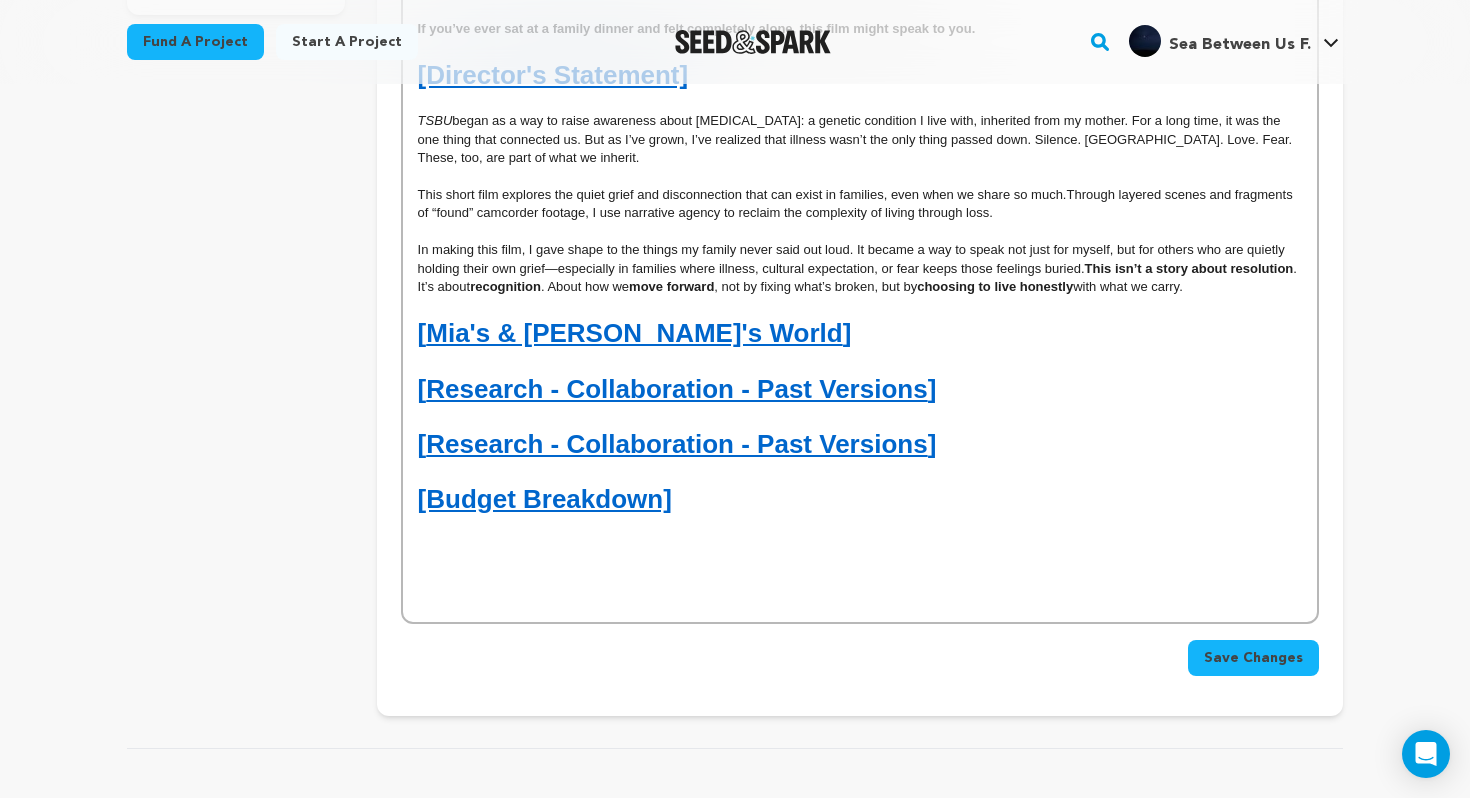 scroll, scrollTop: 767, scrollLeft: 0, axis: vertical 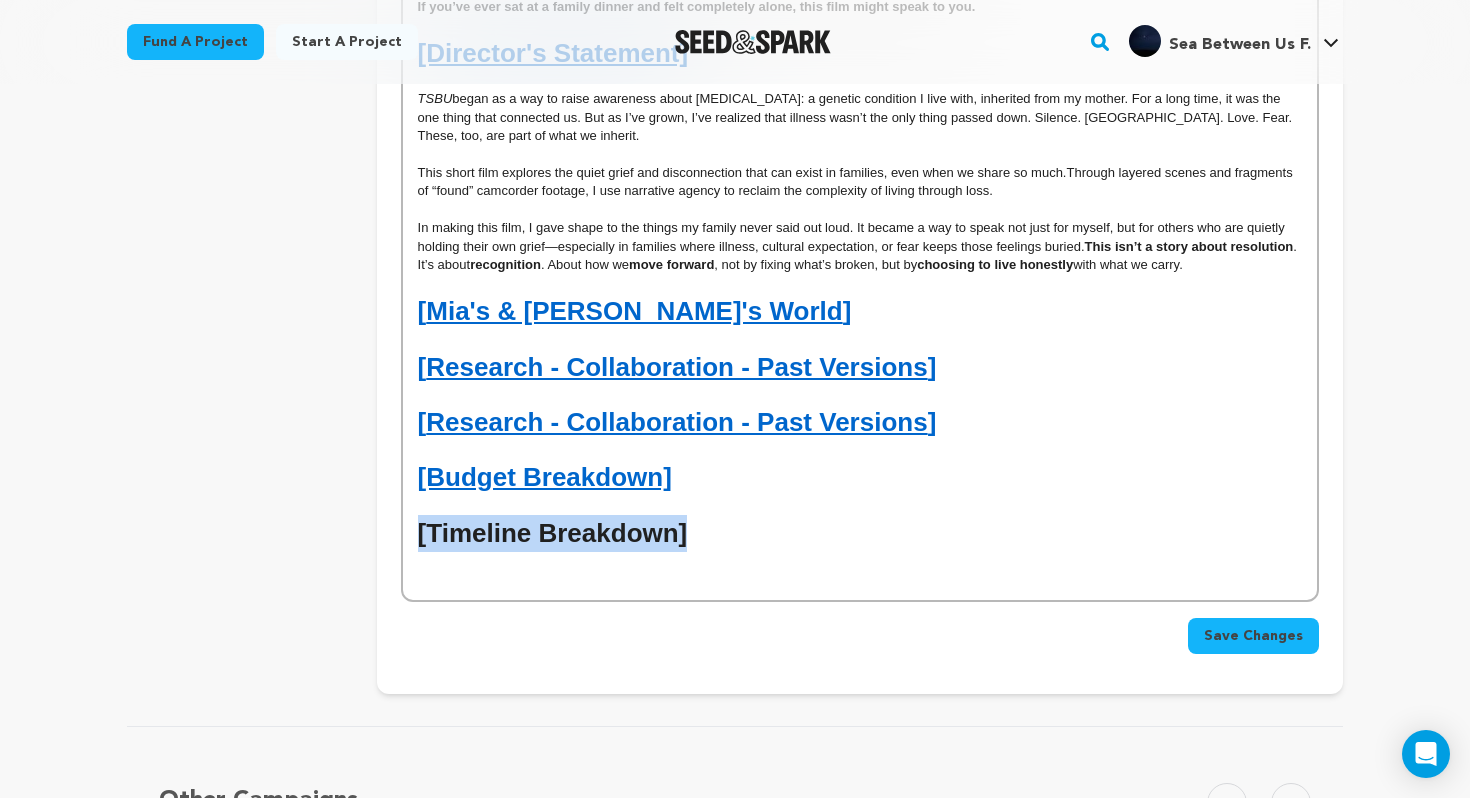drag, startPoint x: 715, startPoint y: 534, endPoint x: 372, endPoint y: 528, distance: 343.05246 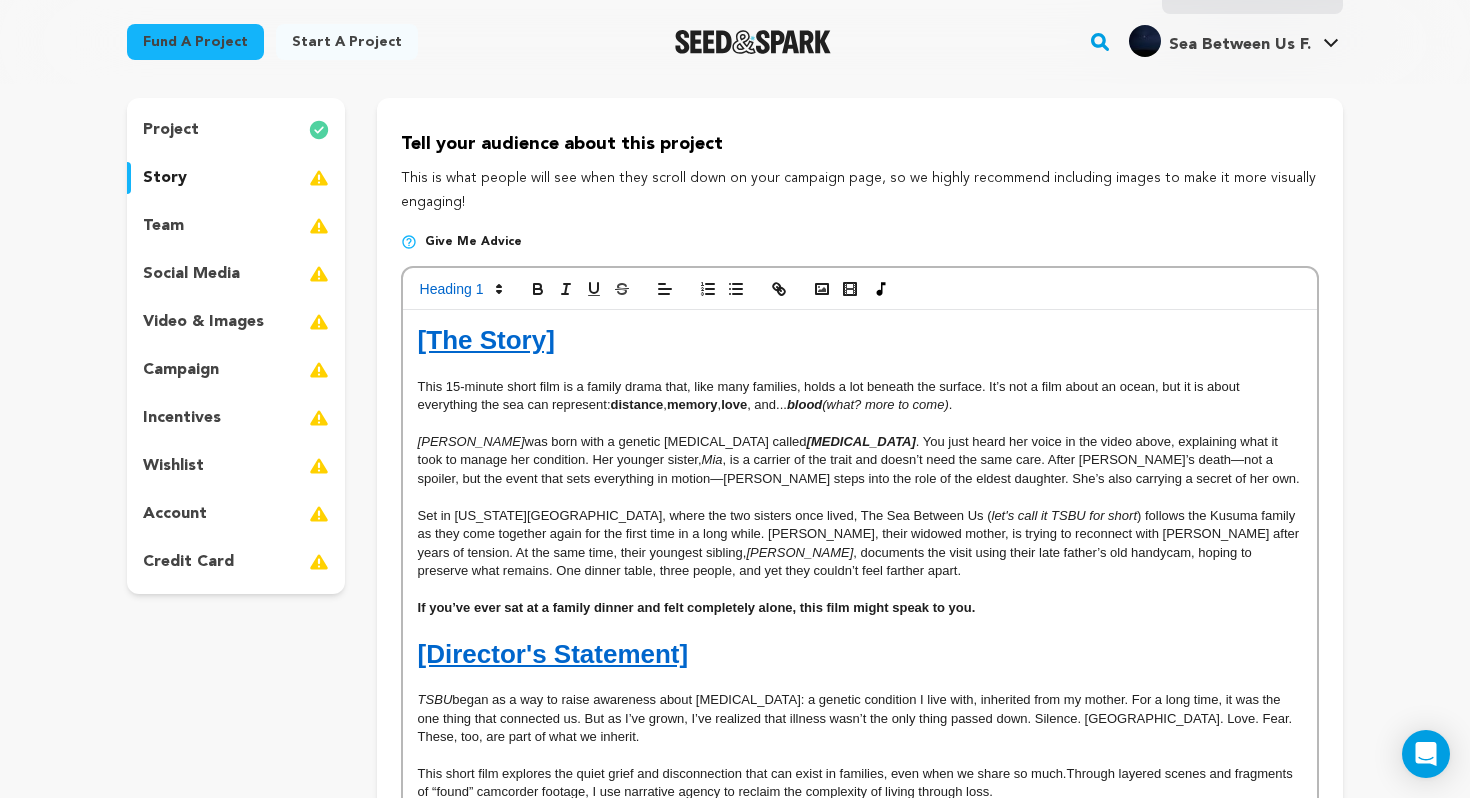 scroll, scrollTop: 152, scrollLeft: 0, axis: vertical 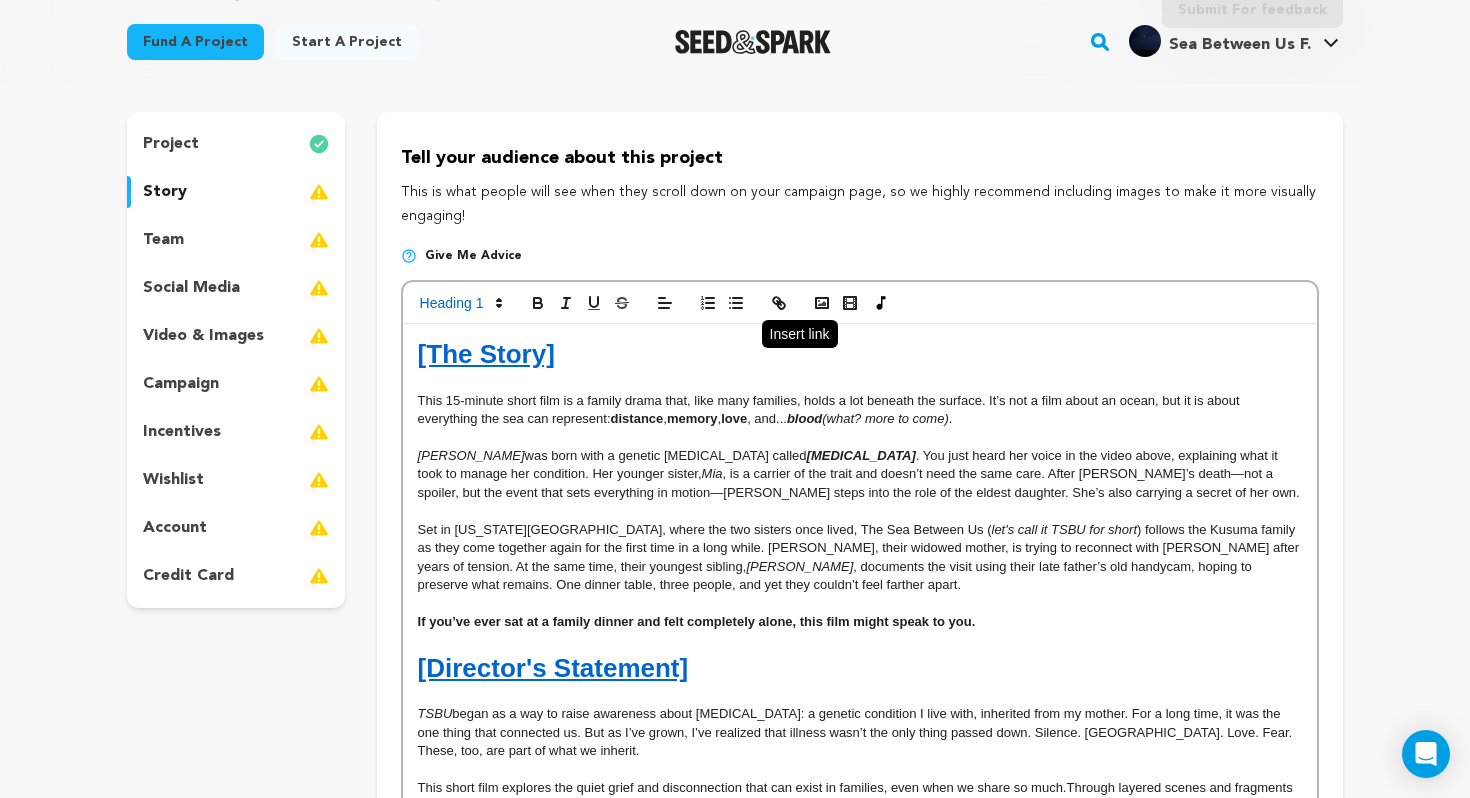 click 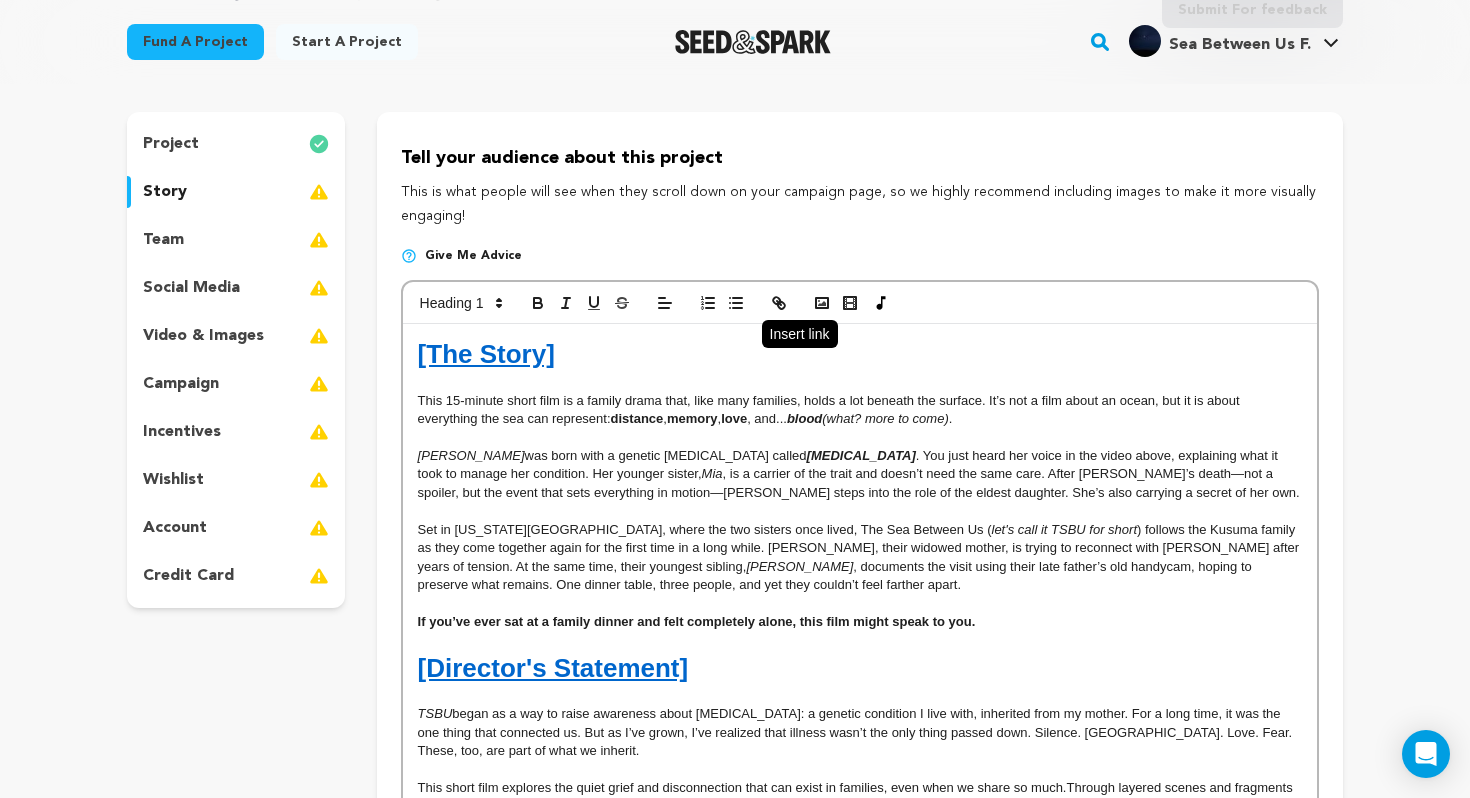 paste on "https://drive.google.com/file/d/1kFwrXYIjkD3QNfdHgvsjYli_VNjpED4e/view?usp=drive_link" 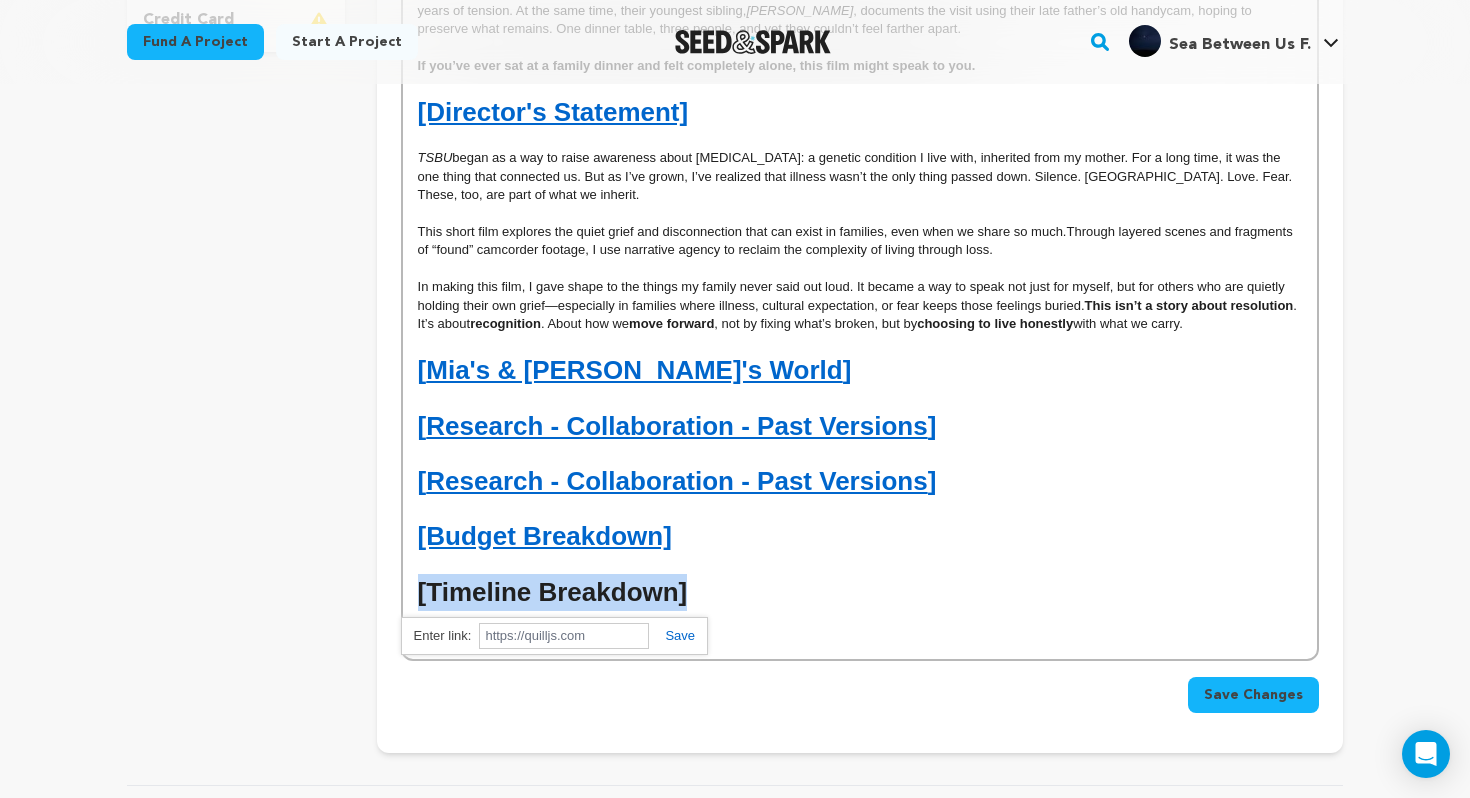 scroll, scrollTop: 111, scrollLeft: 0, axis: vertical 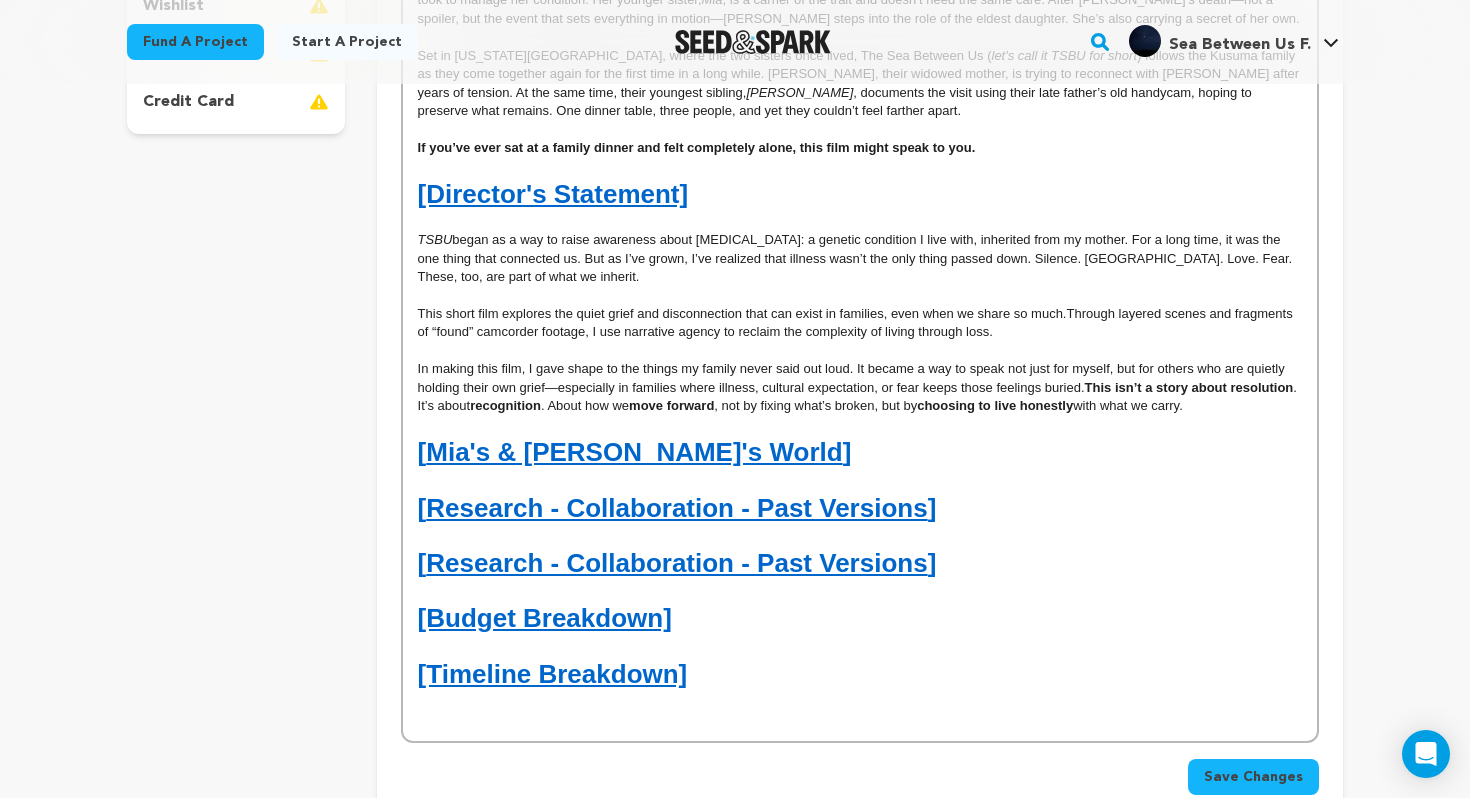 click on "[Timeline Breakdown]" at bounding box center [860, 674] 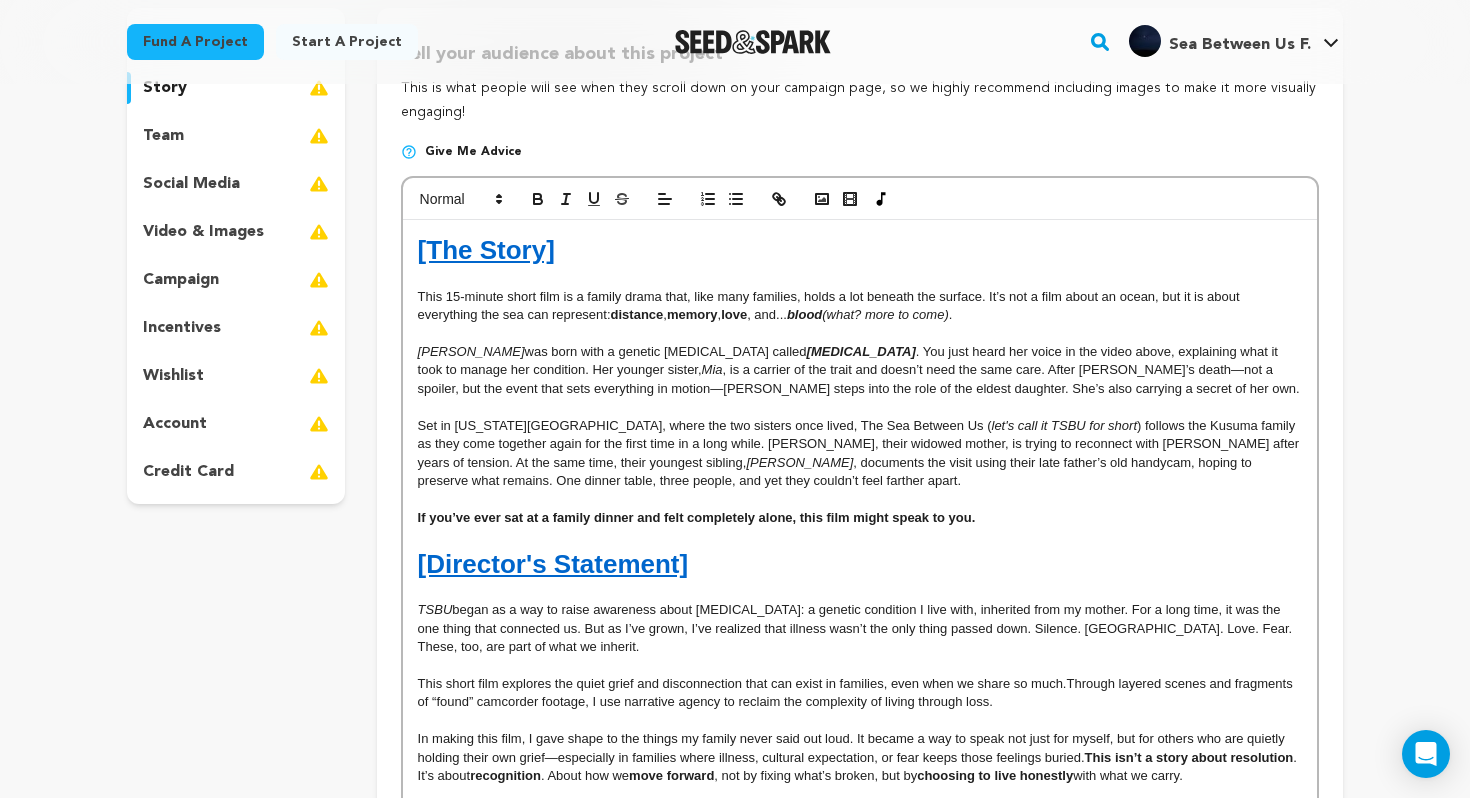 scroll, scrollTop: 233, scrollLeft: 0, axis: vertical 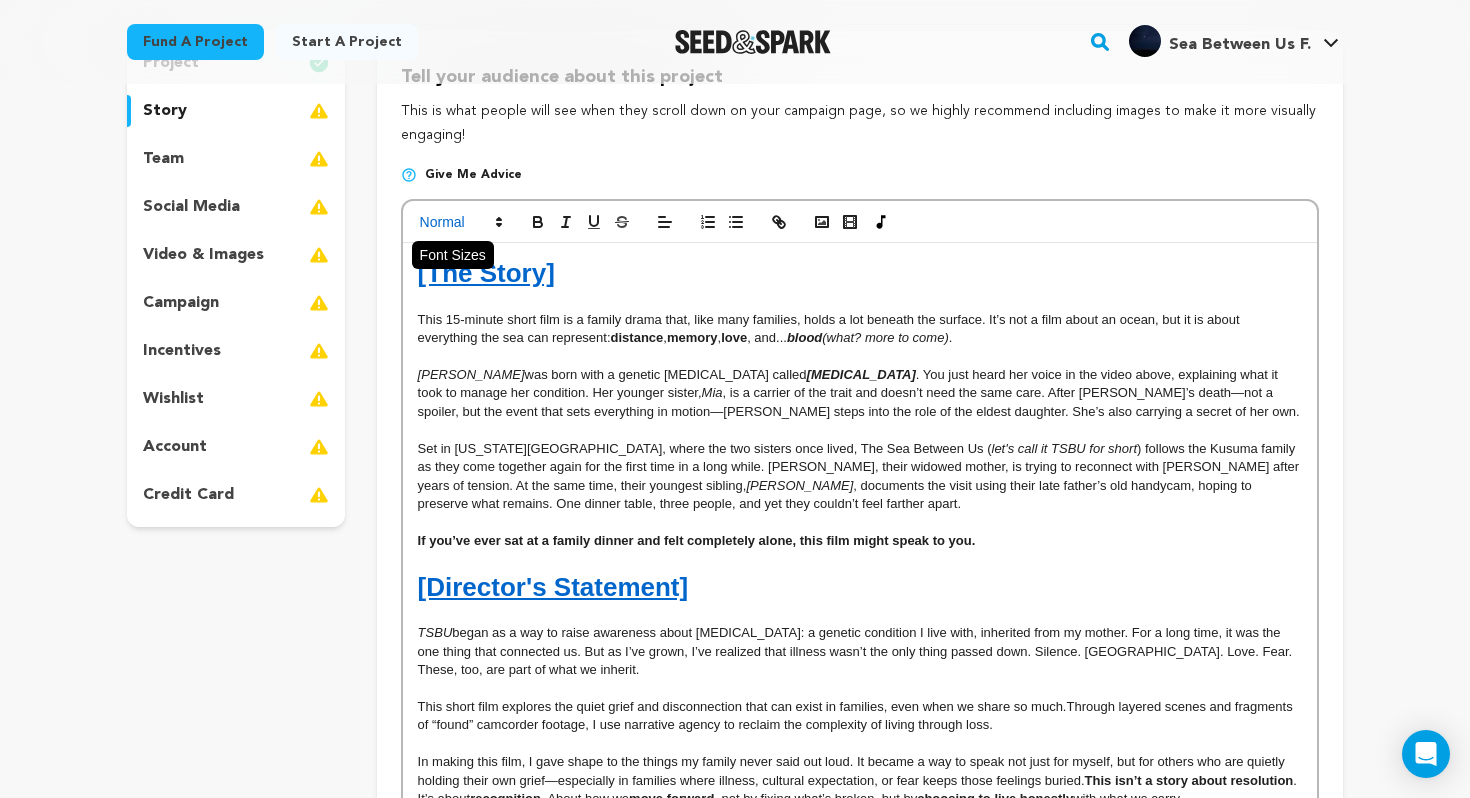 click at bounding box center (460, 222) 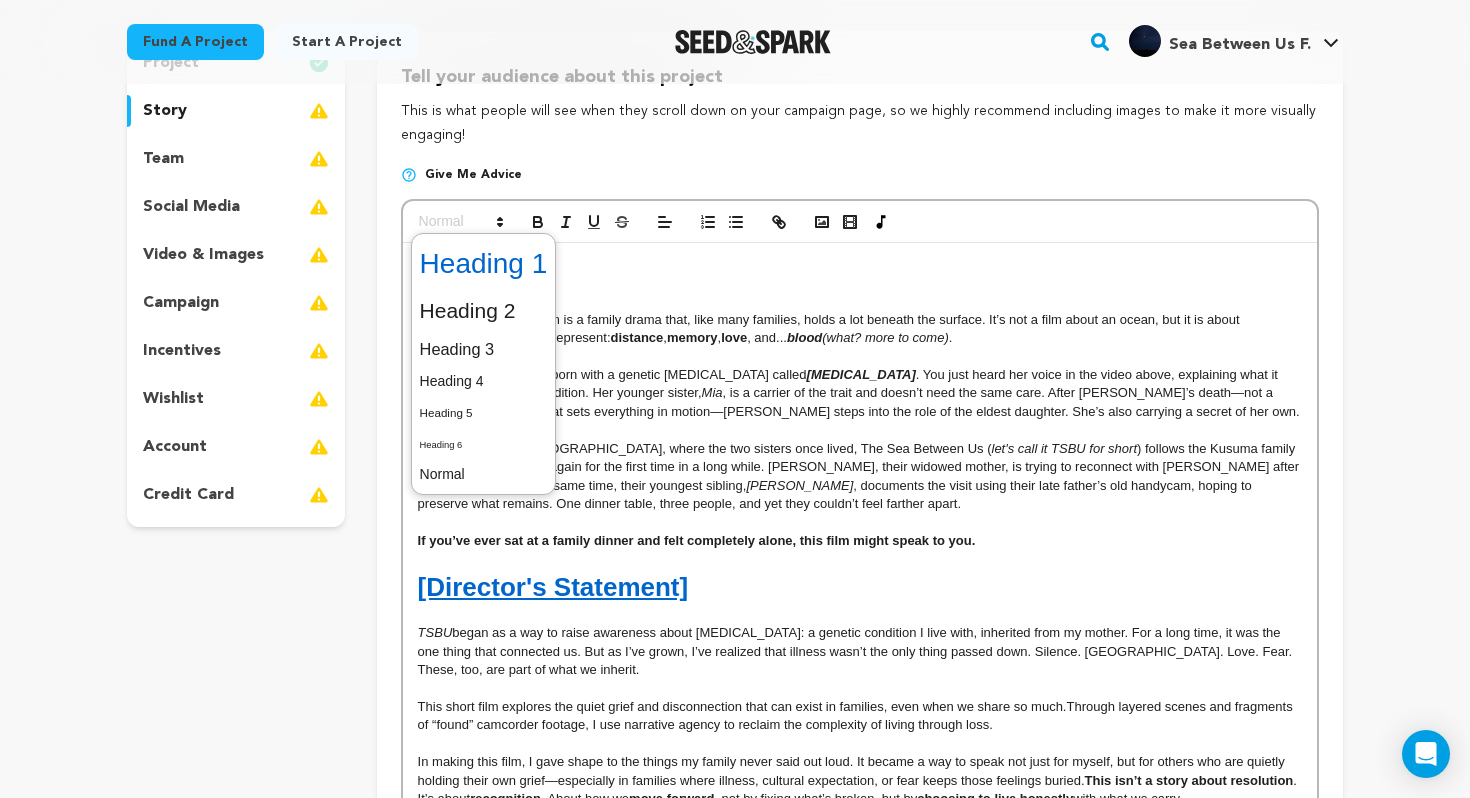 click at bounding box center [484, 264] 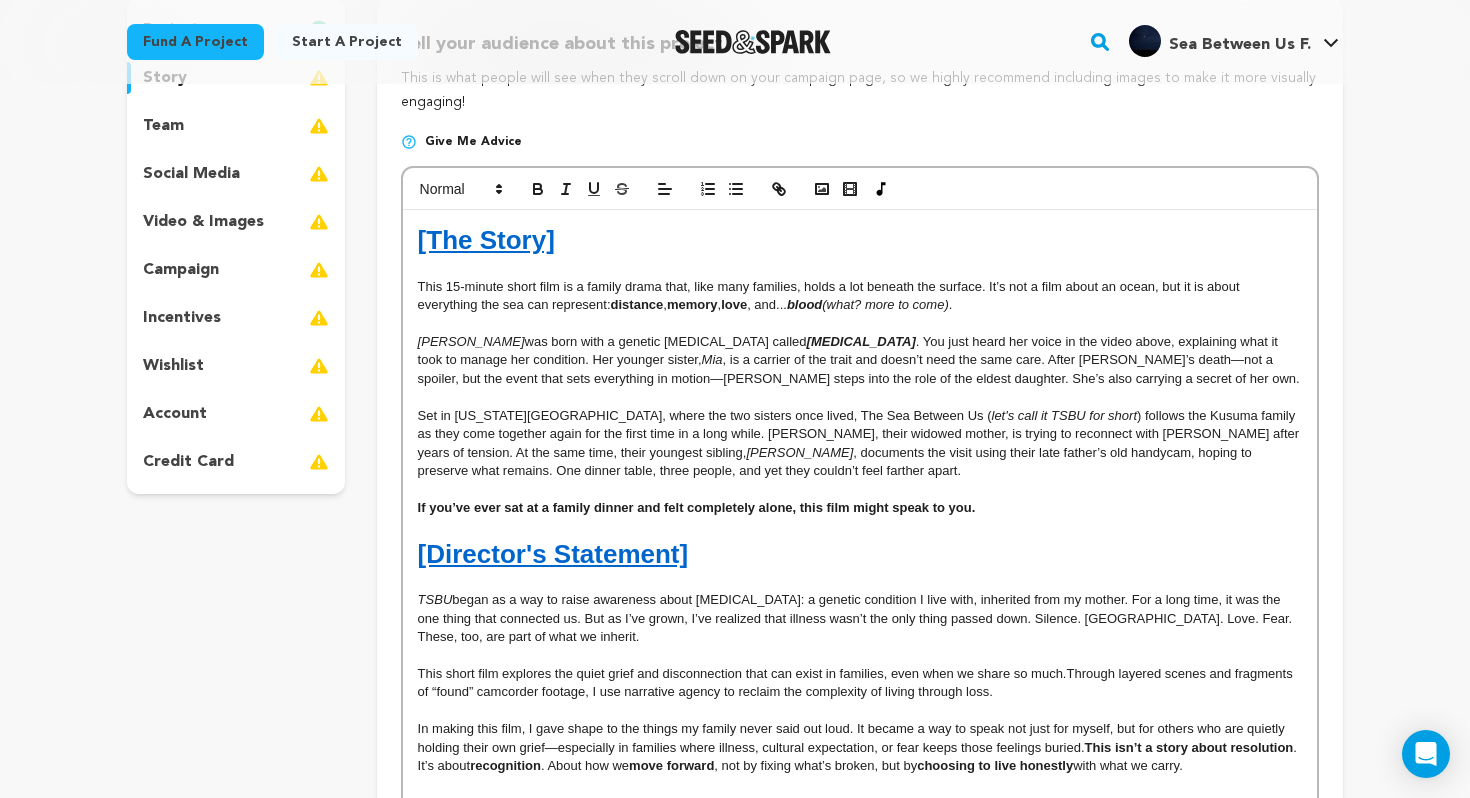 scroll, scrollTop: 240, scrollLeft: 0, axis: vertical 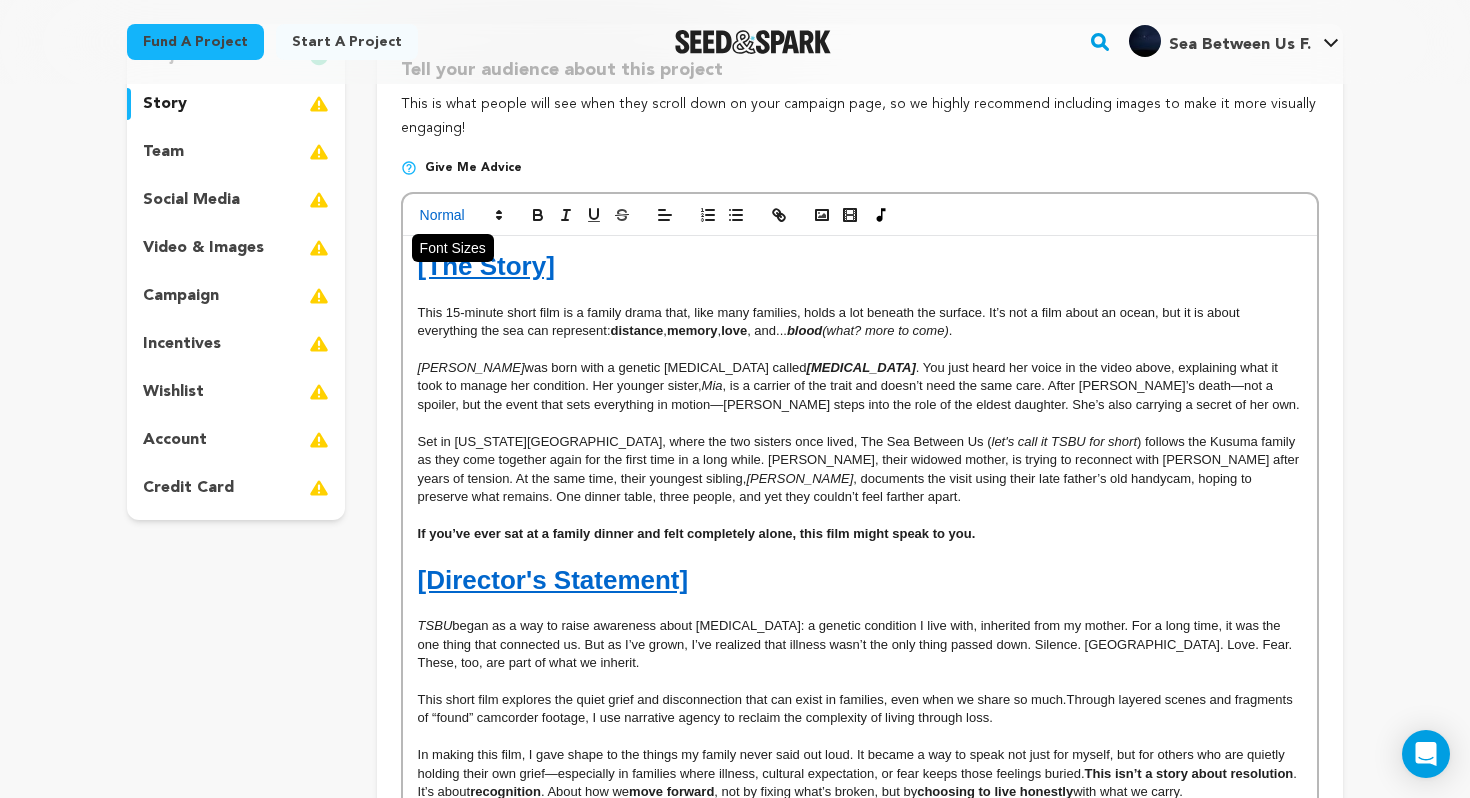 click at bounding box center (460, 215) 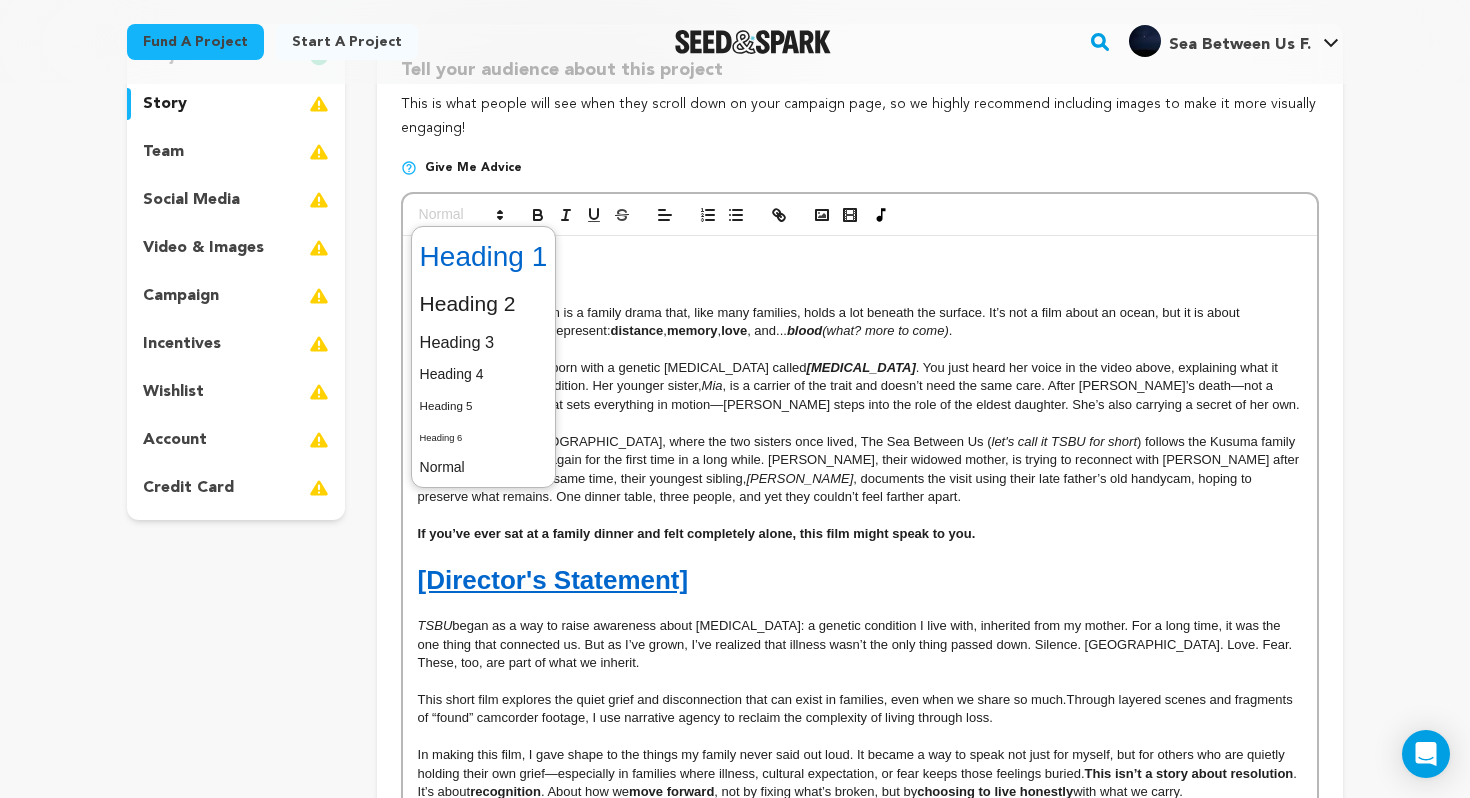 click at bounding box center (484, 257) 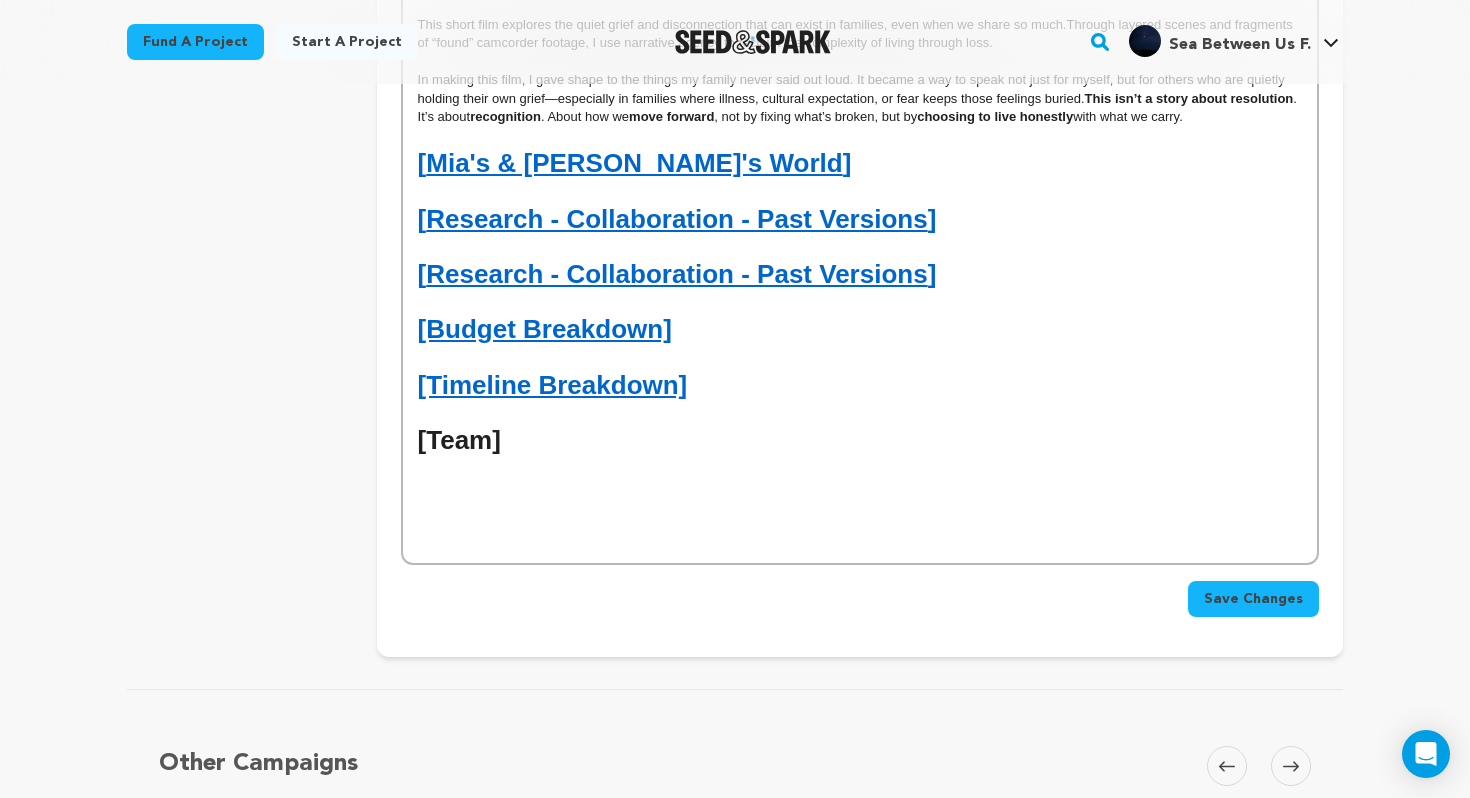 scroll, scrollTop: 927, scrollLeft: 0, axis: vertical 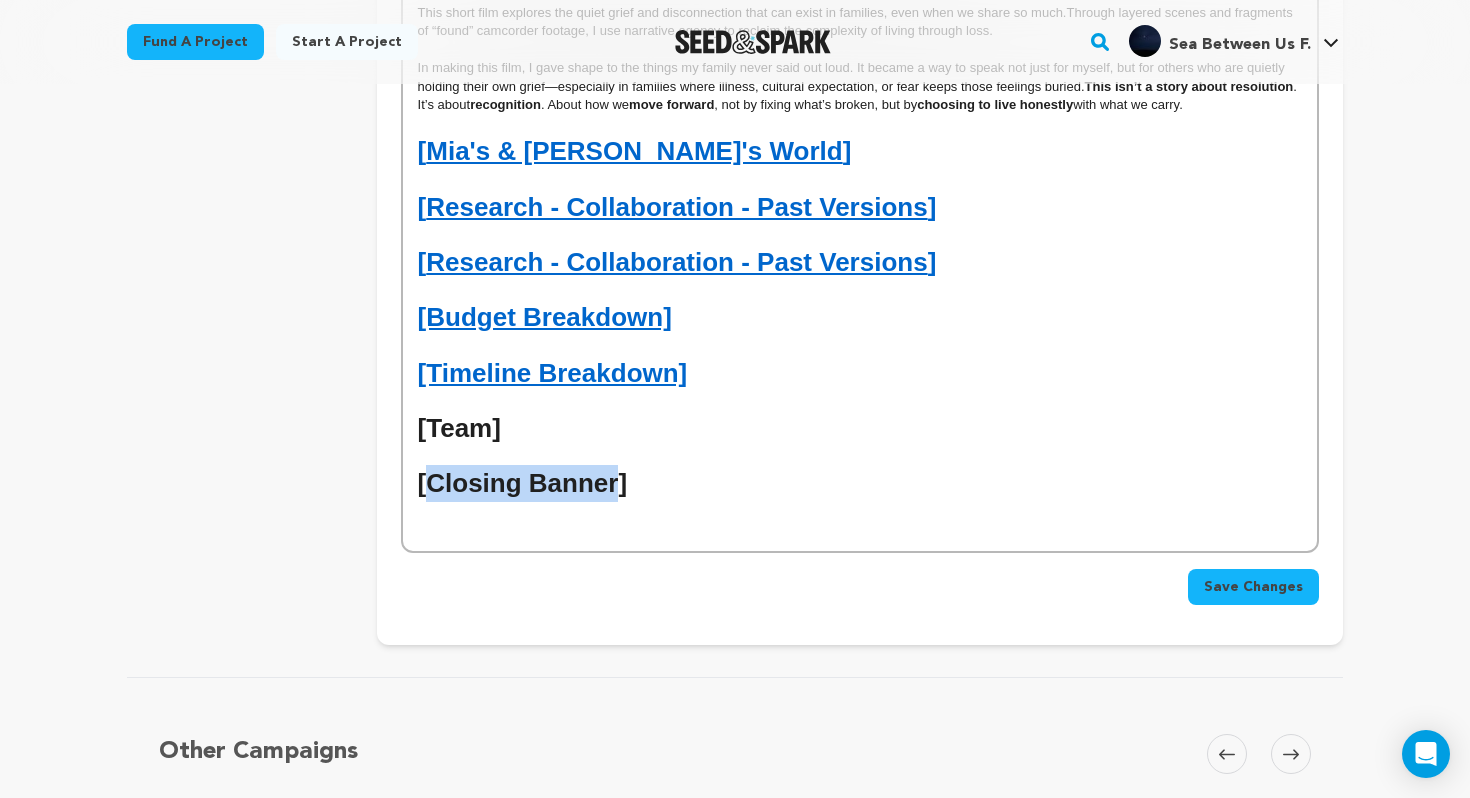 drag, startPoint x: 425, startPoint y: 490, endPoint x: 616, endPoint y: 487, distance: 191.02356 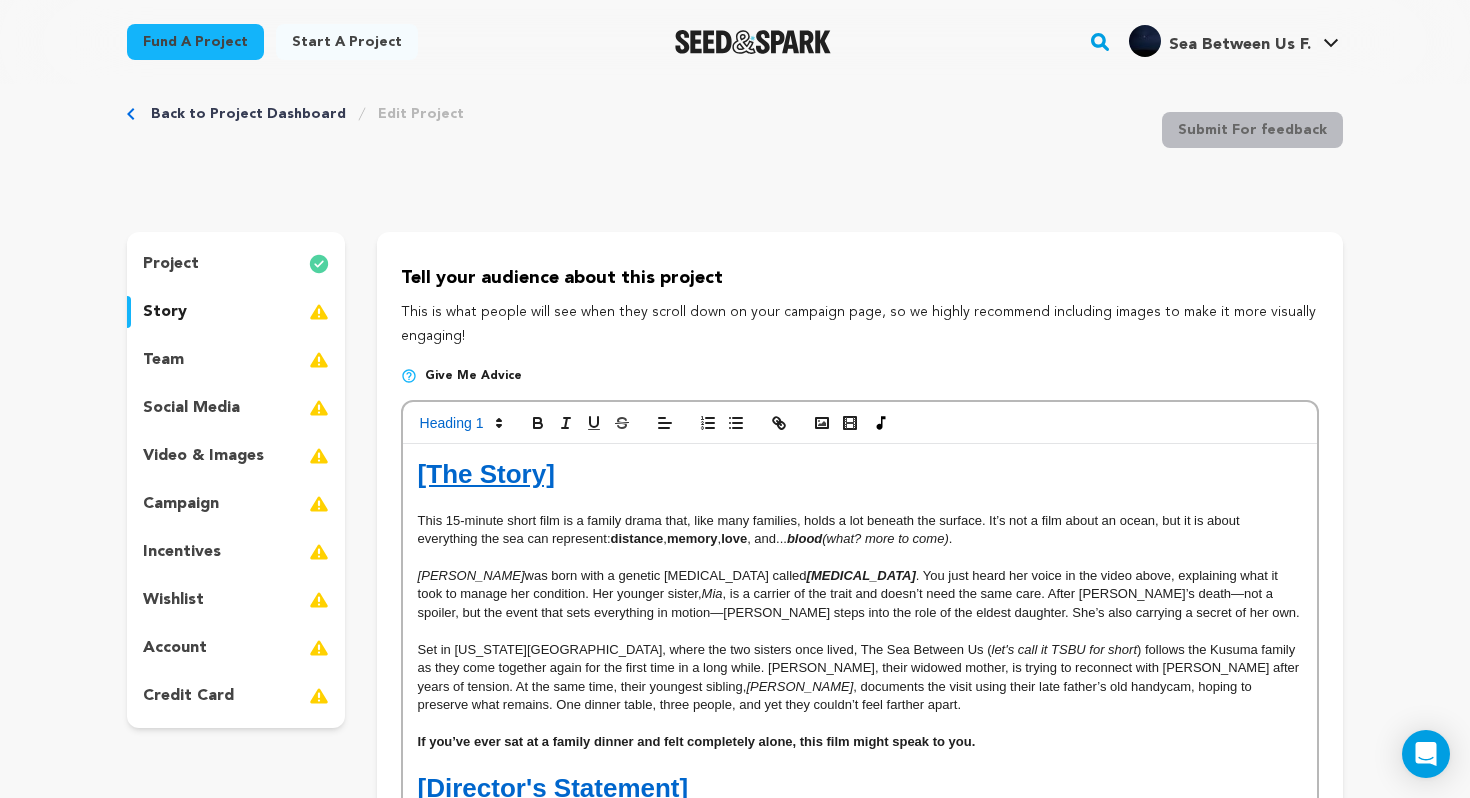 scroll, scrollTop: 15, scrollLeft: 0, axis: vertical 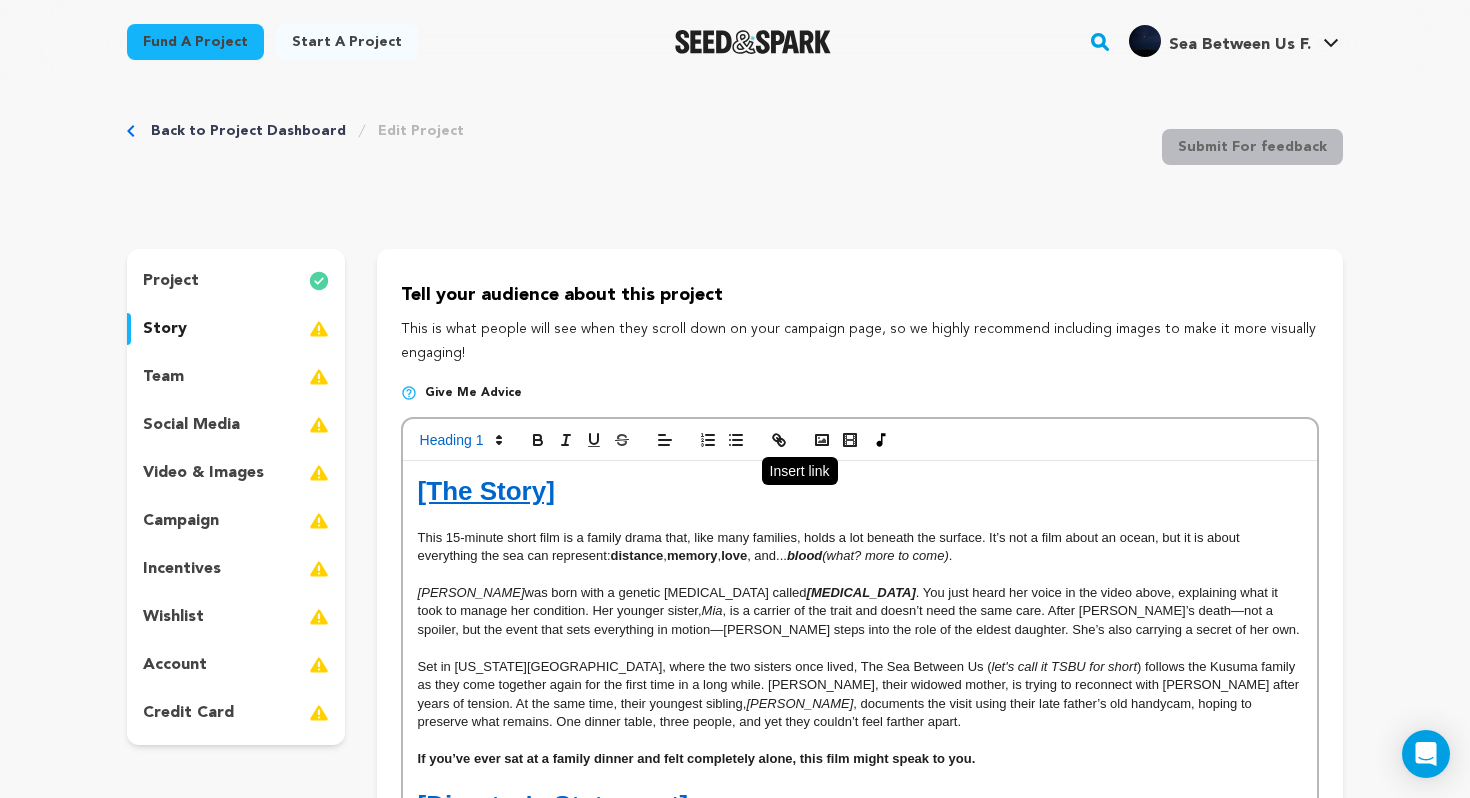 click 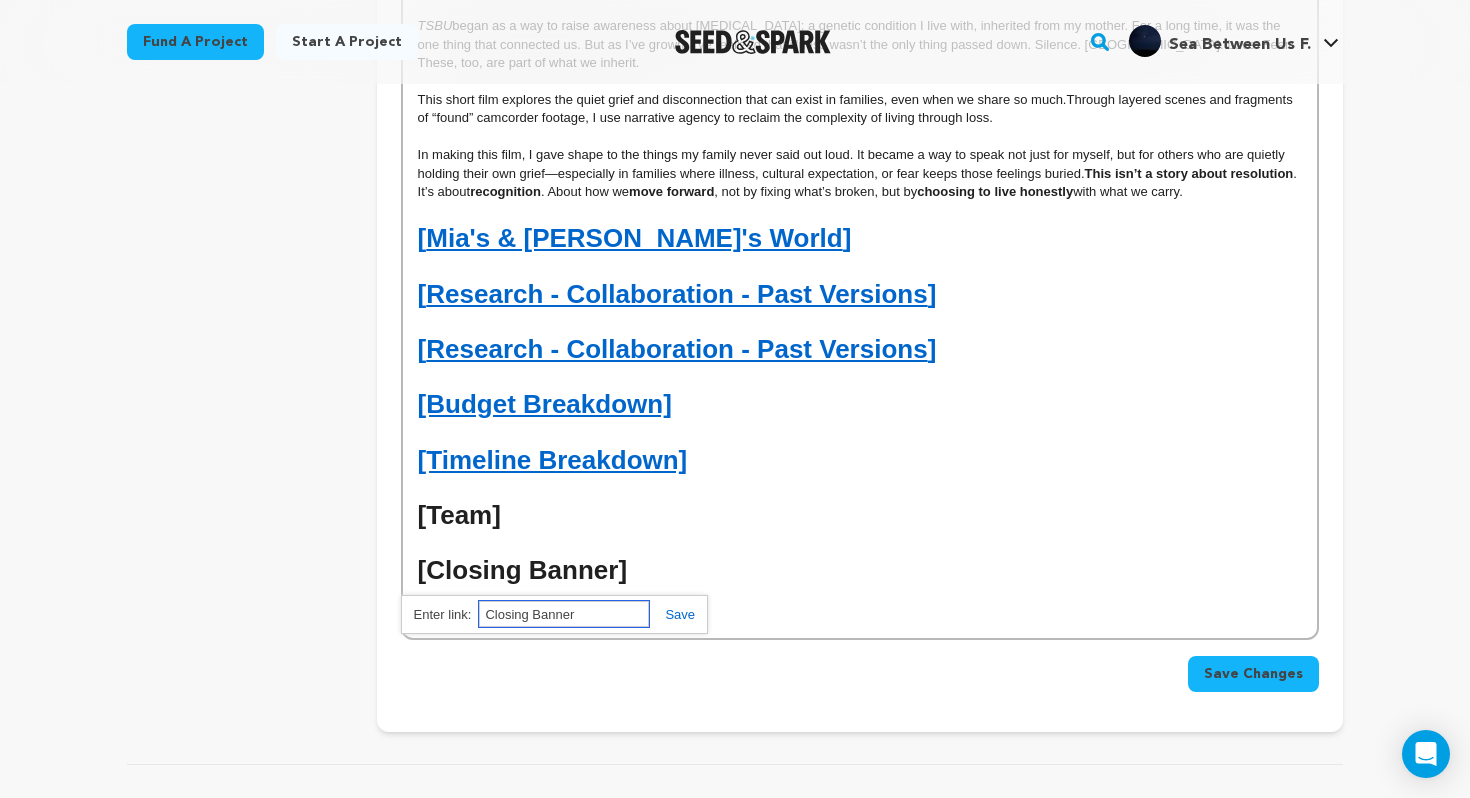 scroll, scrollTop: 852, scrollLeft: 0, axis: vertical 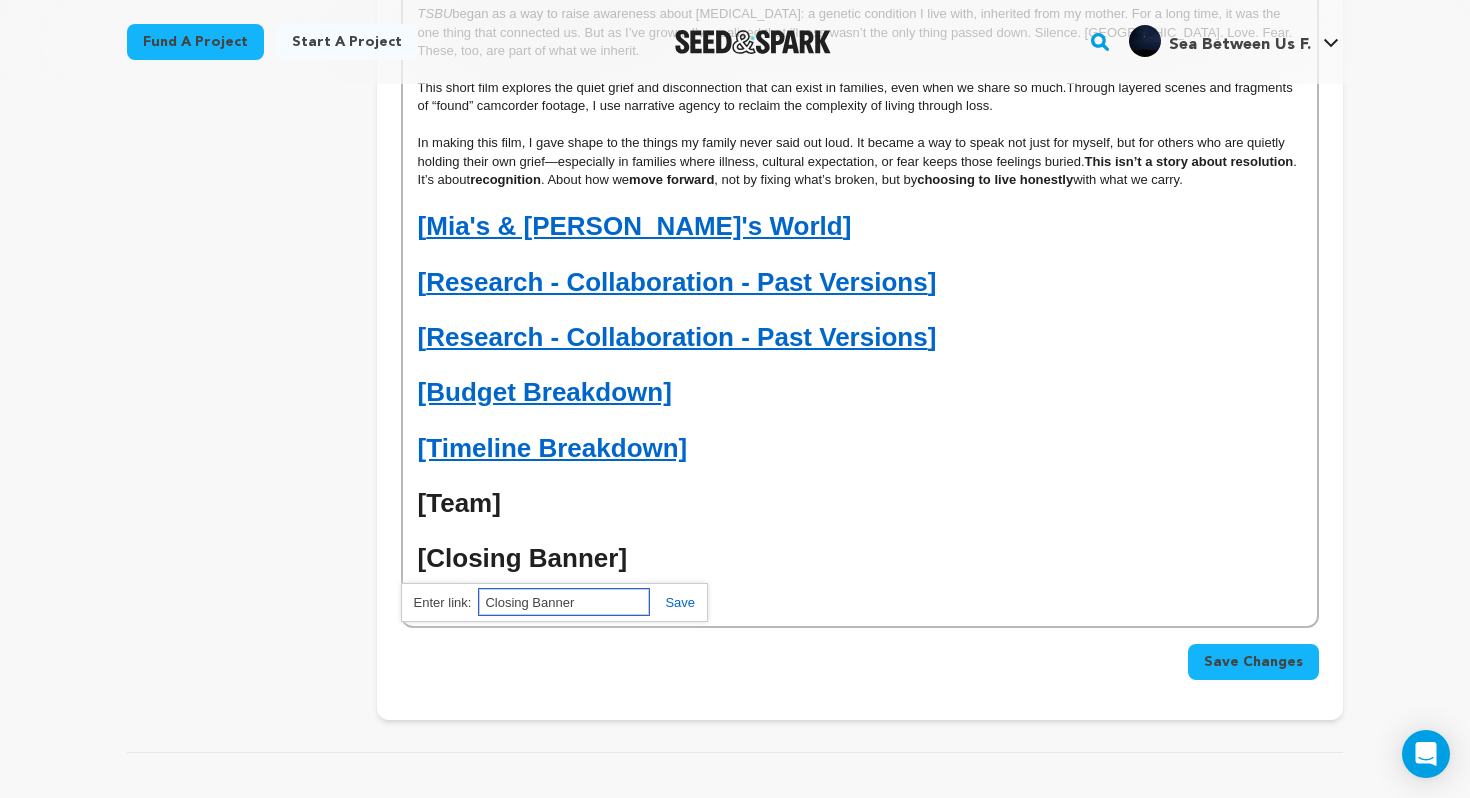 paste on "https://drive.google.com/file/d/1xhg_tMv7NpYWKOtzRL54YWtW6lLfKy1a/view?usp=drive_link" 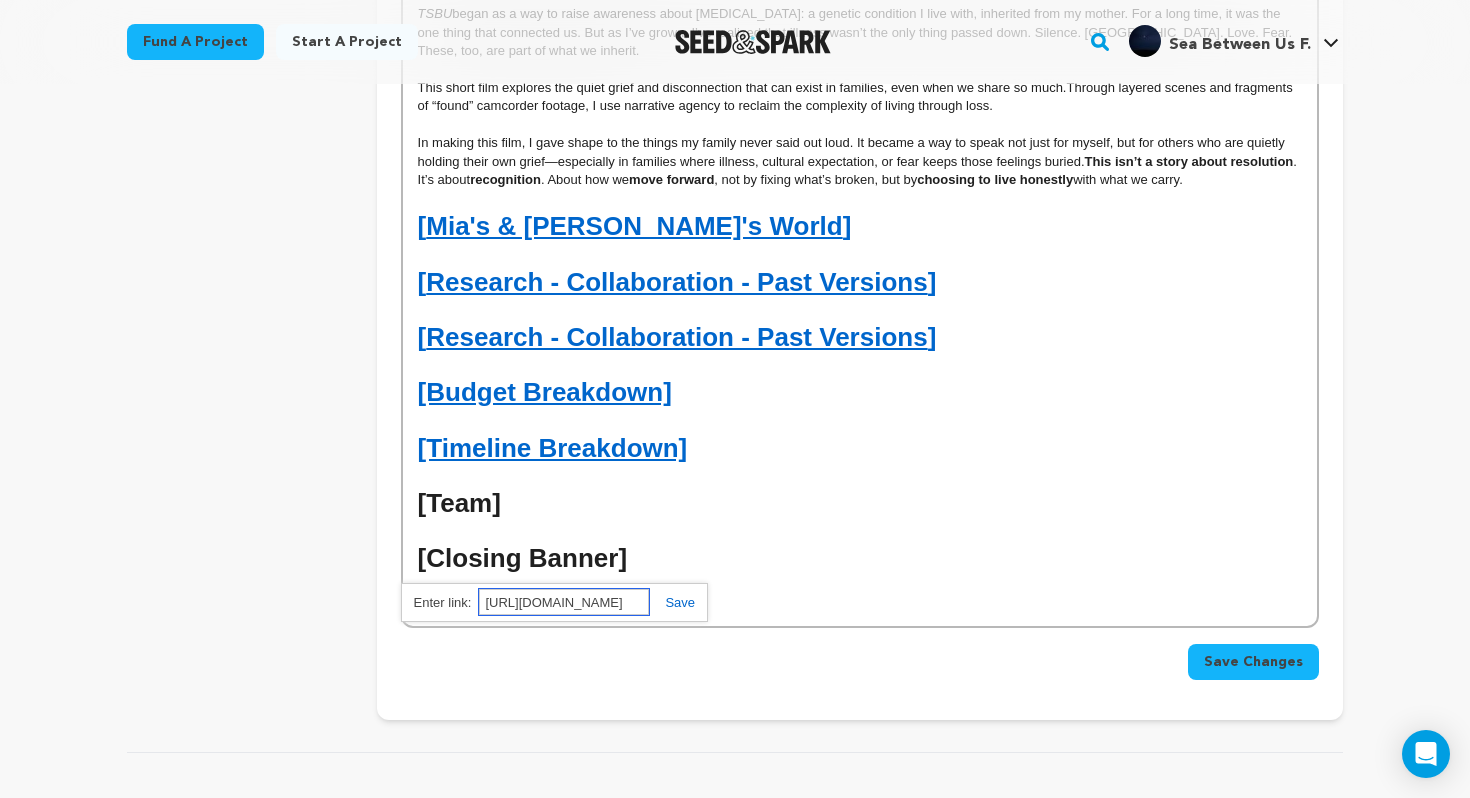 scroll, scrollTop: 0, scrollLeft: 383, axis: horizontal 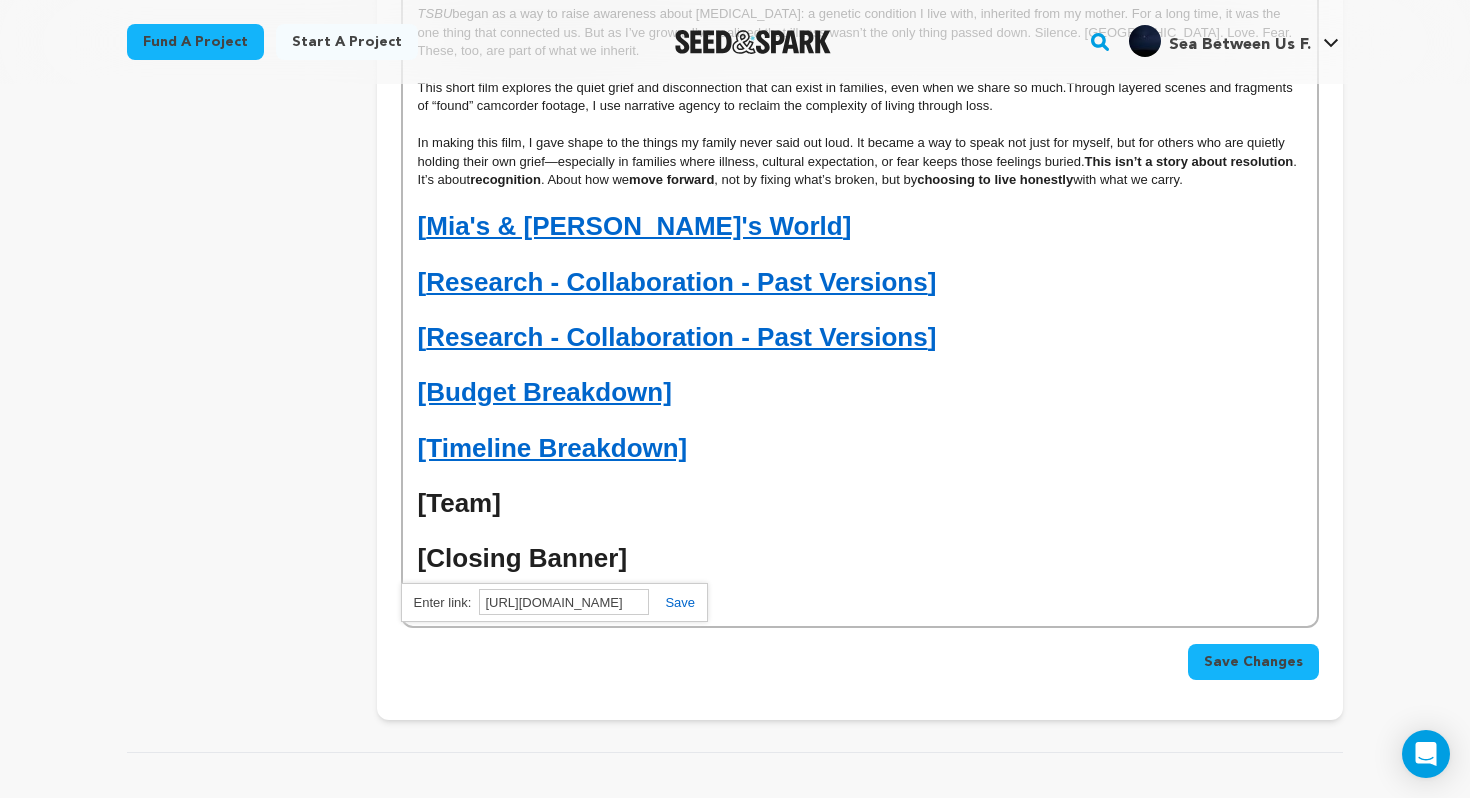 click at bounding box center (672, 602) 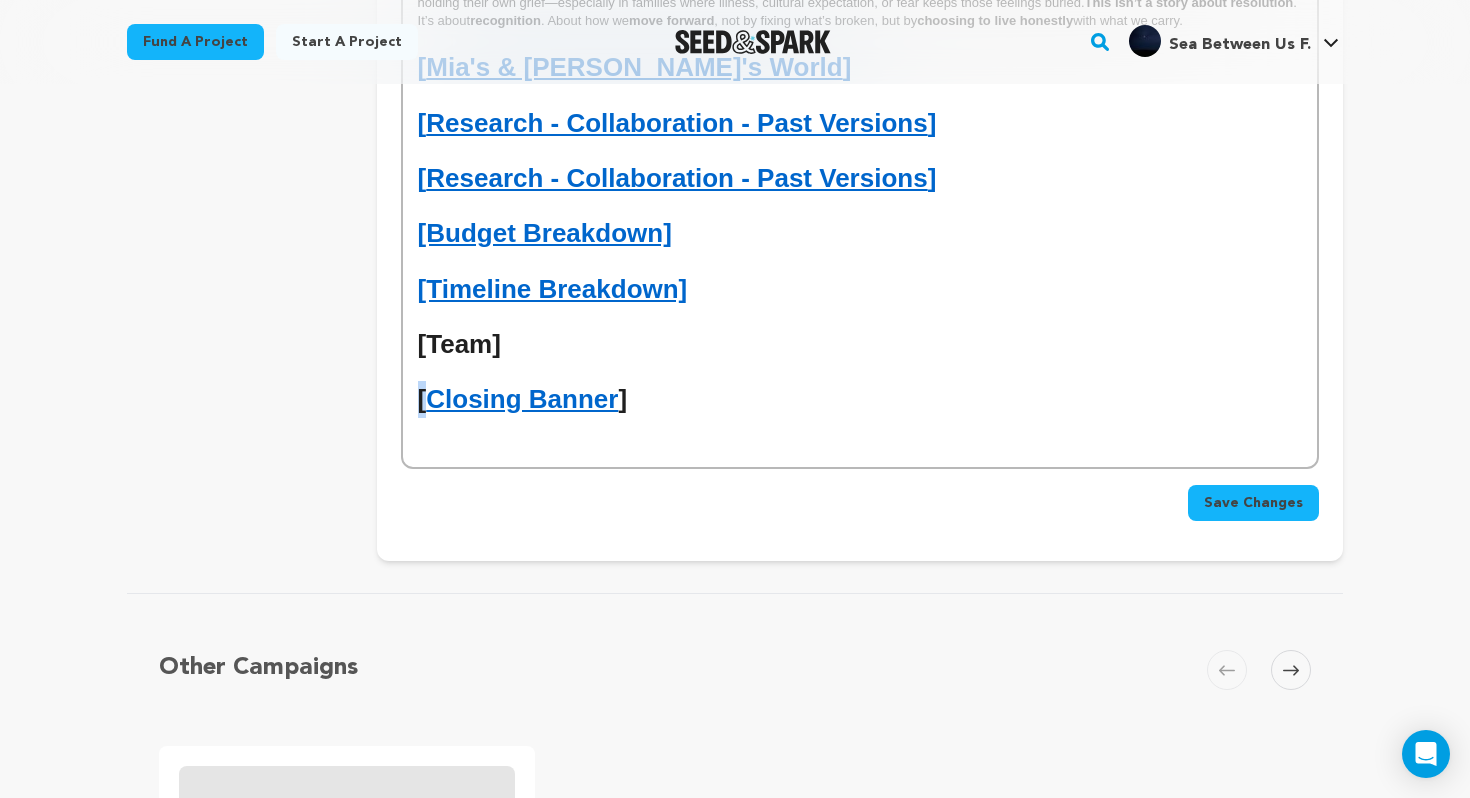 scroll, scrollTop: 1028, scrollLeft: 0, axis: vertical 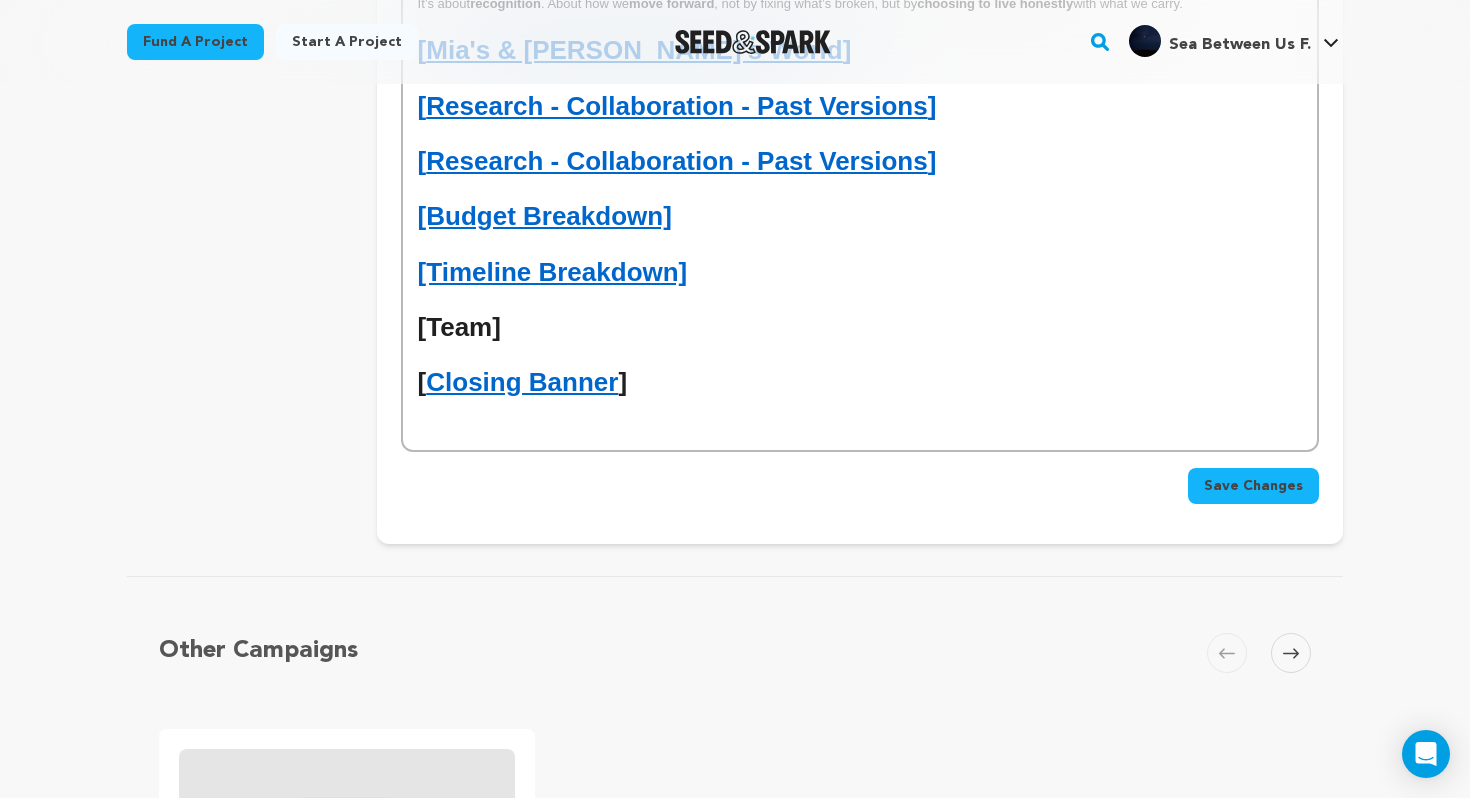 click on "[ Closing Banner ]" at bounding box center [860, 382] 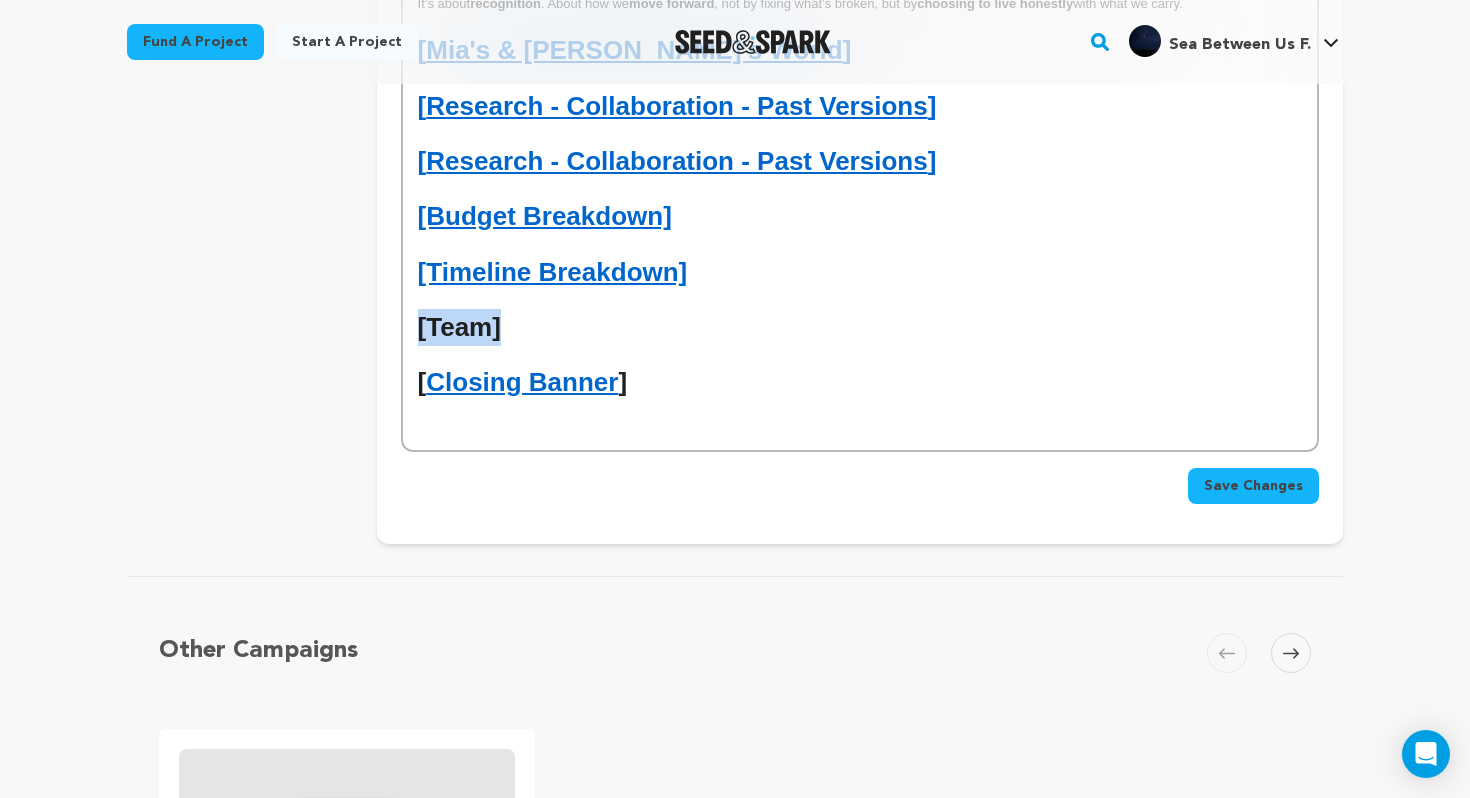 drag, startPoint x: 406, startPoint y: 323, endPoint x: 505, endPoint y: 323, distance: 99 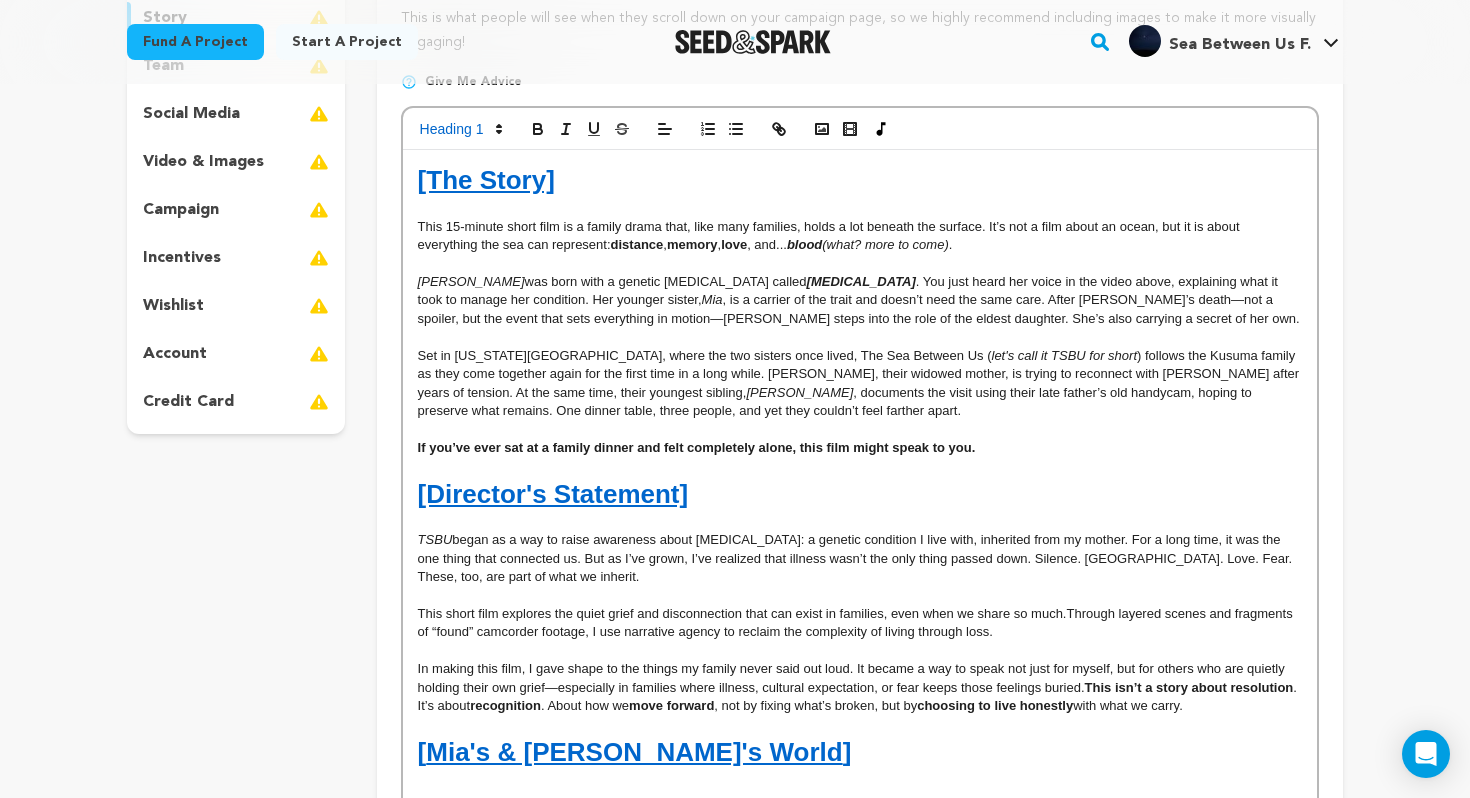 scroll, scrollTop: 336, scrollLeft: 0, axis: vertical 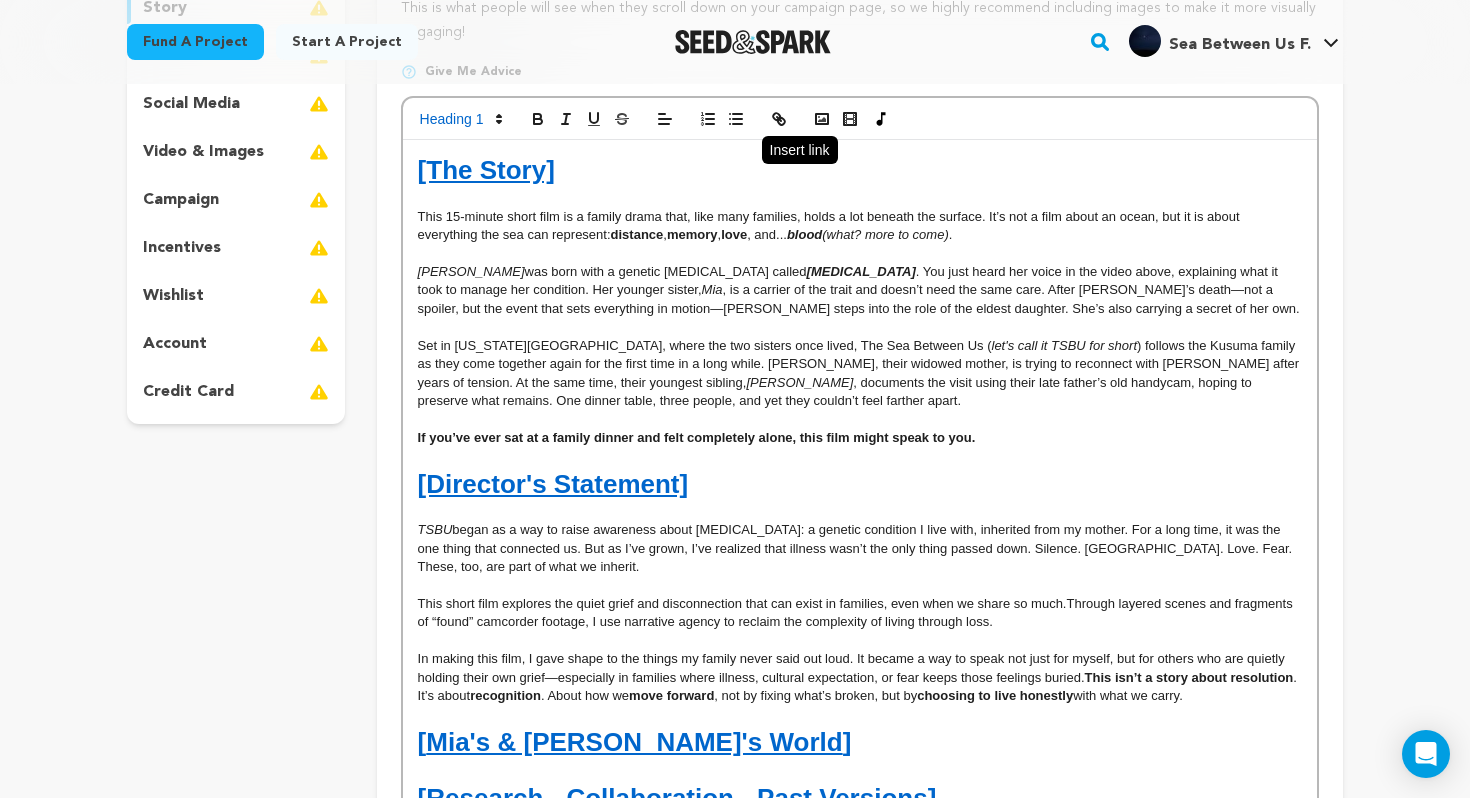 click 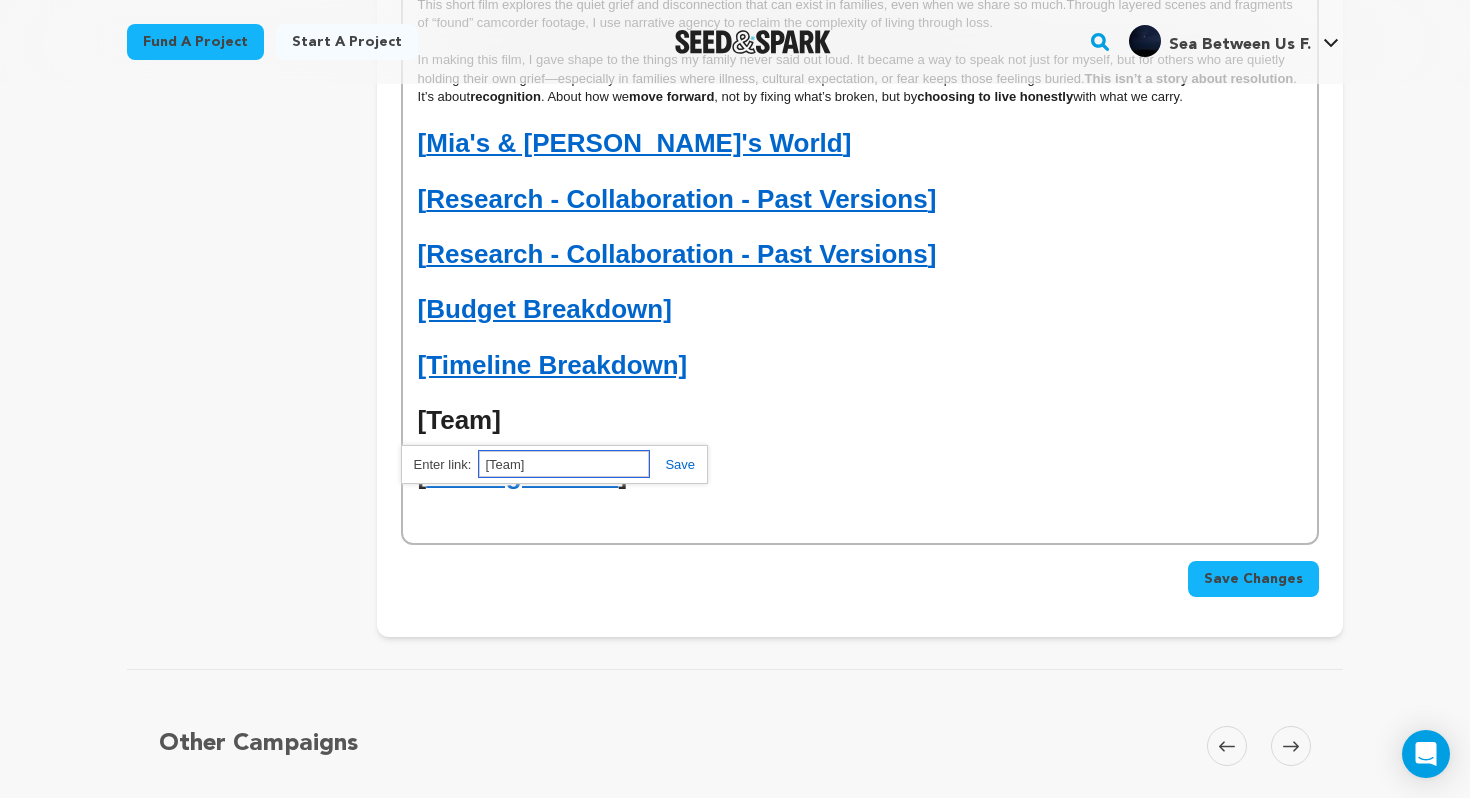 scroll, scrollTop: 952, scrollLeft: 0, axis: vertical 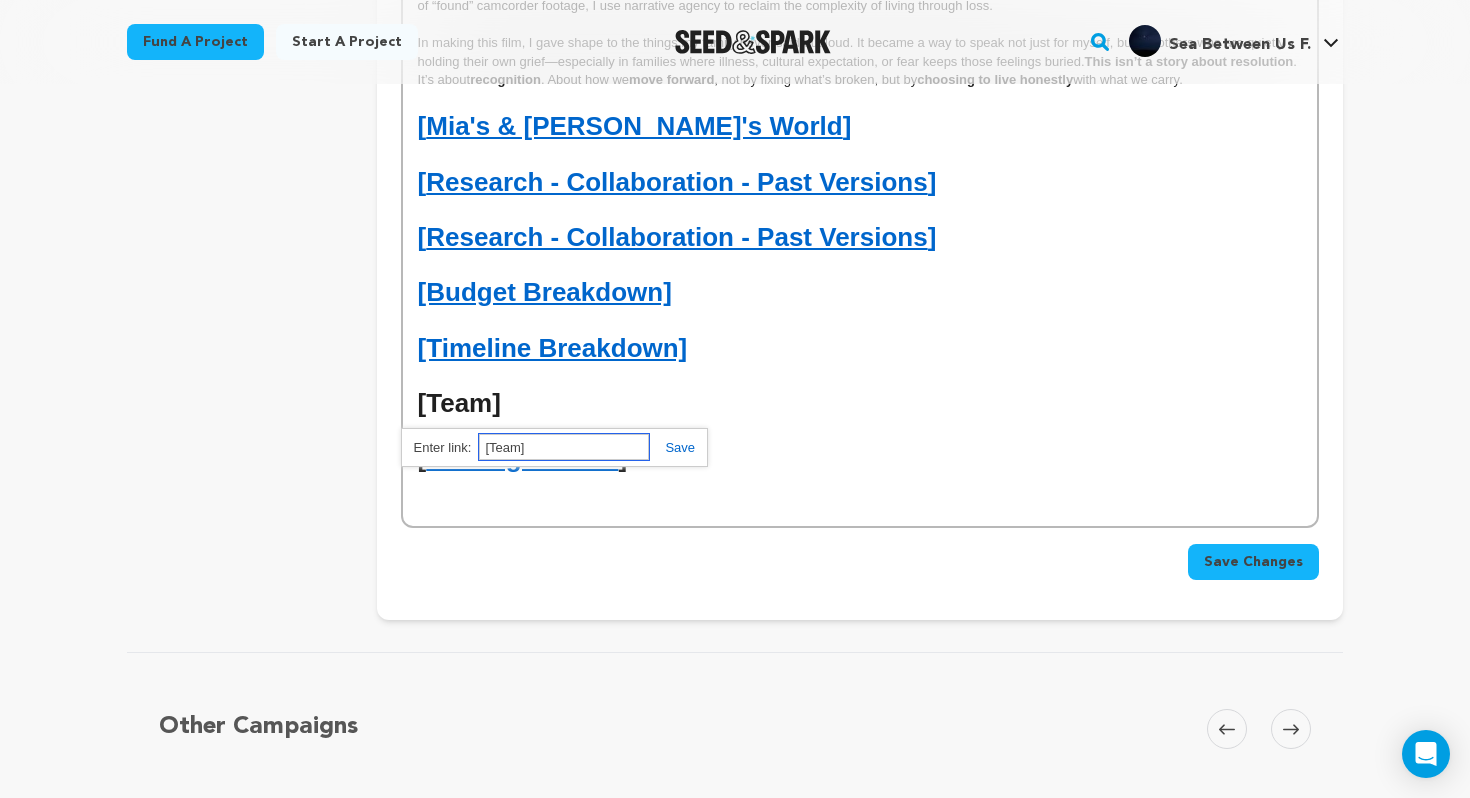 paste on "https://drive.google.com/file/d/1QWQsHMINK6TJbkhj1xlVgBYBFUOxj7zp/view?usp=drive_link" 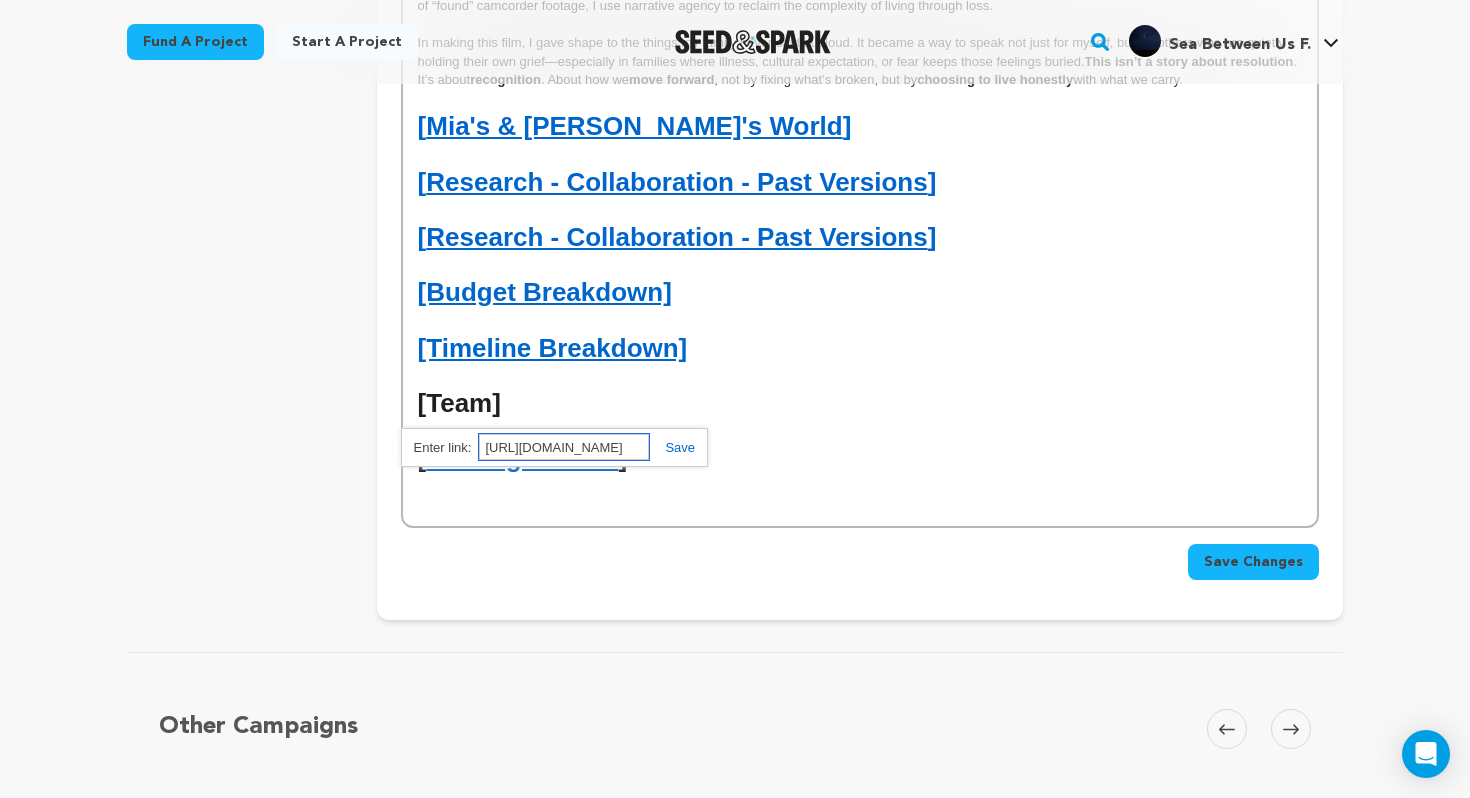 scroll, scrollTop: 0, scrollLeft: 384, axis: horizontal 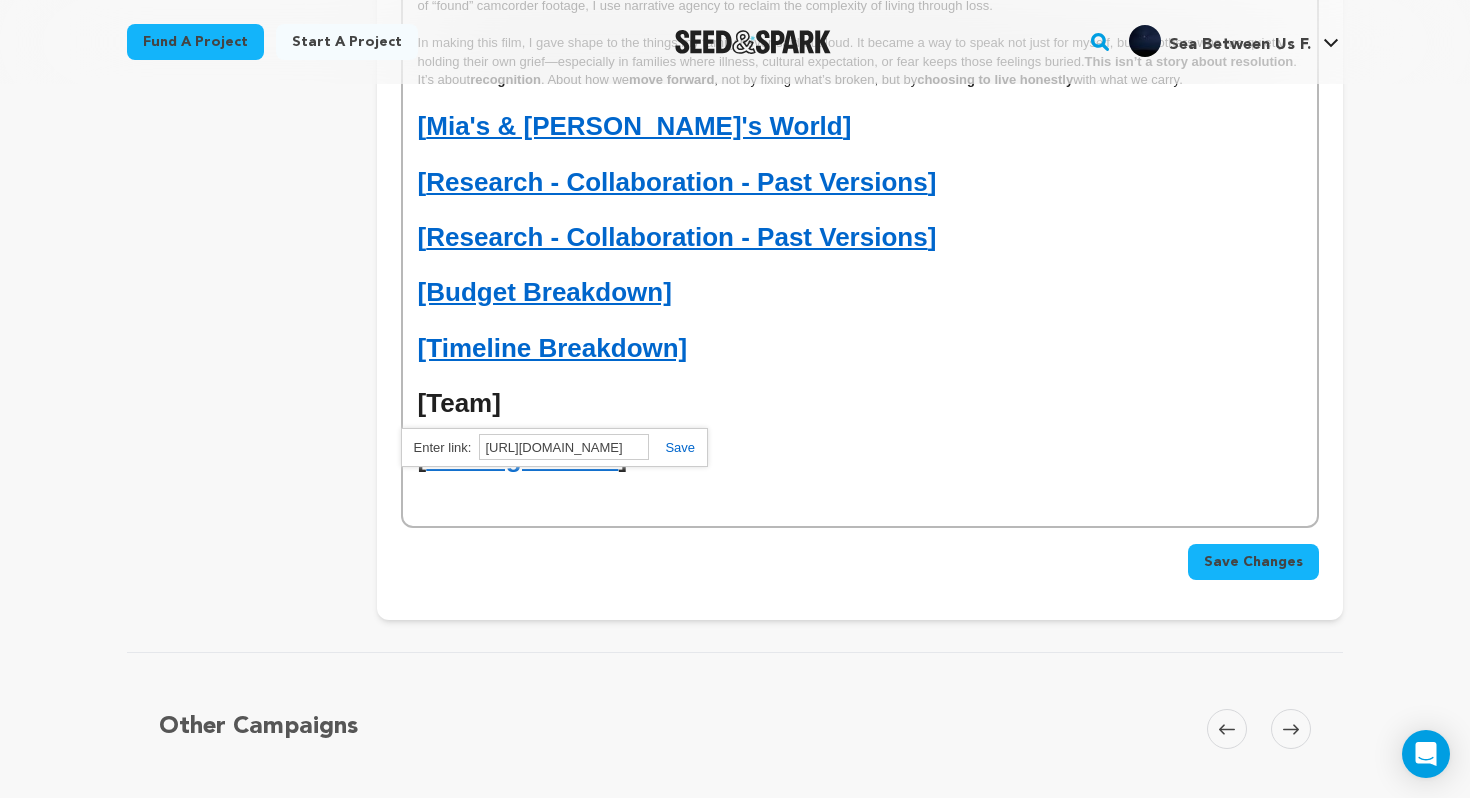 click at bounding box center (672, 447) 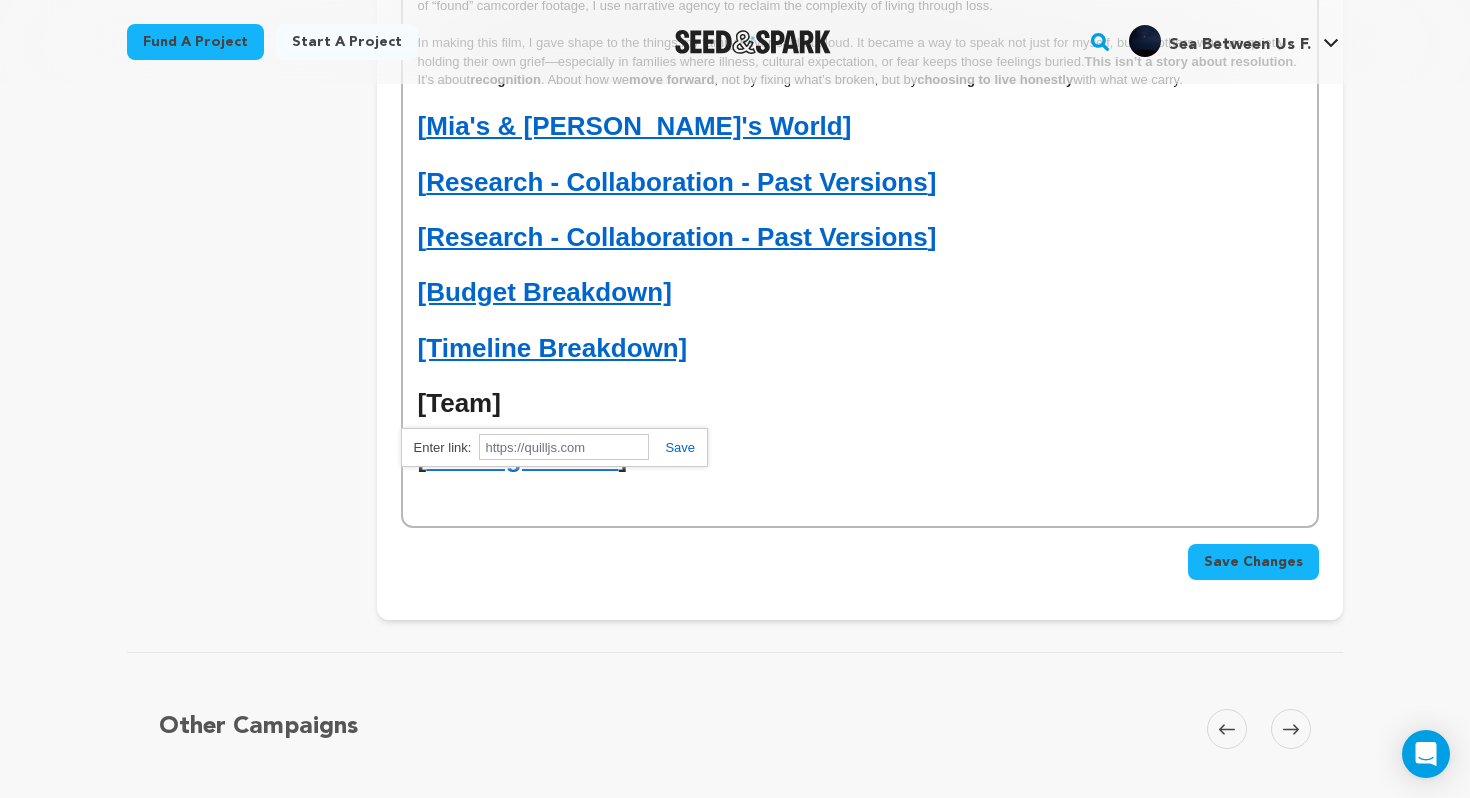 scroll, scrollTop: 0, scrollLeft: 0, axis: both 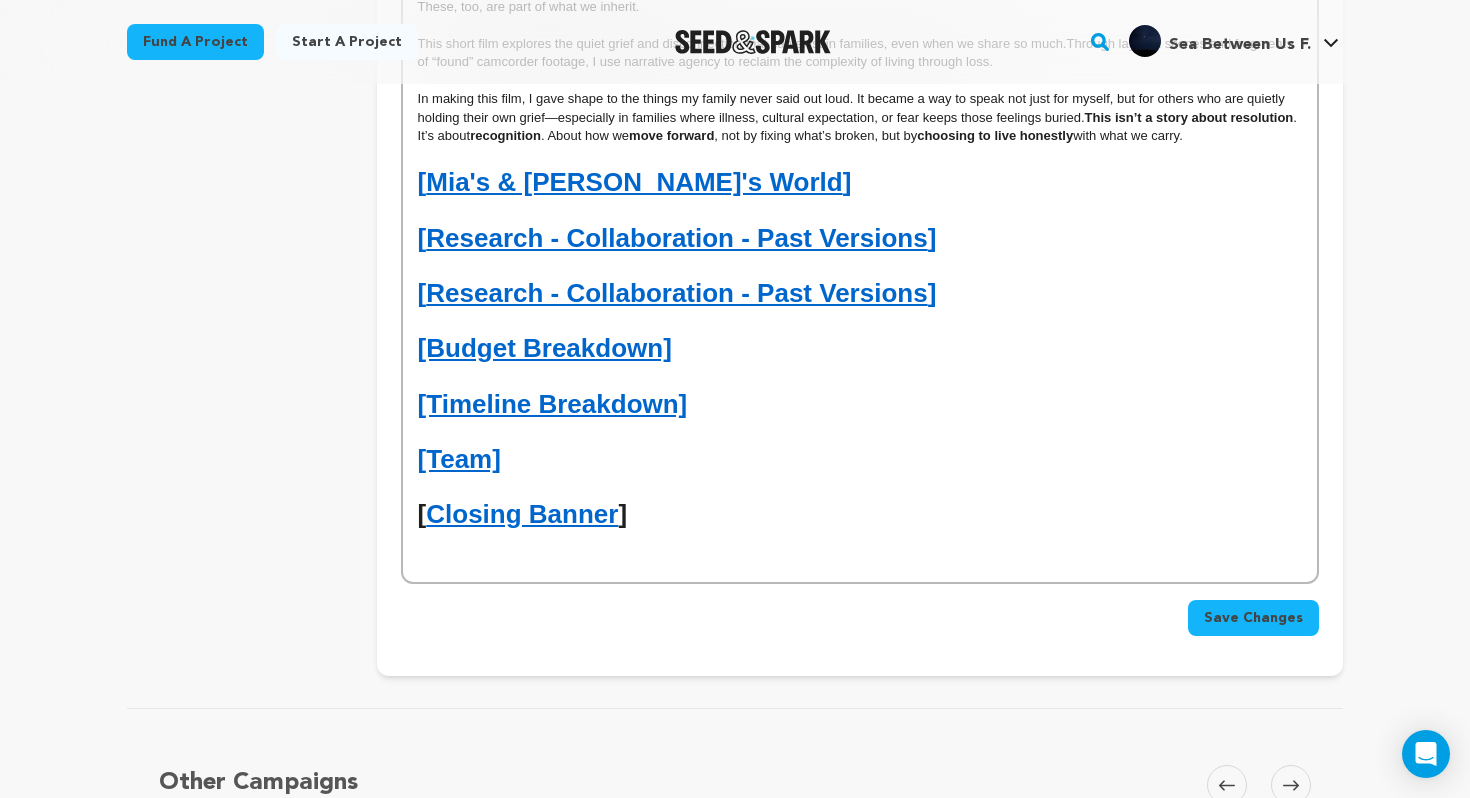 click at bounding box center (860, 487) 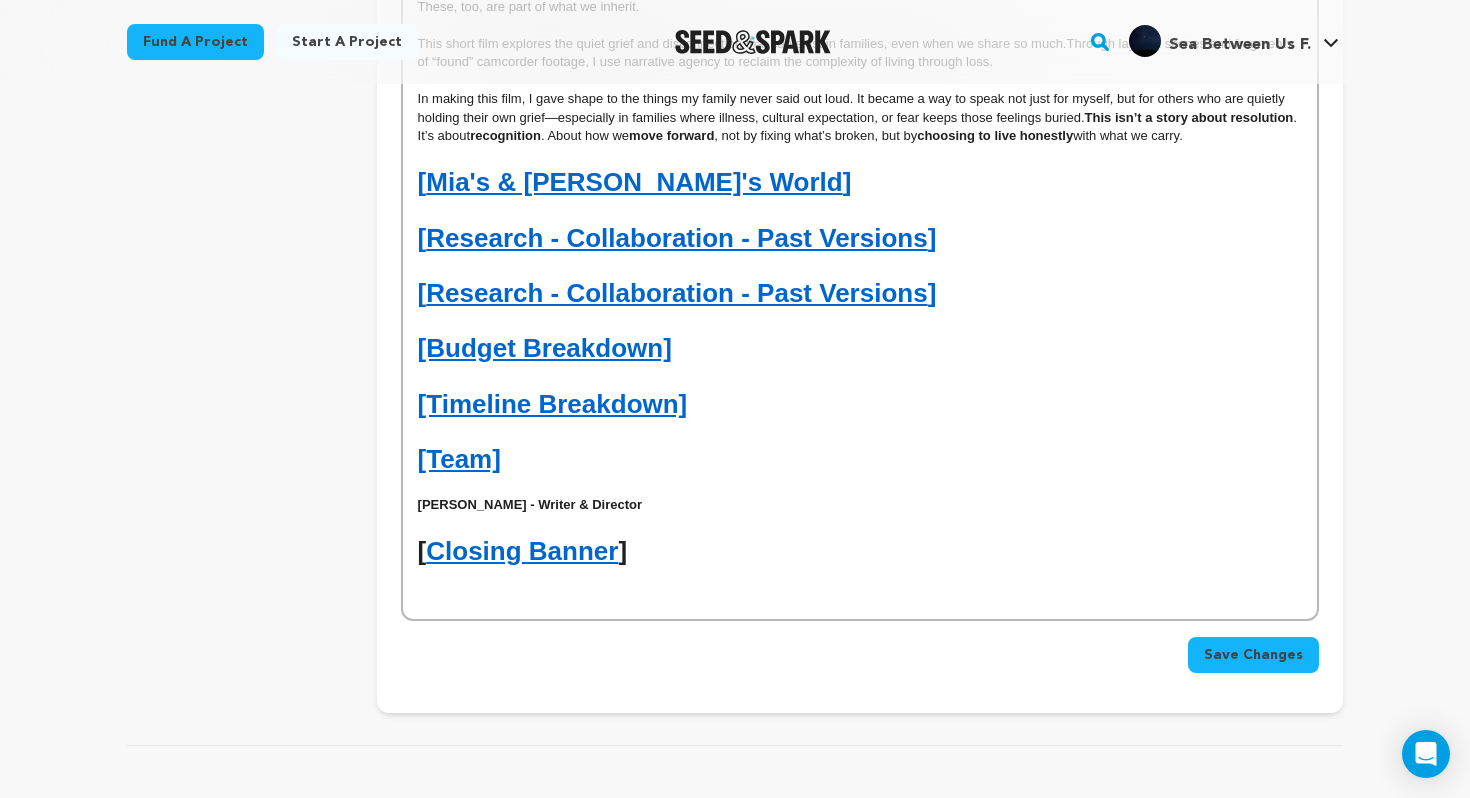 click on "[Team]" at bounding box center [860, 459] 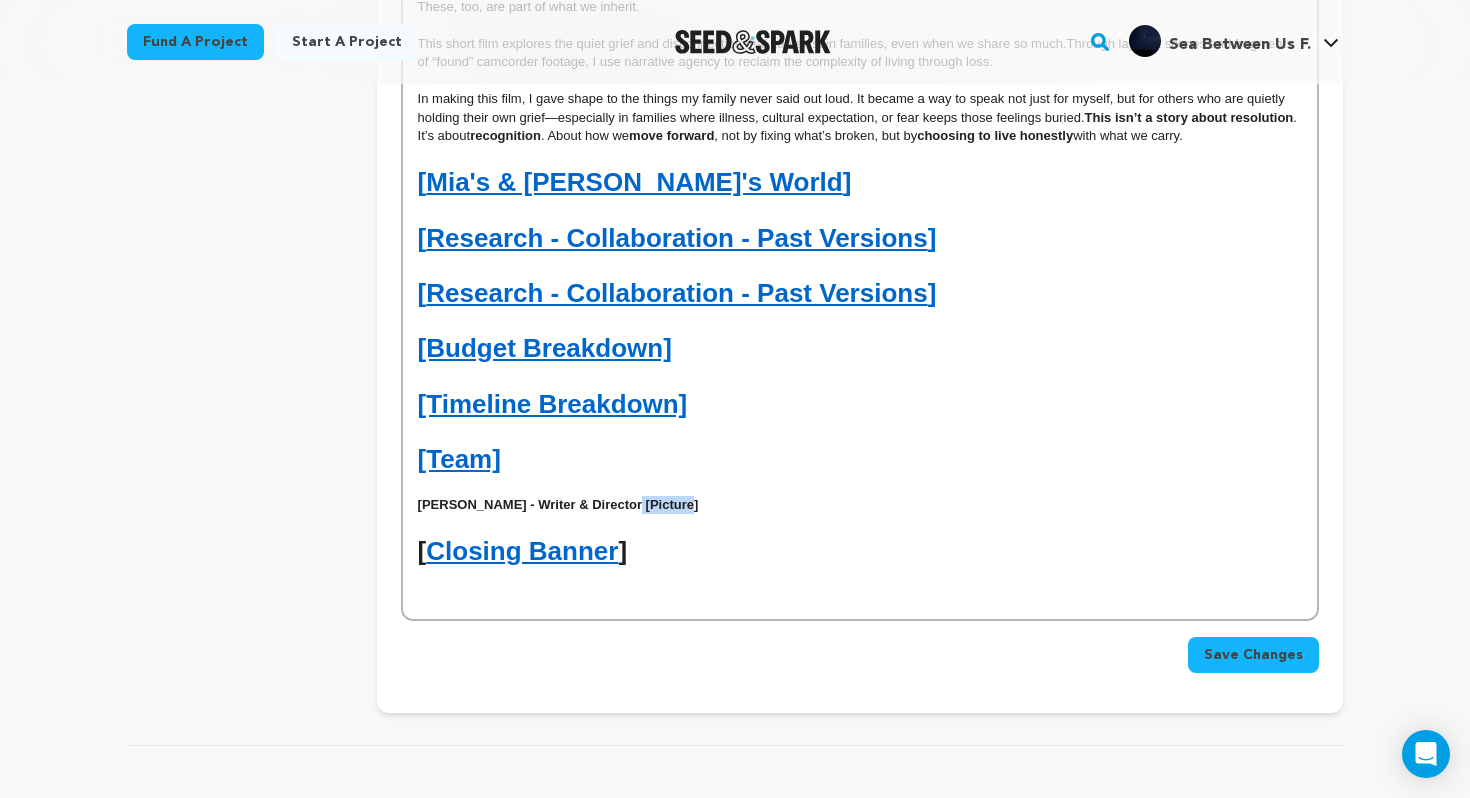 click on "Anne Yasmine - Writer & Director [Picture]" at bounding box center (558, 504) 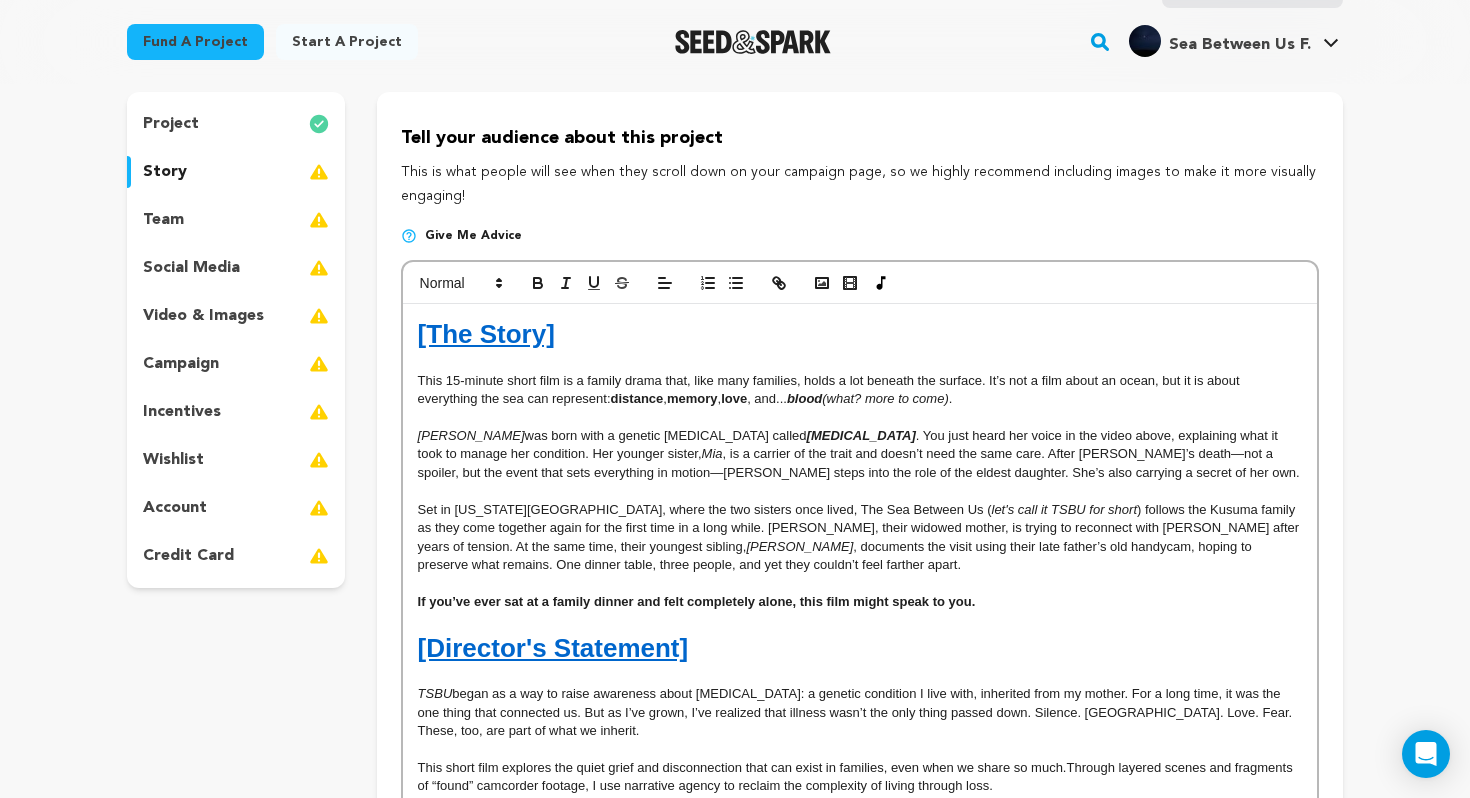 scroll, scrollTop: 150, scrollLeft: 0, axis: vertical 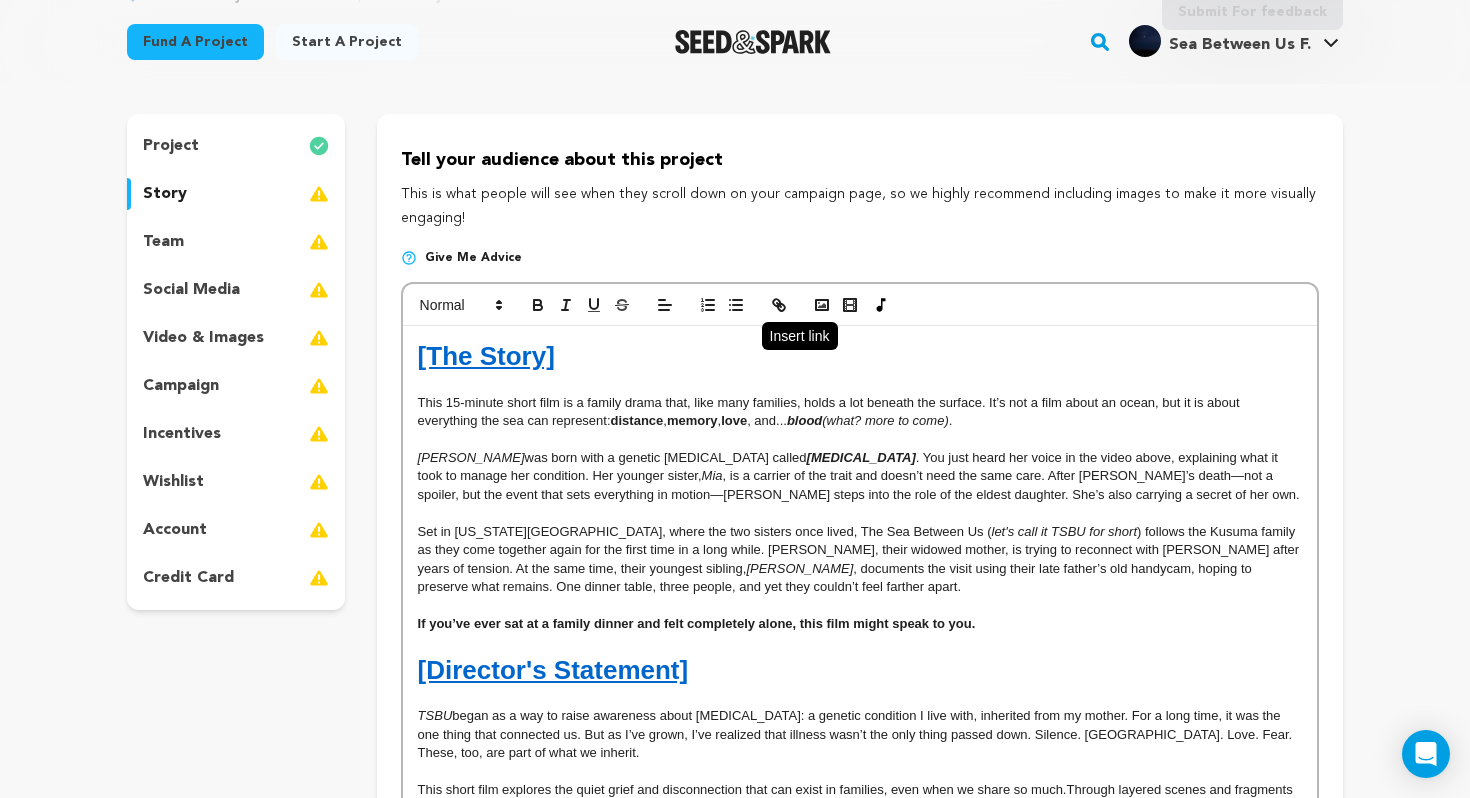 click 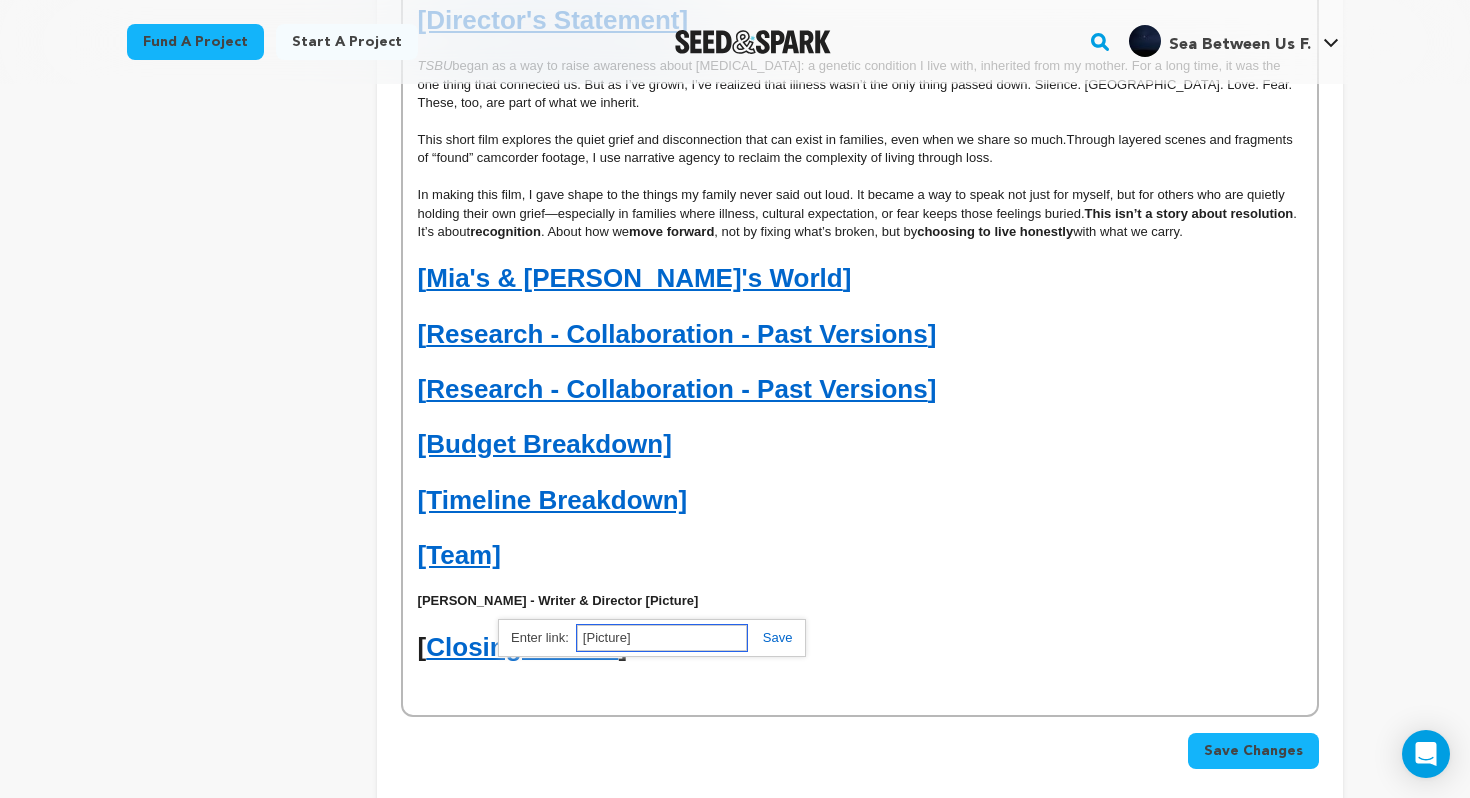 scroll, scrollTop: 801, scrollLeft: 0, axis: vertical 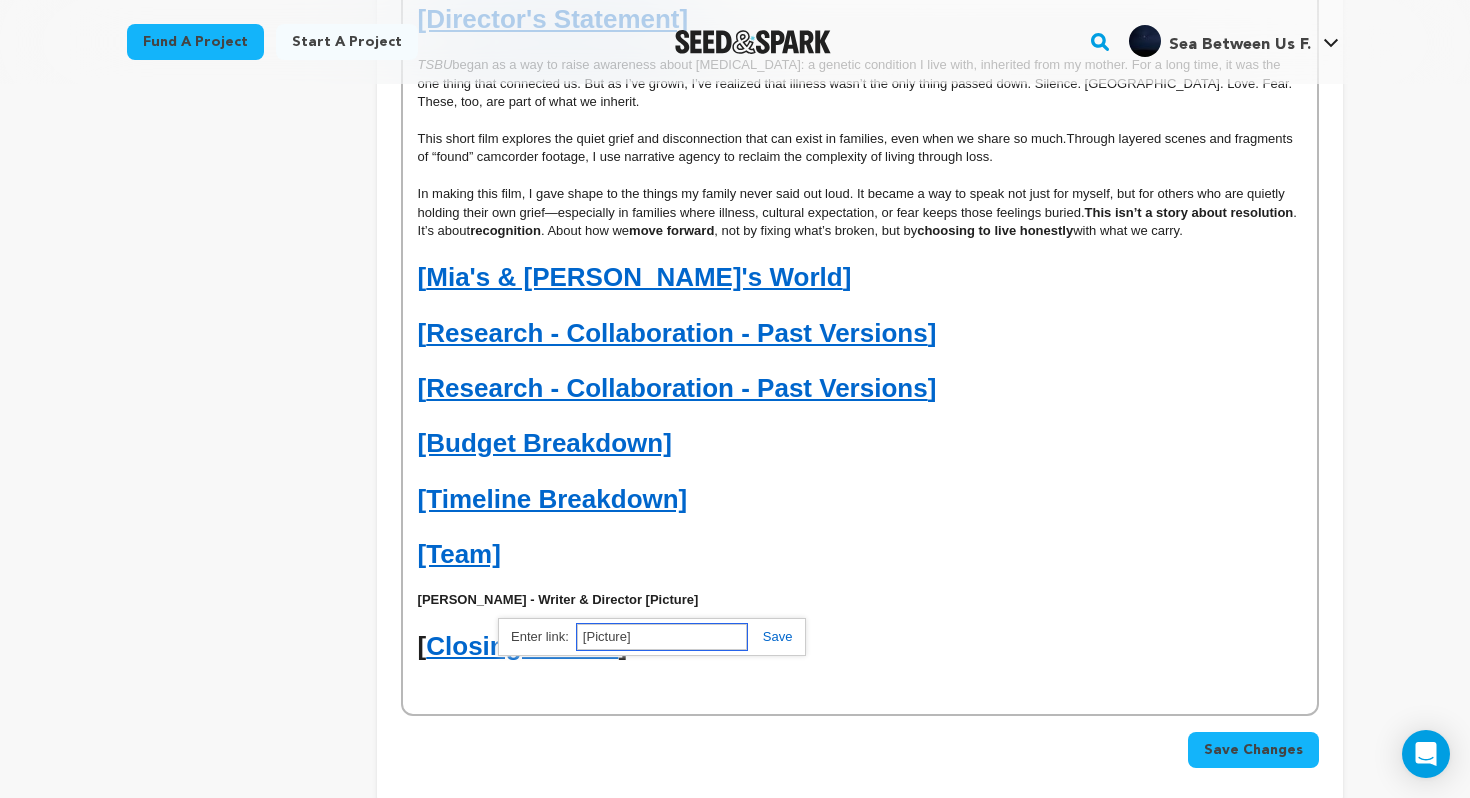 paste on "https://drive.google.com/file/d/1klCszx9ET9oJSD8hO0dJ2-iKi60KODbh/view?usp=drive_link" 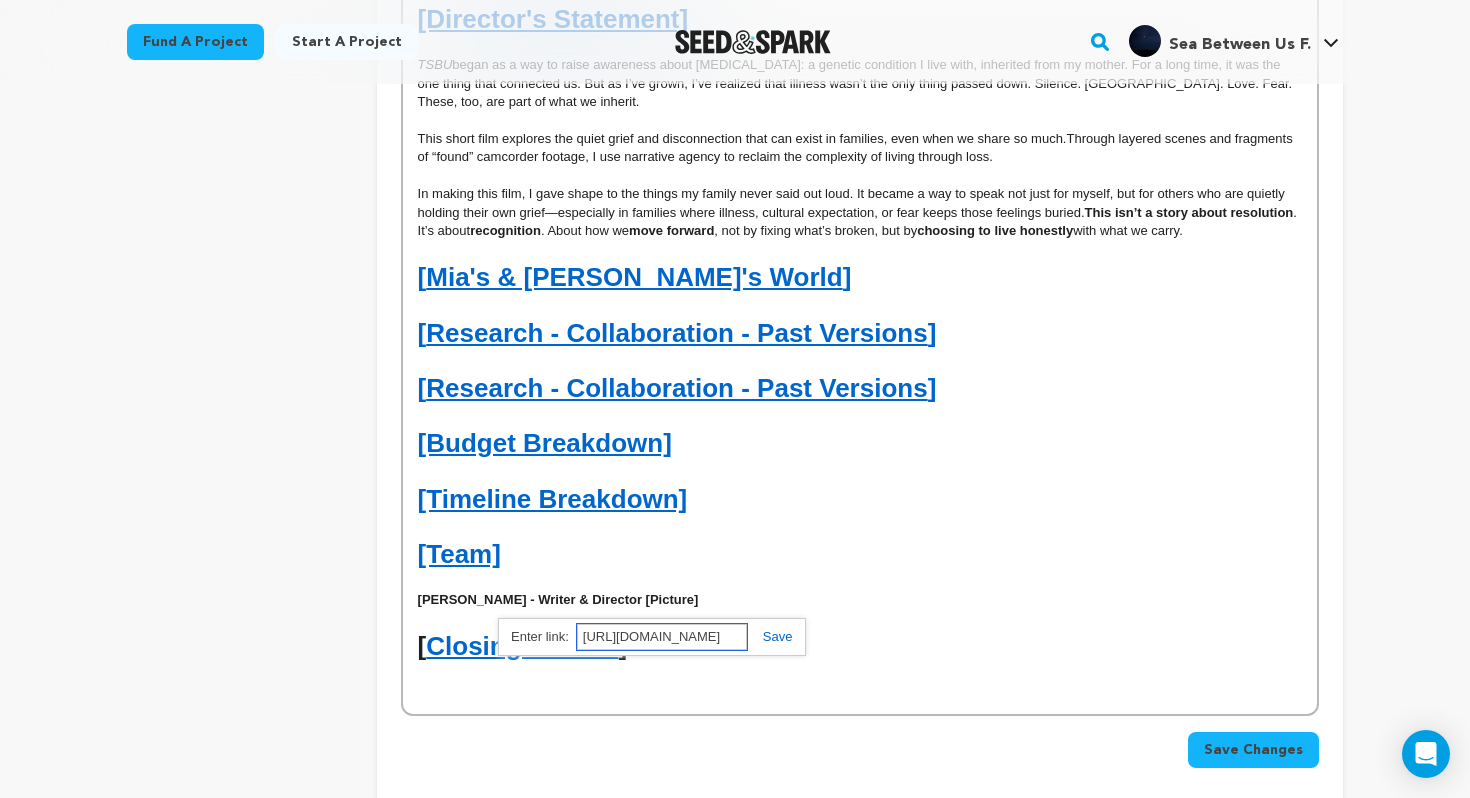 scroll, scrollTop: 0, scrollLeft: 372, axis: horizontal 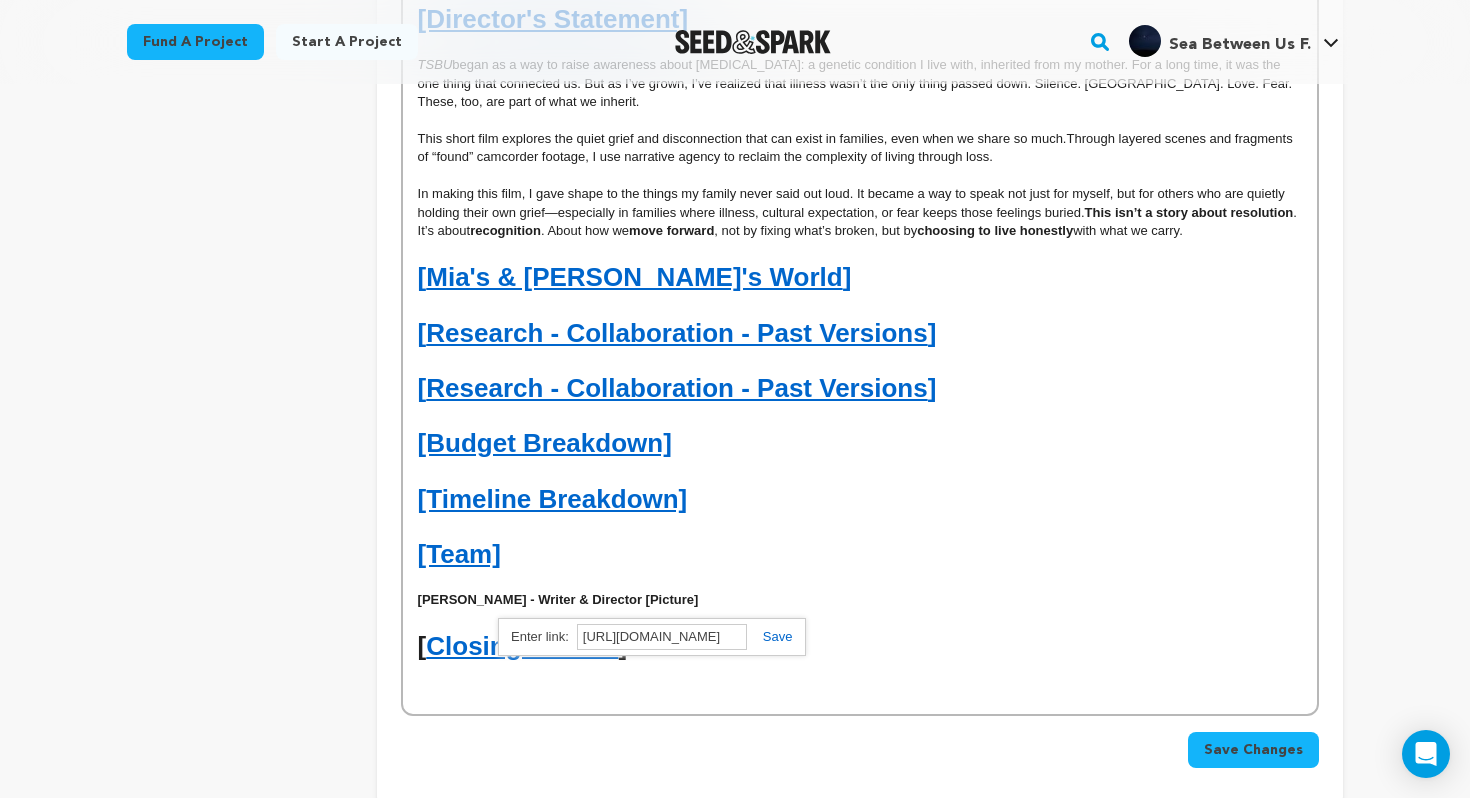 click on "https://drive.google.com/file/d/1BEp7lgG_noxF1W72Wn4PDJlDHYvQYbYt/view?usp=drive_link https://drive.google.com/file/d/1klCszx9ET9oJSD8hO0dJ2-iKi60KODbh/view?usp=drive_link" at bounding box center [651, 637] 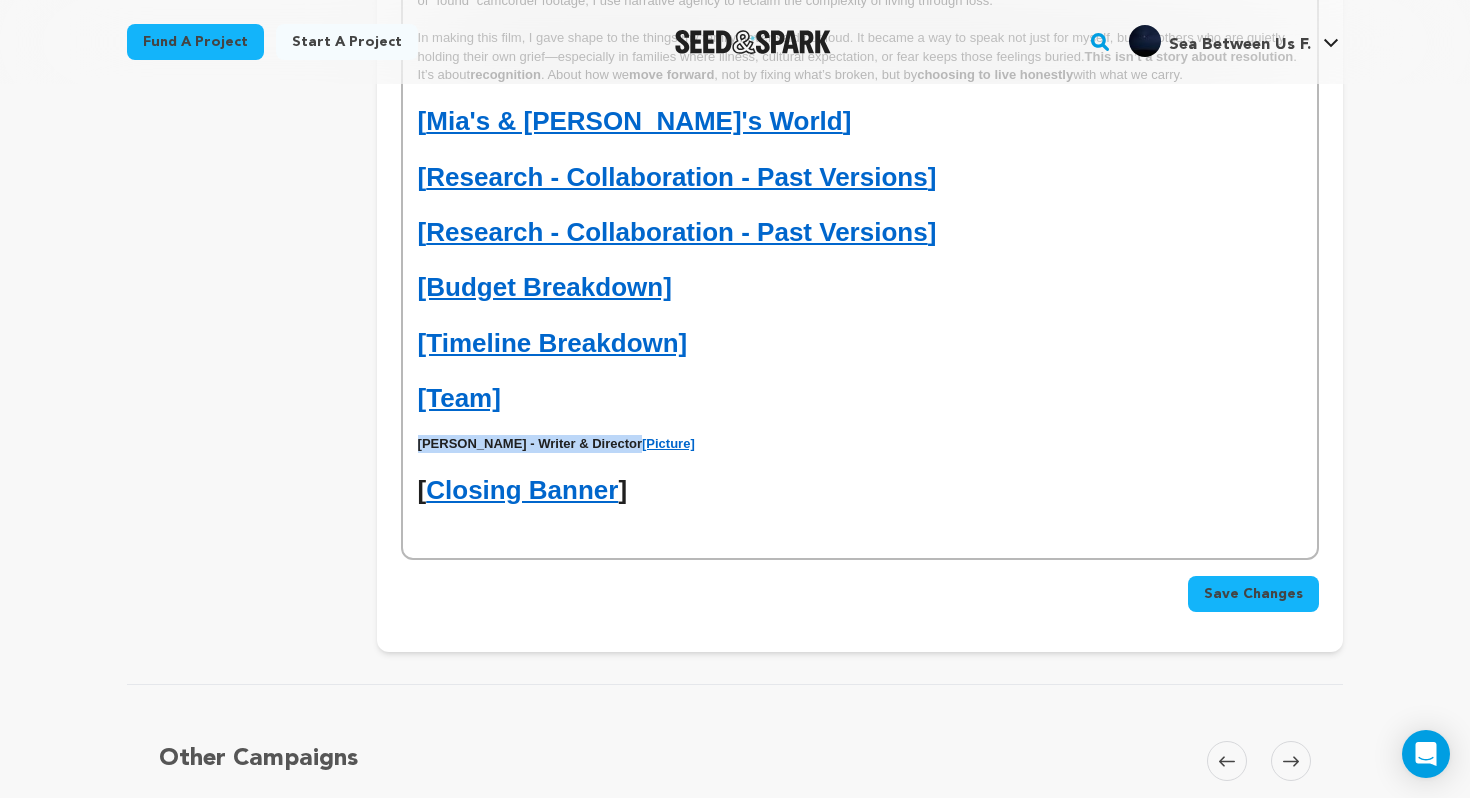 scroll, scrollTop: 973, scrollLeft: 0, axis: vertical 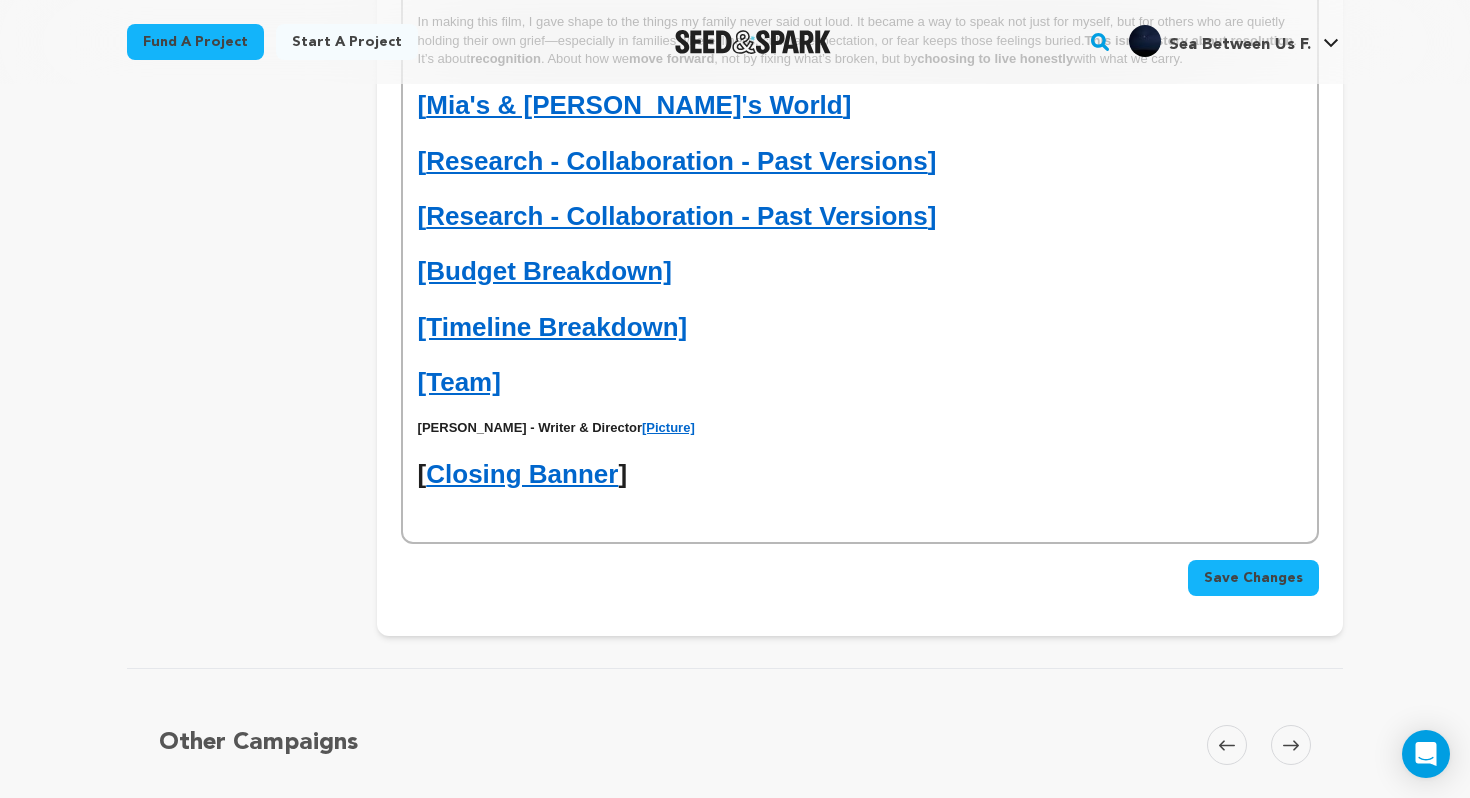 click at bounding box center (860, 447) 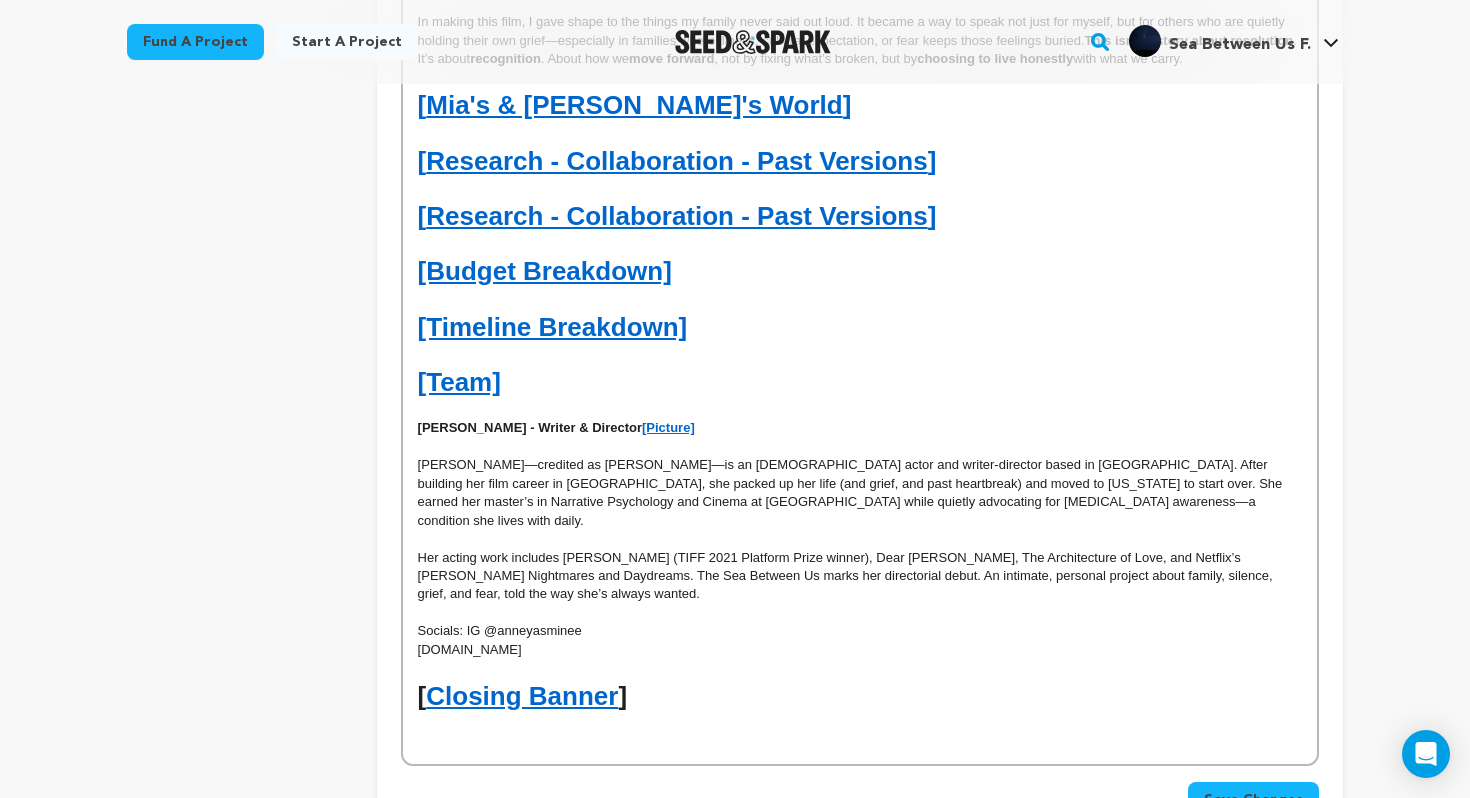 scroll, scrollTop: 108, scrollLeft: 0, axis: vertical 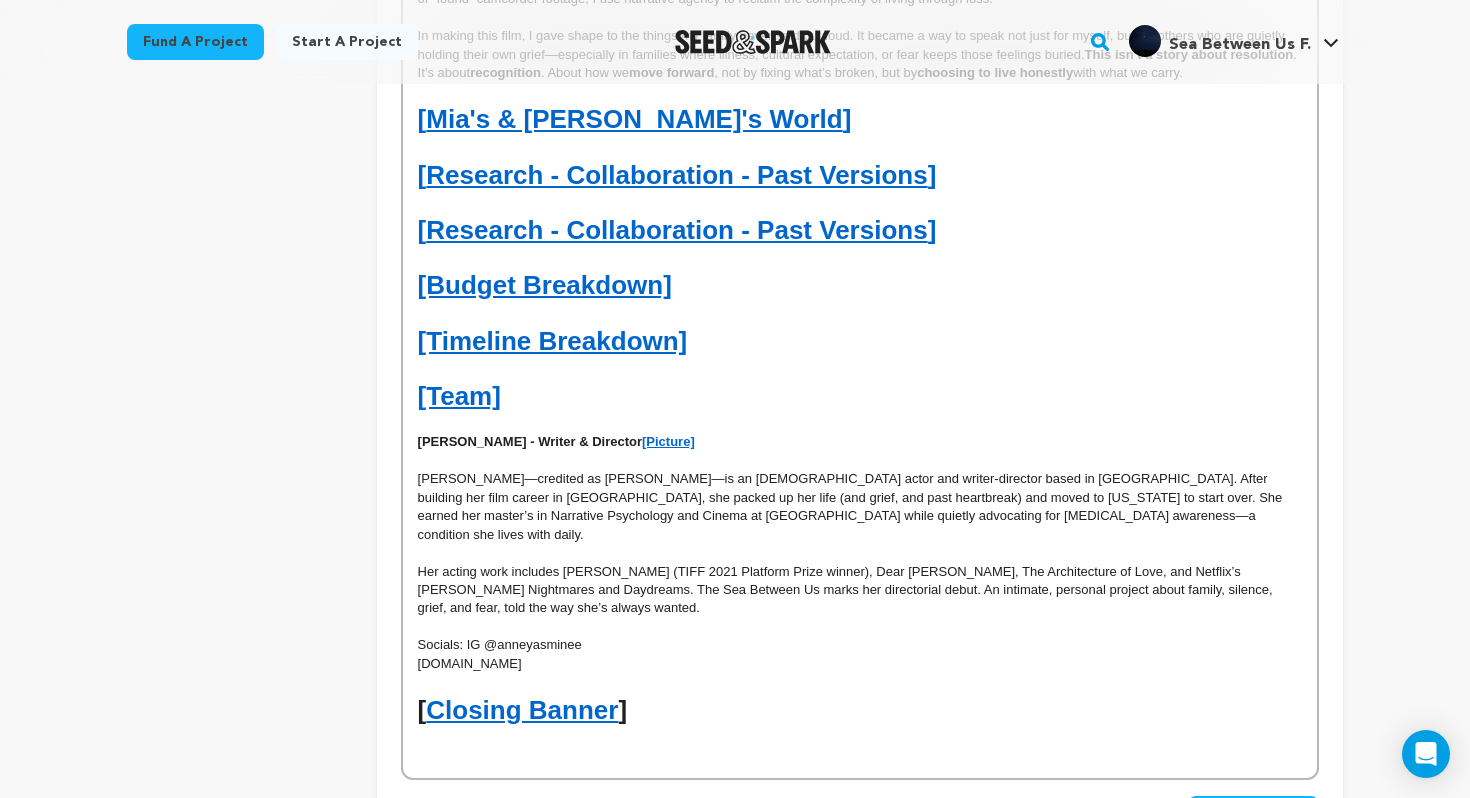 click on "anneyasmine.com" at bounding box center (860, 664) 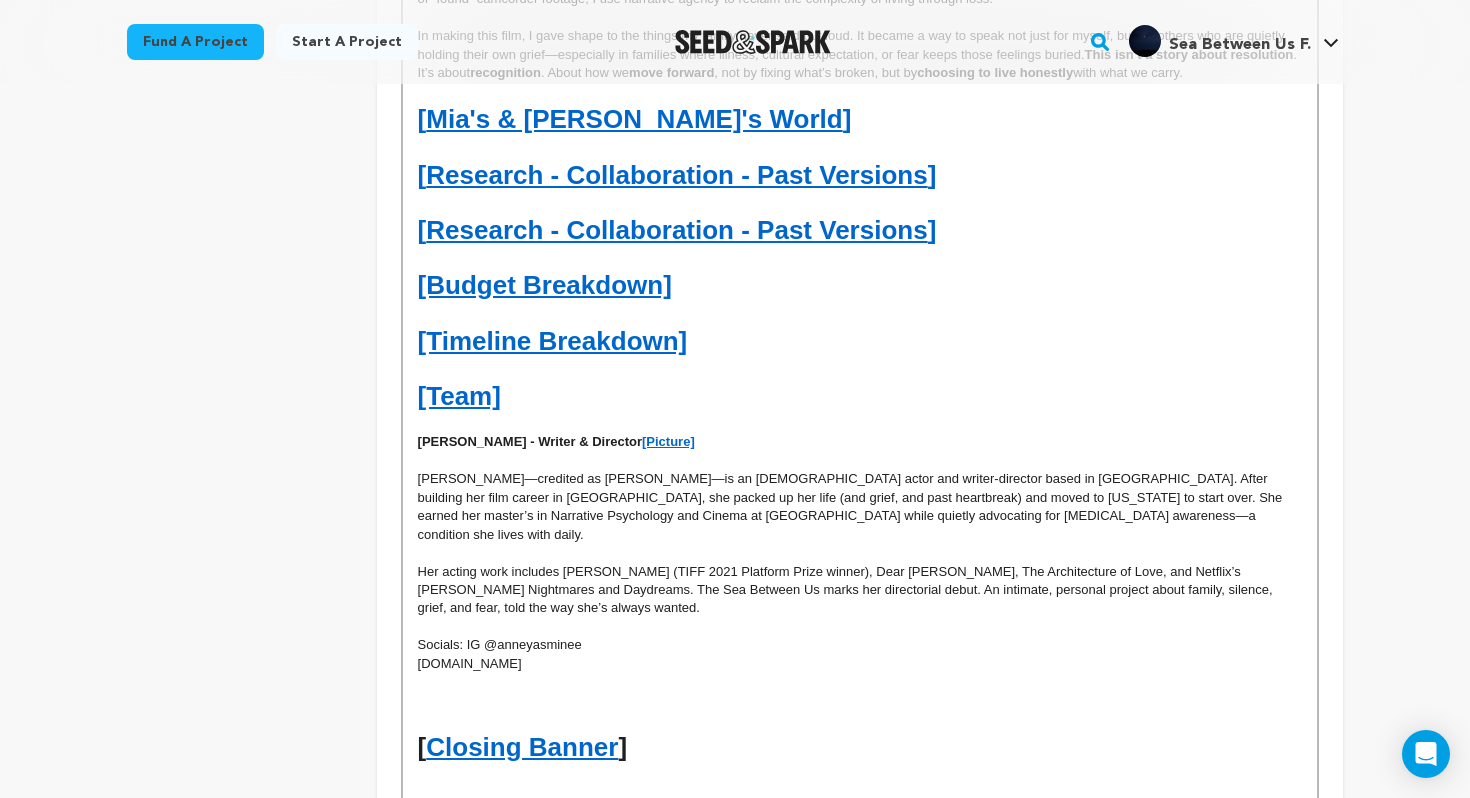 drag, startPoint x: 416, startPoint y: 441, endPoint x: 538, endPoint y: 650, distance: 242.00206 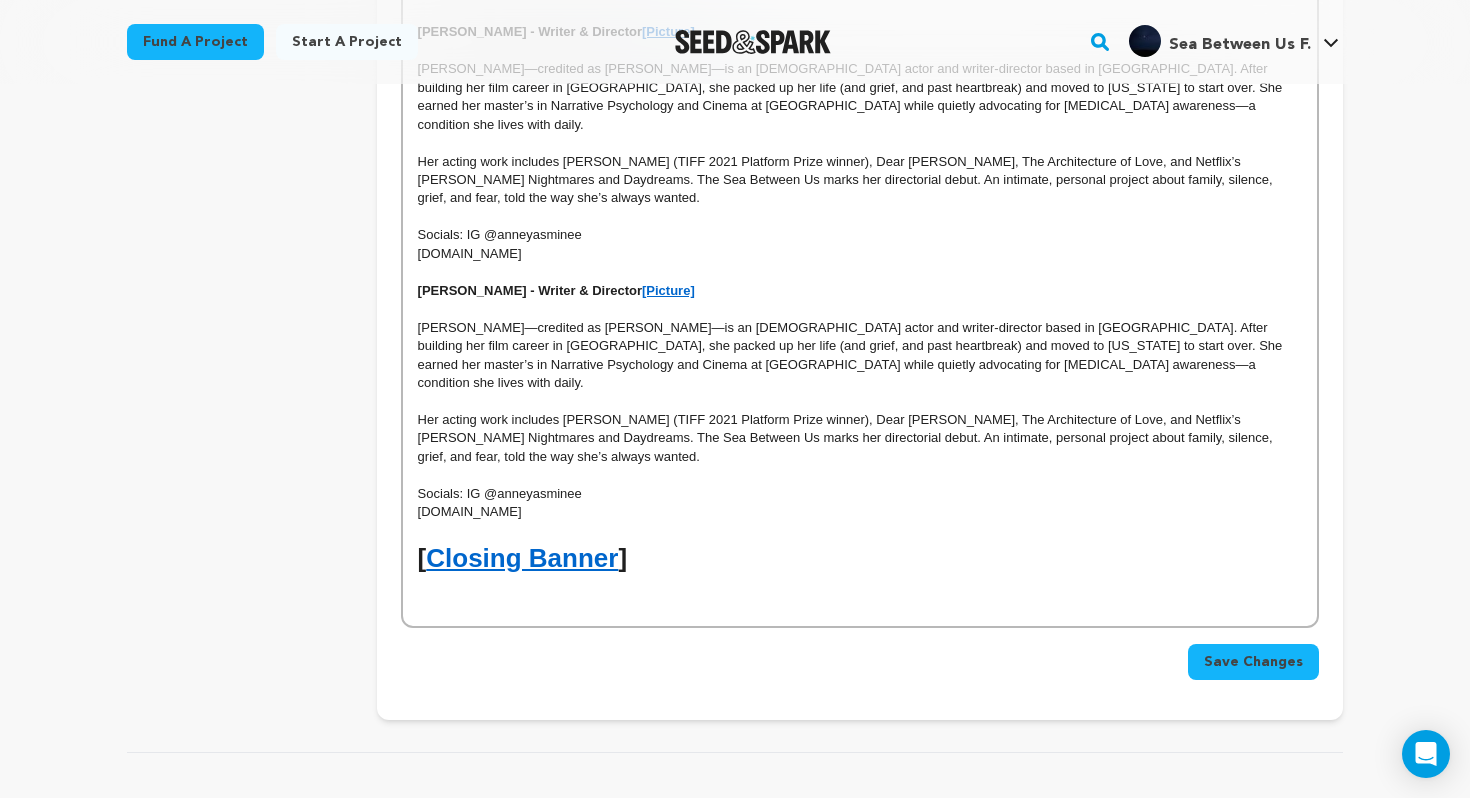 scroll, scrollTop: 1371, scrollLeft: 0, axis: vertical 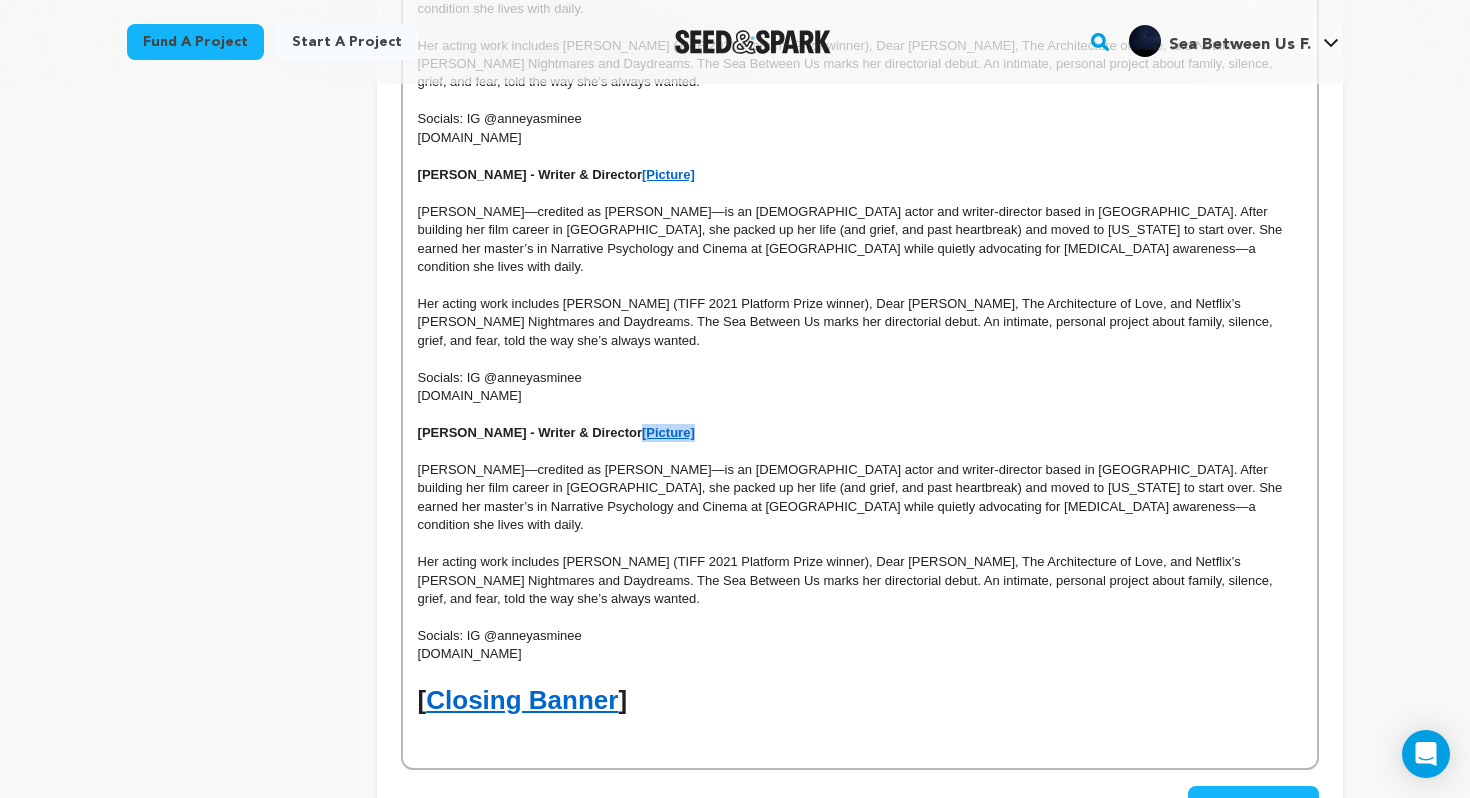 drag, startPoint x: 625, startPoint y: 397, endPoint x: 682, endPoint y: 397, distance: 57 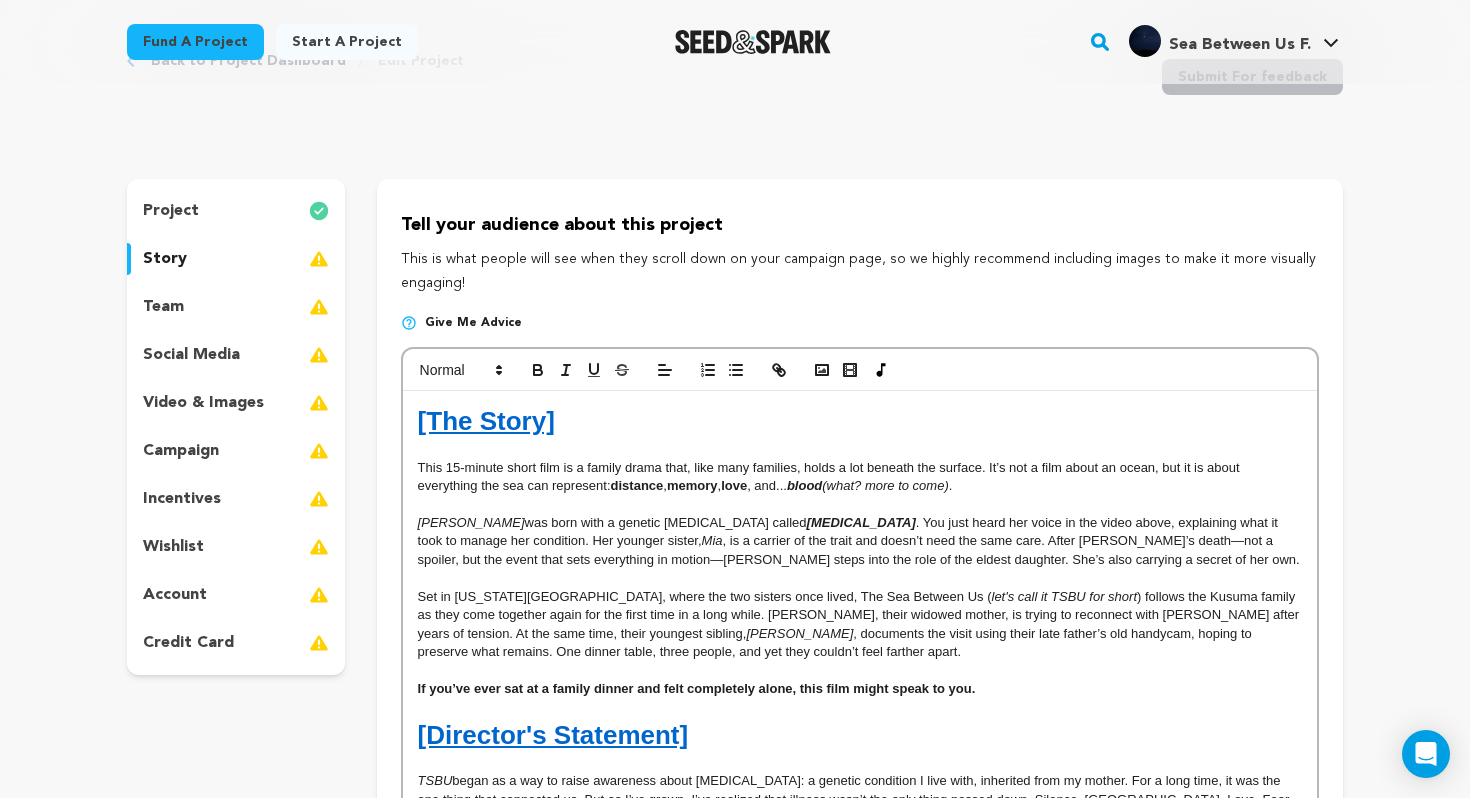 scroll, scrollTop: 70, scrollLeft: 0, axis: vertical 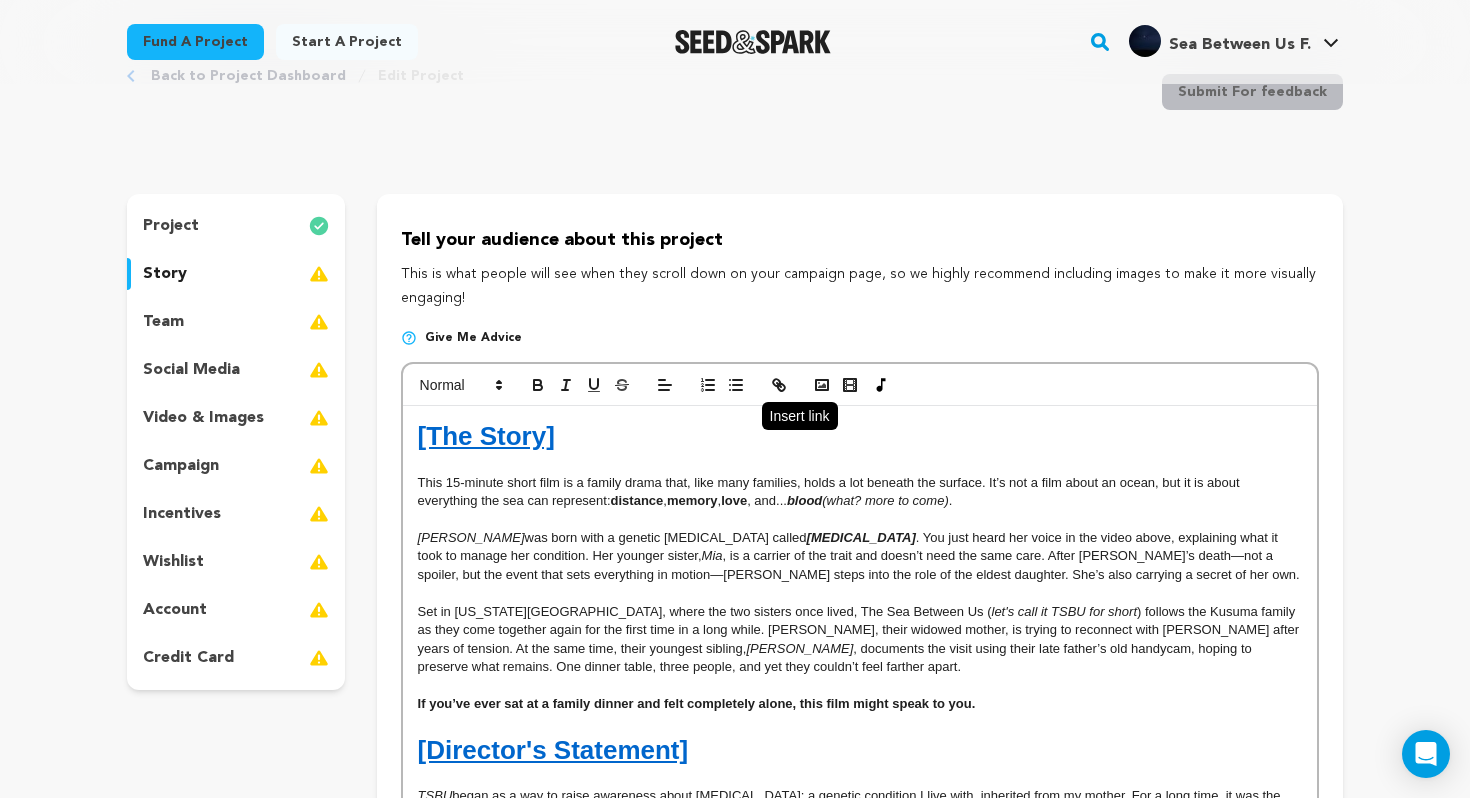 click 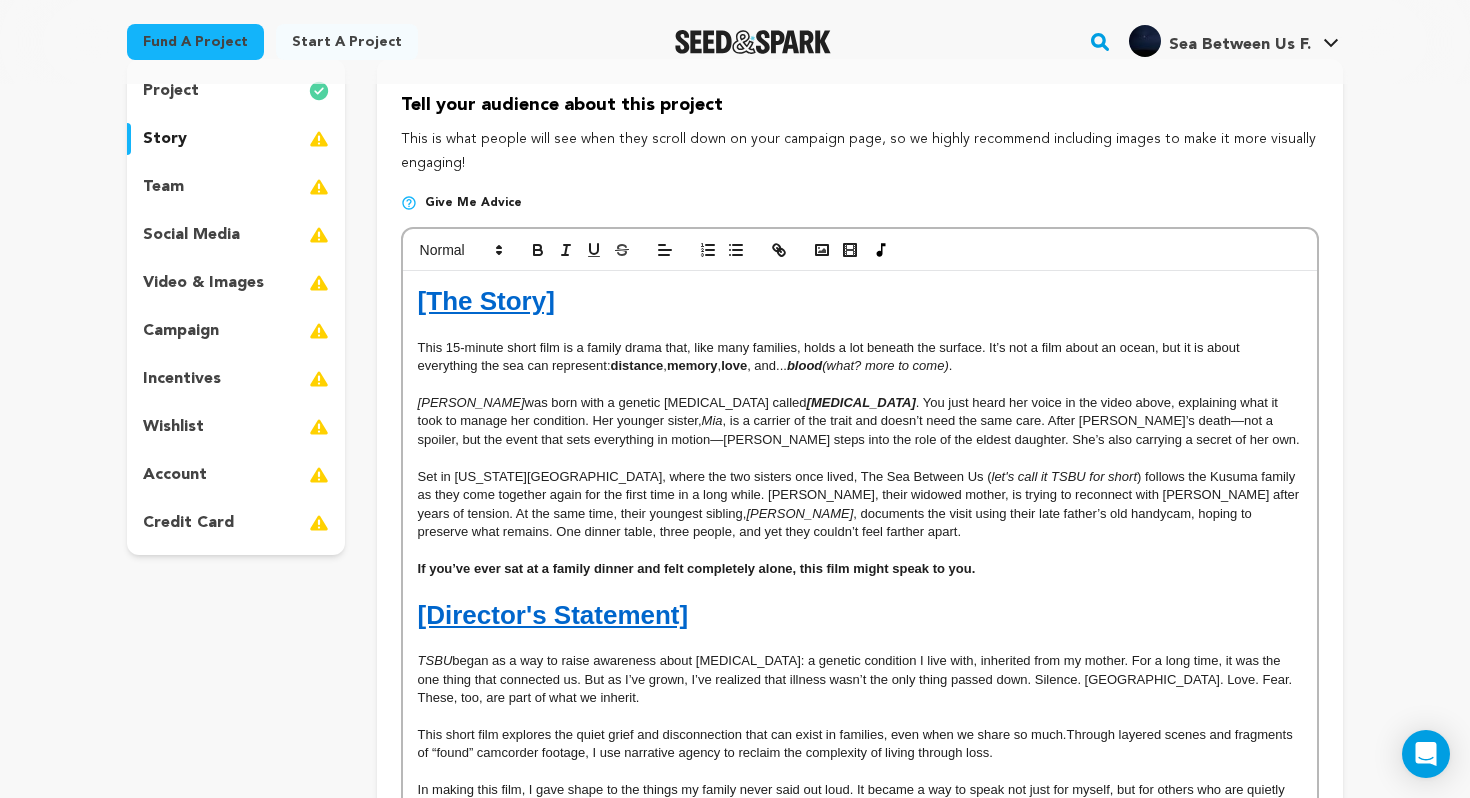 scroll, scrollTop: 197, scrollLeft: 0, axis: vertical 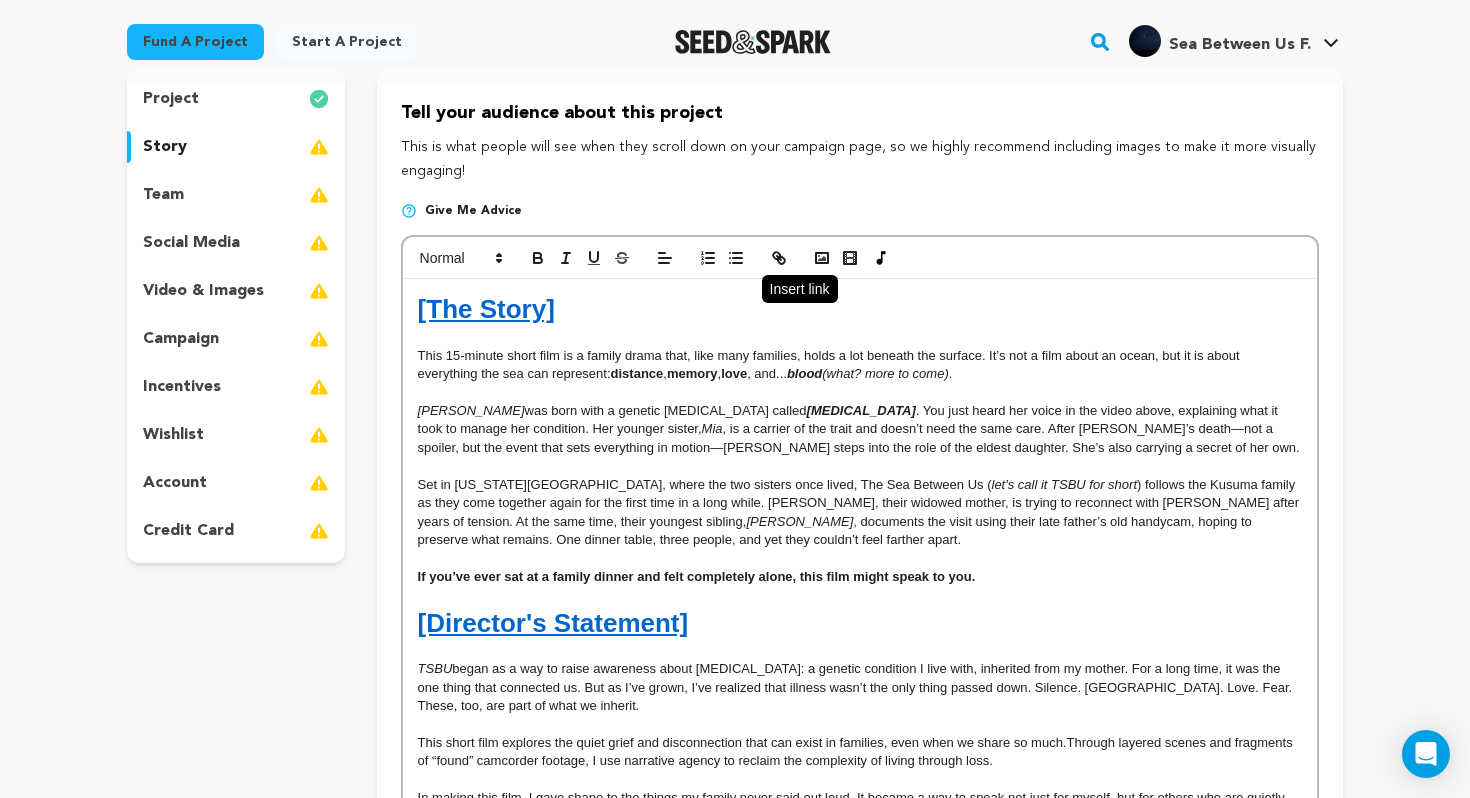 click 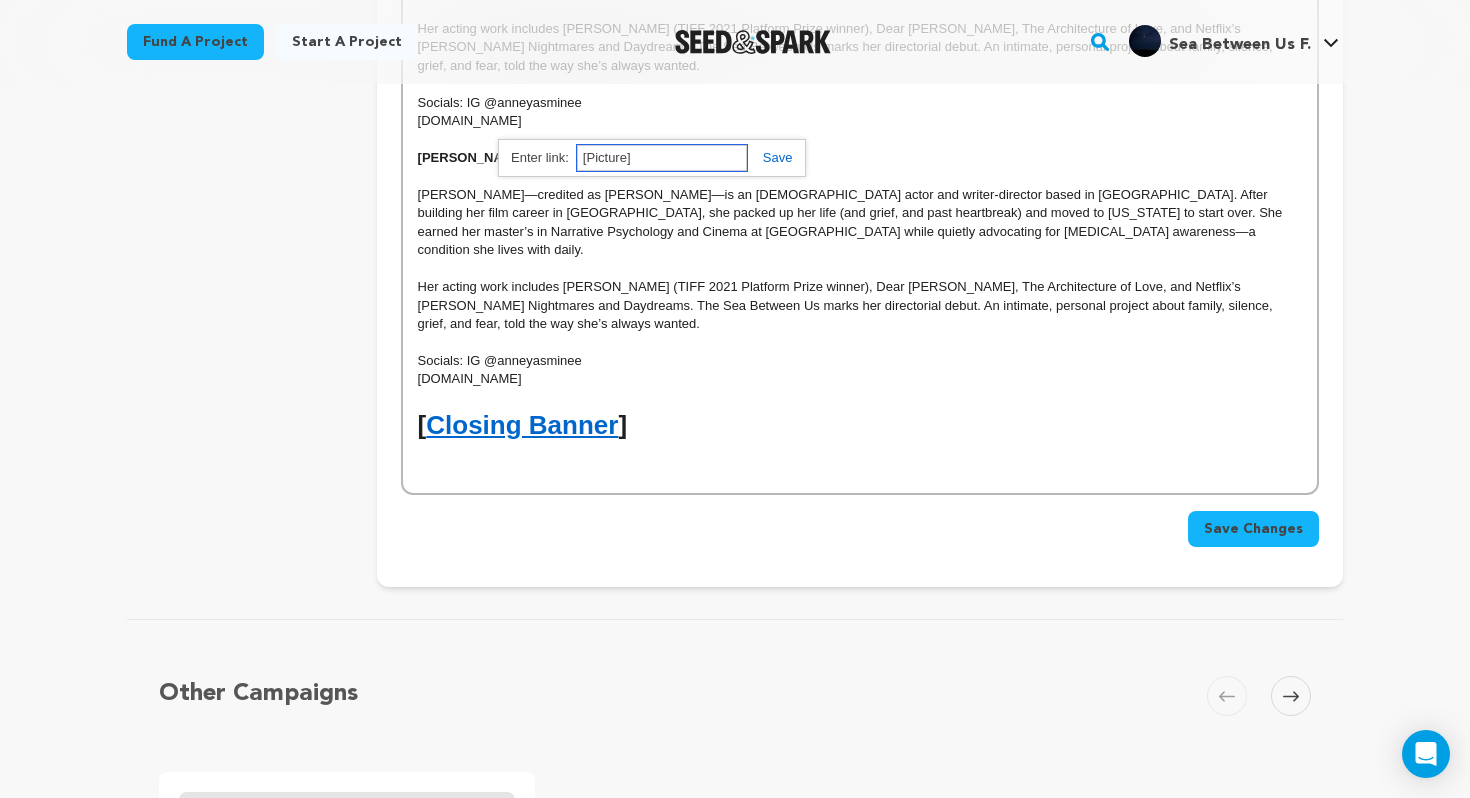 scroll, scrollTop: 1761, scrollLeft: 0, axis: vertical 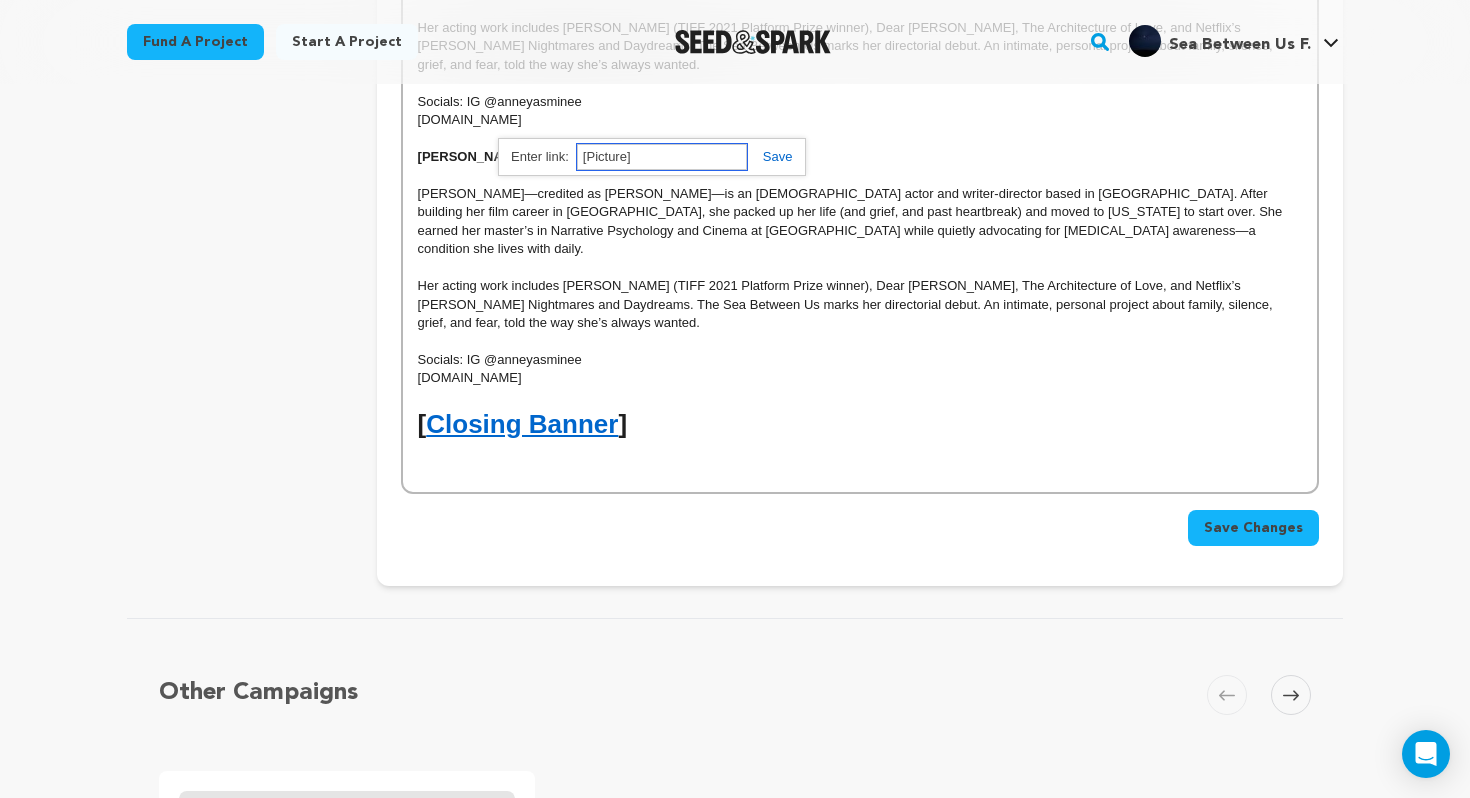 paste on "https://drive.google.com/file/d/1X-vX6_b94jT6fXeaYidT7kOzOUOey6Il/view?usp=drive_link" 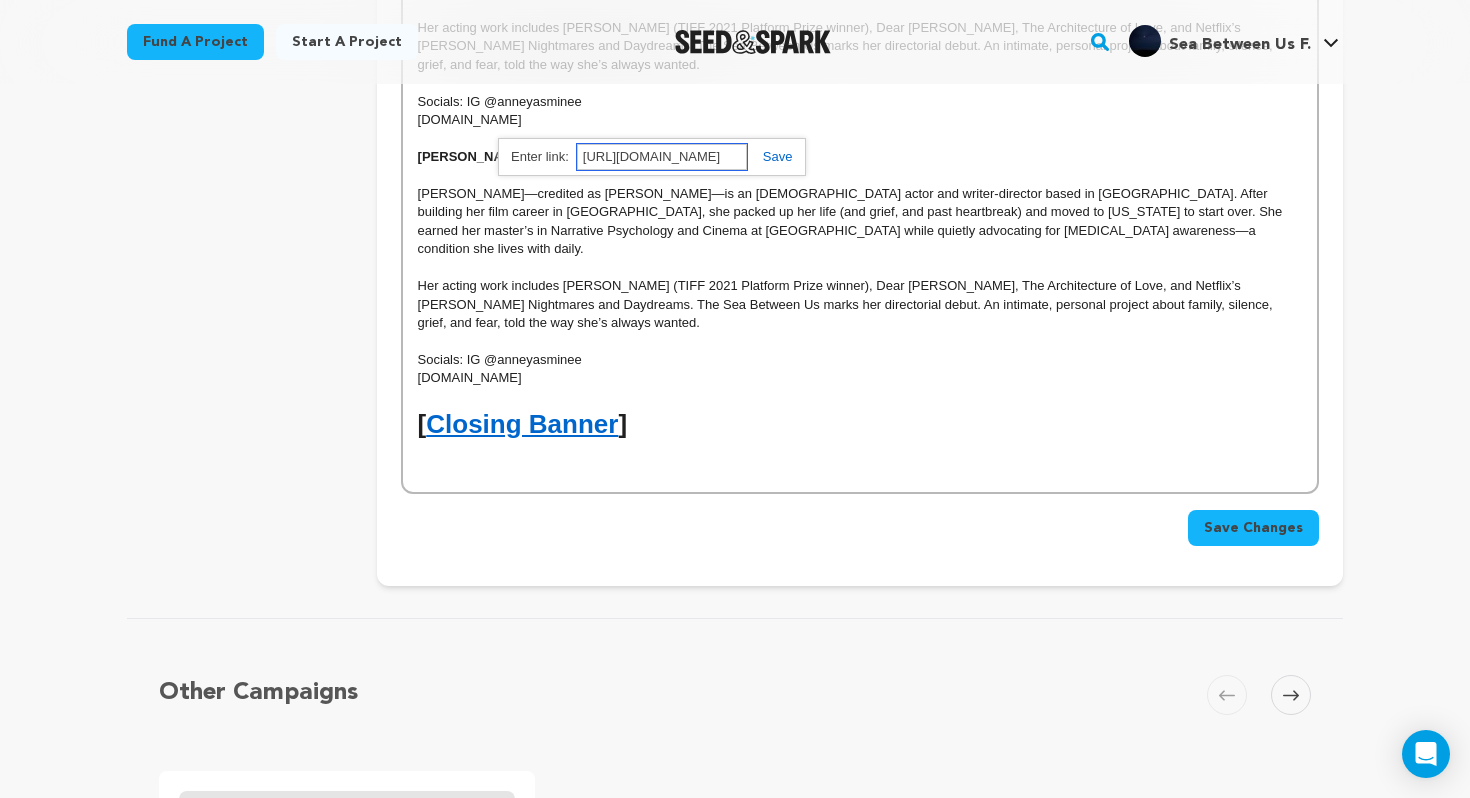 scroll, scrollTop: 0, scrollLeft: 365, axis: horizontal 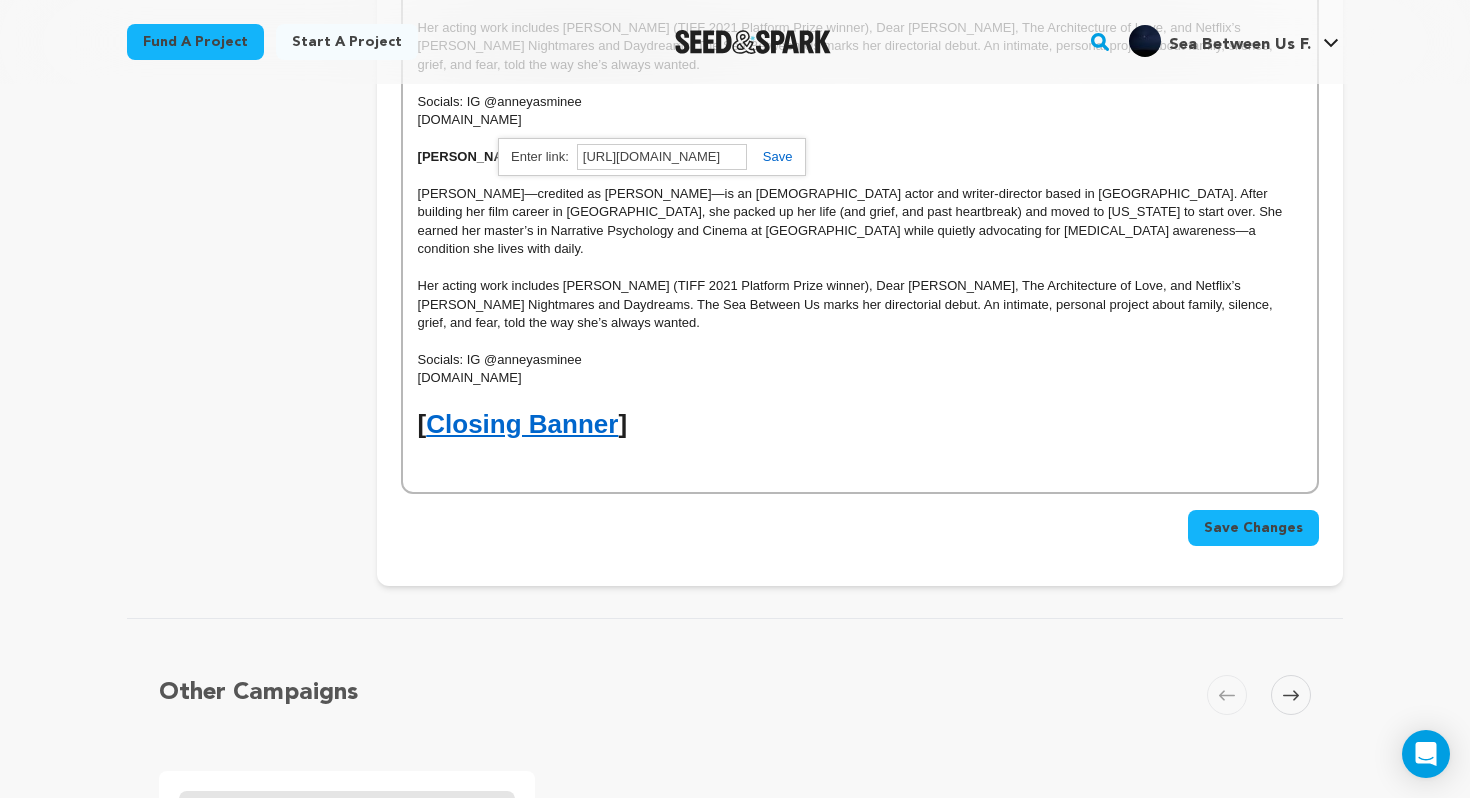 click at bounding box center (770, 156) 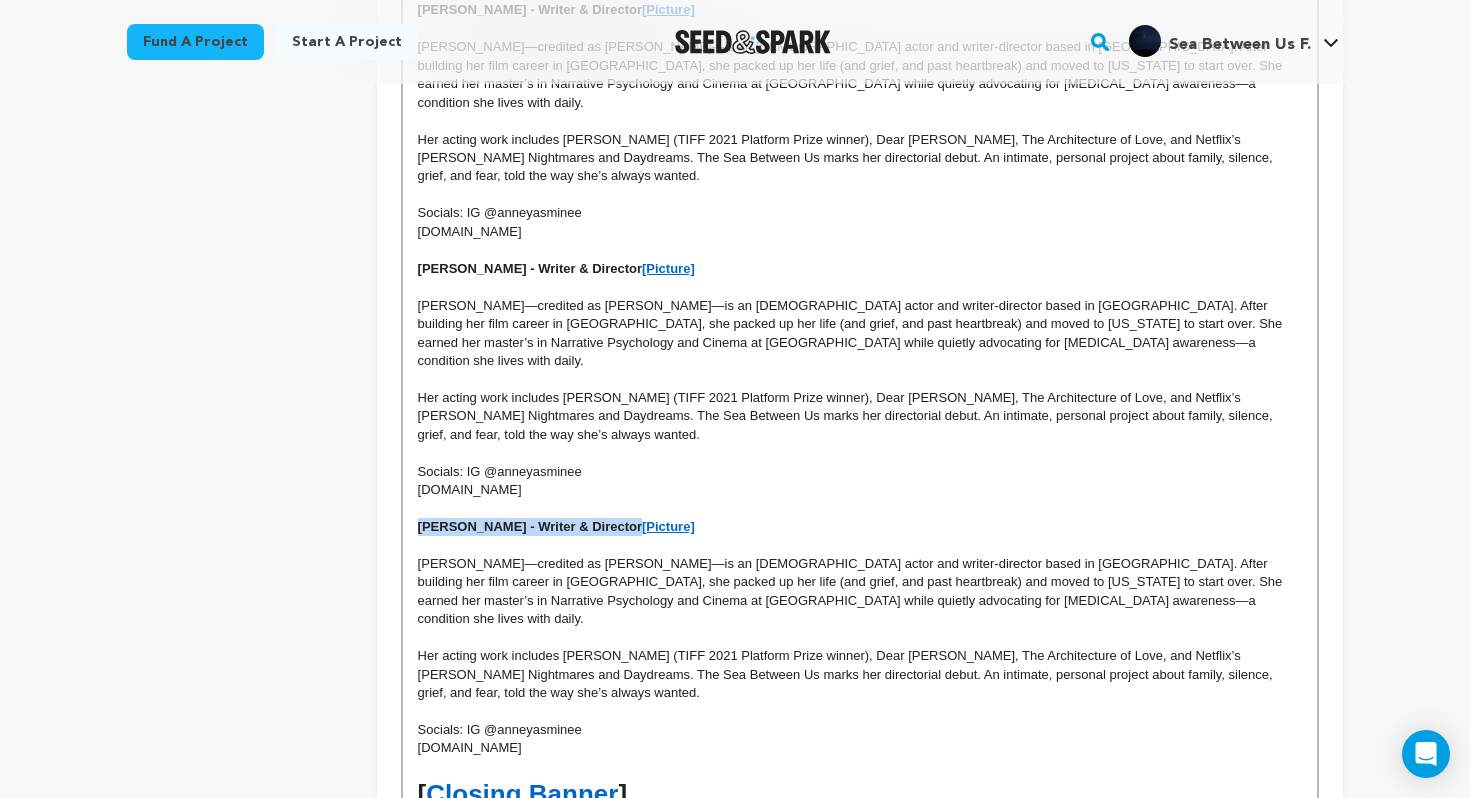 scroll, scrollTop: 1395, scrollLeft: 0, axis: vertical 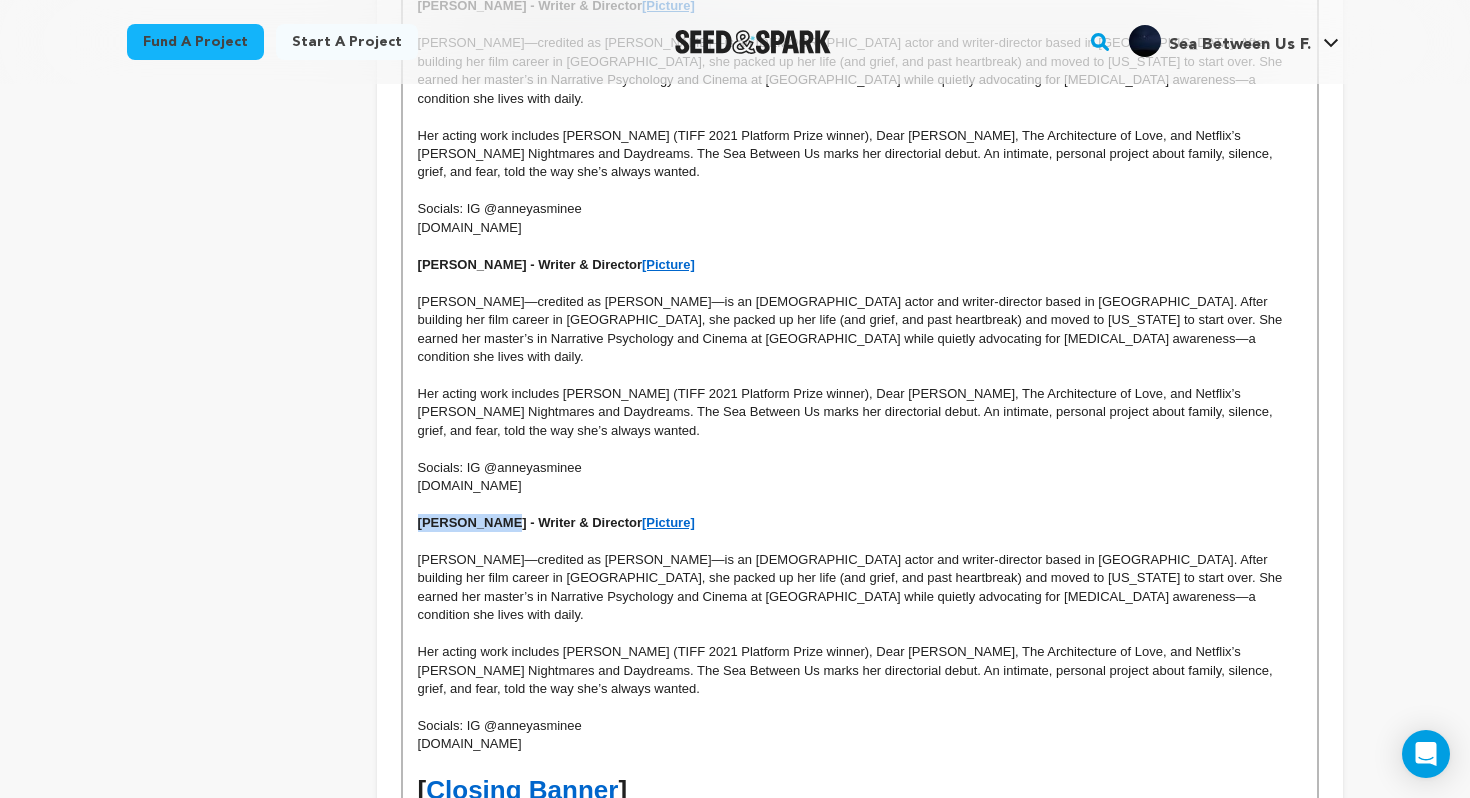 drag, startPoint x: 414, startPoint y: 489, endPoint x: 506, endPoint y: 488, distance: 92.00543 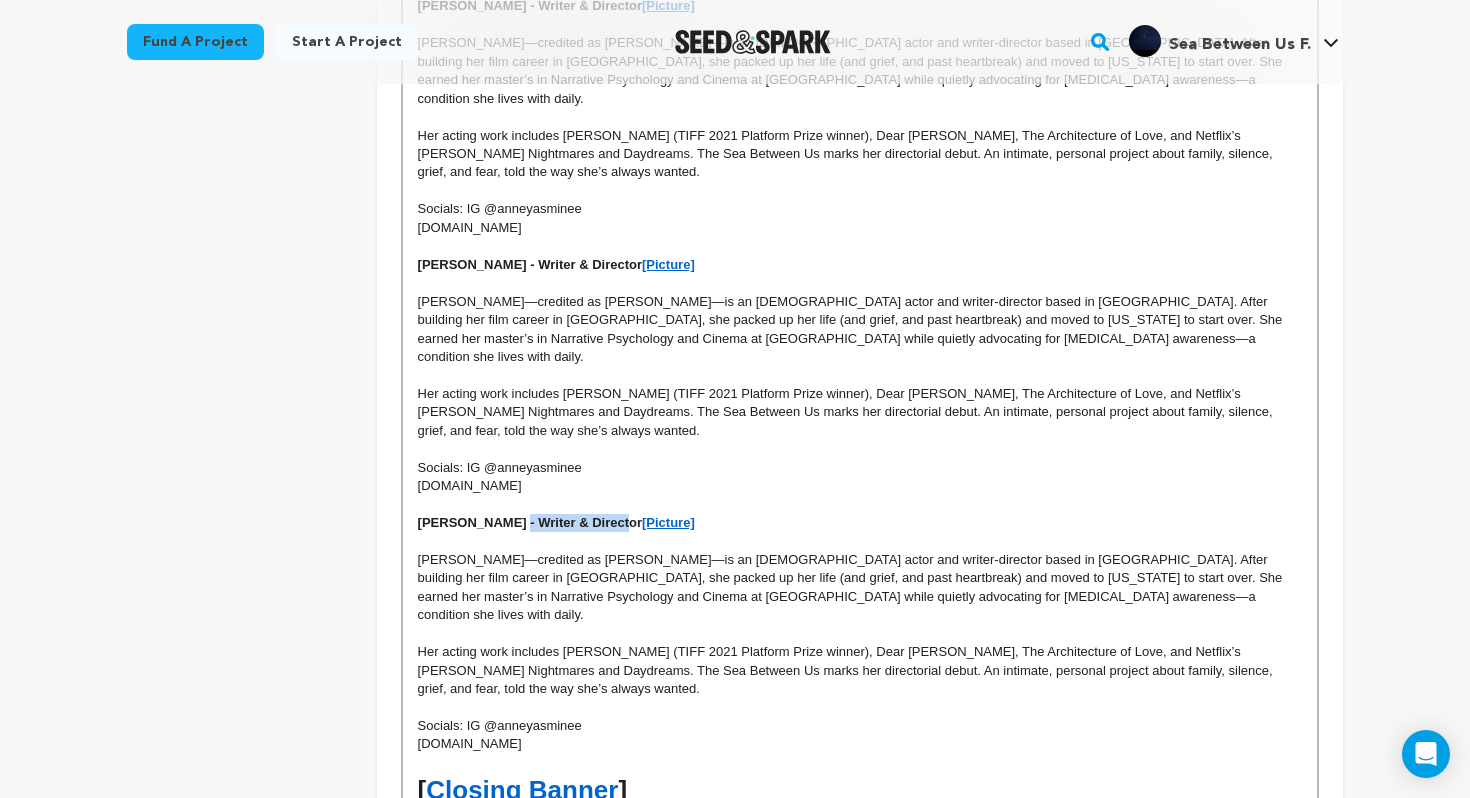 drag, startPoint x: 495, startPoint y: 483, endPoint x: 599, endPoint y: 482, distance: 104.00481 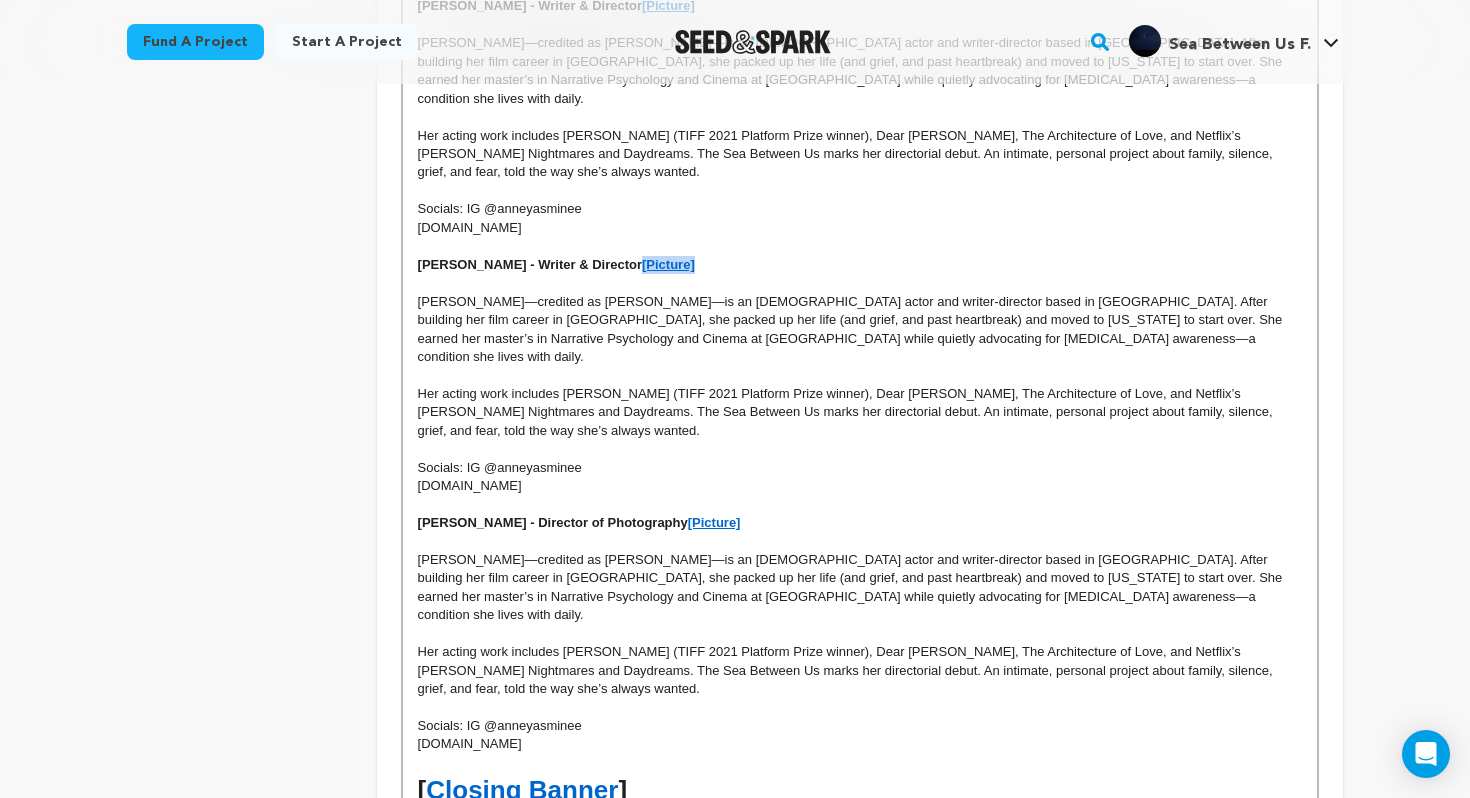 drag, startPoint x: 626, startPoint y: 249, endPoint x: 694, endPoint y: 250, distance: 68.007355 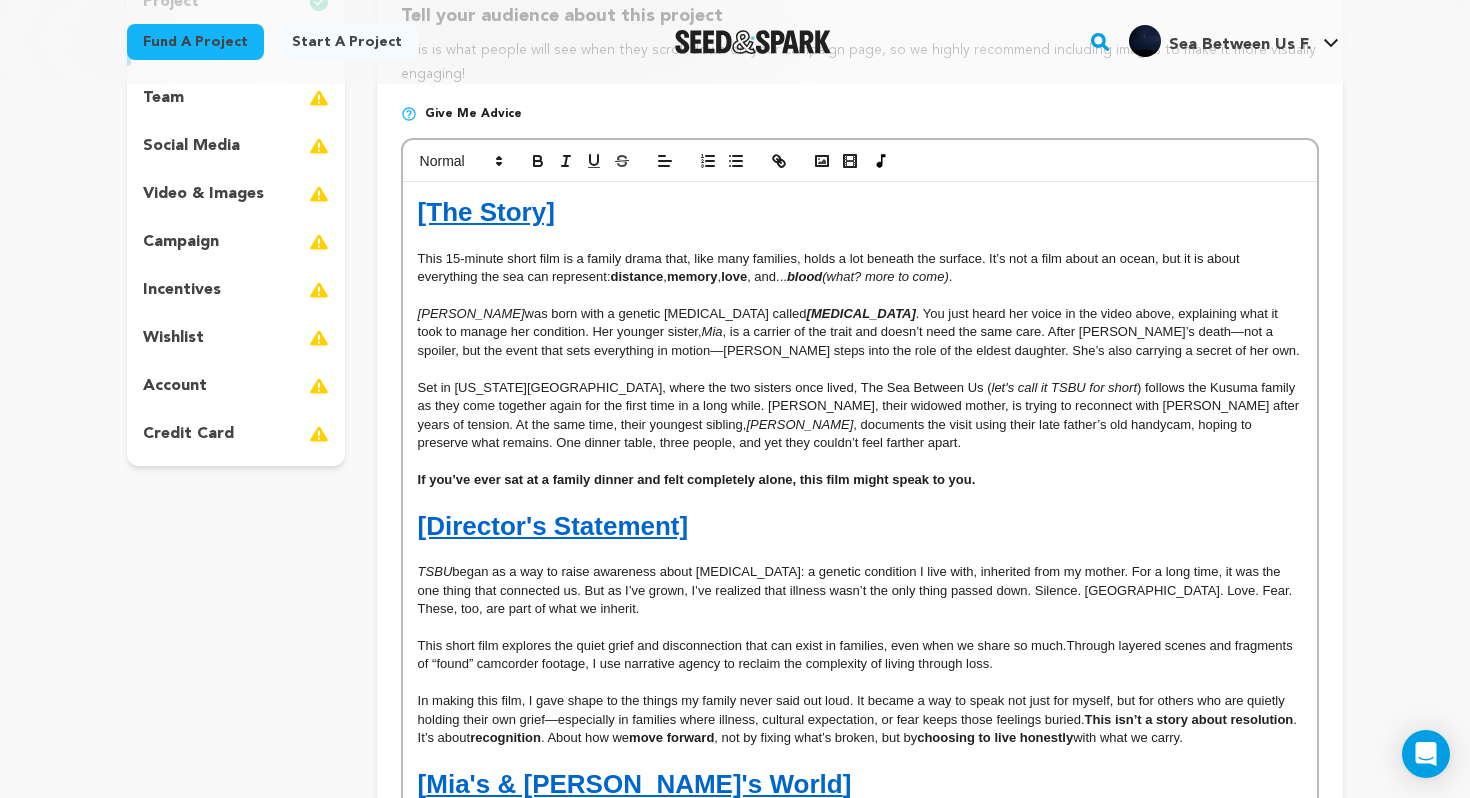 scroll, scrollTop: 258, scrollLeft: 0, axis: vertical 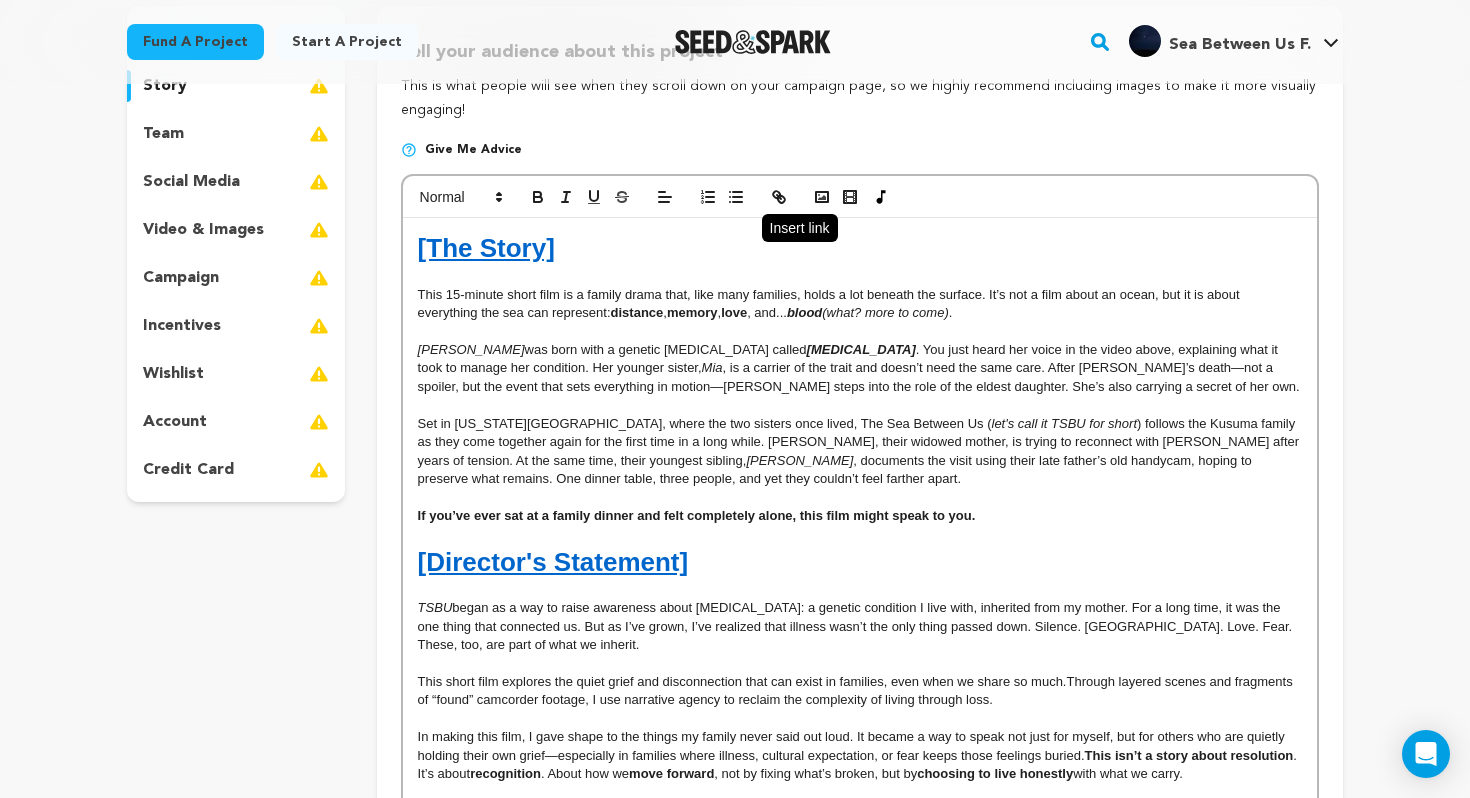 click 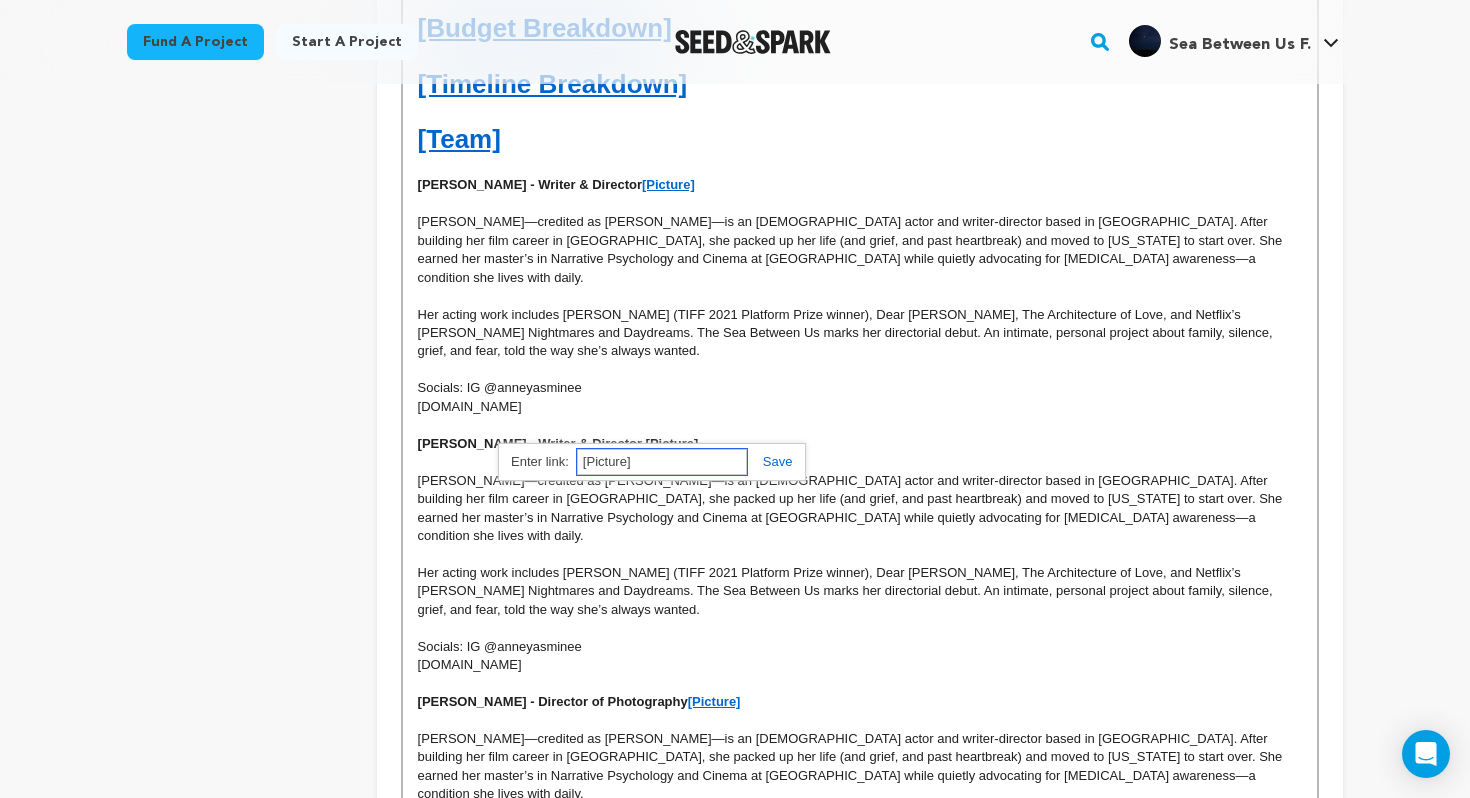 scroll, scrollTop: 1217, scrollLeft: 0, axis: vertical 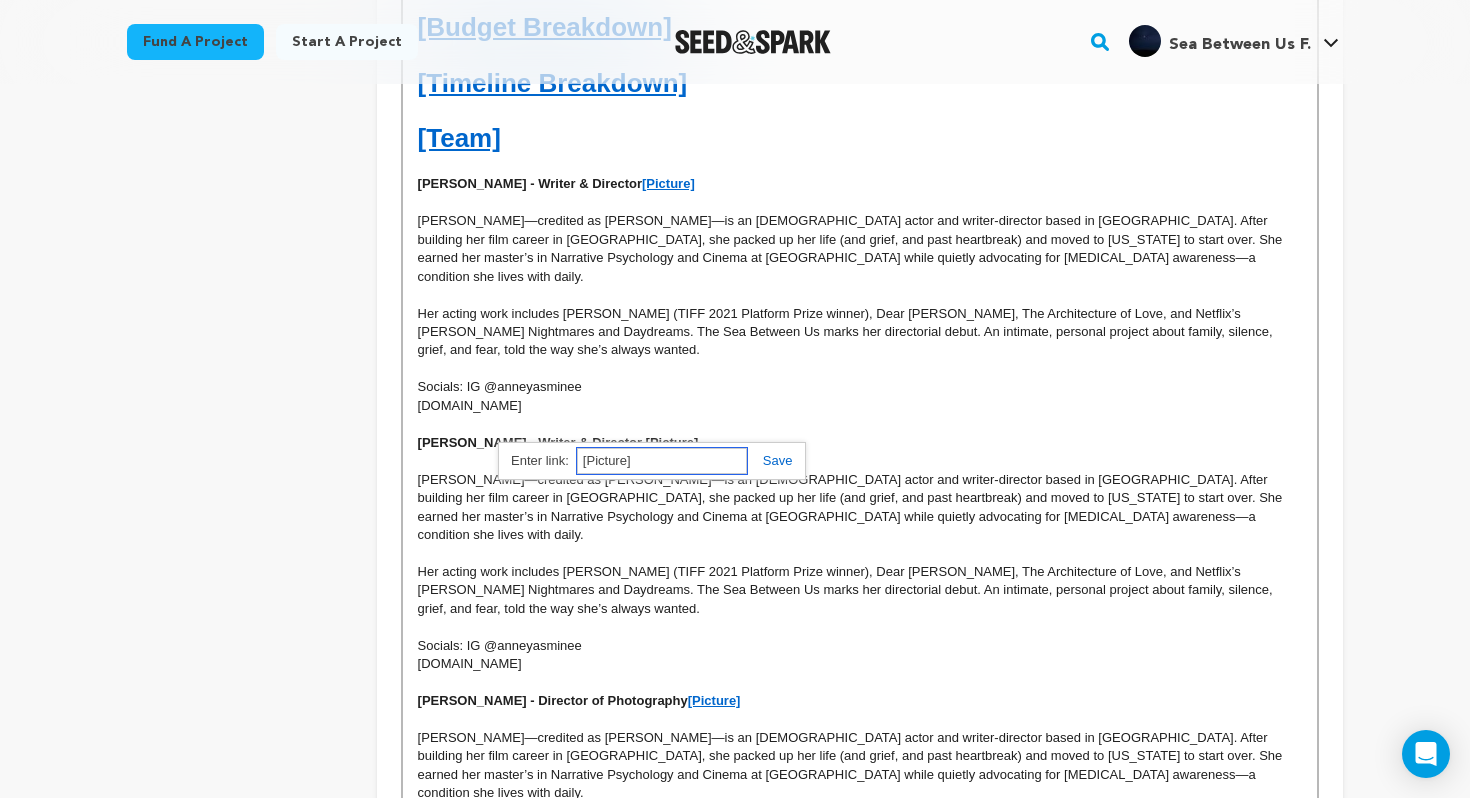 paste on "https://drive.google.com/file/d/1P3KxMaEXpibYYHH8HmTiAX8l8a-mBiDX/view?usp=drive_link" 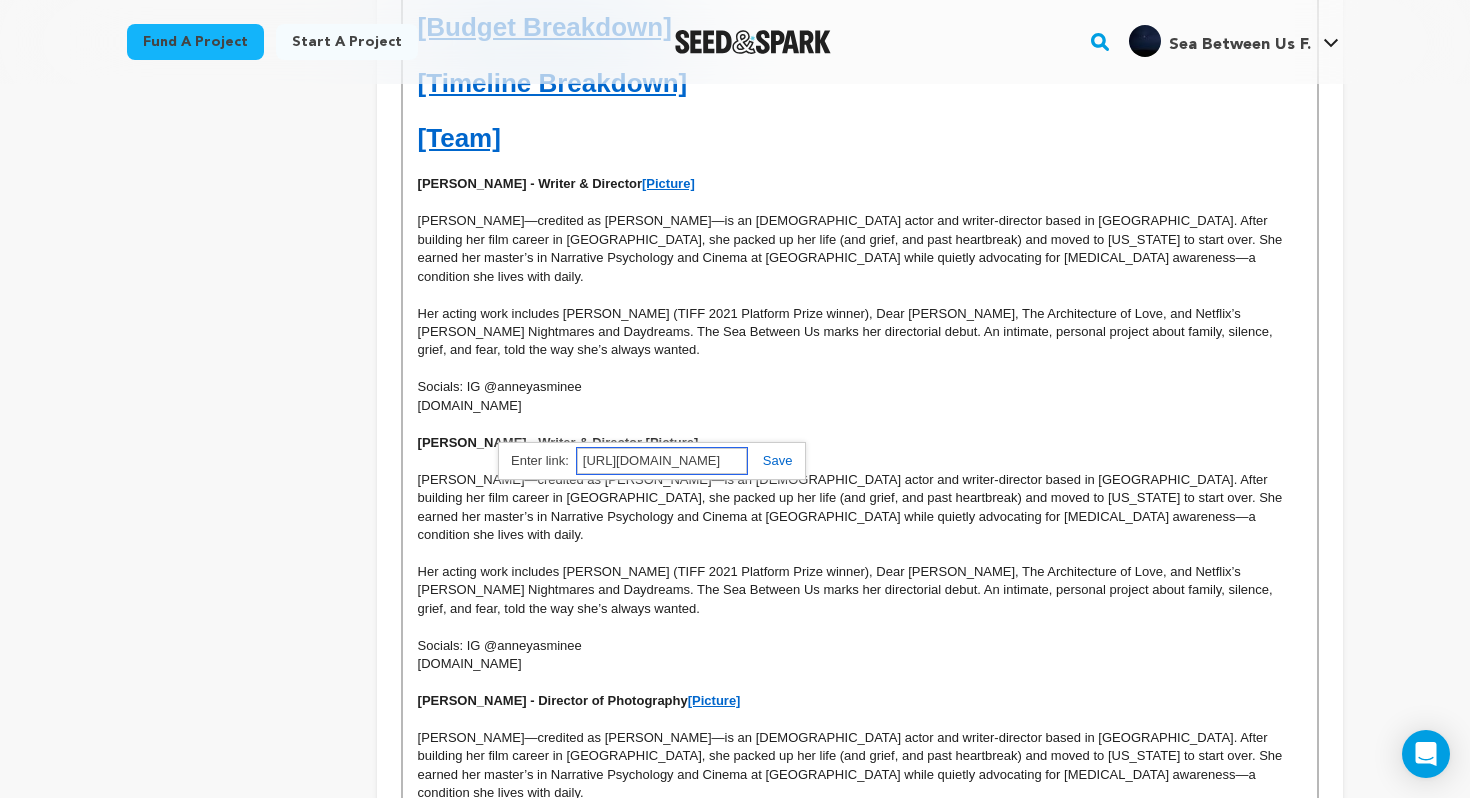 scroll, scrollTop: 0, scrollLeft: 386, axis: horizontal 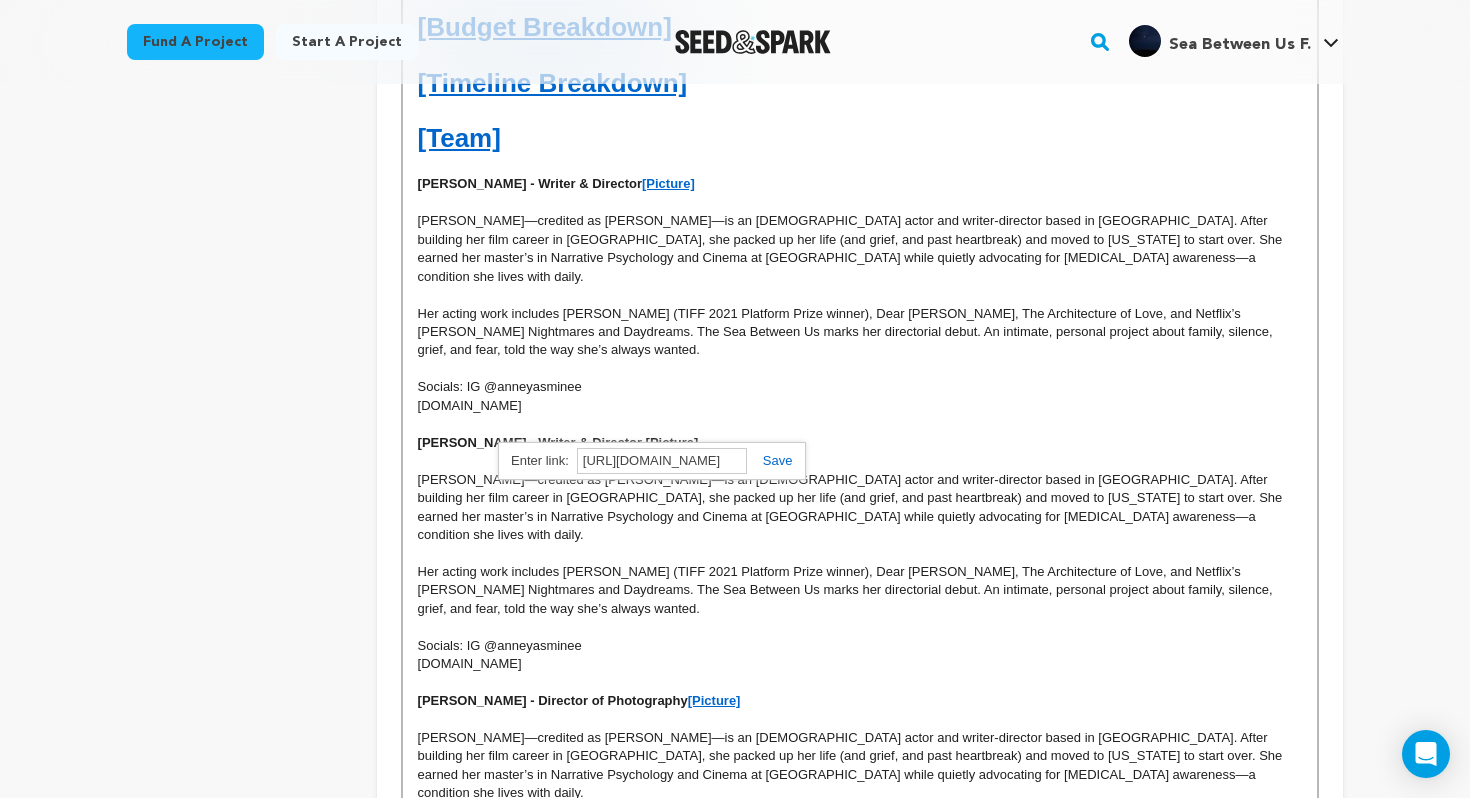 click on "https://drive.google.com/file/d/1BEp7lgG_noxF1W72Wn4PDJlDHYvQYbYt/view?usp=drive_link https://drive.google.com/file/d/1P3KxMaEXpibYYHH8HmTiAX8l8a-mBiDX/view?usp=drive_link" at bounding box center (651, 461) 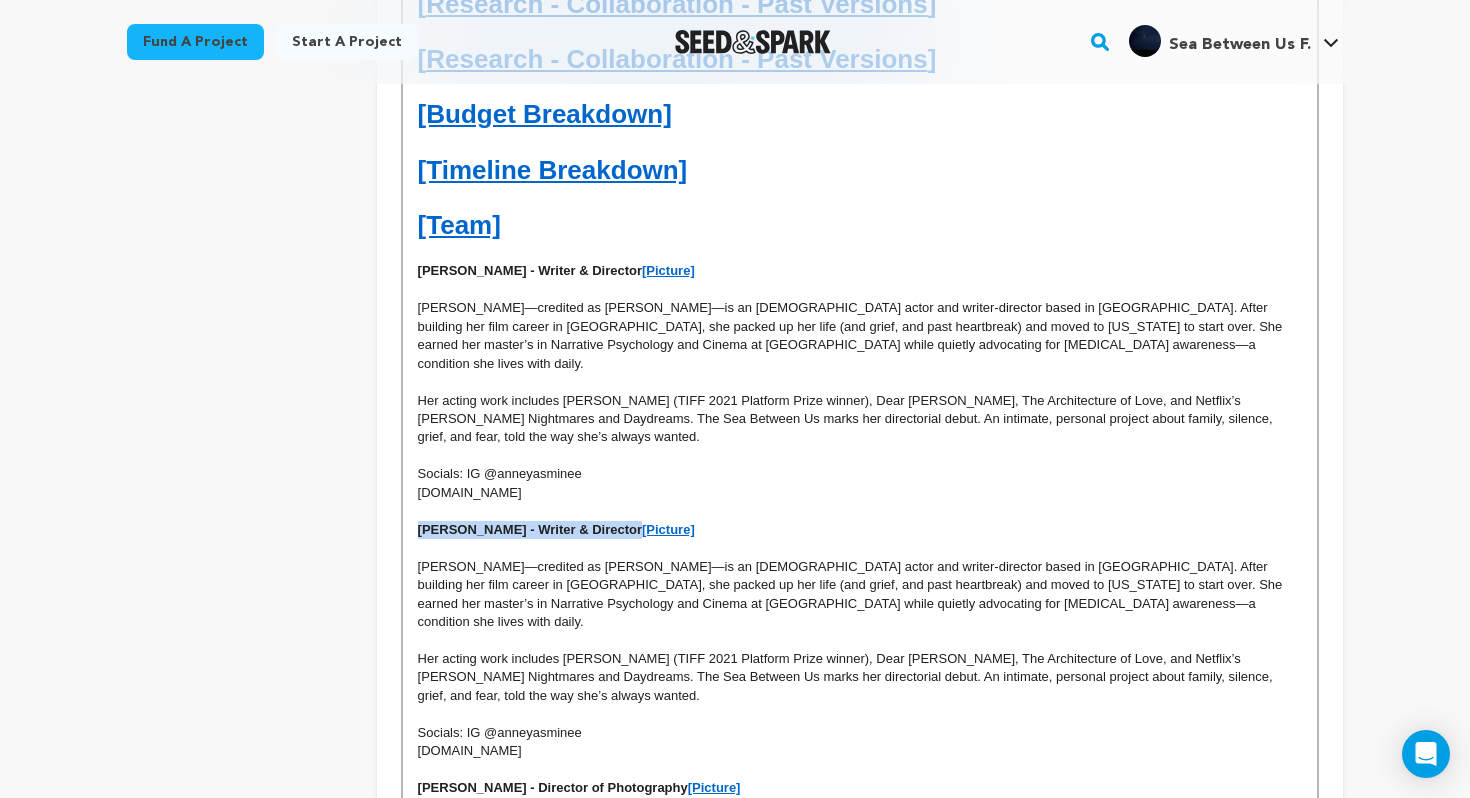 scroll, scrollTop: 1165, scrollLeft: 0, axis: vertical 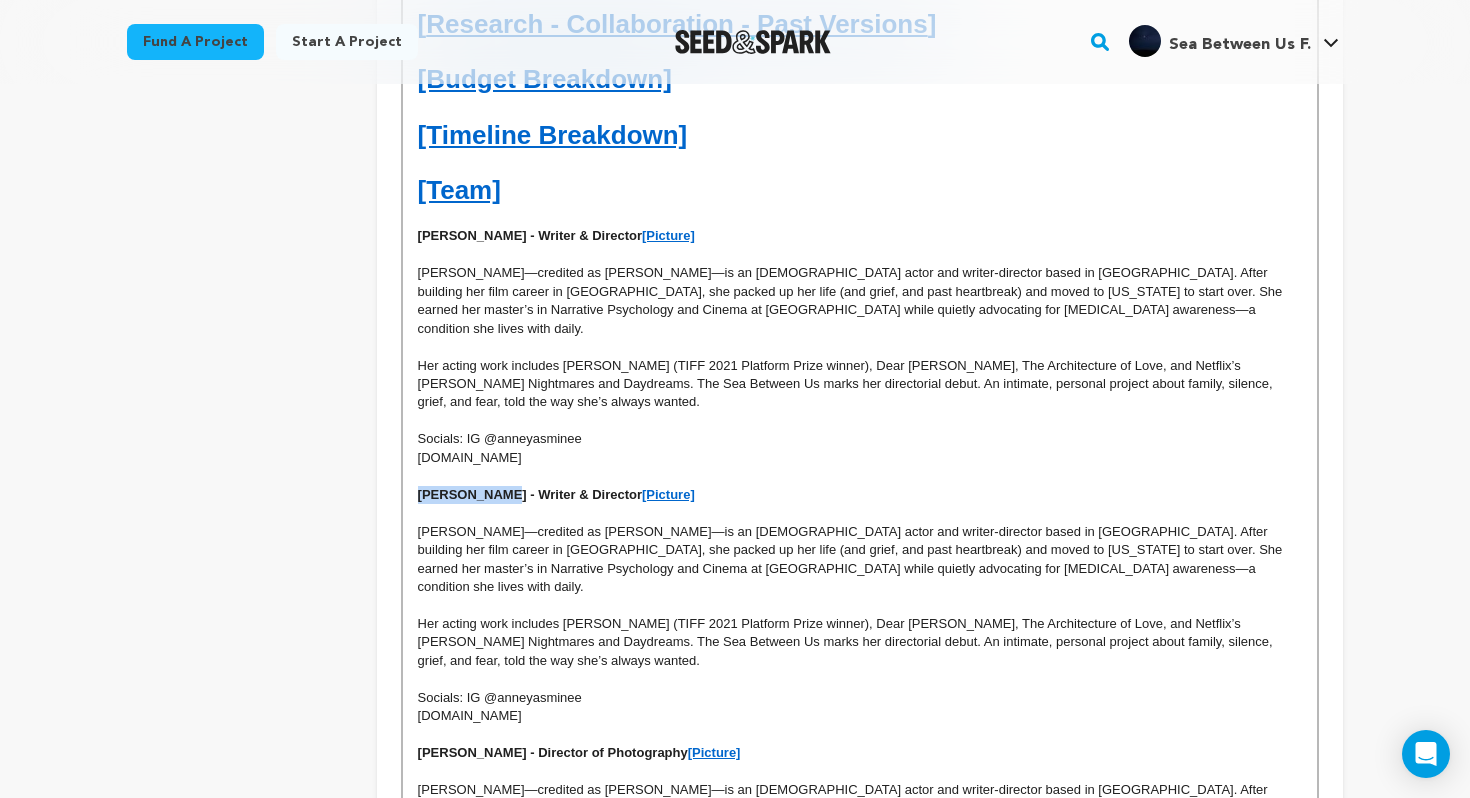 drag, startPoint x: 421, startPoint y: 481, endPoint x: 506, endPoint y: 478, distance: 85.052925 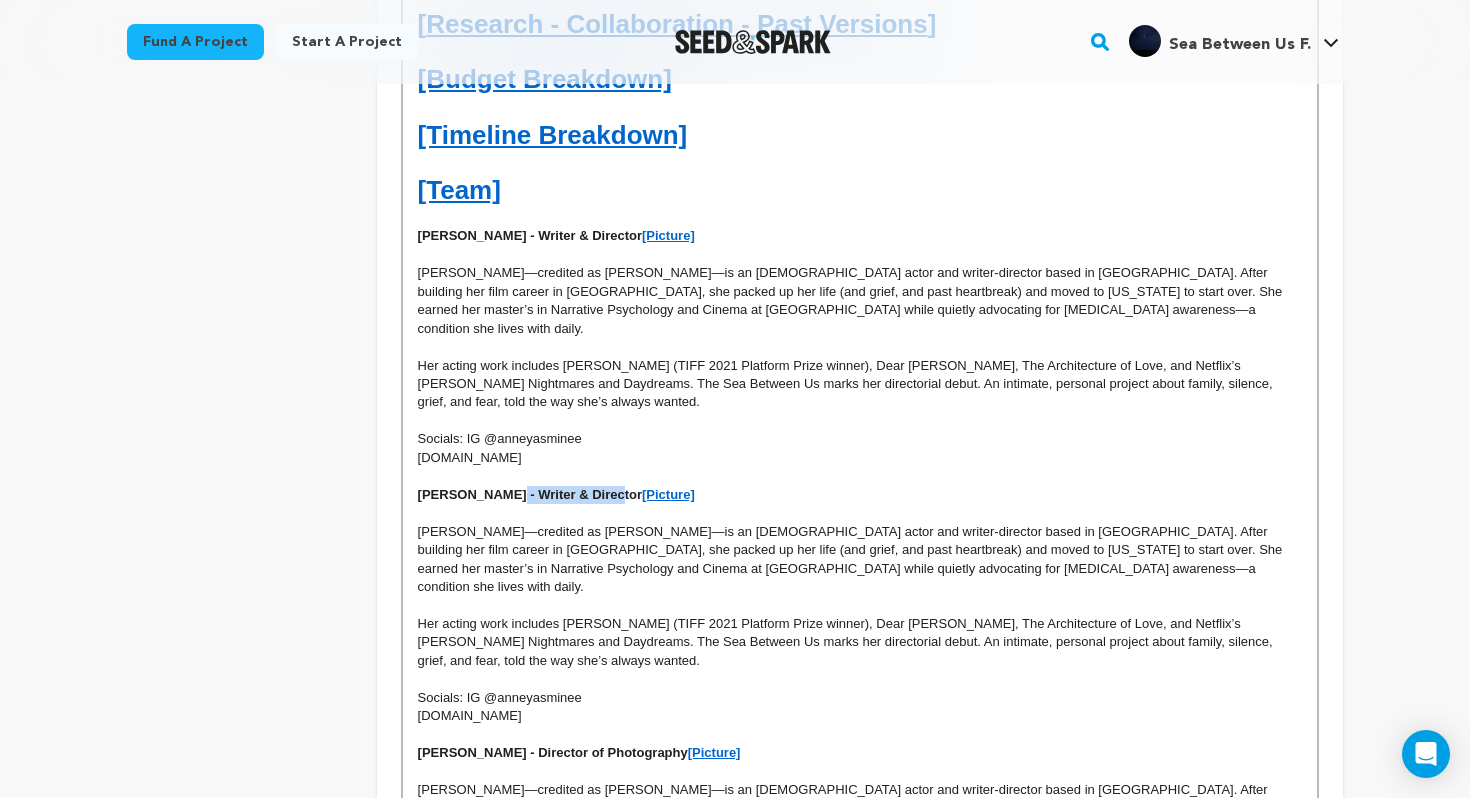drag, startPoint x: 494, startPoint y: 476, endPoint x: 598, endPoint y: 472, distance: 104.0769 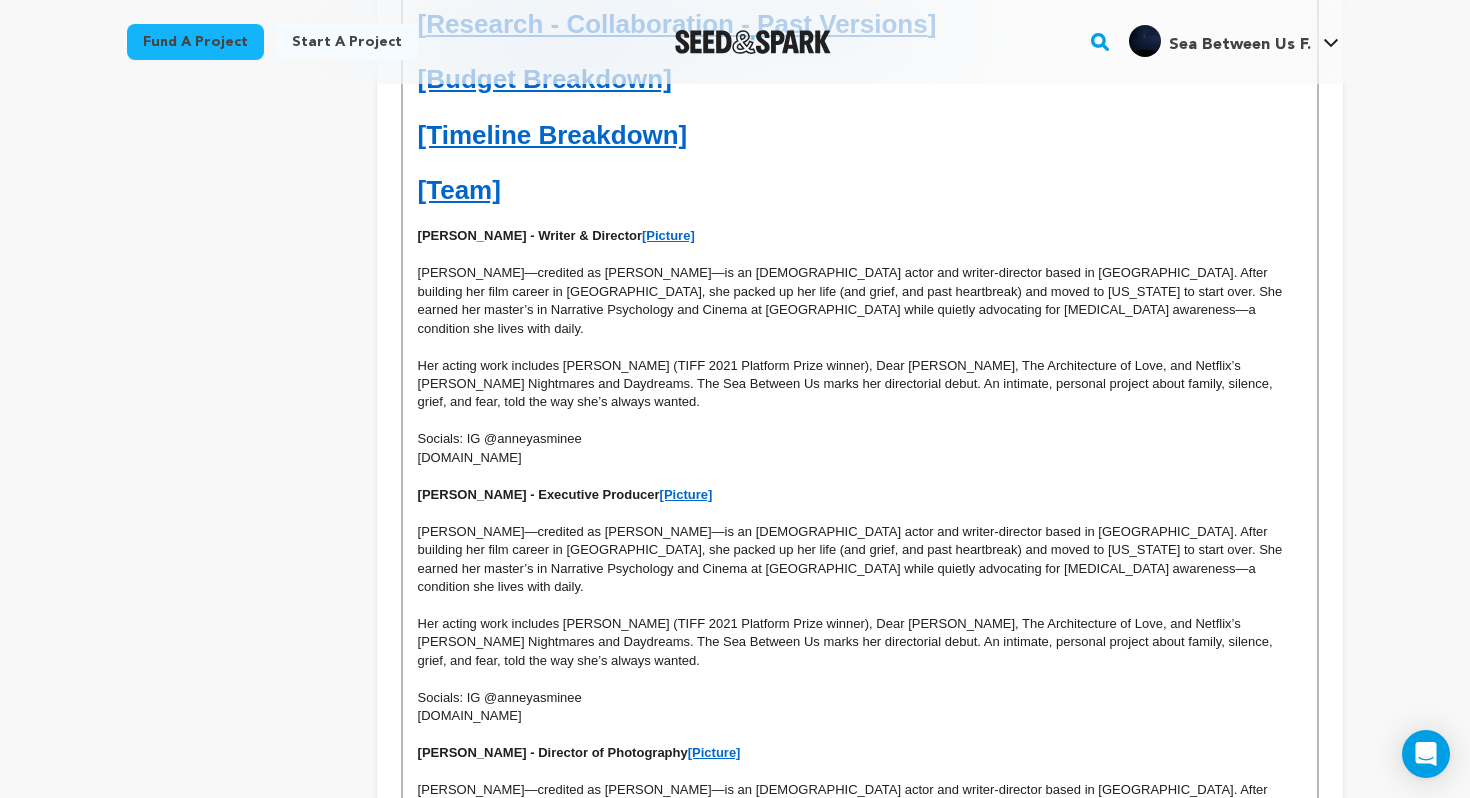 drag, startPoint x: 529, startPoint y: 683, endPoint x: 404, endPoint y: 509, distance: 214.2452 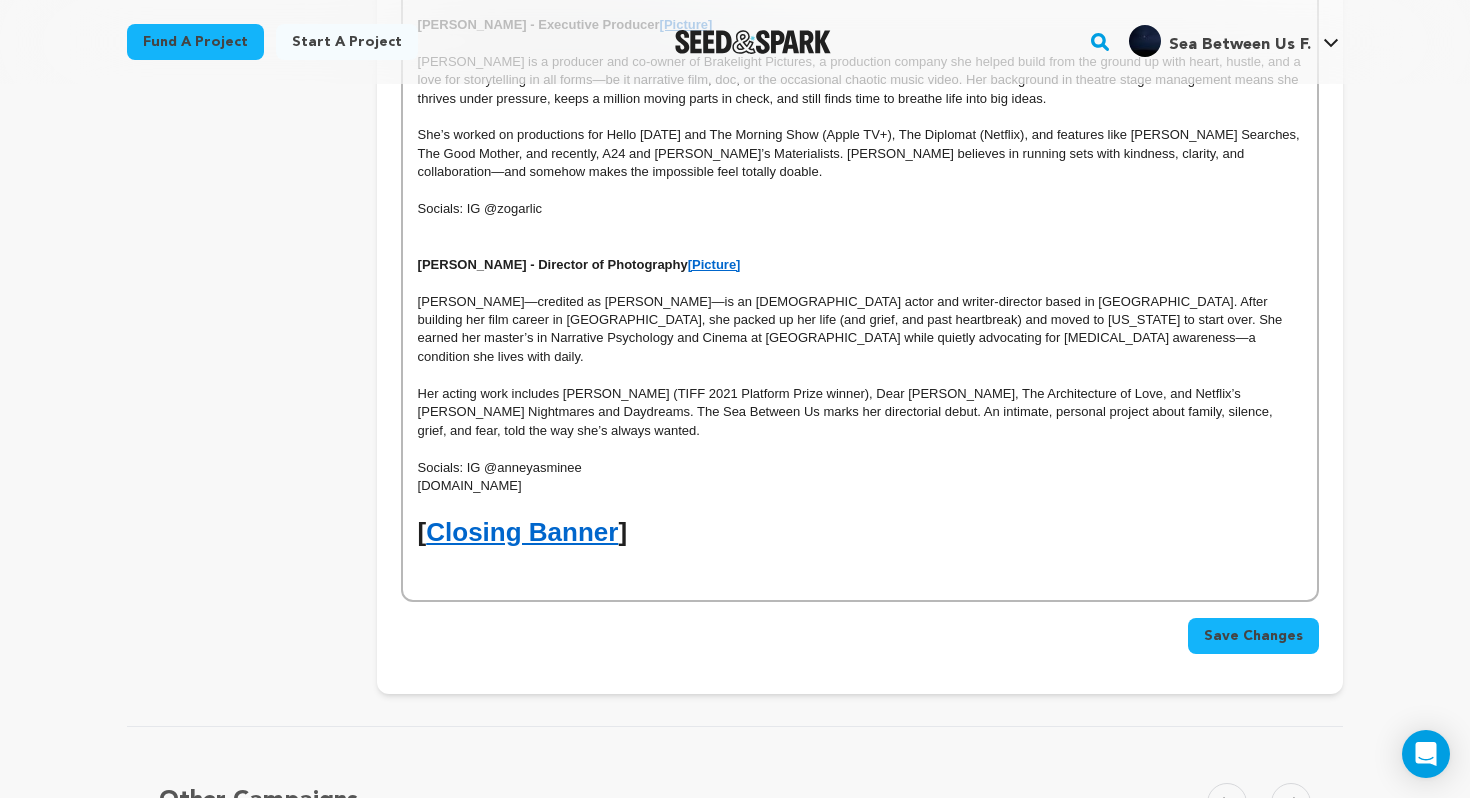 scroll, scrollTop: 1532, scrollLeft: 0, axis: vertical 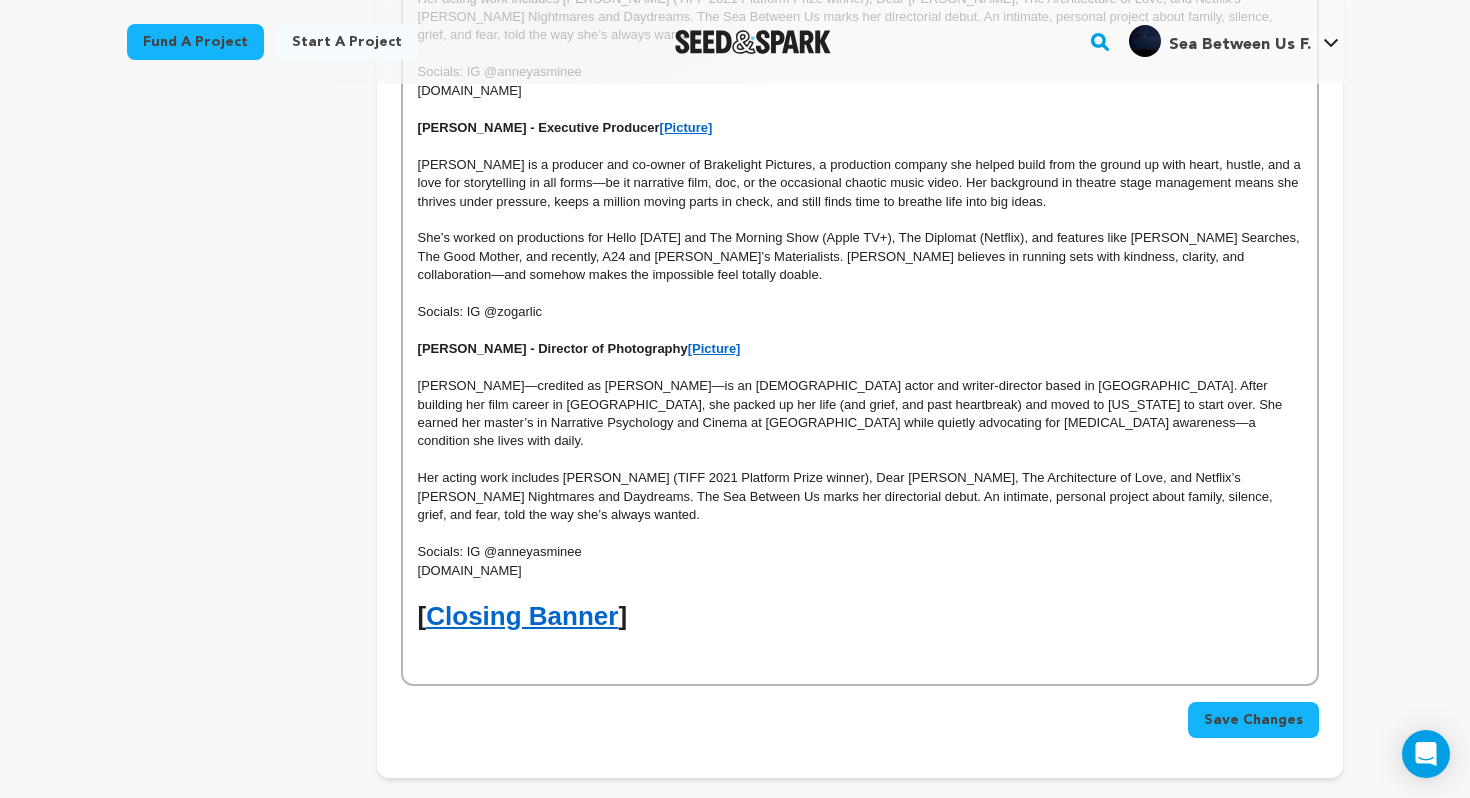 click at bounding box center [860, 589] 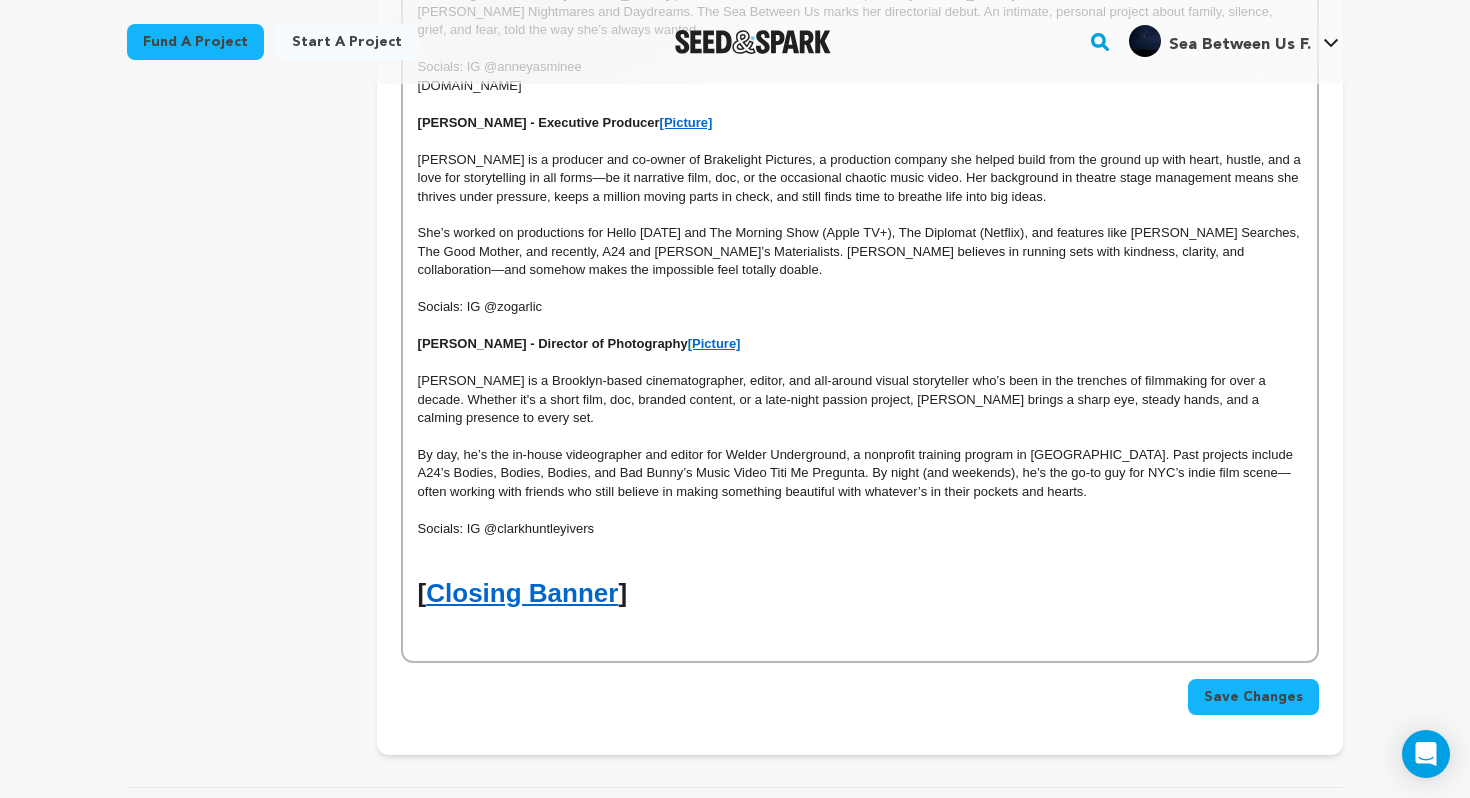 scroll, scrollTop: 1638, scrollLeft: 0, axis: vertical 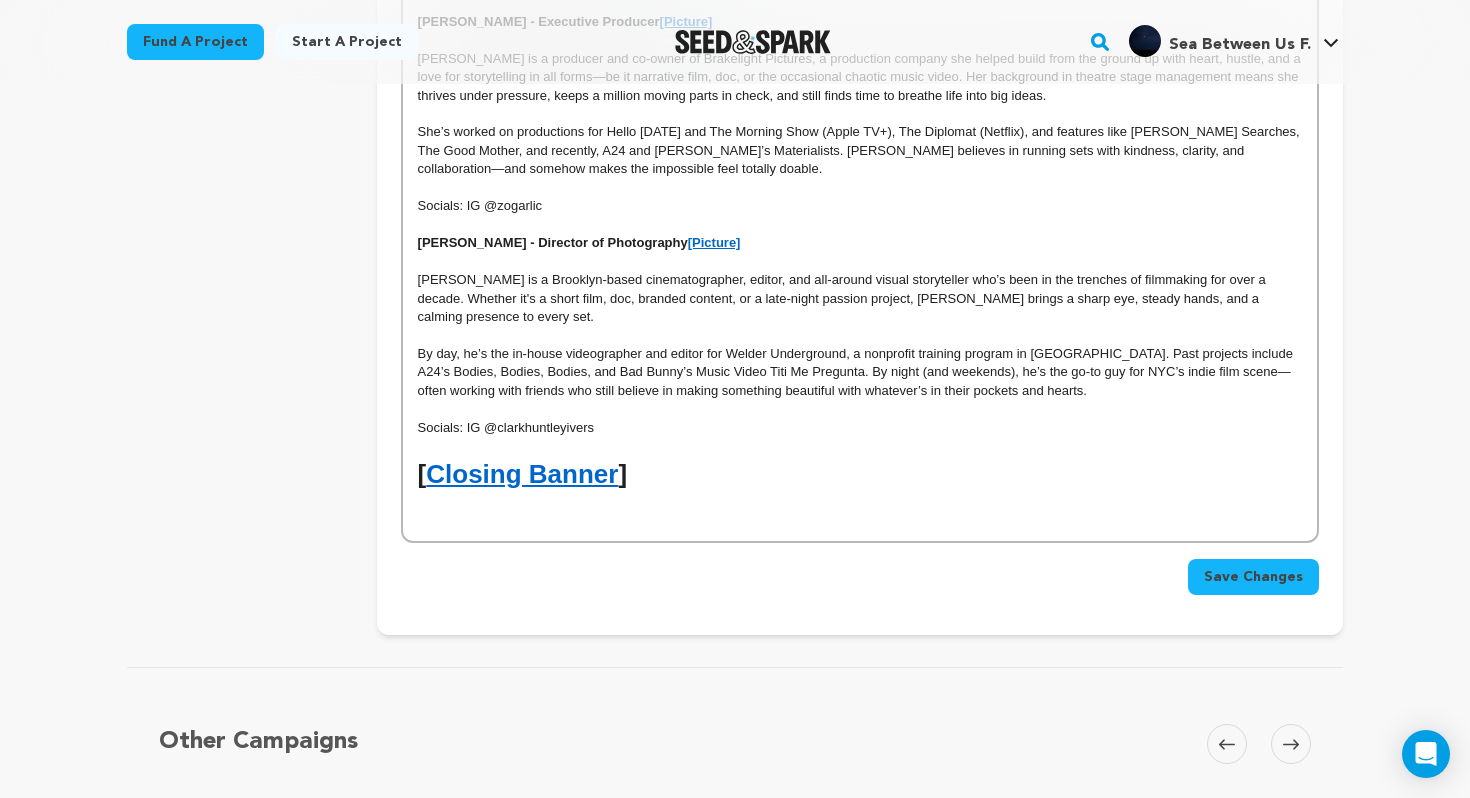 click on "Clark Ivers is a Brooklyn-based cinematographer, editor, and all-around visual storyteller who’s been in the trenches of filmmaking for over a decade. Whether it's a short film, doc, branded content, or a late-night passion project, Clark brings a sharp eye, steady hands, and a calming presence to every set." at bounding box center (860, 298) 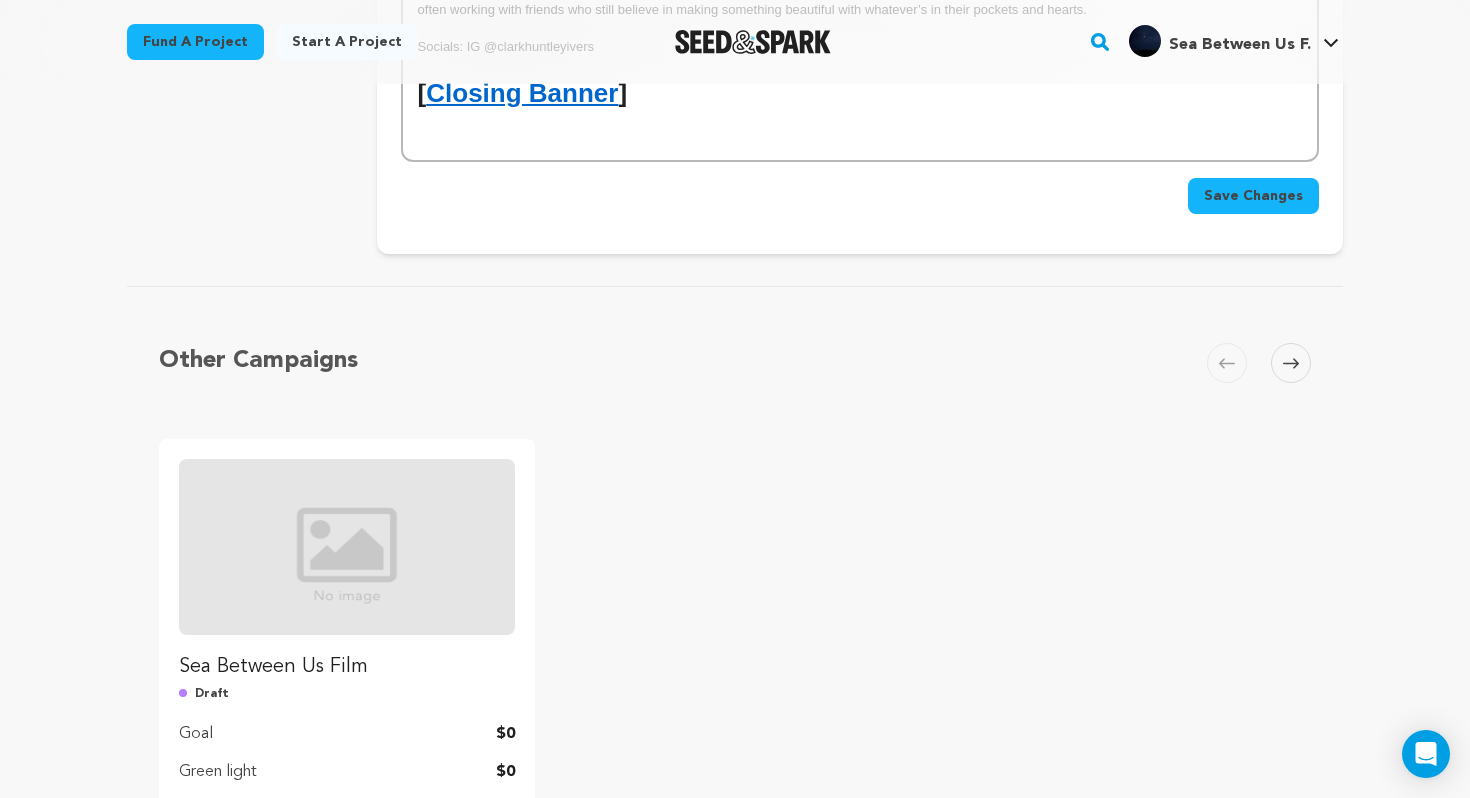 scroll, scrollTop: 2010, scrollLeft: 0, axis: vertical 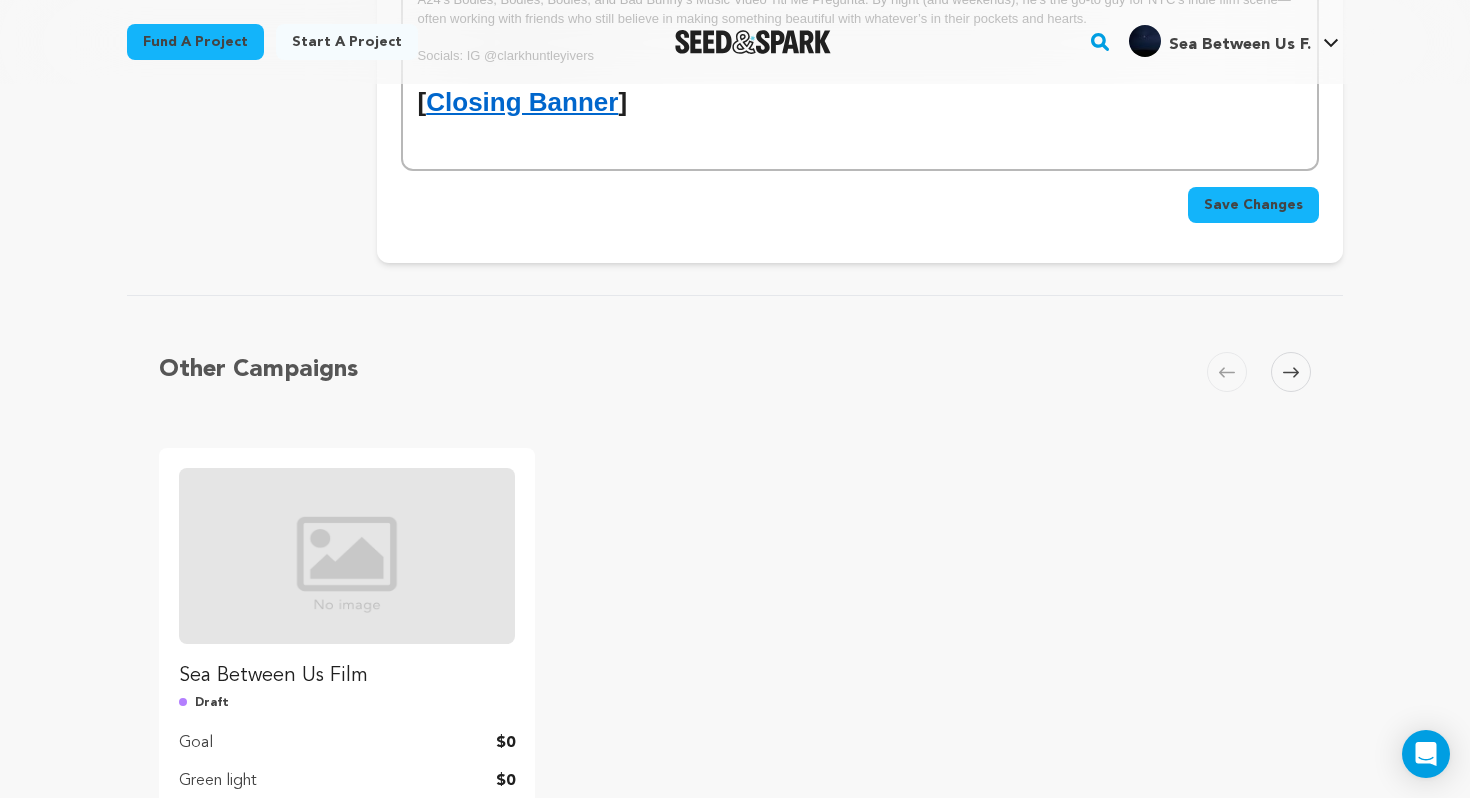 click on "Save Changes" at bounding box center [1253, 205] 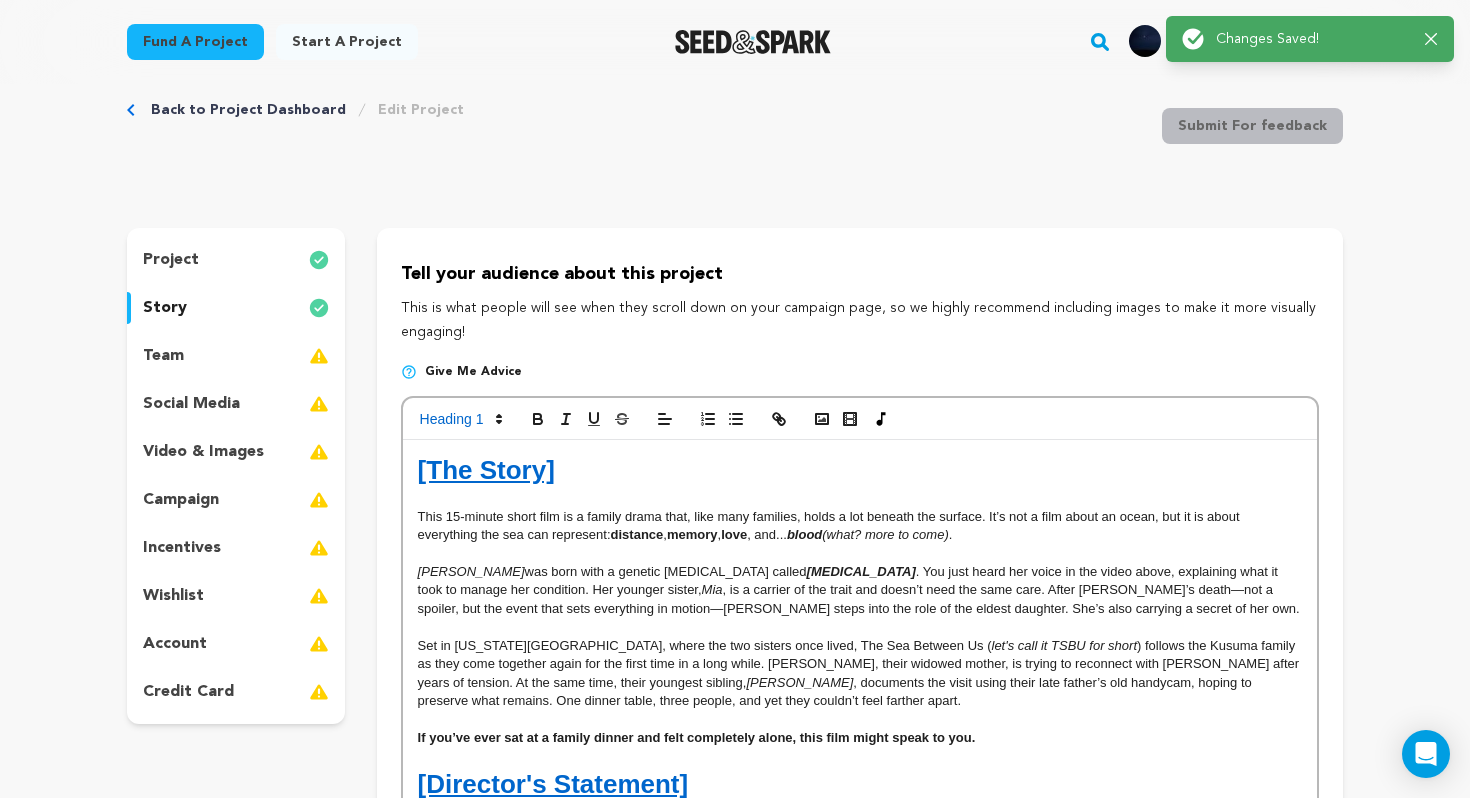 scroll, scrollTop: 0, scrollLeft: 0, axis: both 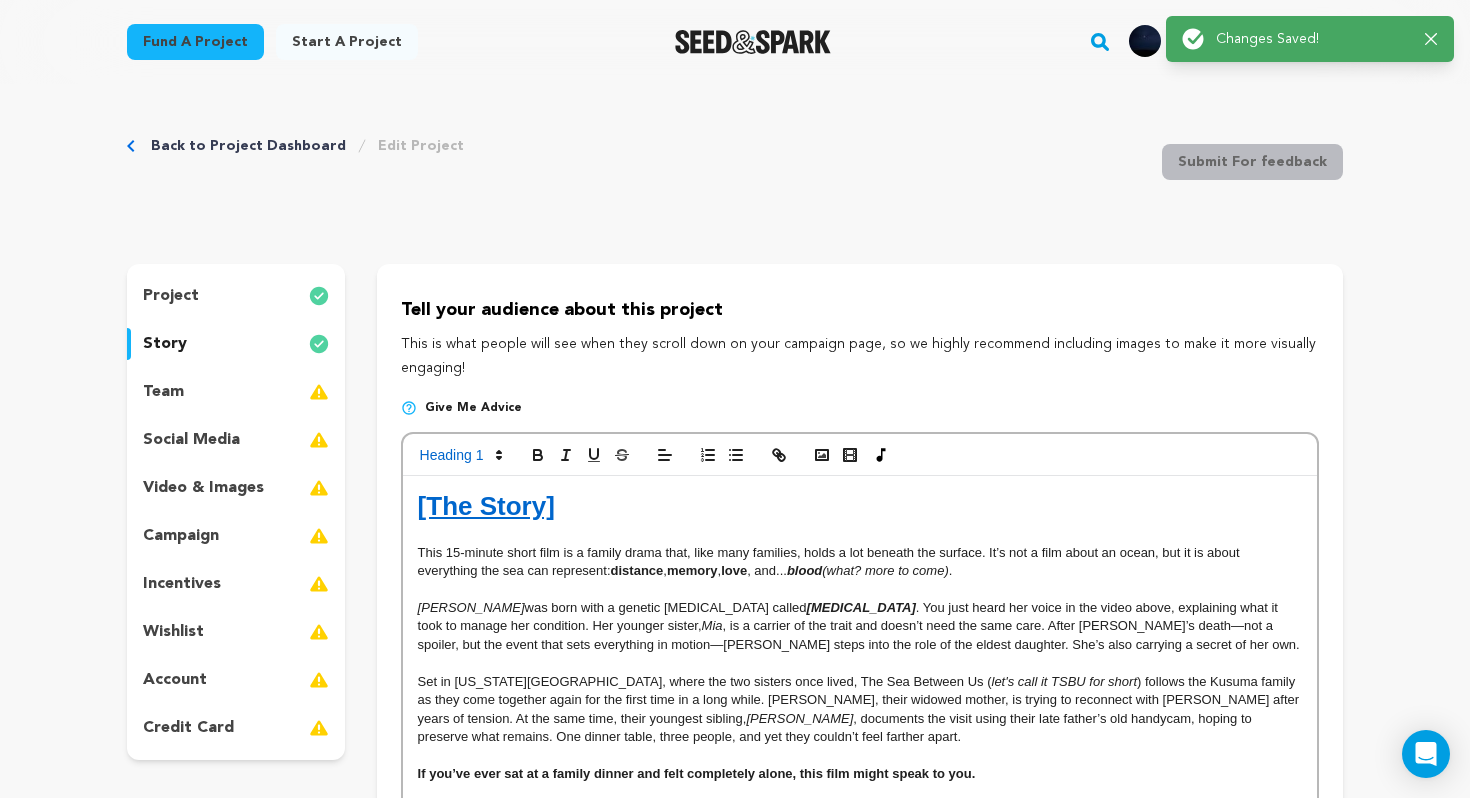 click on "project
story
team
social media
video & images
campaign
incentives
wishlist account" at bounding box center [236, 512] 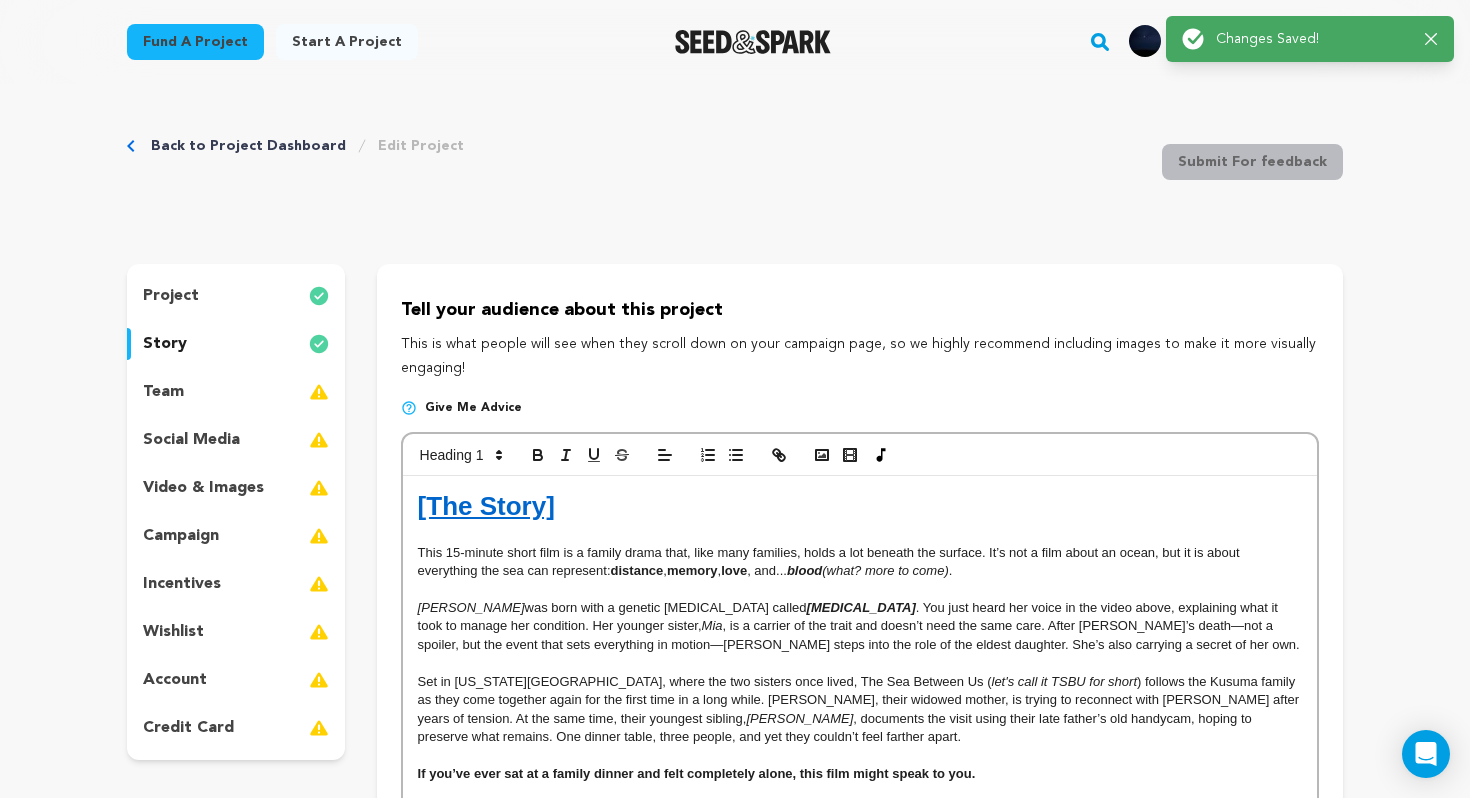 click on "team" at bounding box center (236, 392) 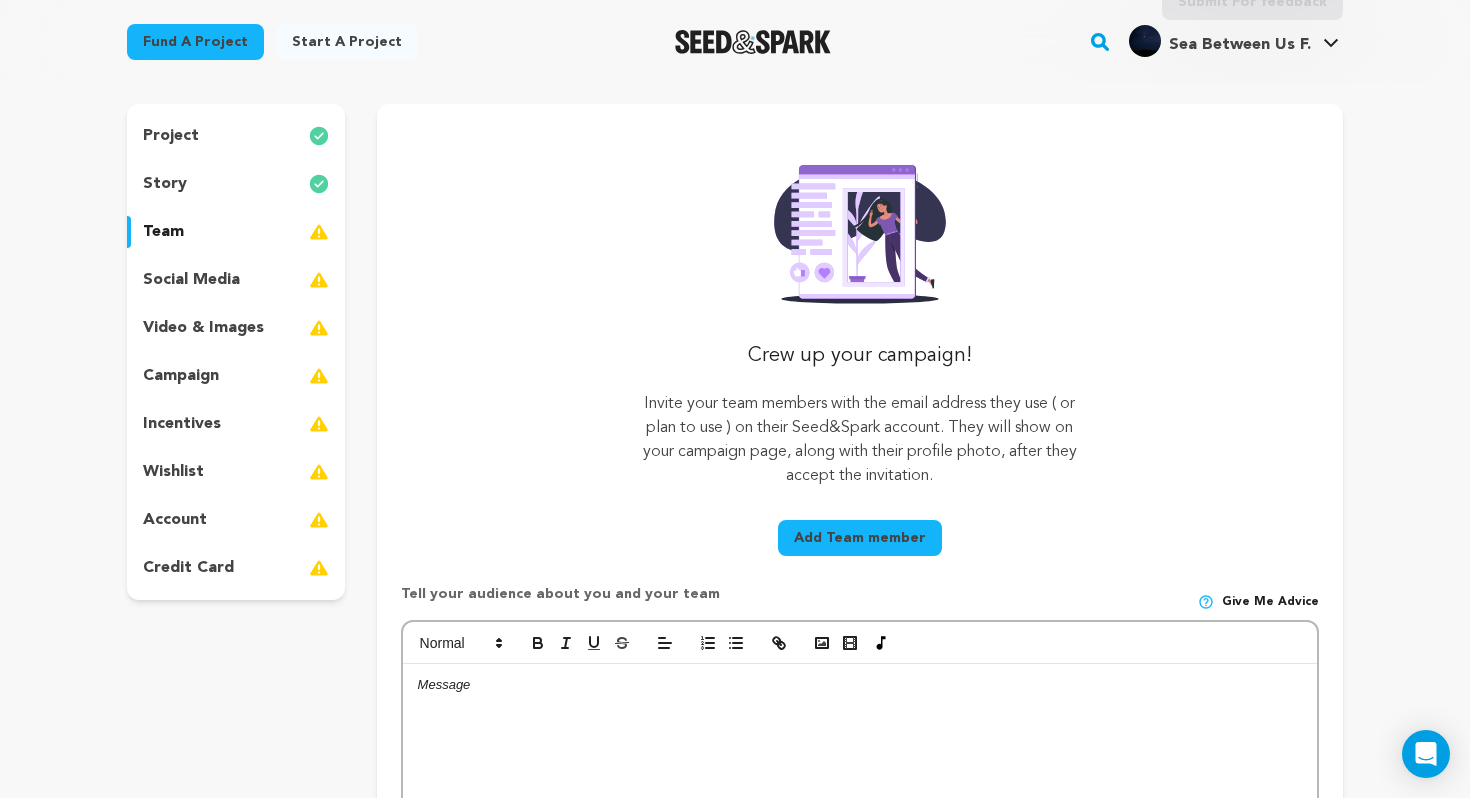scroll, scrollTop: 208, scrollLeft: 0, axis: vertical 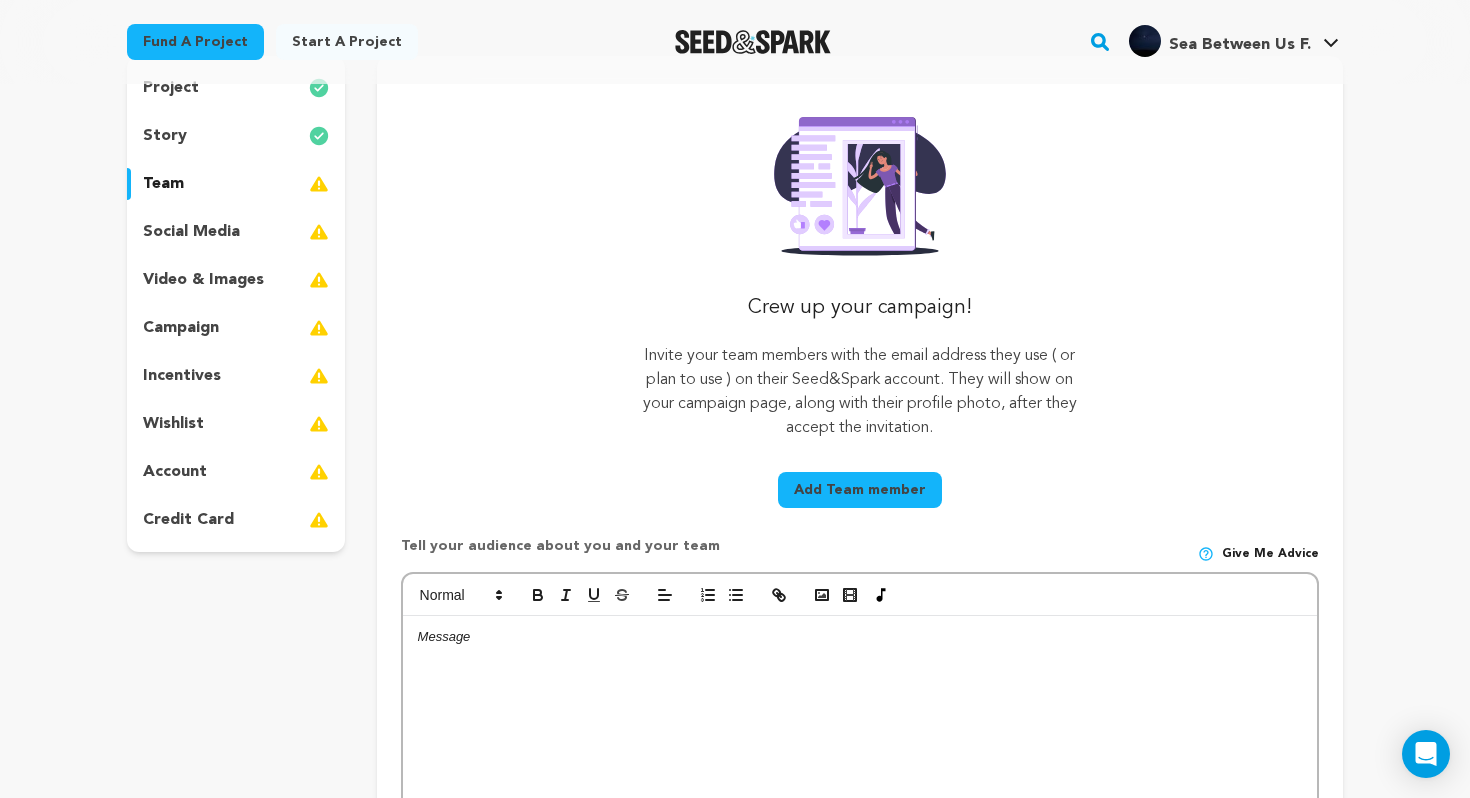 click on "Add Team member" at bounding box center (860, 490) 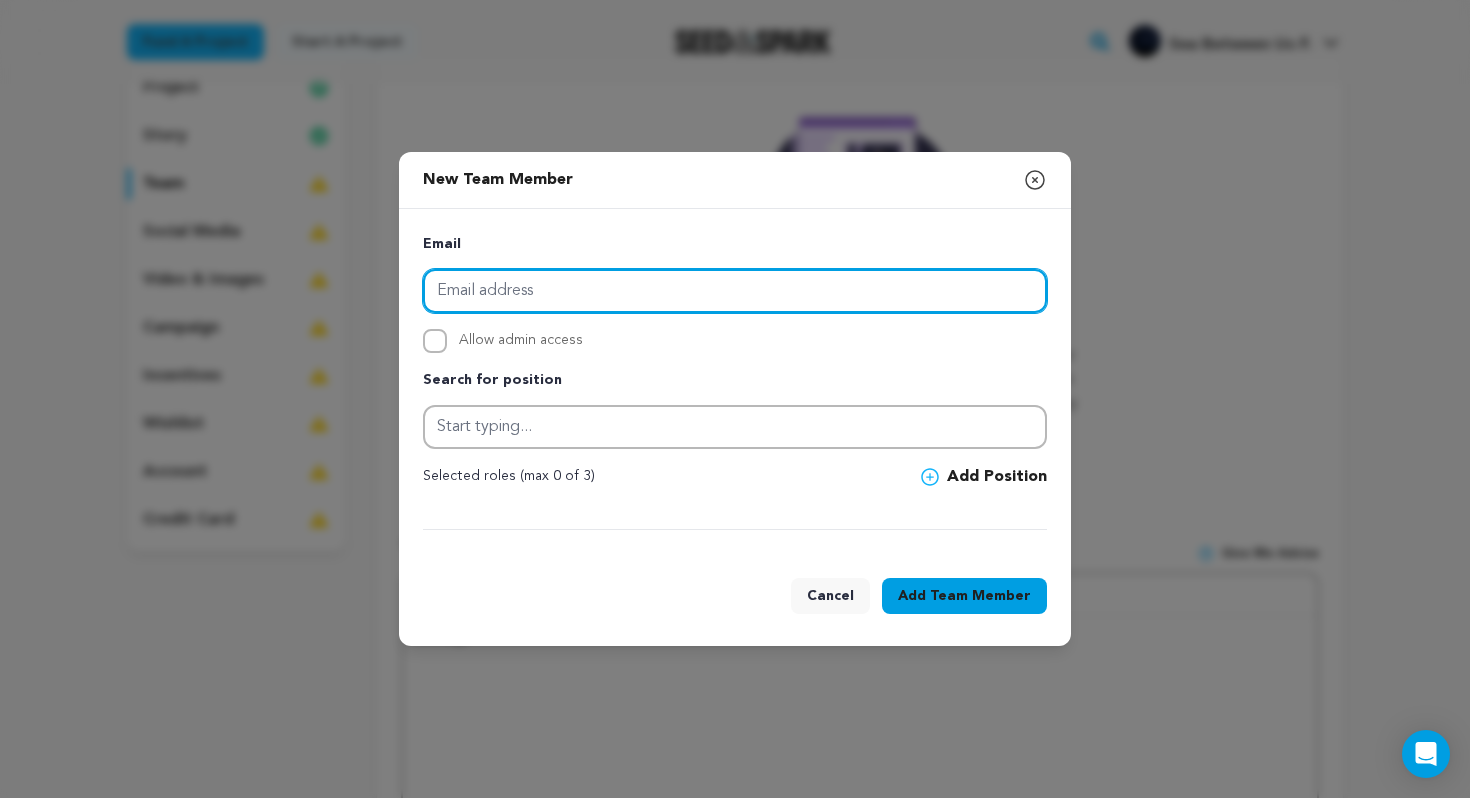 click at bounding box center [735, 291] 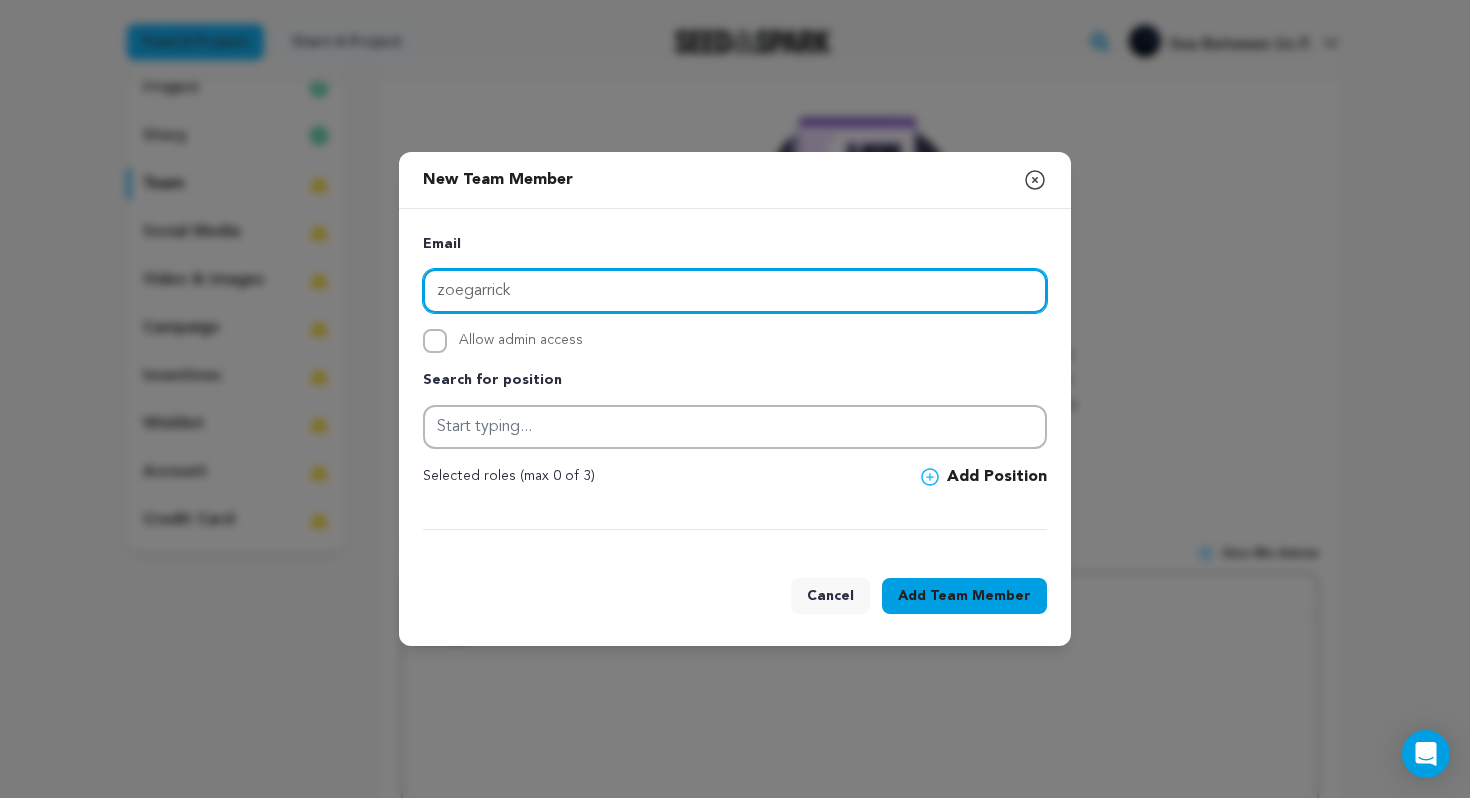 drag, startPoint x: 536, startPoint y: 299, endPoint x: 427, endPoint y: 302, distance: 109.041275 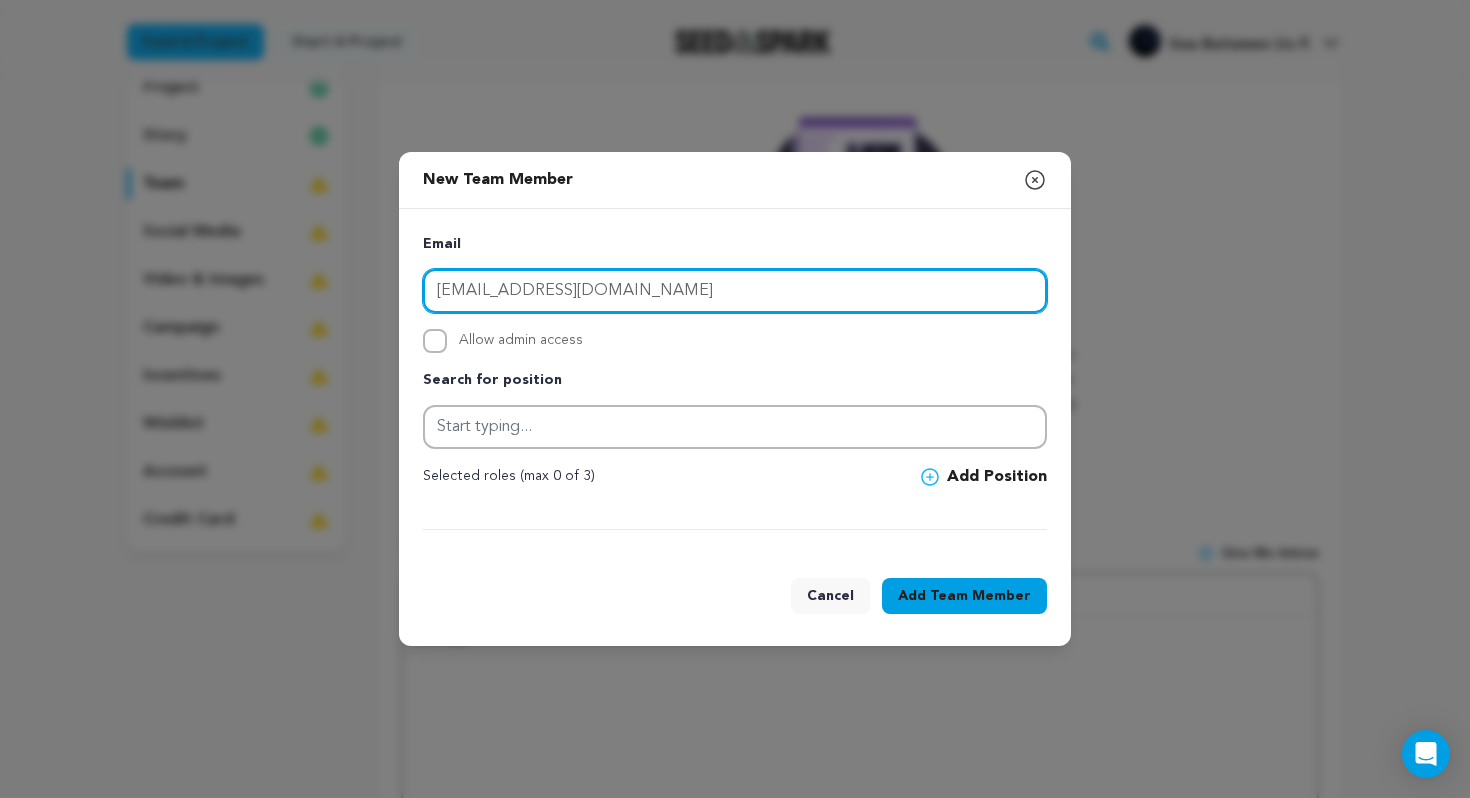 type on "zoe@brakelightpictures.xyz" 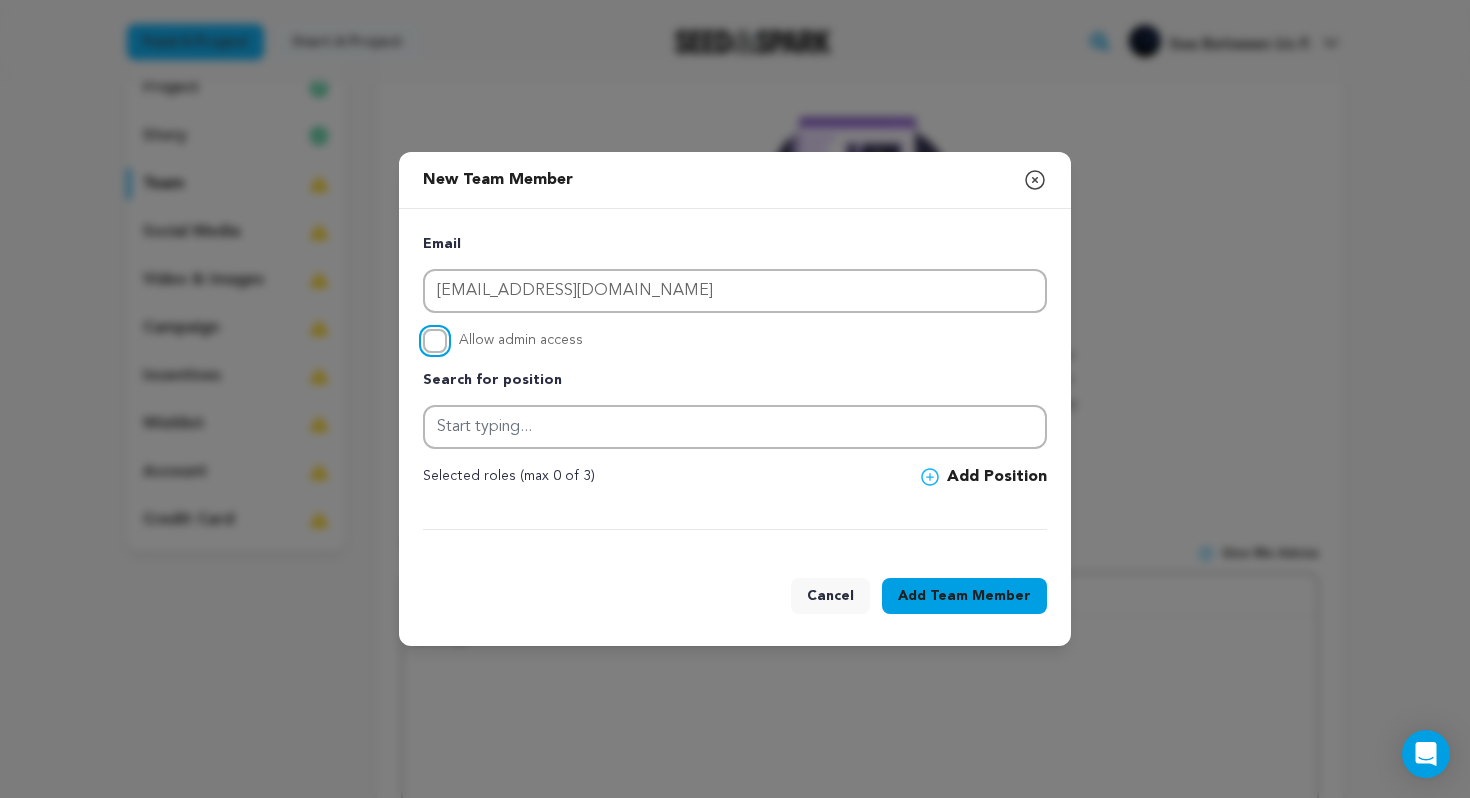 click on "Allow admin access" at bounding box center [435, 341] 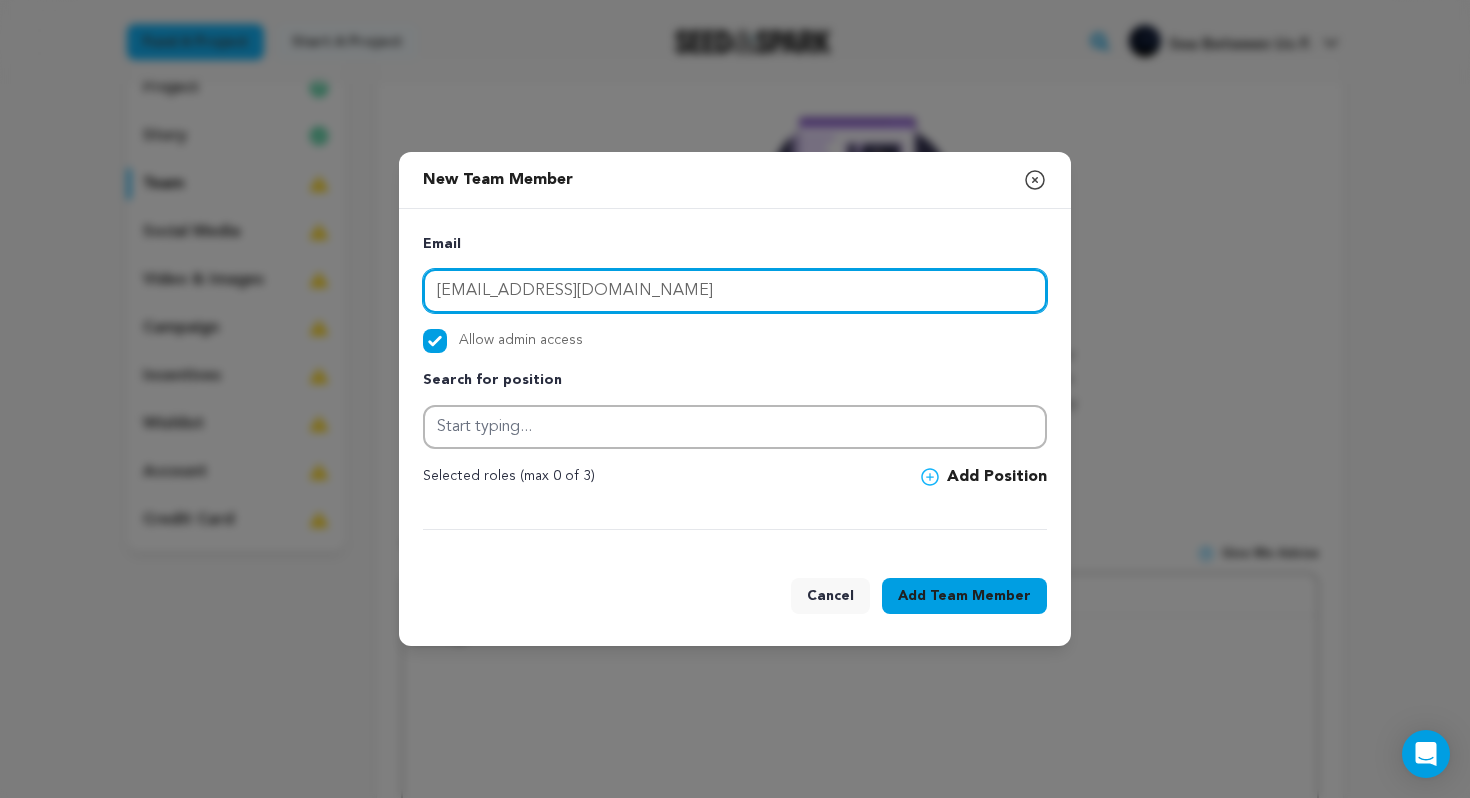 click on "zoe@brakelightpictures.xyz" at bounding box center [735, 291] 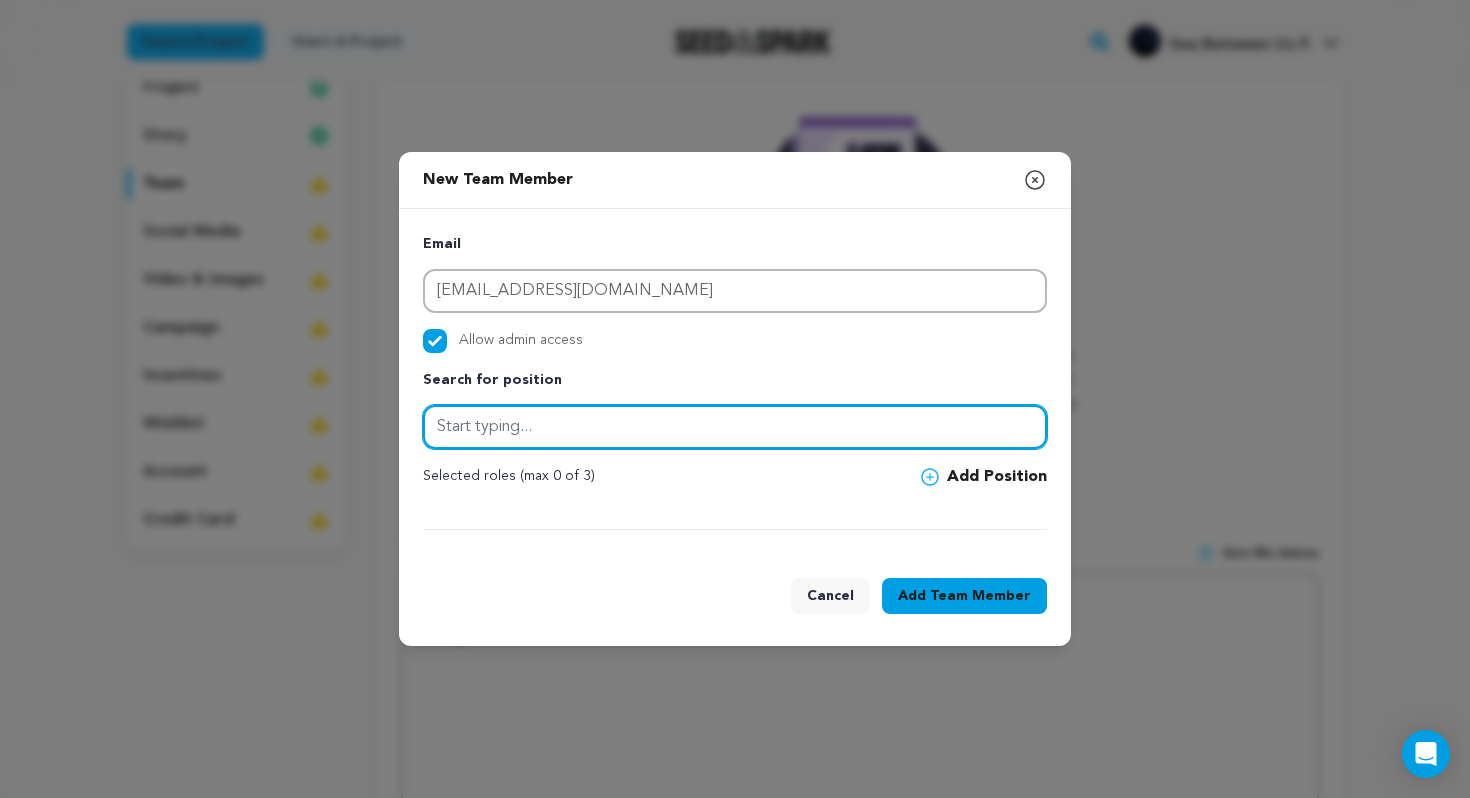 click at bounding box center [735, 427] 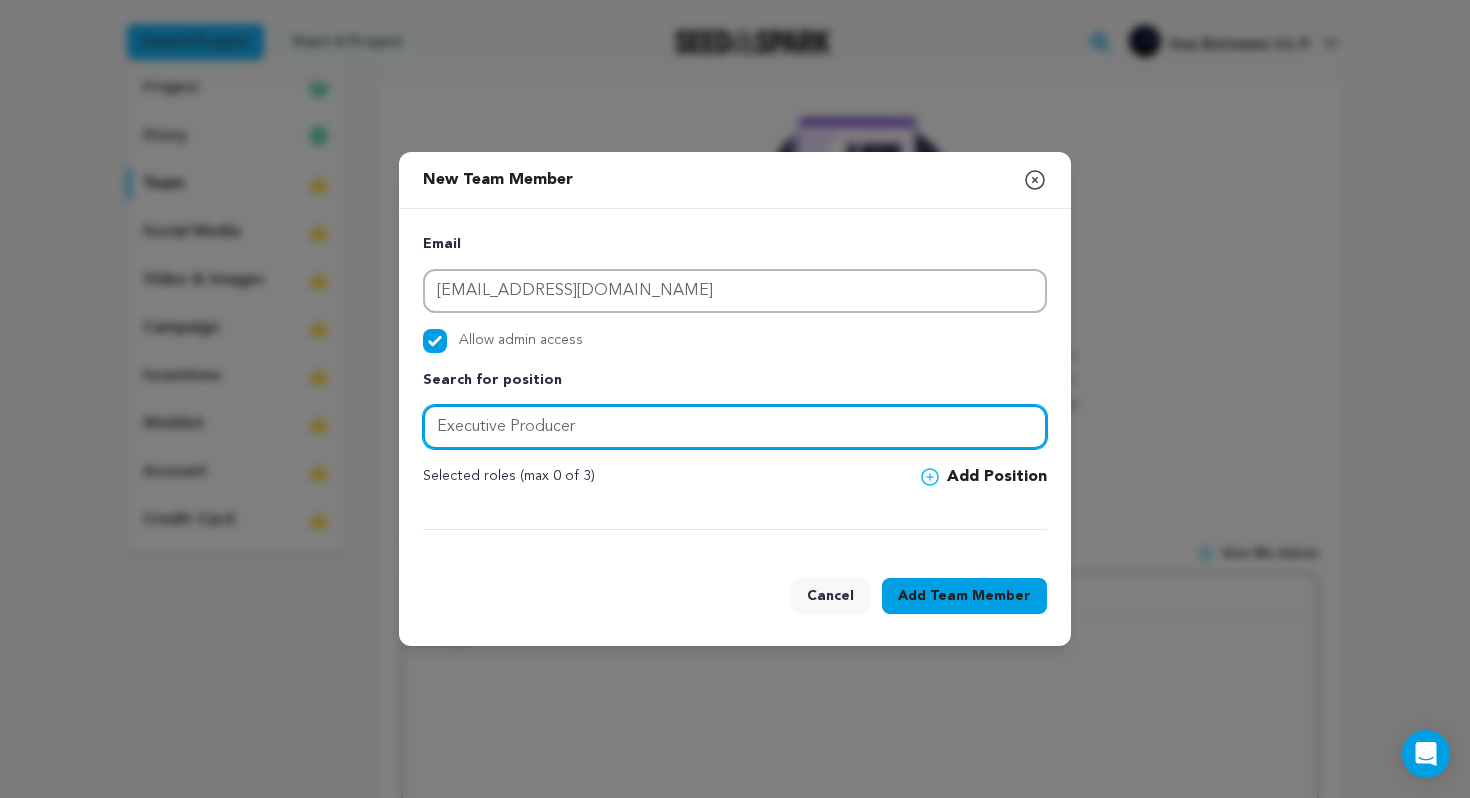 type on "Executive Producer" 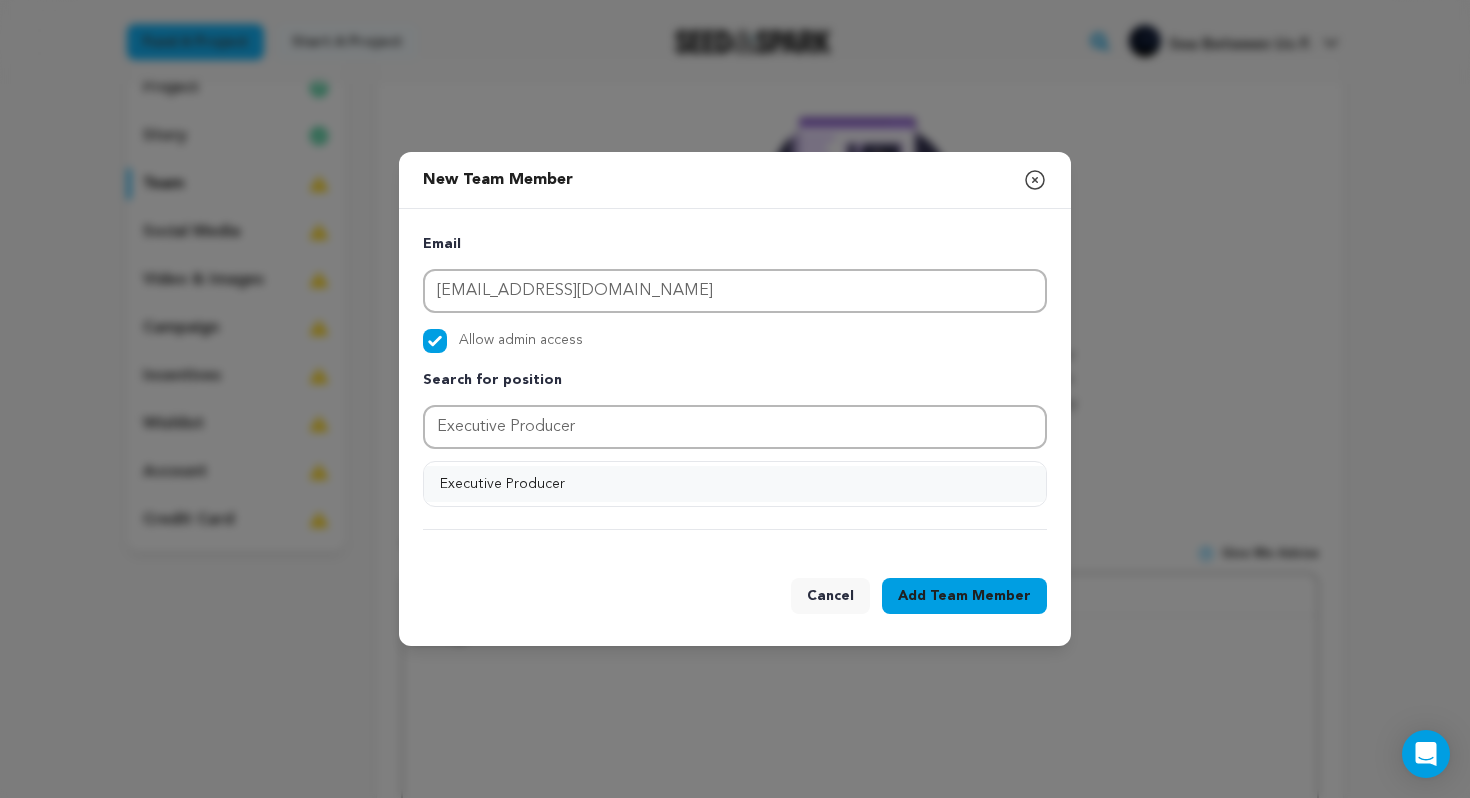 click on "Executive Producer" at bounding box center [735, 484] 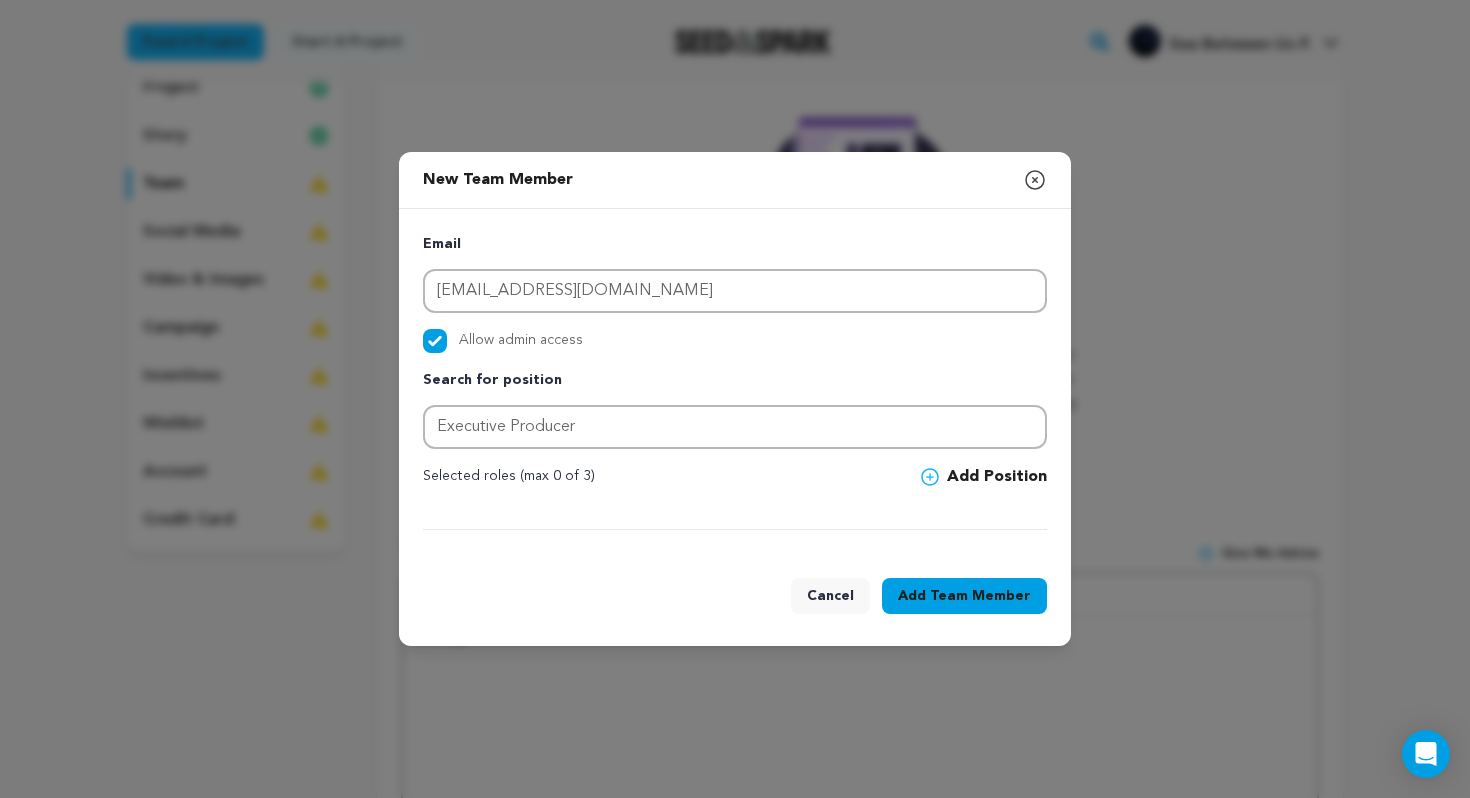 click 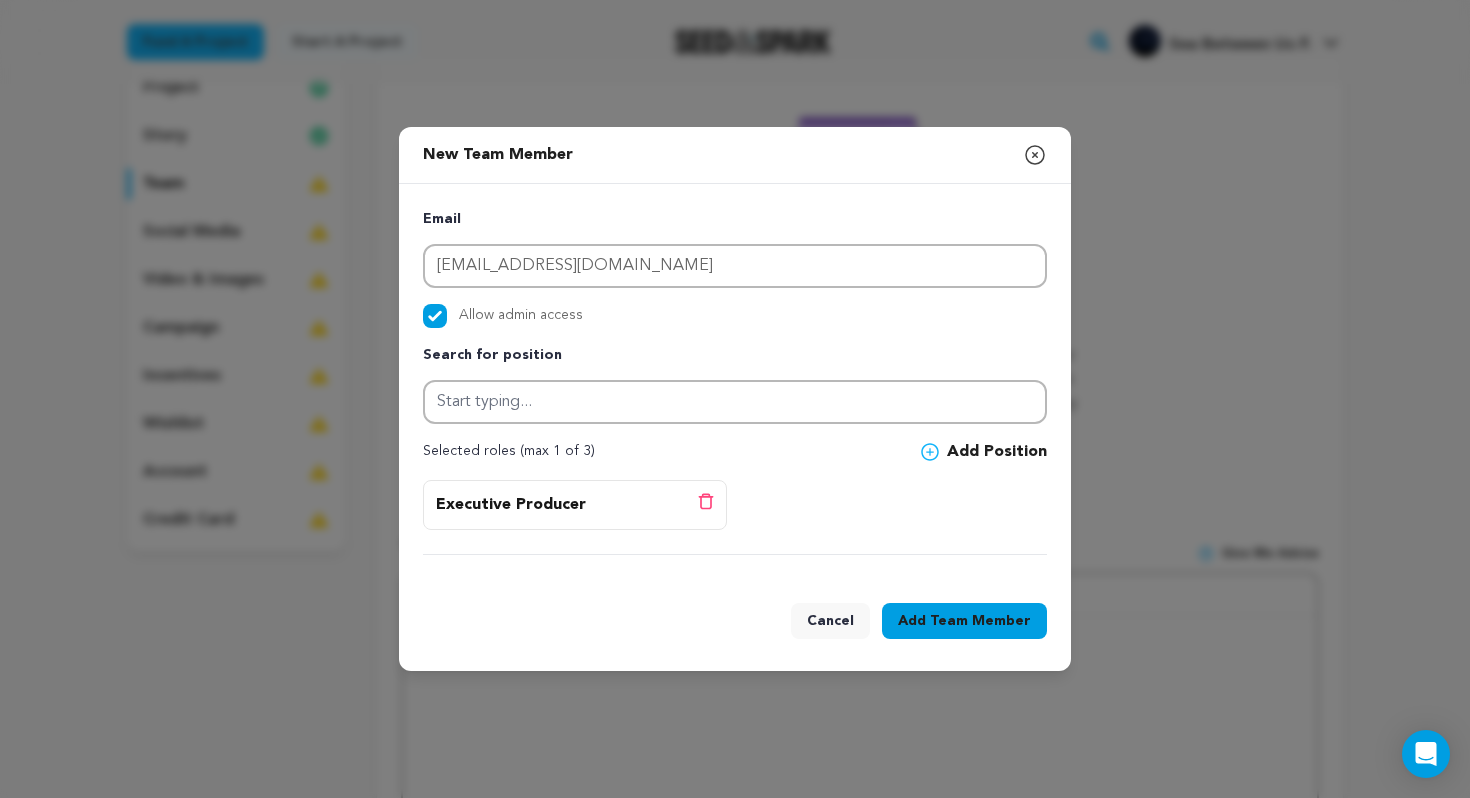 click on "Team Member" at bounding box center (980, 621) 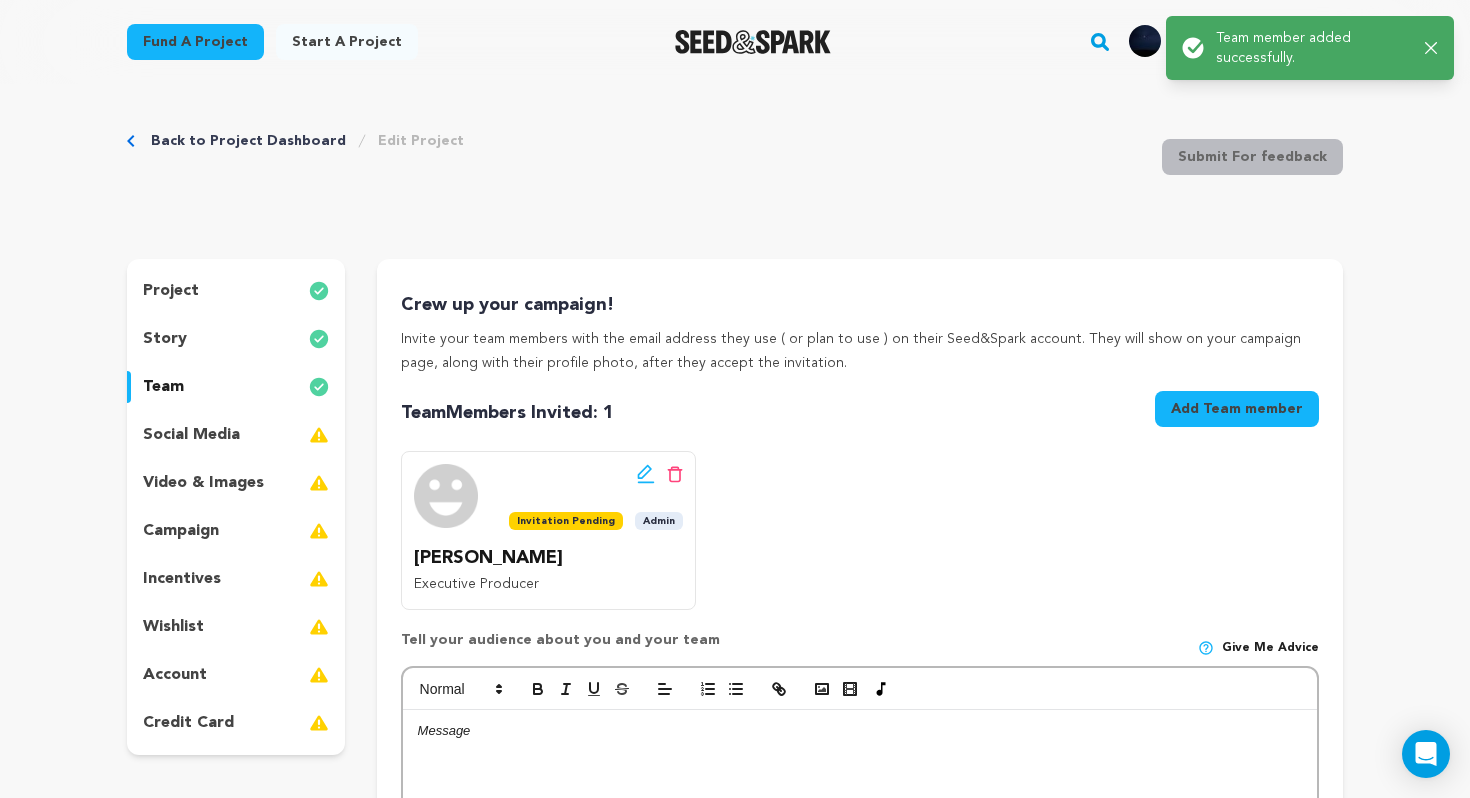 scroll, scrollTop: 0, scrollLeft: 0, axis: both 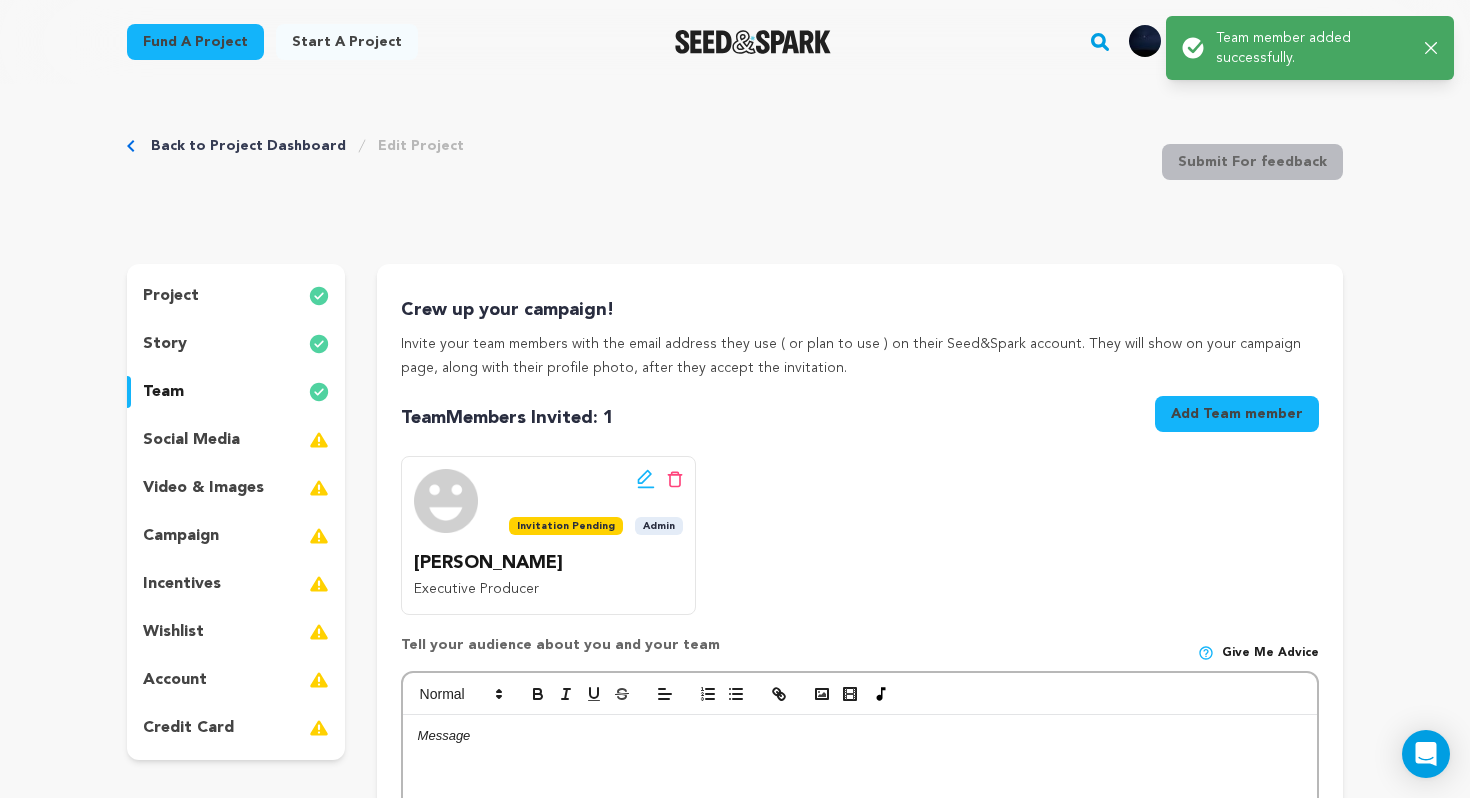click on "Add Team member" at bounding box center (1237, 414) 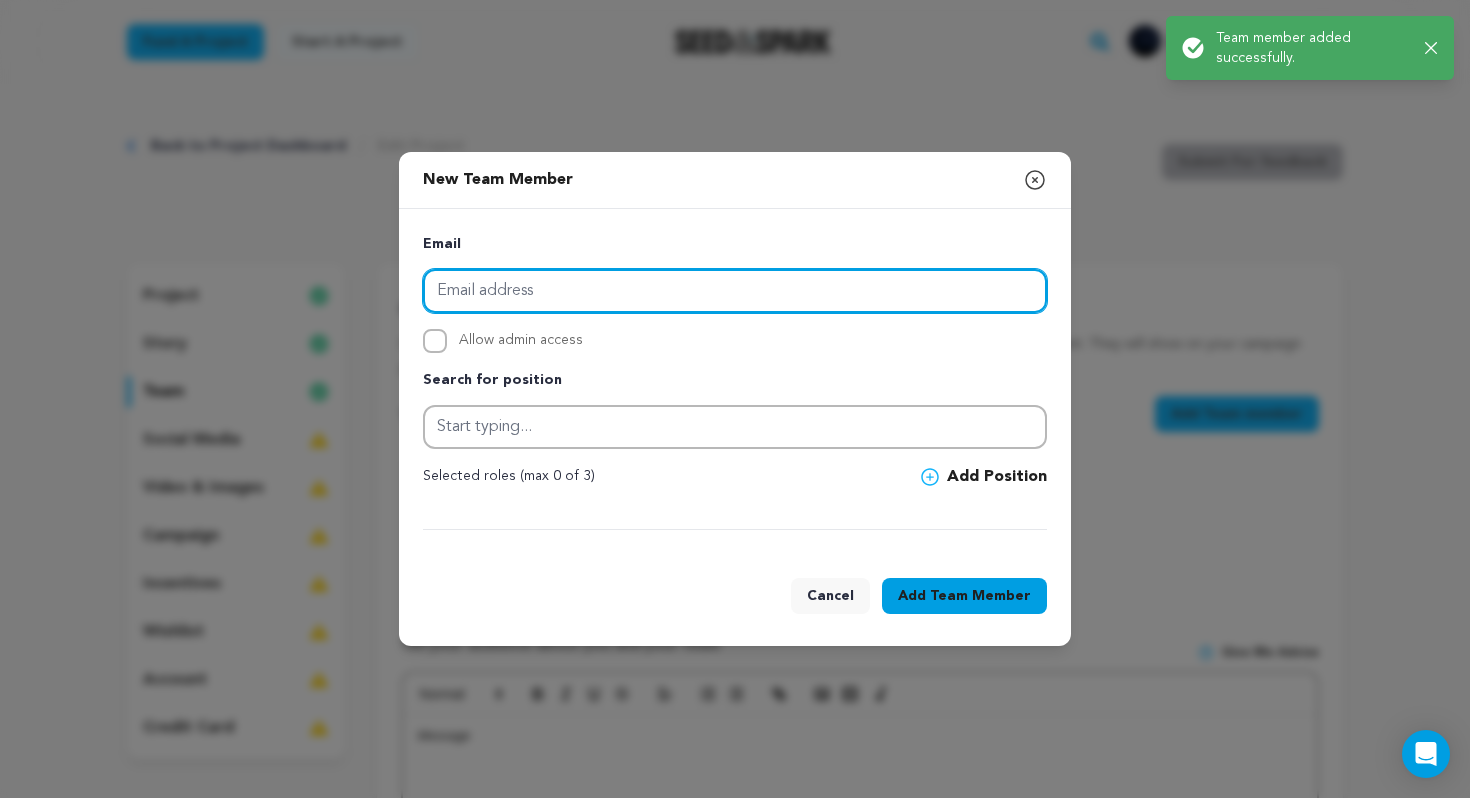 click at bounding box center (735, 291) 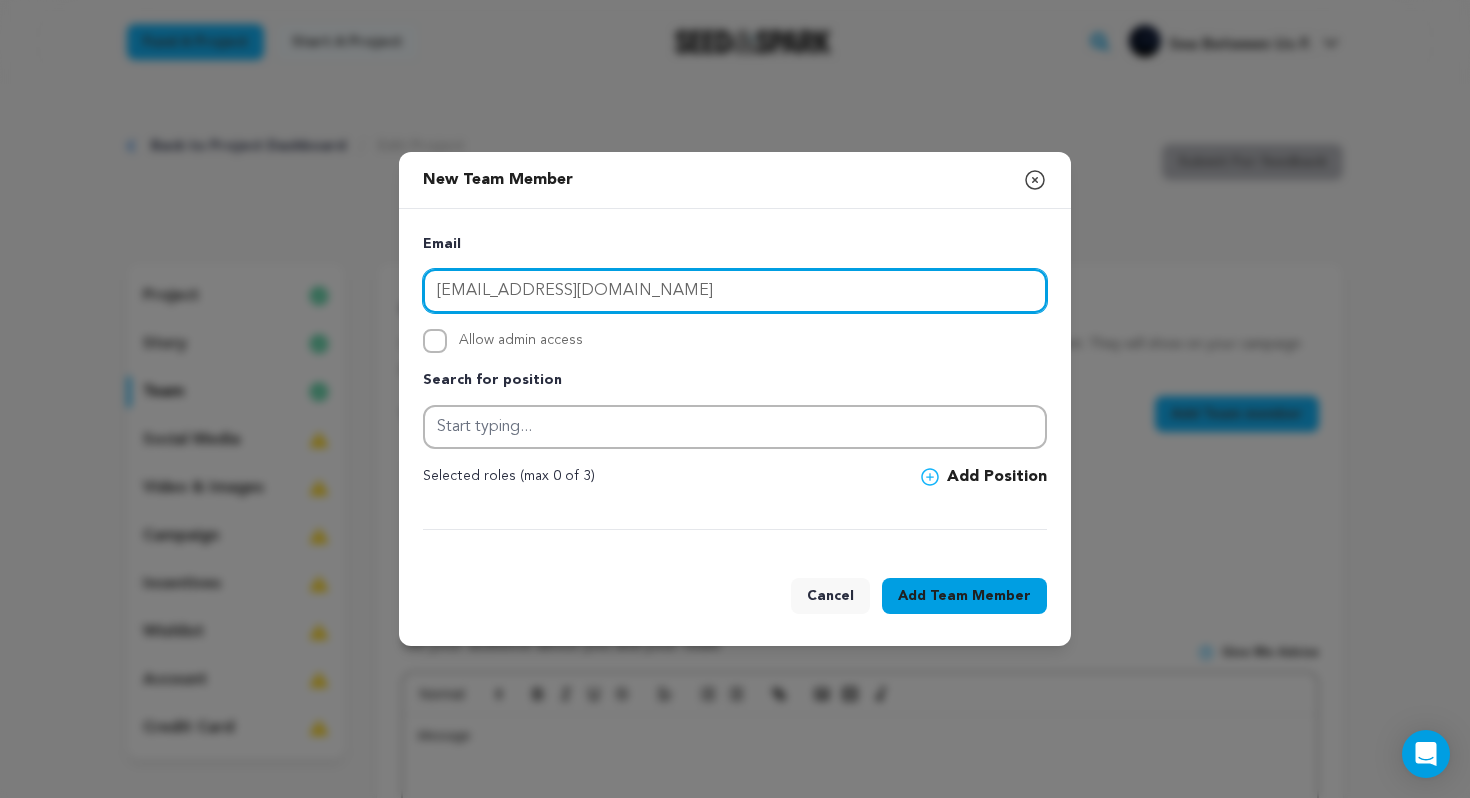 type on "clarkiversdp@gmail.com" 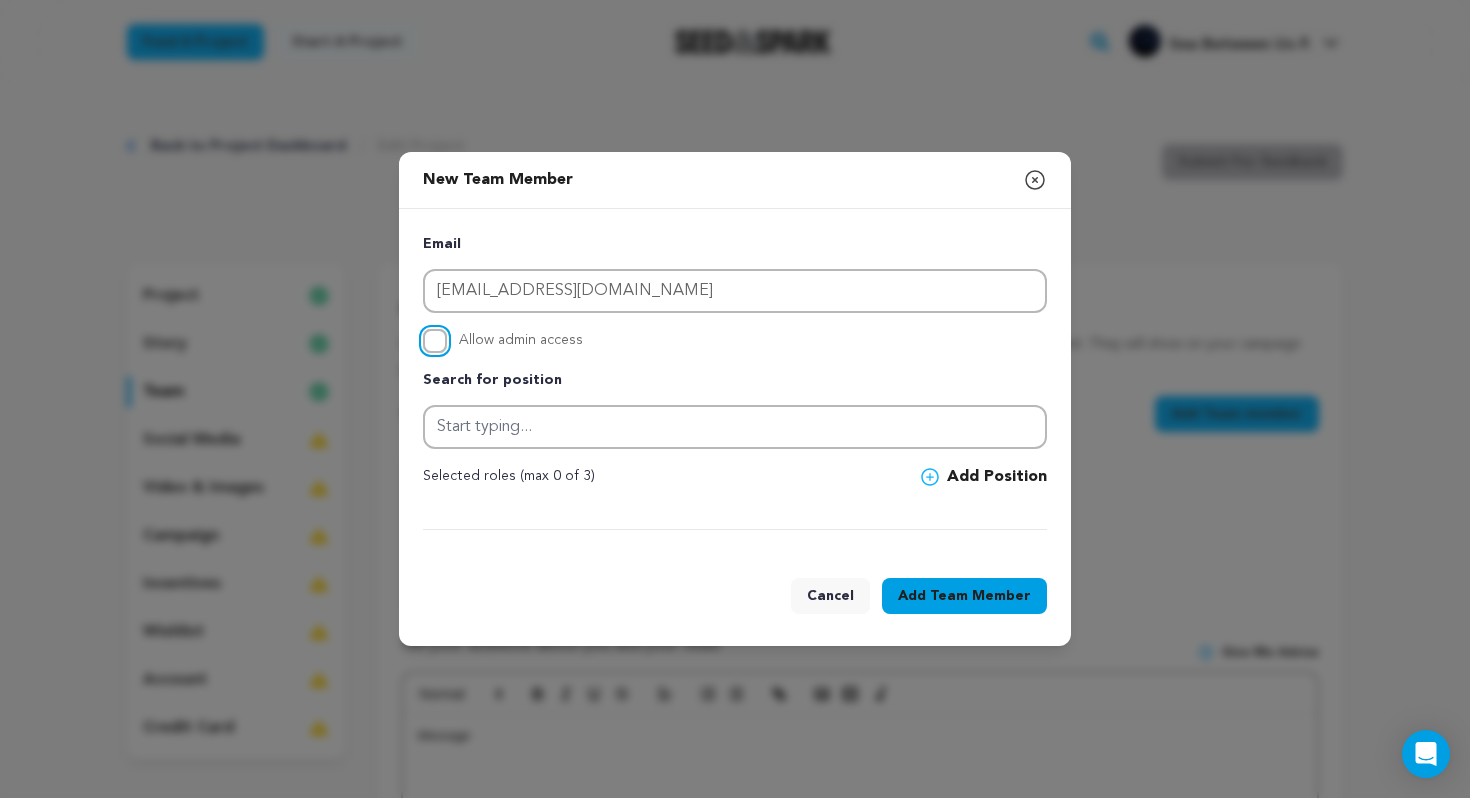 click on "Allow admin access" at bounding box center (435, 341) 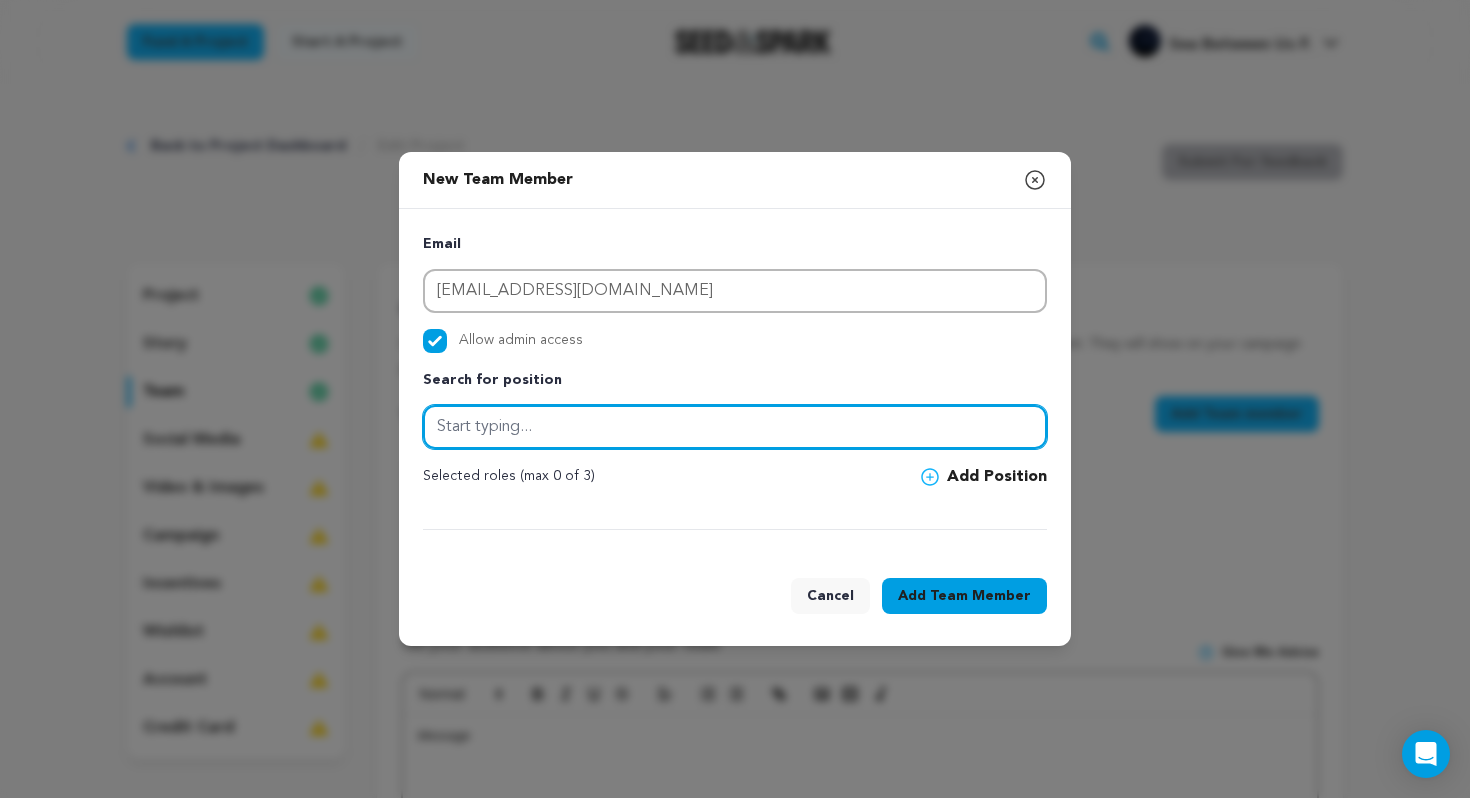 click at bounding box center [735, 427] 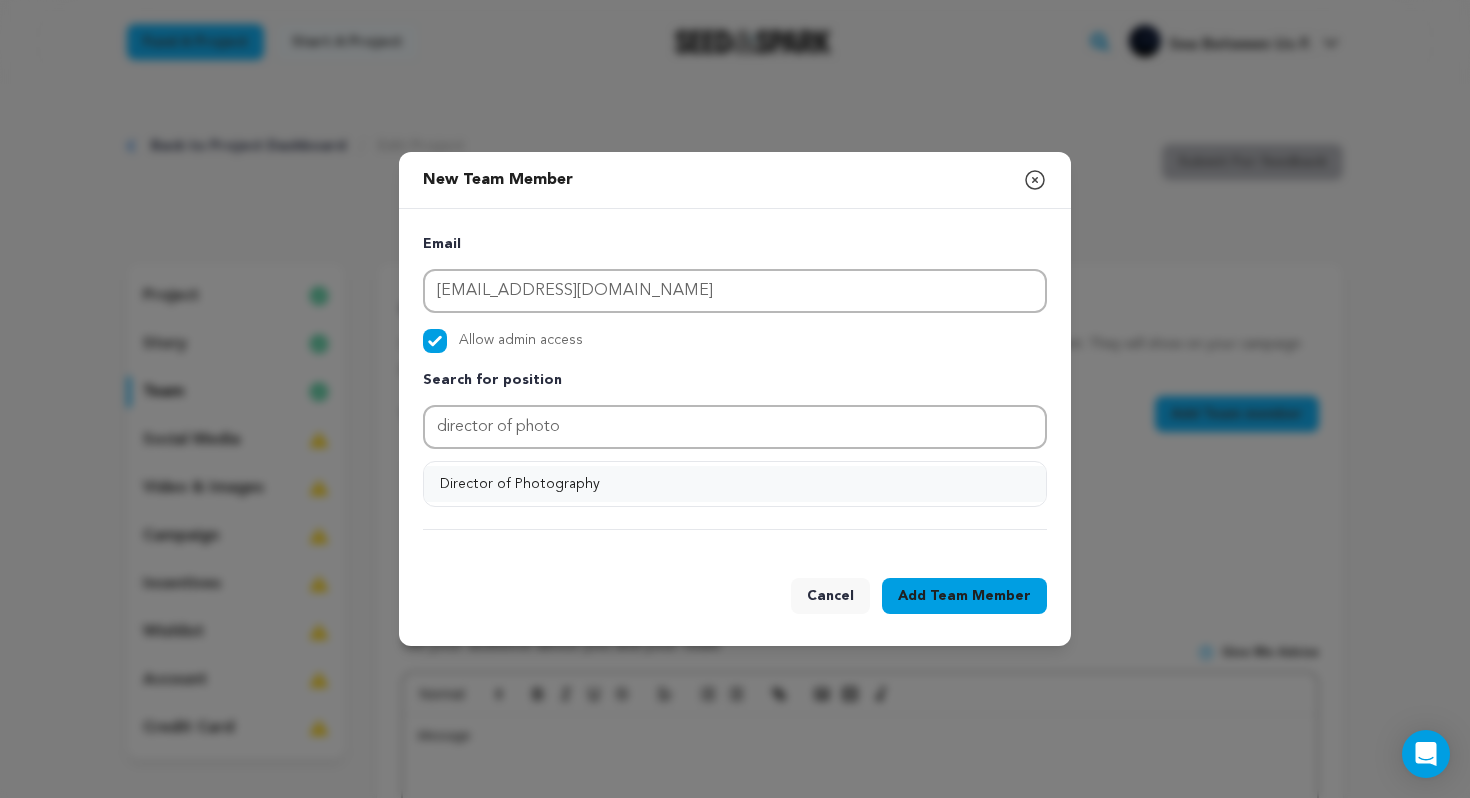 click on "Director of Photography" at bounding box center [735, 484] 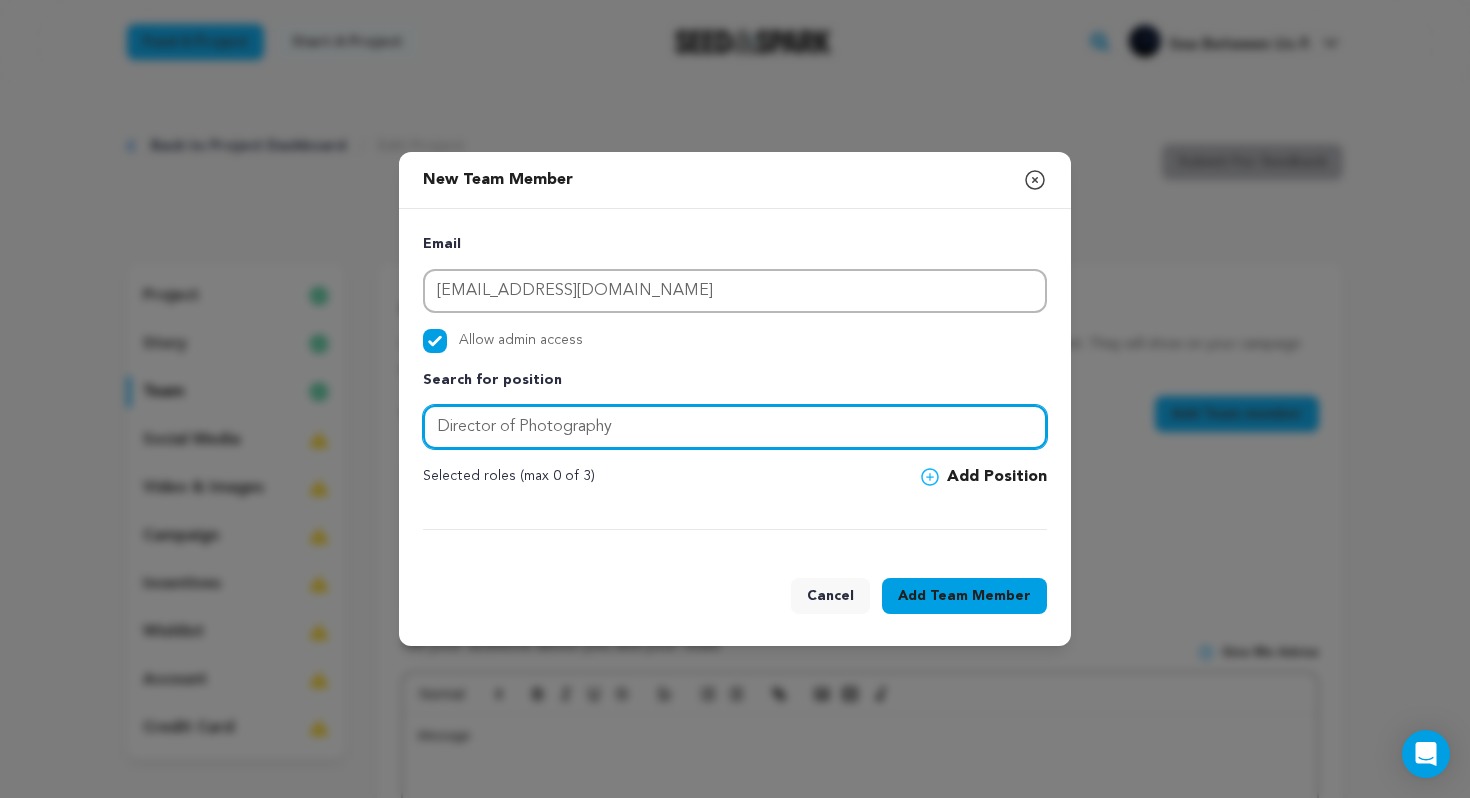 click on "Director of Photography" at bounding box center [735, 427] 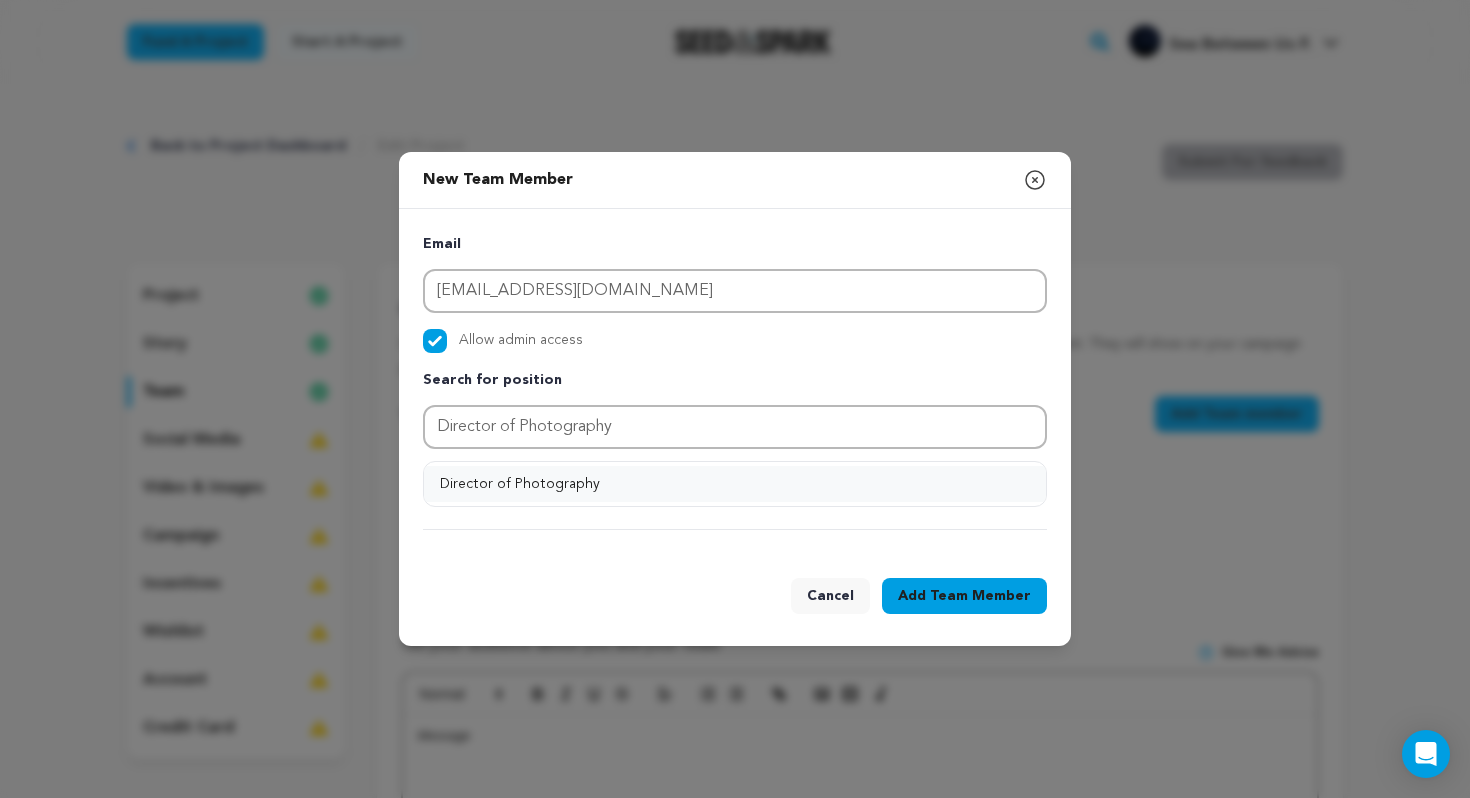 click on "Director of Photography" at bounding box center (735, 484) 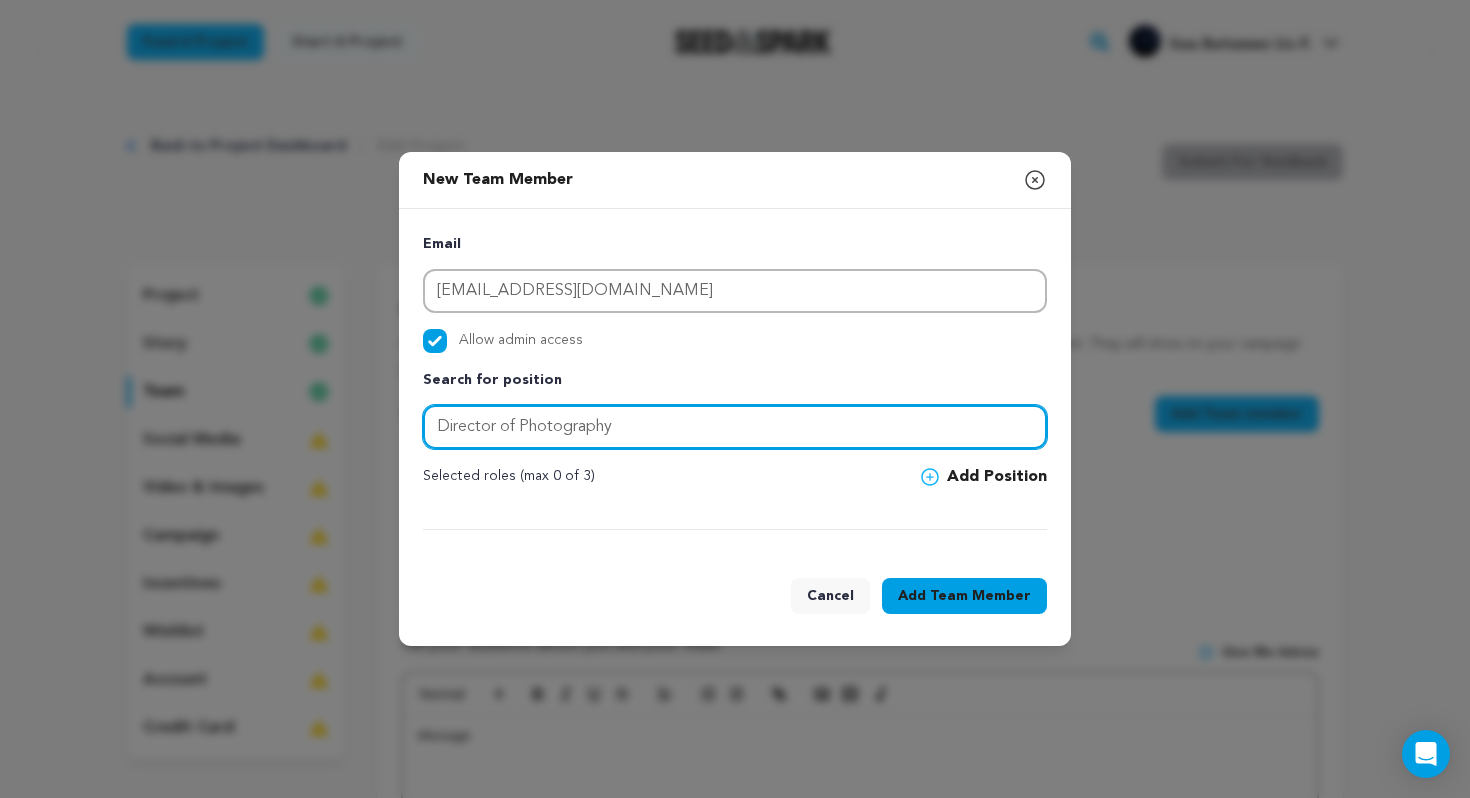 click on "Director of Photography" at bounding box center (735, 427) 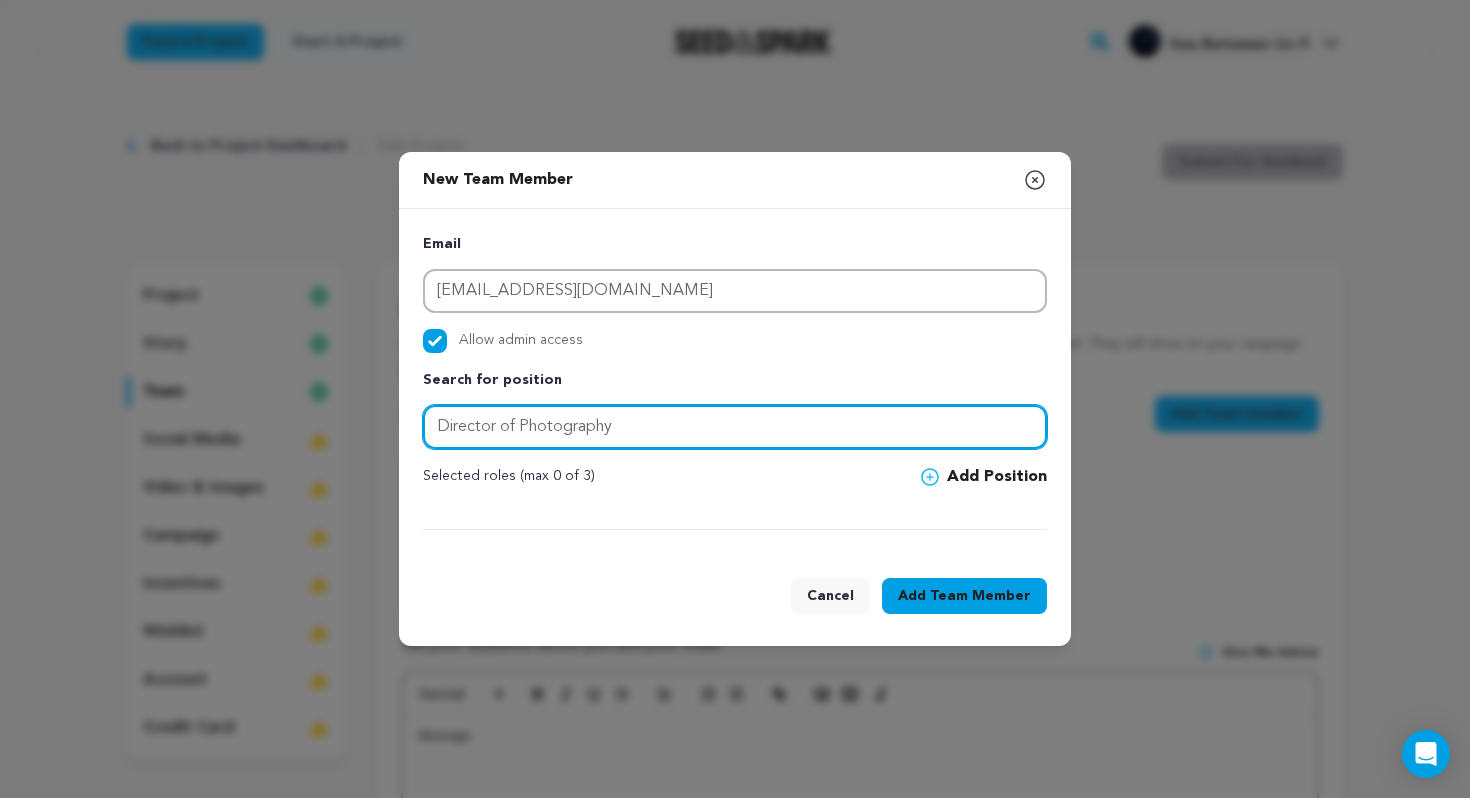 type on "Director of Photography" 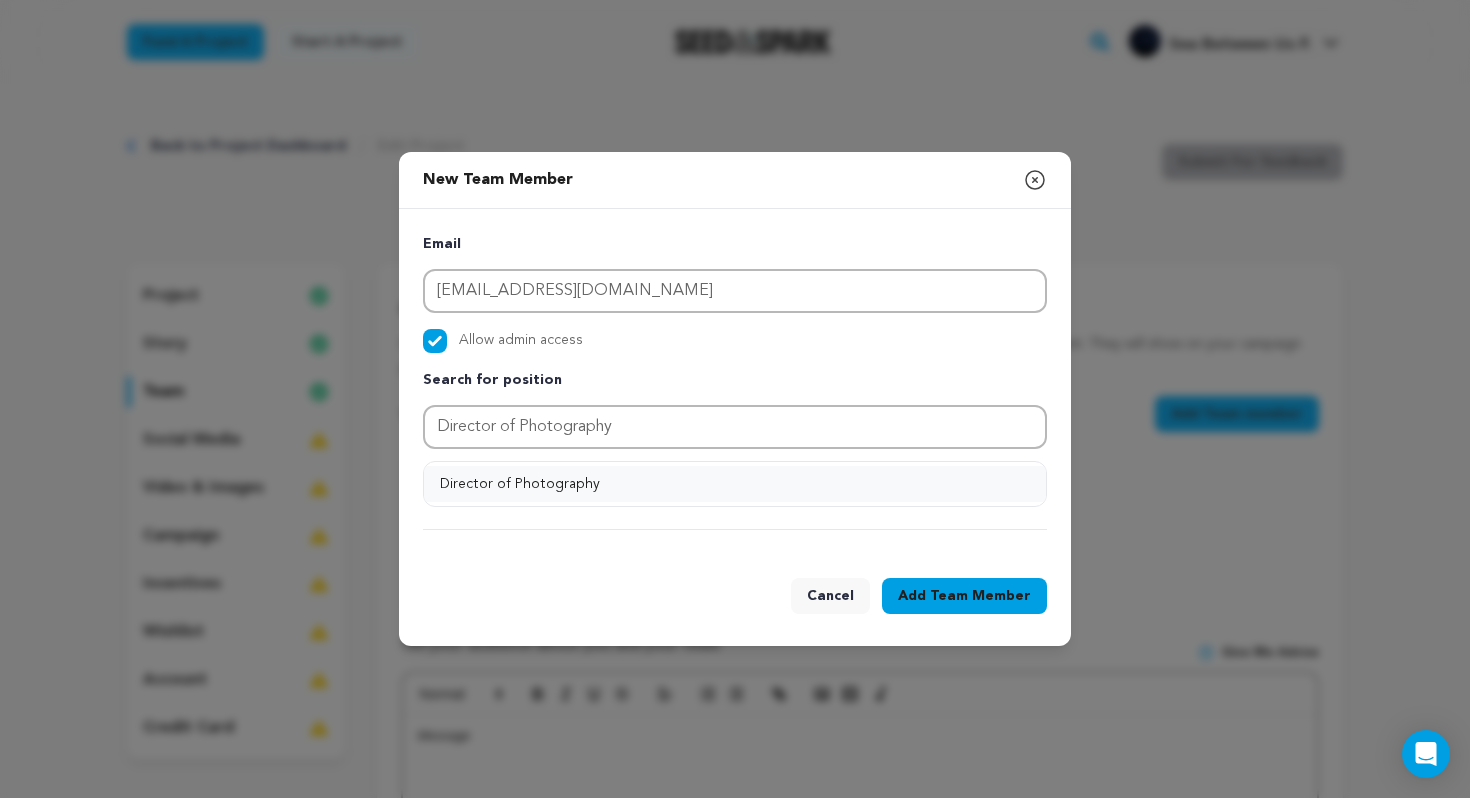 click on "Director of Photography" at bounding box center (735, 484) 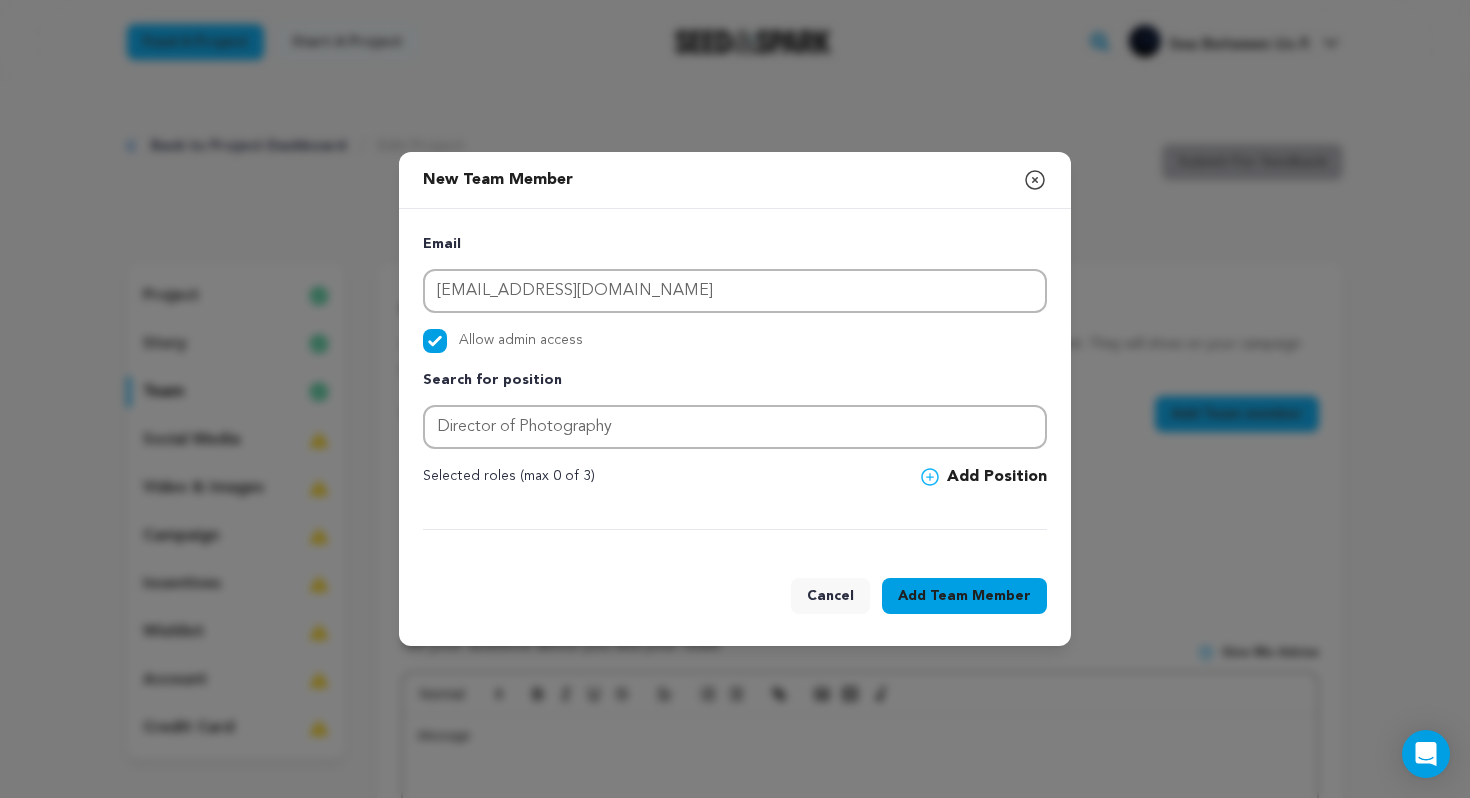 click 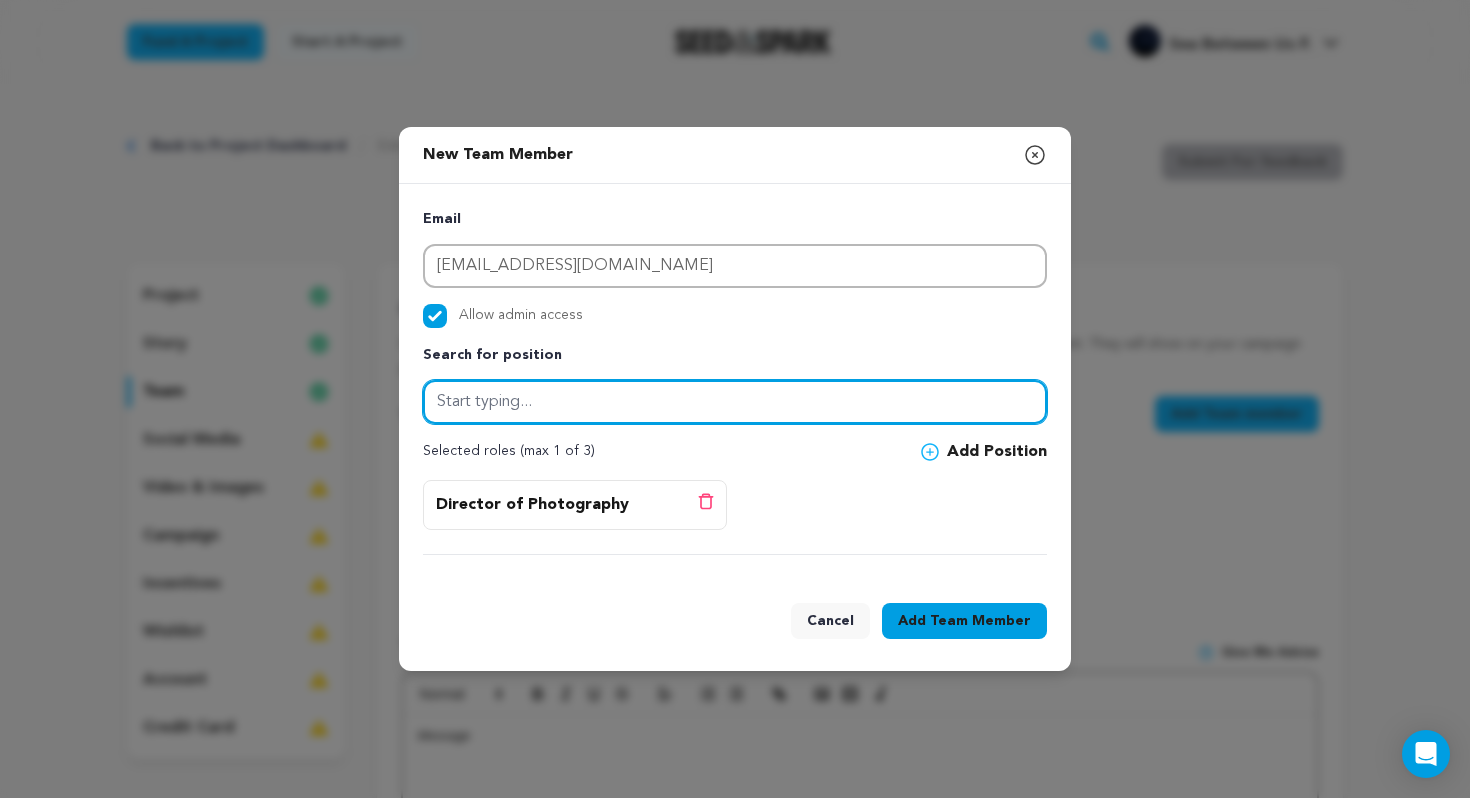 click at bounding box center [735, 402] 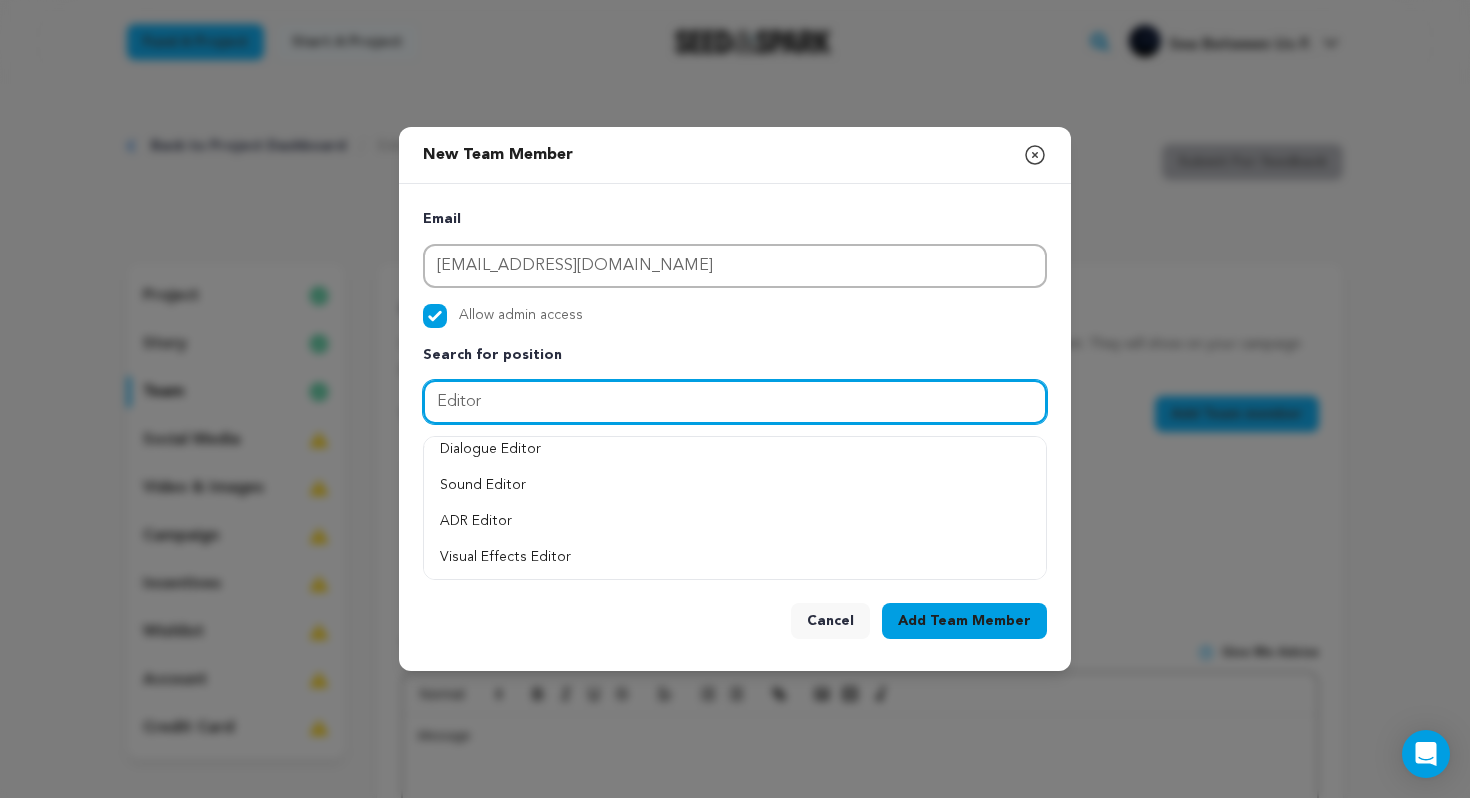 scroll, scrollTop: 0, scrollLeft: 0, axis: both 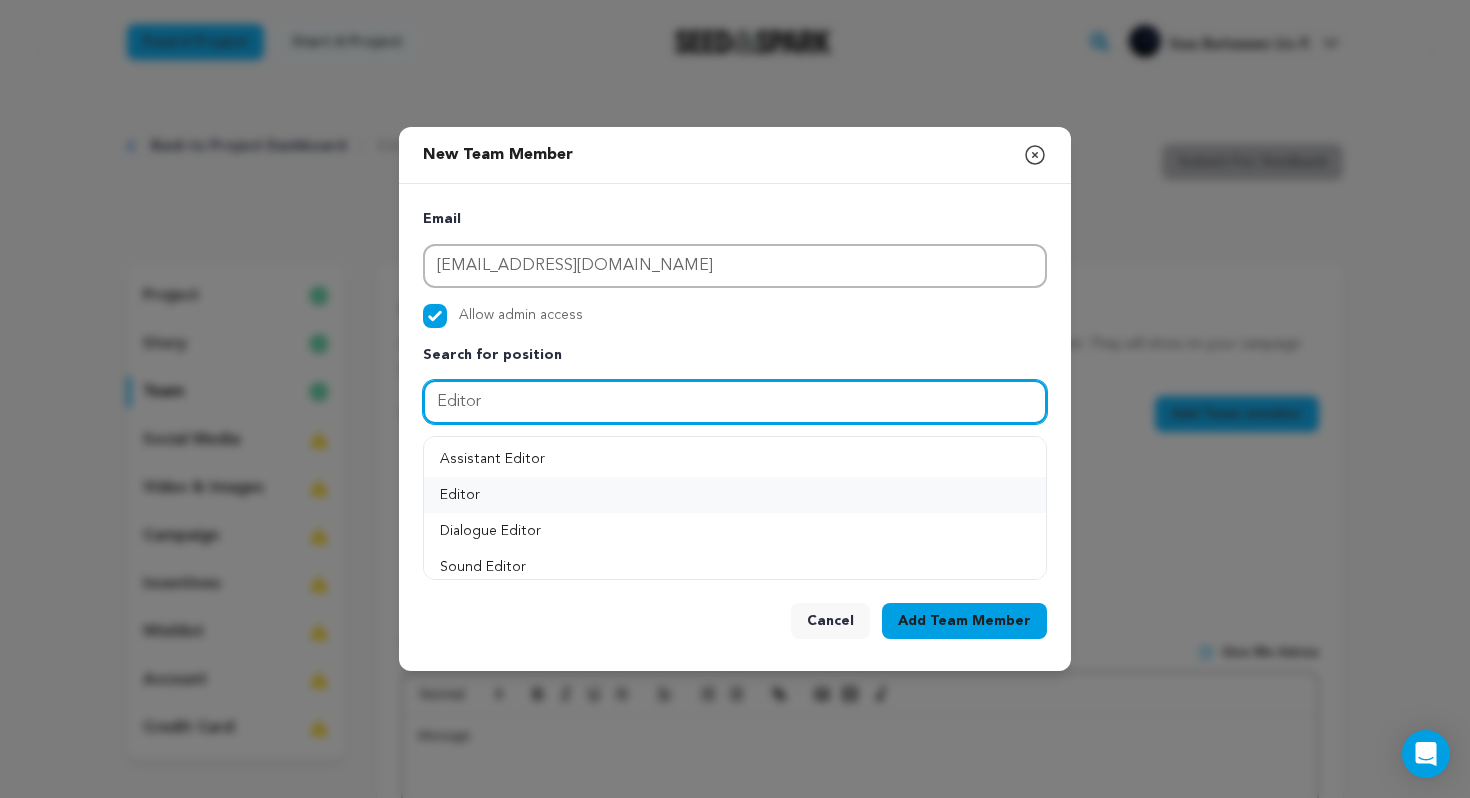 type on "Editor" 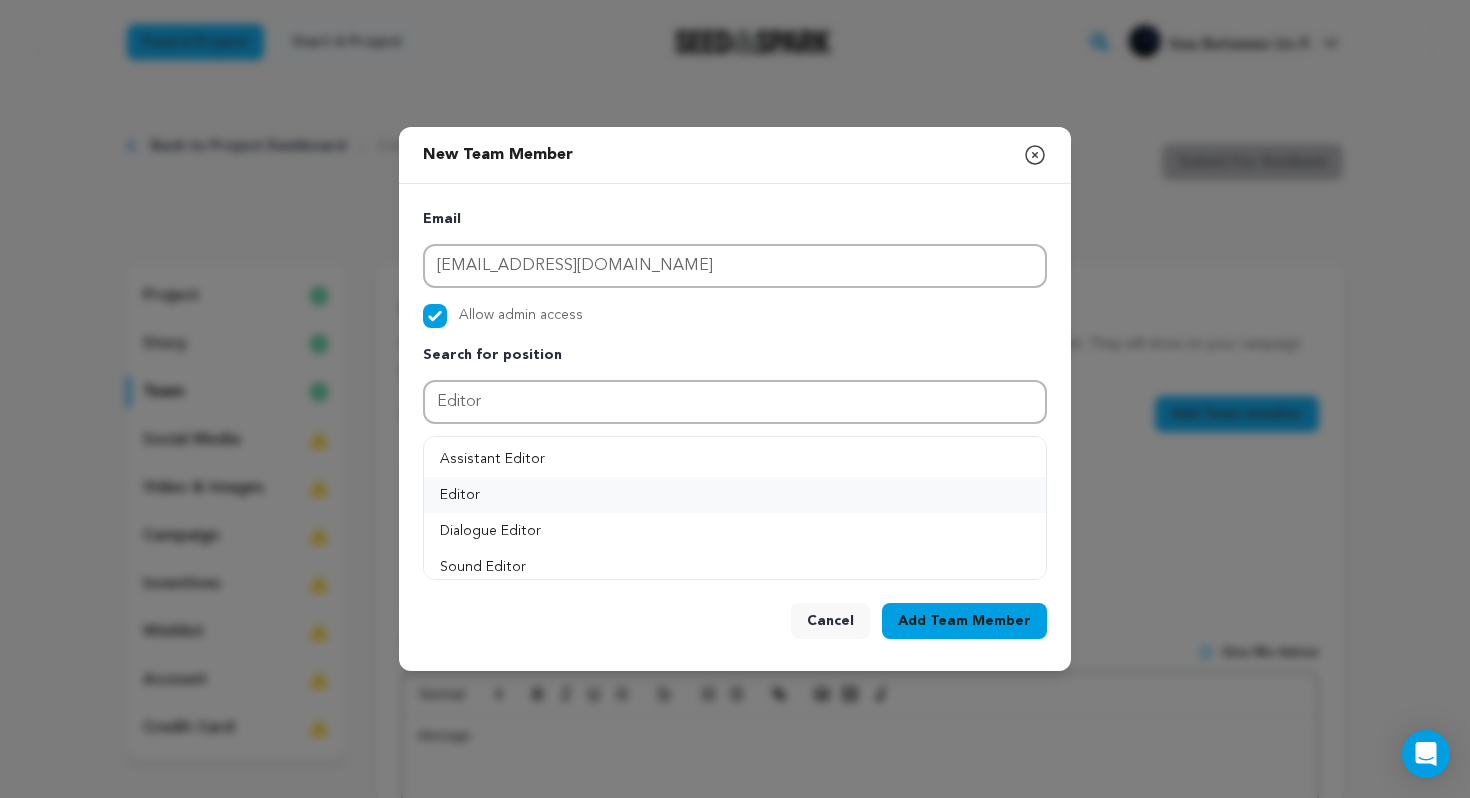 click on "Editor" at bounding box center [735, 495] 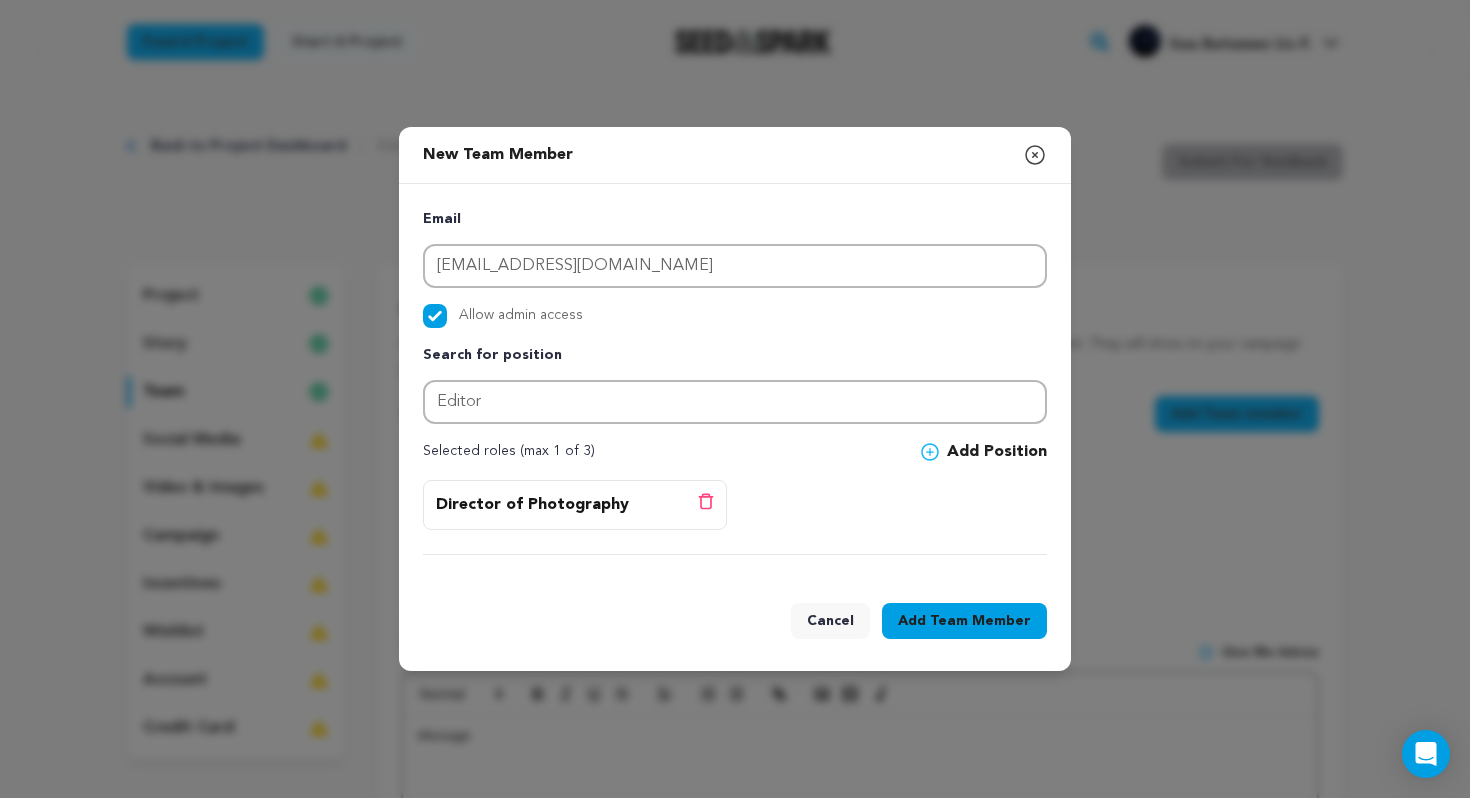 click 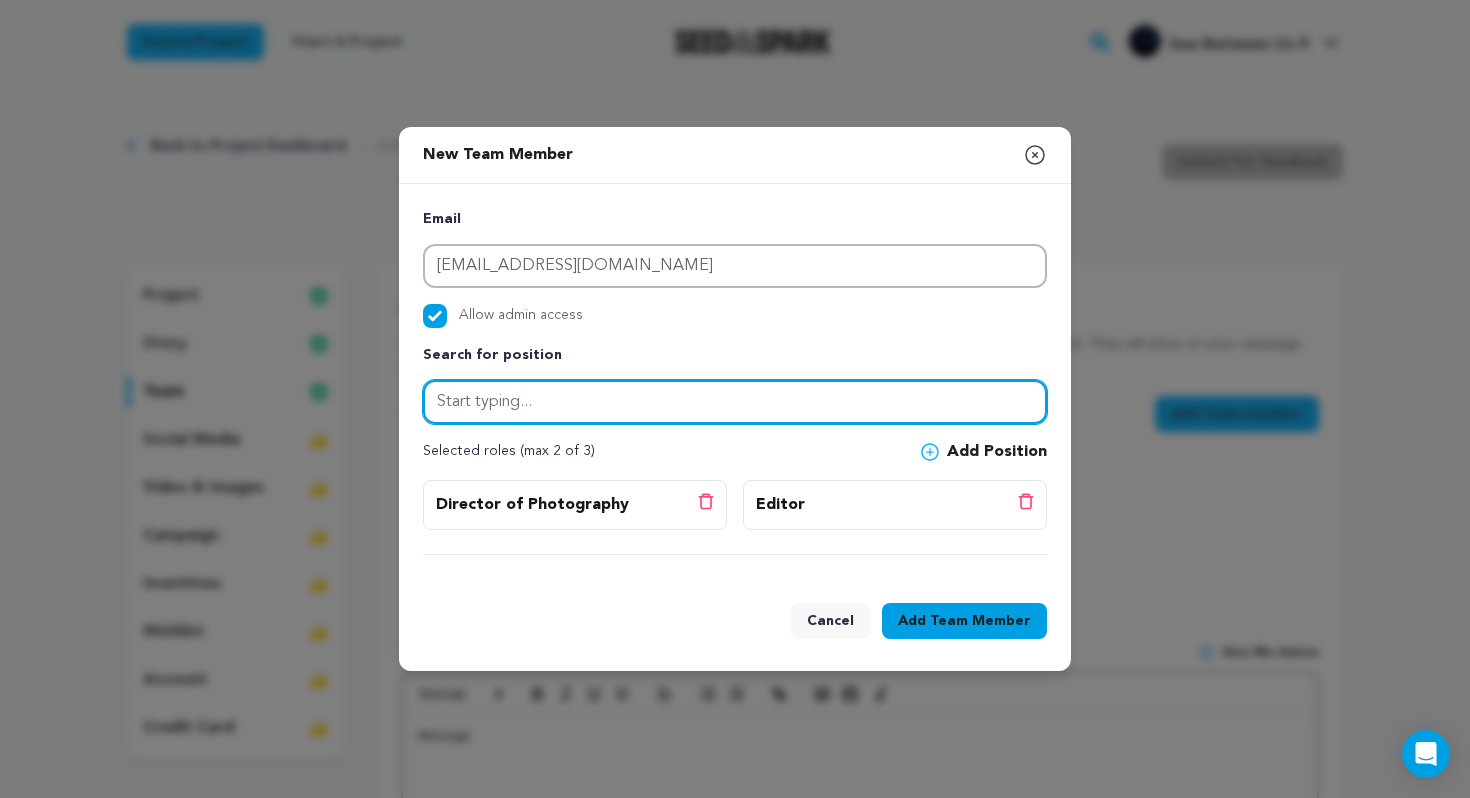 click at bounding box center [735, 402] 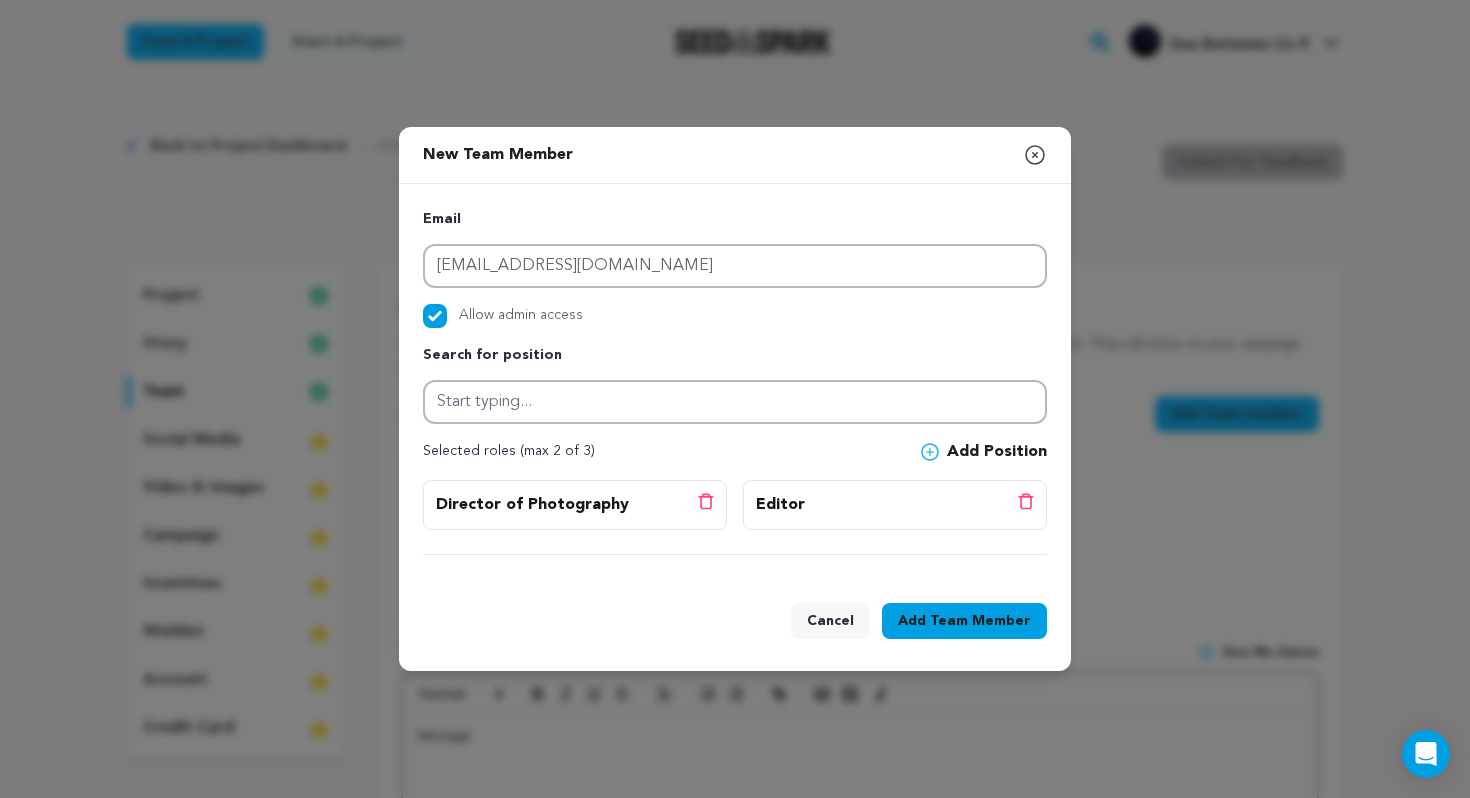 click on "Add  Team Member" at bounding box center (964, 621) 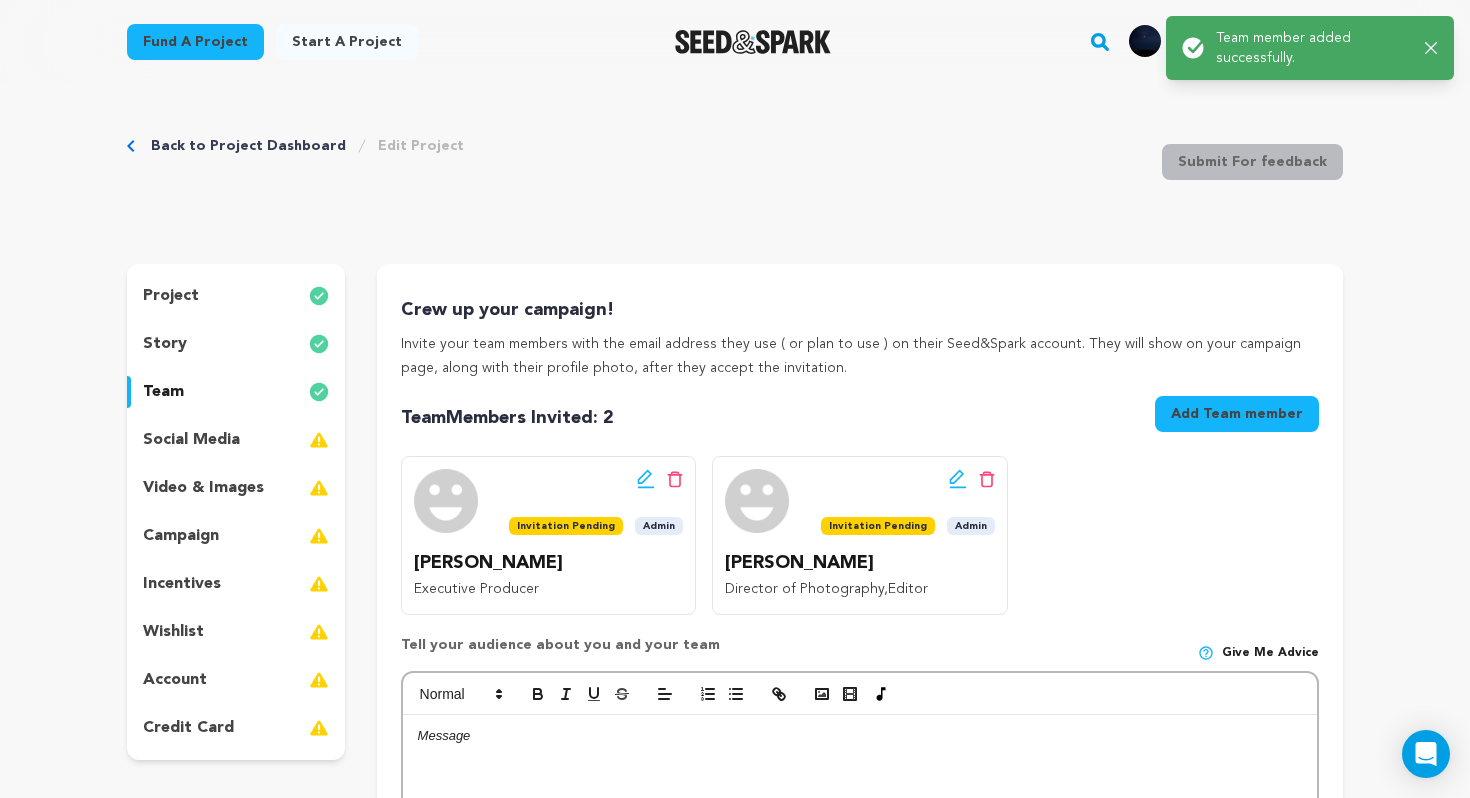 click on "Add Team member" at bounding box center (1237, 414) 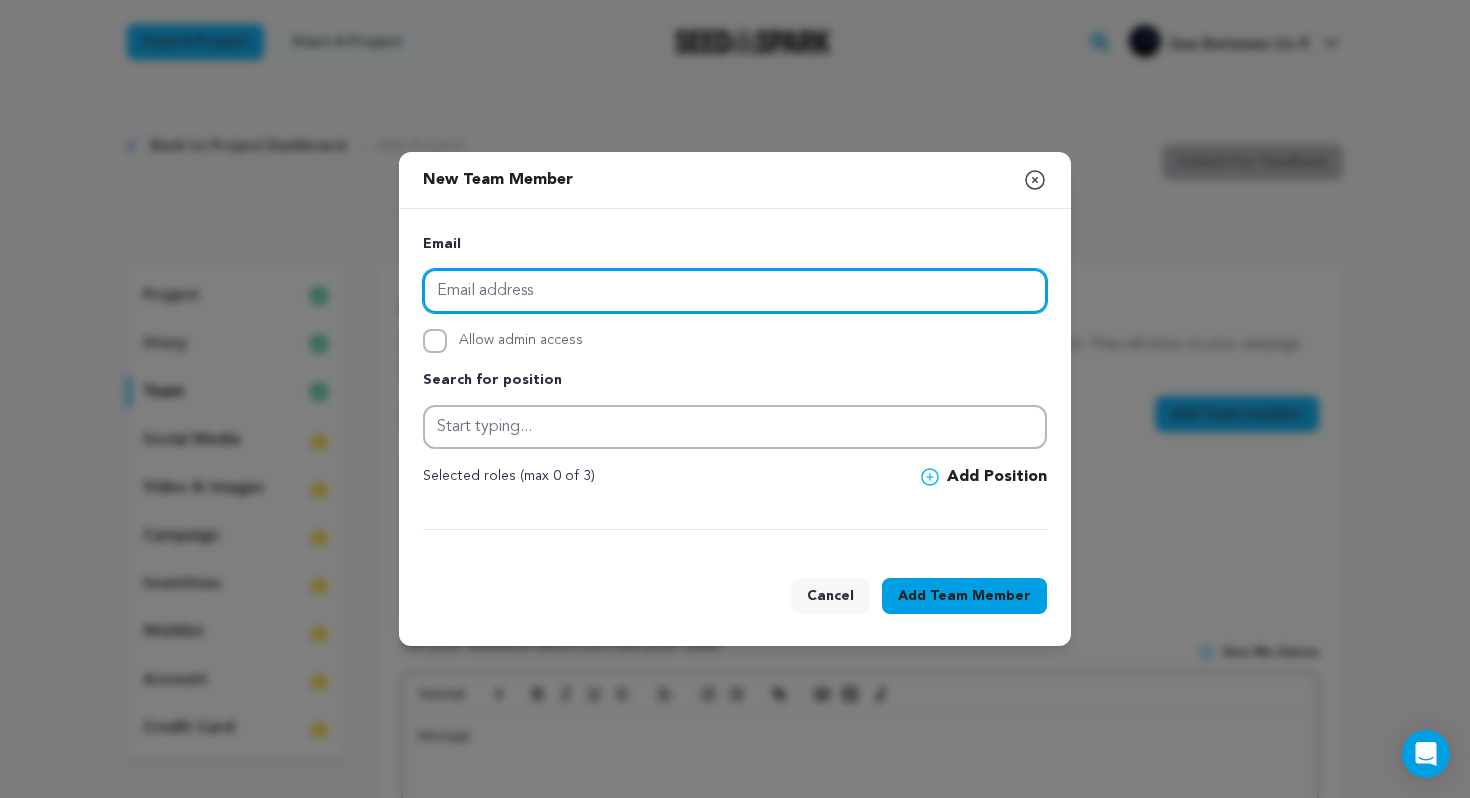 click at bounding box center [735, 291] 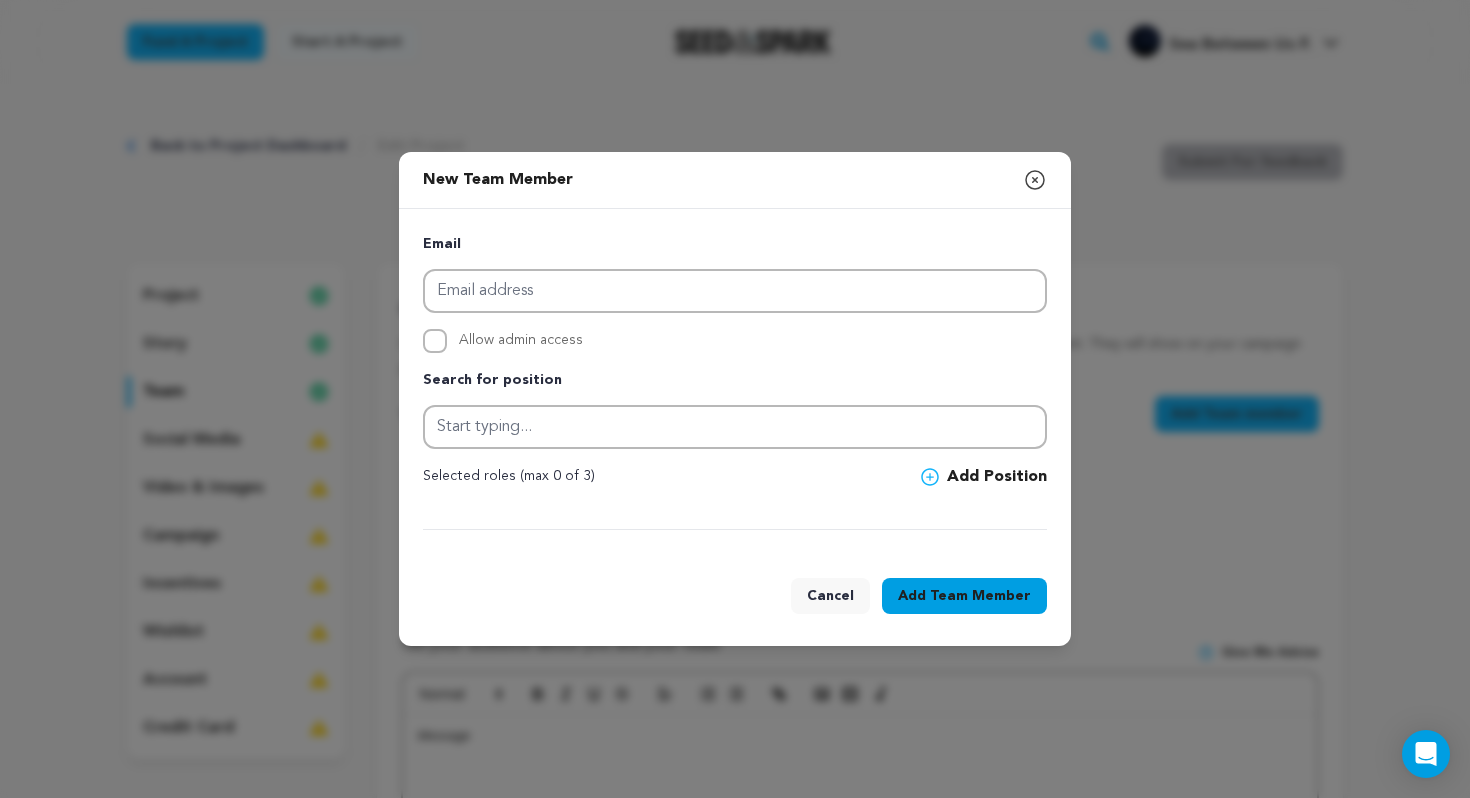 click 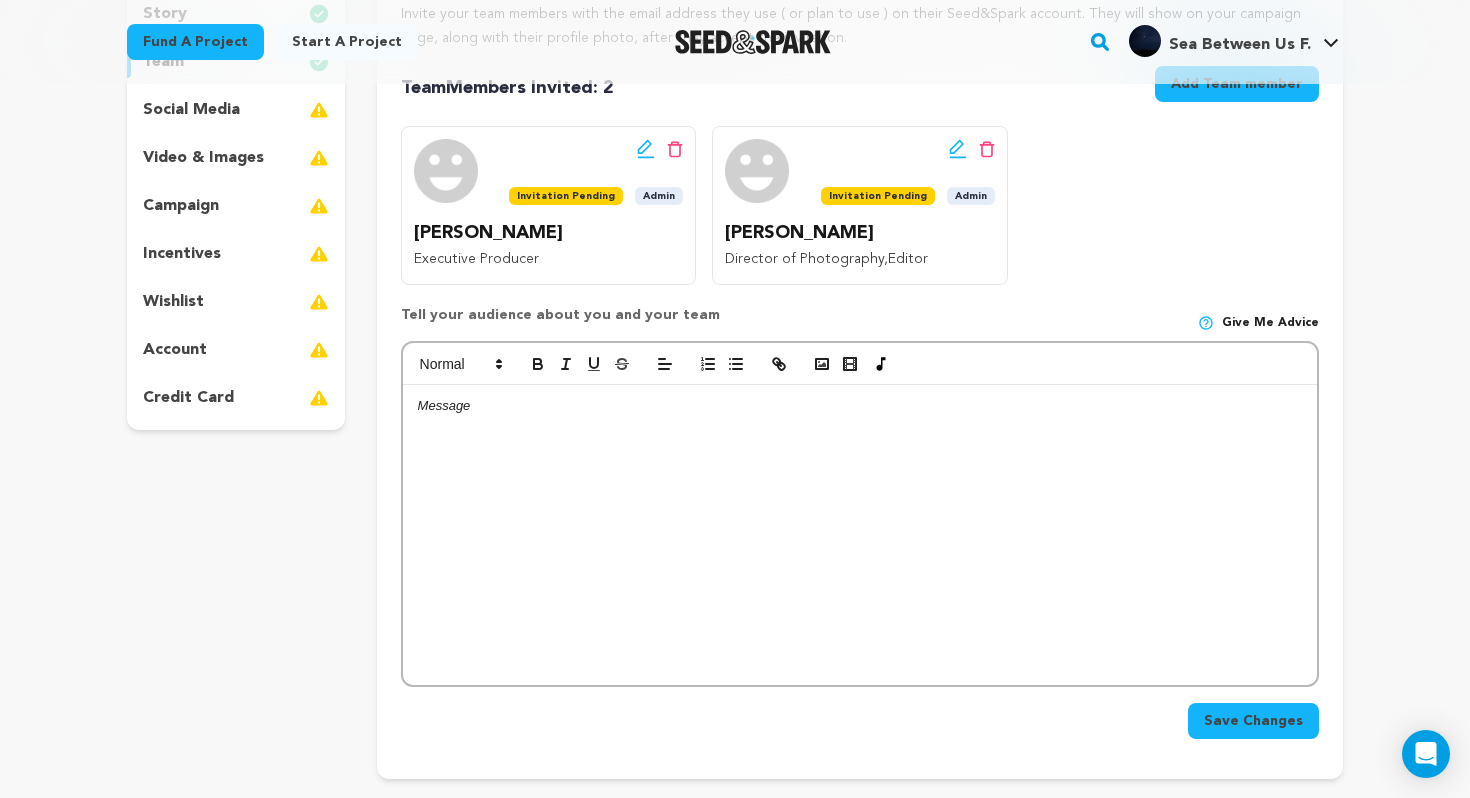 scroll, scrollTop: 328, scrollLeft: 0, axis: vertical 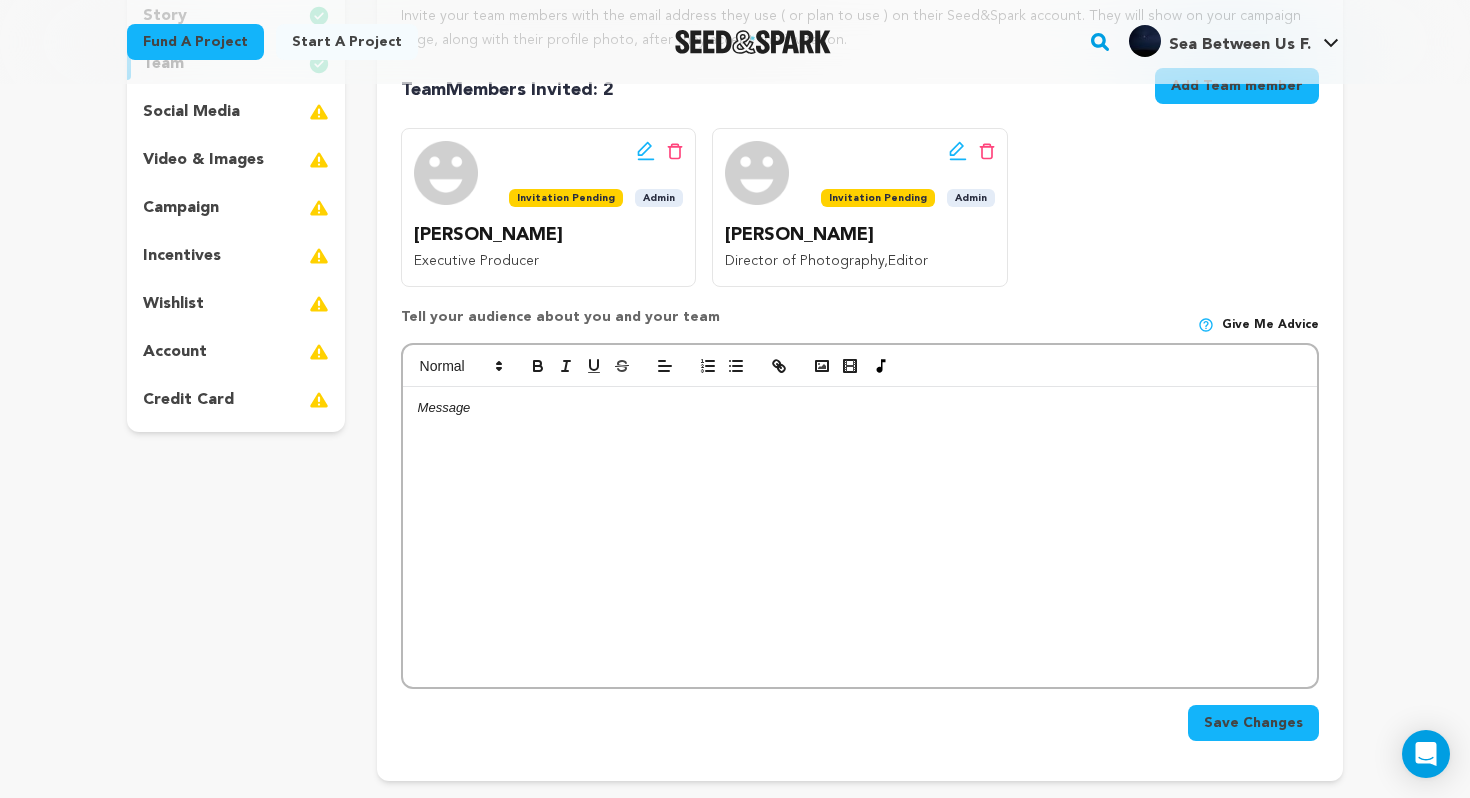 click at bounding box center (860, 537) 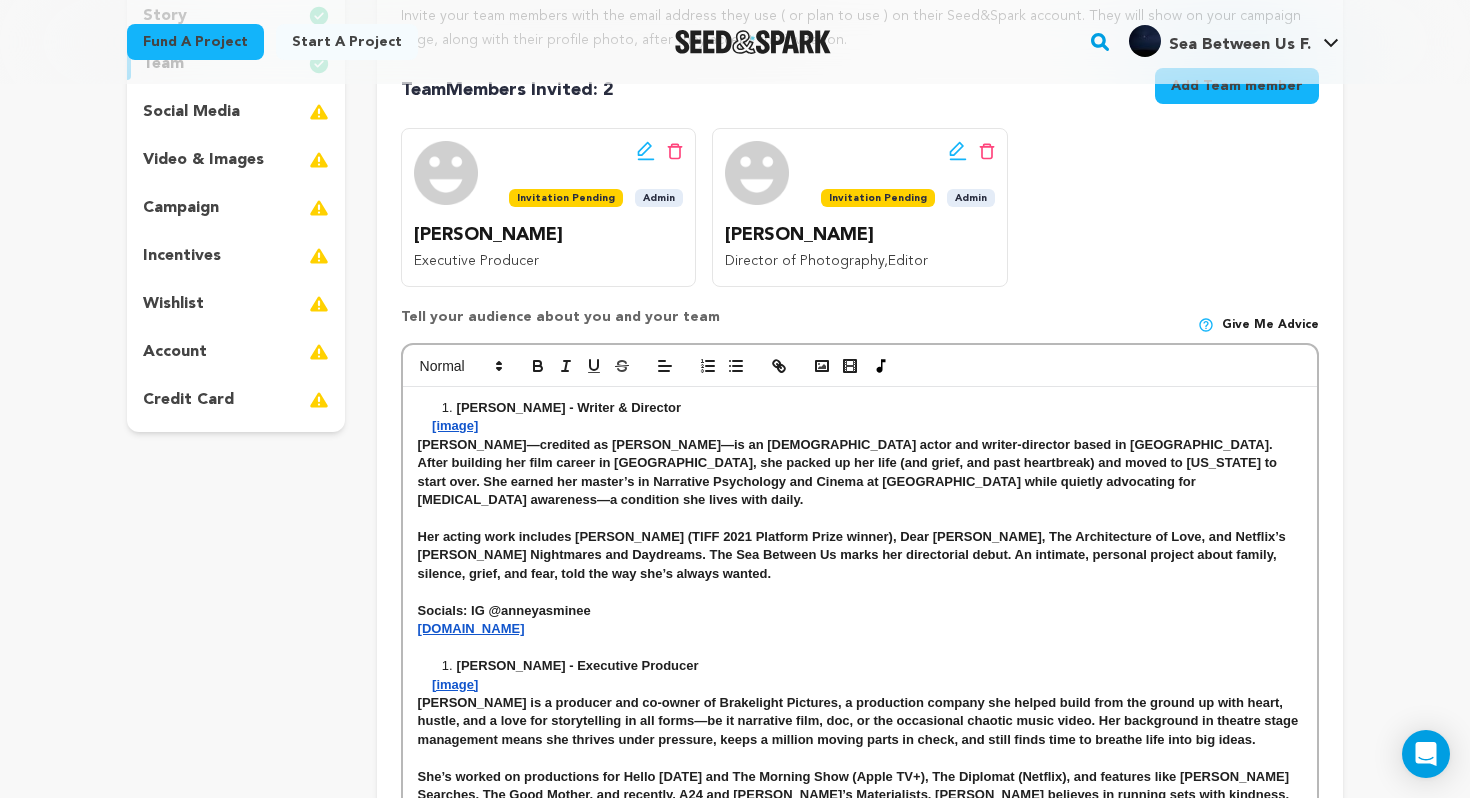 click on "Anne Yasmine - Writer & Director" at bounding box center (569, 407) 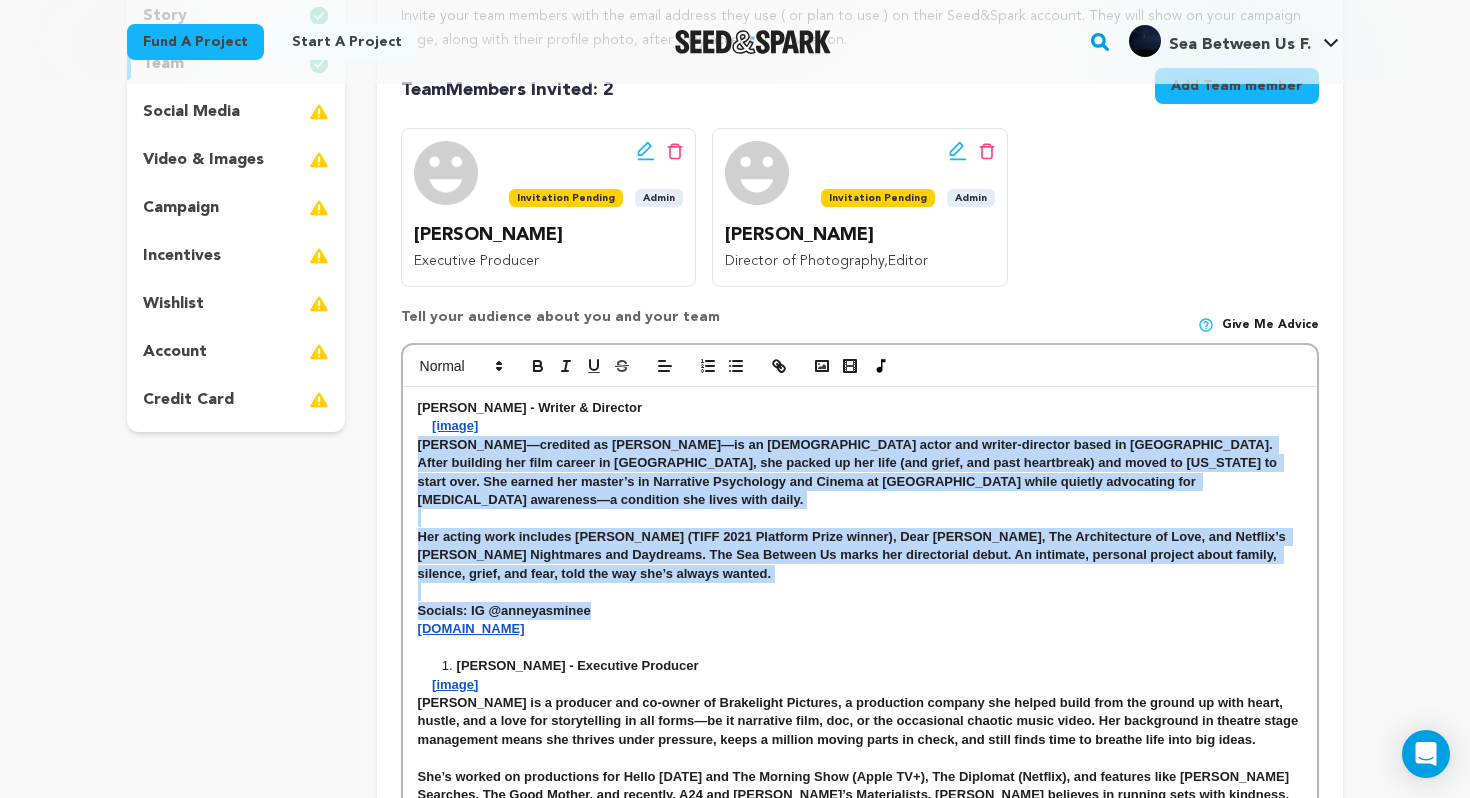 drag, startPoint x: 415, startPoint y: 445, endPoint x: 640, endPoint y: 595, distance: 270.41635 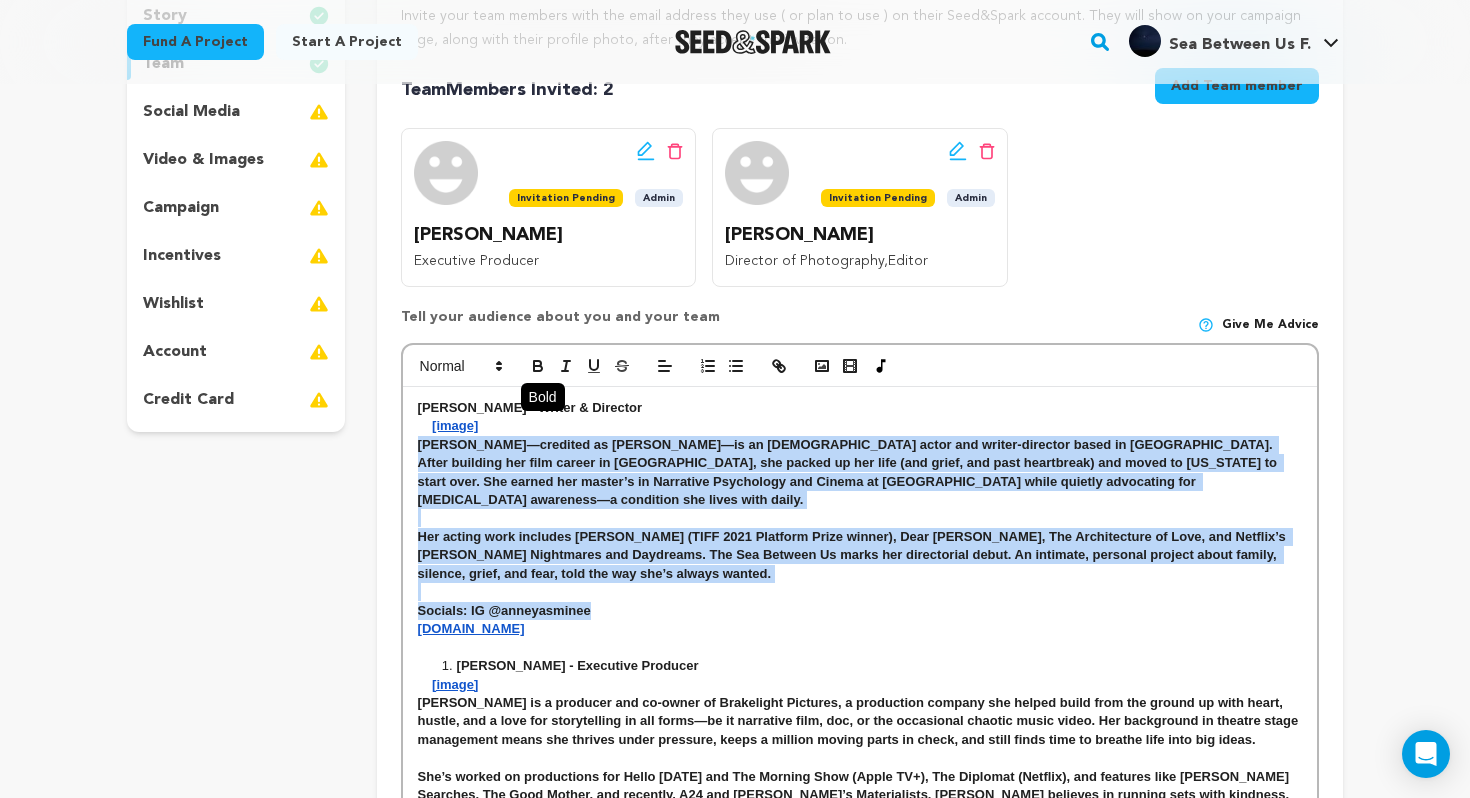 click 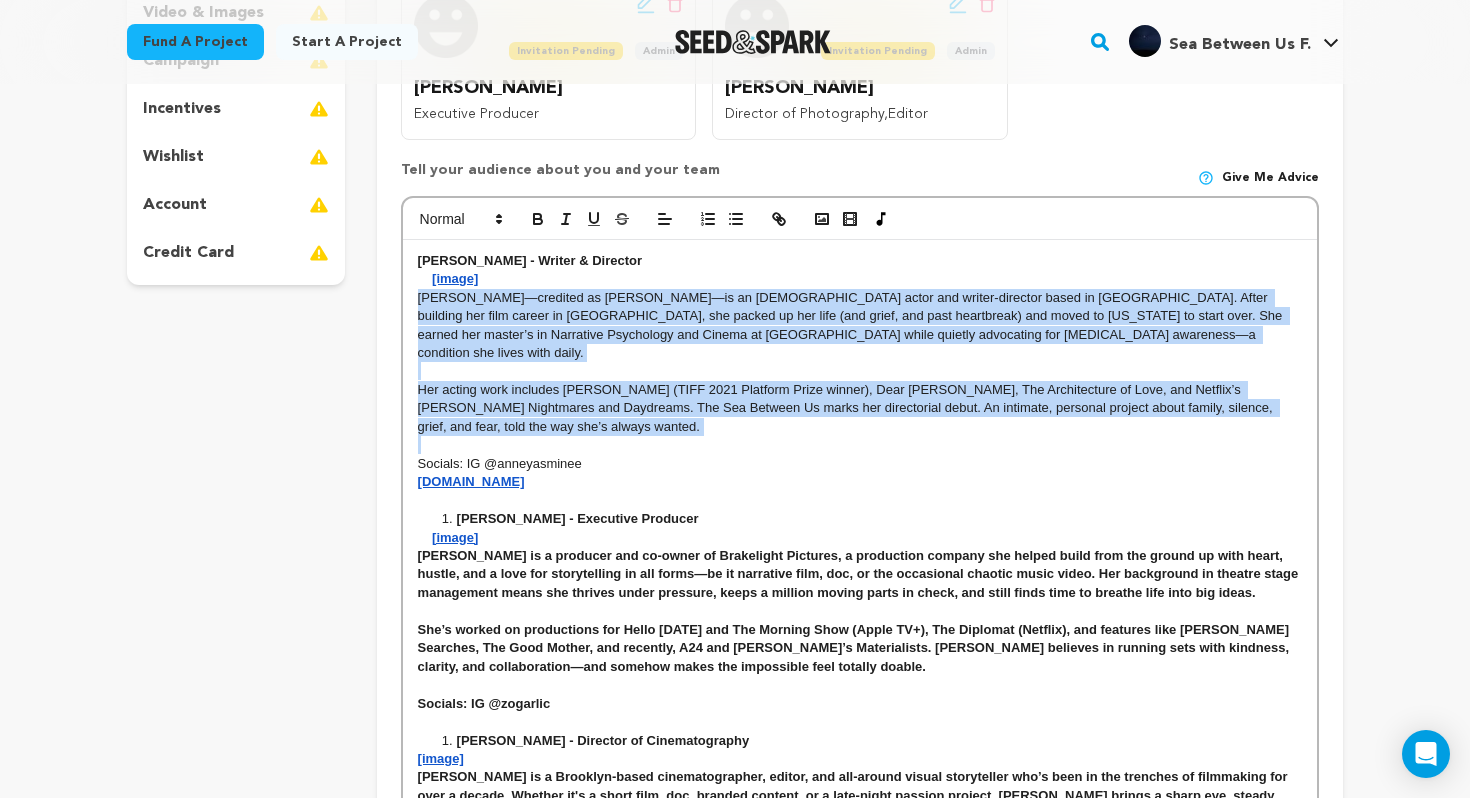 scroll, scrollTop: 479, scrollLeft: 0, axis: vertical 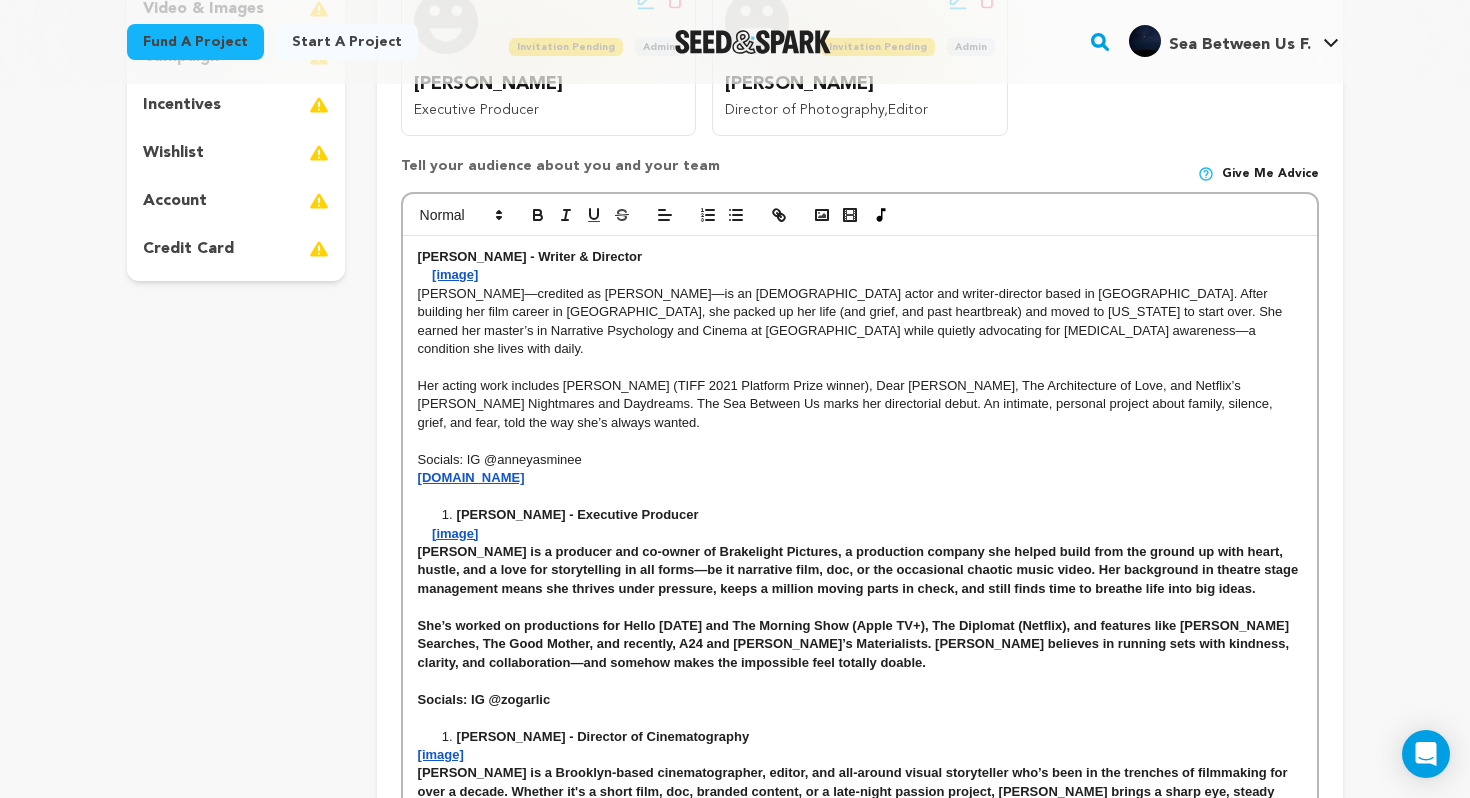 click on "Zoe Garrick - Executive Producer" at bounding box center [860, 515] 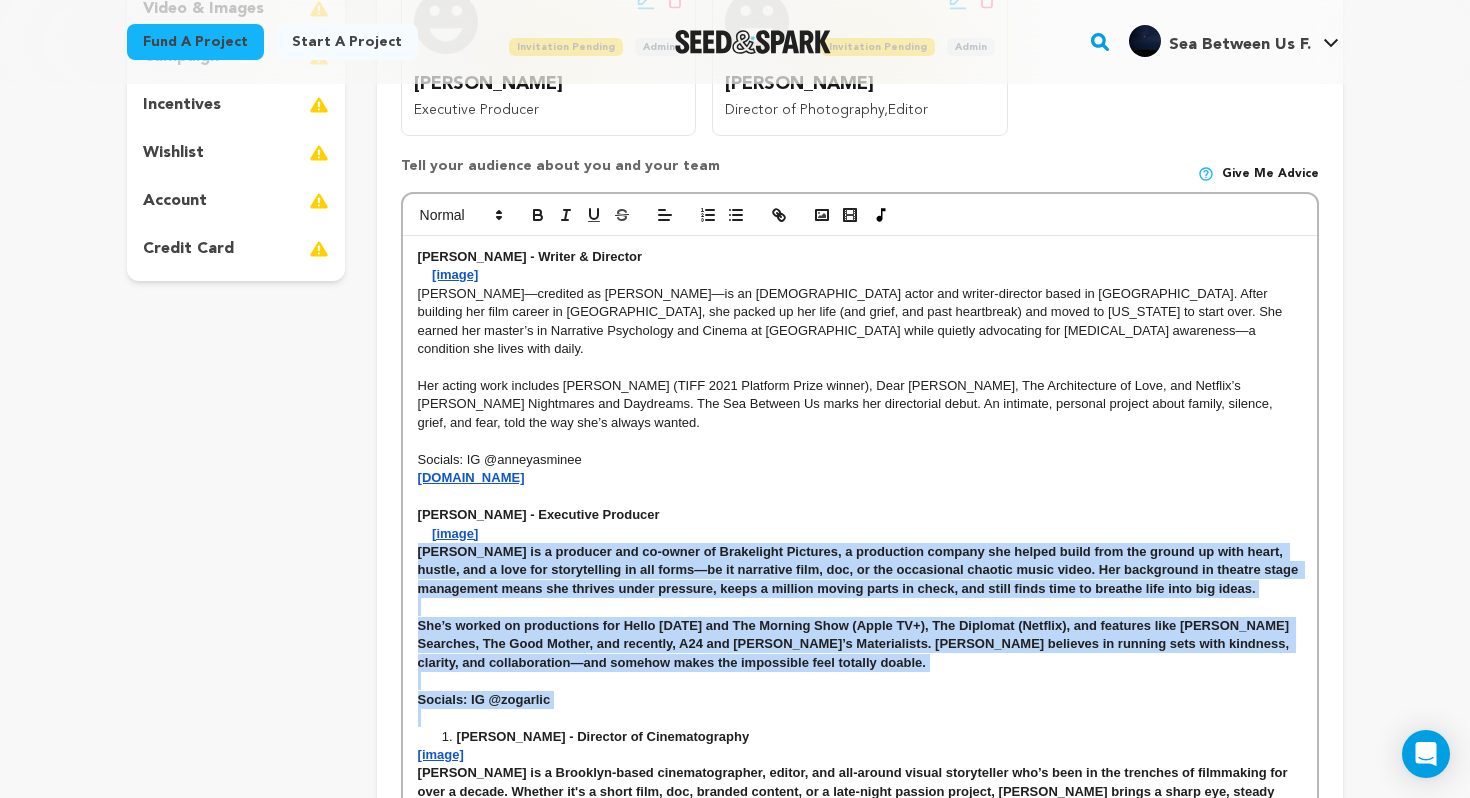 drag, startPoint x: 417, startPoint y: 528, endPoint x: 580, endPoint y: 691, distance: 230.51682 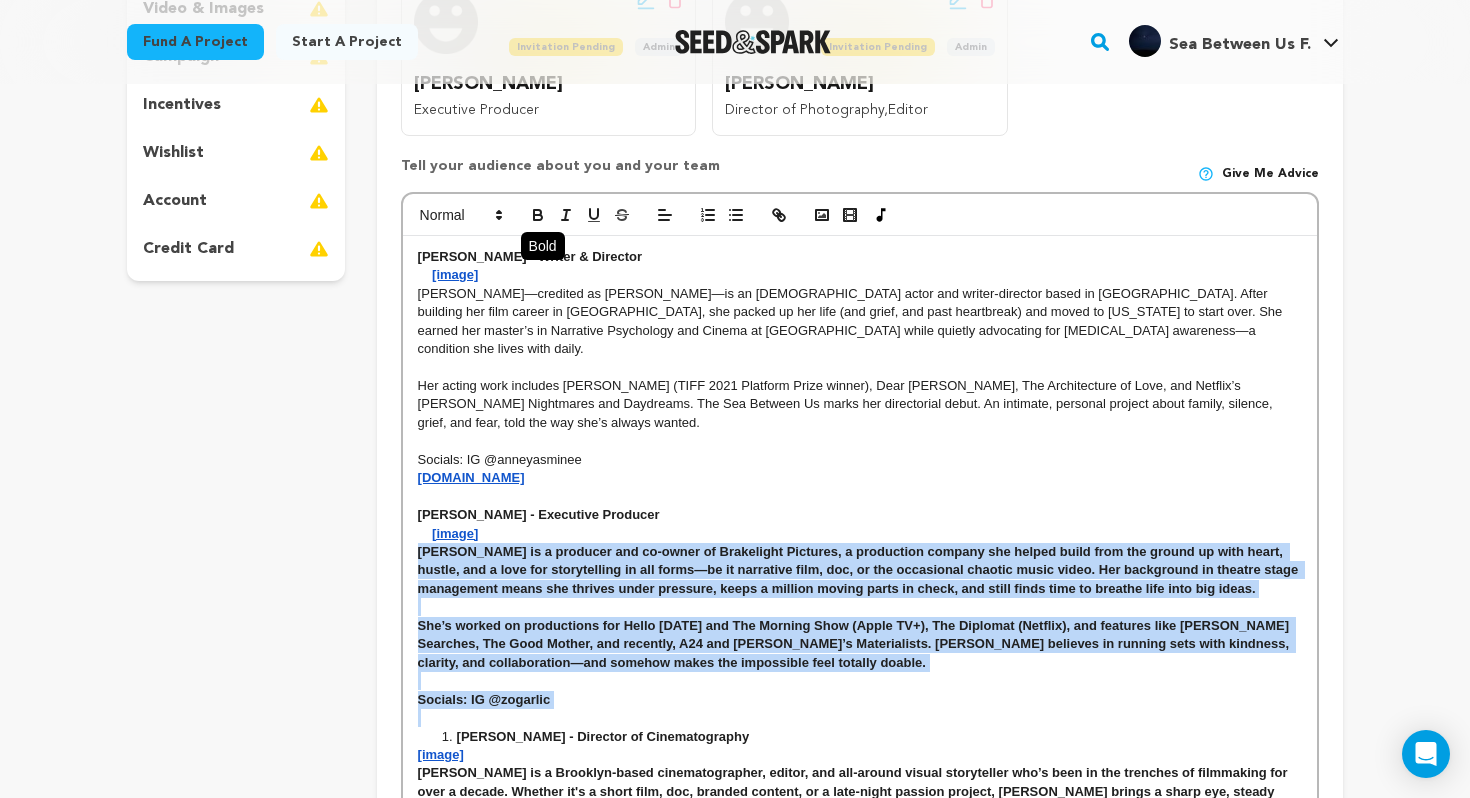 click 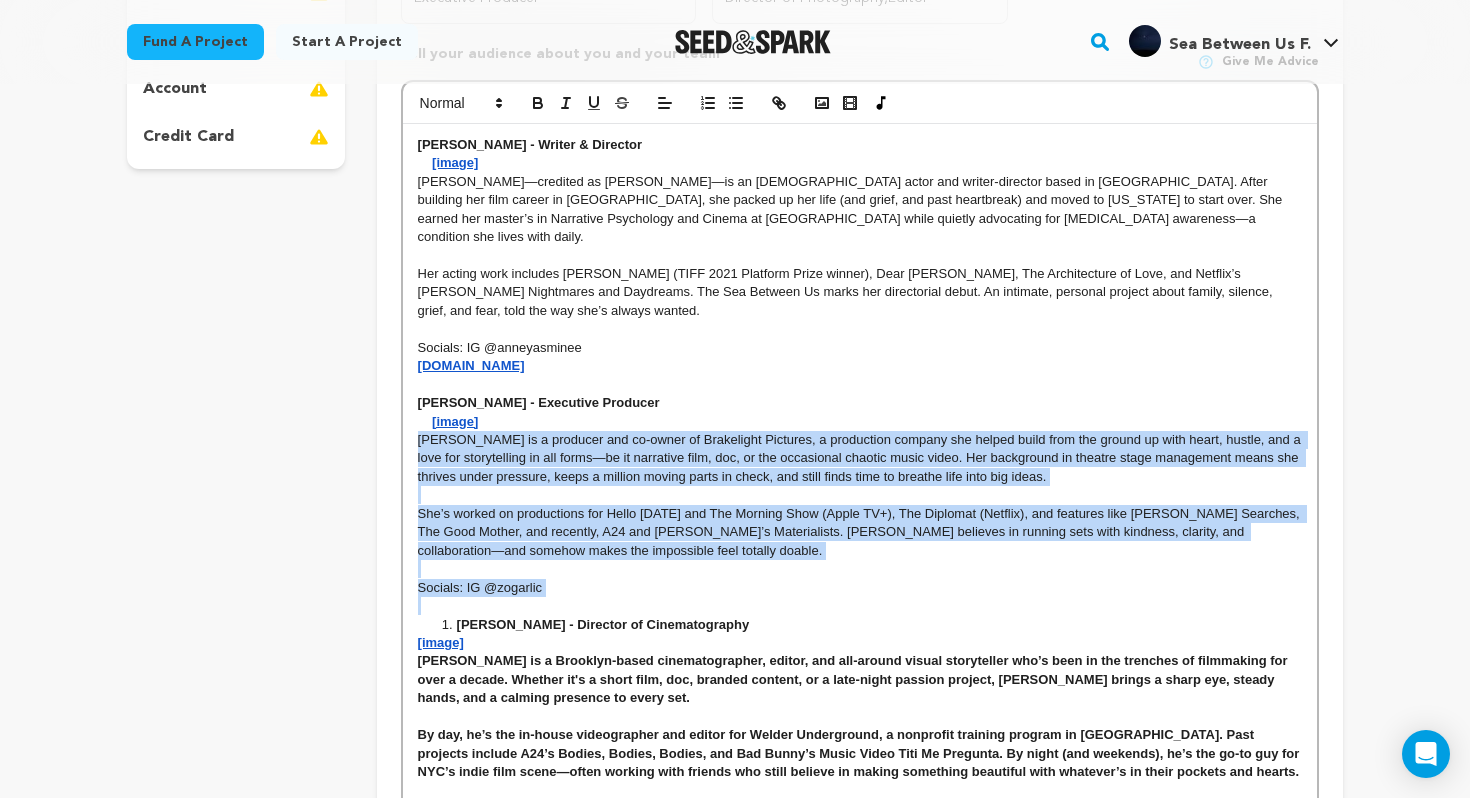 scroll, scrollTop: 722, scrollLeft: 0, axis: vertical 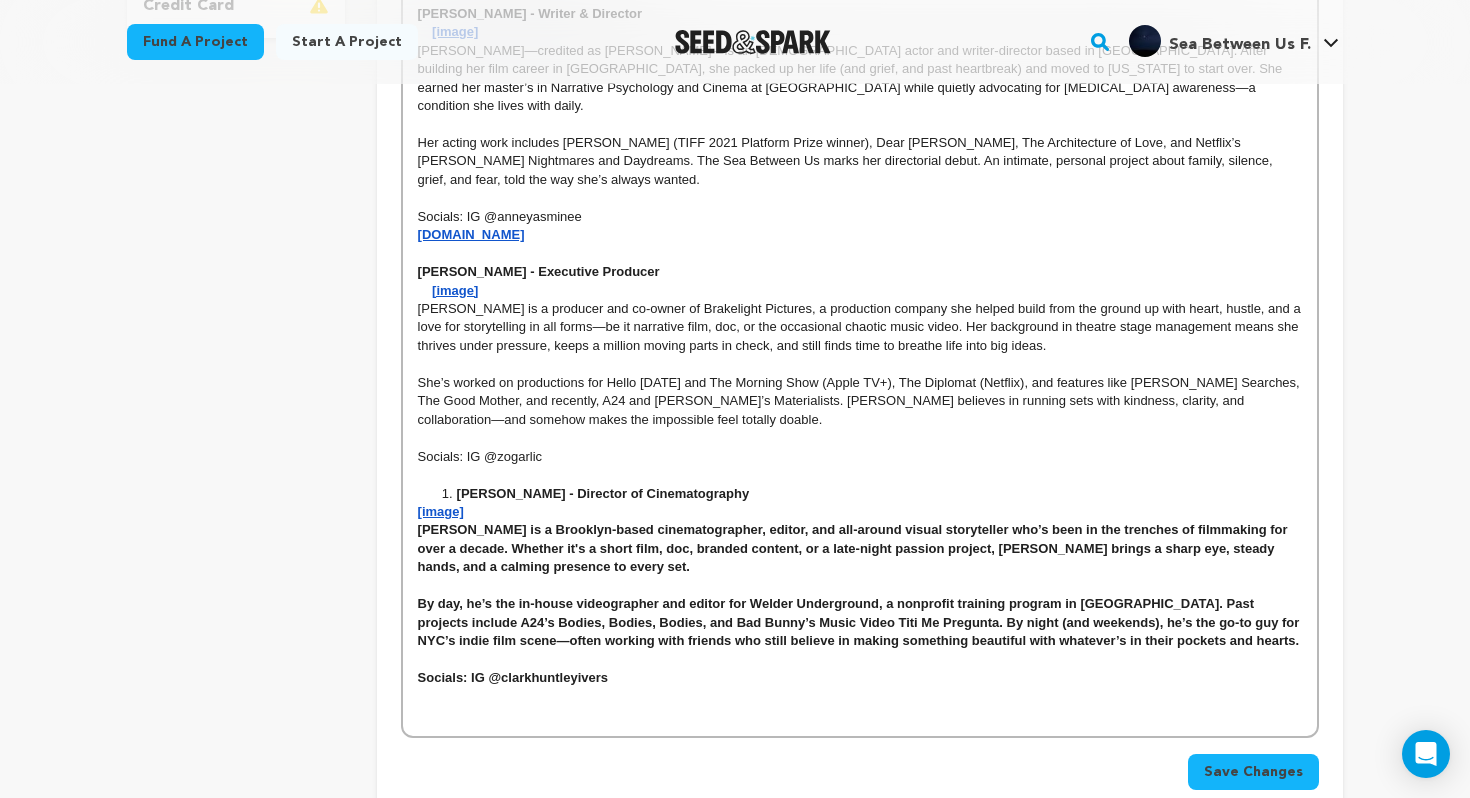 click on "Clark Ivers - Director of Cinematography" at bounding box center [869, 494] 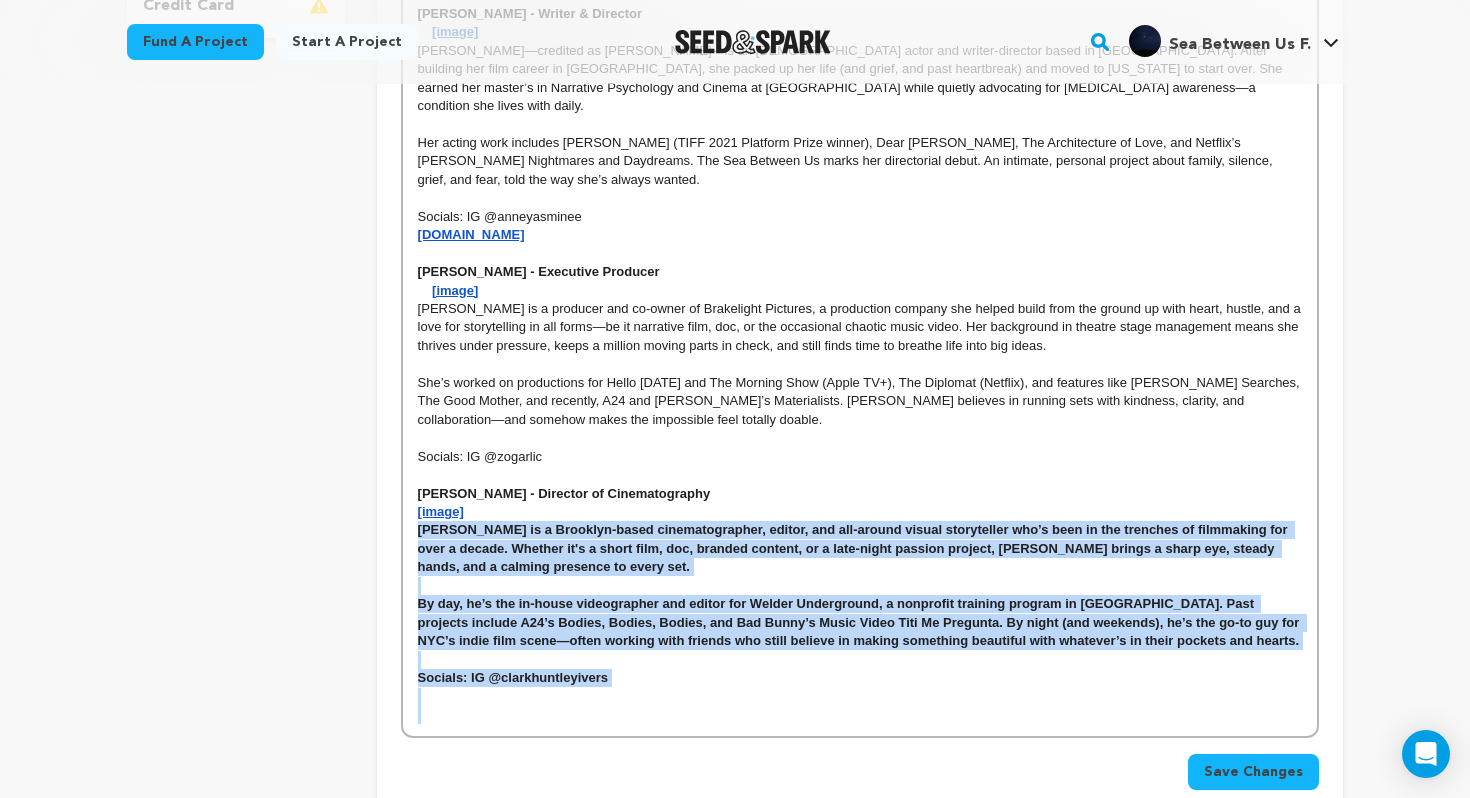 drag, startPoint x: 413, startPoint y: 507, endPoint x: 682, endPoint y: 688, distance: 324.22522 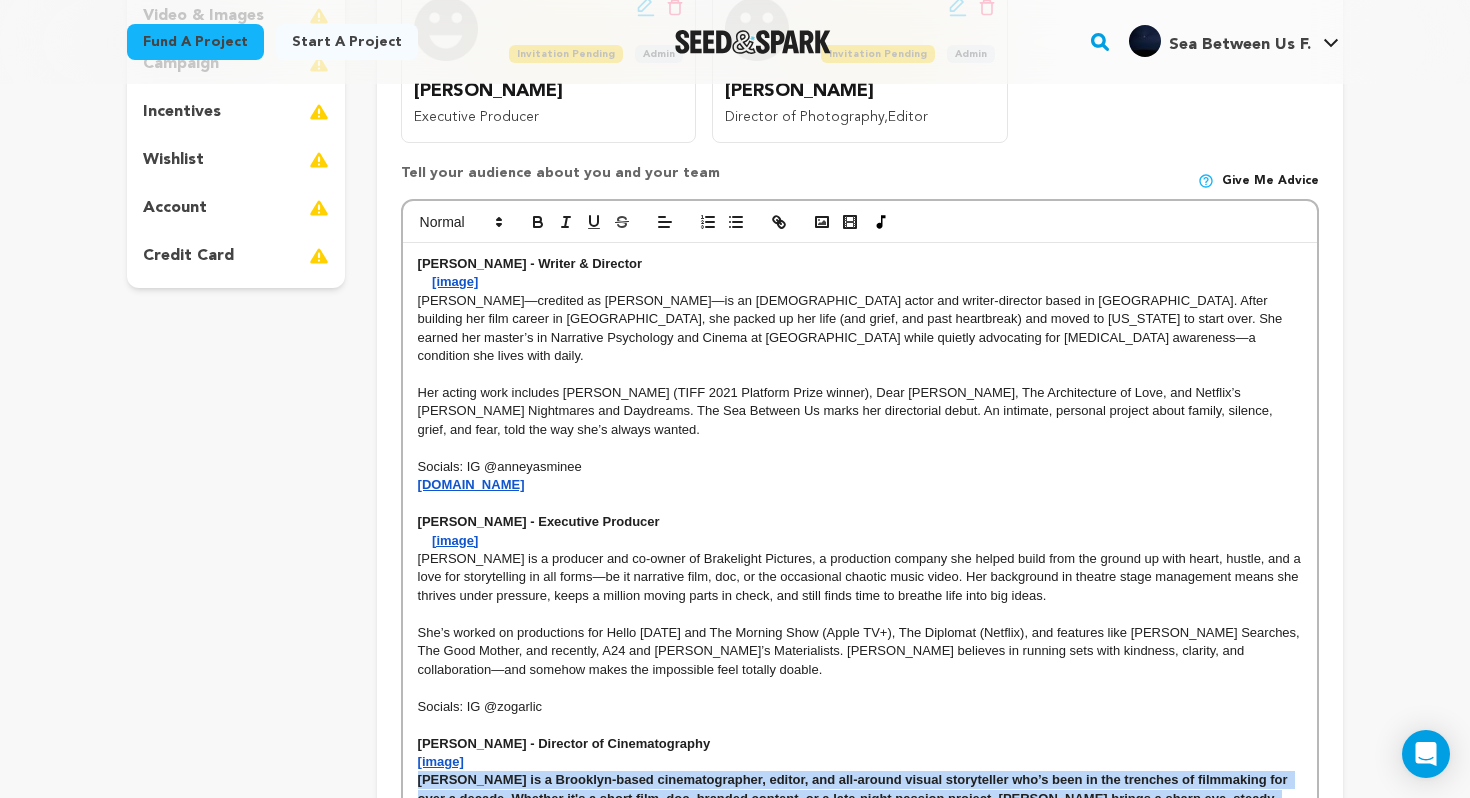 scroll, scrollTop: 436, scrollLeft: 0, axis: vertical 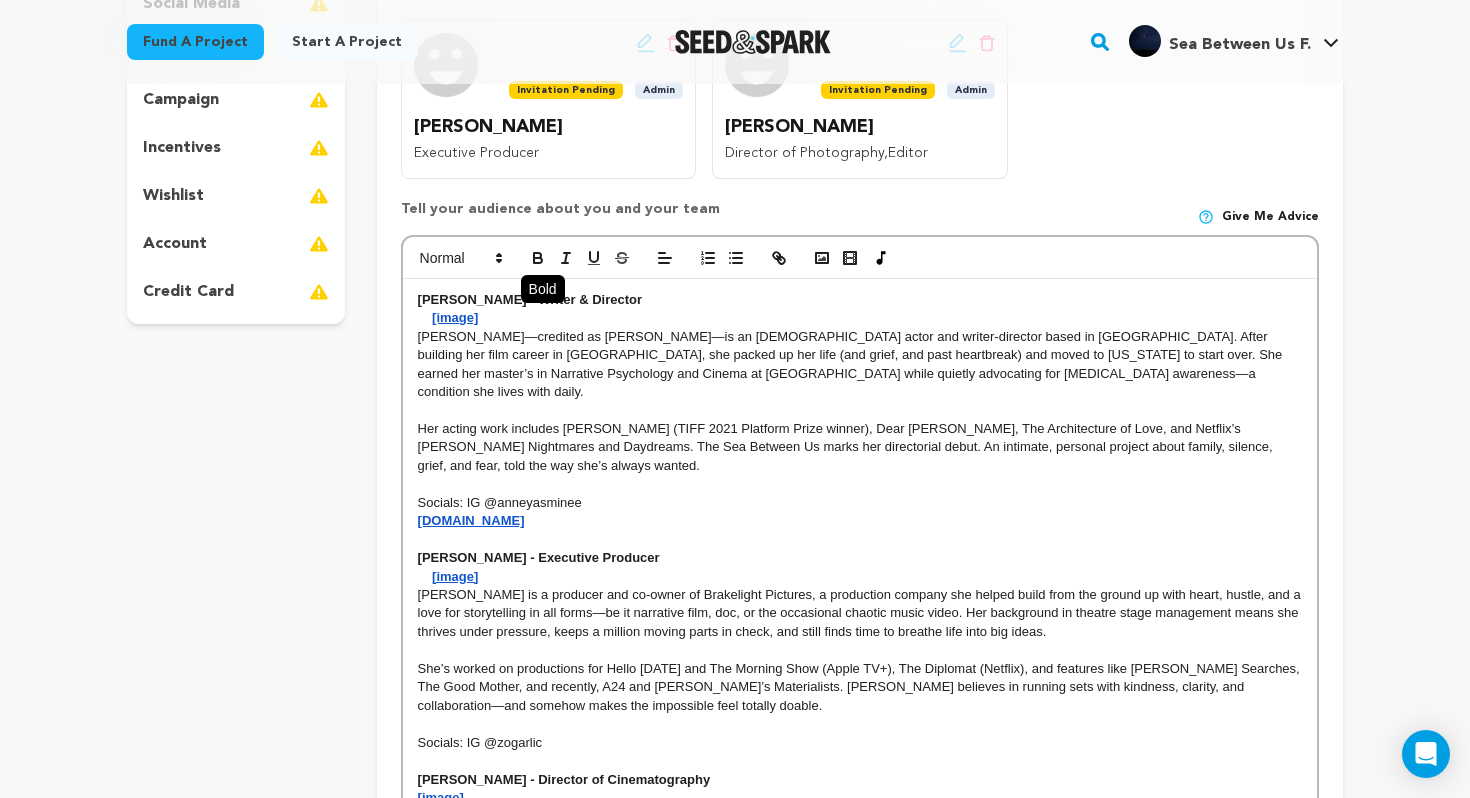 click 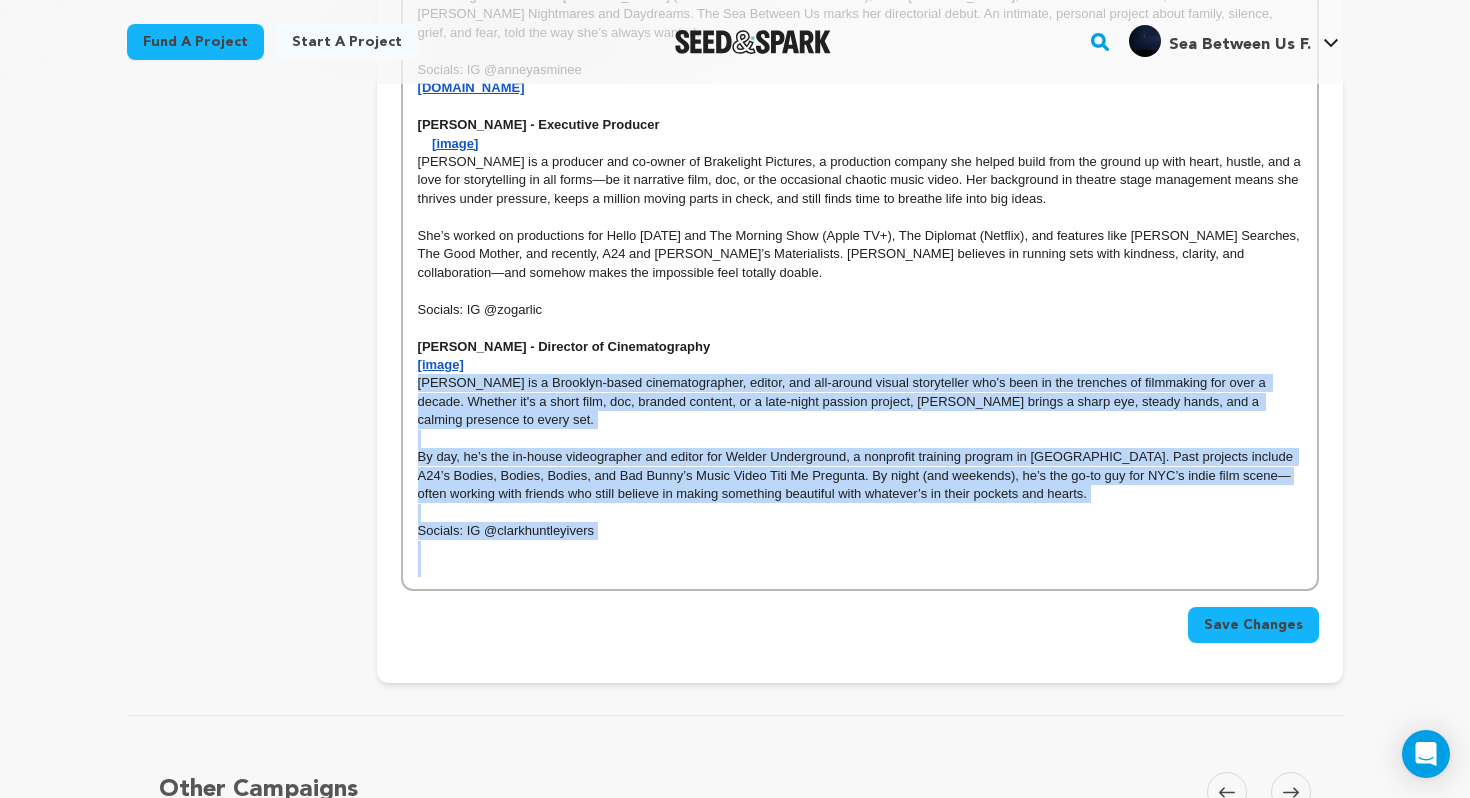 scroll, scrollTop: 872, scrollLeft: 0, axis: vertical 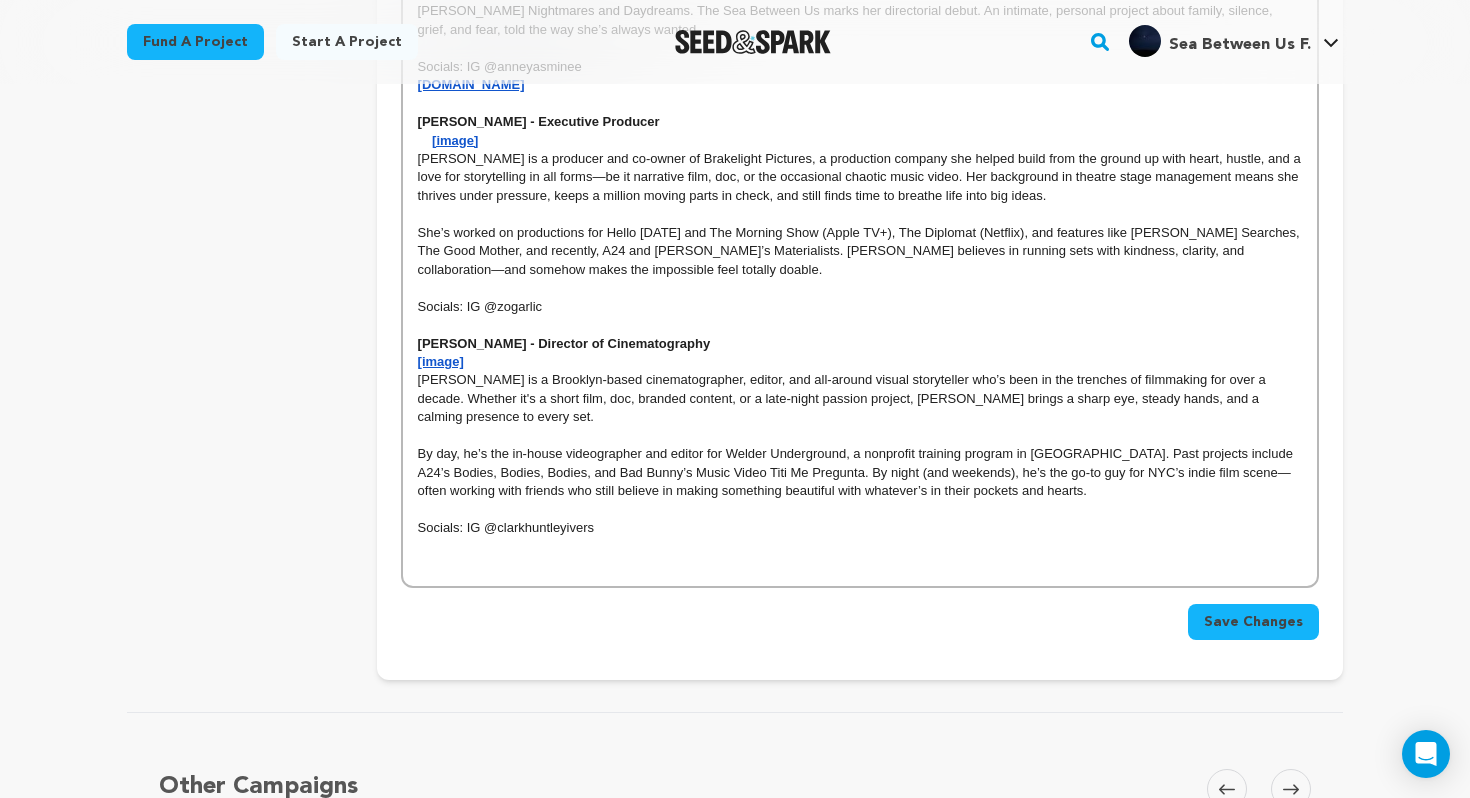 click at bounding box center (860, 565) 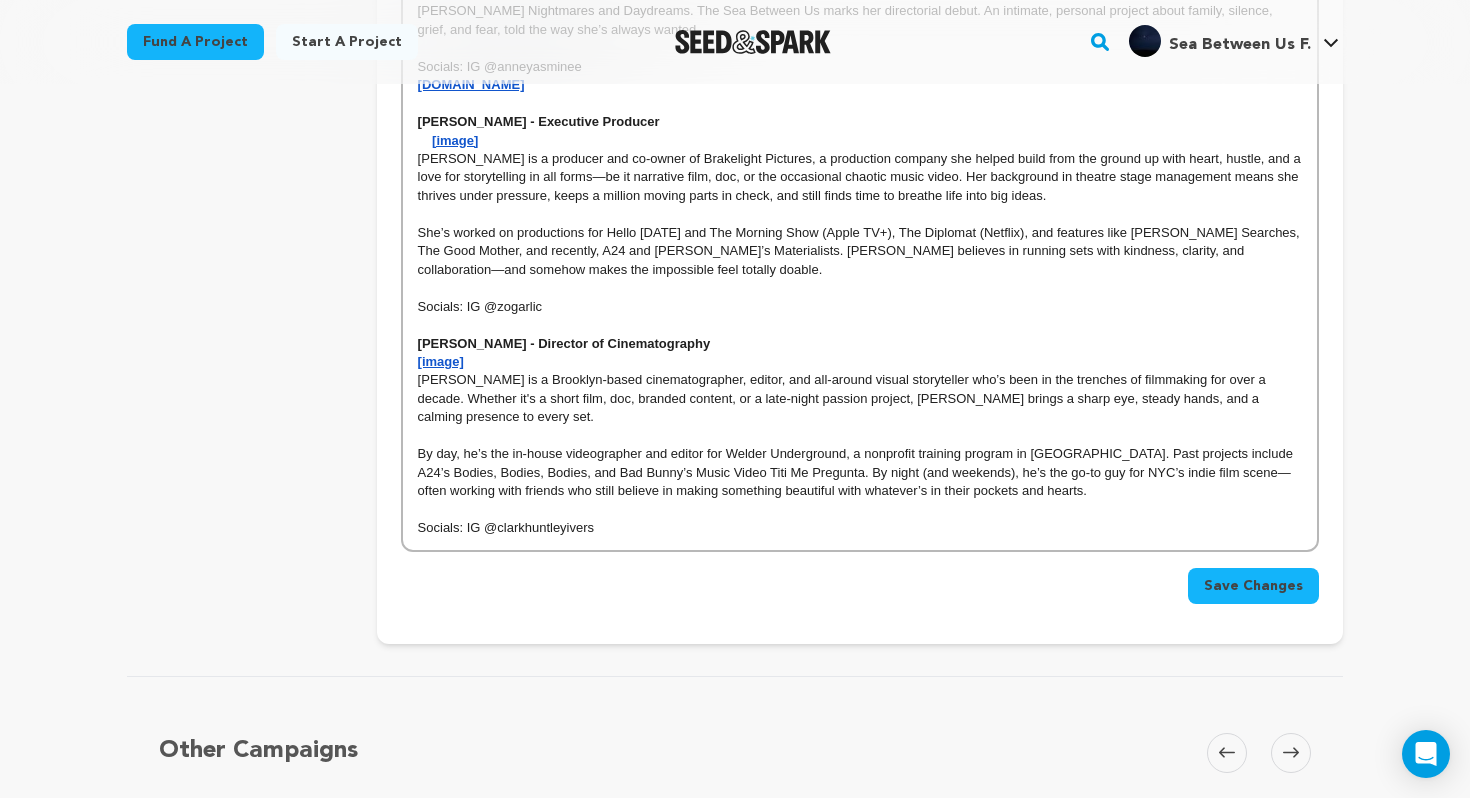 click on "Save Changes" at bounding box center [1253, 586] 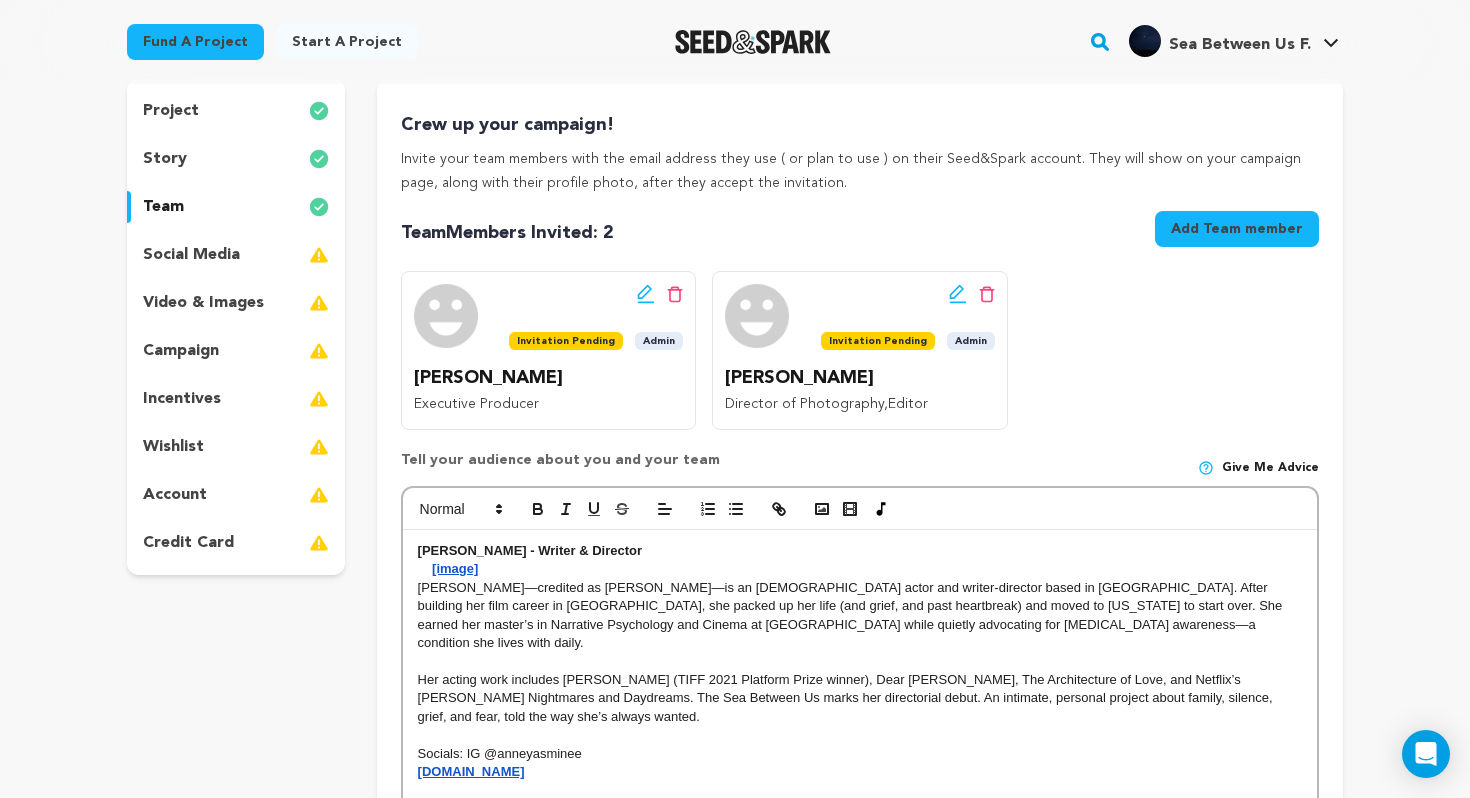 scroll, scrollTop: 161, scrollLeft: 0, axis: vertical 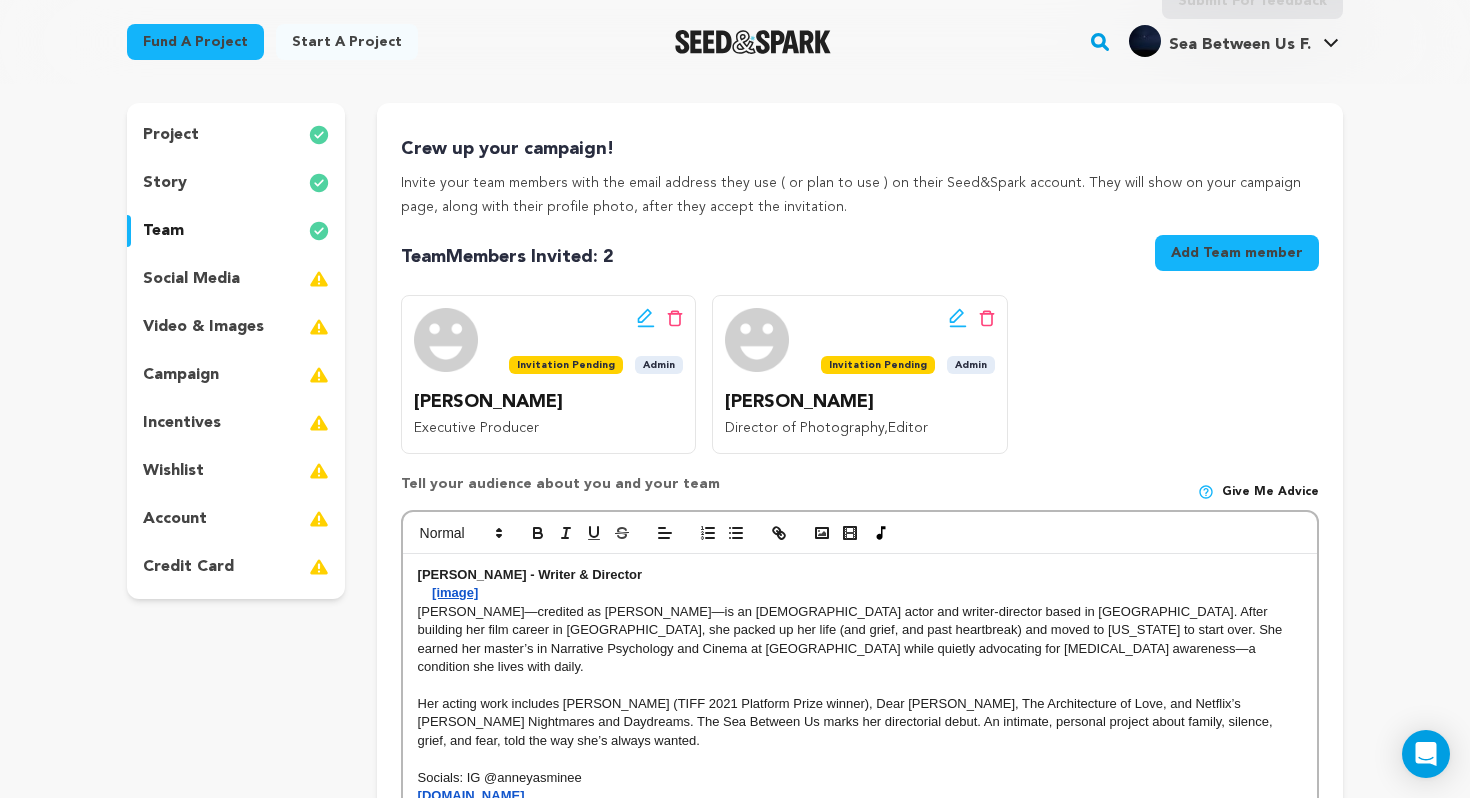click on "social media" at bounding box center [191, 279] 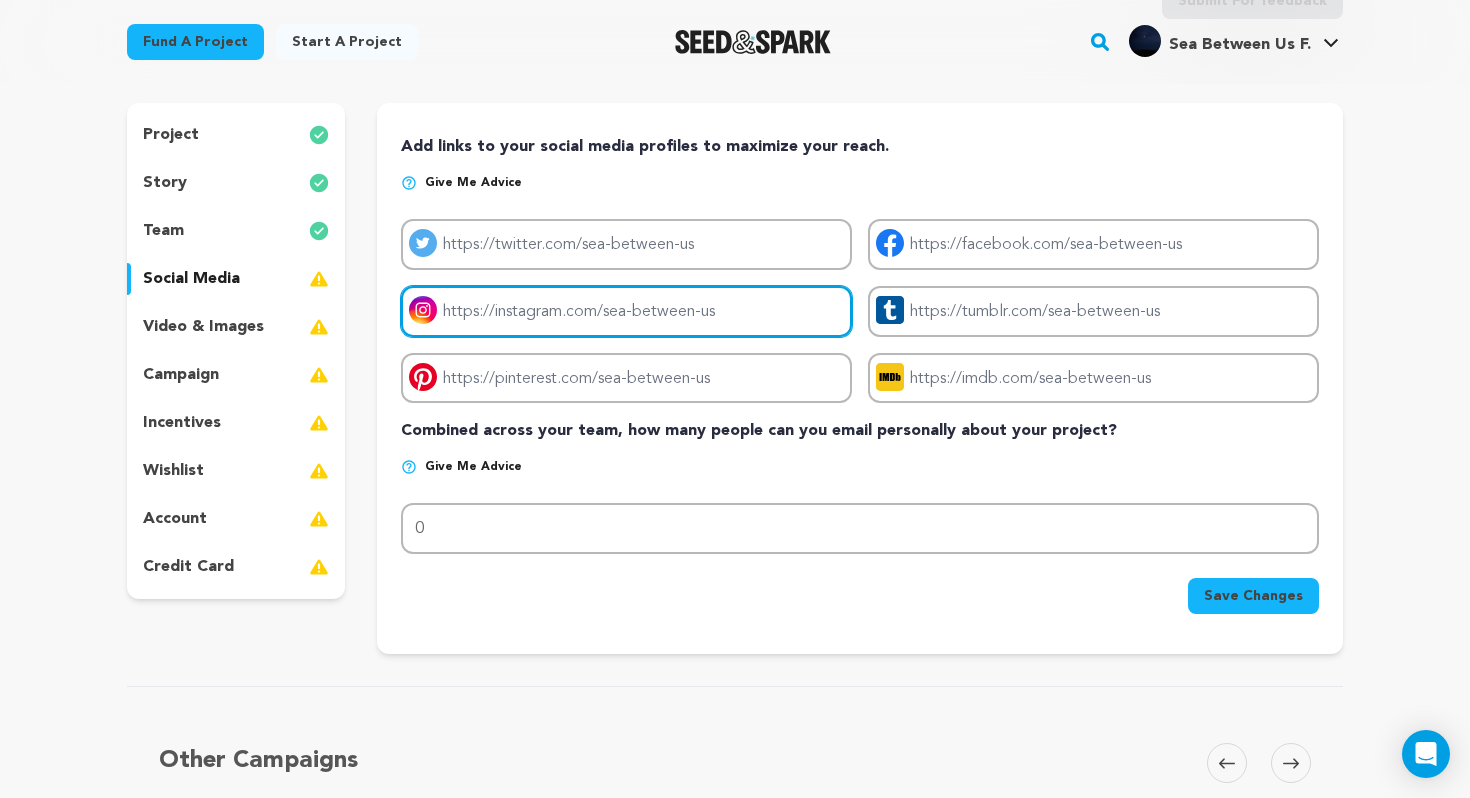 click on "Project instagram link" at bounding box center [626, 311] 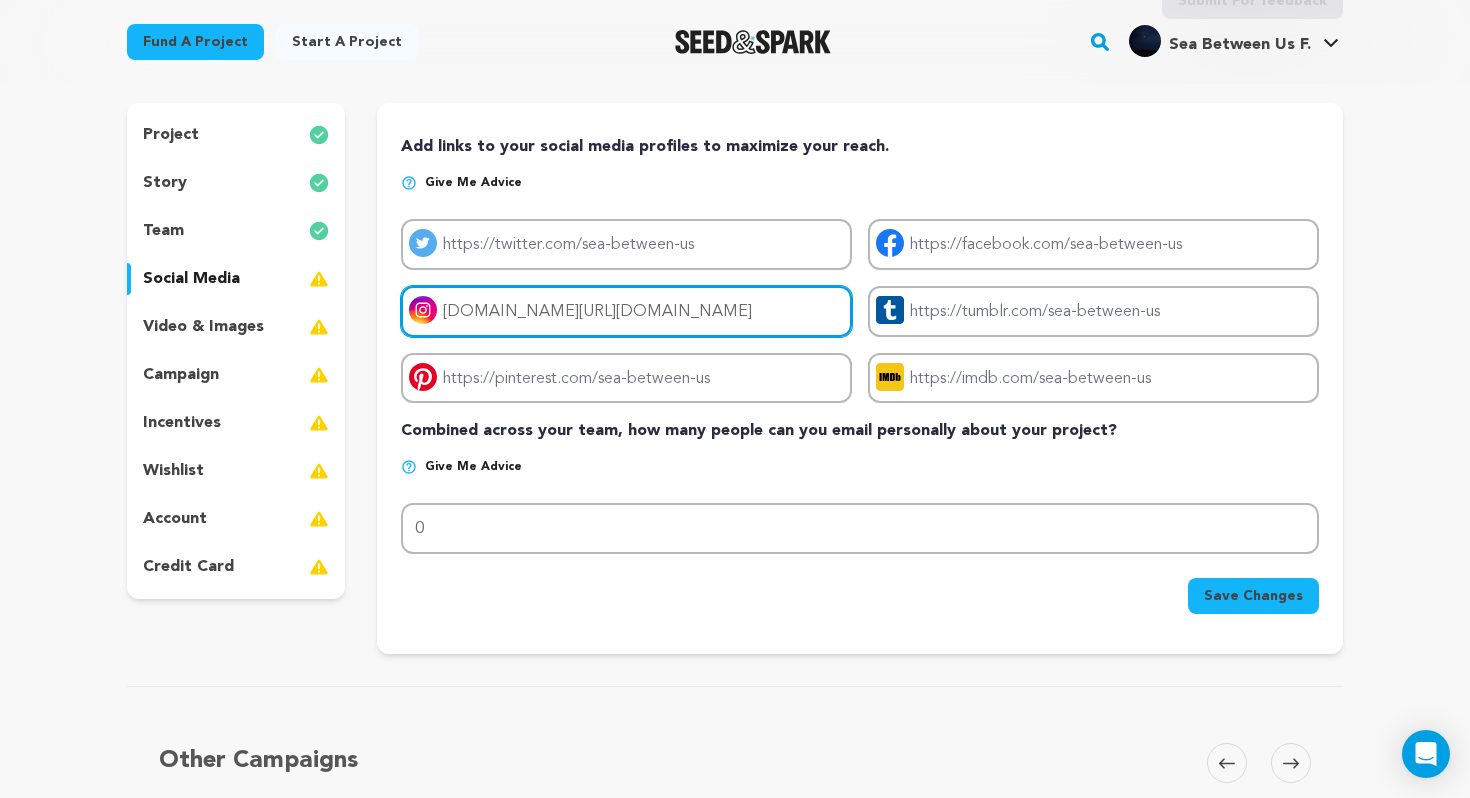 drag, startPoint x: 686, startPoint y: 309, endPoint x: 349, endPoint y: 303, distance: 337.0534 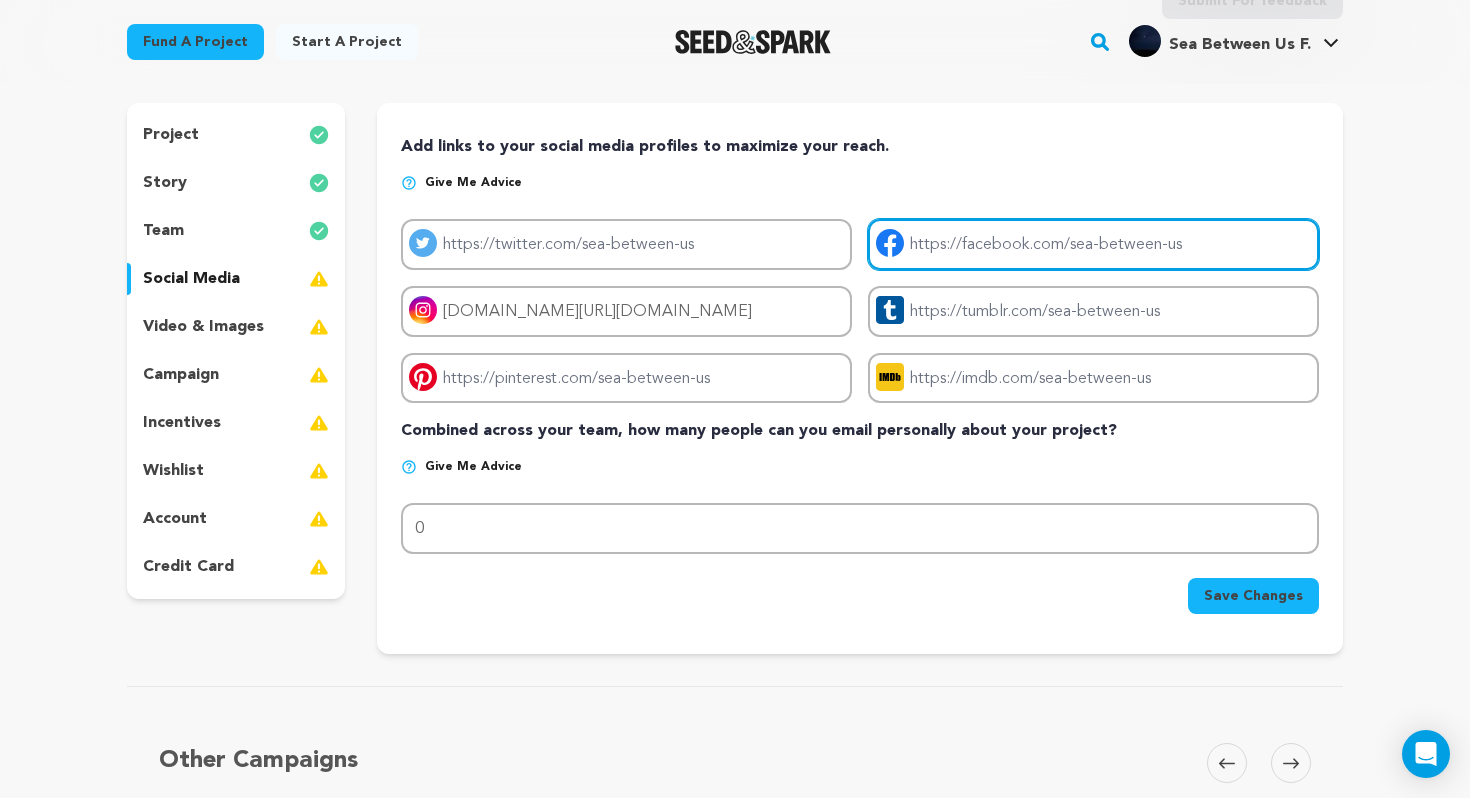click on "Project facebook link" at bounding box center [1093, 244] 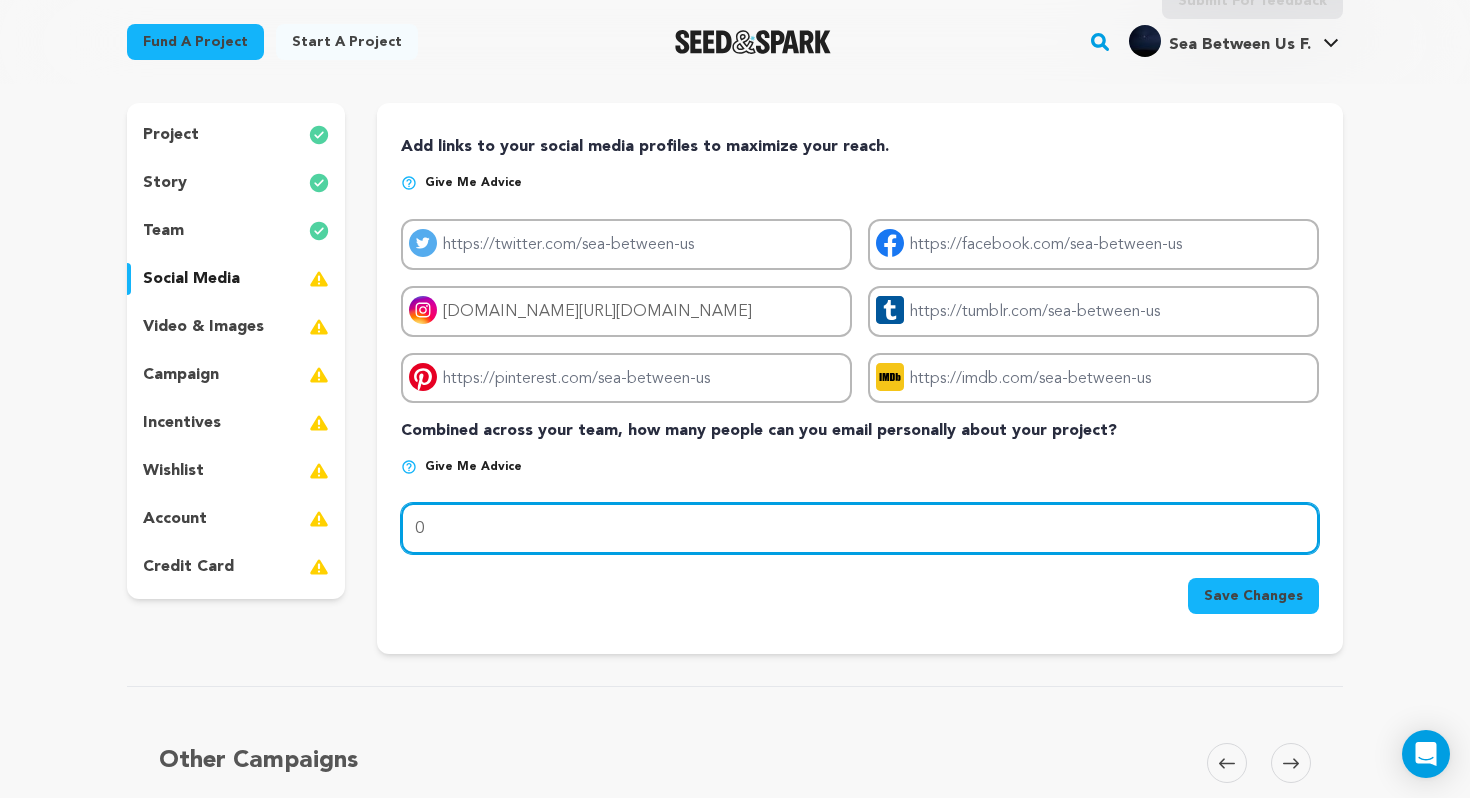 click on "0" at bounding box center [860, 528] 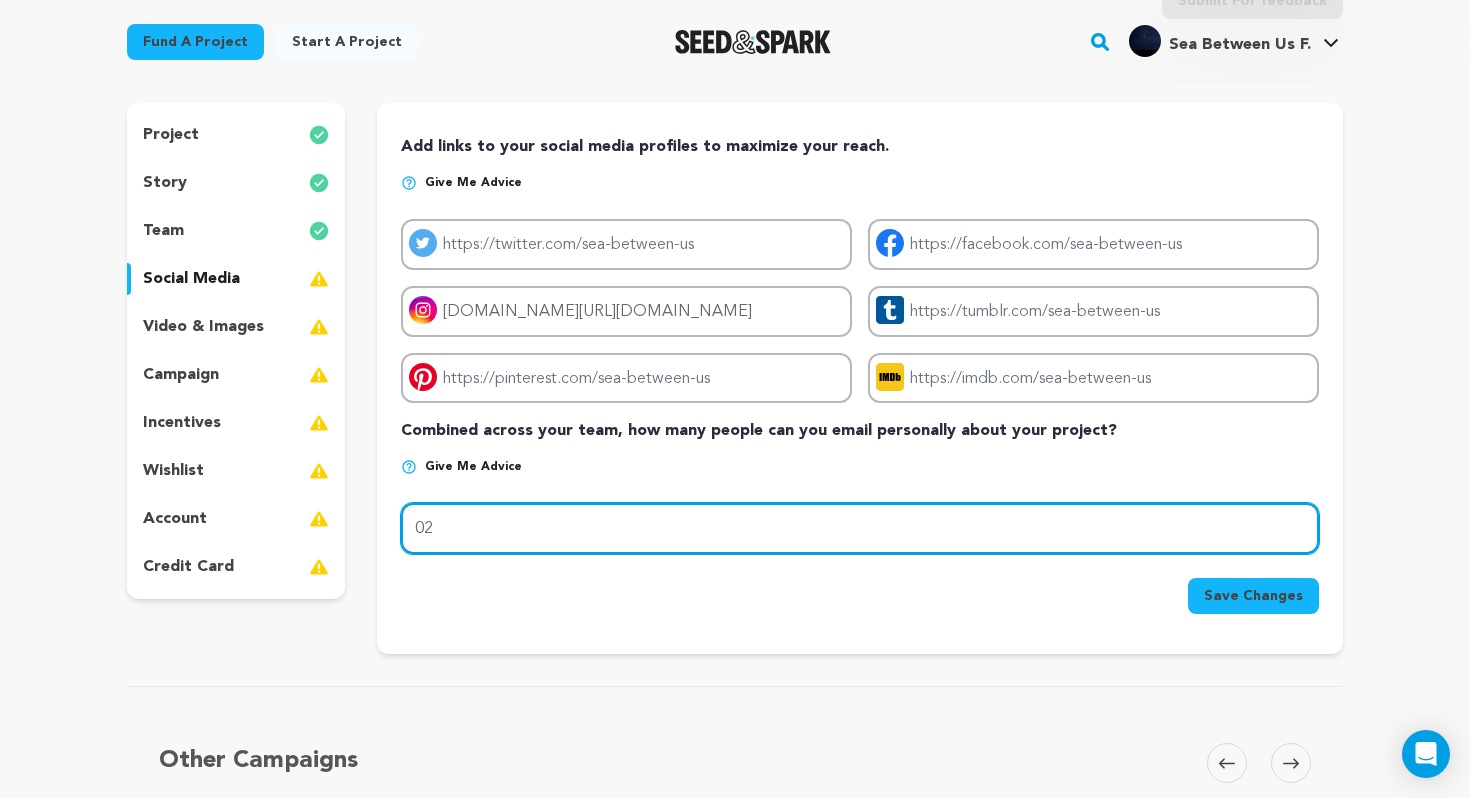 type on "0" 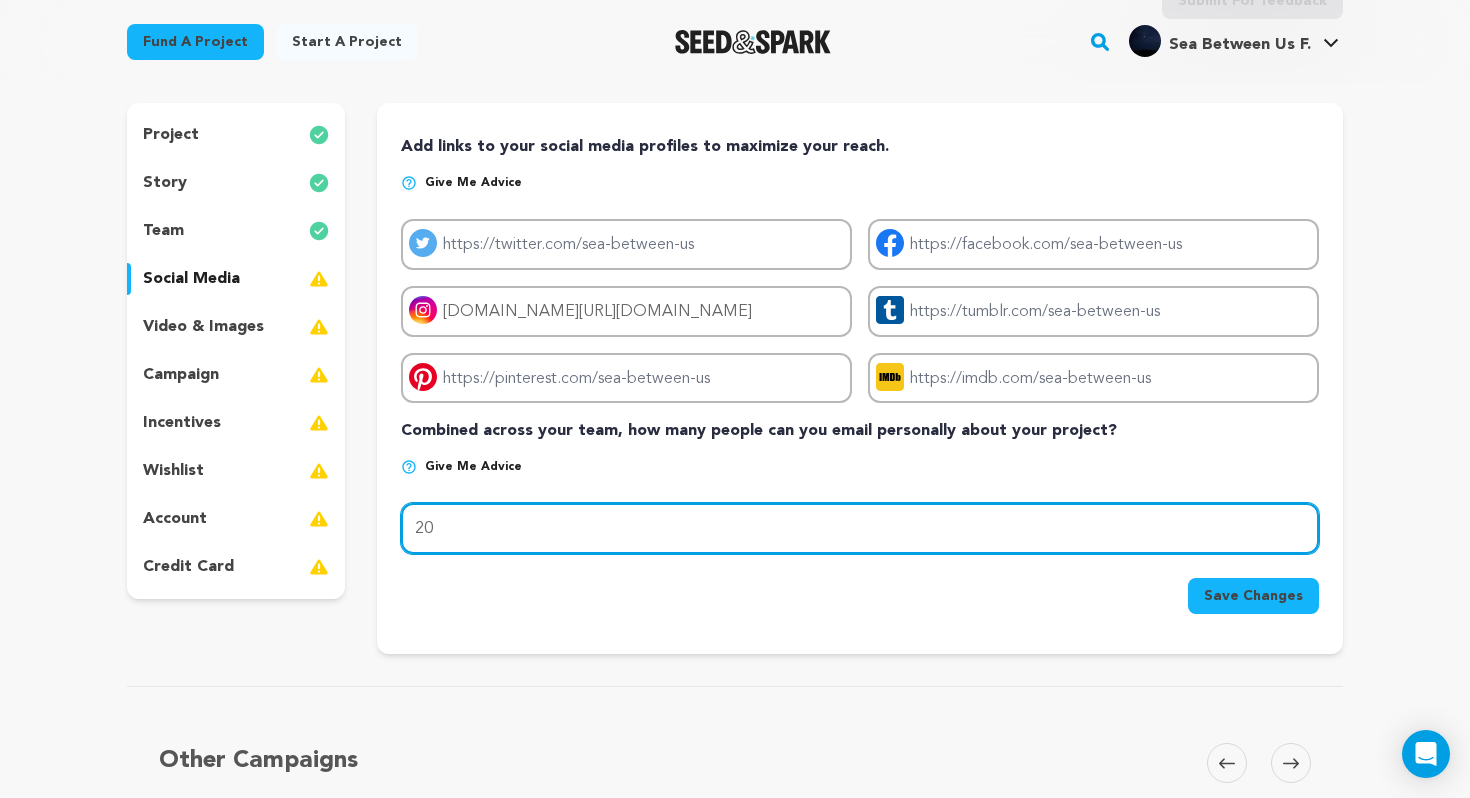 type on "20" 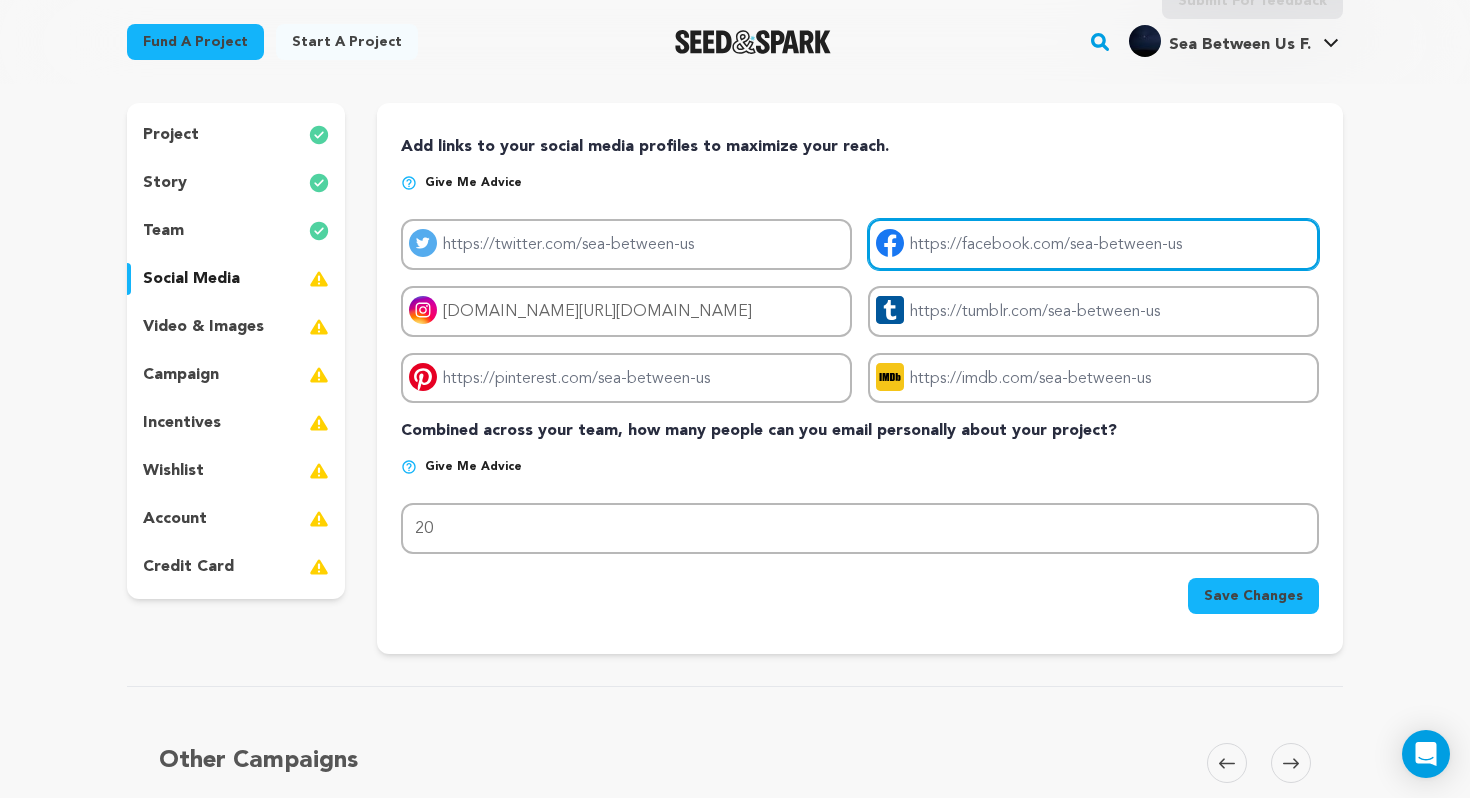 click on "Project facebook link" at bounding box center [1093, 244] 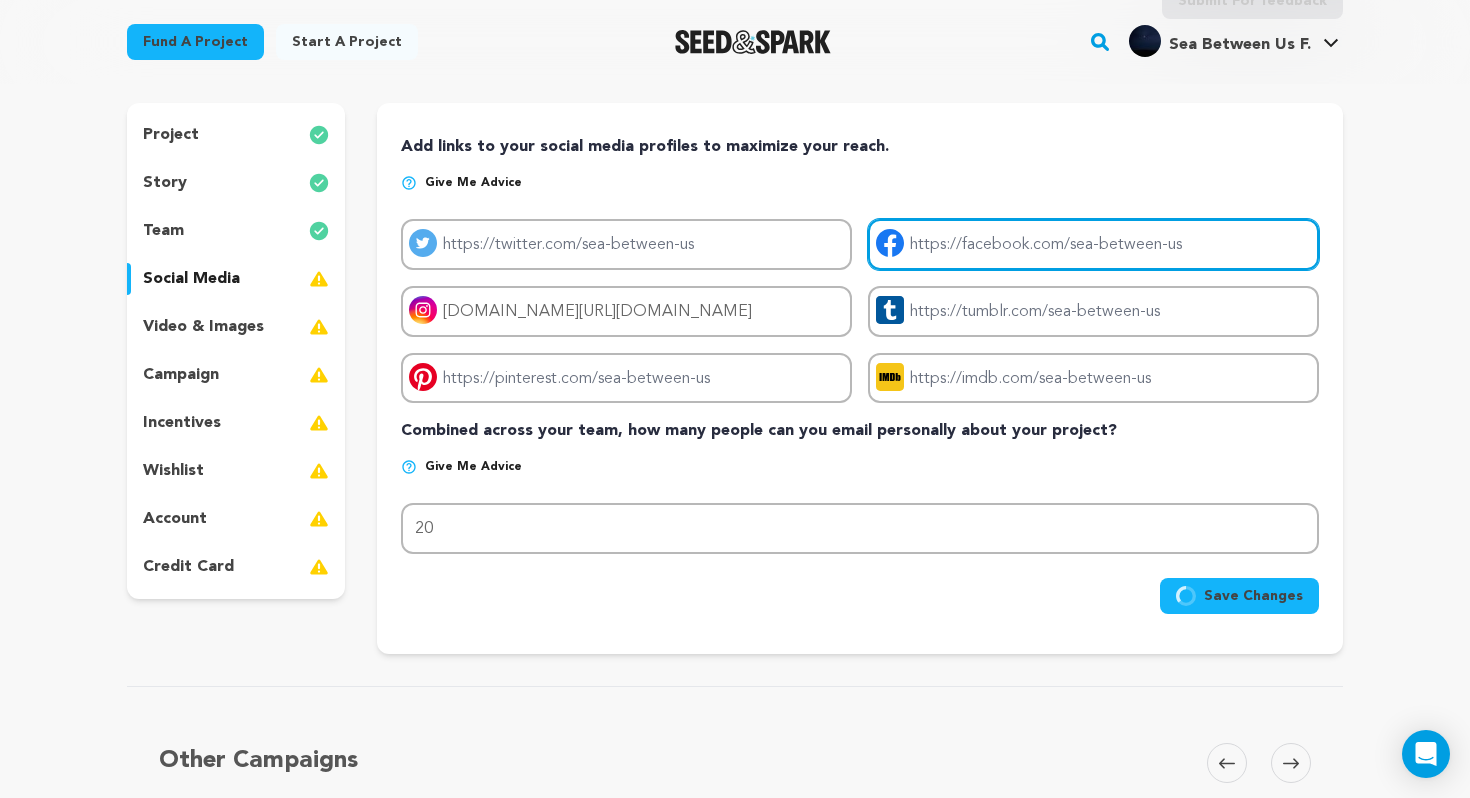 click on "Project facebook link" at bounding box center (1093, 244) 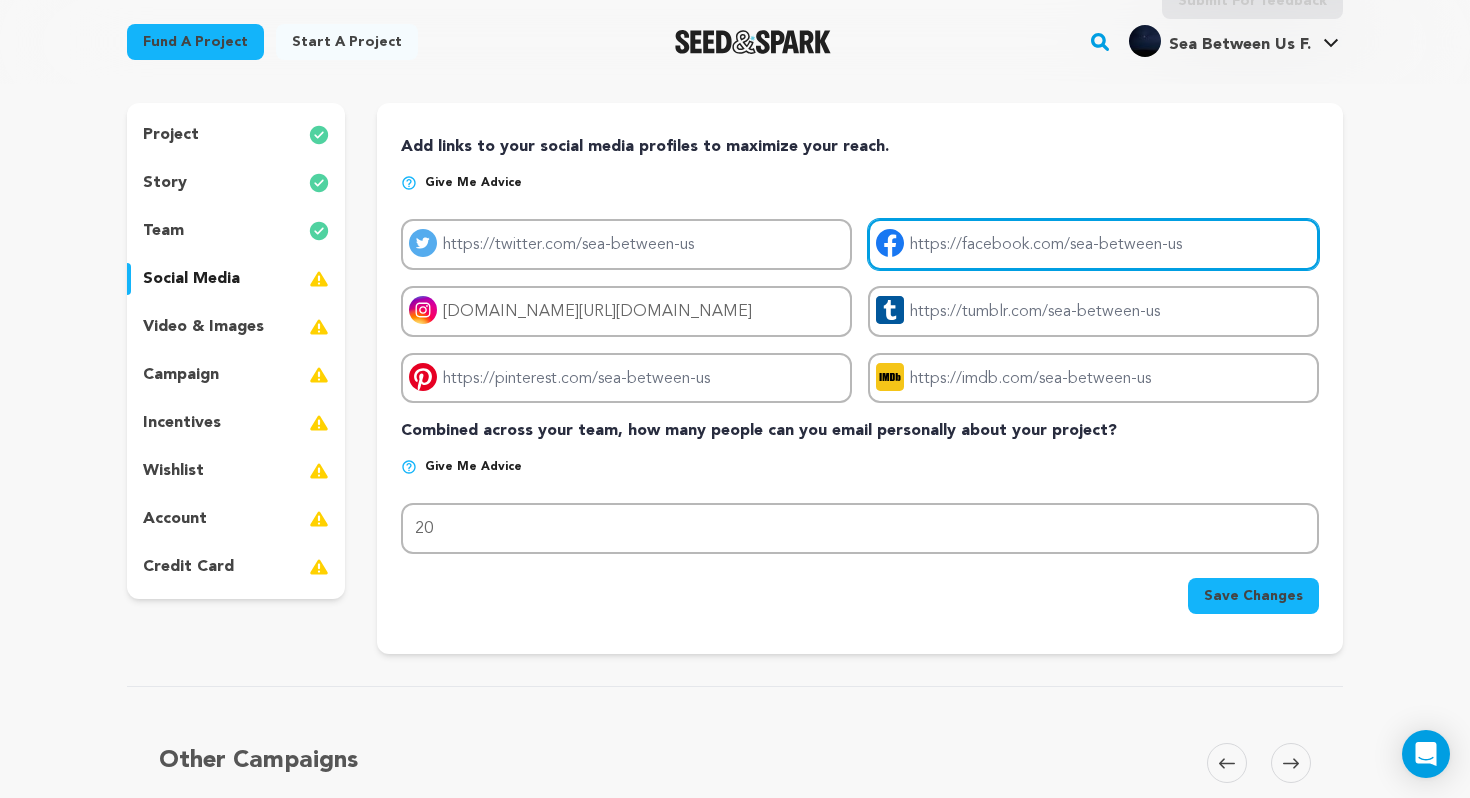 click on "Project facebook link" at bounding box center [1093, 244] 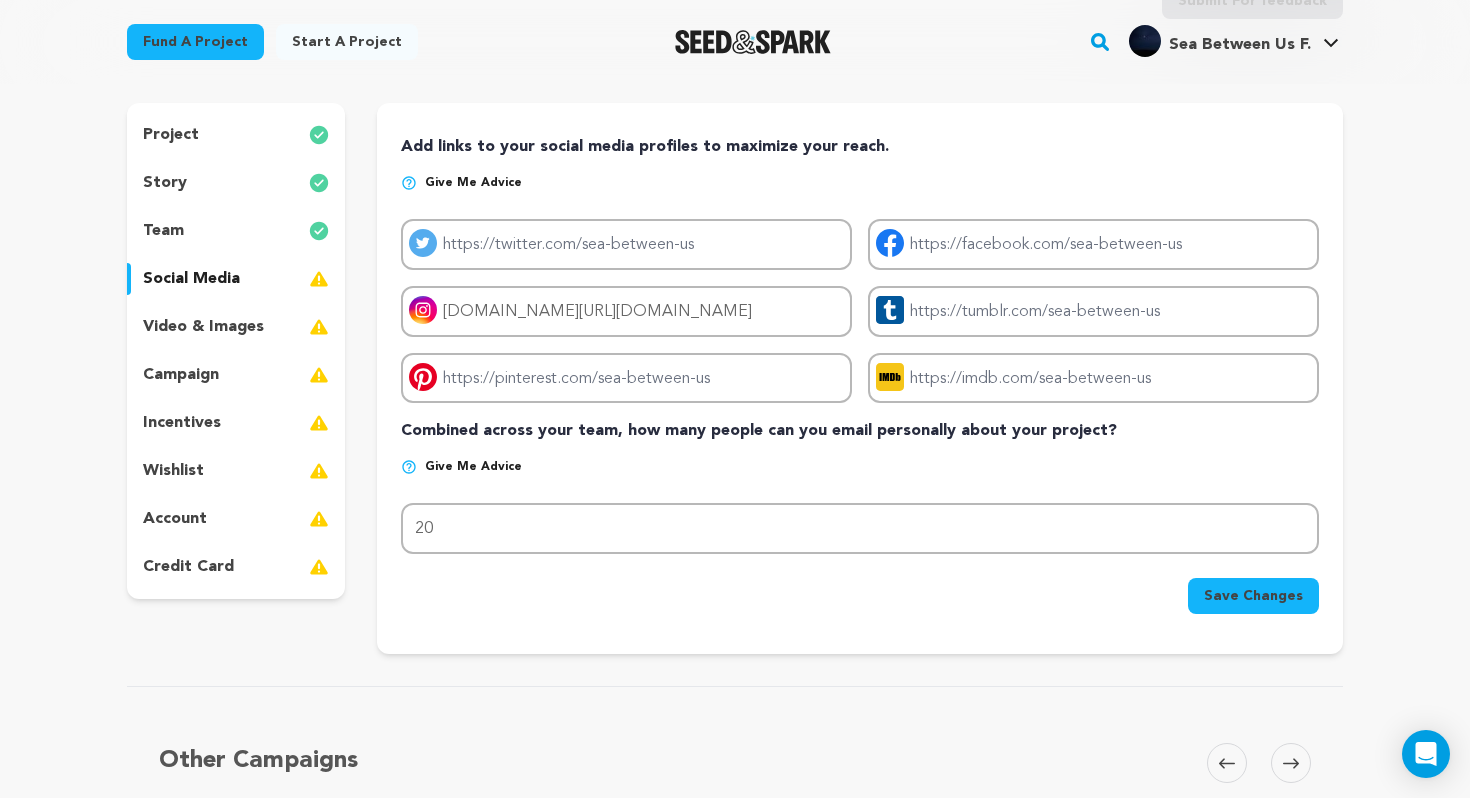 click on "Add links to your social media profiles to maximize your reach.
Give me advice
Project twitter link
Project facebook link
Project instagram link
instagram.com/sea.between.us" at bounding box center (860, 374) 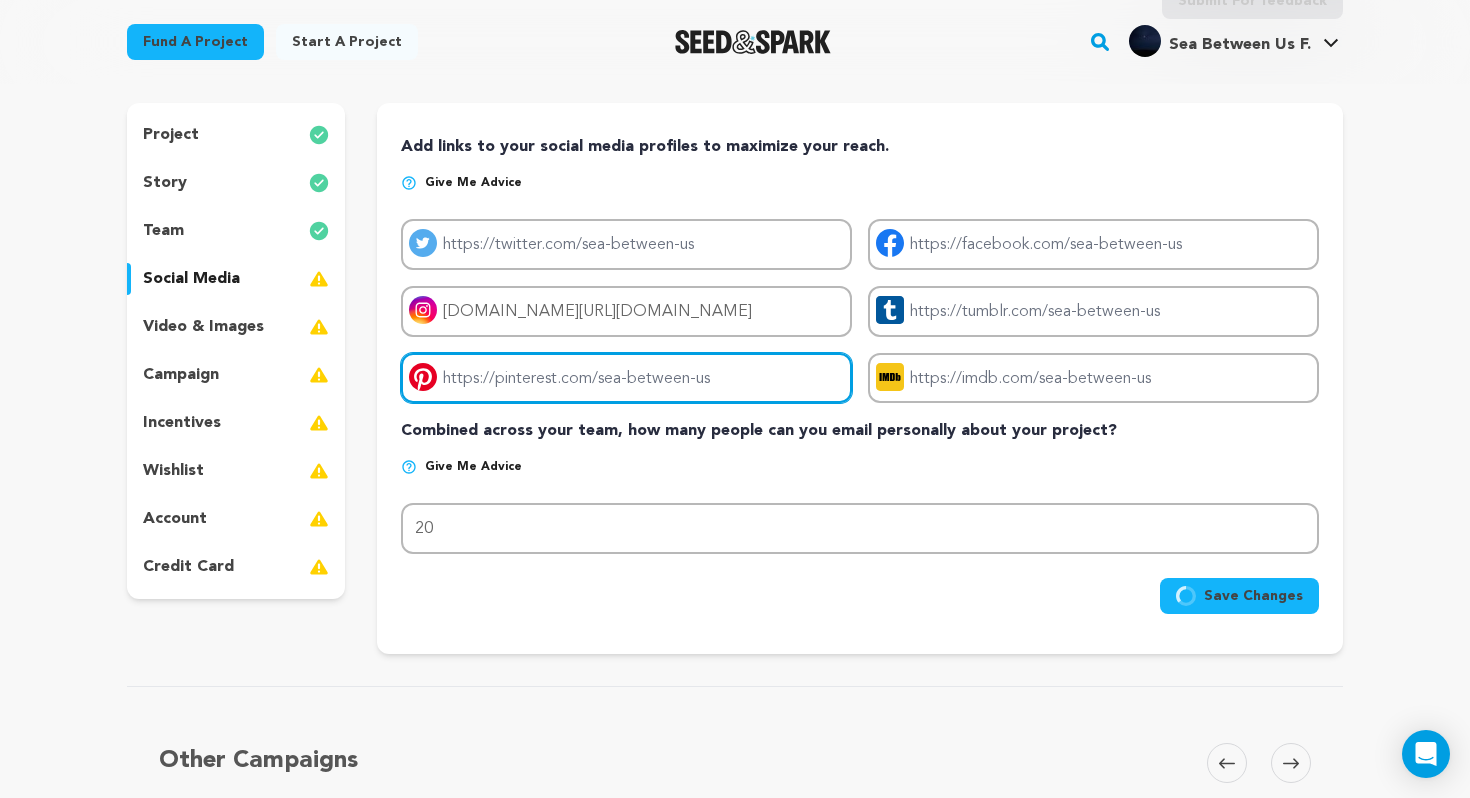 click on "Project pinterest link" at bounding box center [626, 378] 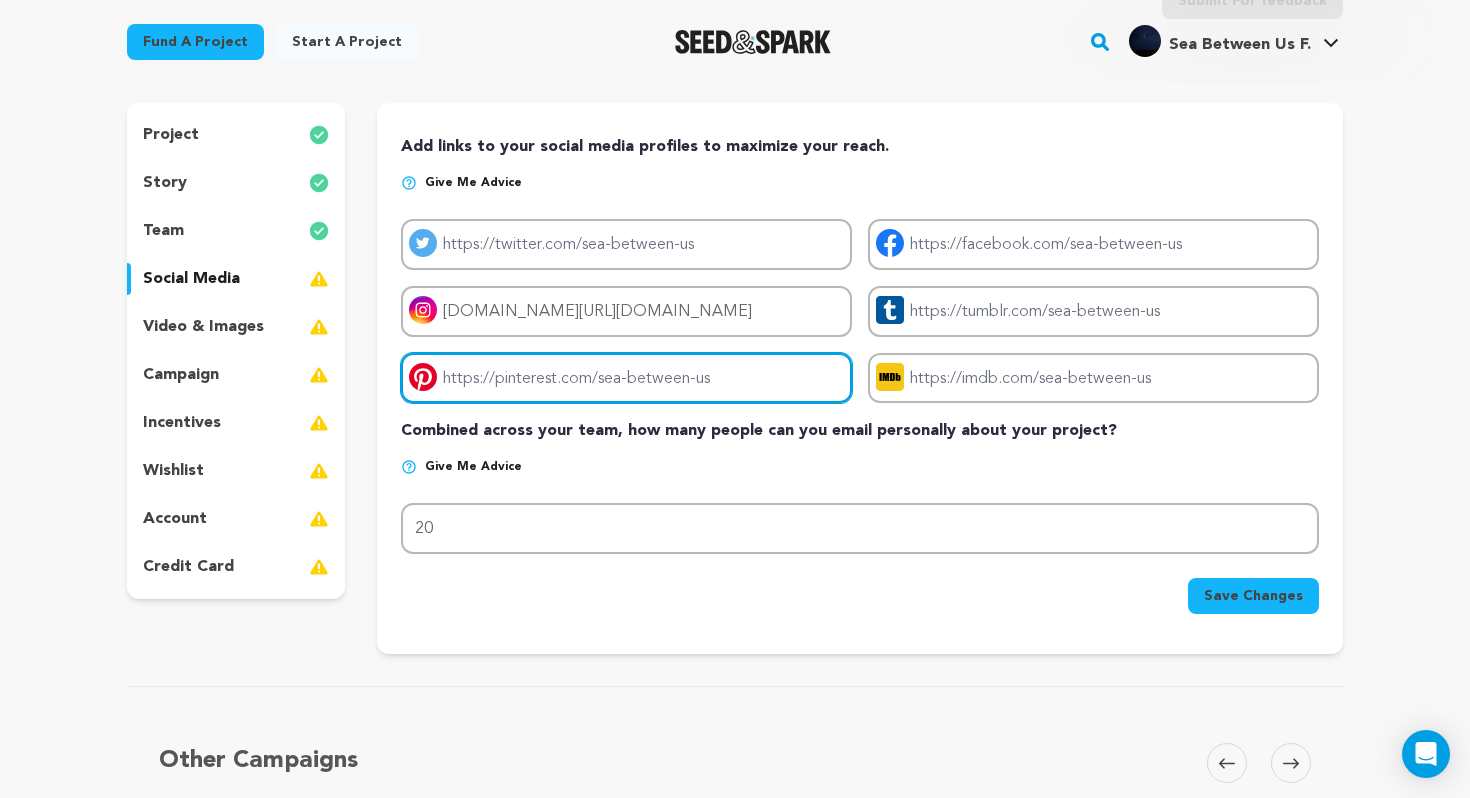 paste on "https://www.pinterest.com/filmseabetweenus/_profile/" 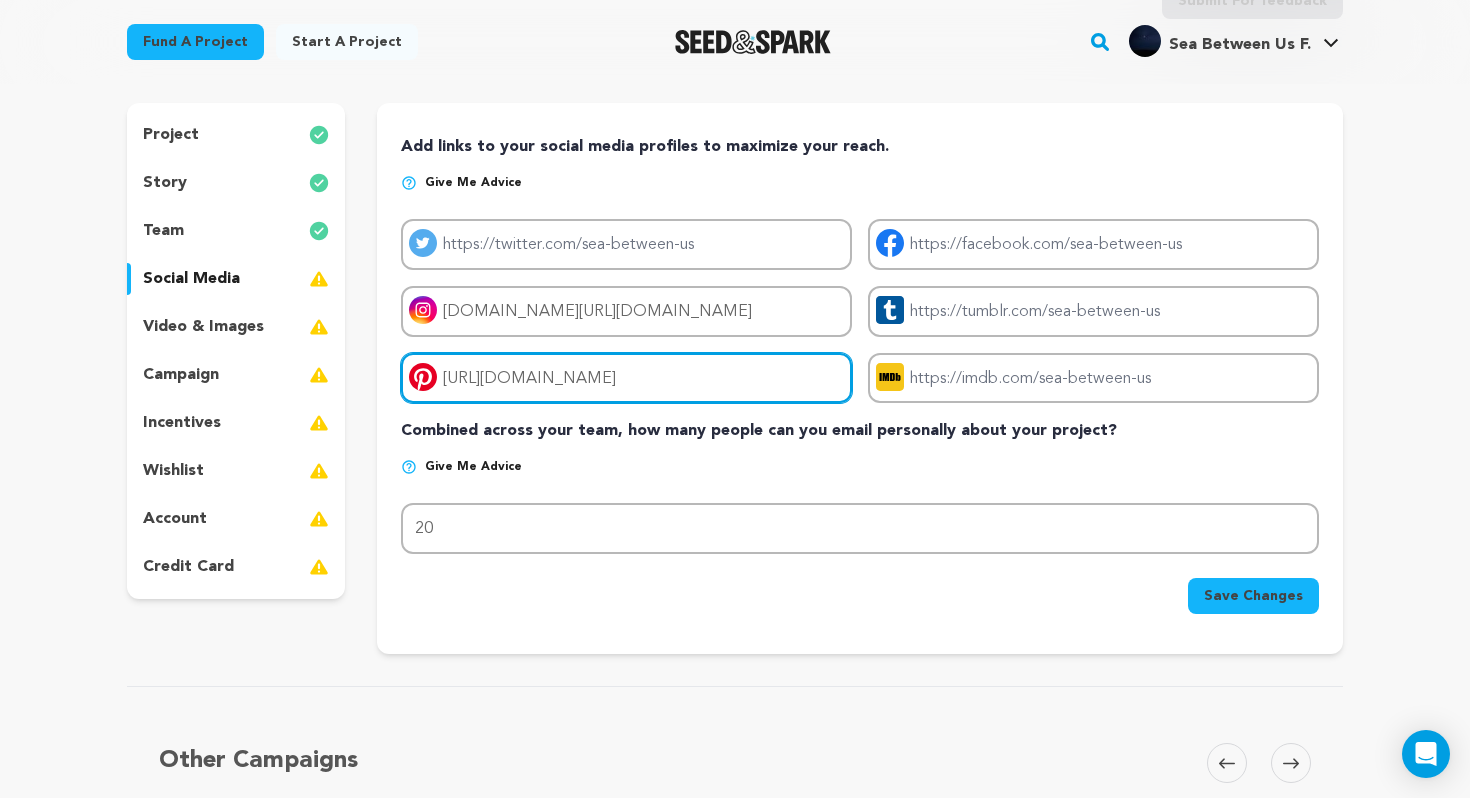 click on "https://www.pinterest.com/filmseabetweenus/_profile/" at bounding box center (626, 378) 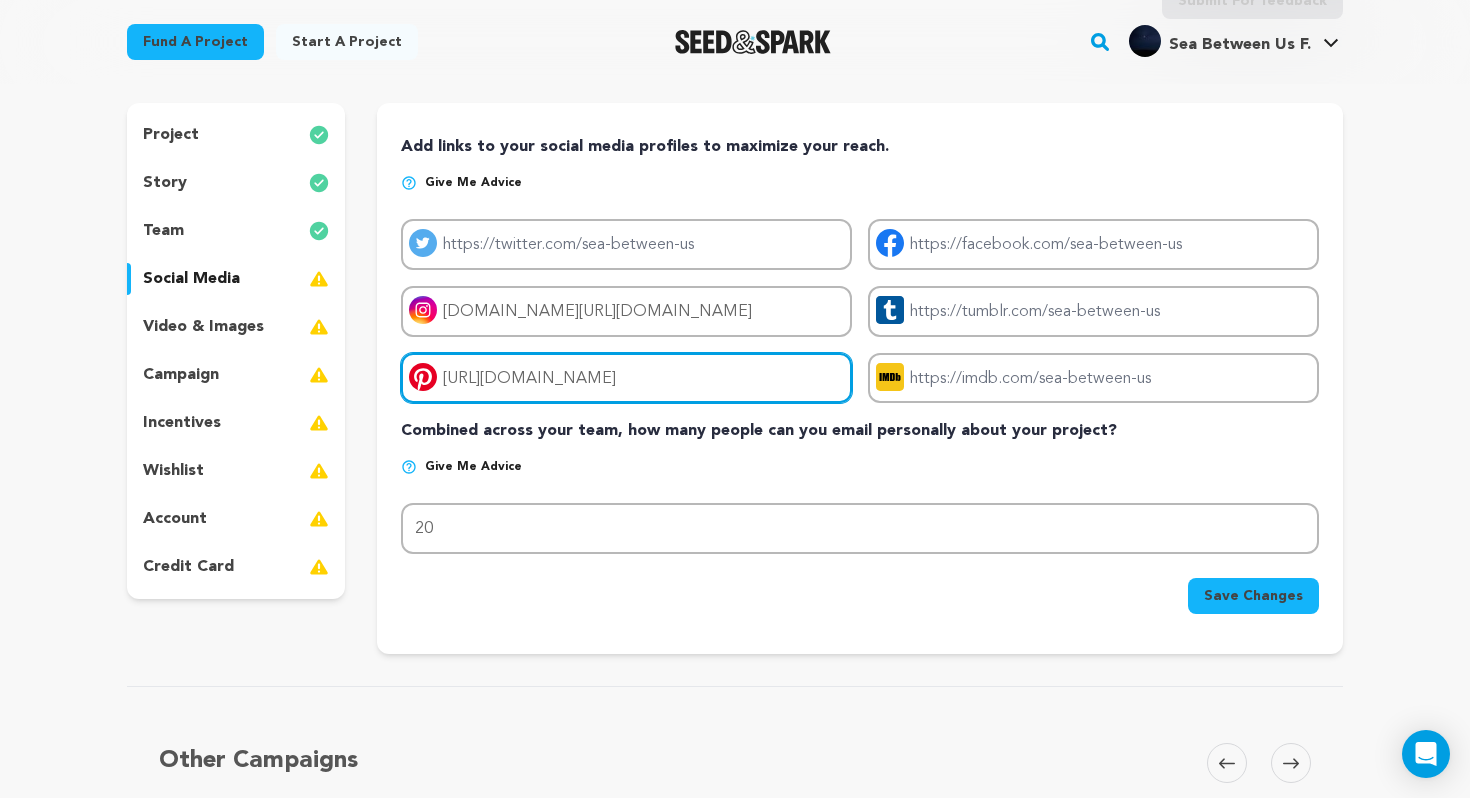 drag, startPoint x: 637, startPoint y: 371, endPoint x: 879, endPoint y: 373, distance: 242.00827 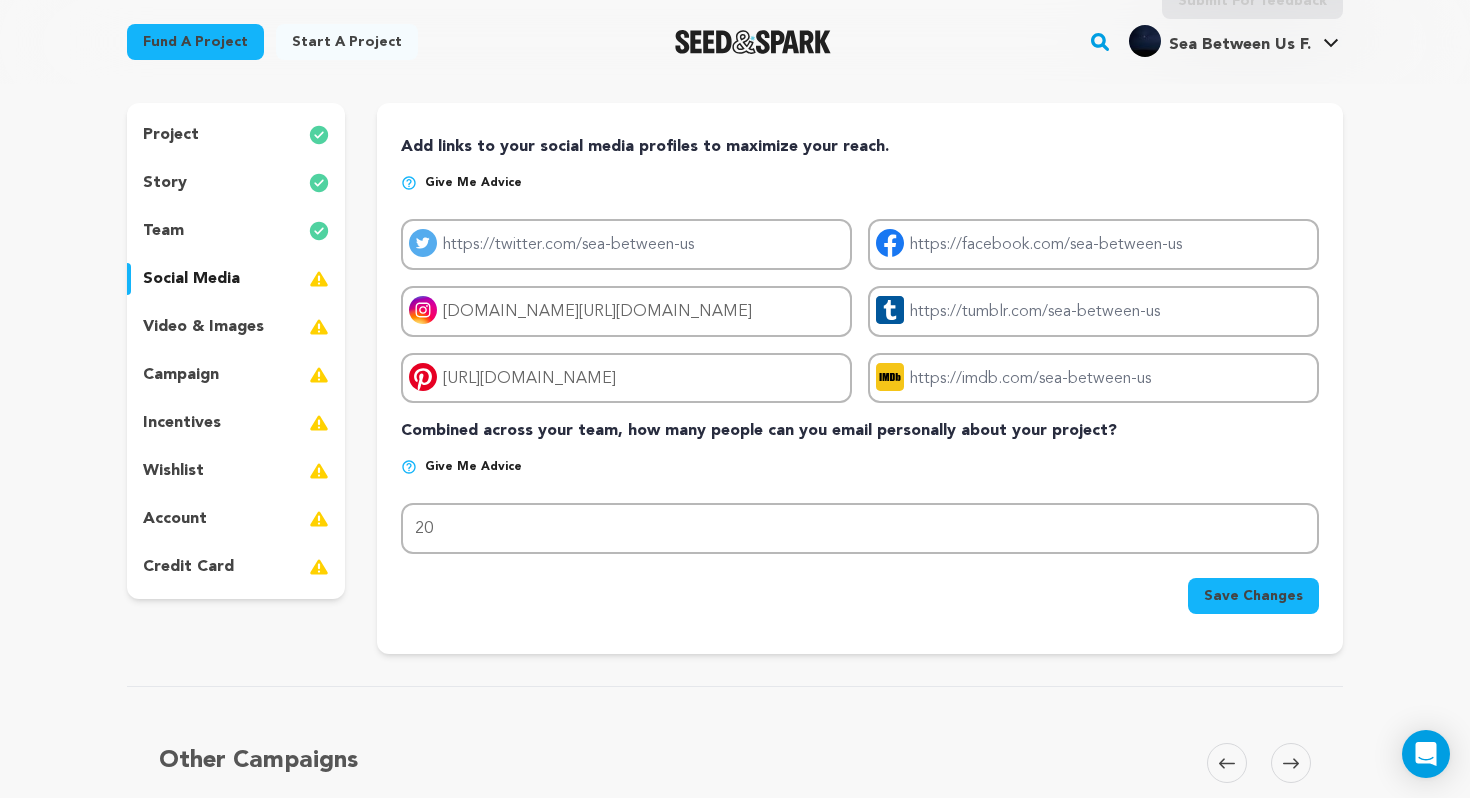 click on "Save Changes" at bounding box center (1253, 596) 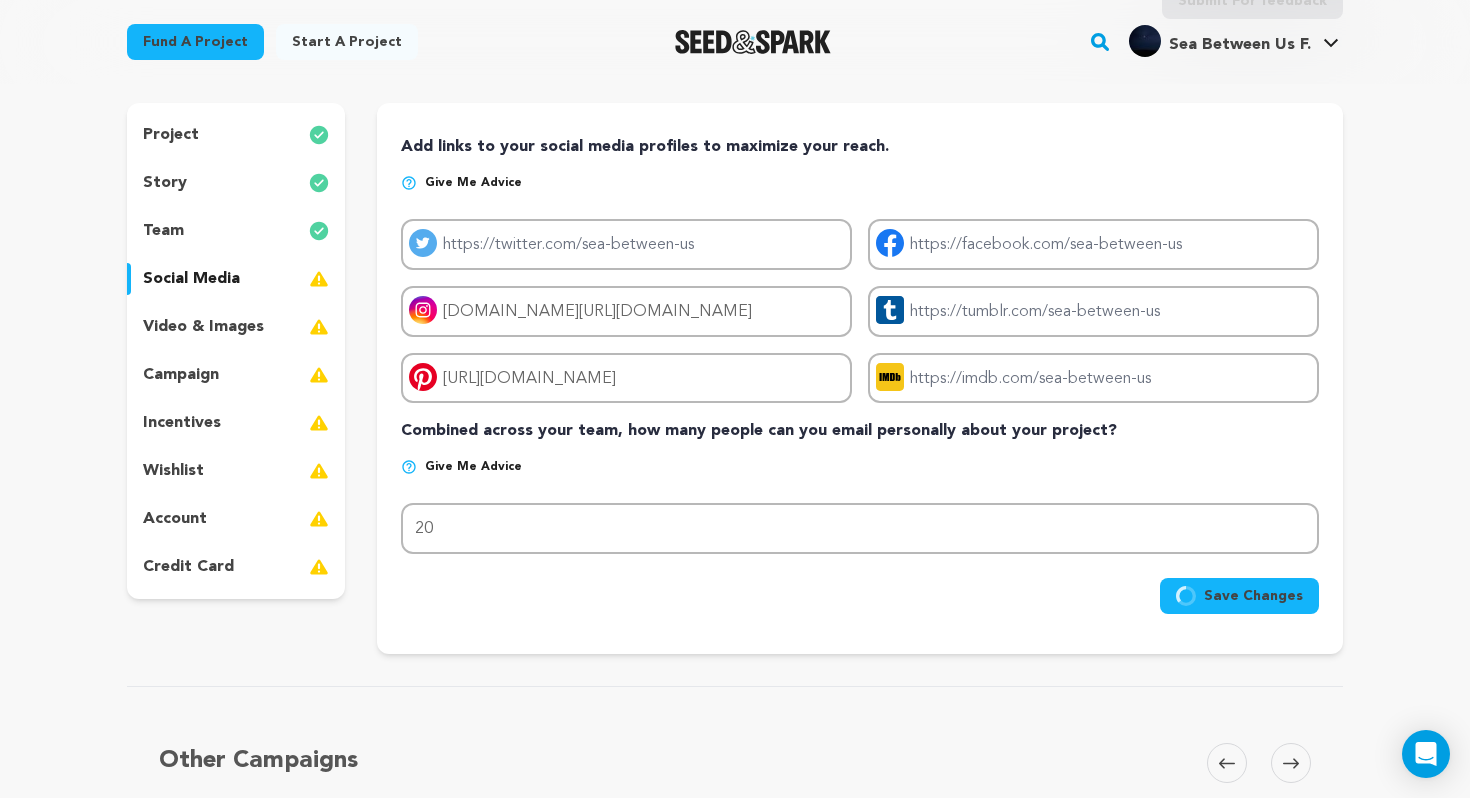 type on "https://instagram.com/sea.between.us" 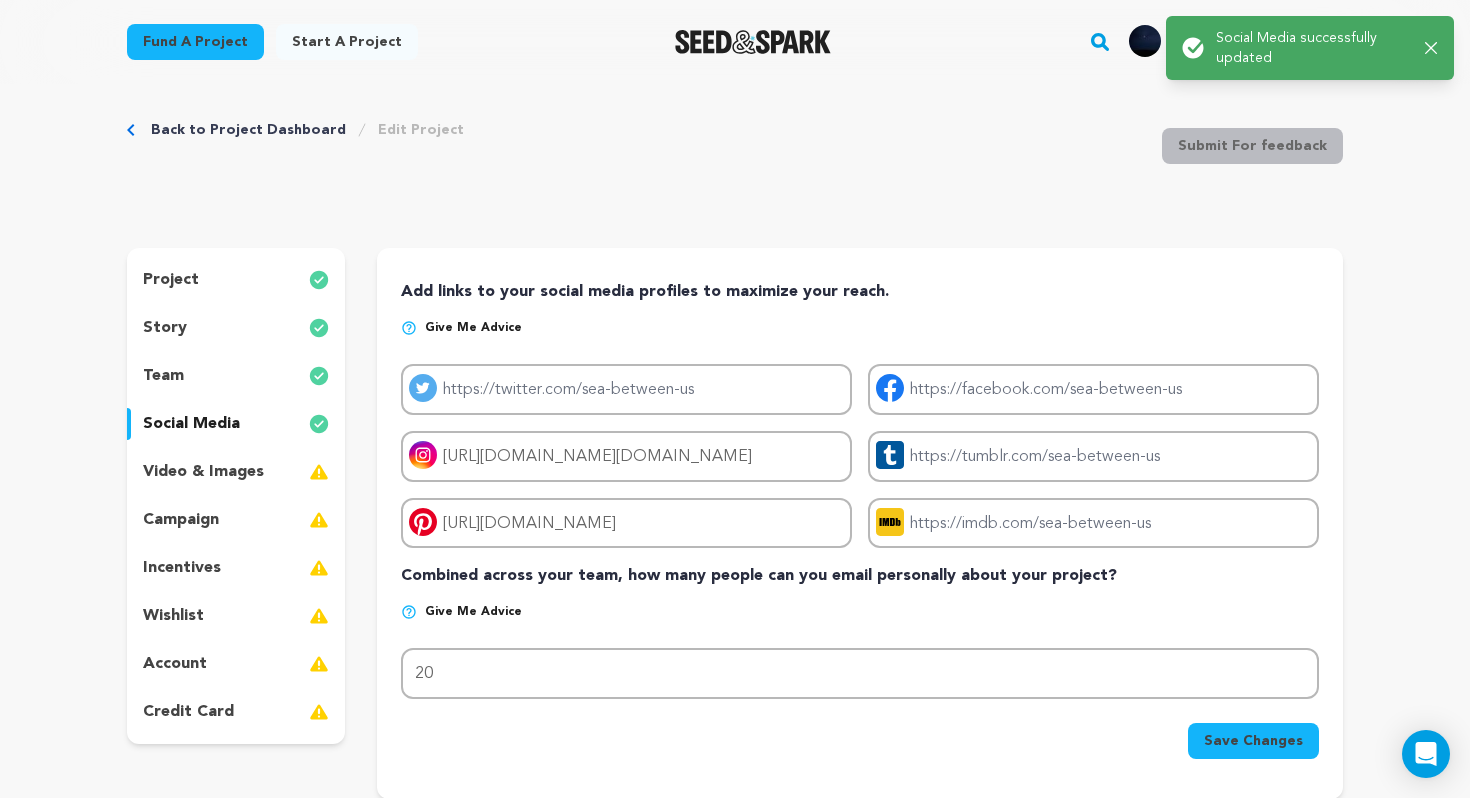 scroll, scrollTop: 0, scrollLeft: 0, axis: both 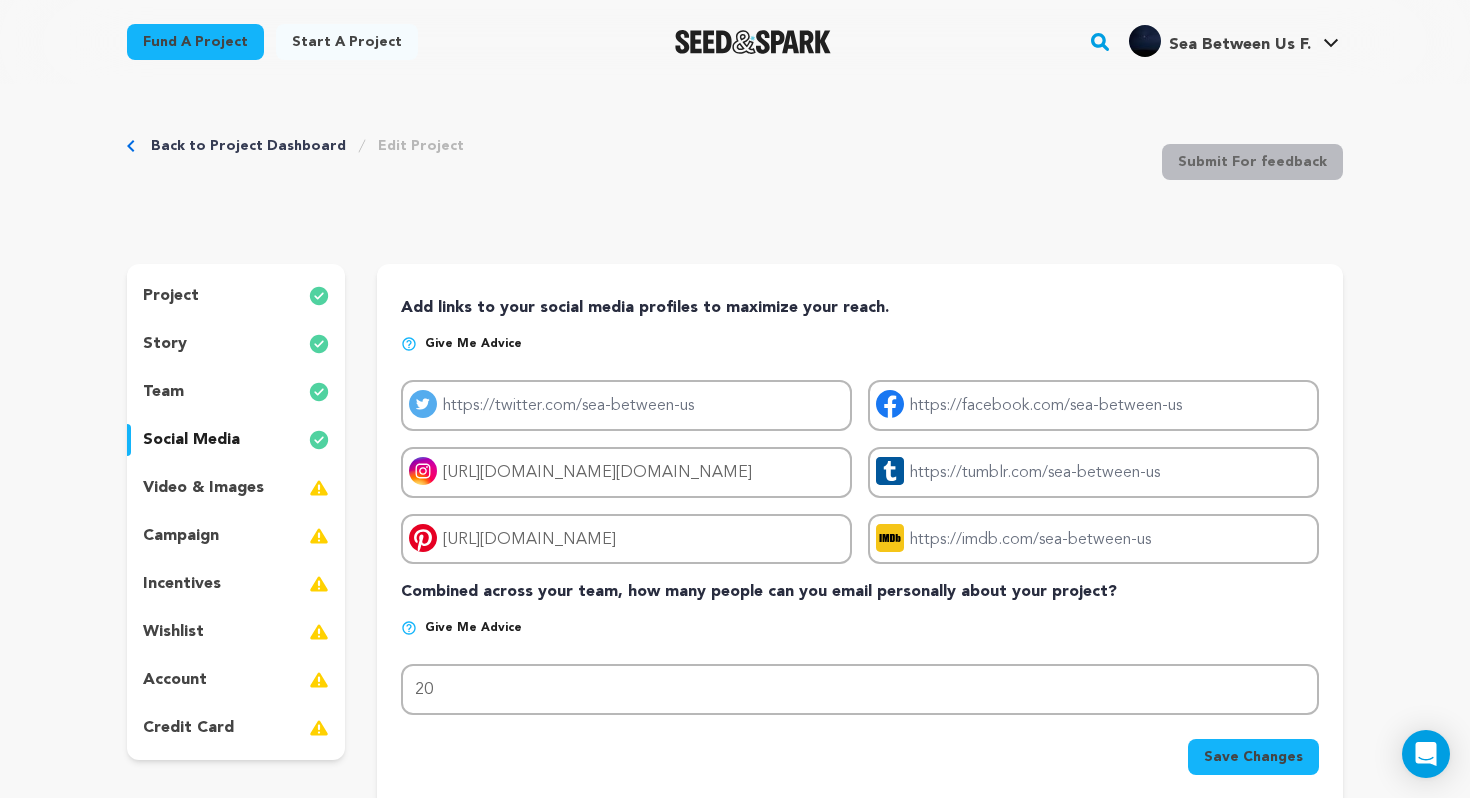 click on "video & images" at bounding box center (203, 488) 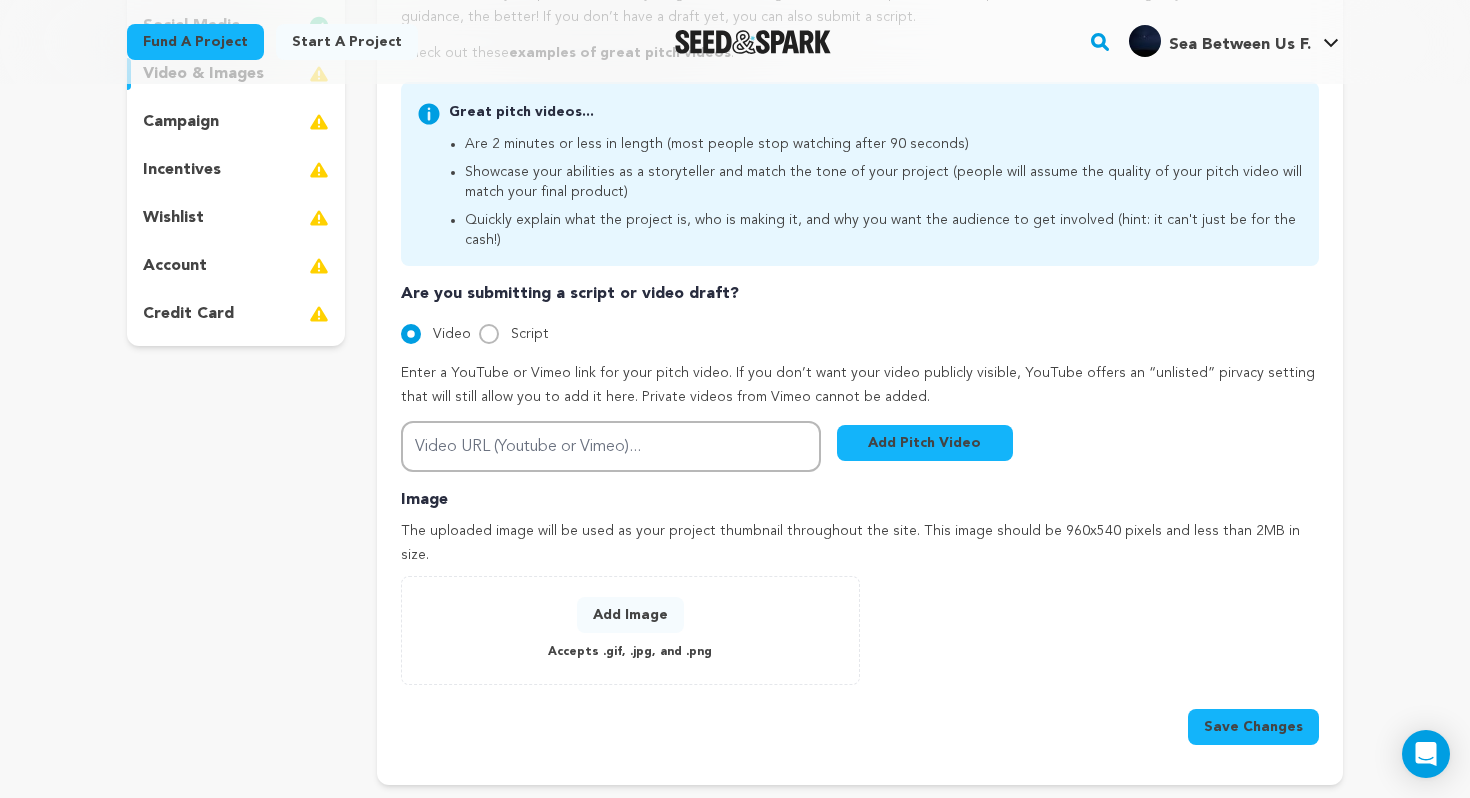 scroll, scrollTop: 444, scrollLeft: 0, axis: vertical 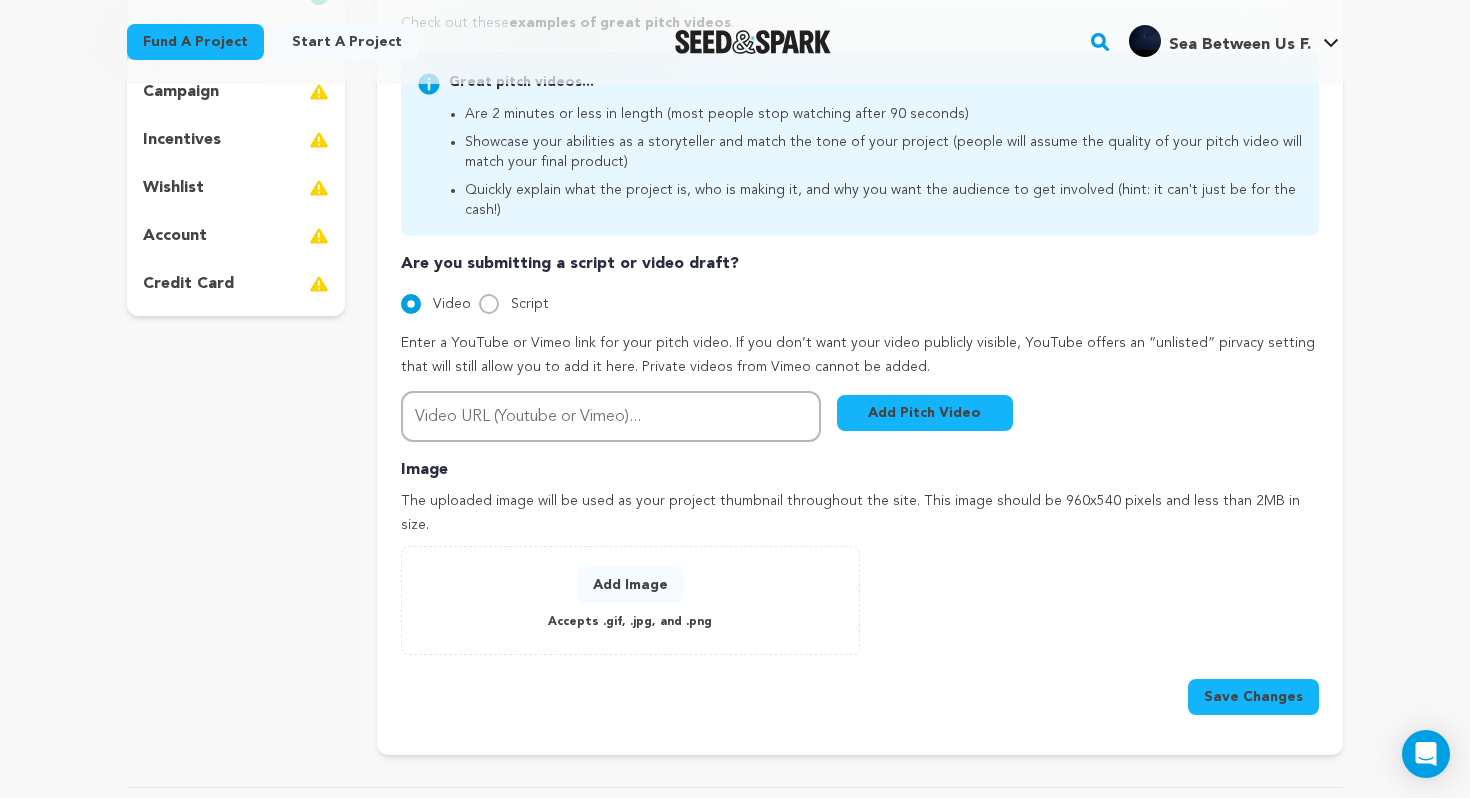 drag, startPoint x: 1039, startPoint y: 481, endPoint x: 1094, endPoint y: 482, distance: 55.00909 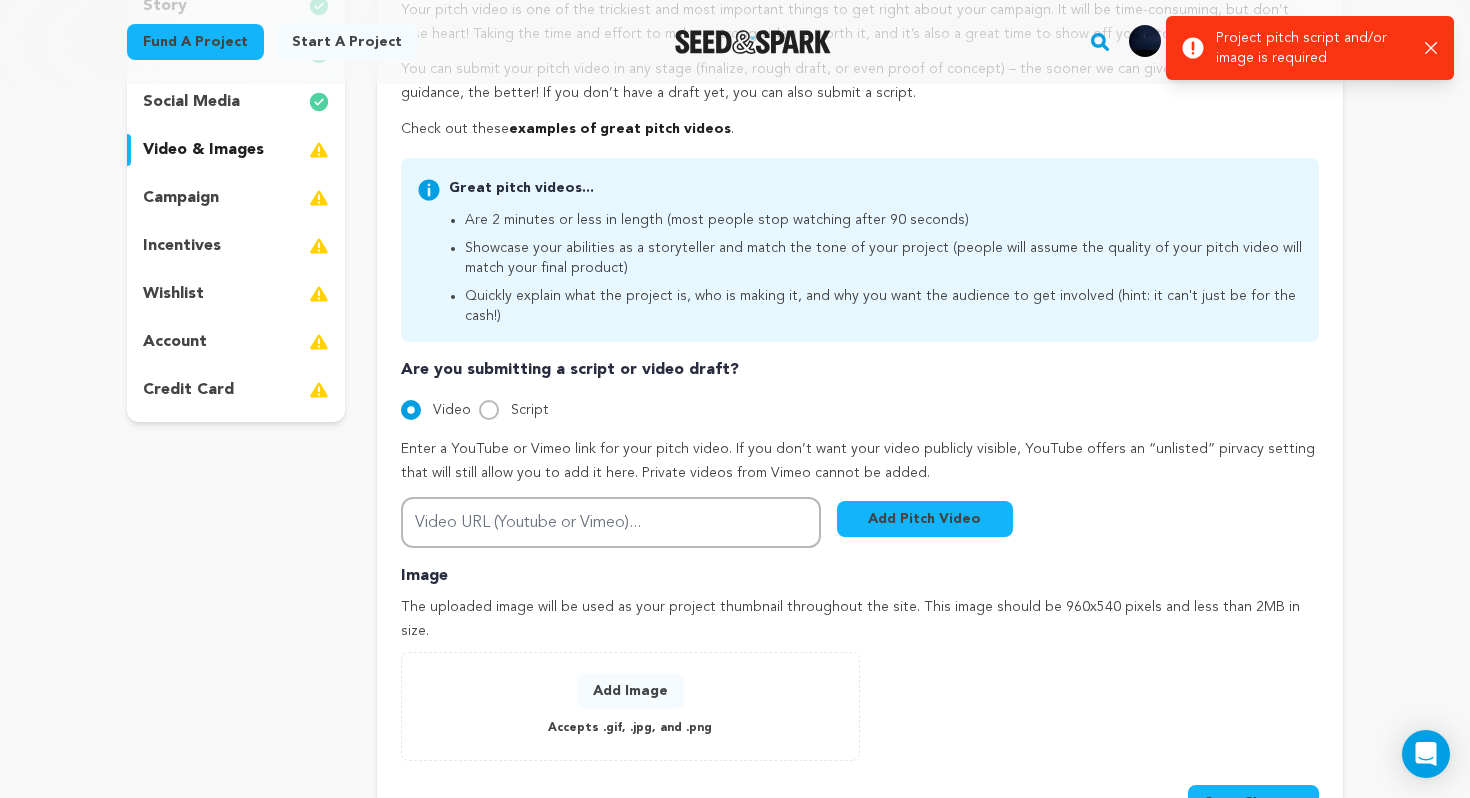 scroll, scrollTop: 336, scrollLeft: 0, axis: vertical 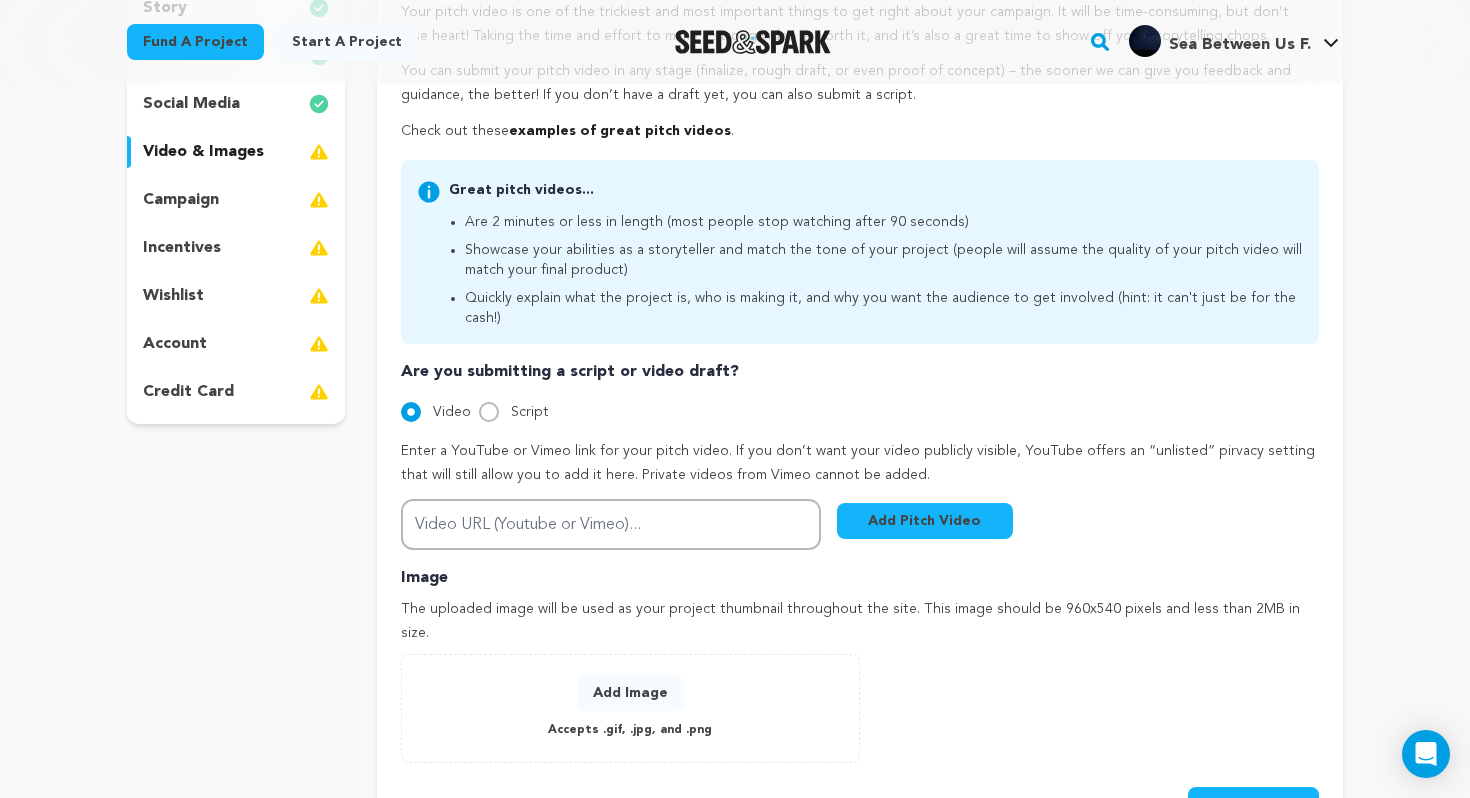 click on "campaign" at bounding box center [236, 200] 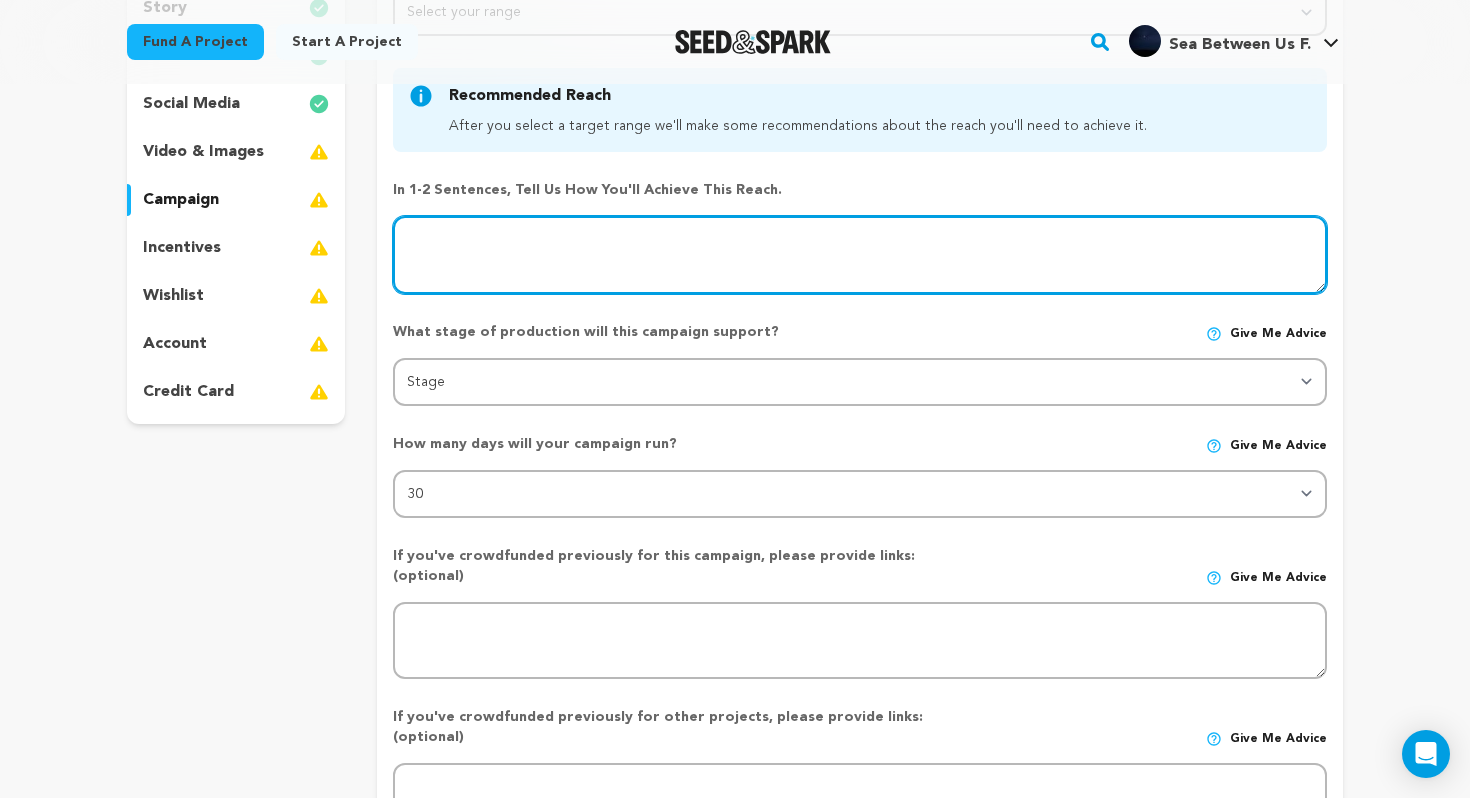 click at bounding box center [860, 255] 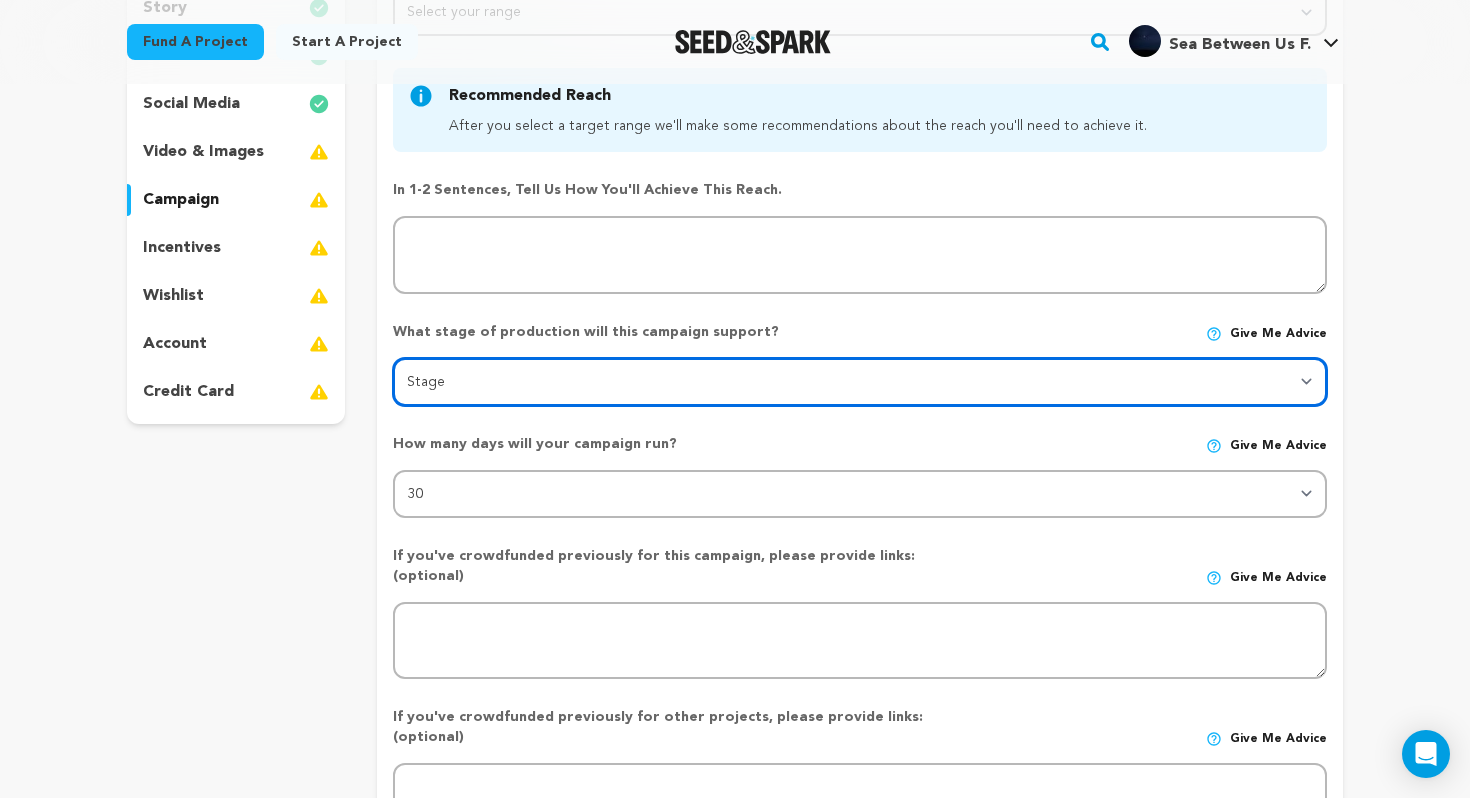 click on "Stage
DEVELOPMENT
PRODUCTION
POST-PRODUCTION
DISTRIBUTION
PRE-PRODUCTION
ENHANCEMENT
PRODUCTION PHASE 2
FESTIVALS
PR/MARKETING
TOUR
IMPACT CAMPAIGN" at bounding box center (860, 382) 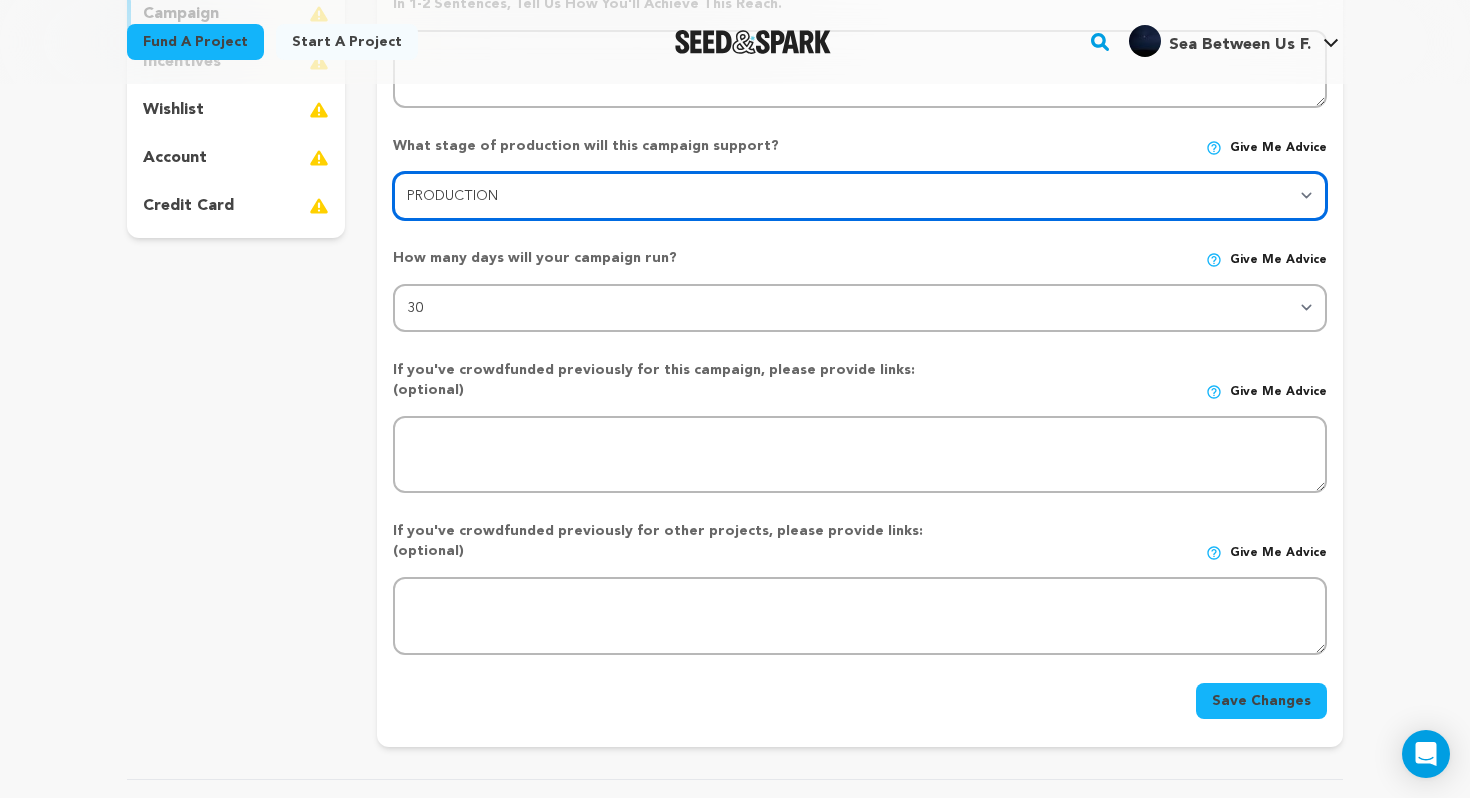 scroll, scrollTop: 524, scrollLeft: 0, axis: vertical 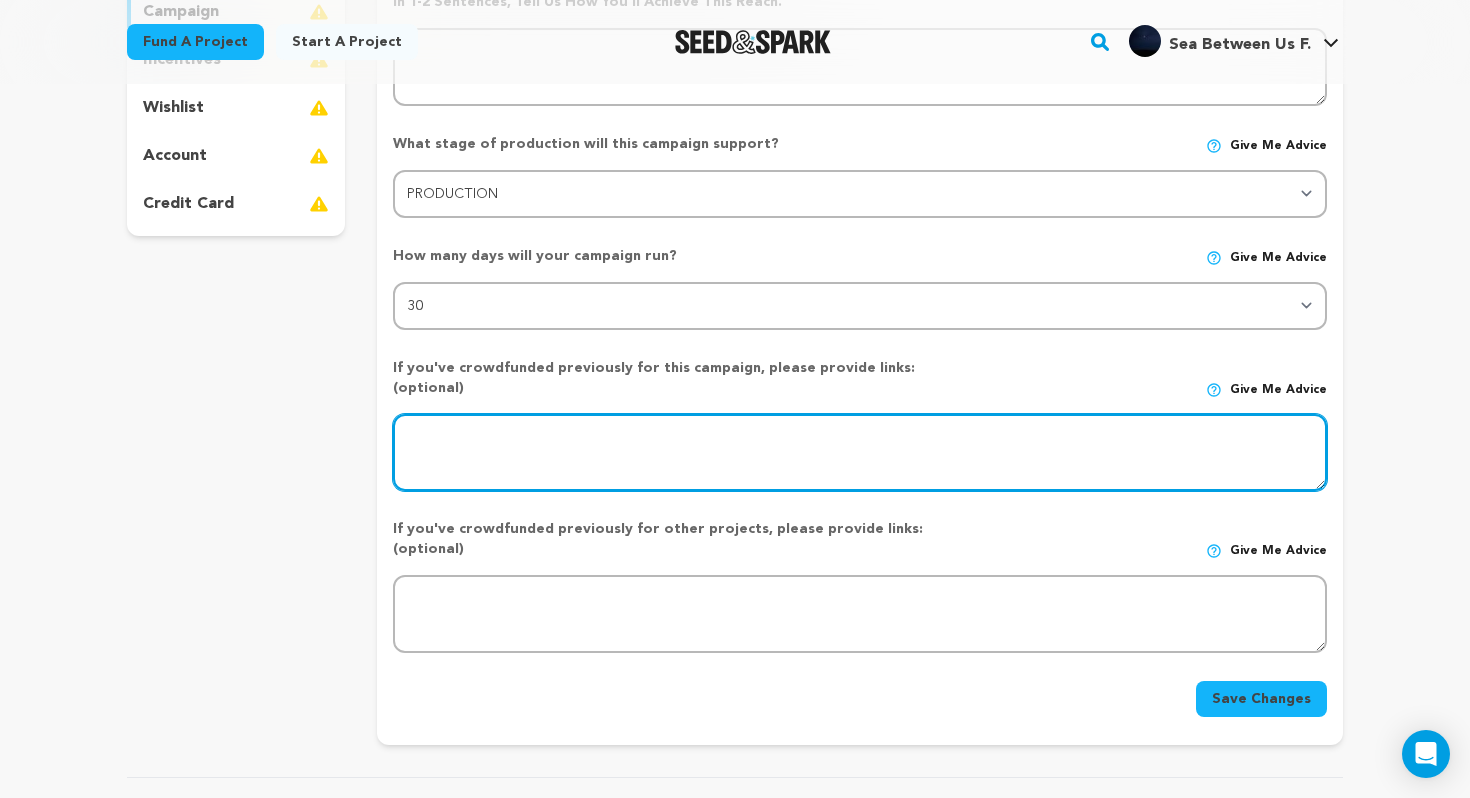 click at bounding box center (860, 453) 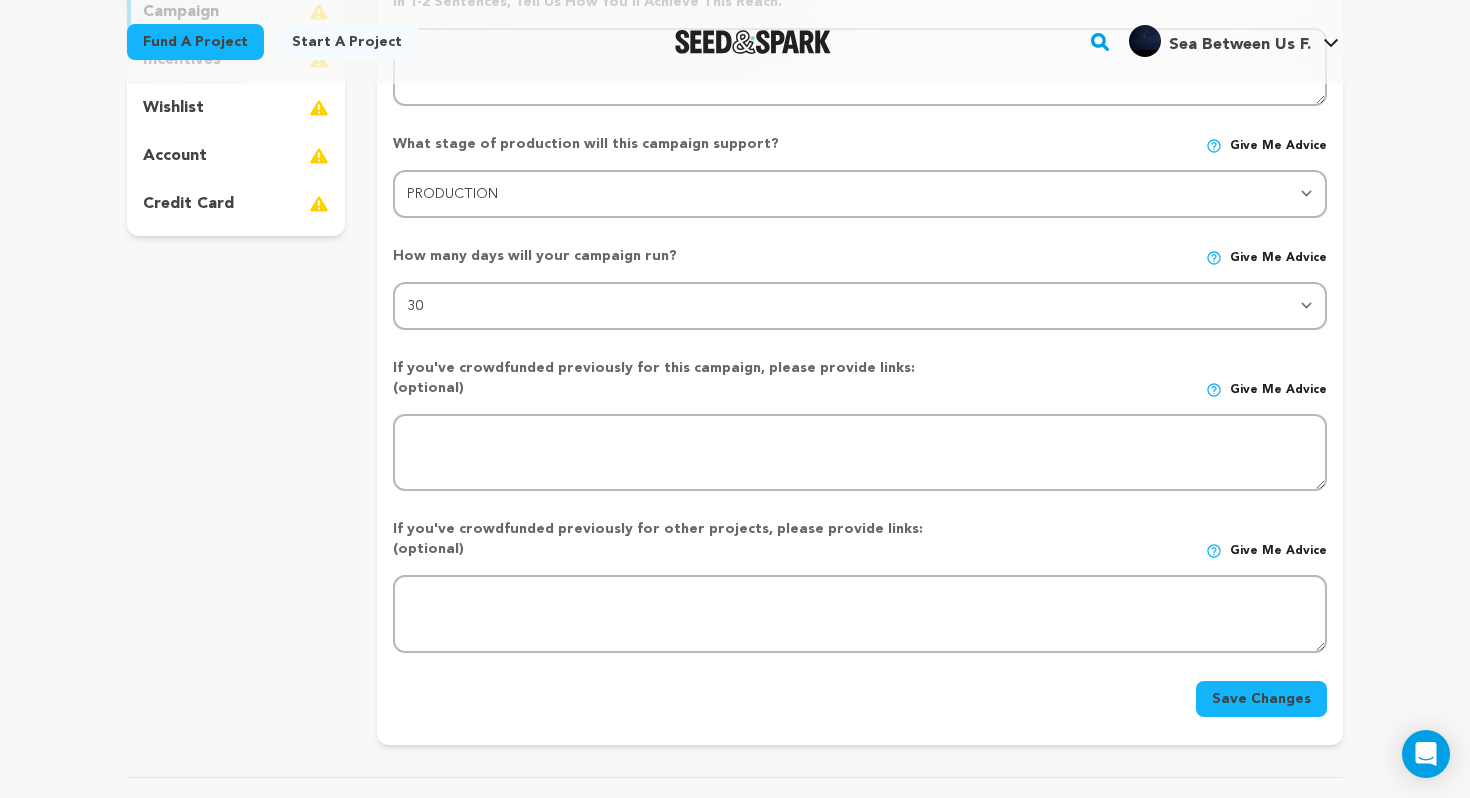 click on "Save Changes" at bounding box center (1261, 699) 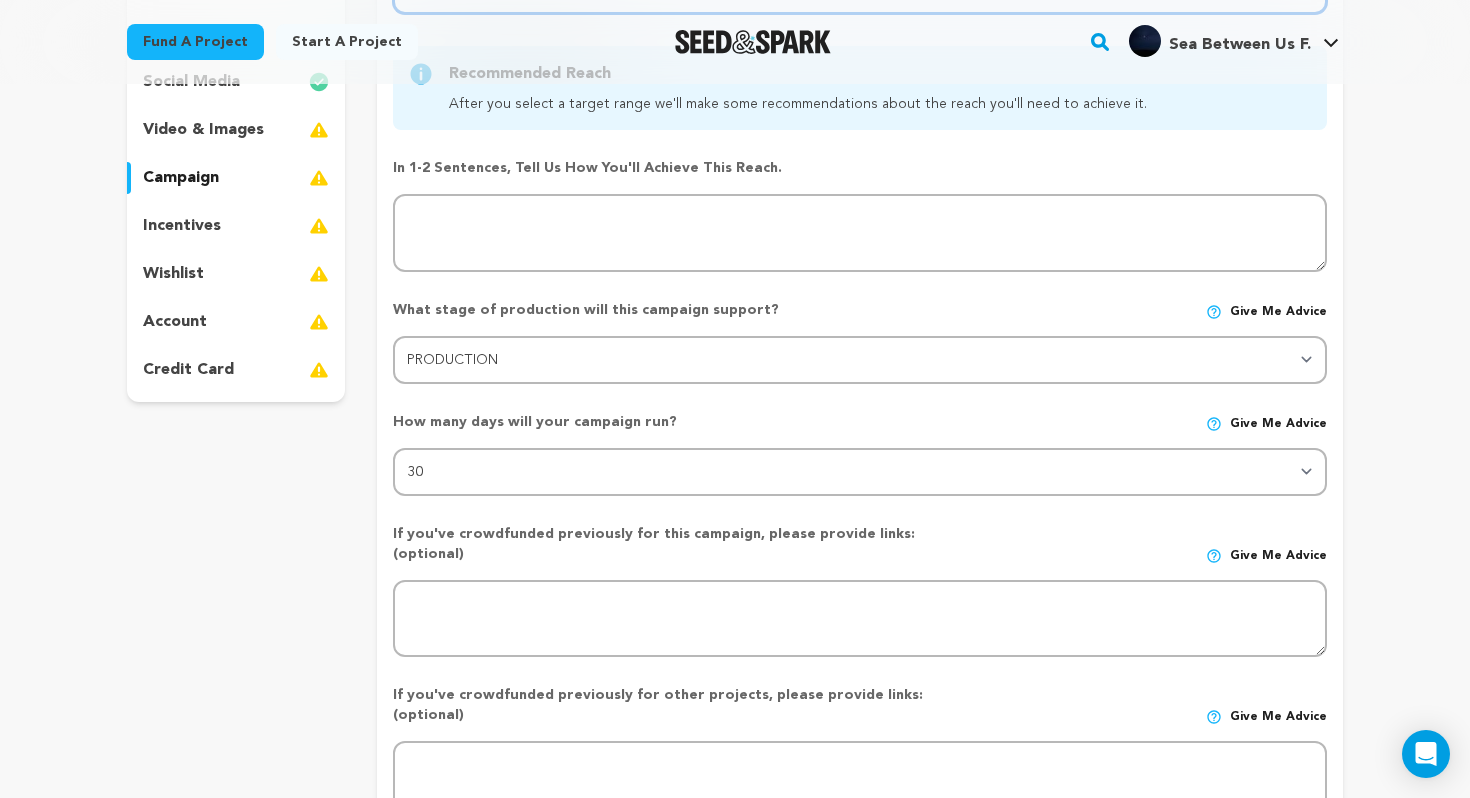 scroll, scrollTop: 359, scrollLeft: 0, axis: vertical 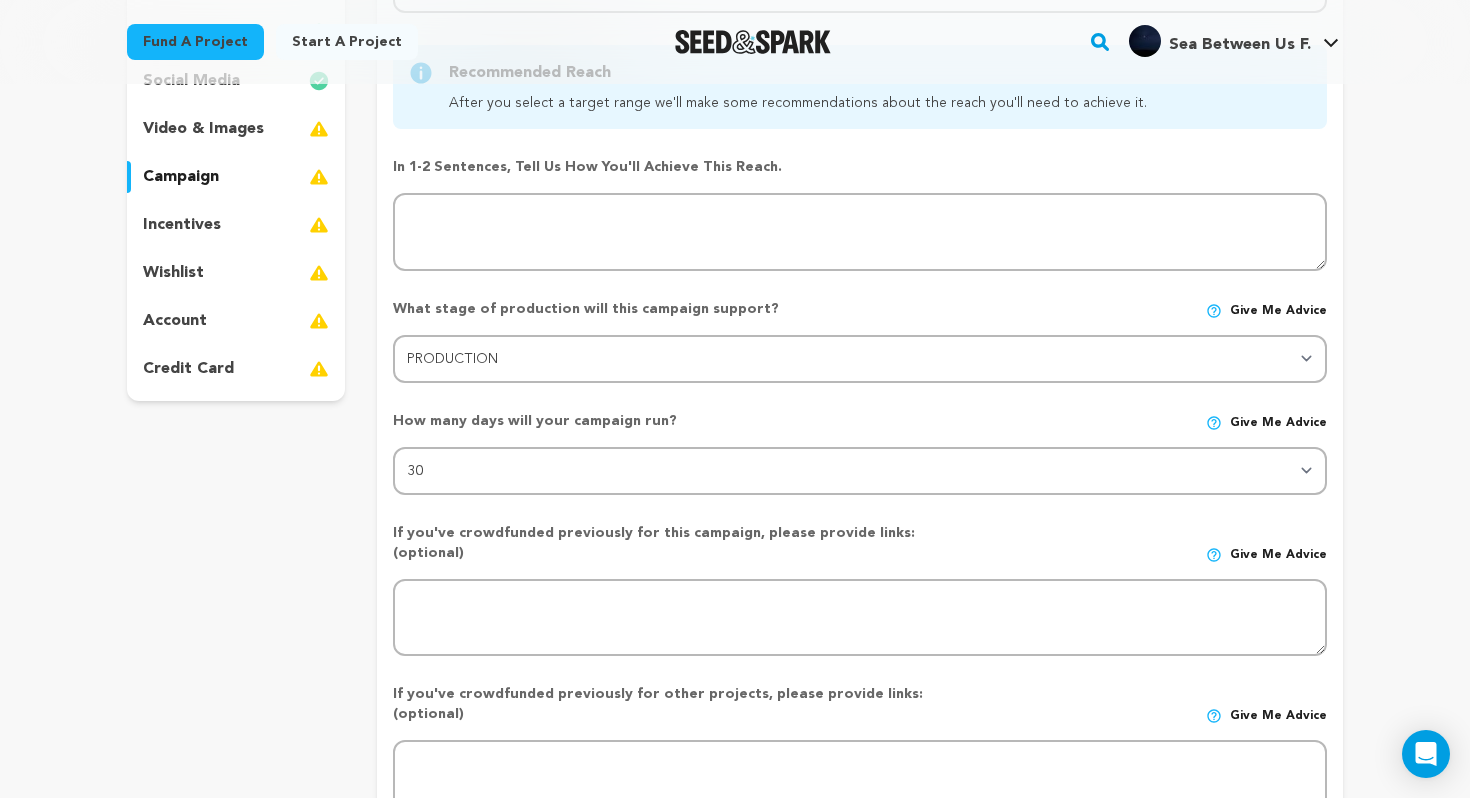 click on "incentives" at bounding box center (236, 225) 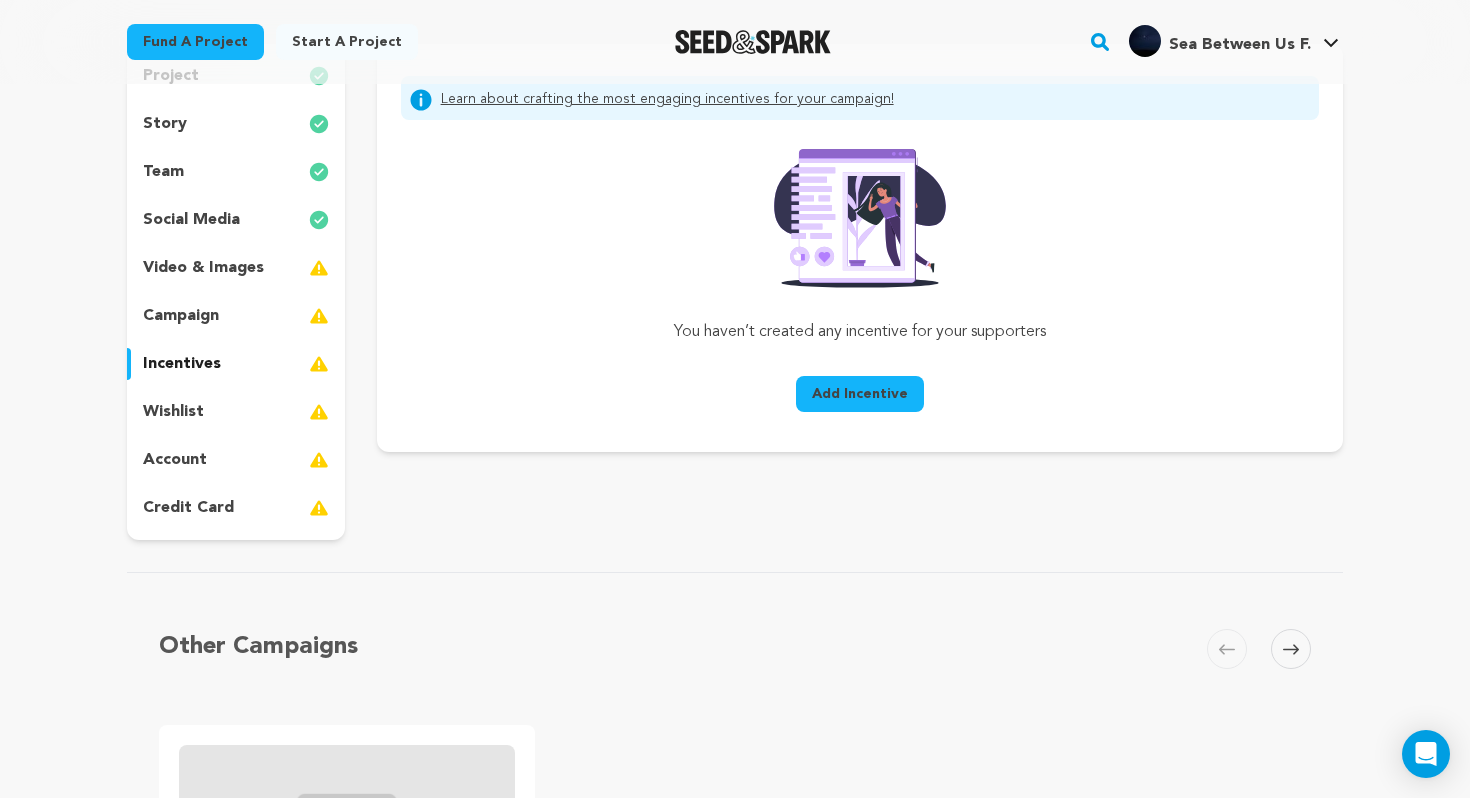 scroll, scrollTop: 194, scrollLeft: 0, axis: vertical 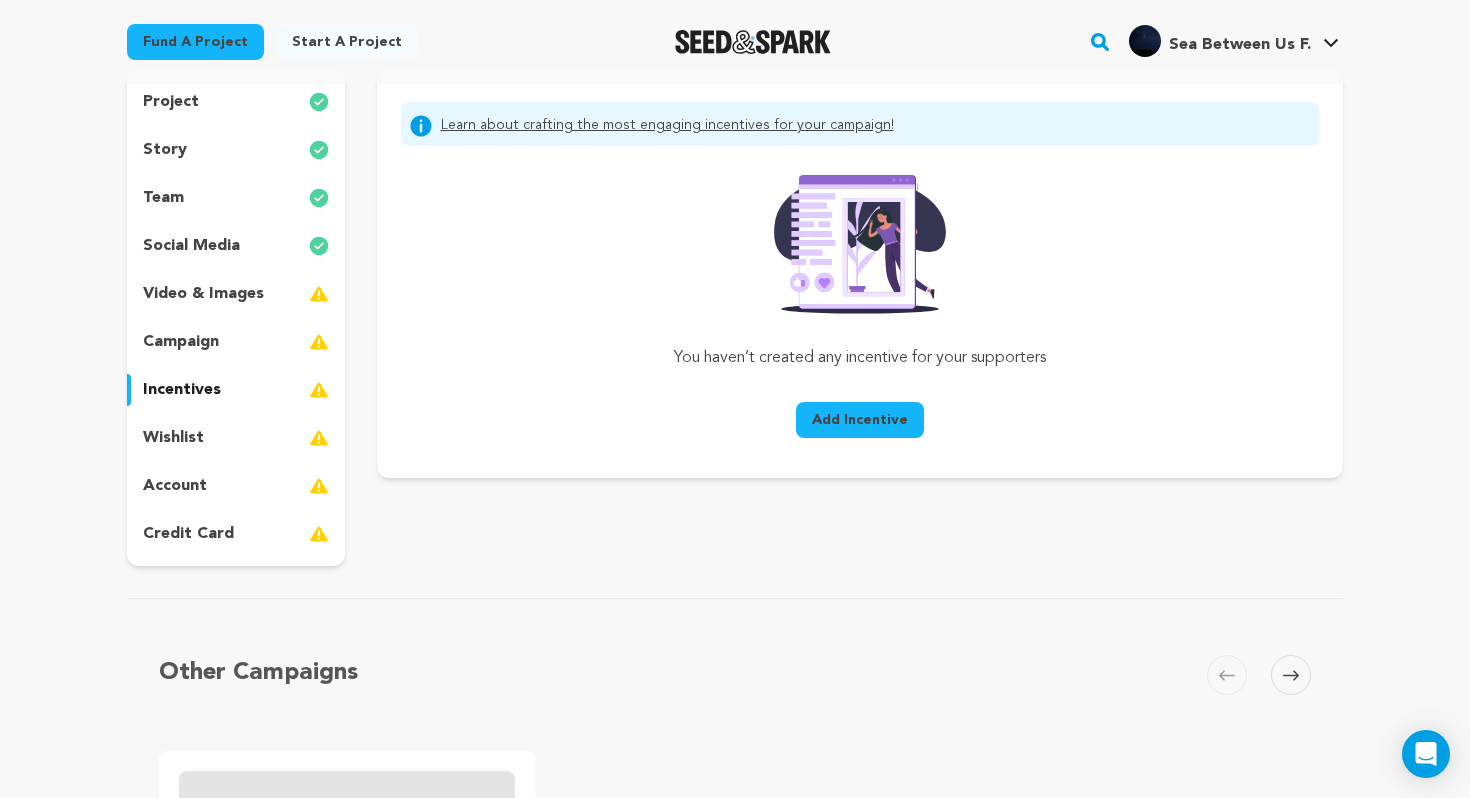 click on "Add Incentive" at bounding box center [860, 420] 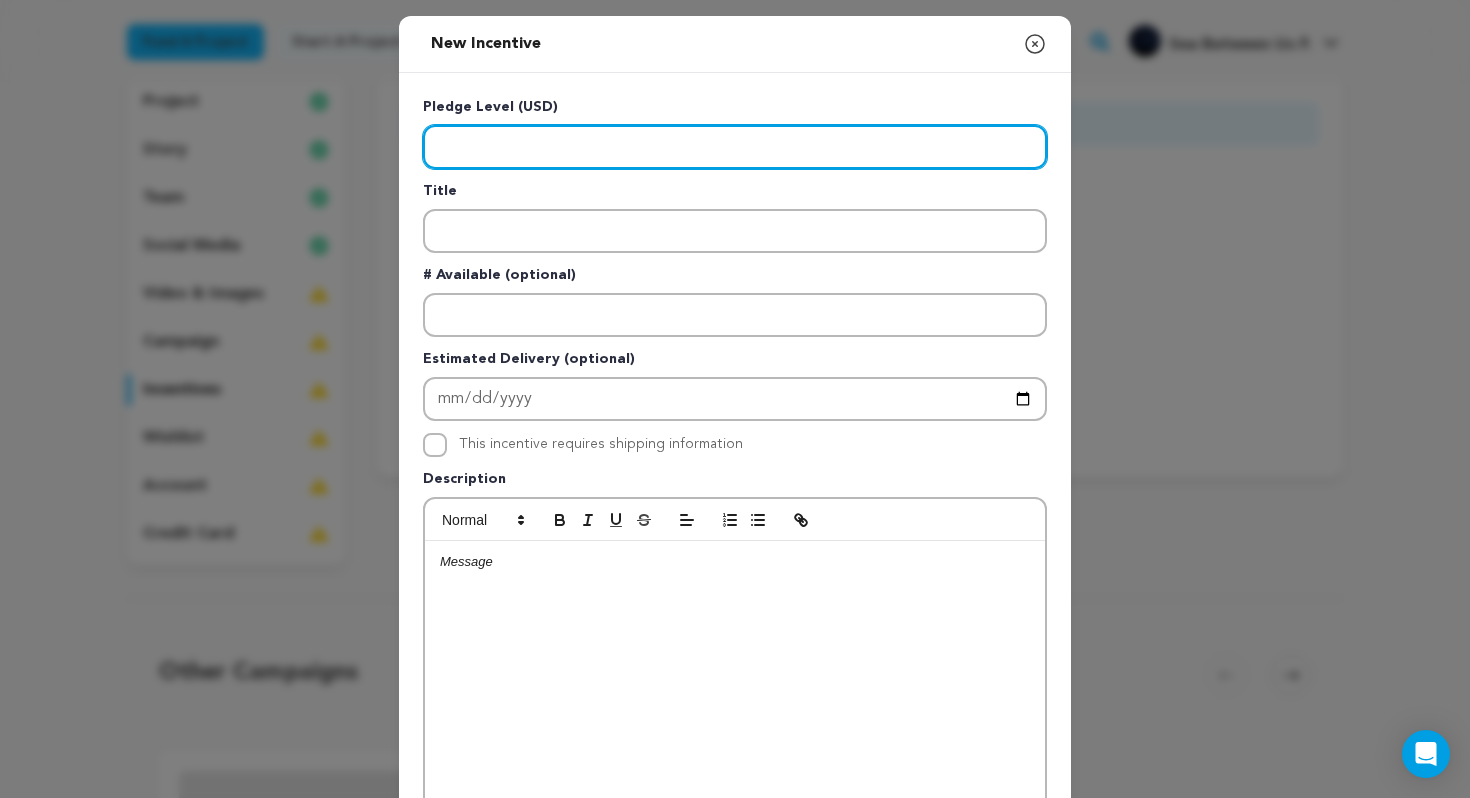 click at bounding box center (735, 147) 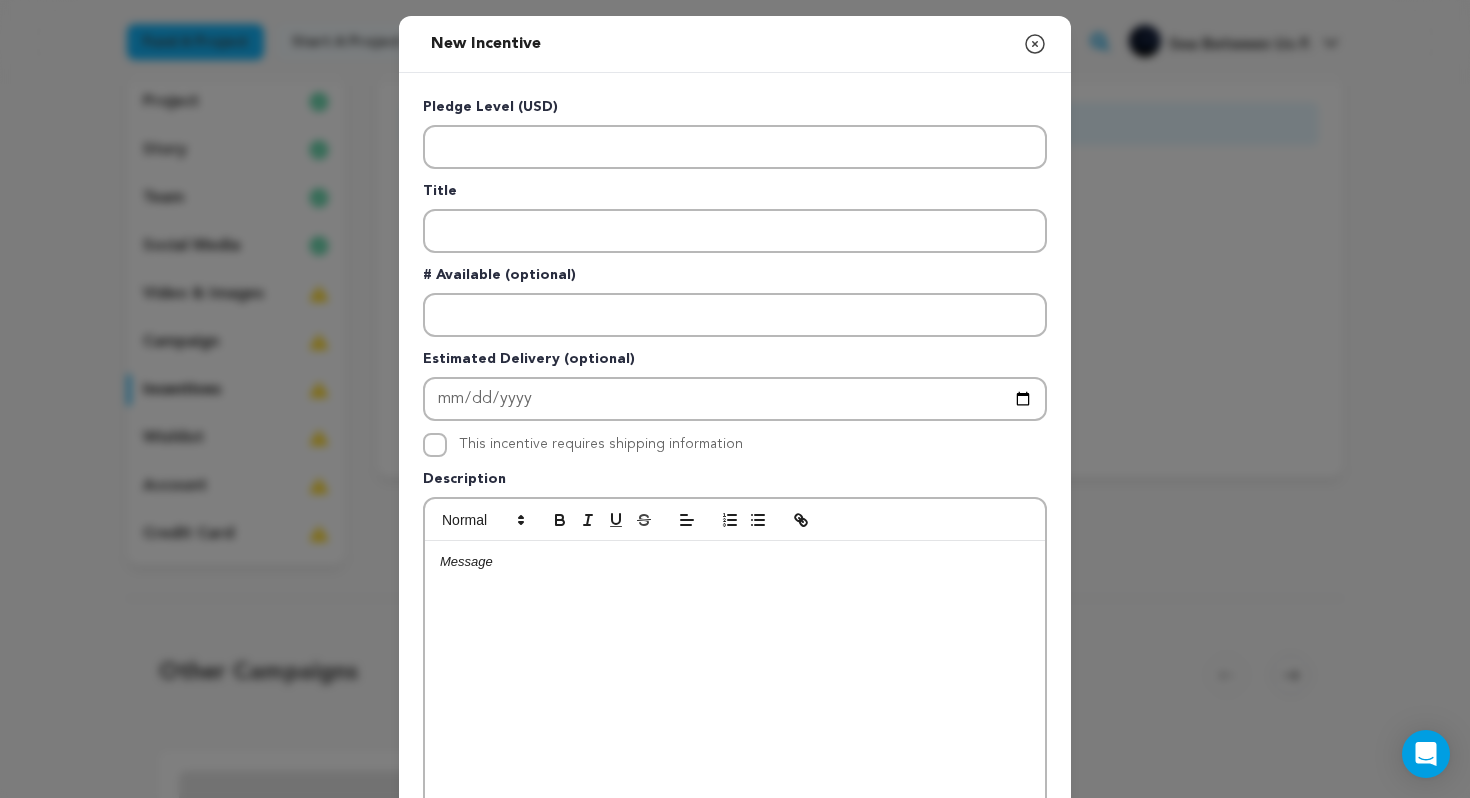 click 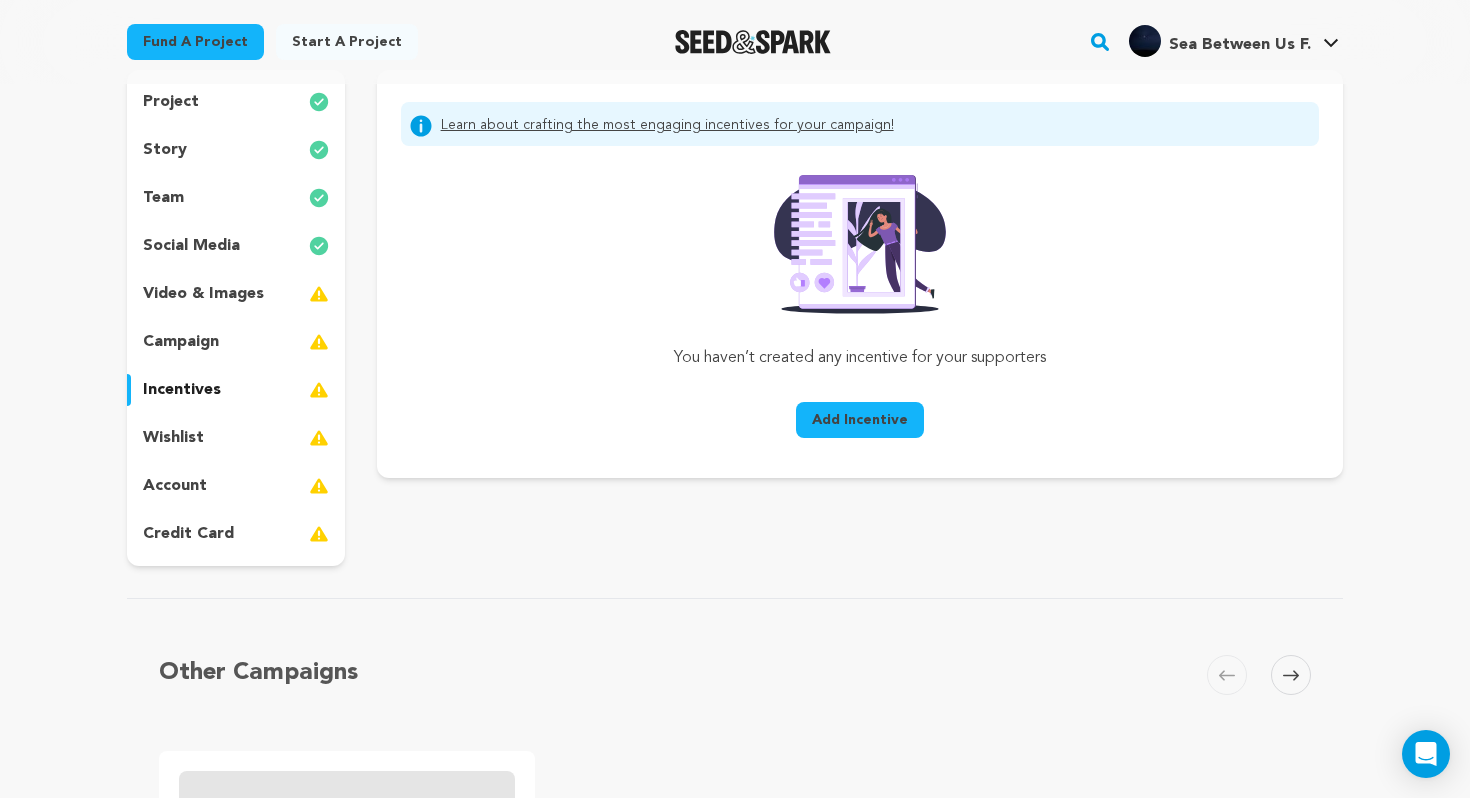 click on "wishlist" at bounding box center (236, 438) 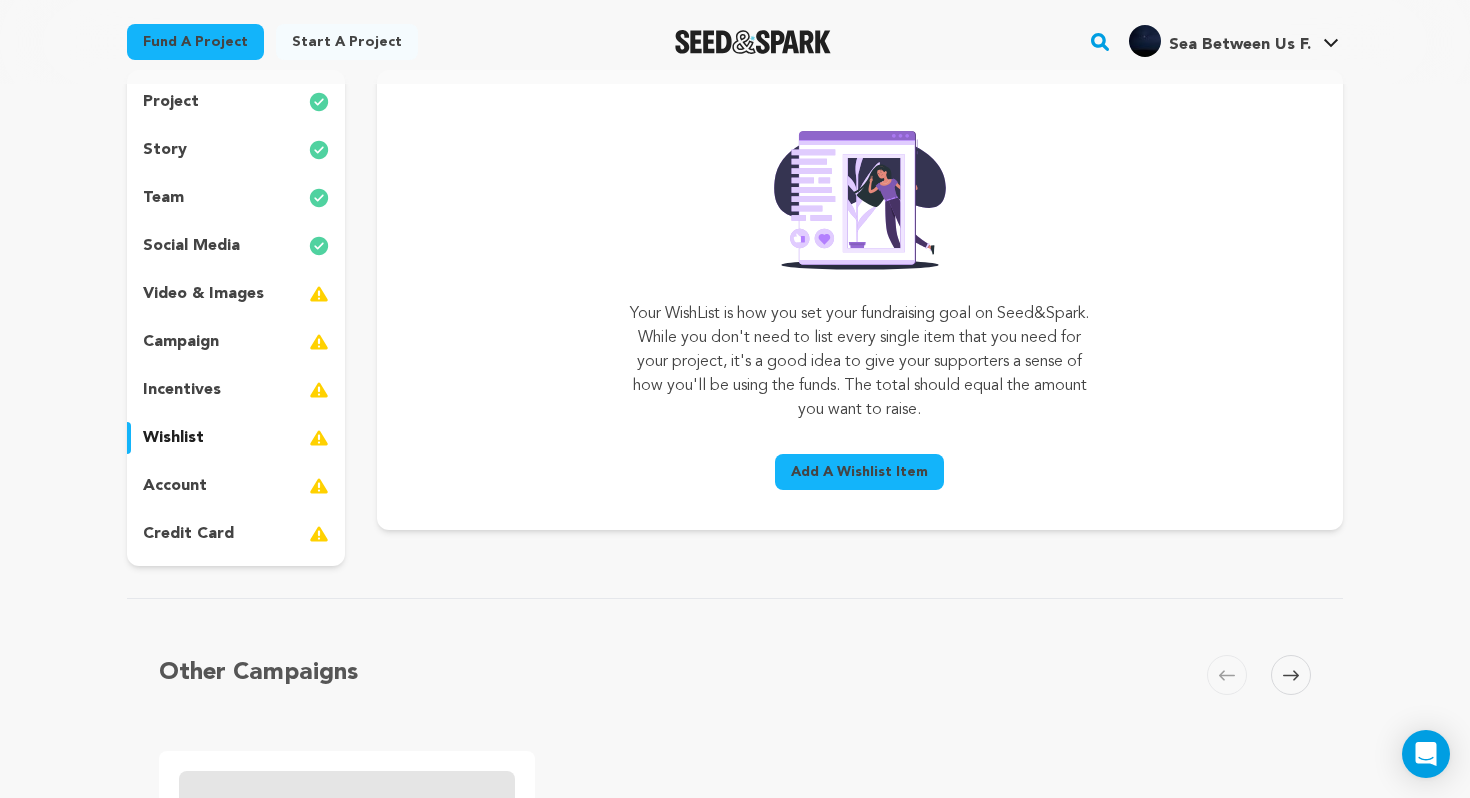 click on "account" at bounding box center [236, 486] 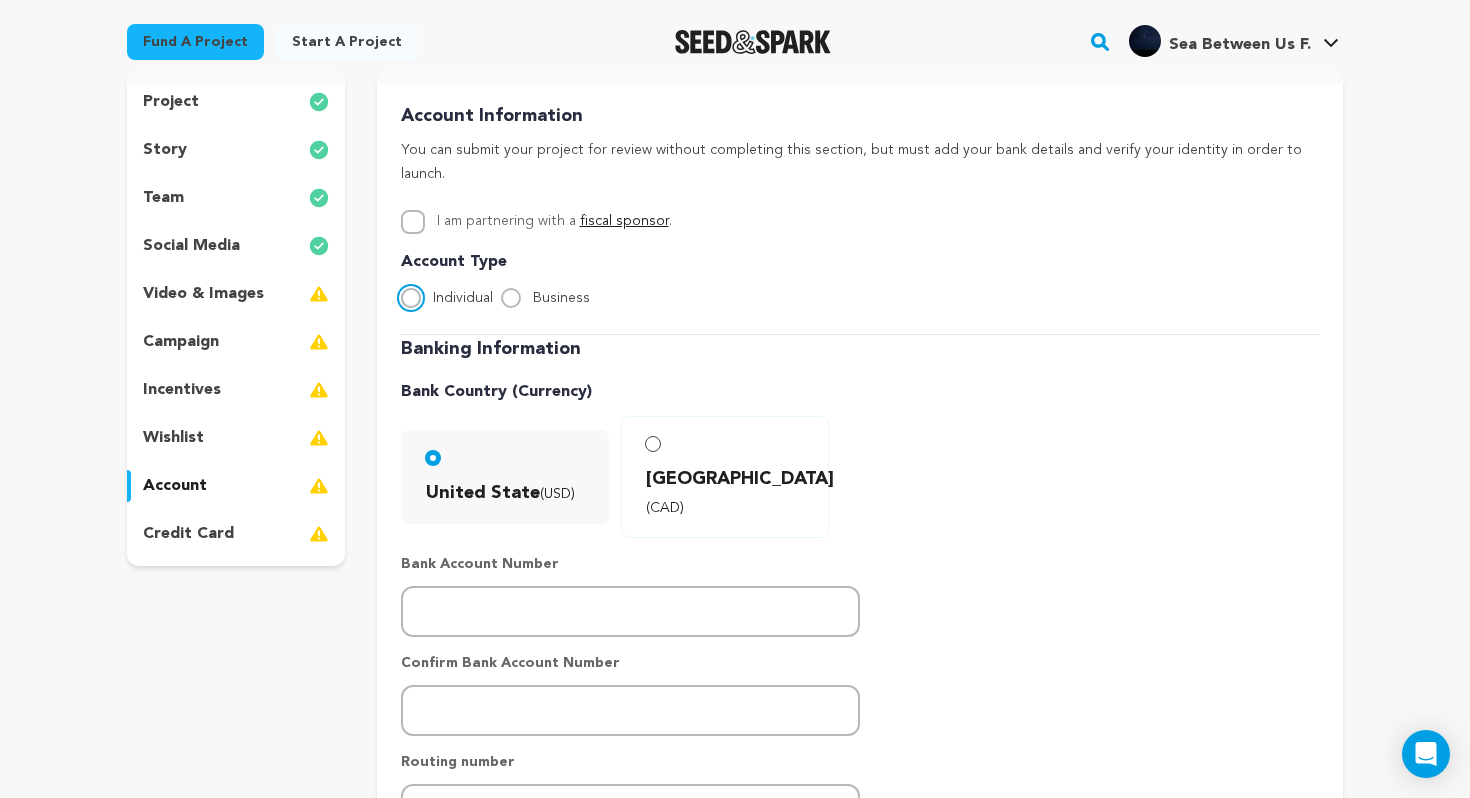 click on "Individual" at bounding box center (411, 298) 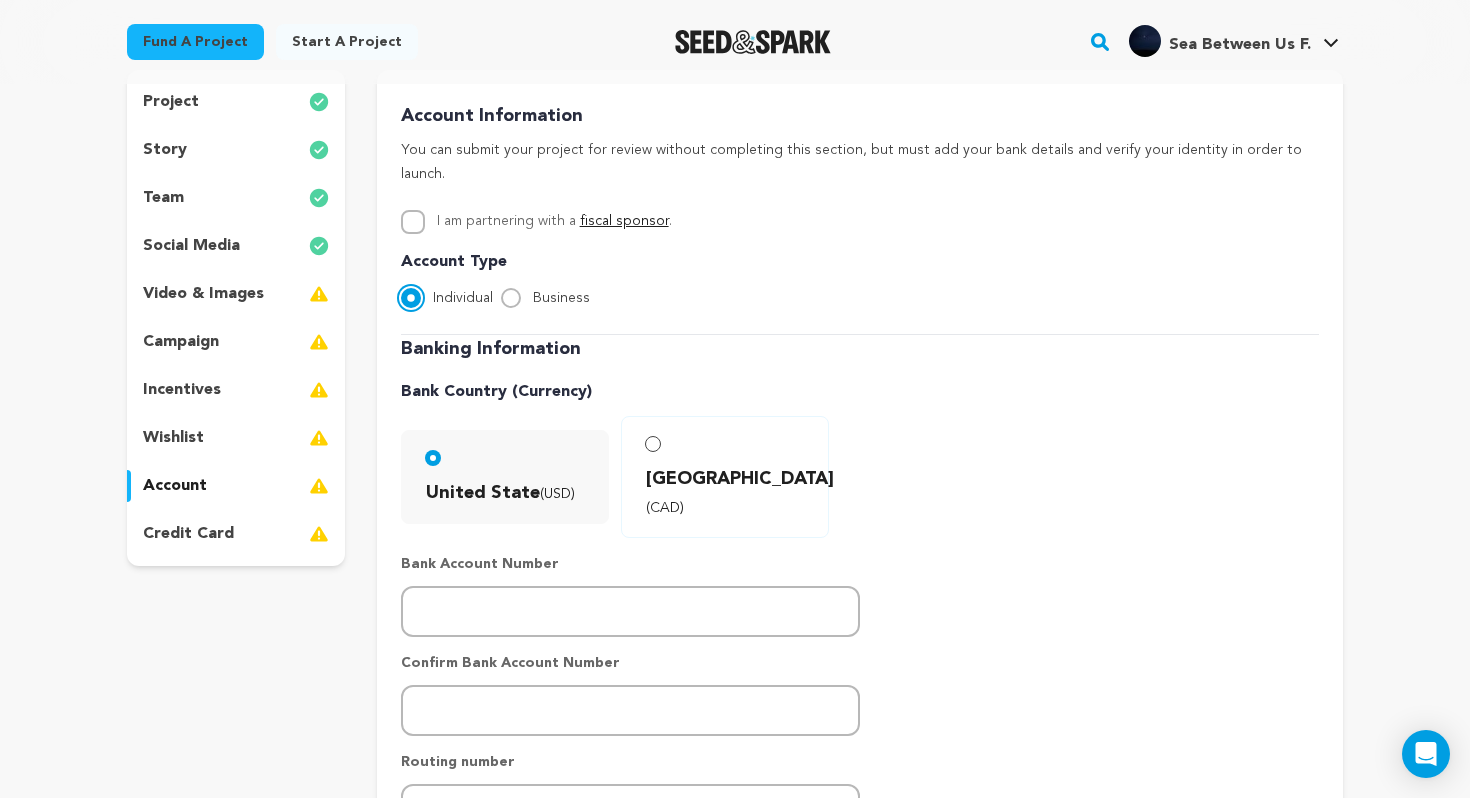 click on "Individual" at bounding box center [411, 298] 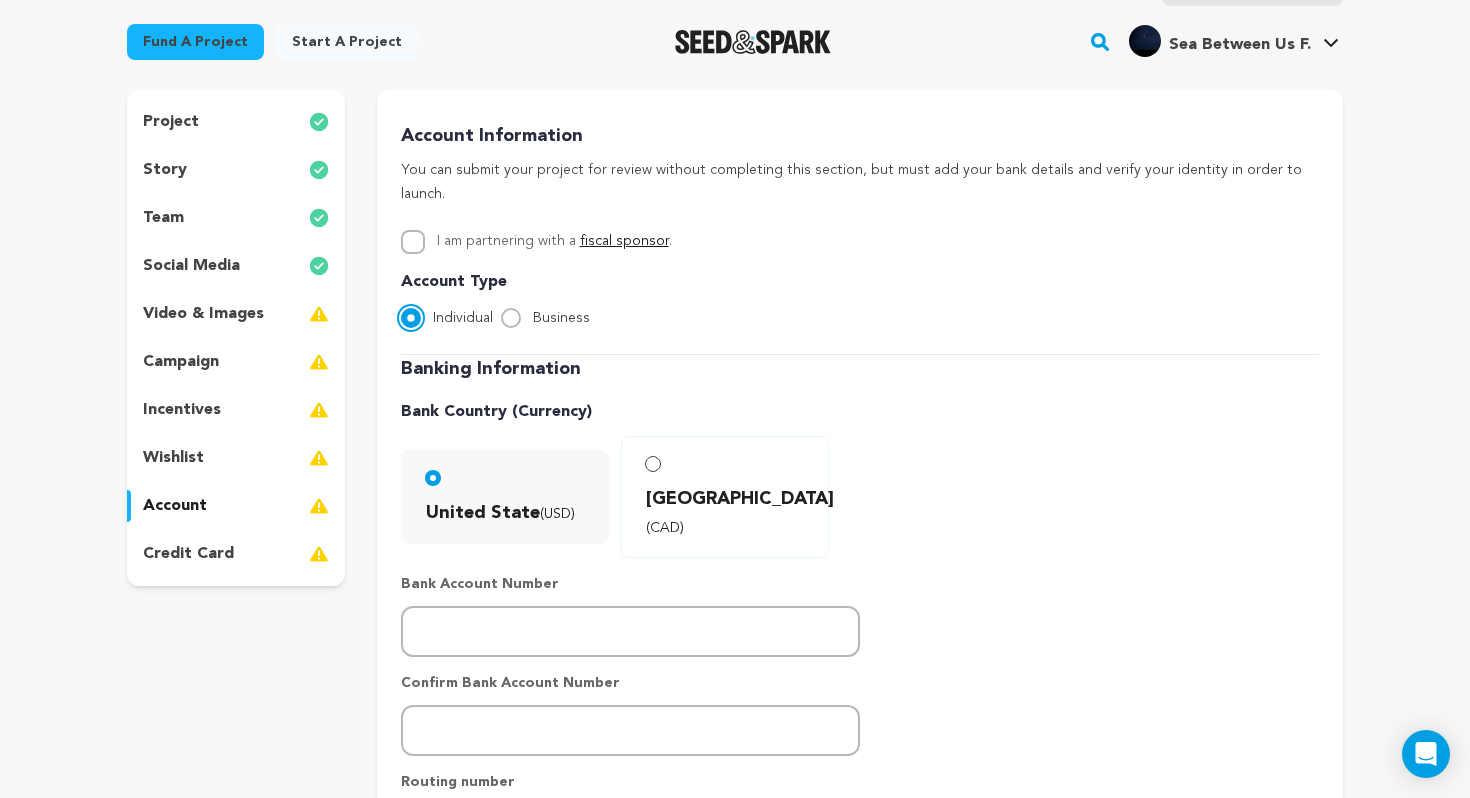 scroll, scrollTop: 170, scrollLeft: 0, axis: vertical 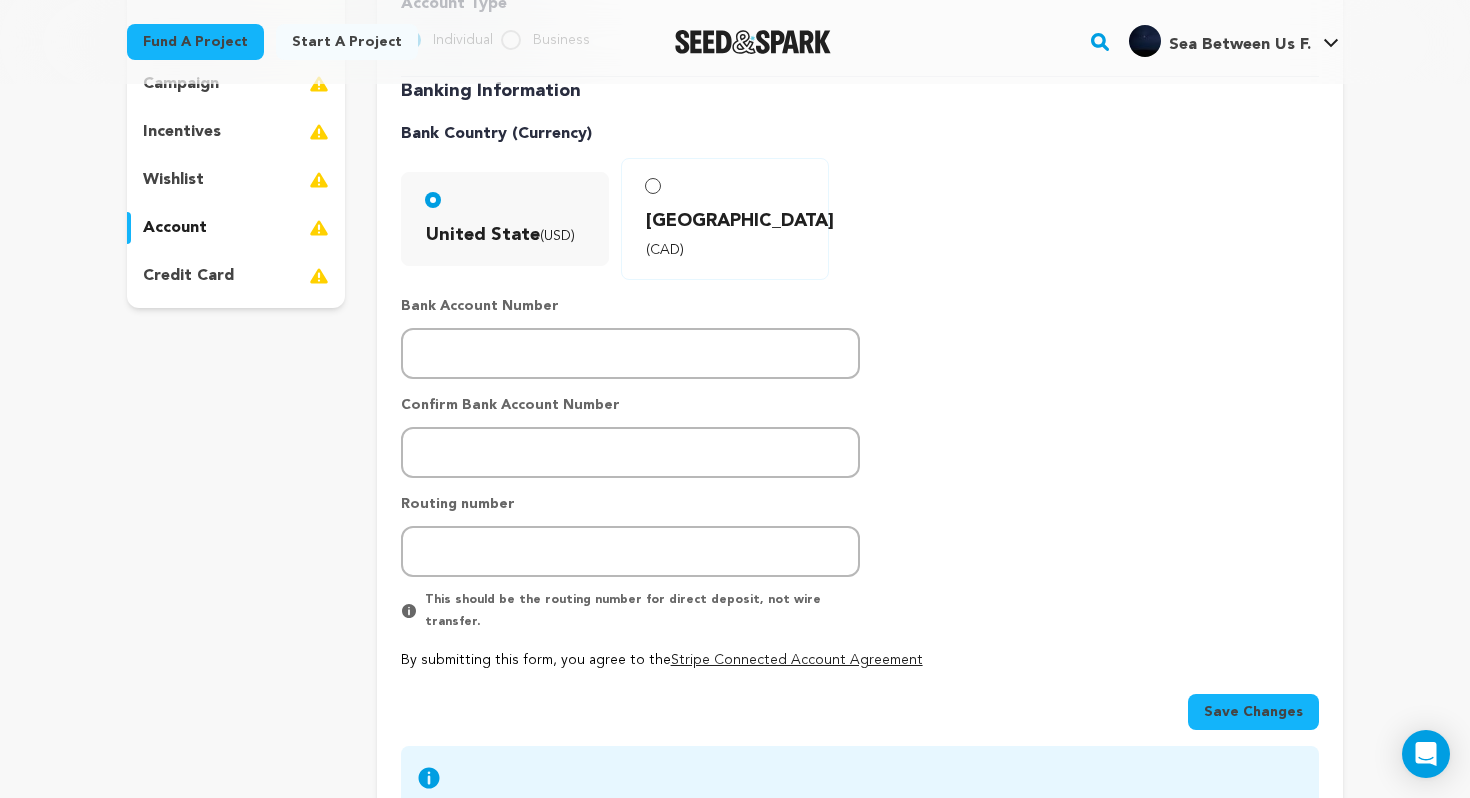 click on "credit card" at bounding box center (188, 276) 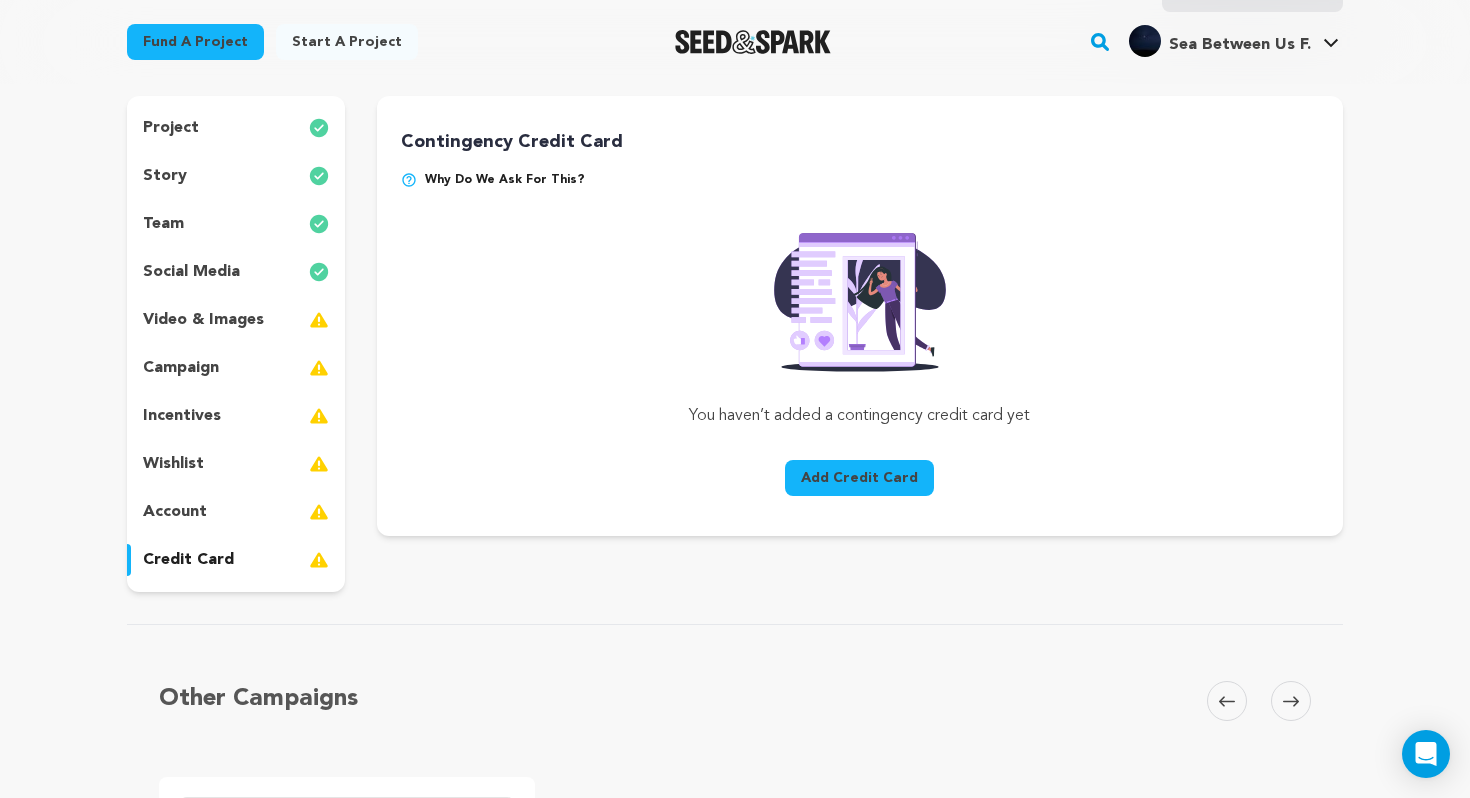 scroll, scrollTop: 172, scrollLeft: 0, axis: vertical 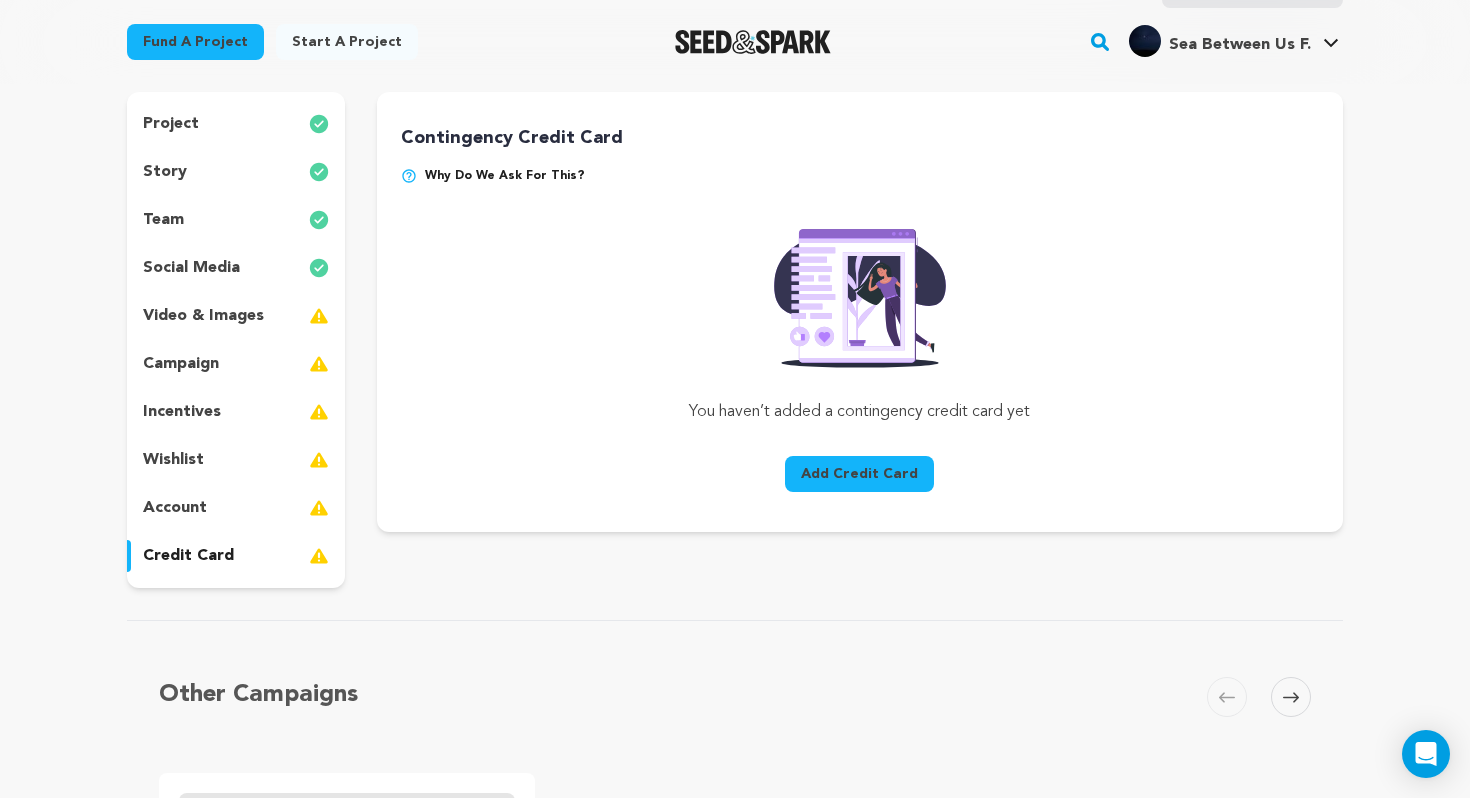 type 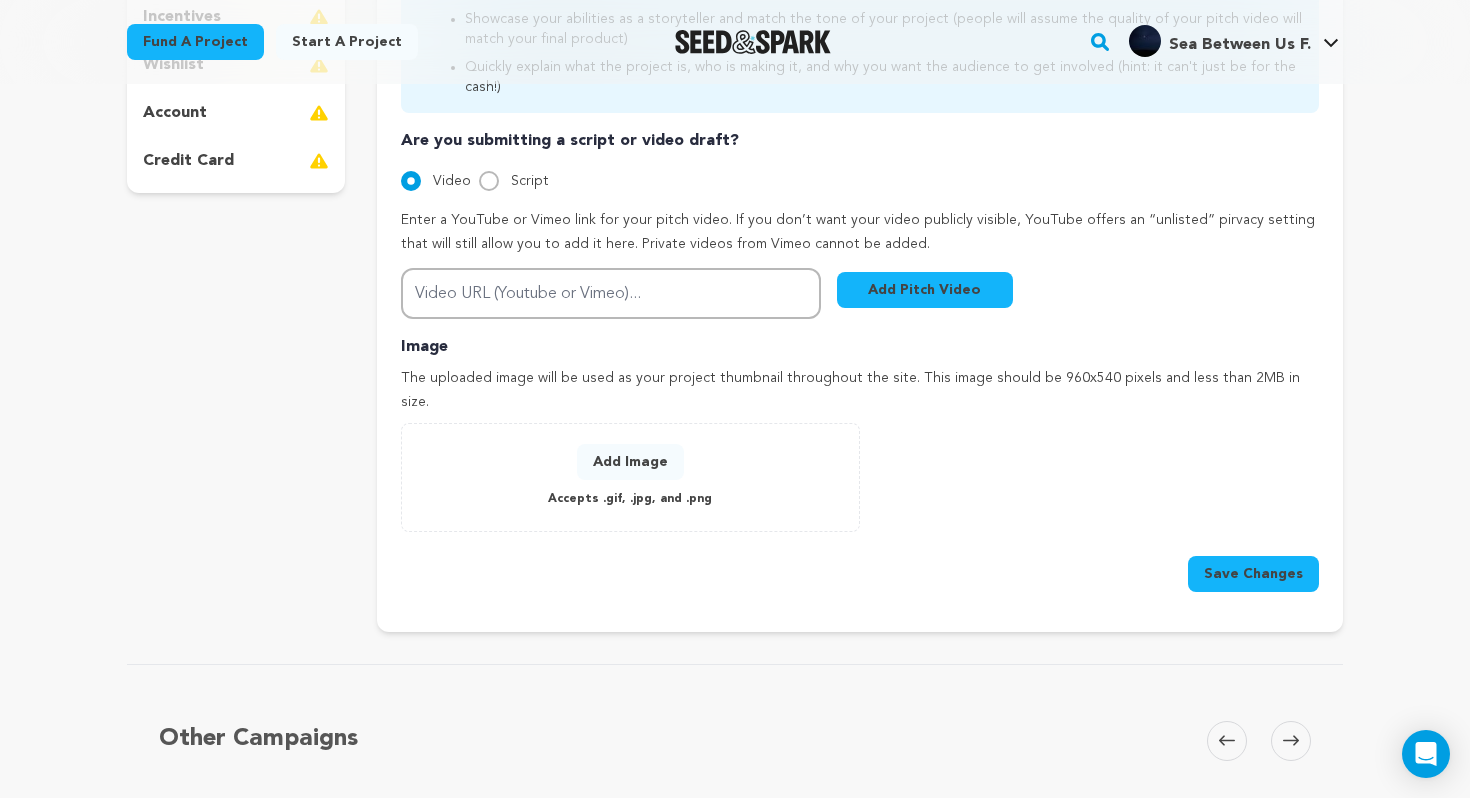 scroll, scrollTop: 579, scrollLeft: 0, axis: vertical 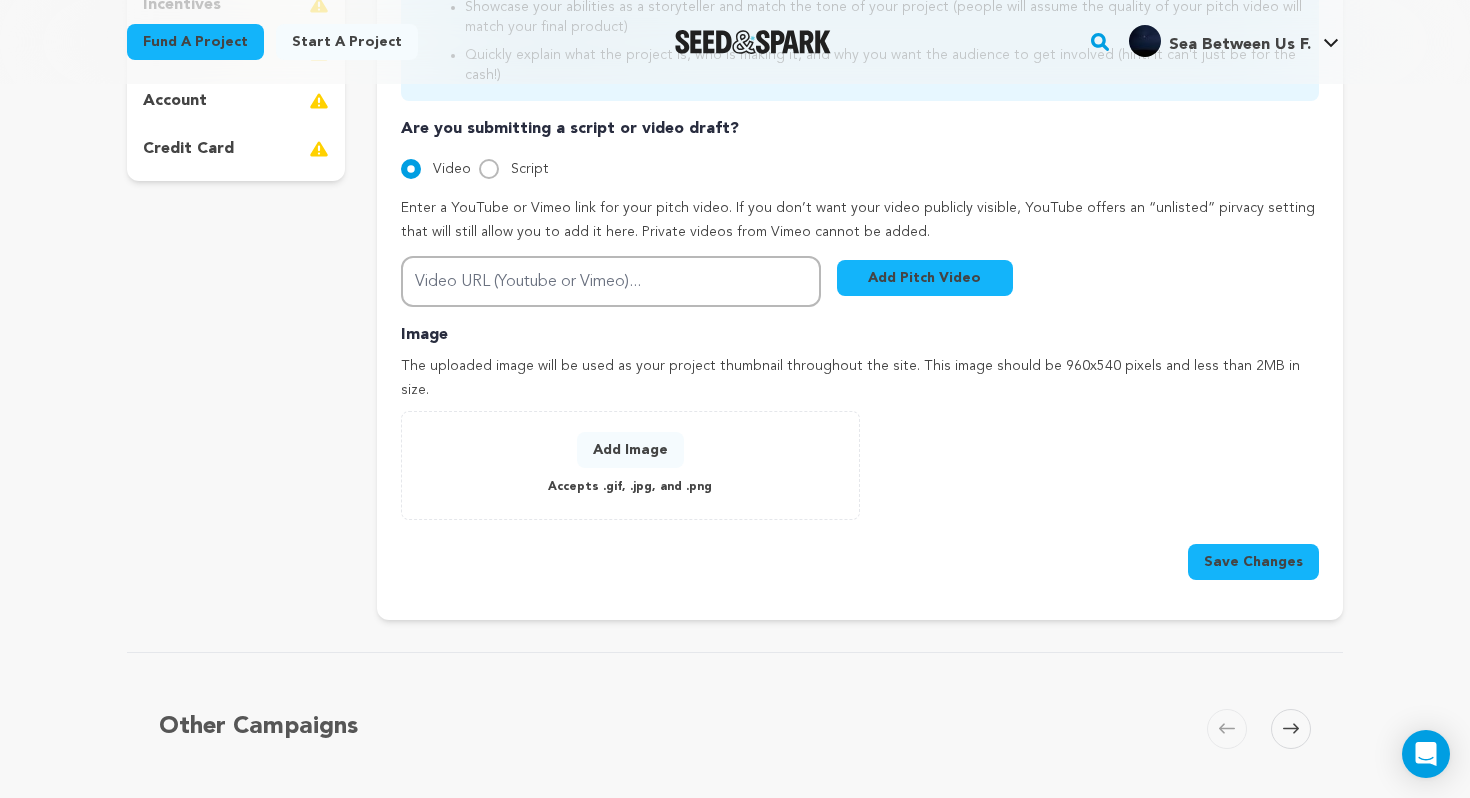 click on "account" at bounding box center (236, 101) 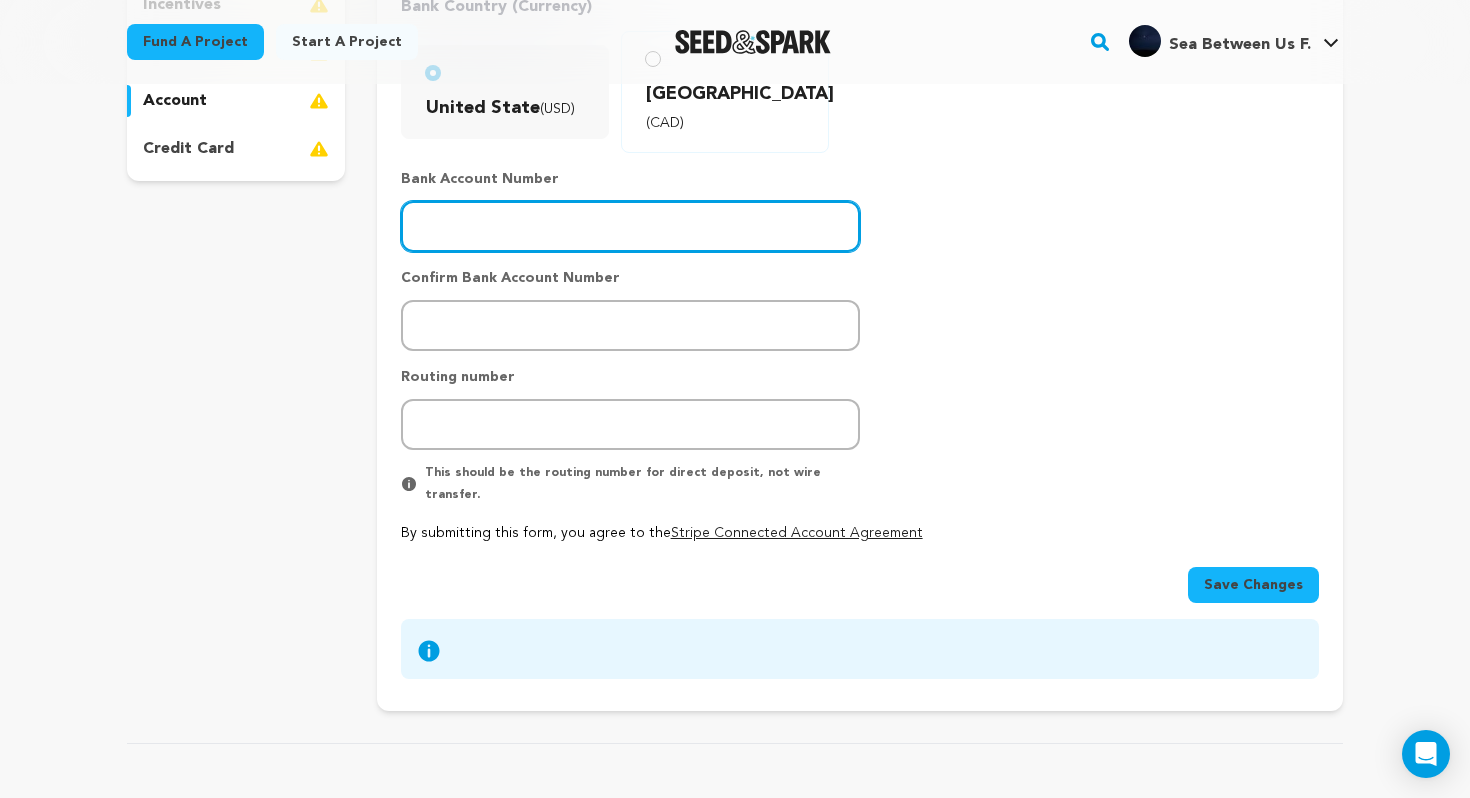 click at bounding box center (630, 226) 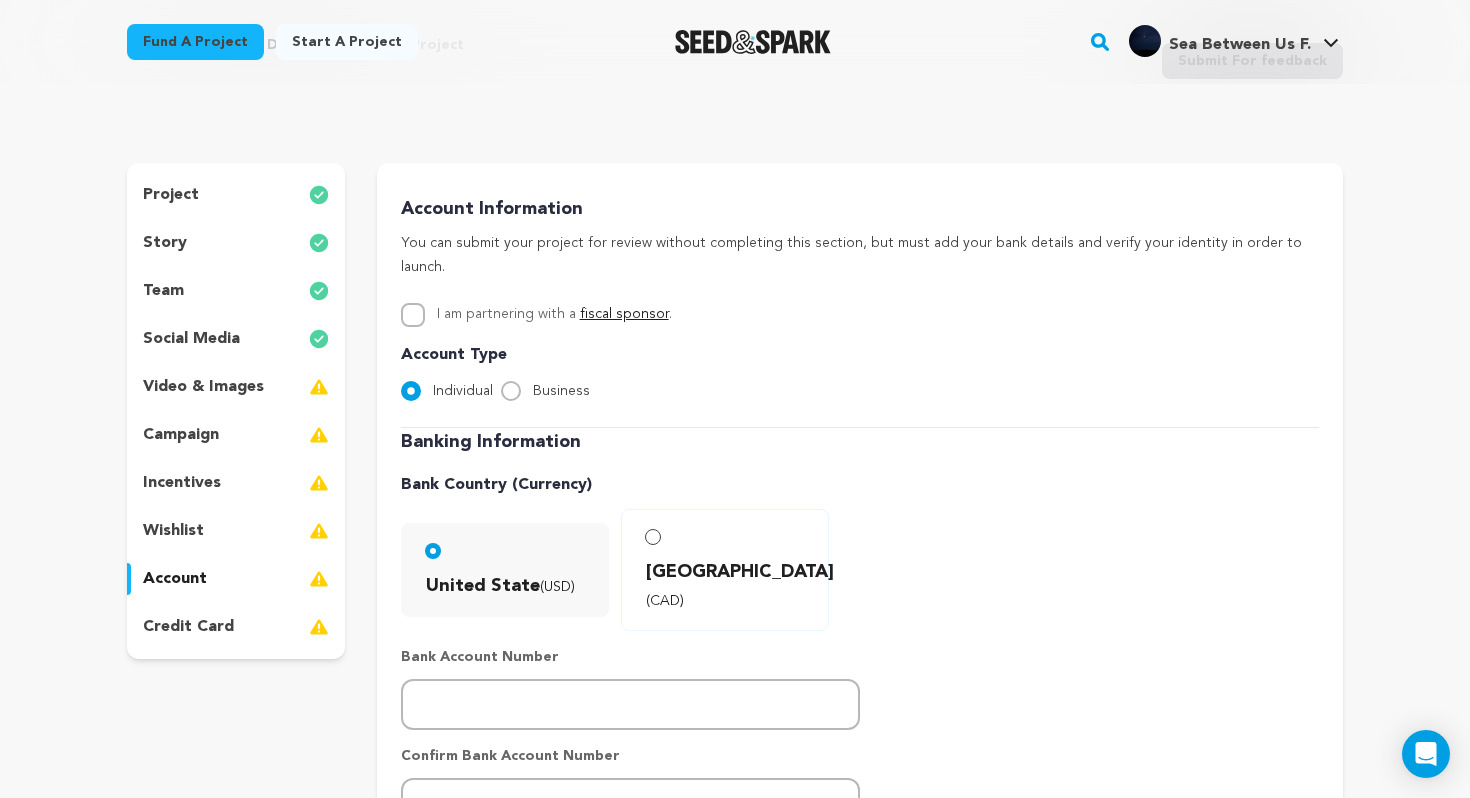 scroll, scrollTop: 187, scrollLeft: 0, axis: vertical 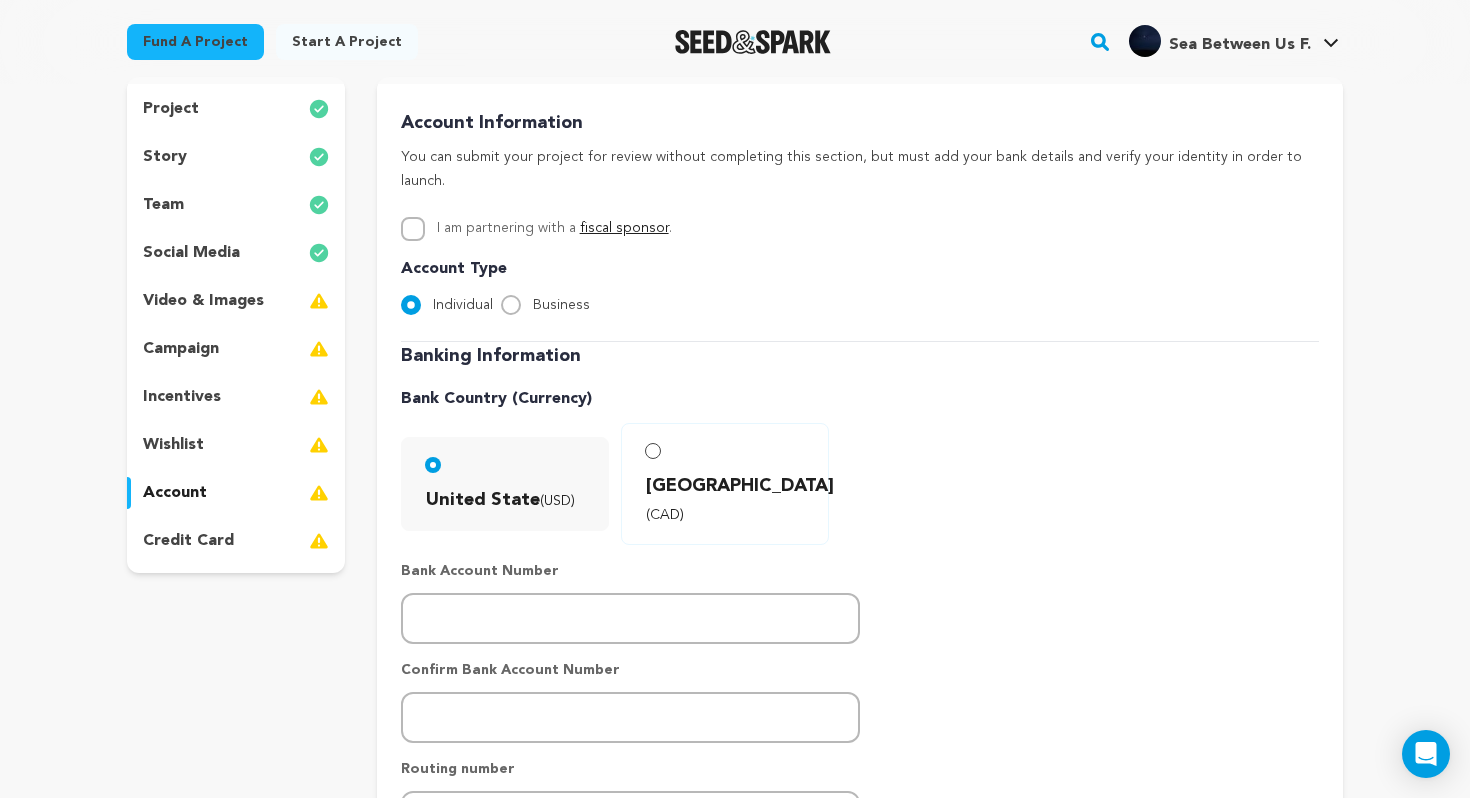 click on "video & images" at bounding box center (203, 301) 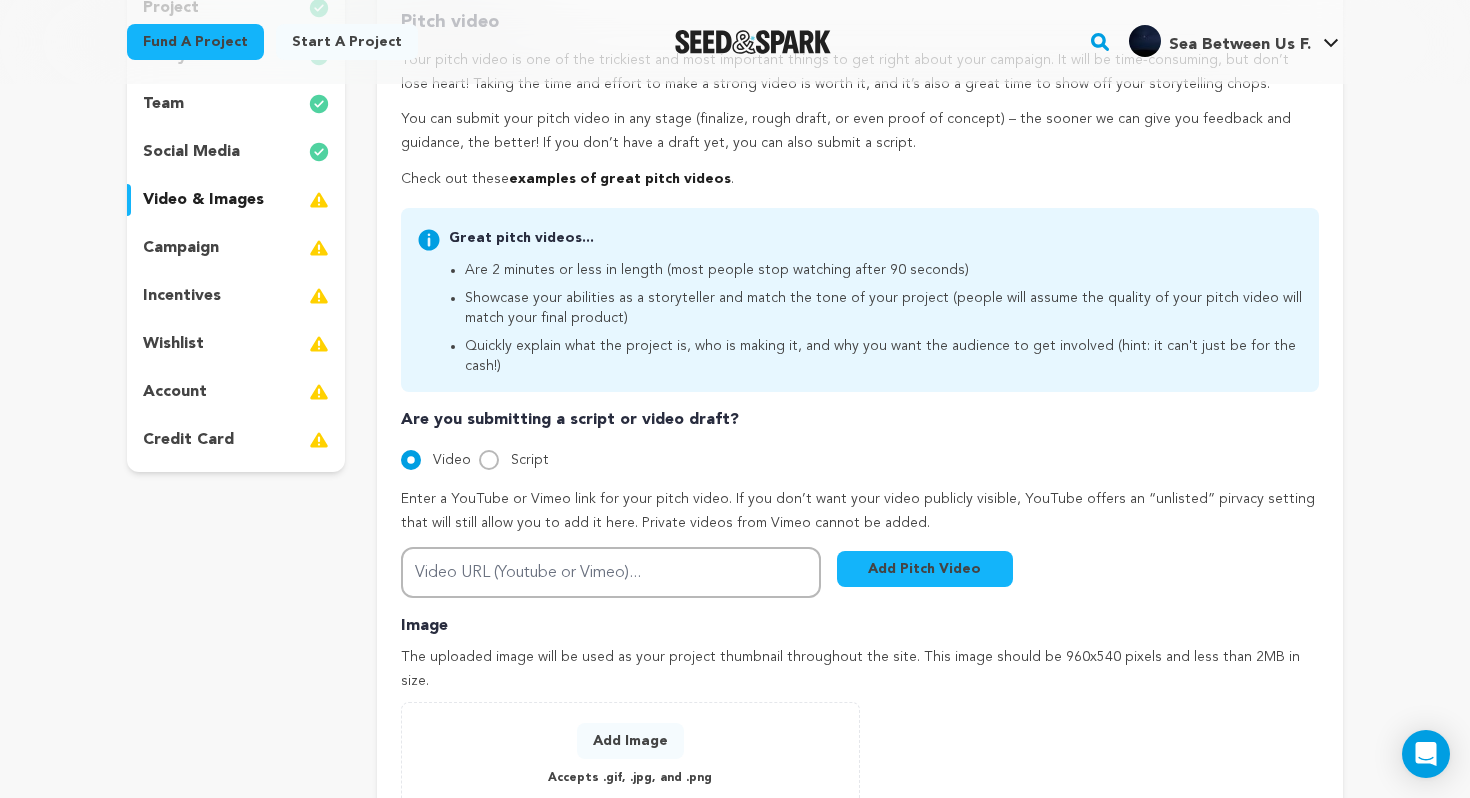 scroll, scrollTop: 294, scrollLeft: 0, axis: vertical 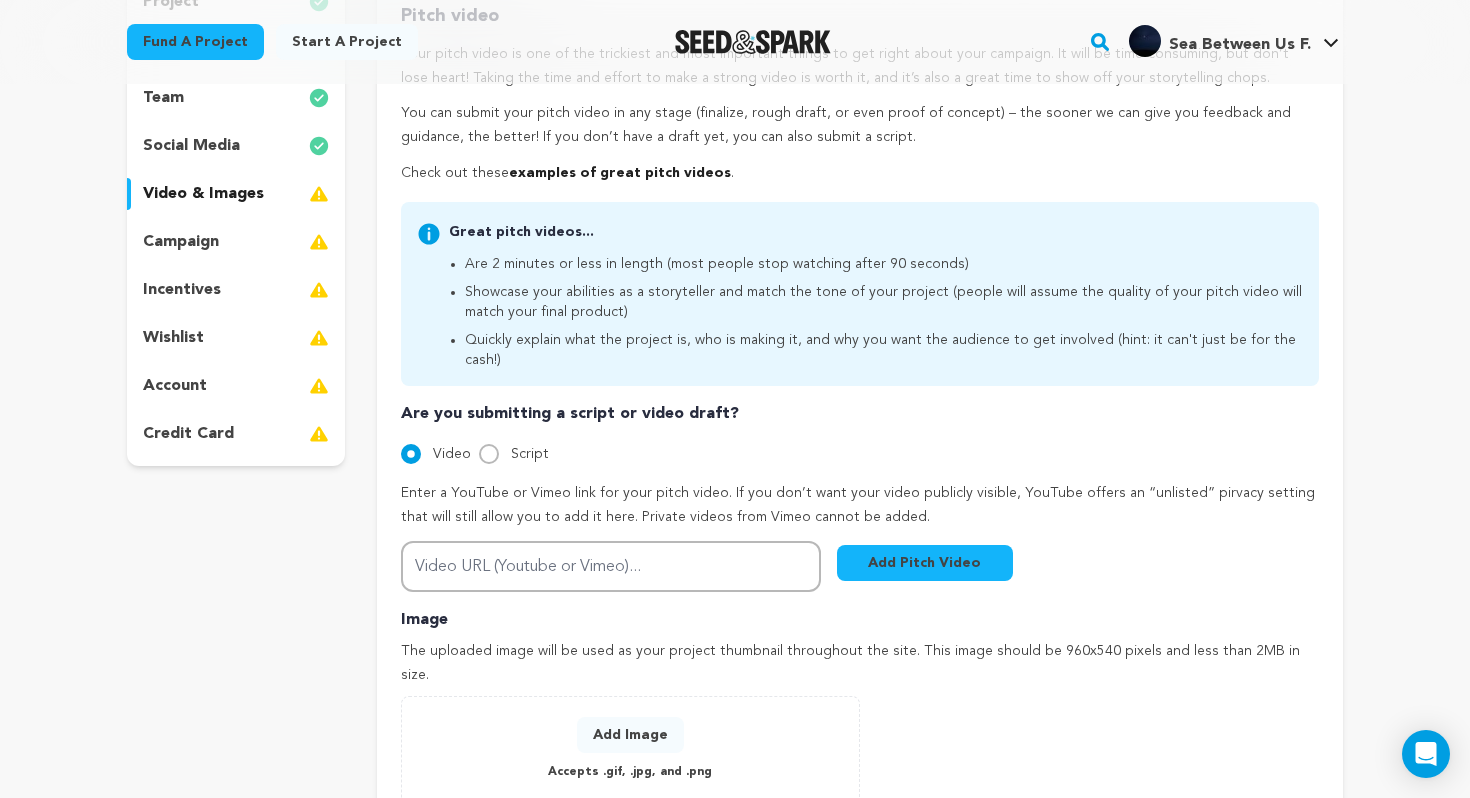 click on "campaign" at bounding box center (236, 242) 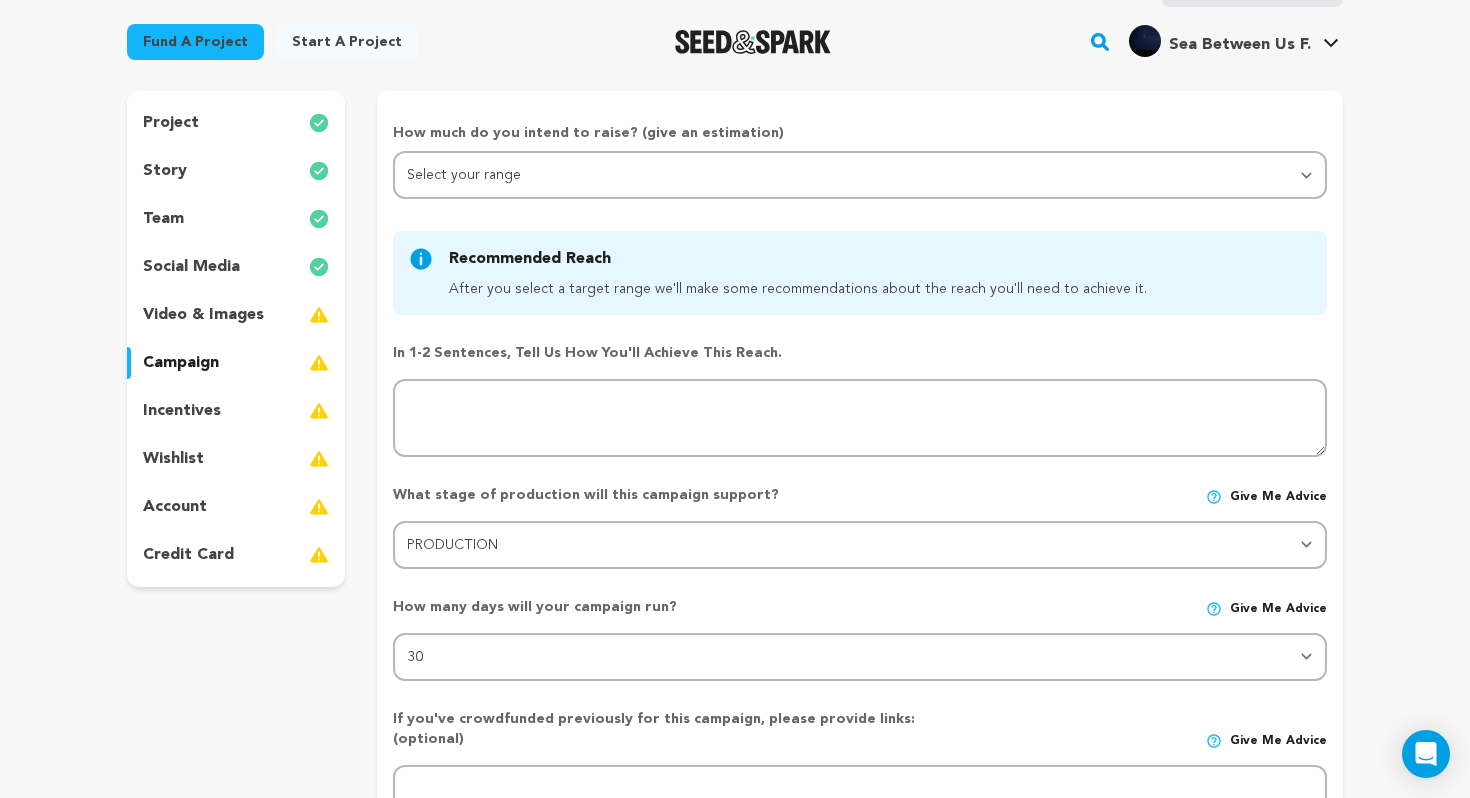 scroll, scrollTop: 160, scrollLeft: 0, axis: vertical 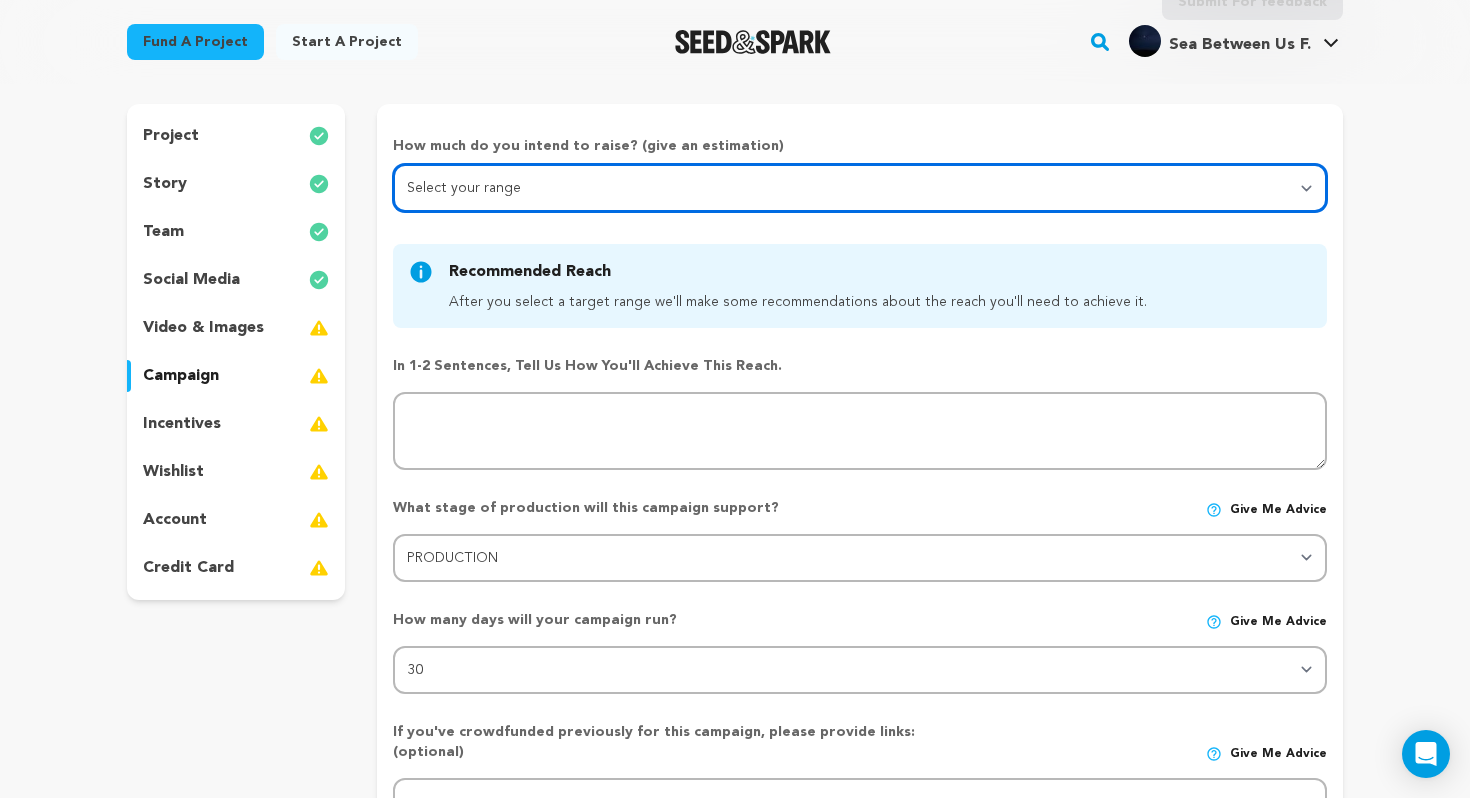 click on "Select your range
Less than $10k 10k - $14k 15k - $24k 25k - $49k 50k or more" at bounding box center (860, 188) 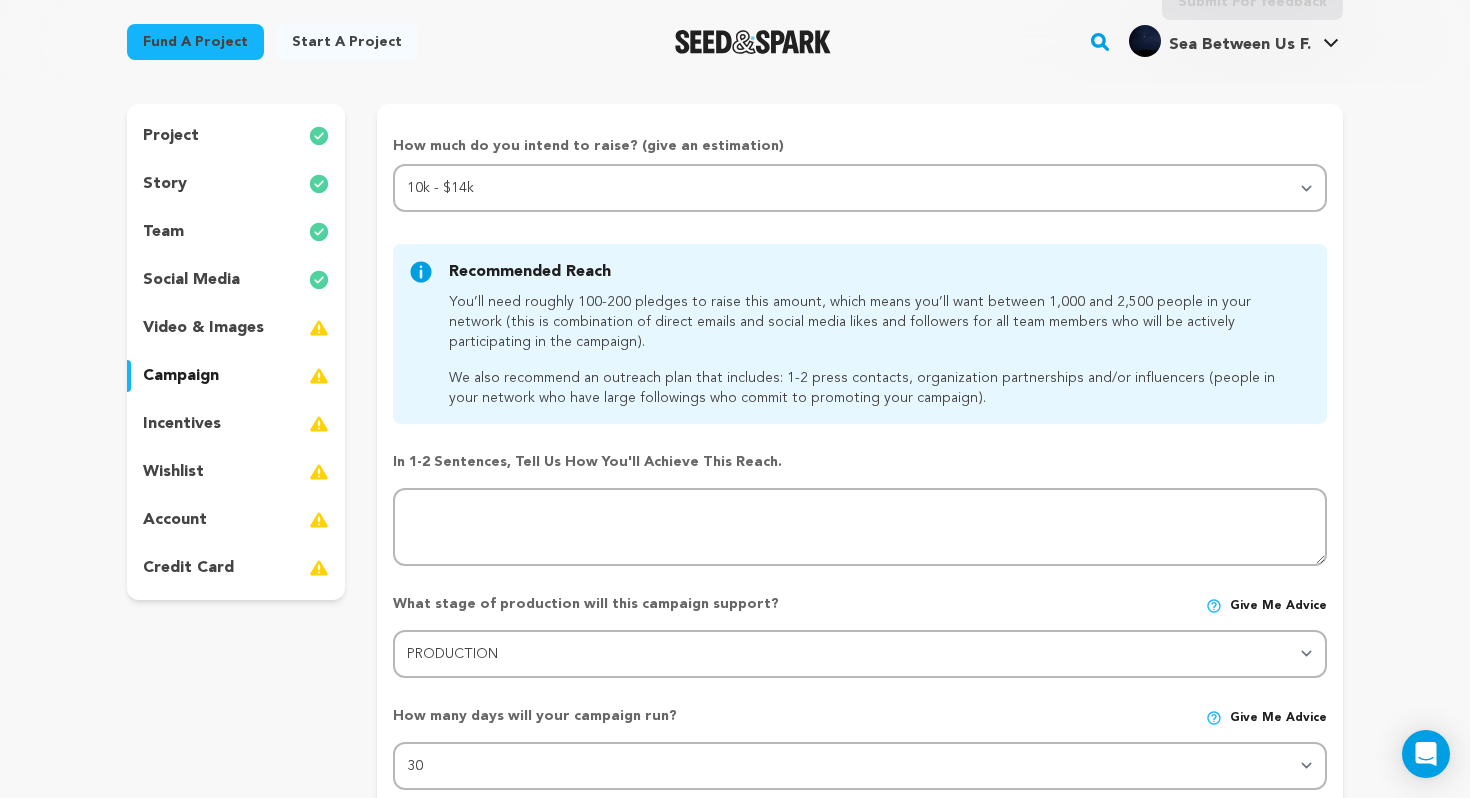 click on "video & images" at bounding box center [203, 328] 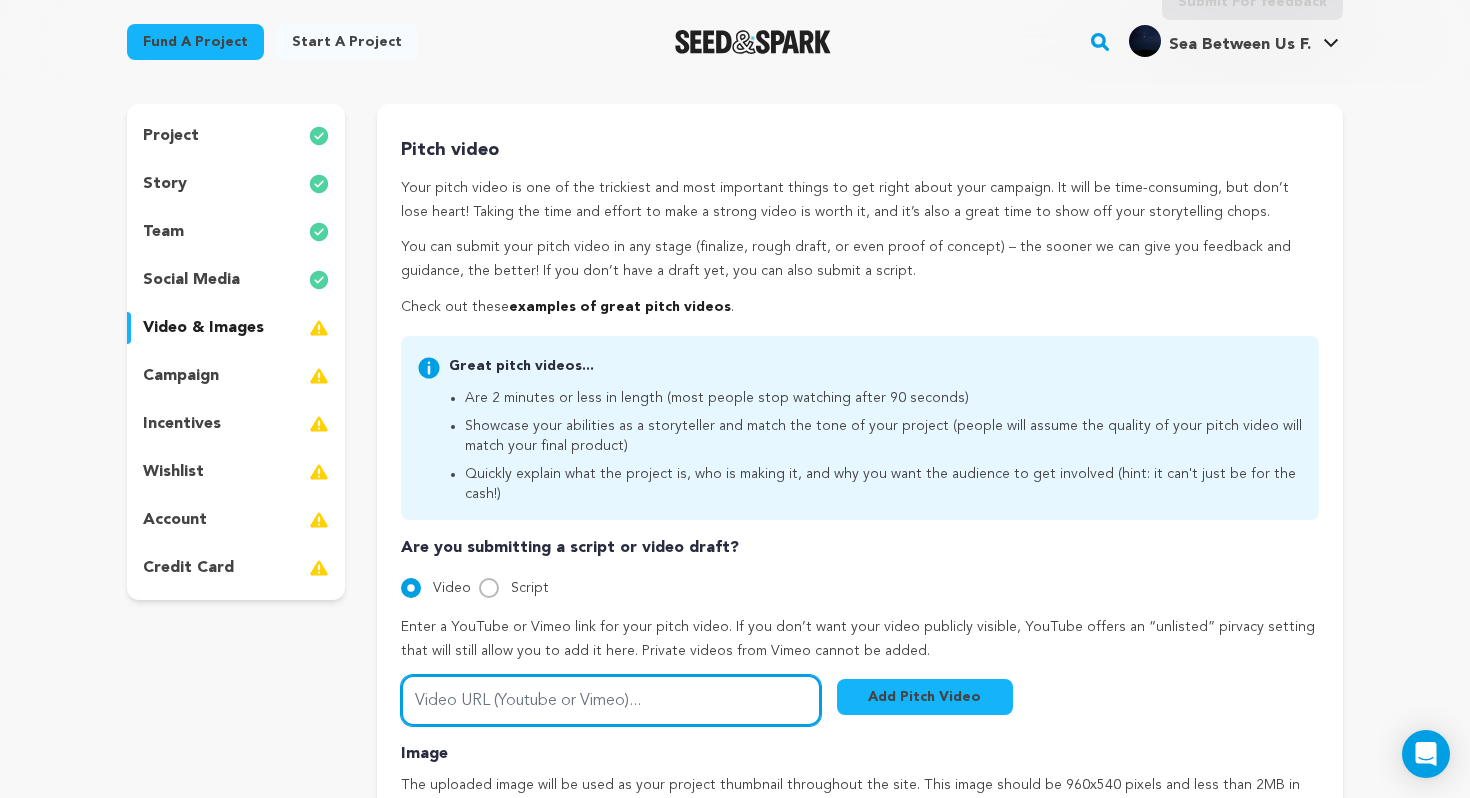 click on "Video URL (Youtube or Vimeo)..." at bounding box center (611, 700) 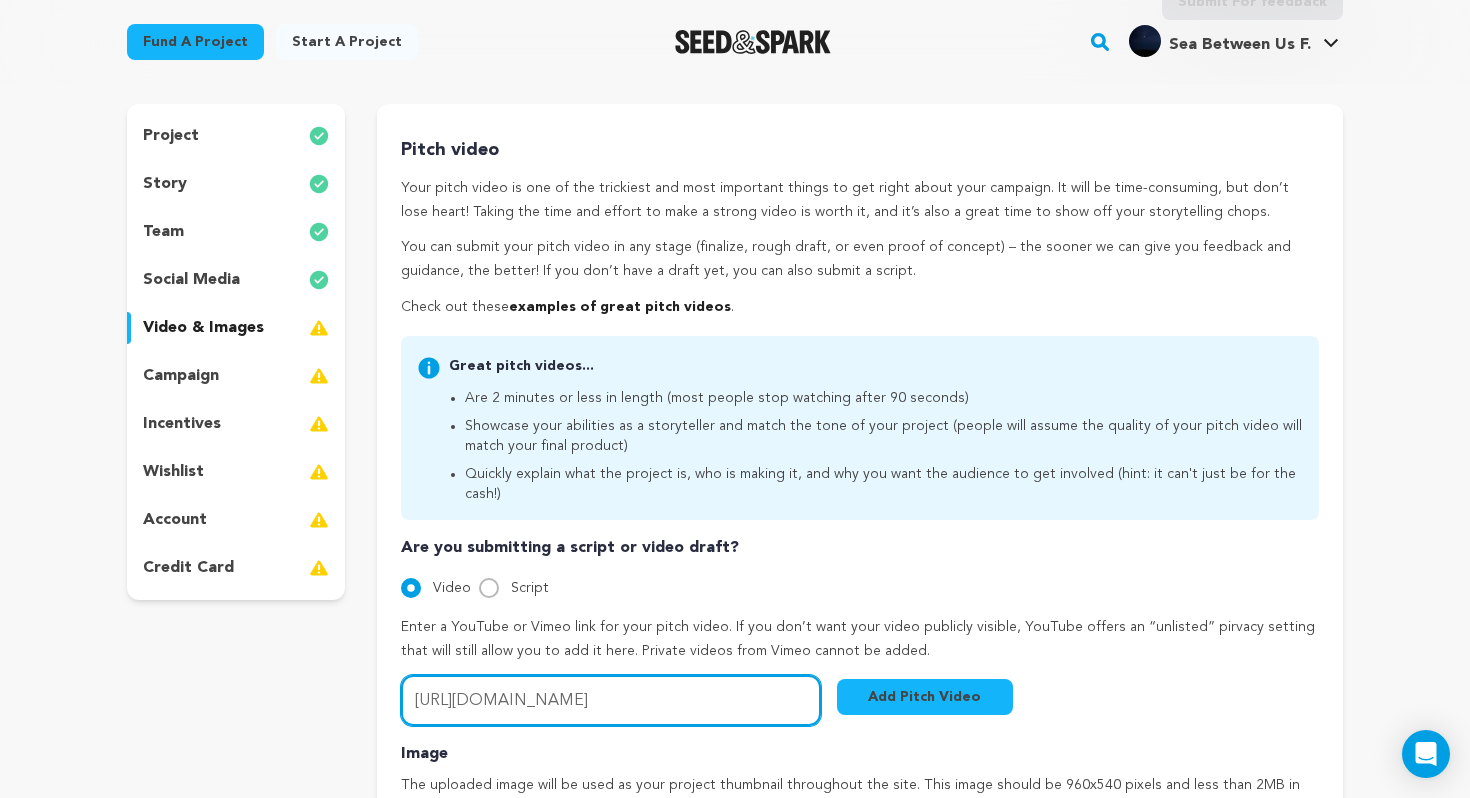scroll, scrollTop: 0, scrollLeft: 19, axis: horizontal 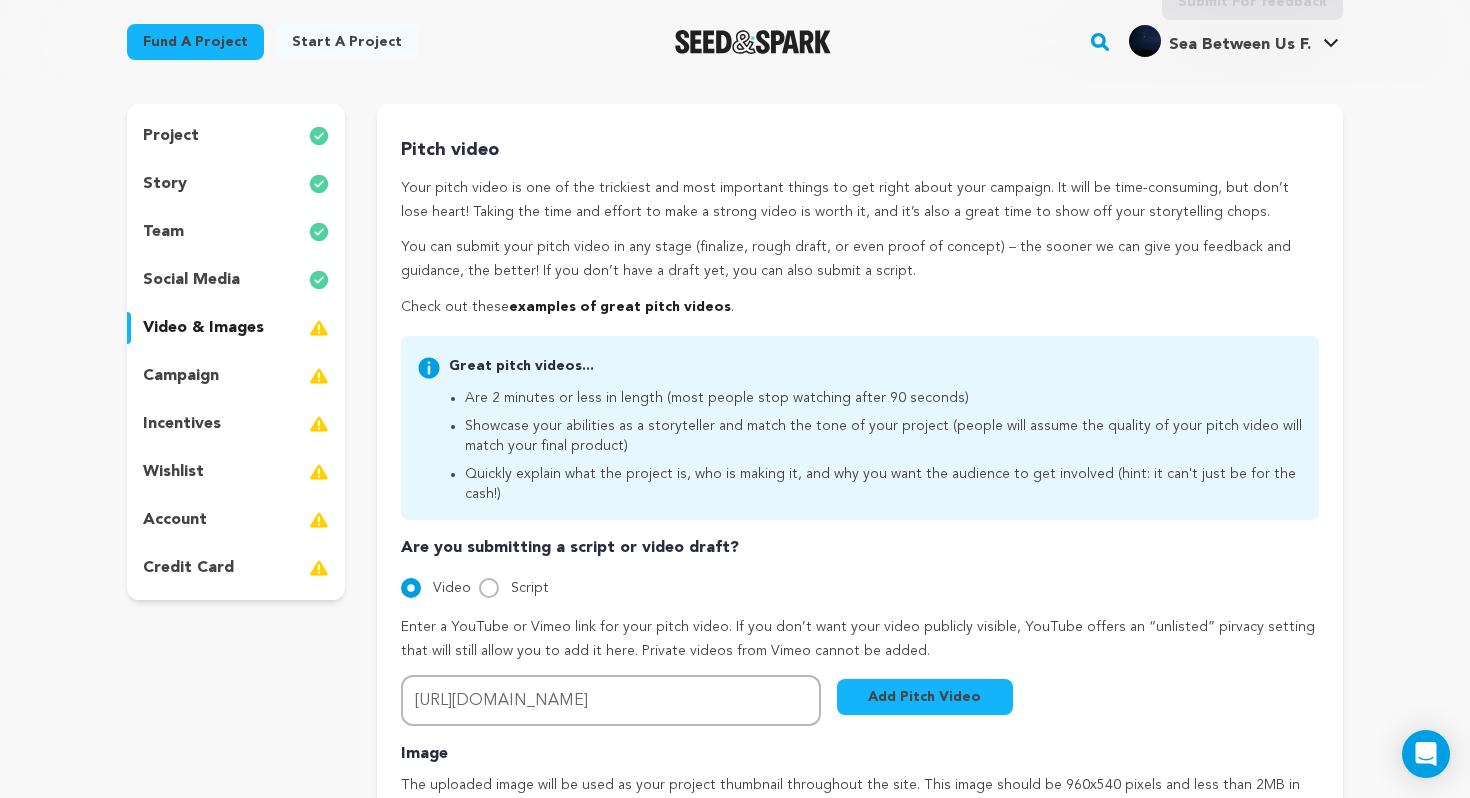 click on "Add Pitch Video" at bounding box center (925, 697) 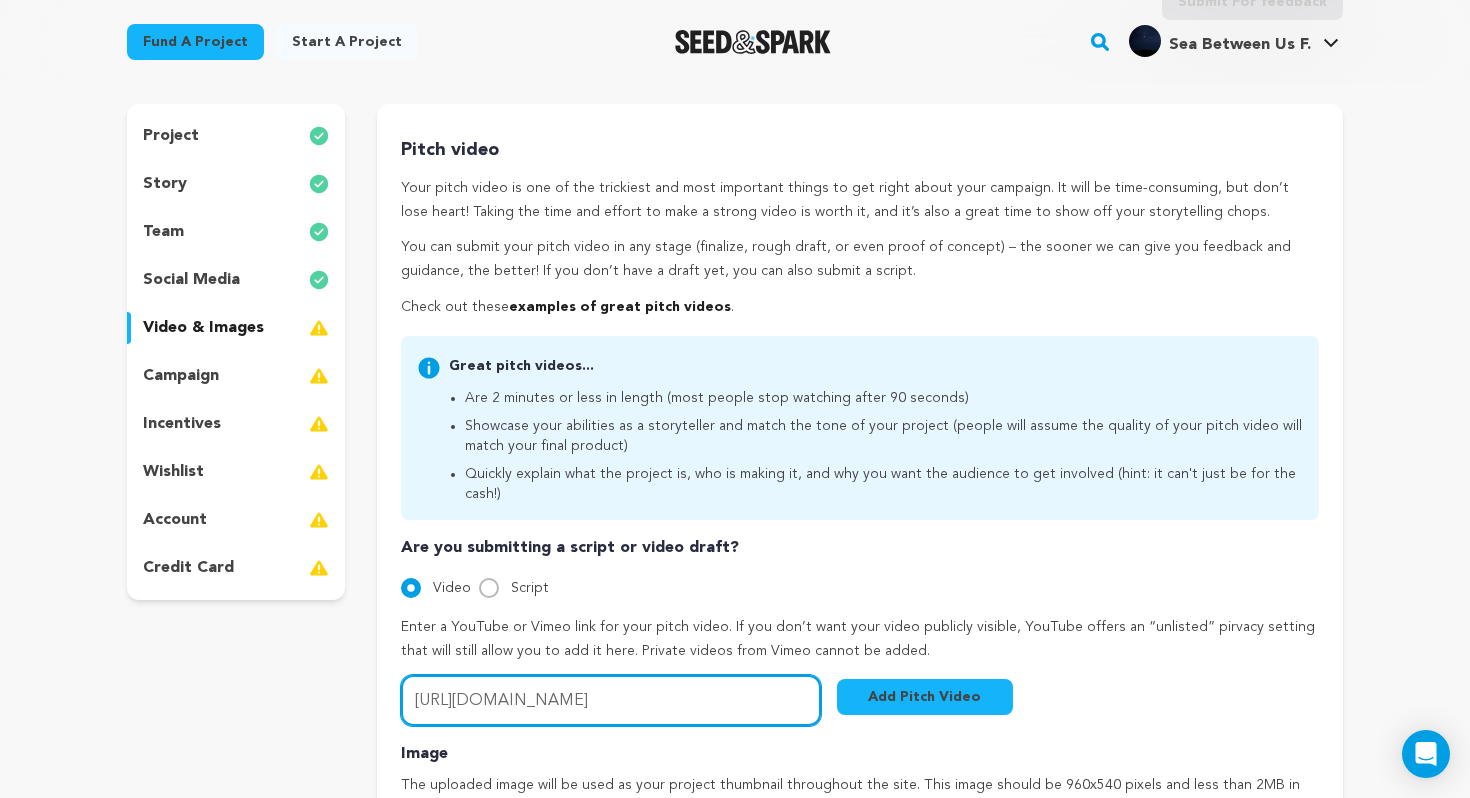 click on "https://vimeo.com/1100634747/2b044e6c37?share=copy" at bounding box center (611, 700) 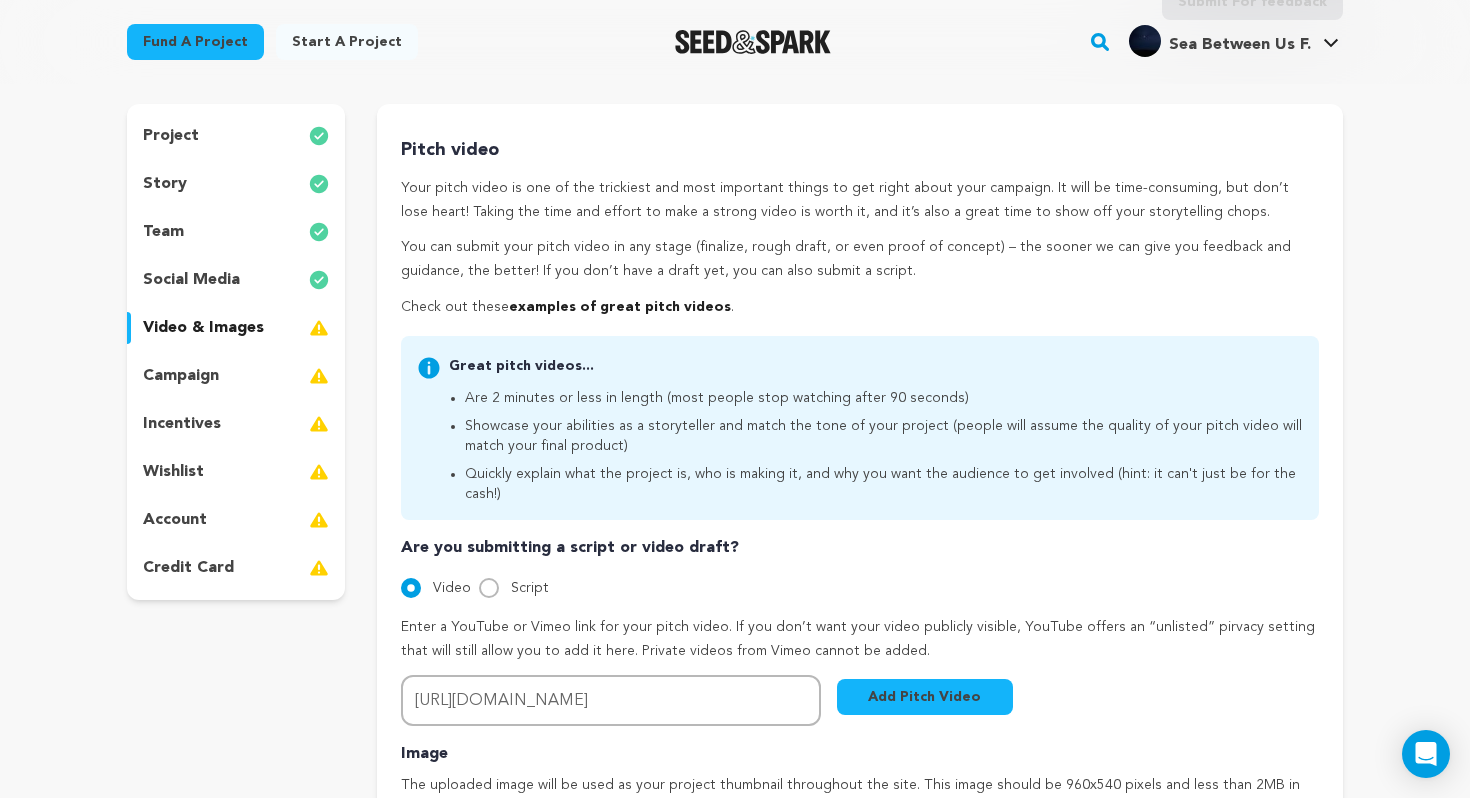 click on "Add Pitch Video" at bounding box center (925, 697) 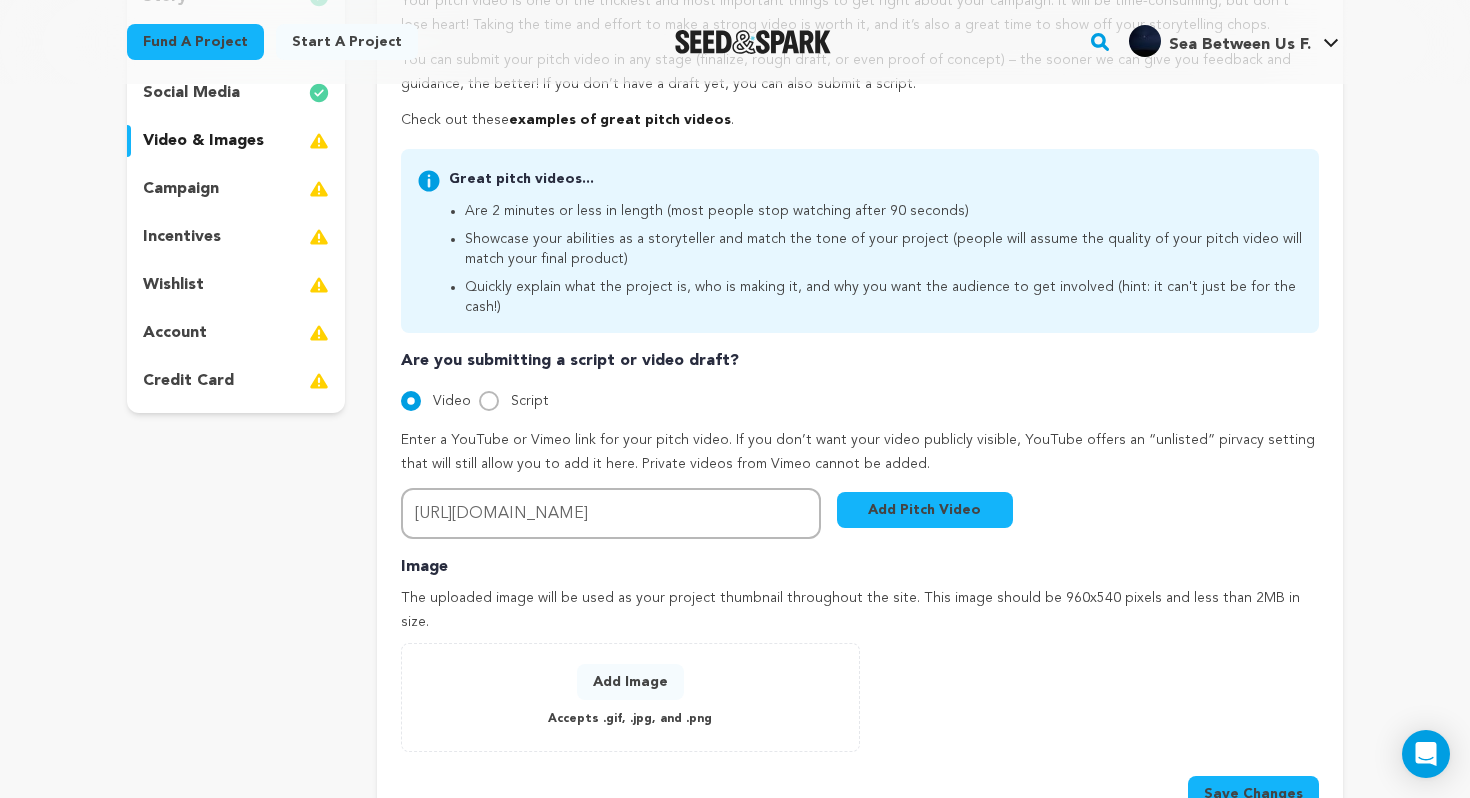 scroll, scrollTop: 405, scrollLeft: 0, axis: vertical 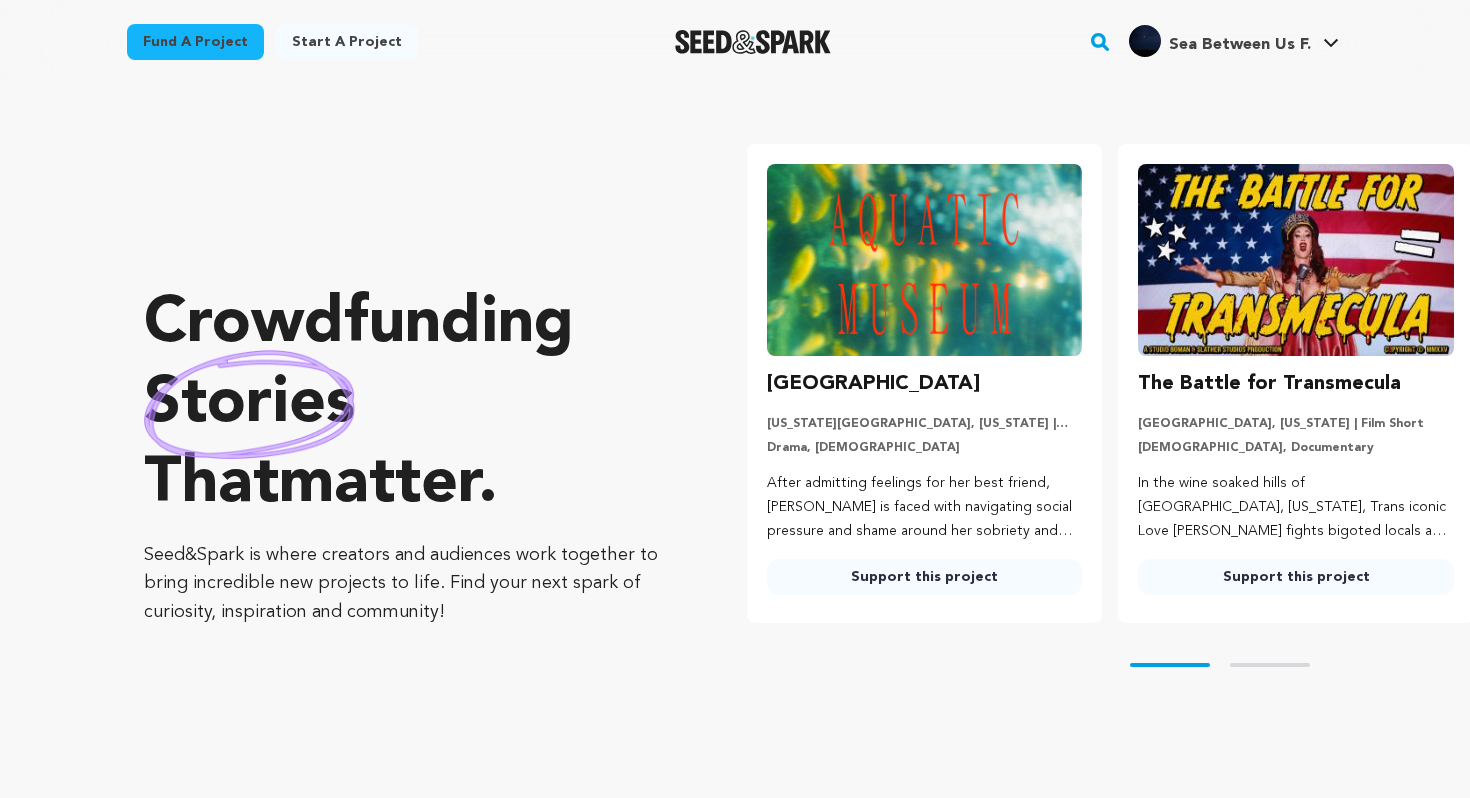 click 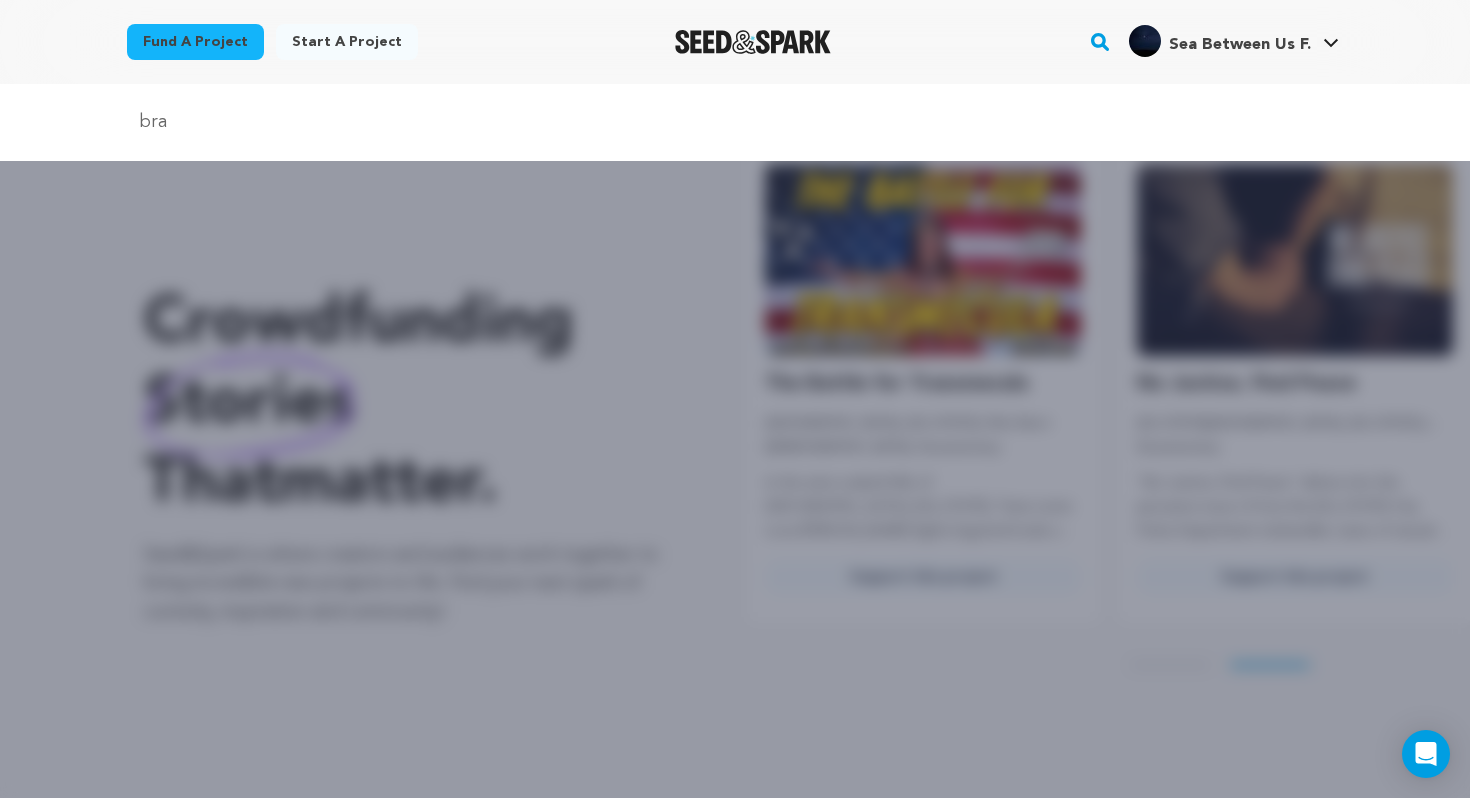 scroll, scrollTop: 0, scrollLeft: 387, axis: horizontal 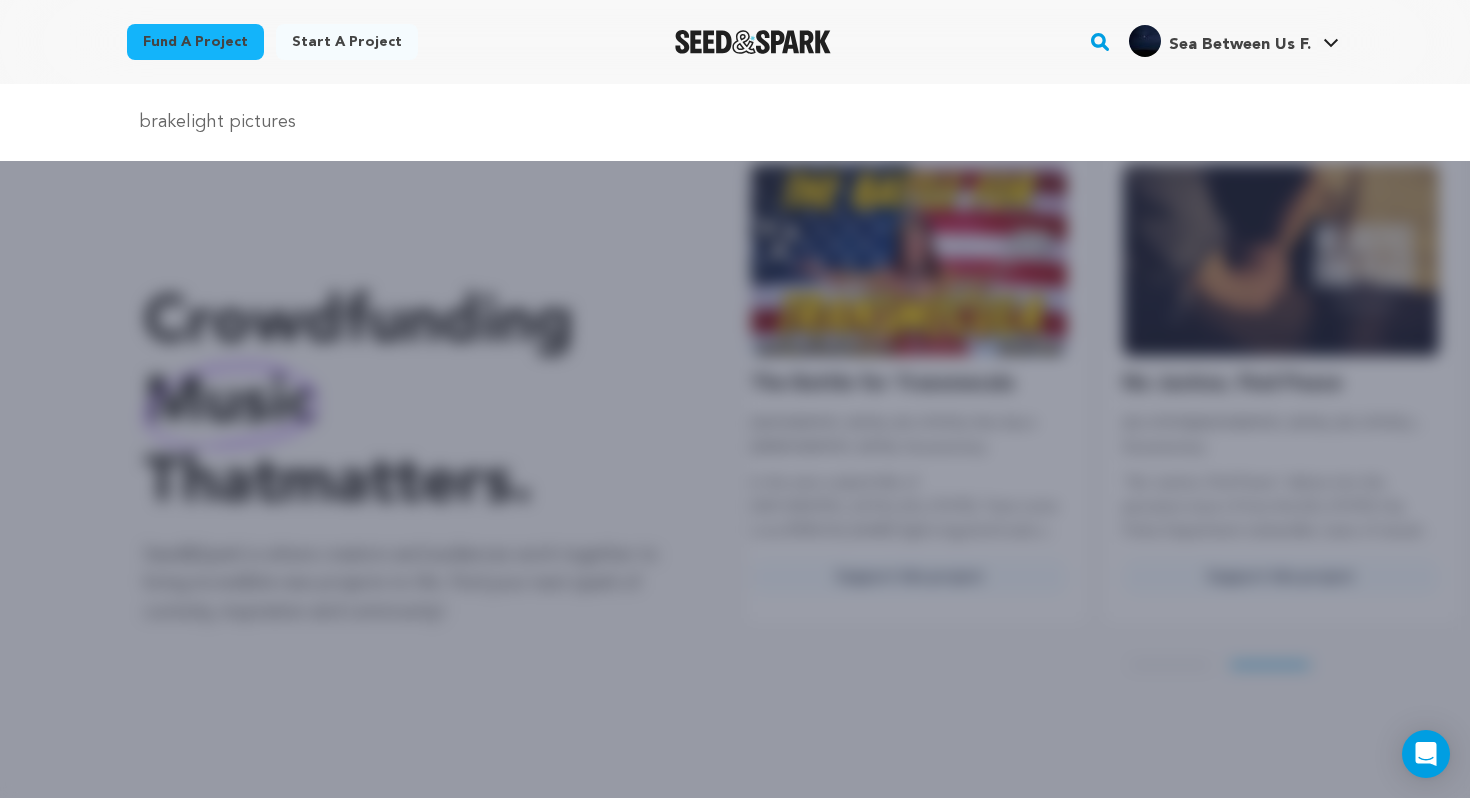 type on "brakelight pictures" 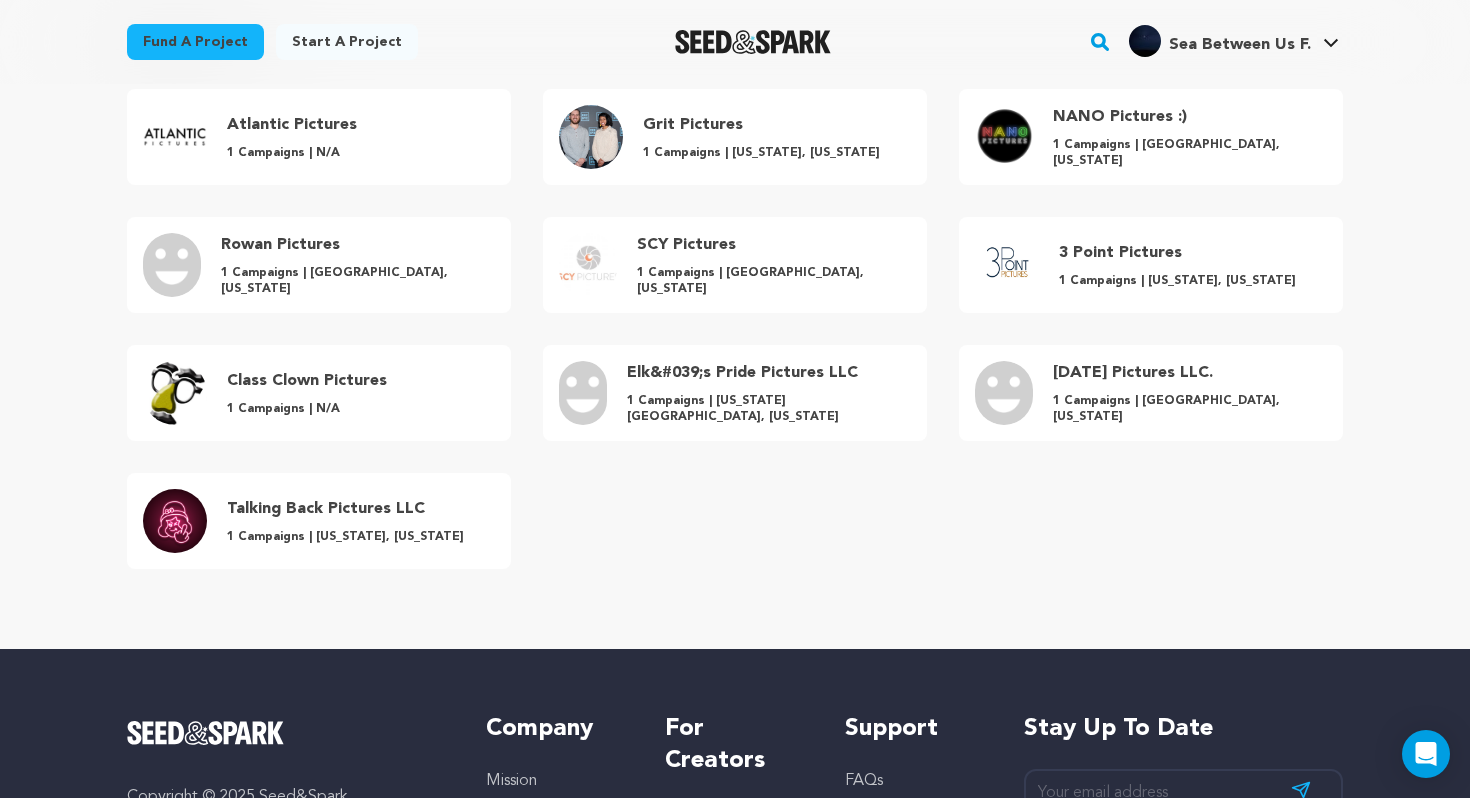 scroll, scrollTop: 0, scrollLeft: 0, axis: both 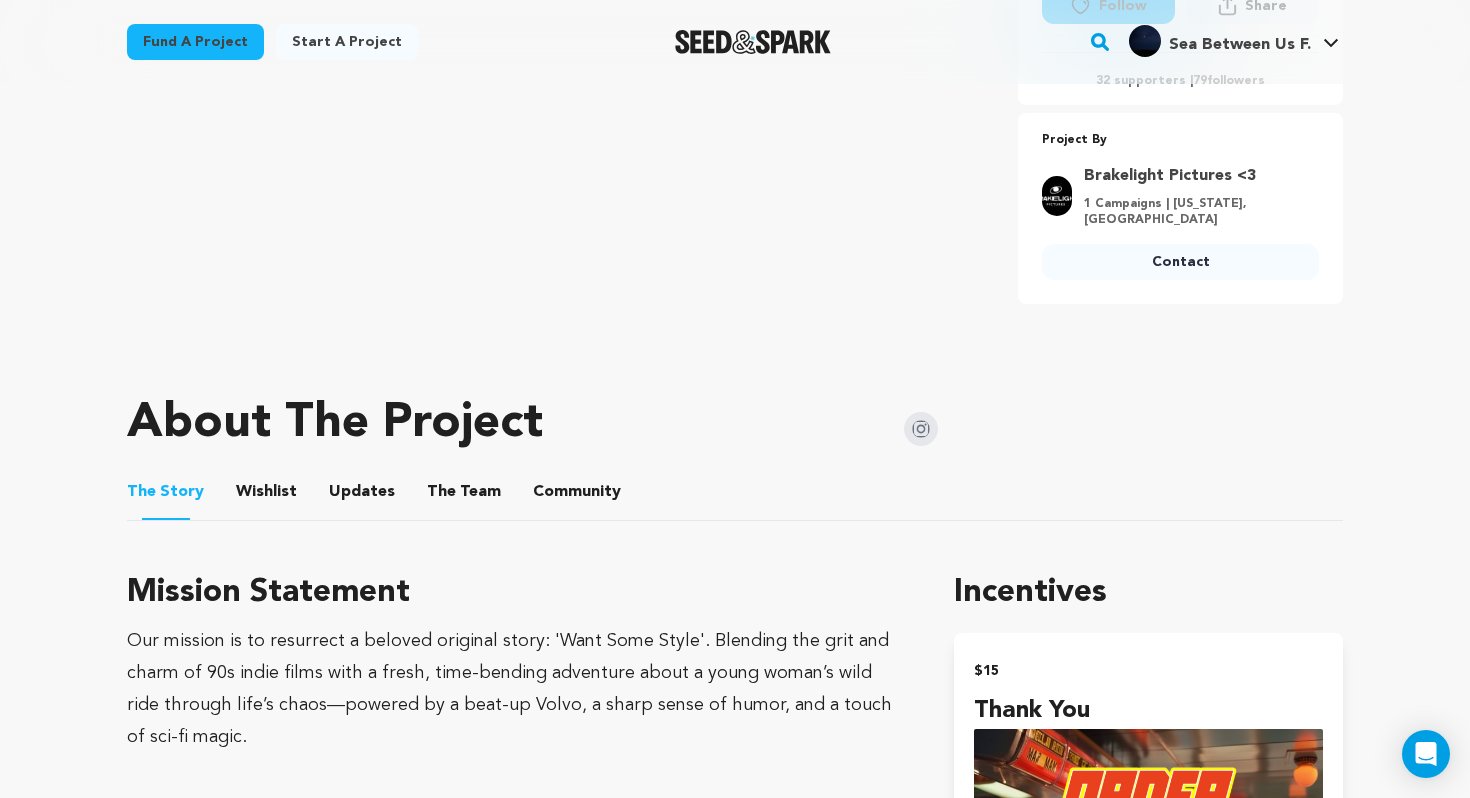 click on "Brakelight Pictures  <3" at bounding box center [1195, 176] 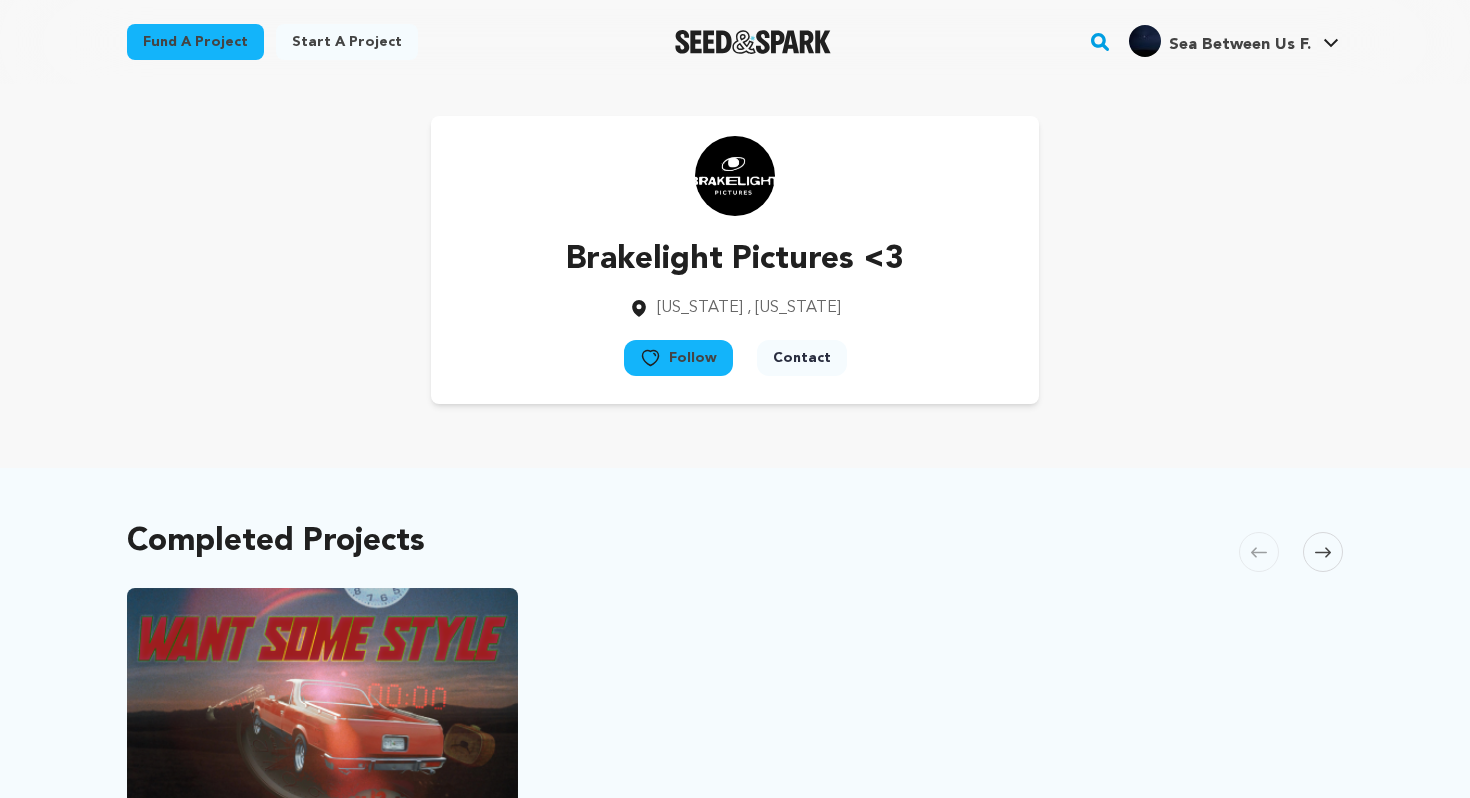 scroll, scrollTop: 0, scrollLeft: 0, axis: both 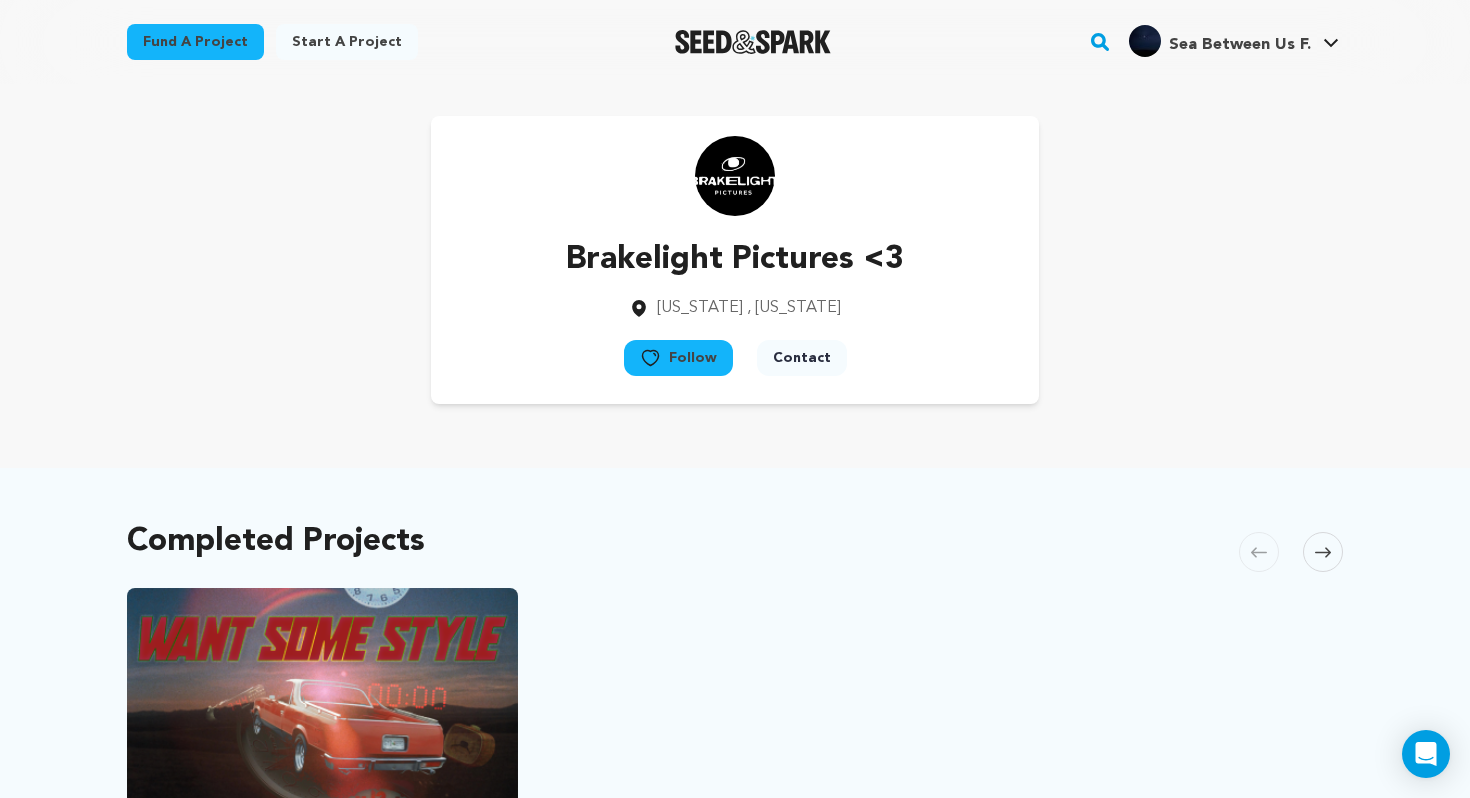 click on "Contact" at bounding box center (802, 358) 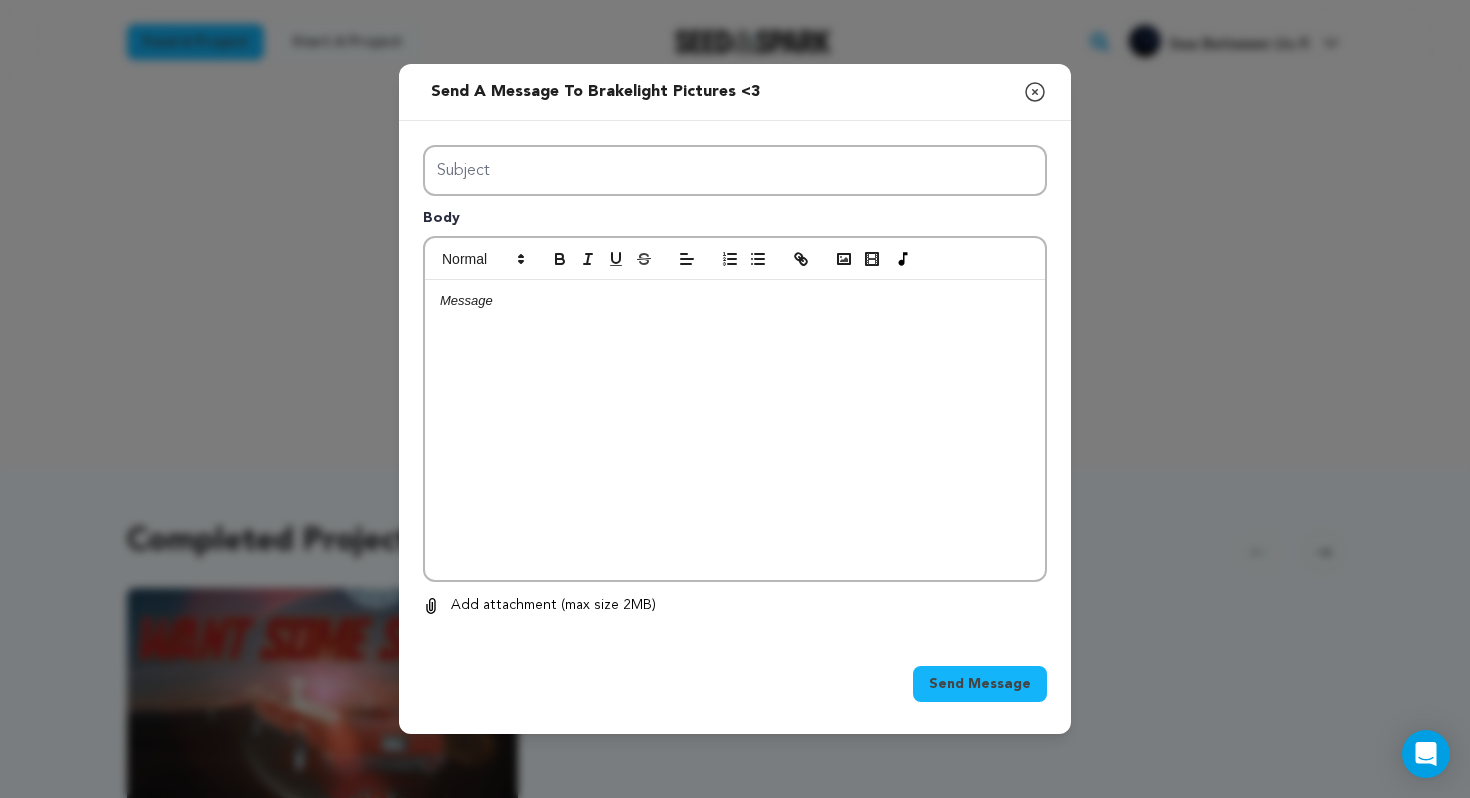 click 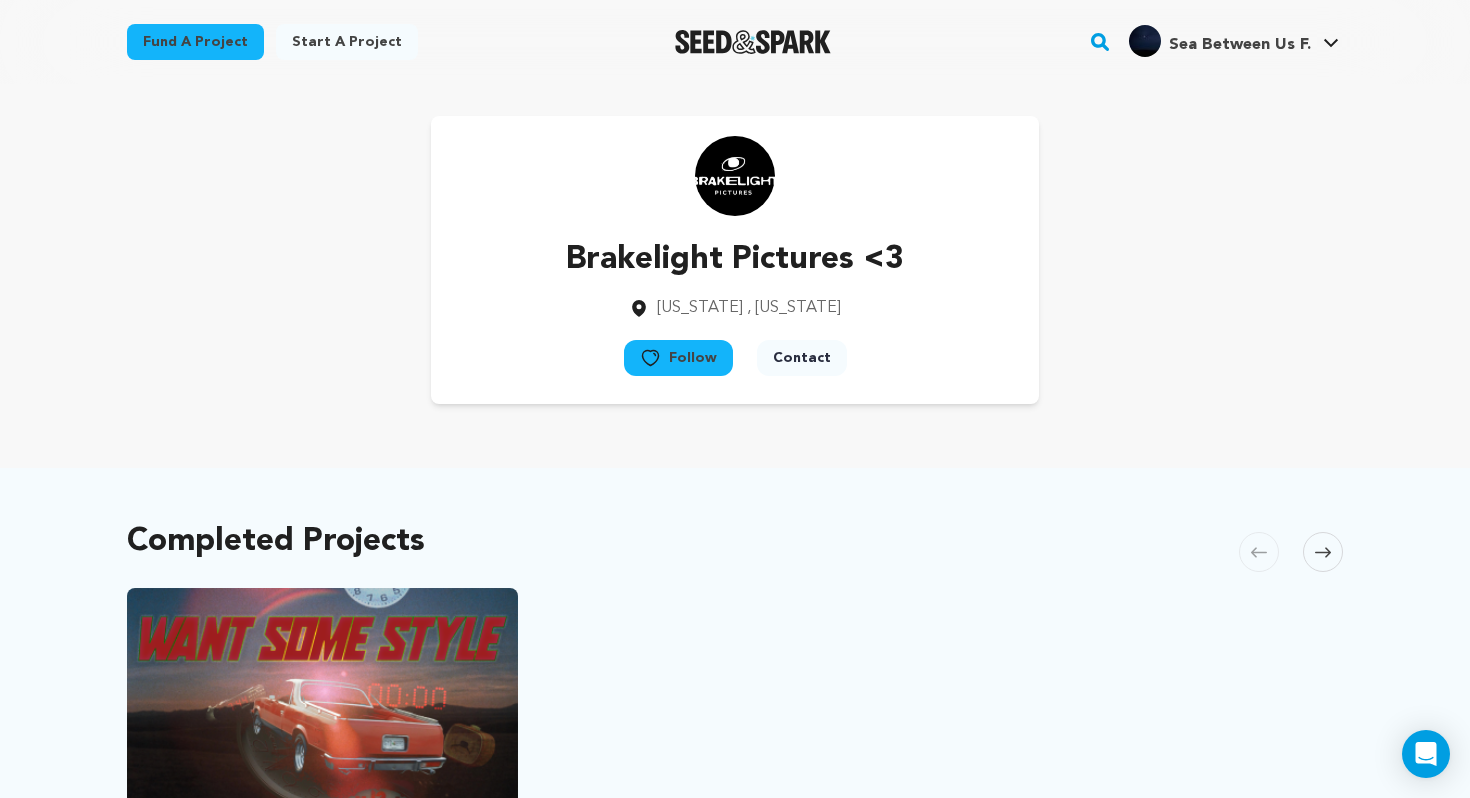 click on "Brakelight Pictures  <3" at bounding box center [735, 260] 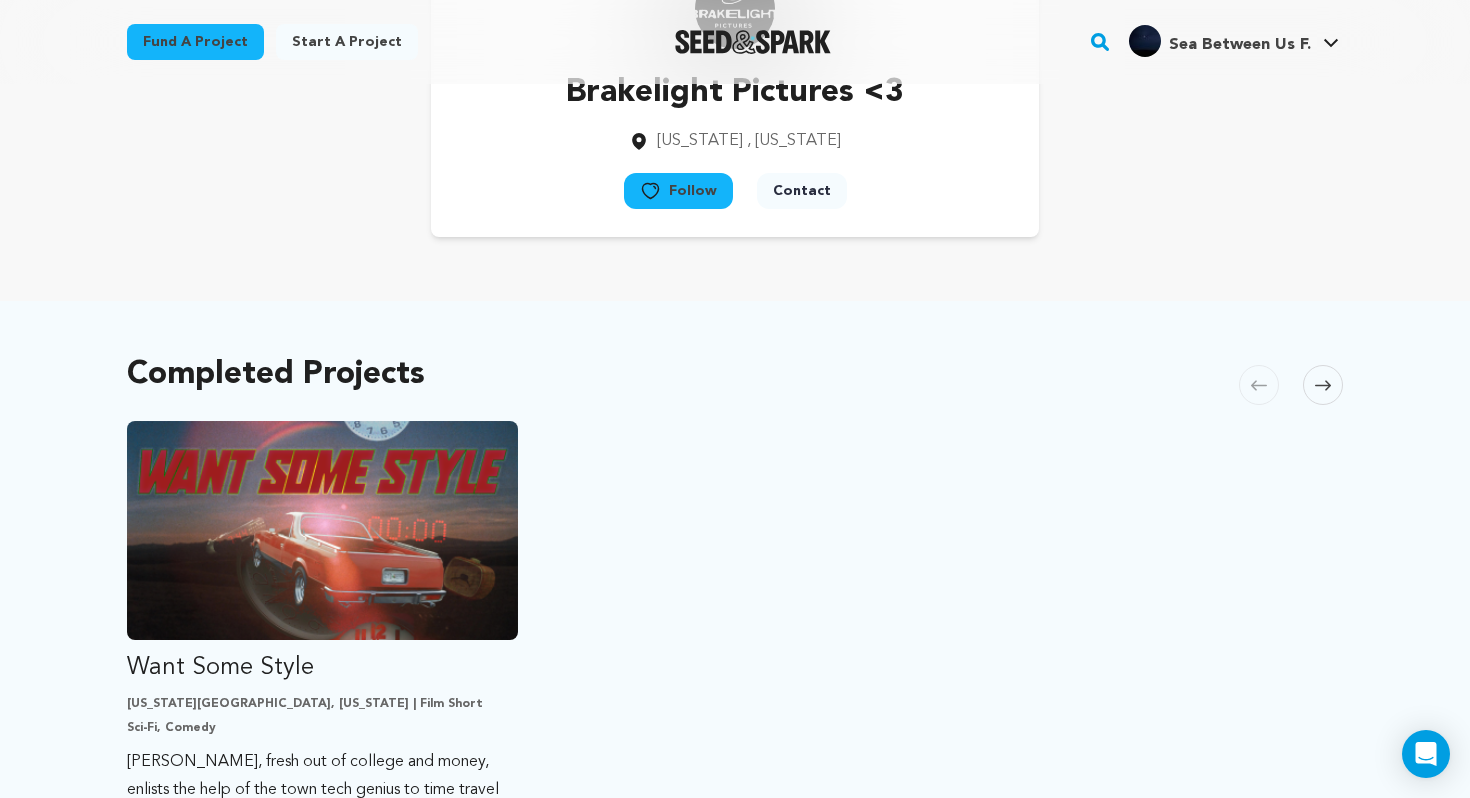 scroll, scrollTop: 0, scrollLeft: 0, axis: both 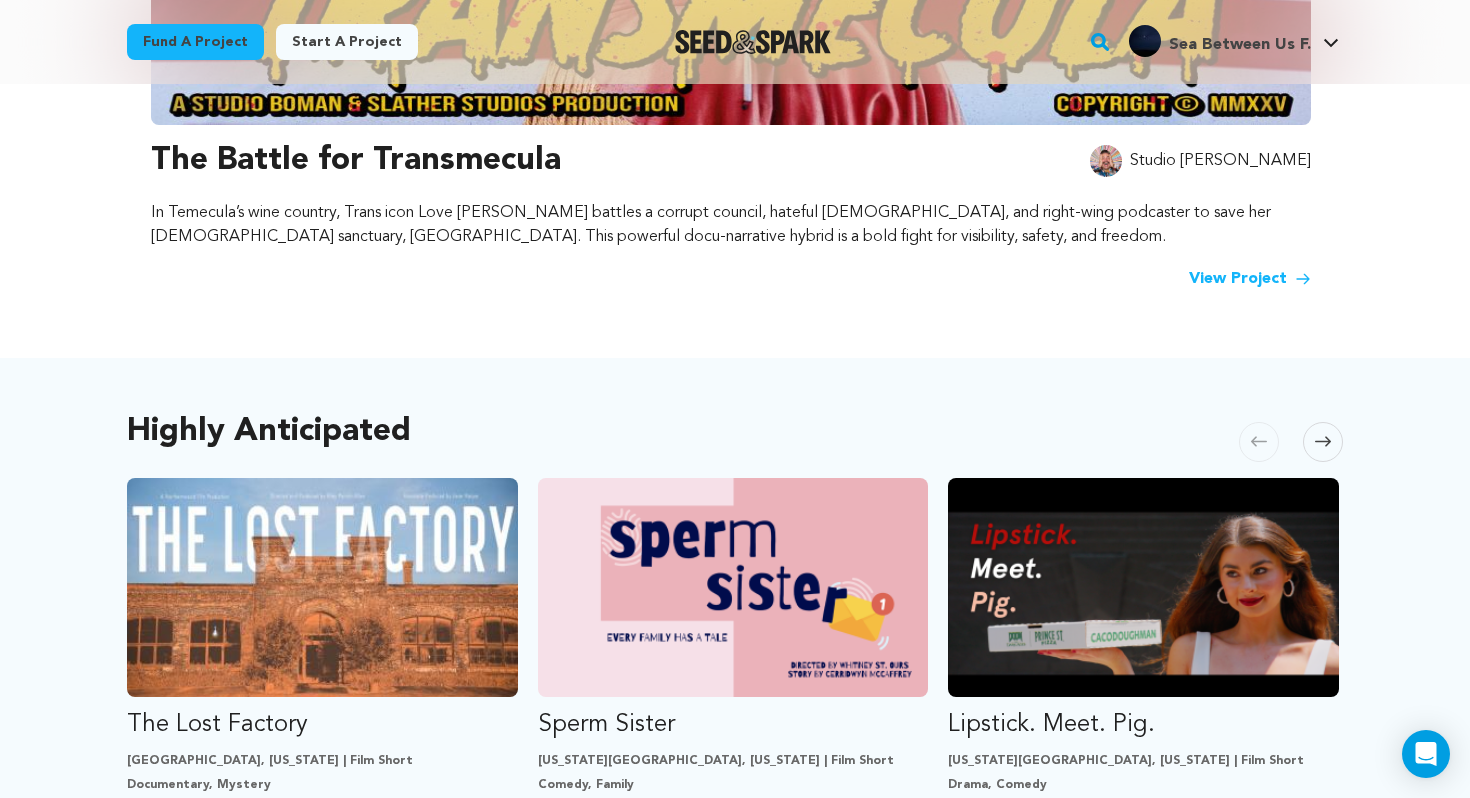 click 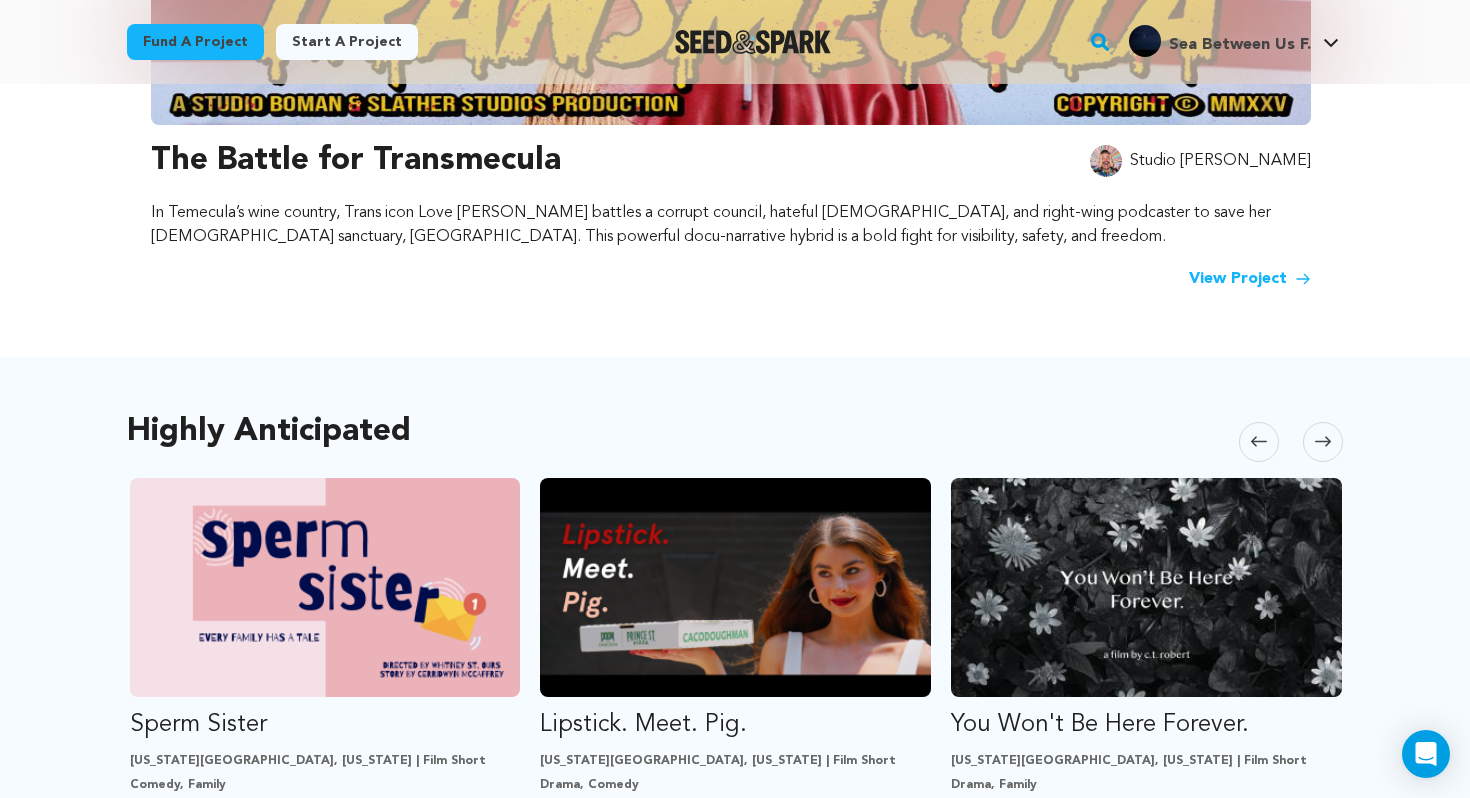 scroll, scrollTop: 0, scrollLeft: 410, axis: horizontal 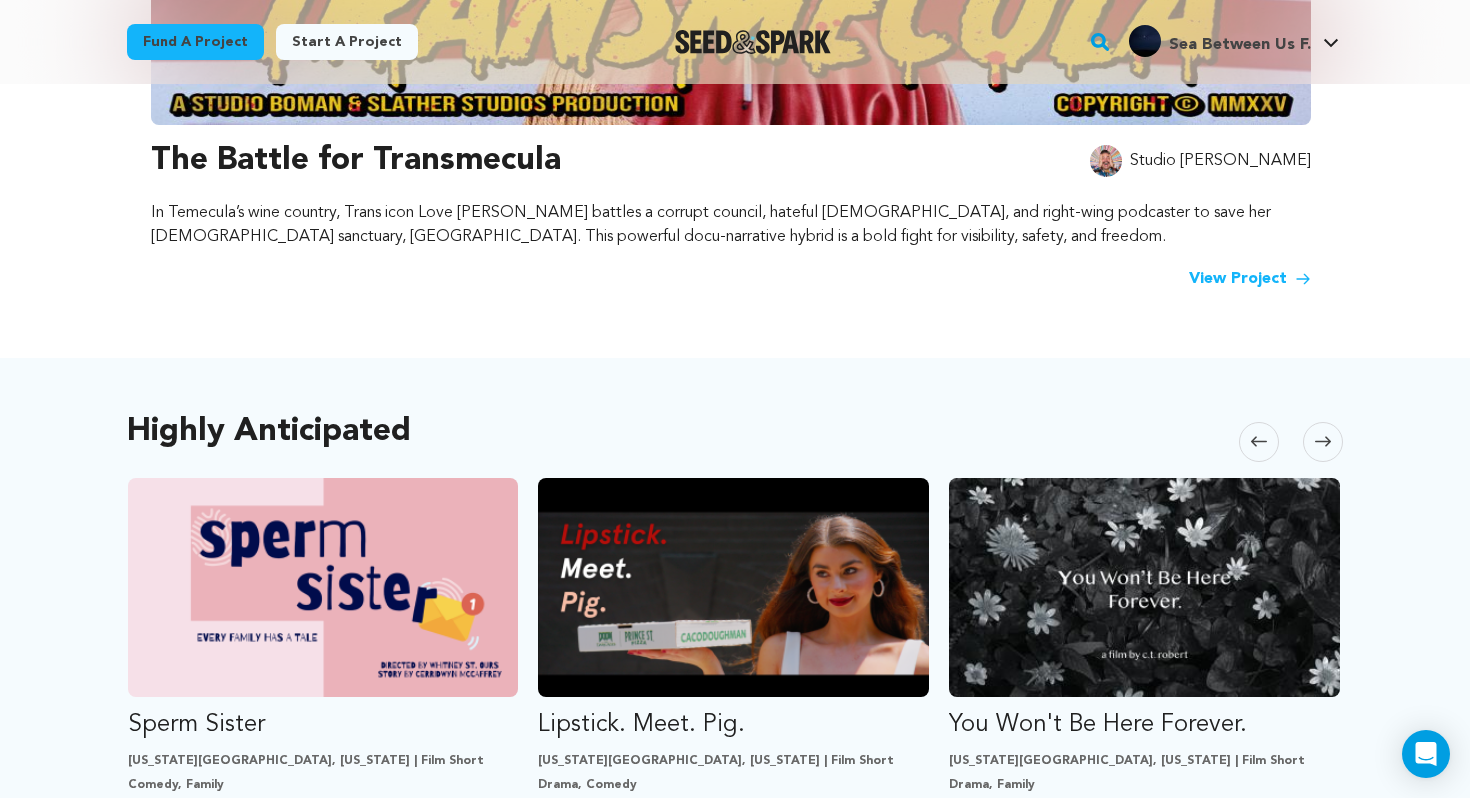 click at bounding box center (1323, 442) 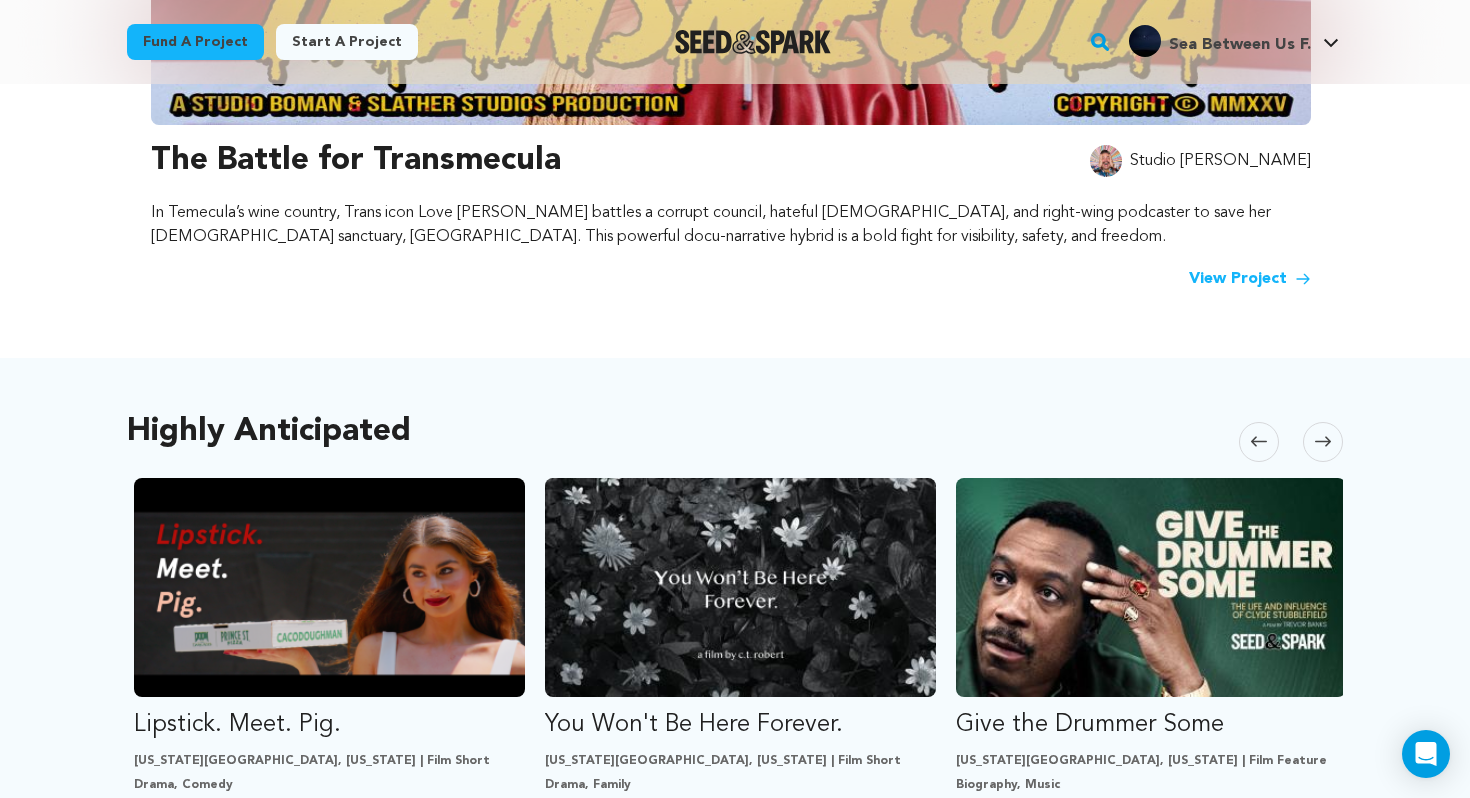 scroll, scrollTop: 0, scrollLeft: 821, axis: horizontal 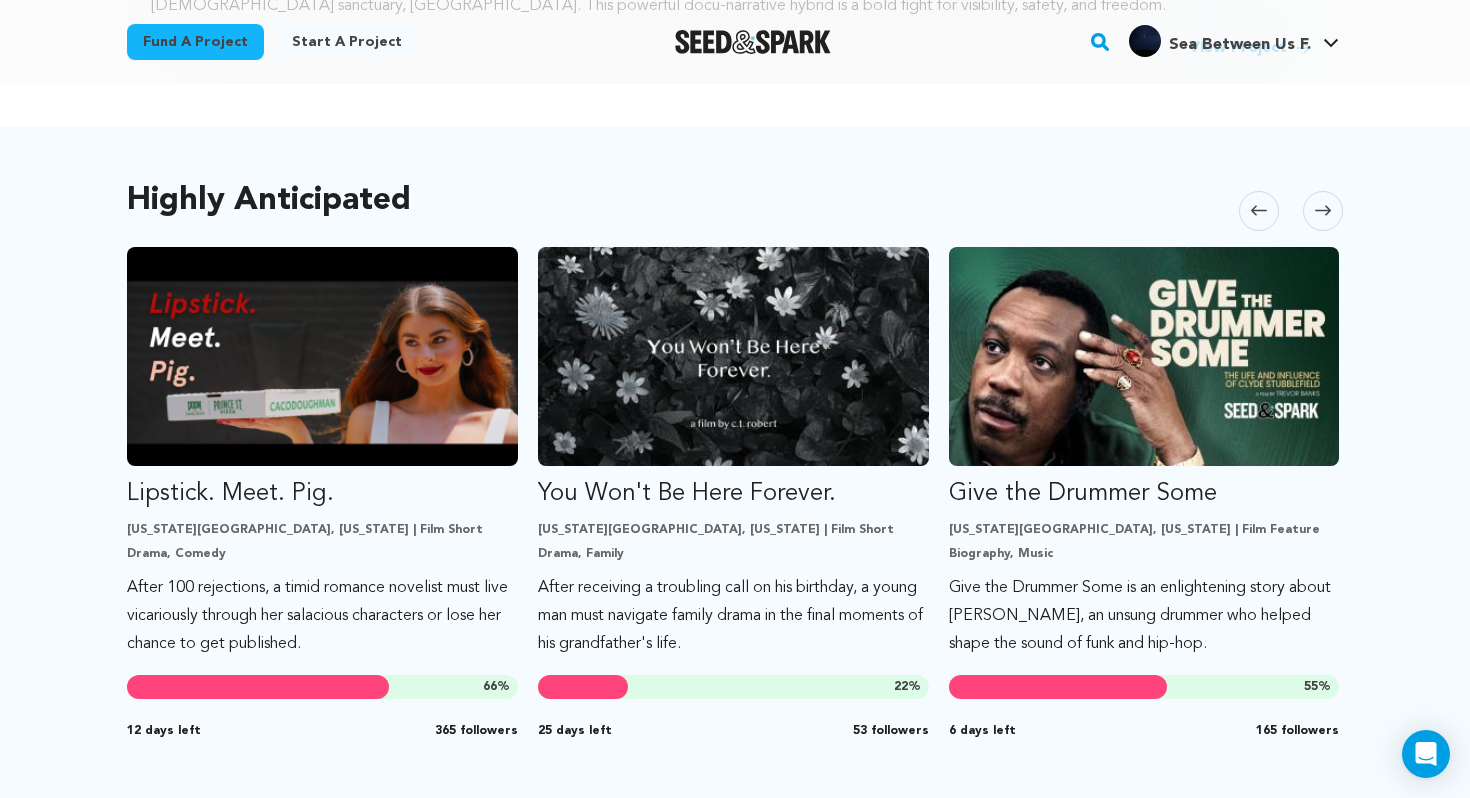click 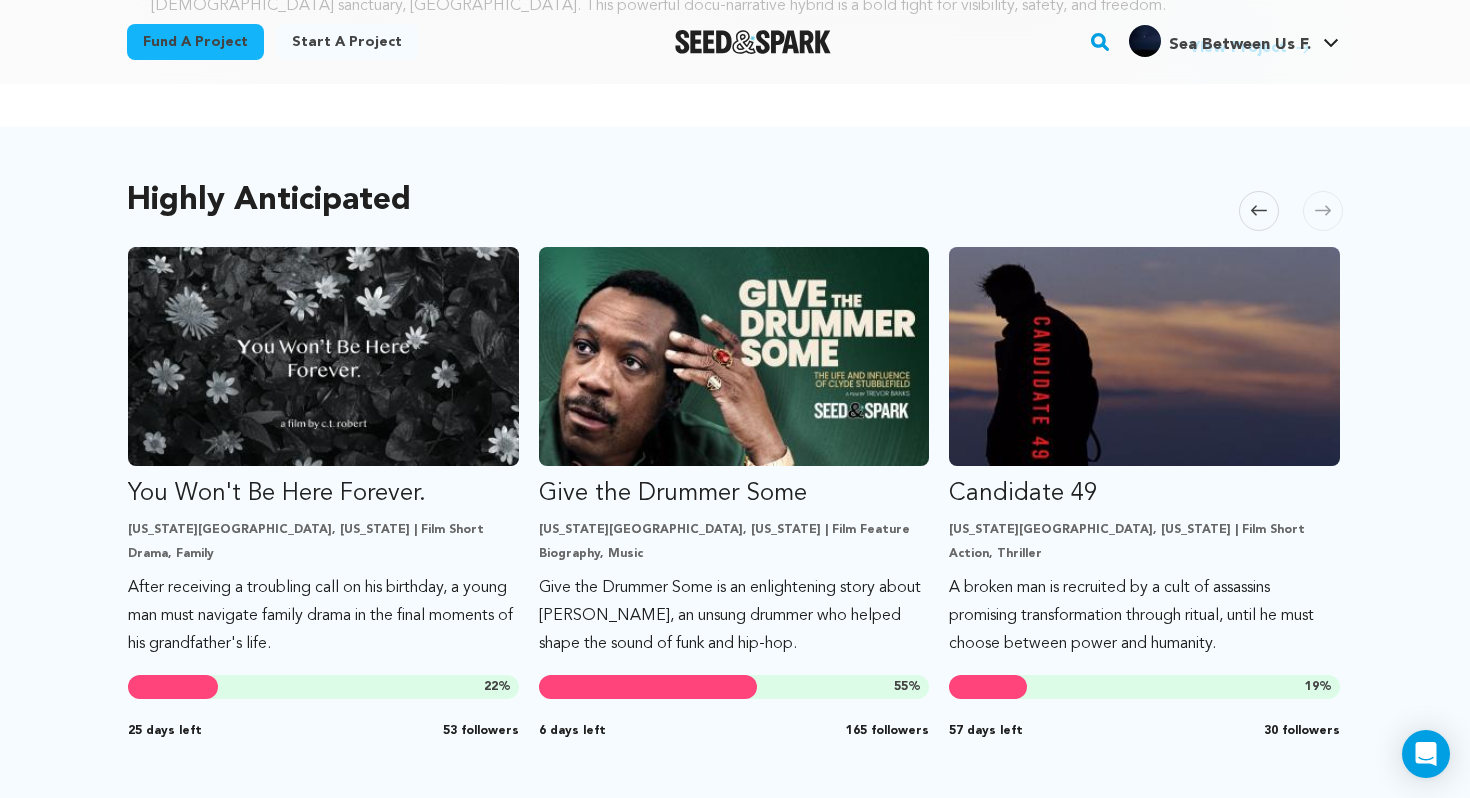 scroll, scrollTop: 0, scrollLeft: 1232, axis: horizontal 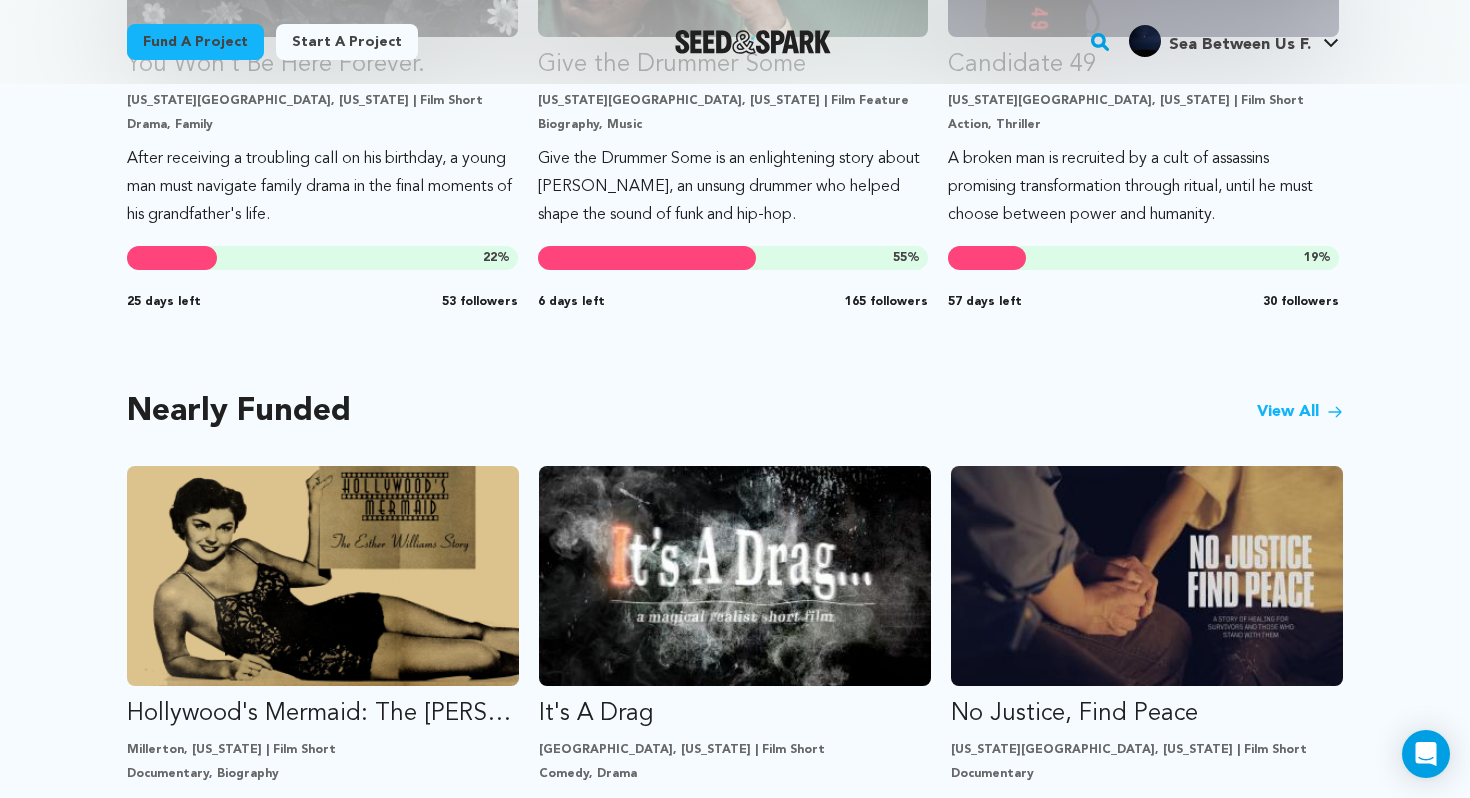 click 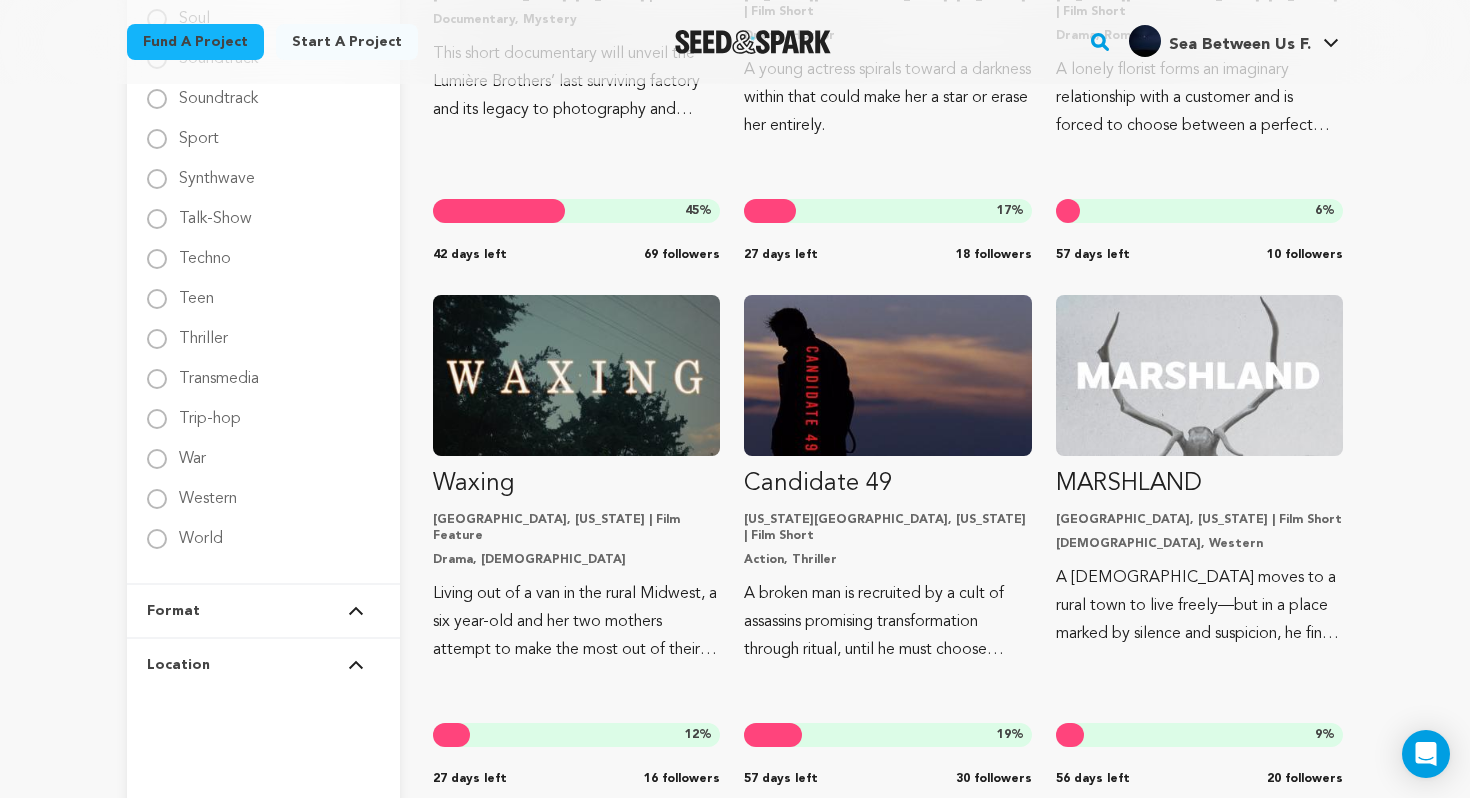 scroll, scrollTop: 3226, scrollLeft: 0, axis: vertical 